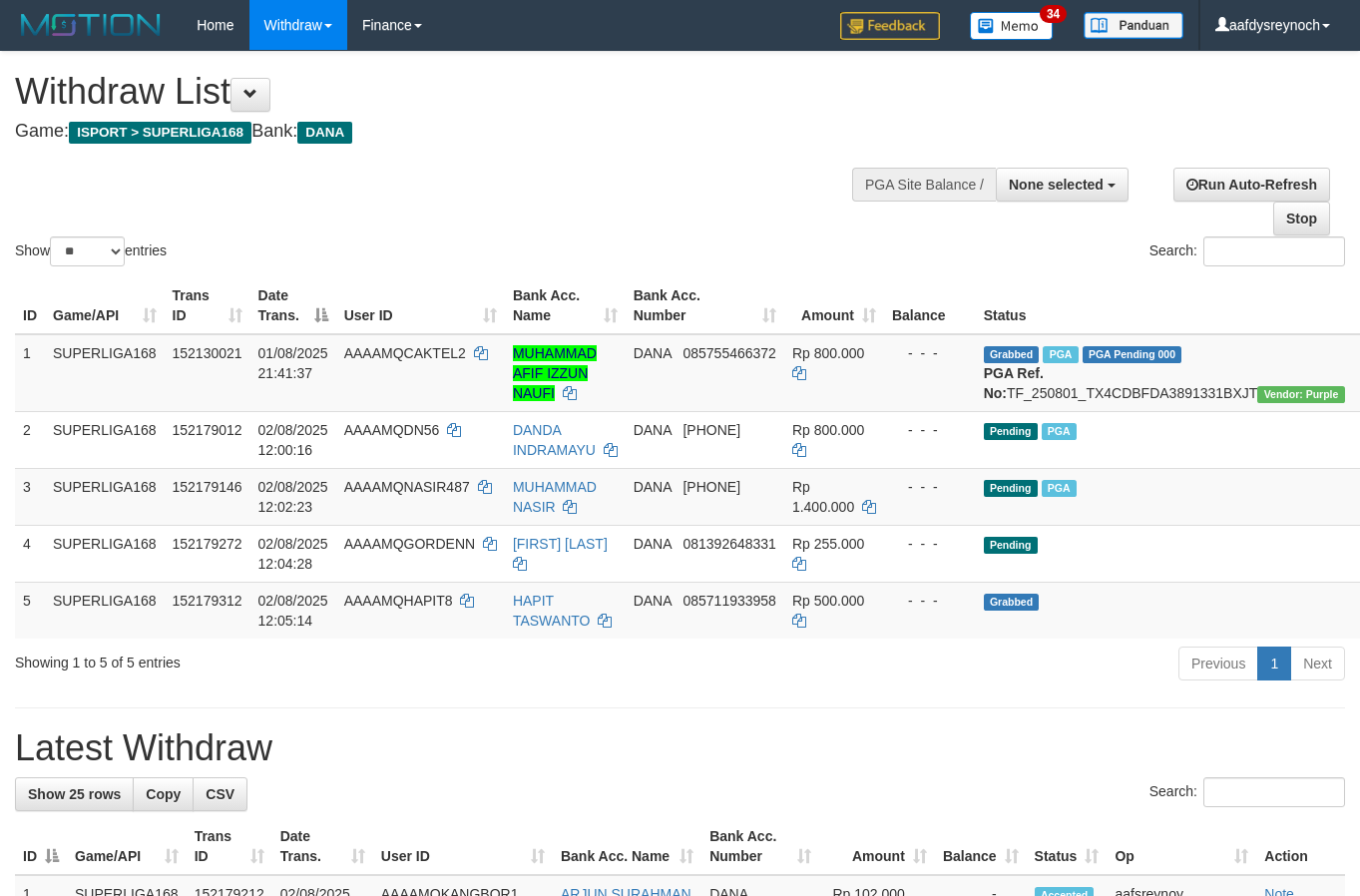 select 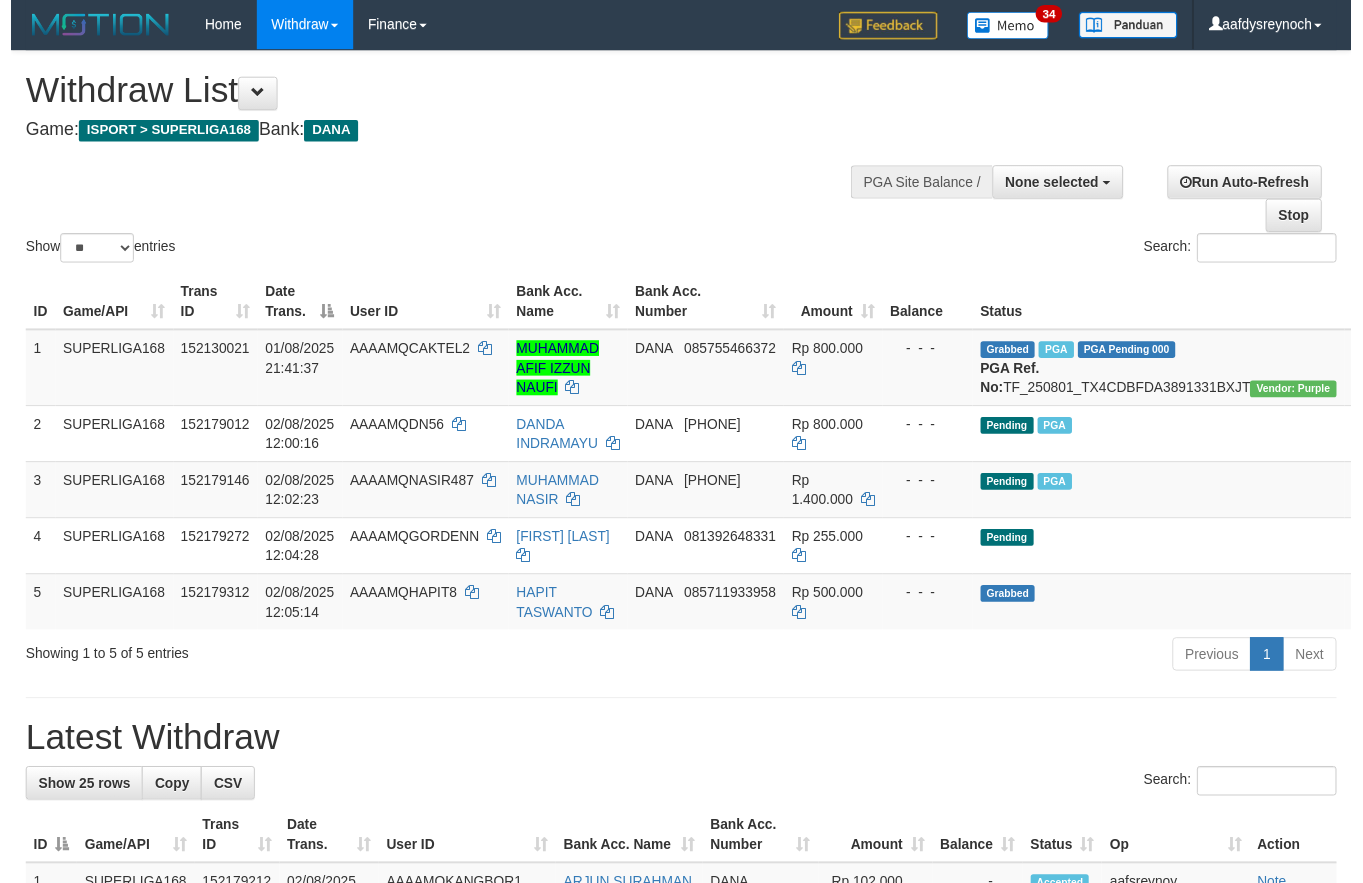 scroll, scrollTop: 0, scrollLeft: 0, axis: both 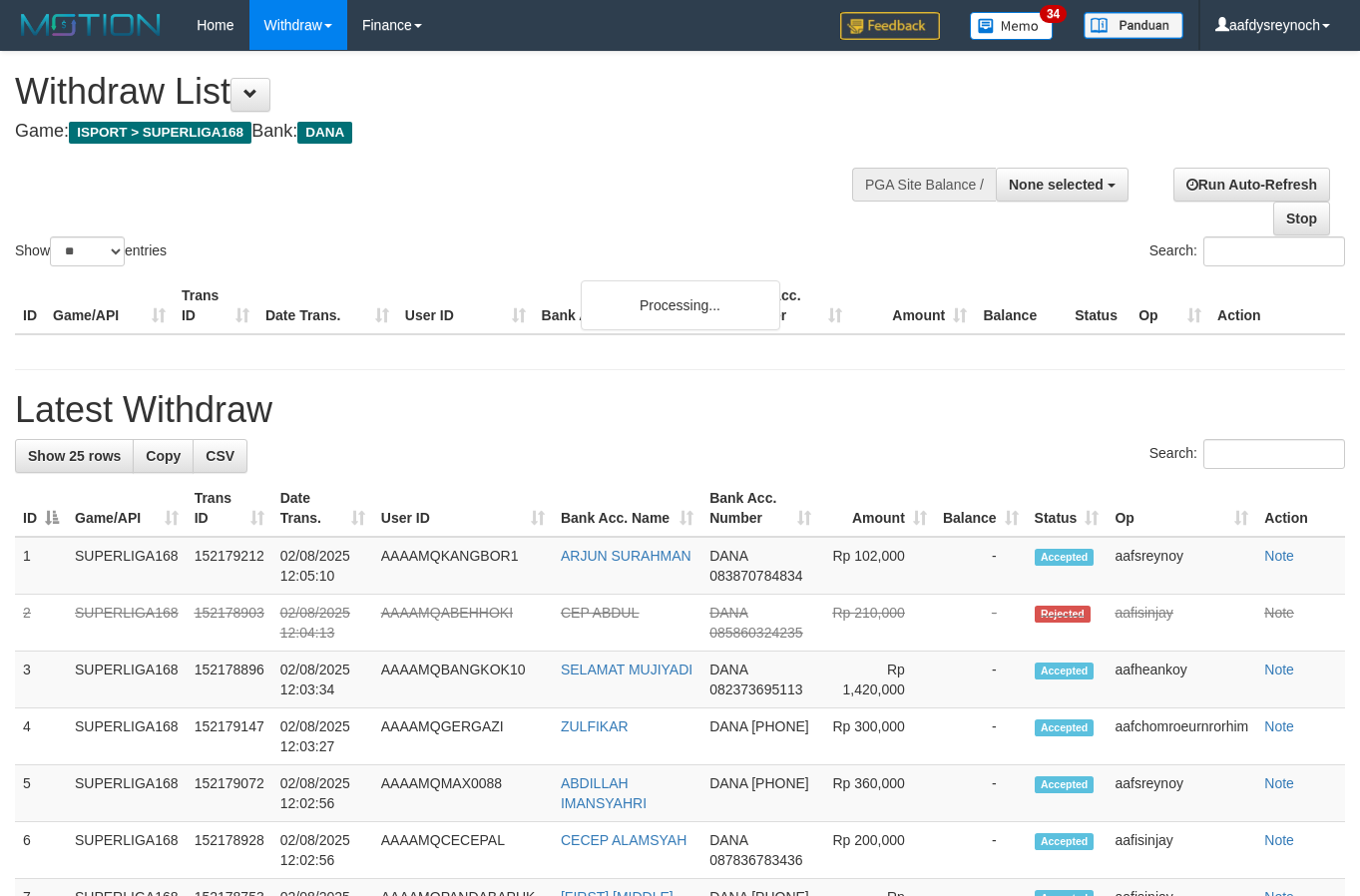 select 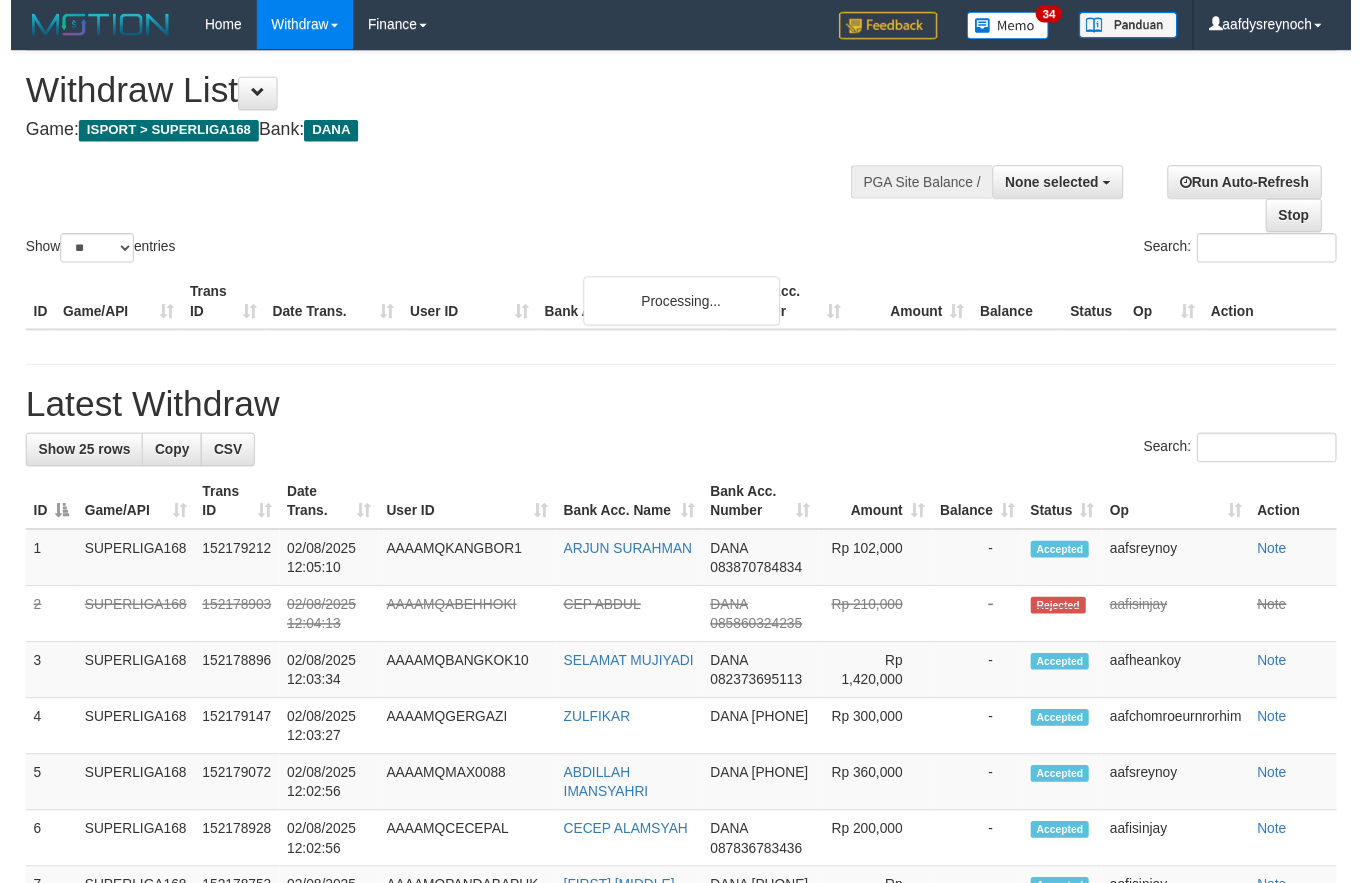 scroll, scrollTop: 0, scrollLeft: 0, axis: both 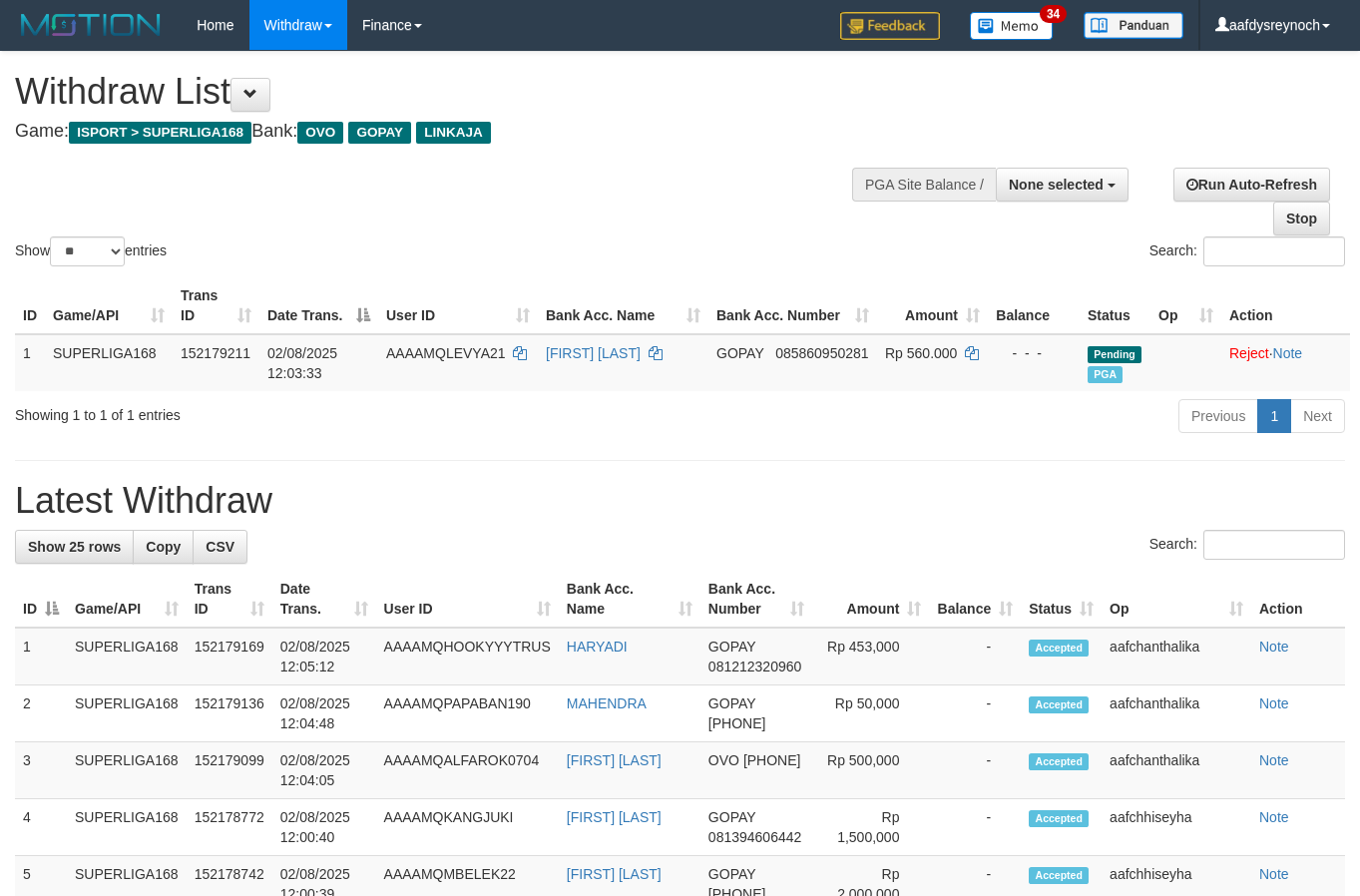 select 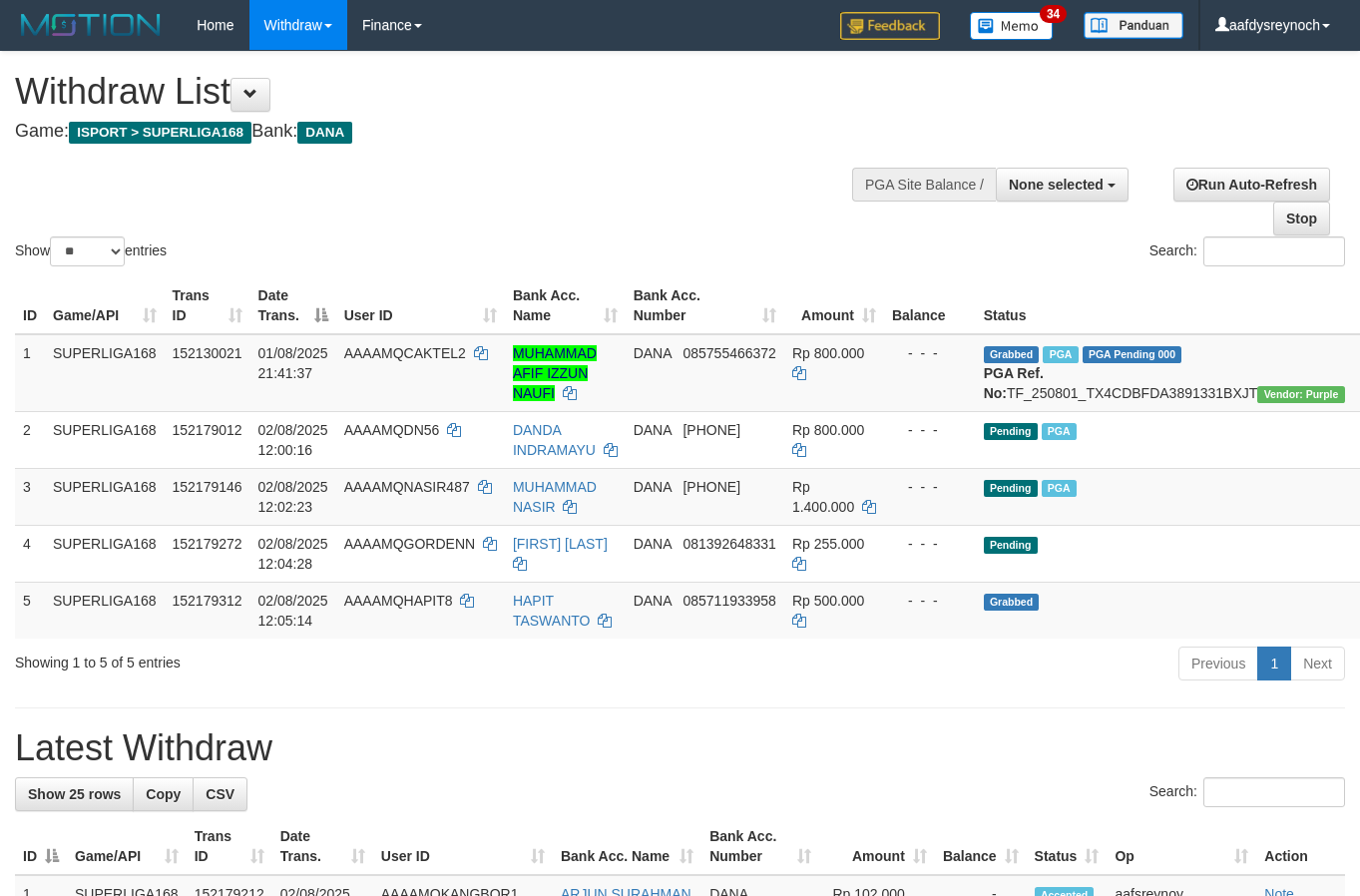 select 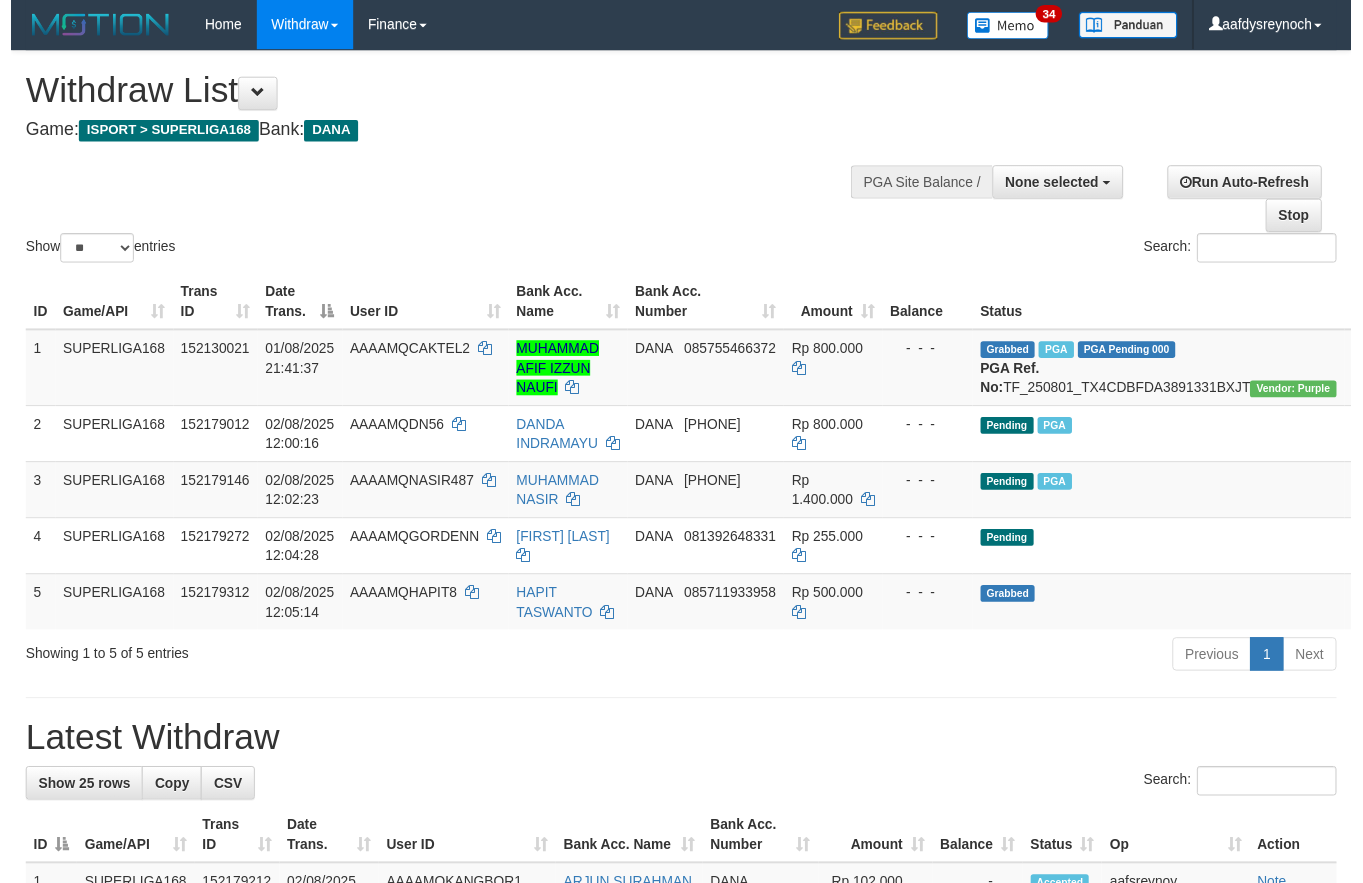 scroll, scrollTop: 0, scrollLeft: 0, axis: both 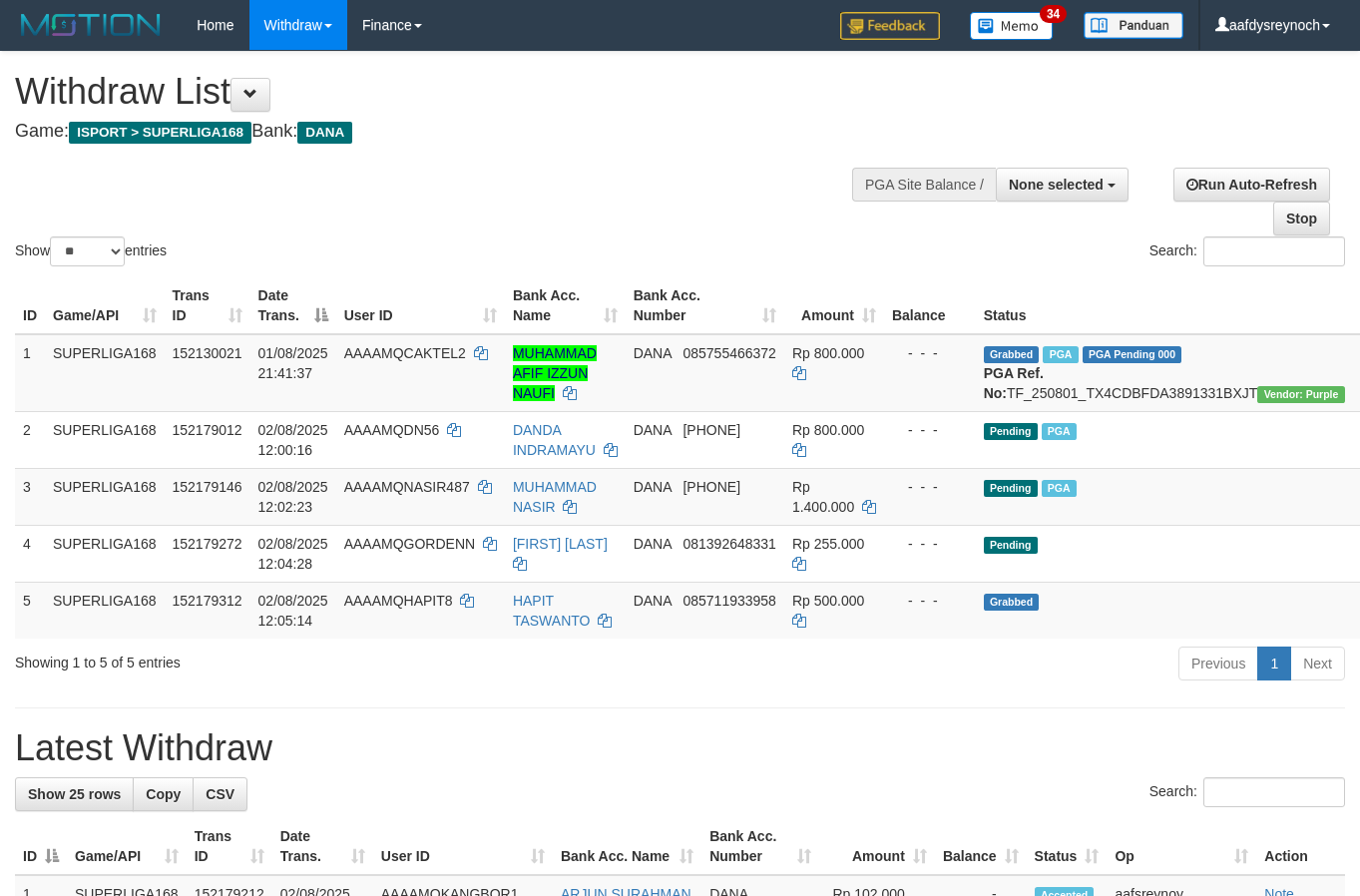 select 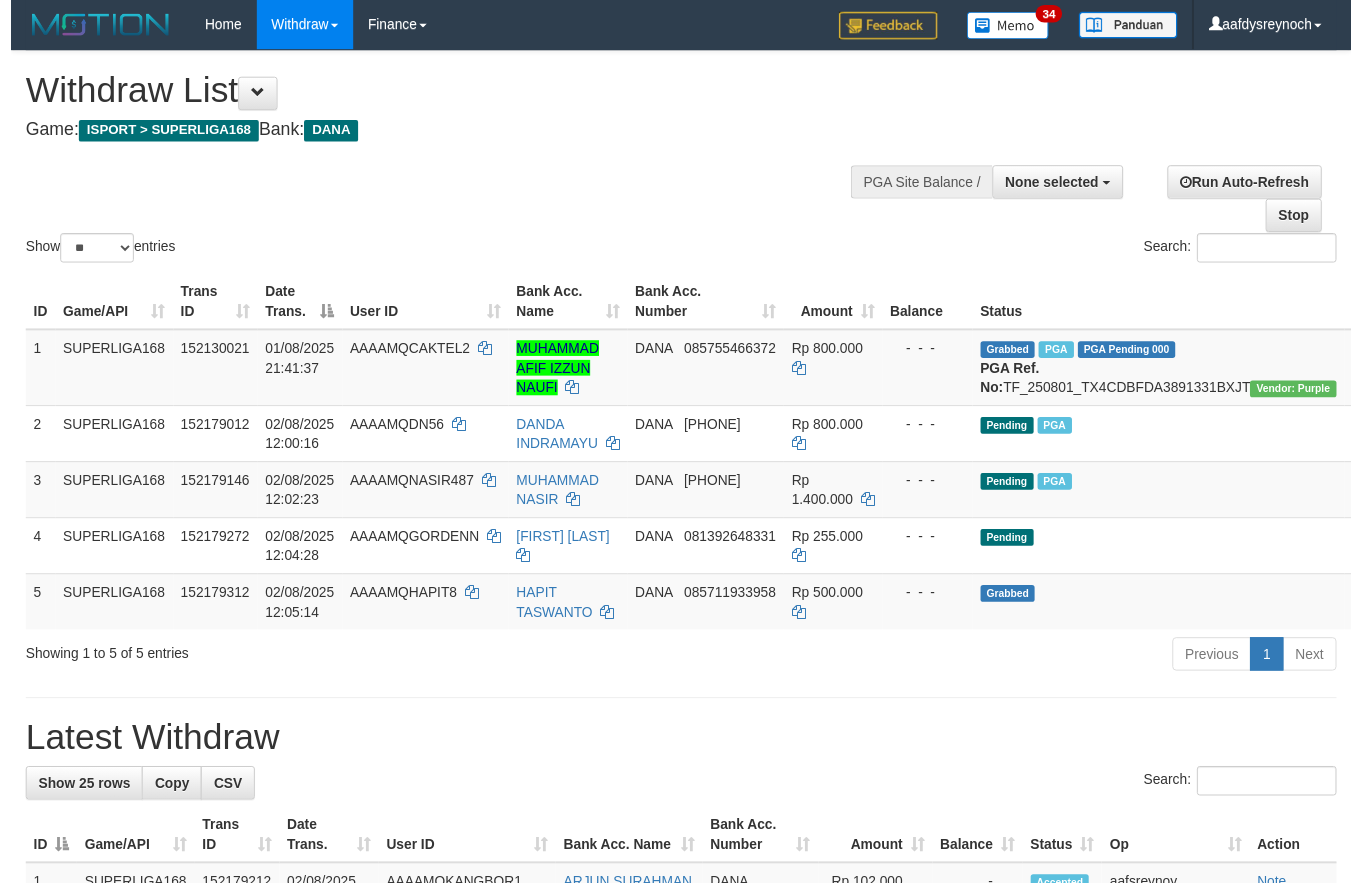 scroll, scrollTop: 0, scrollLeft: 0, axis: both 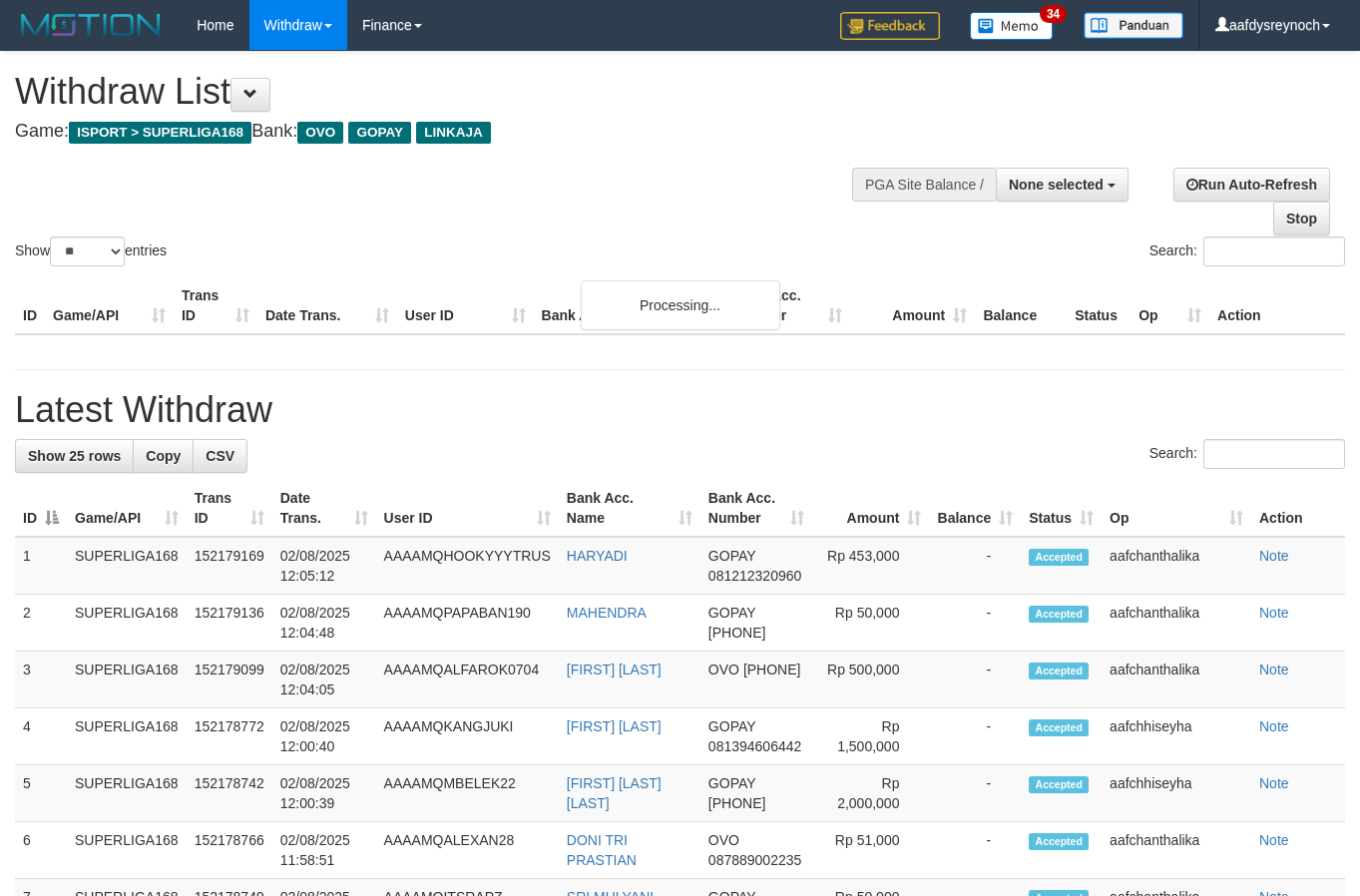 select 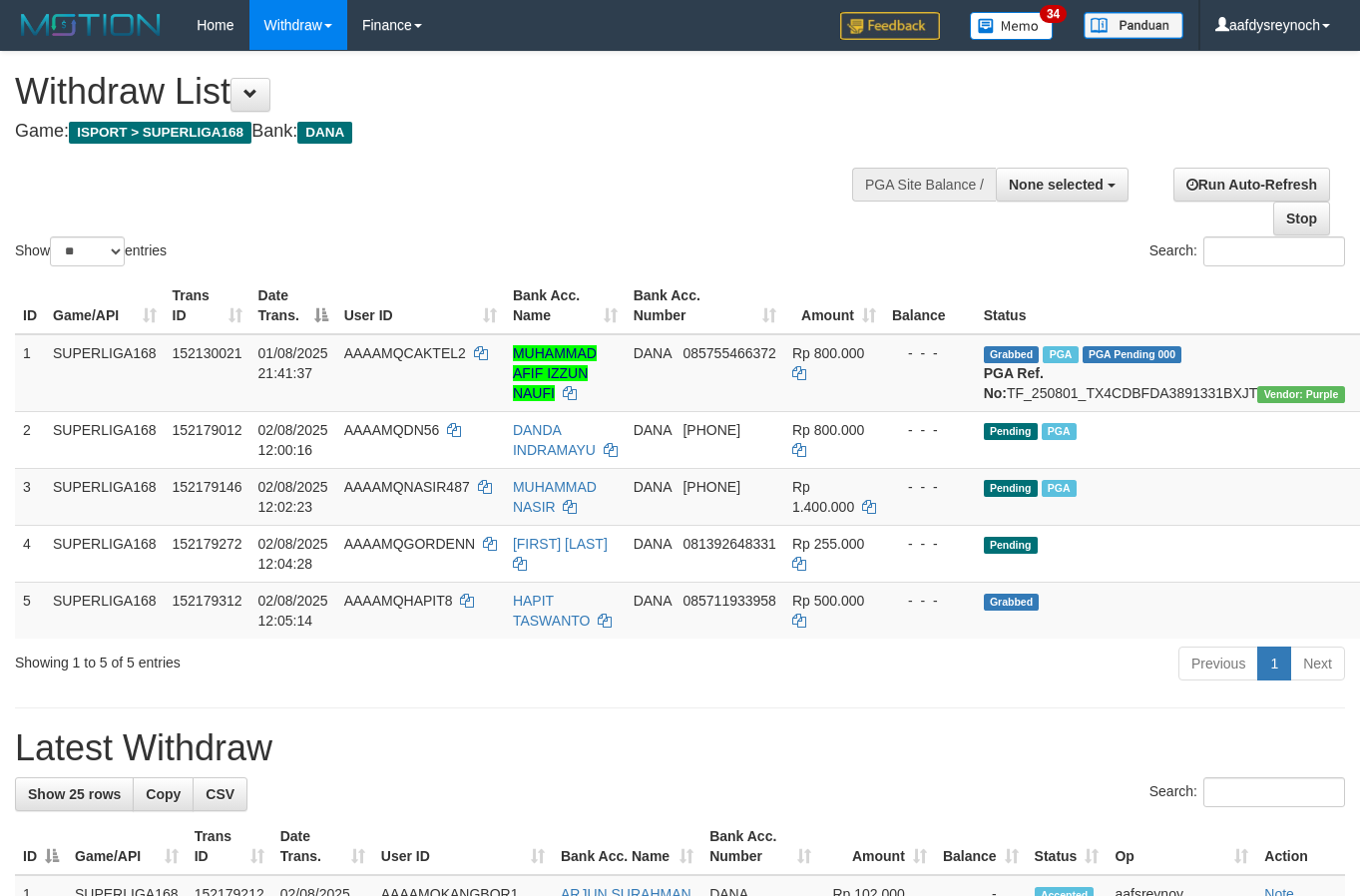select 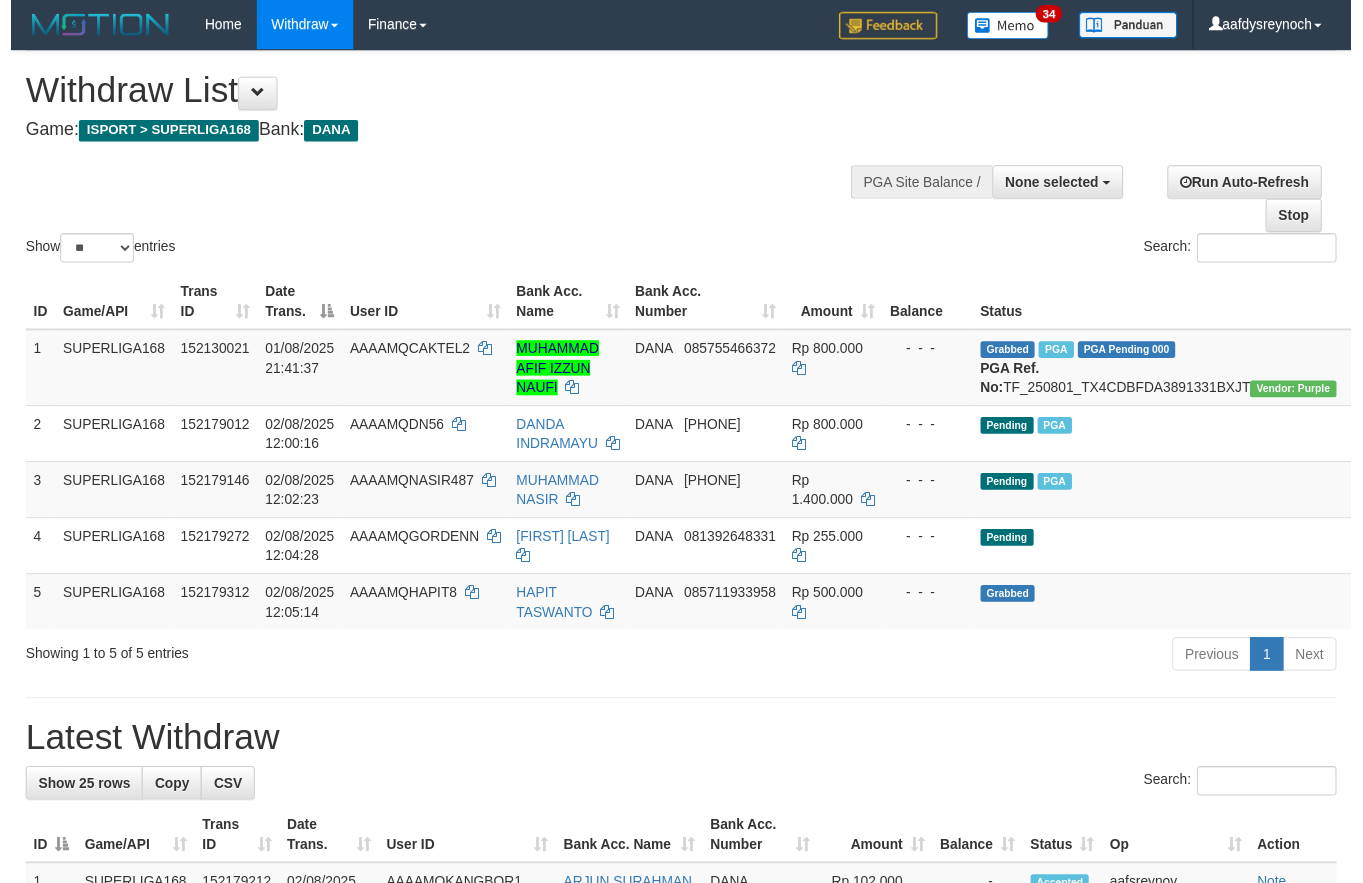 scroll, scrollTop: 0, scrollLeft: 0, axis: both 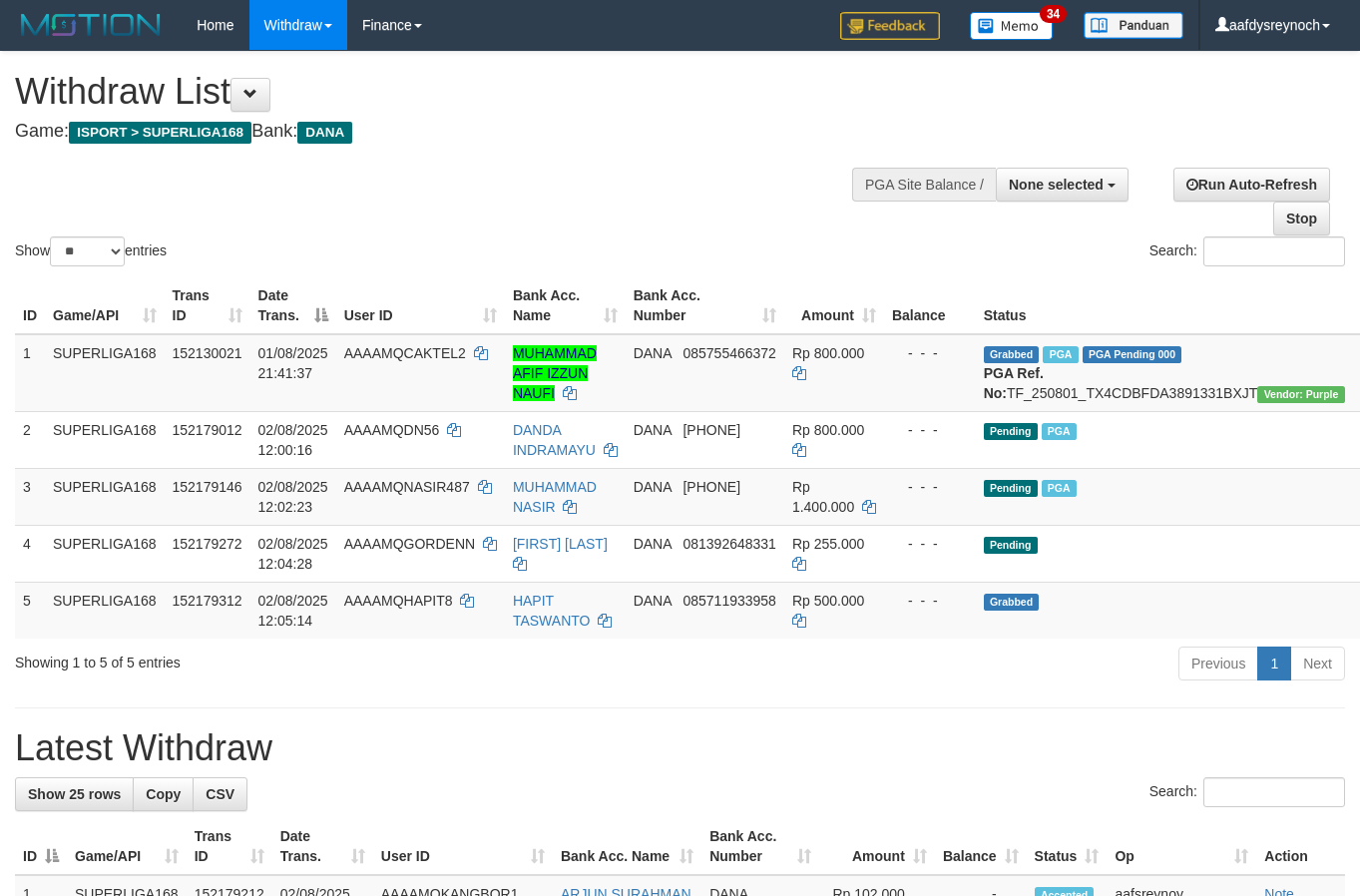 select 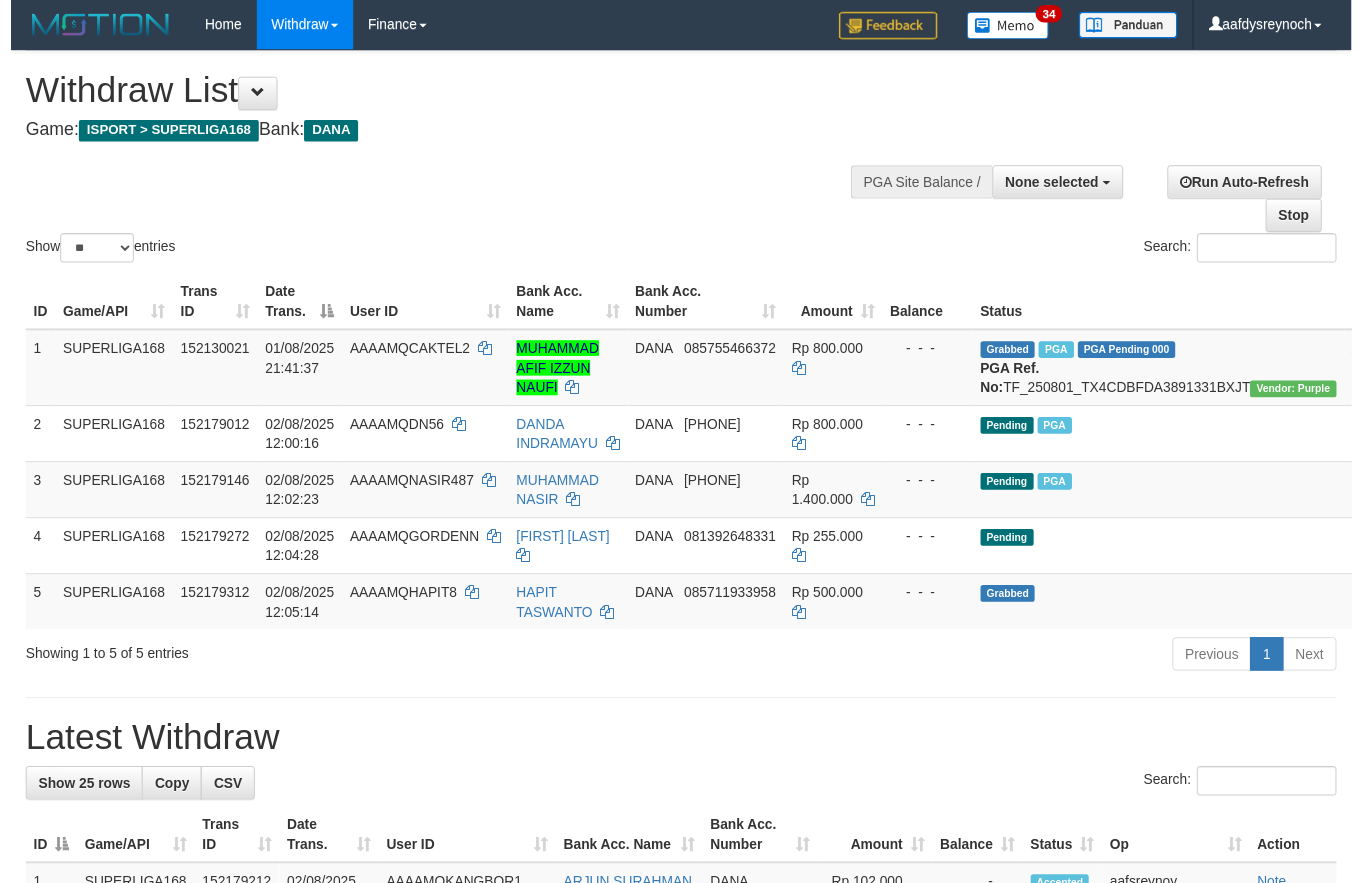 scroll, scrollTop: 0, scrollLeft: 0, axis: both 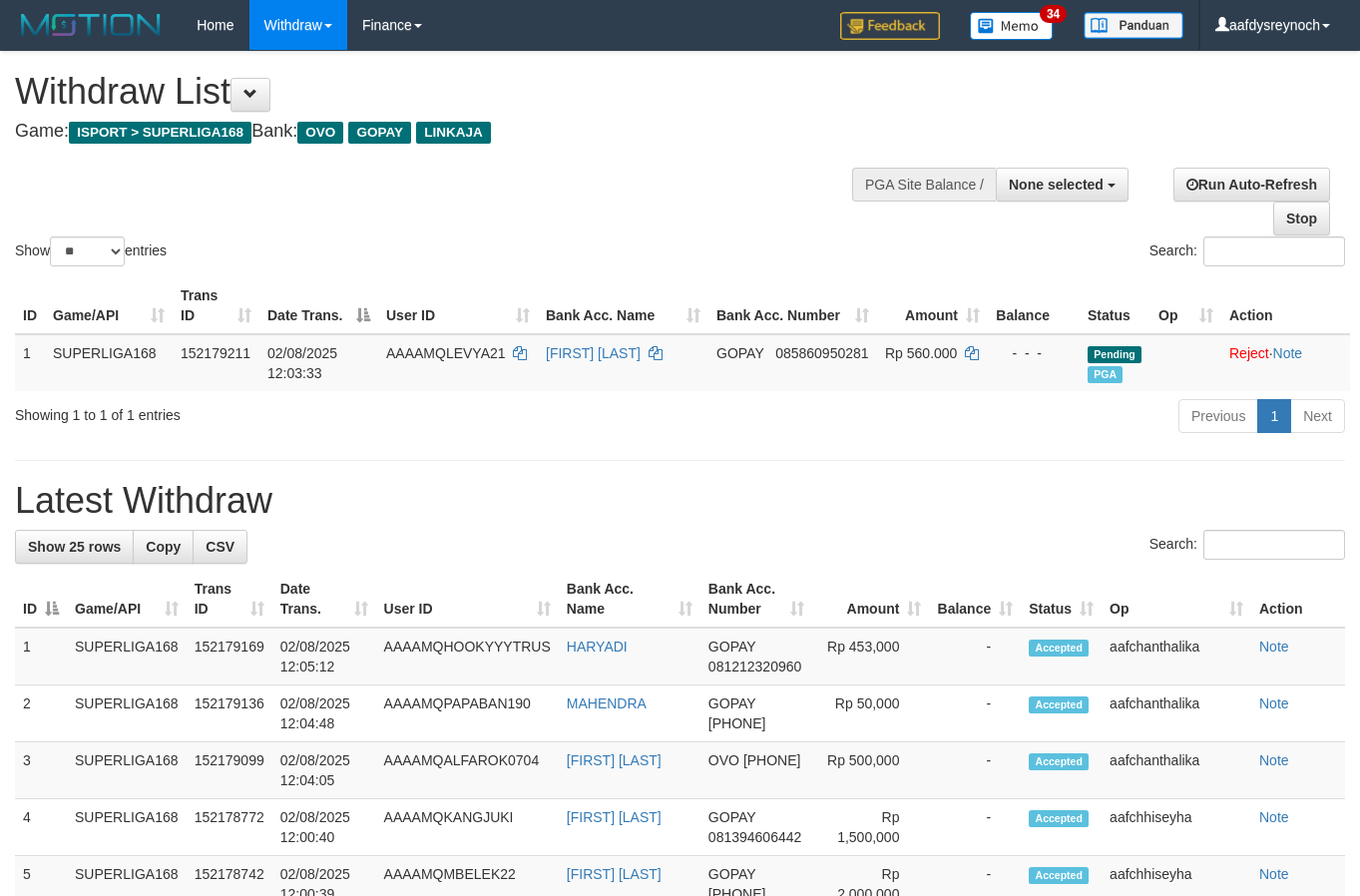 select 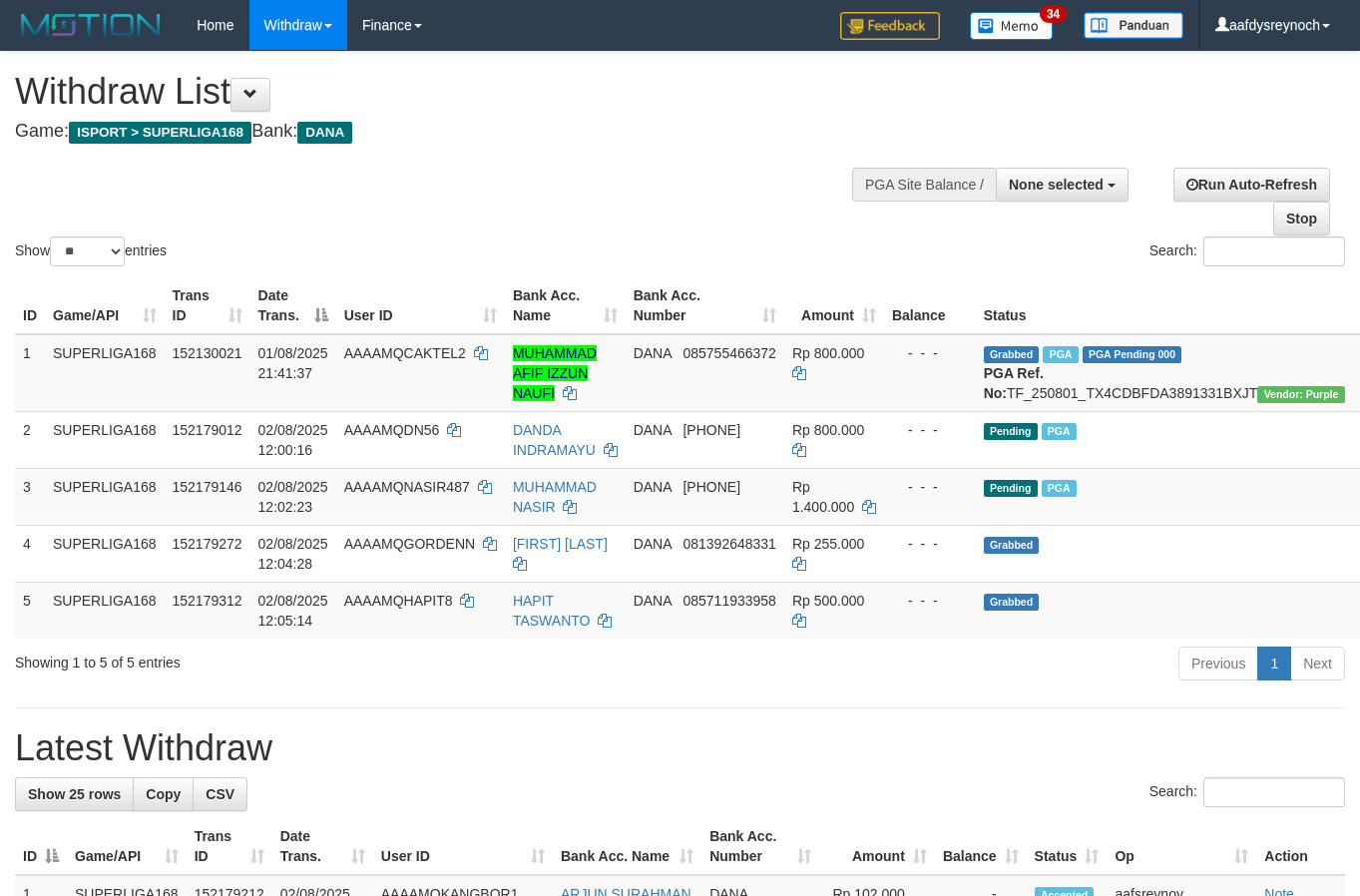 select 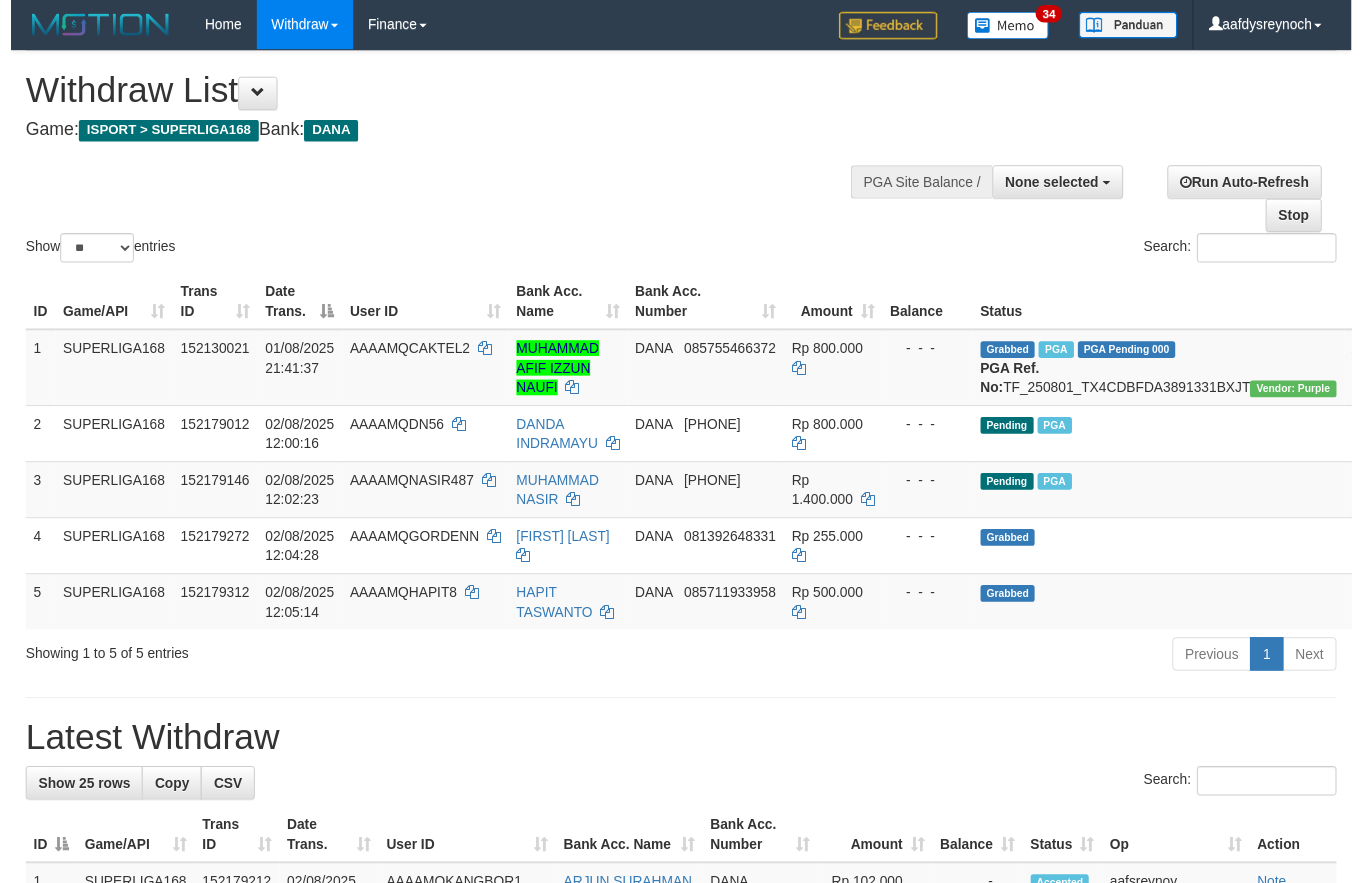 scroll, scrollTop: 0, scrollLeft: 0, axis: both 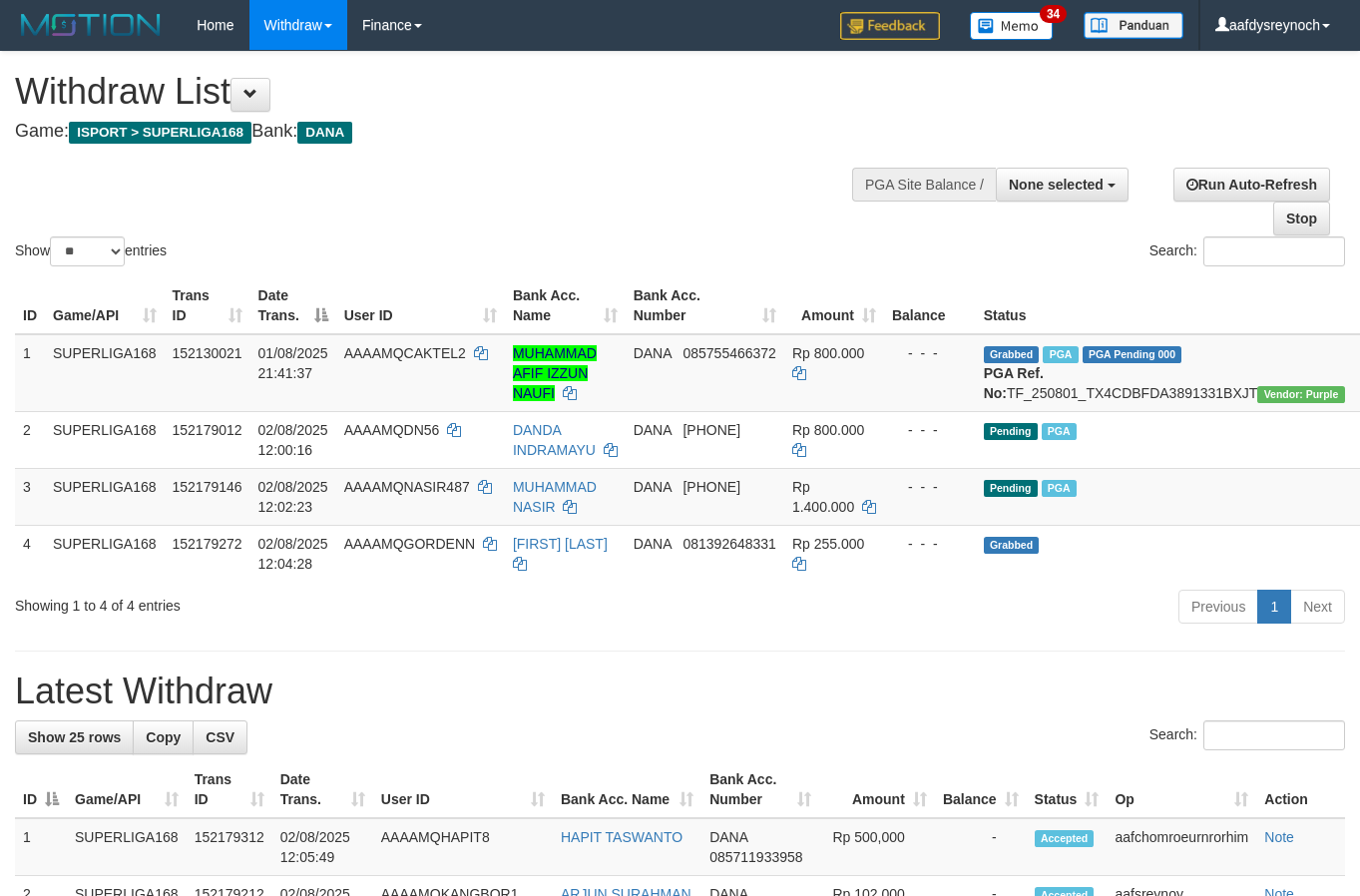 select 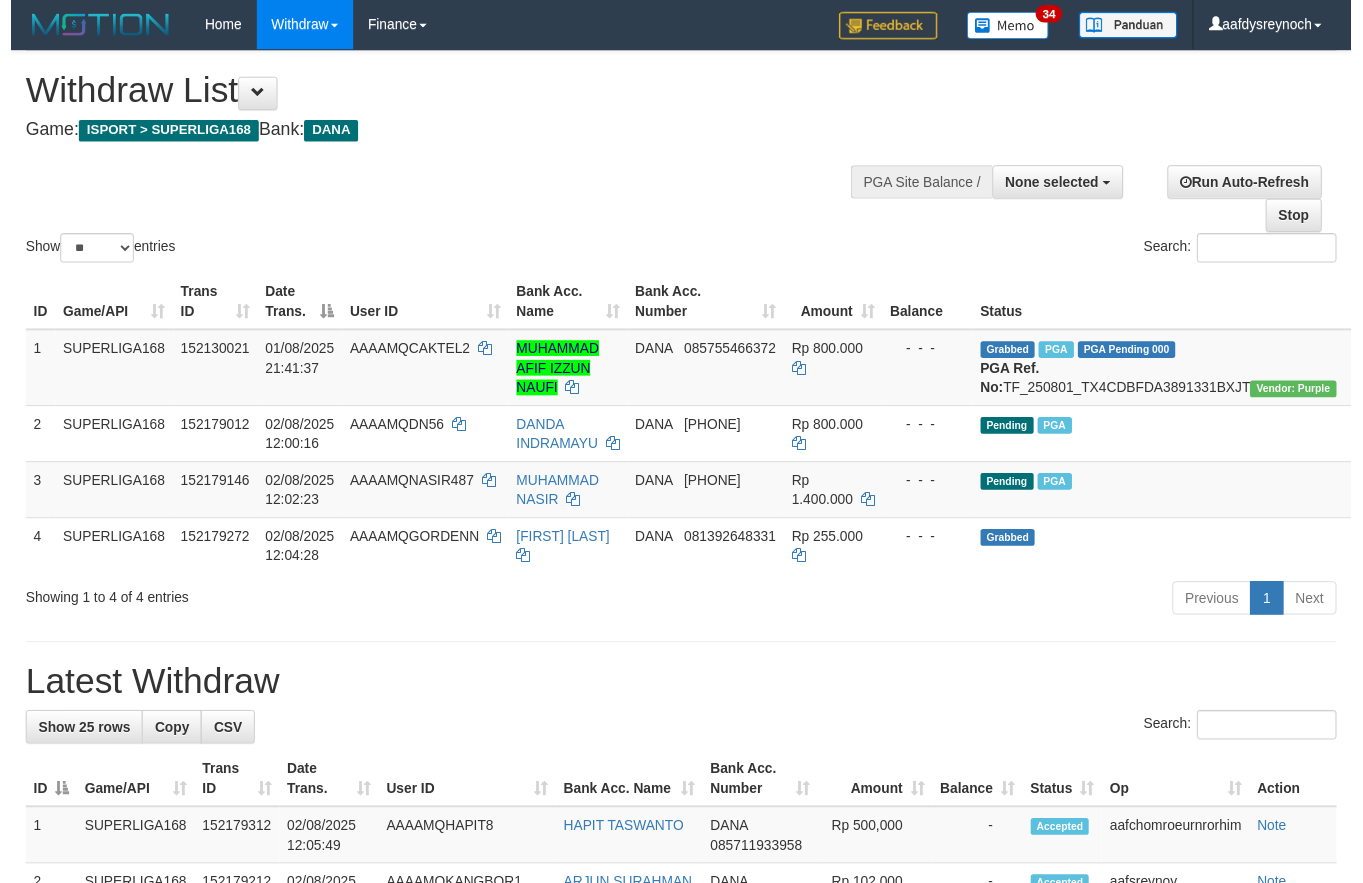 scroll, scrollTop: 0, scrollLeft: 0, axis: both 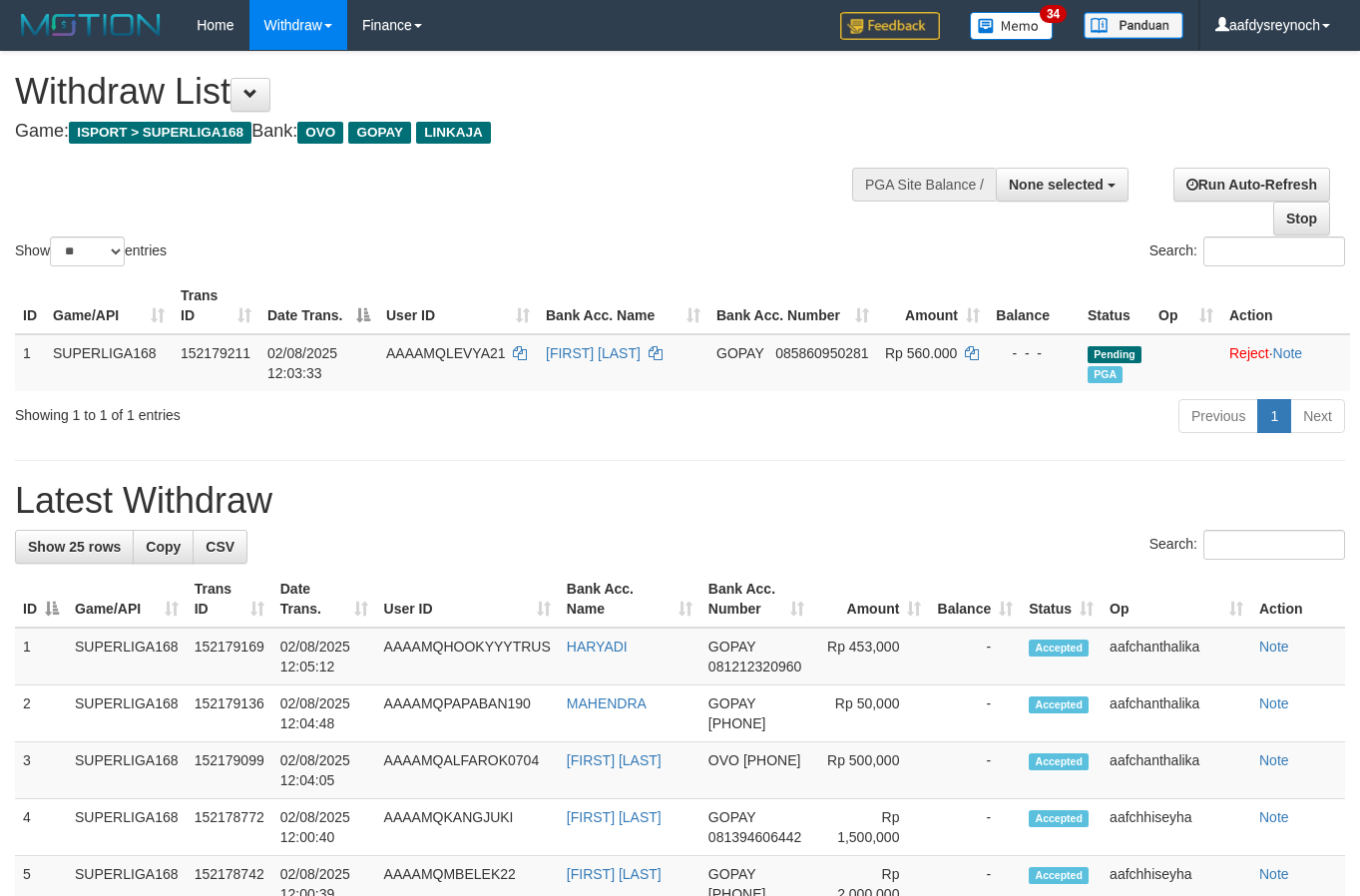 select 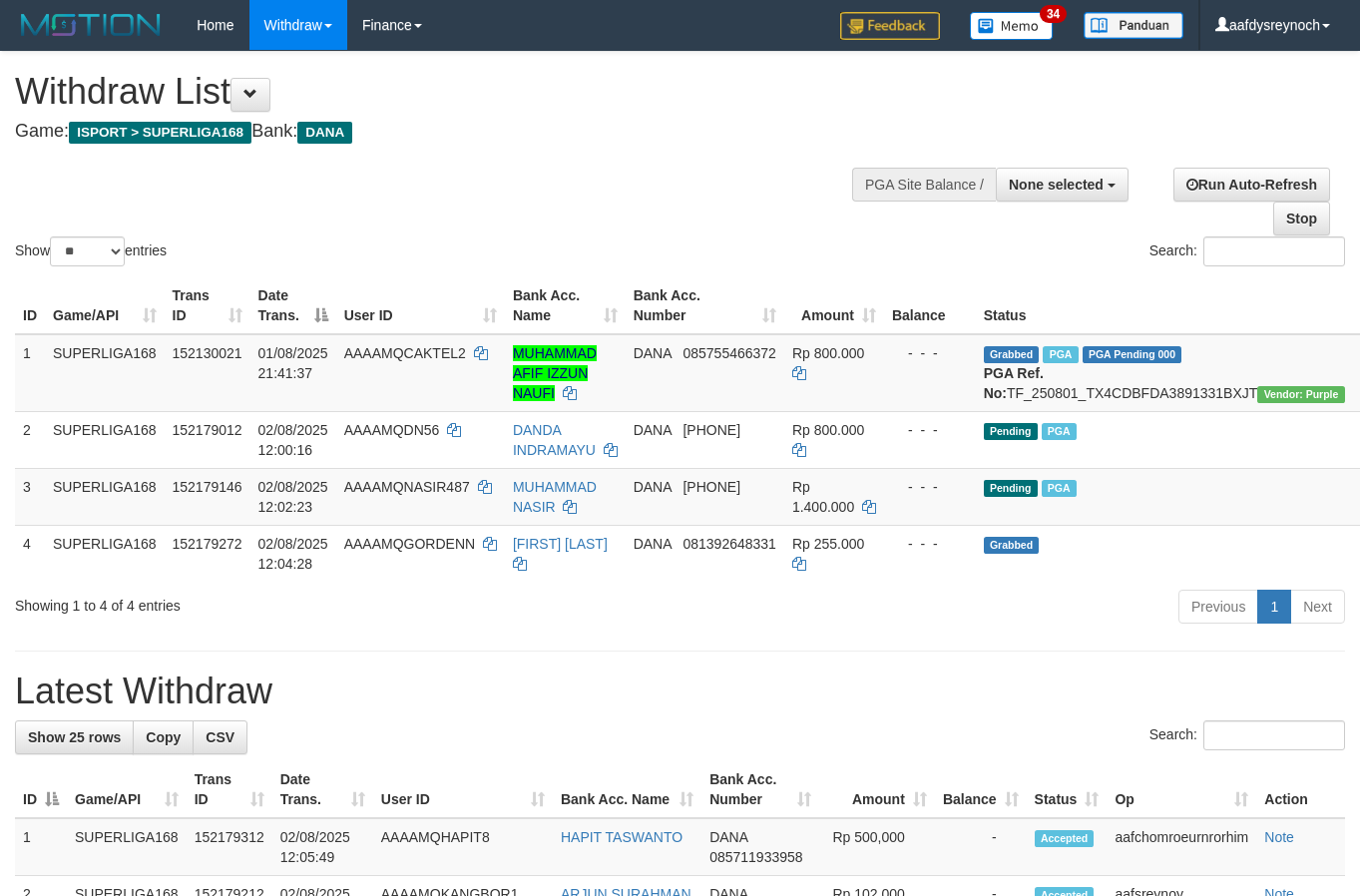 select 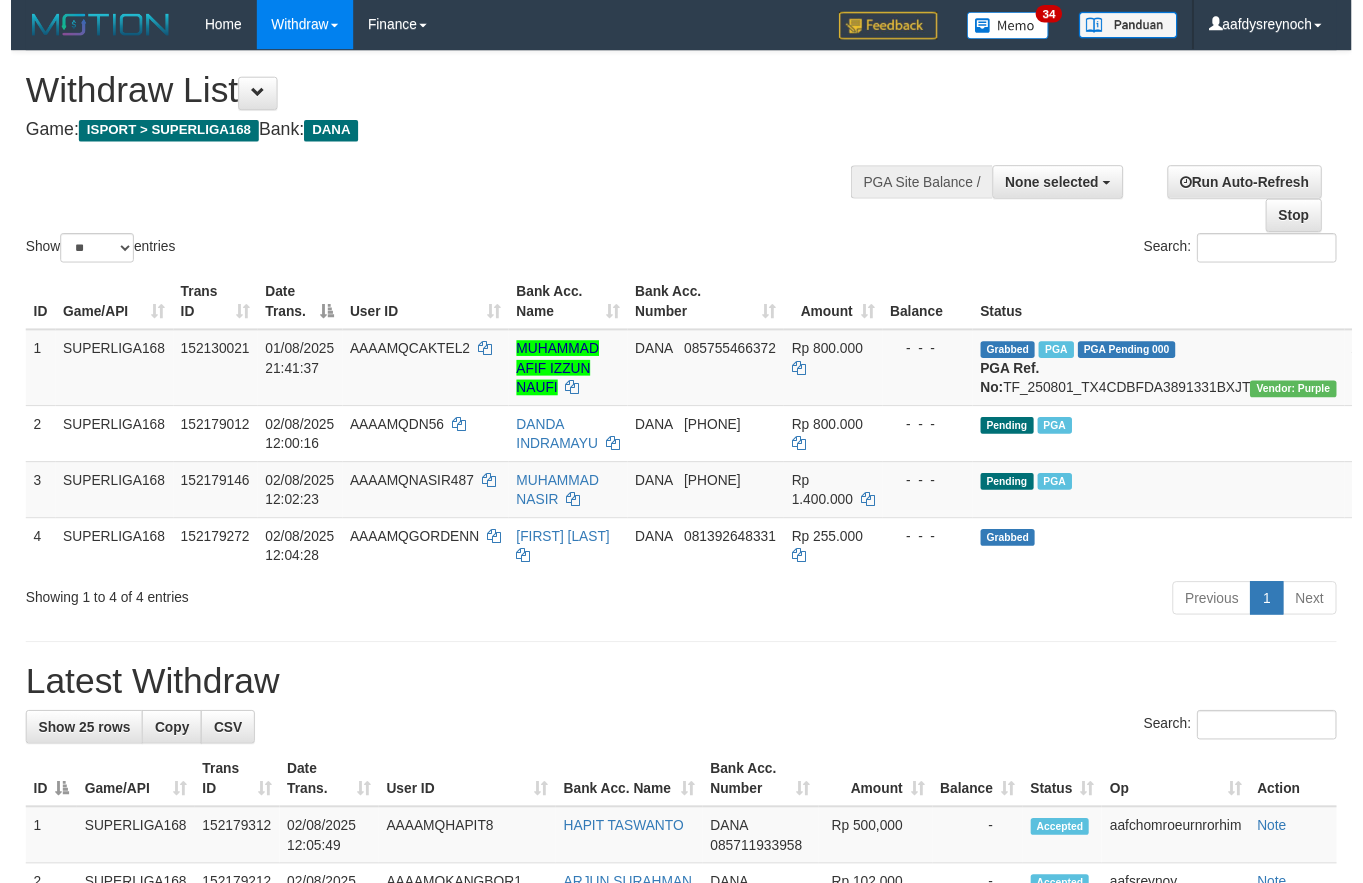 scroll, scrollTop: 0, scrollLeft: 0, axis: both 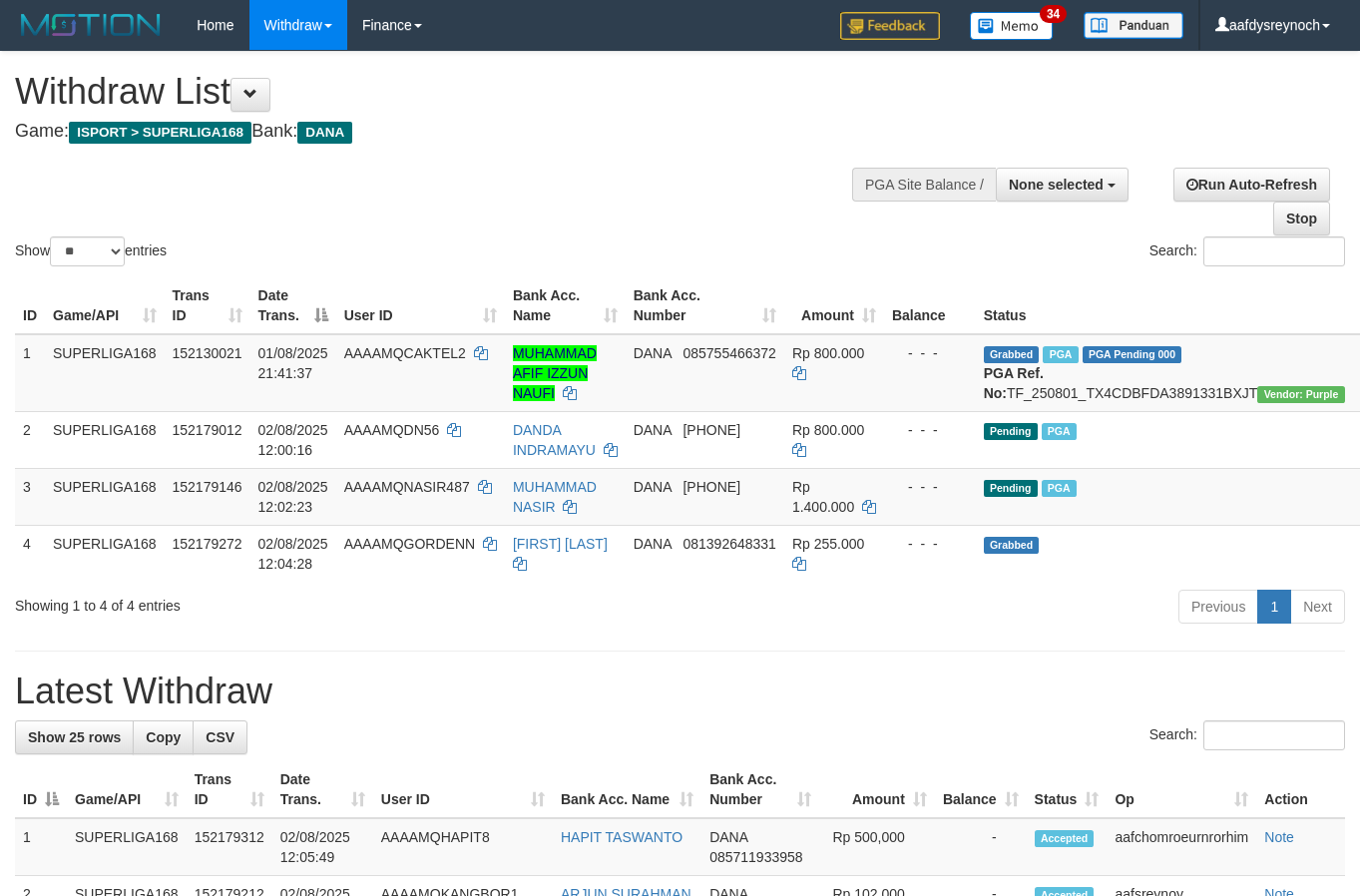 select 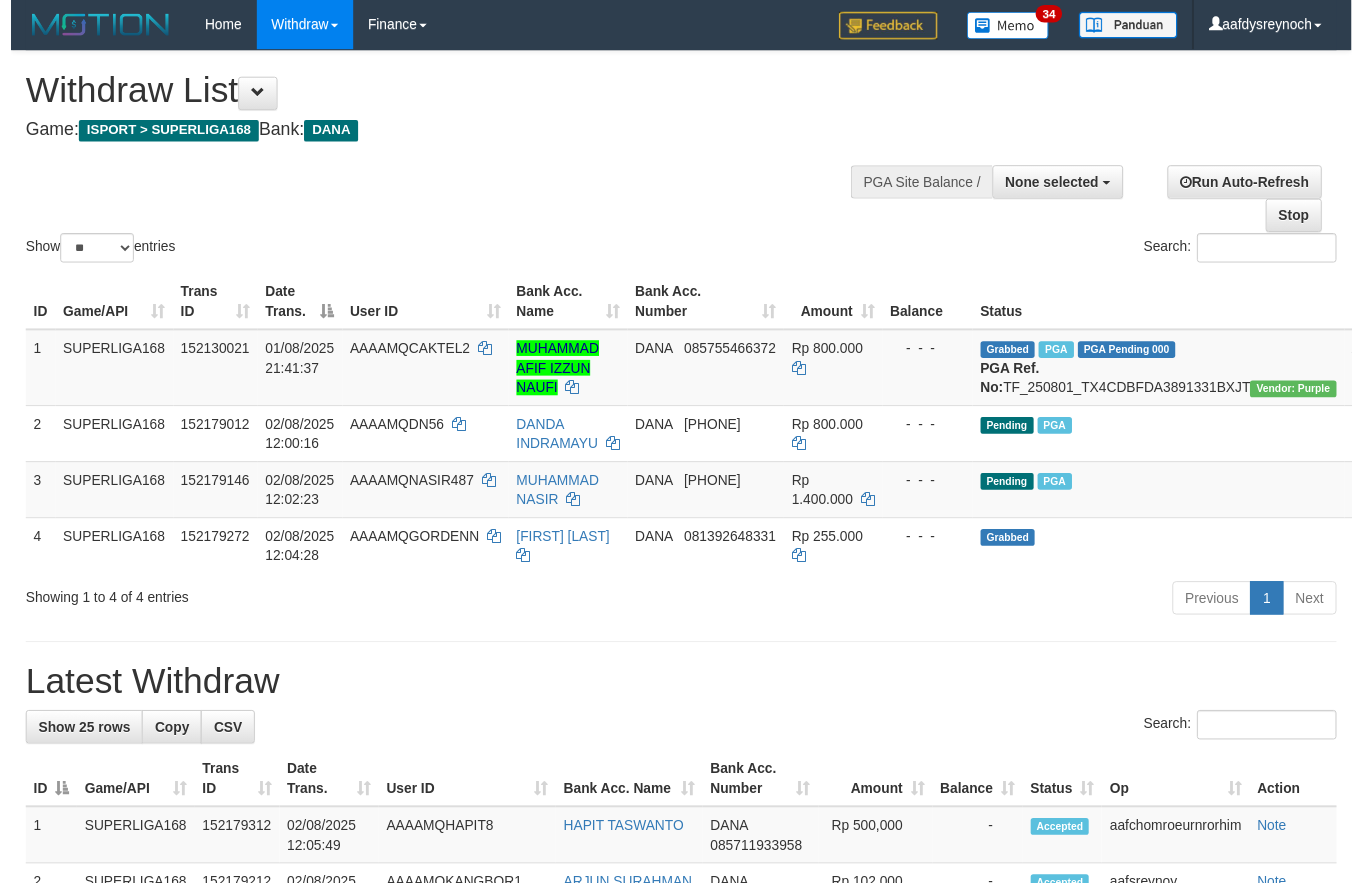 scroll, scrollTop: 0, scrollLeft: 0, axis: both 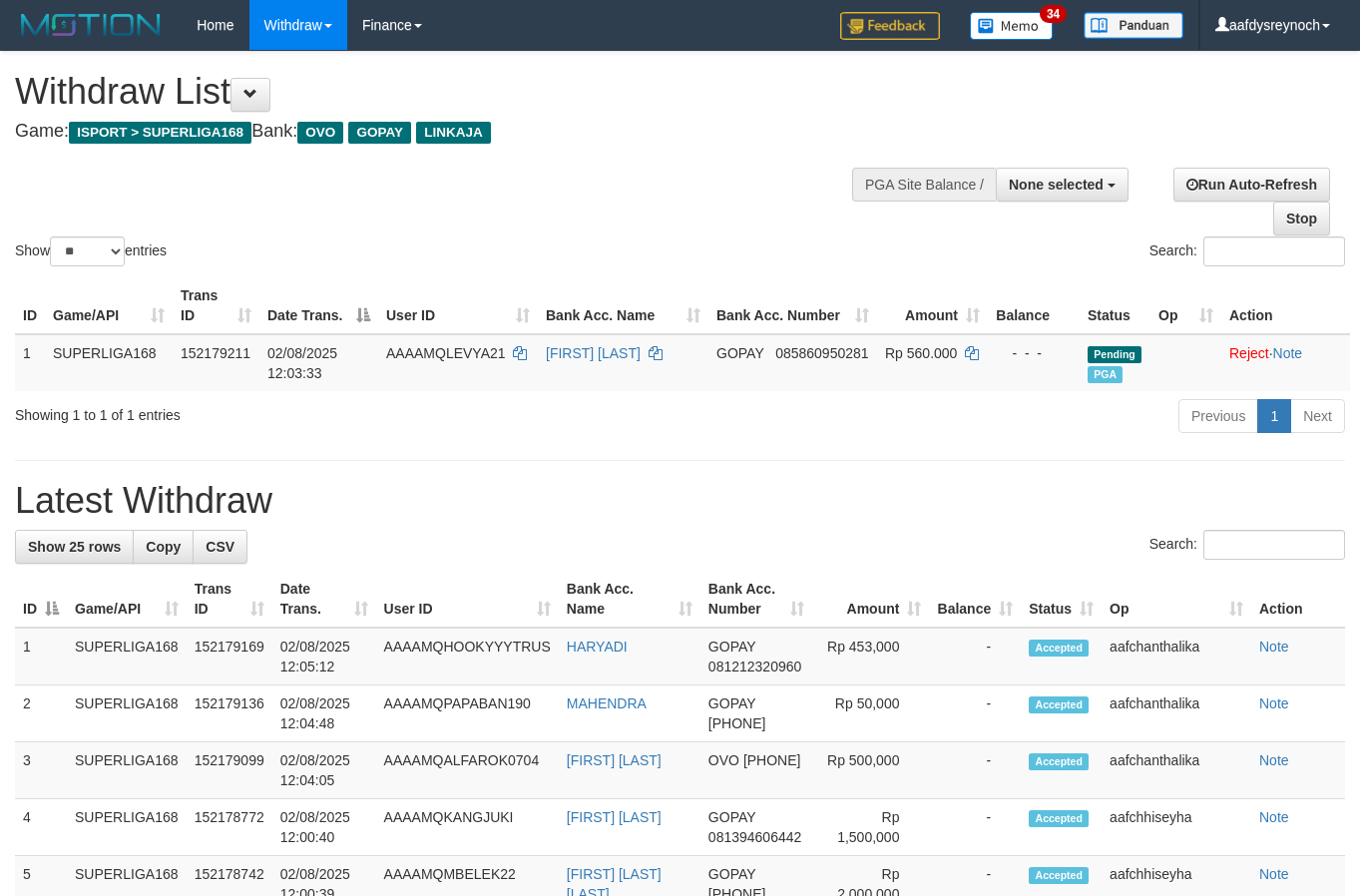 select 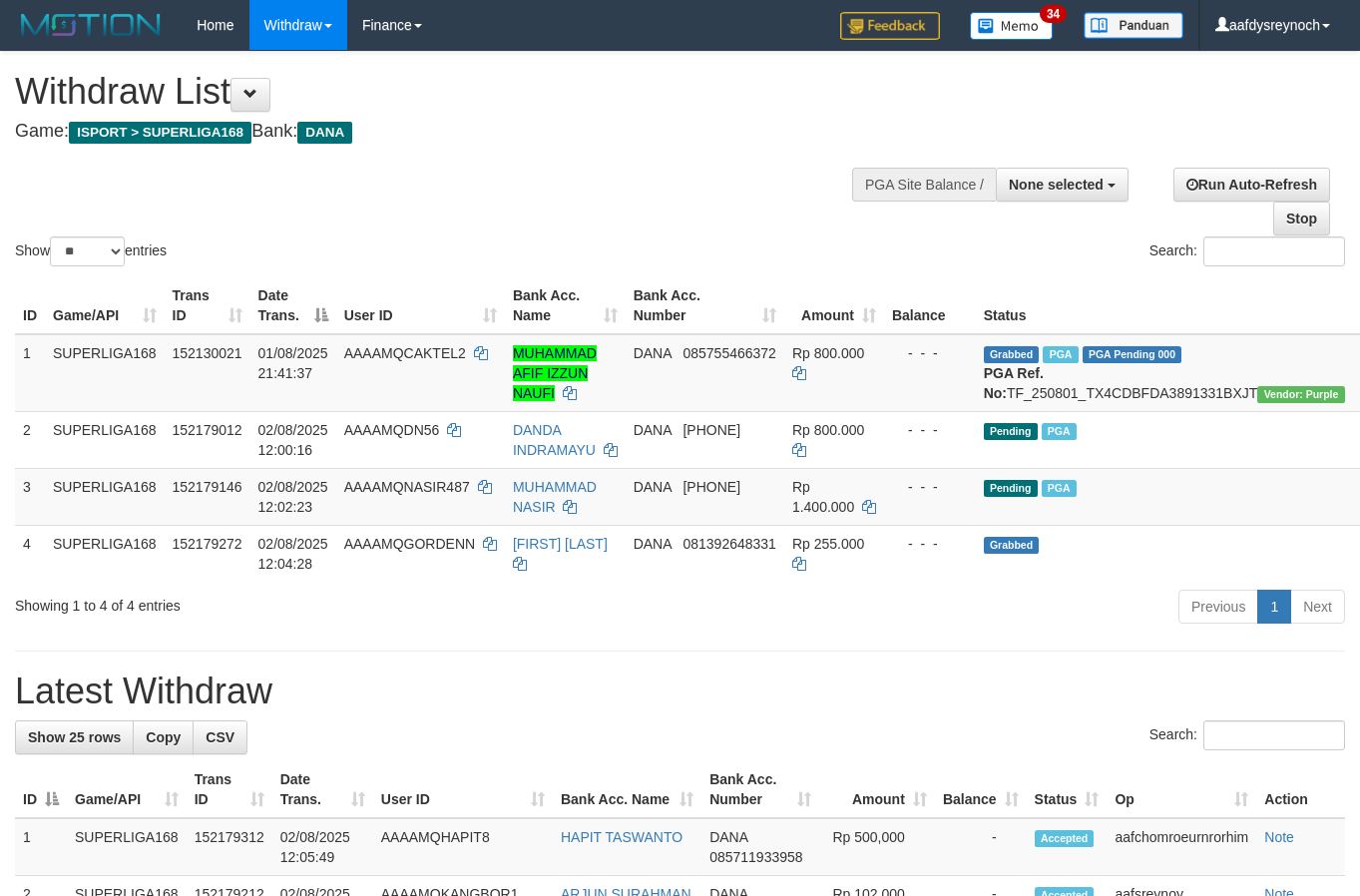 select 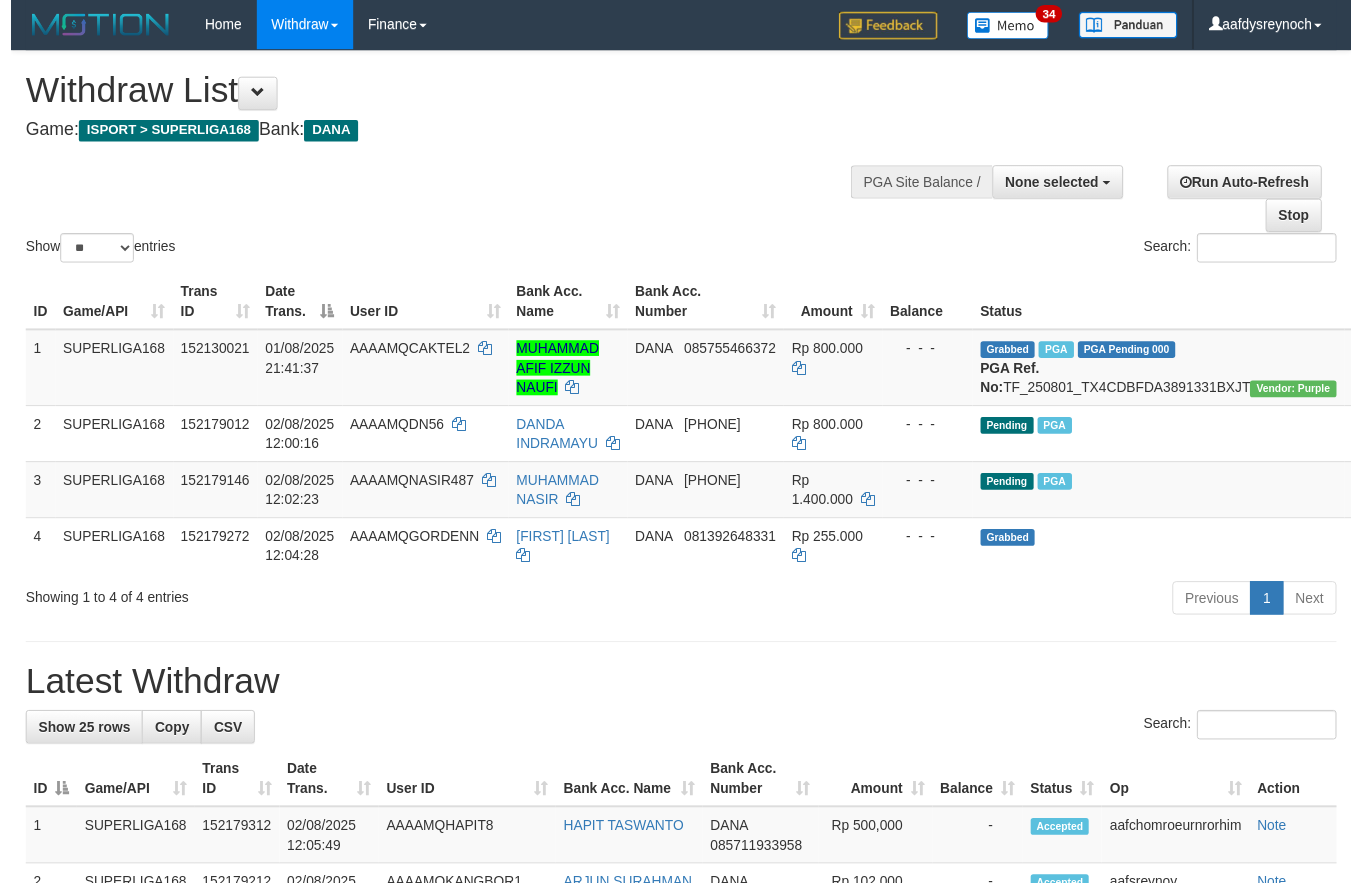 scroll, scrollTop: 0, scrollLeft: 0, axis: both 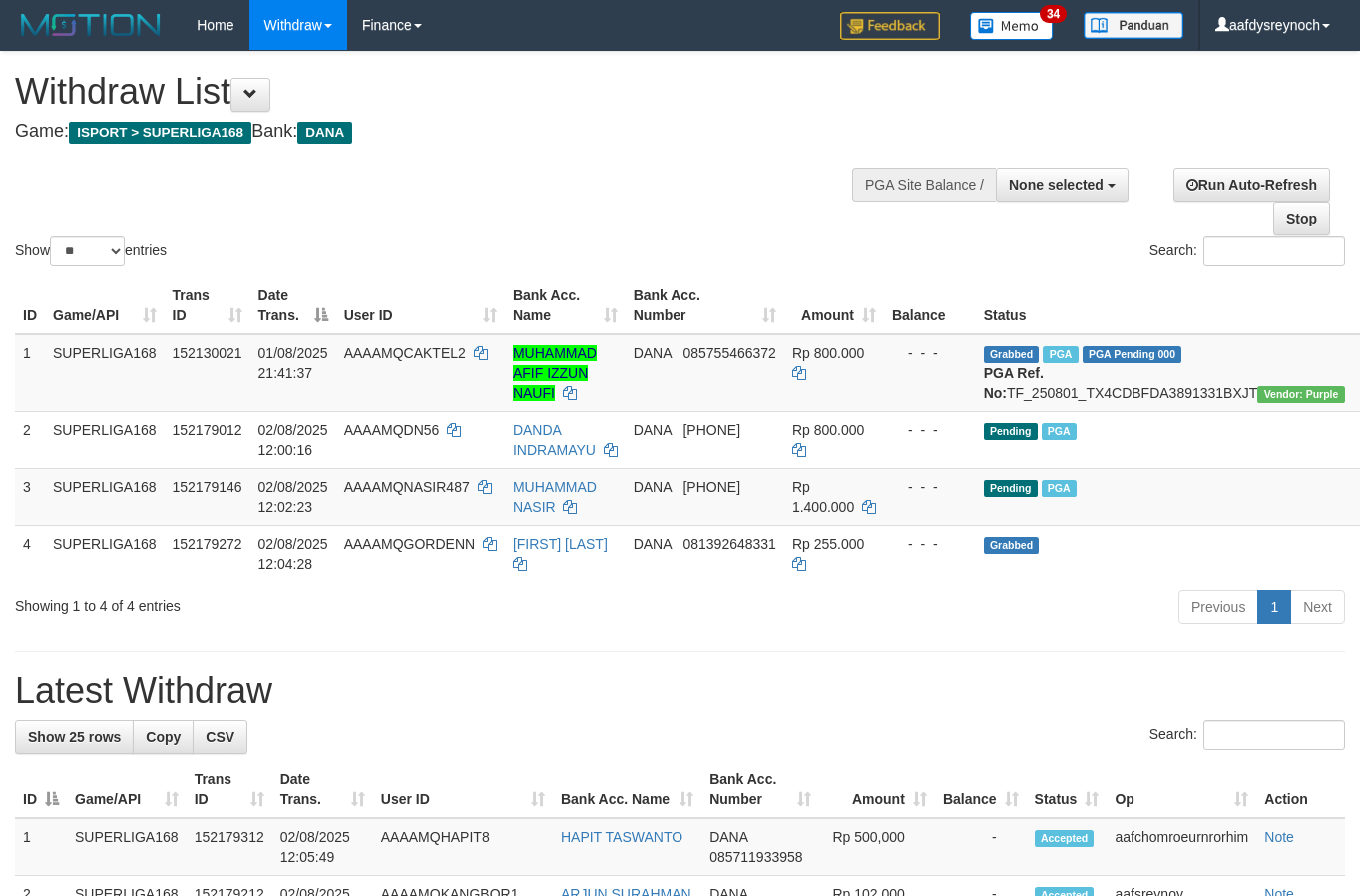 select 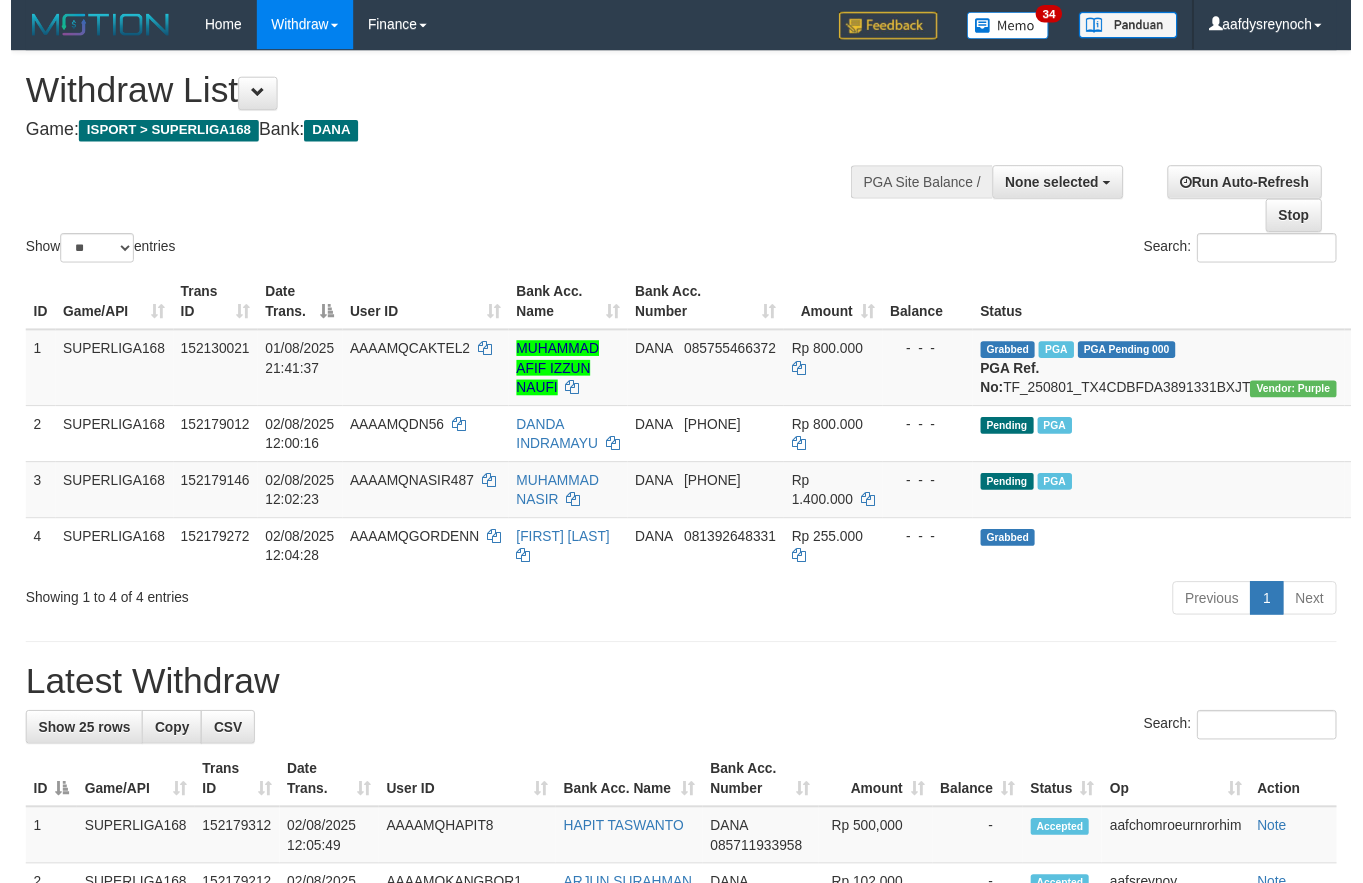 scroll, scrollTop: 0, scrollLeft: 0, axis: both 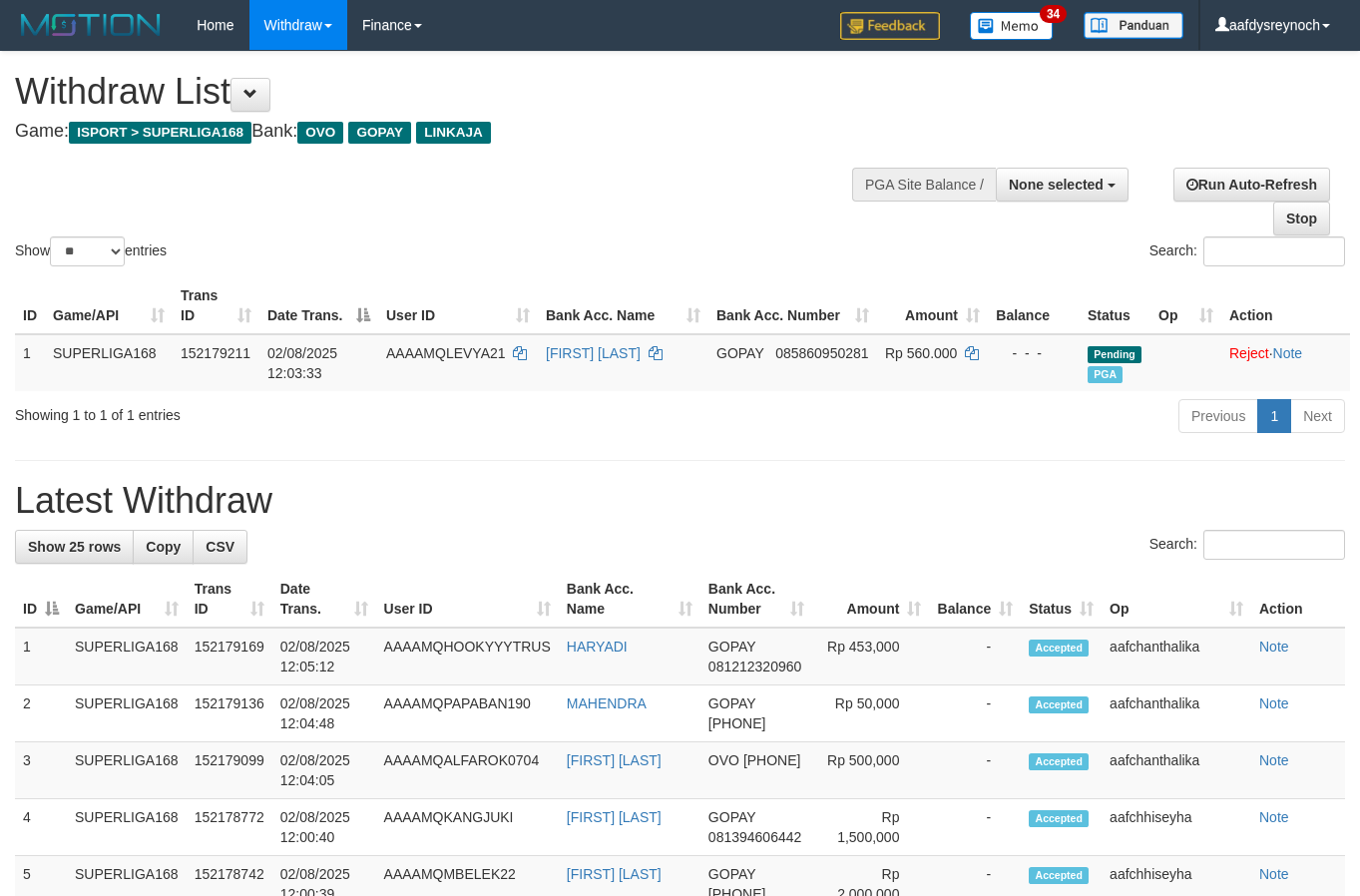 select 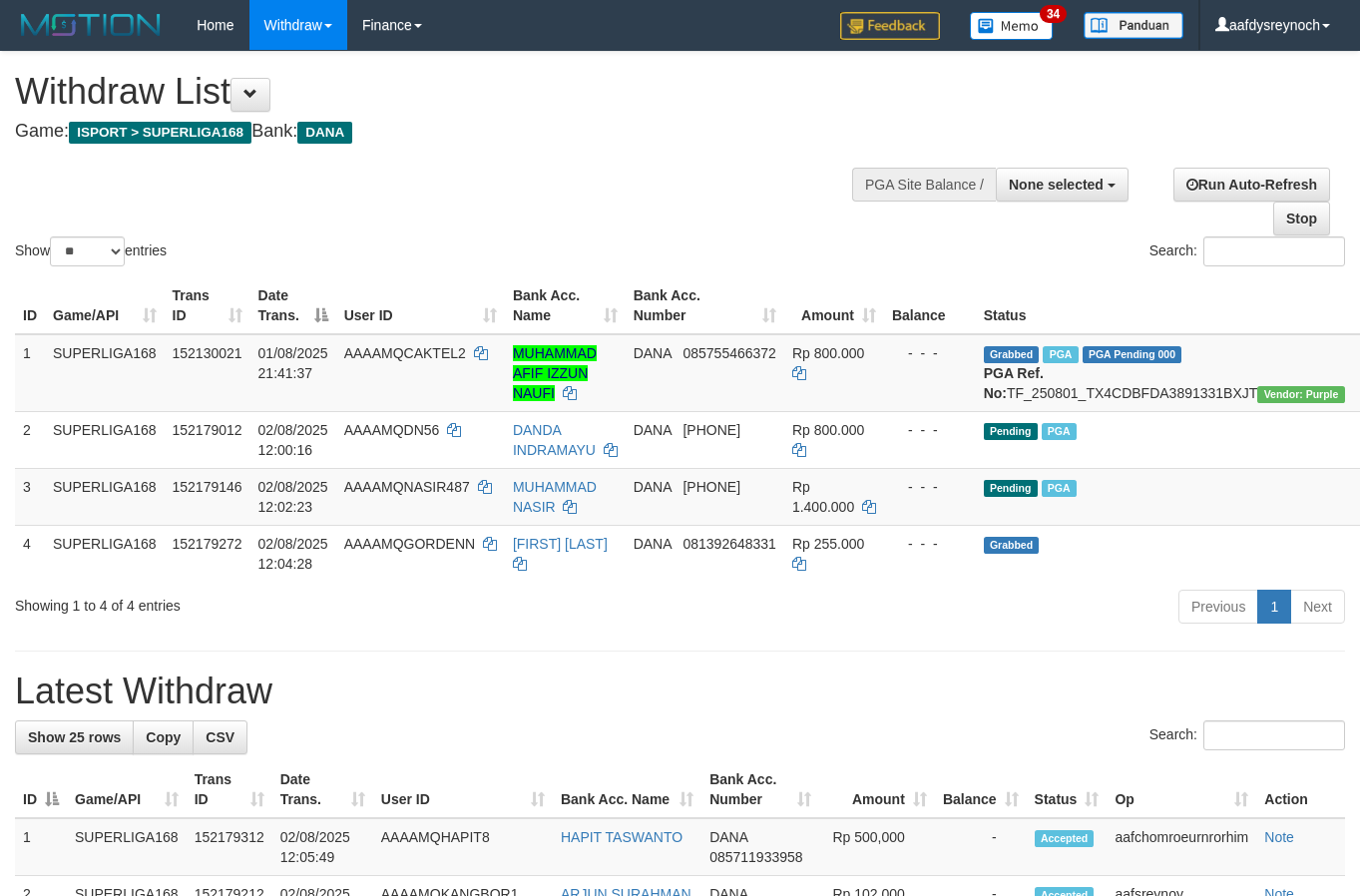 select 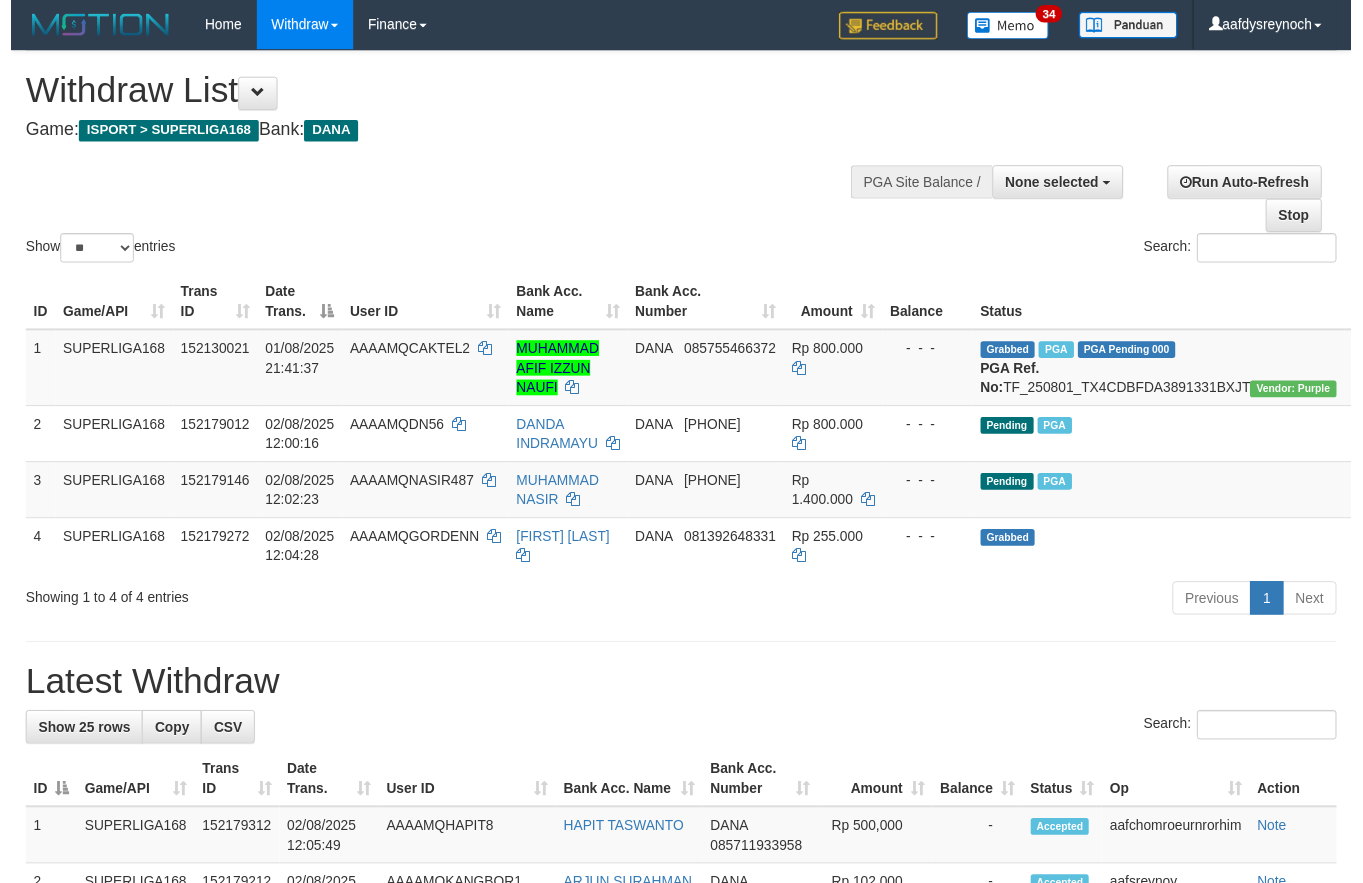 scroll, scrollTop: 0, scrollLeft: 0, axis: both 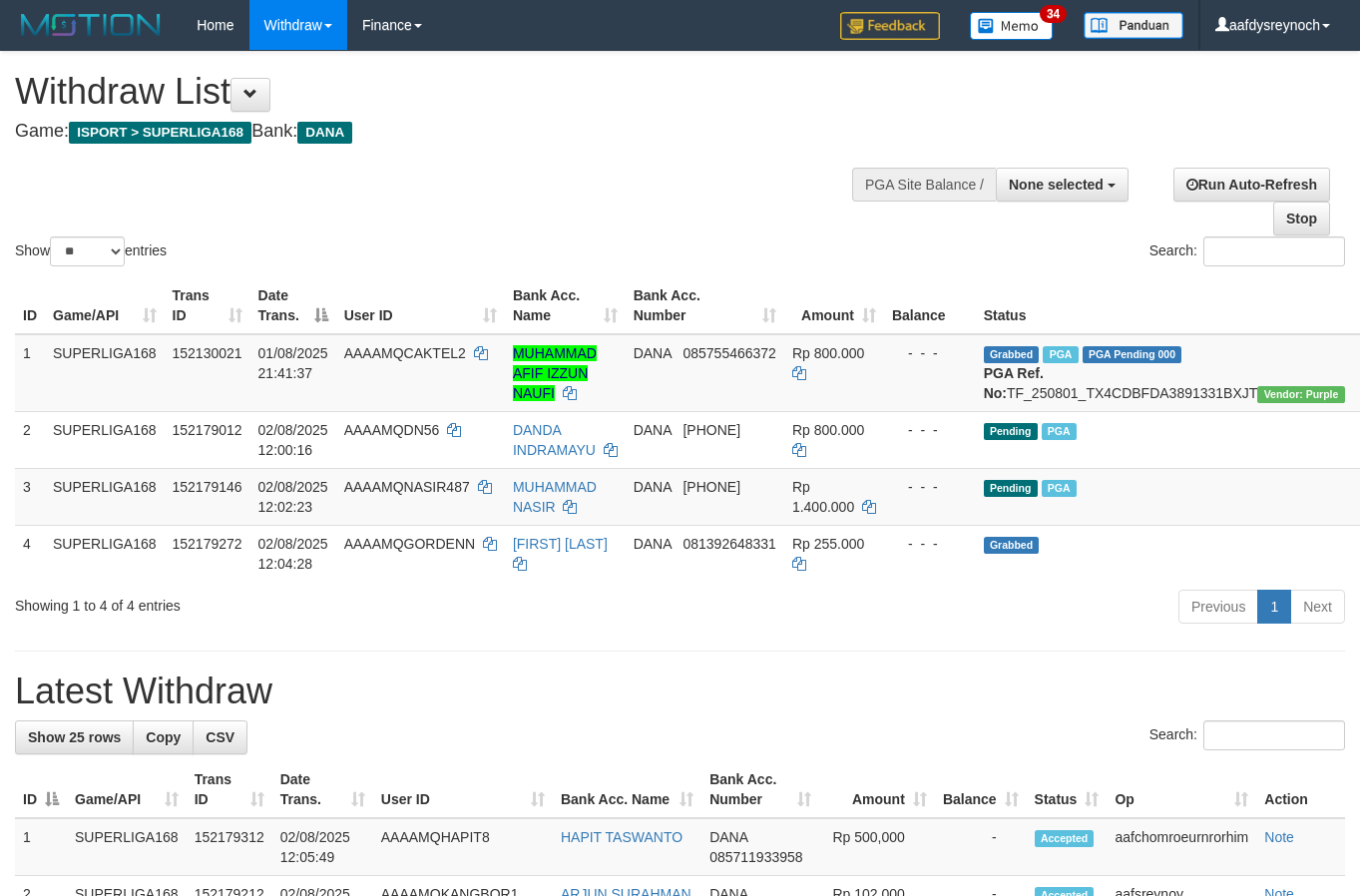 select 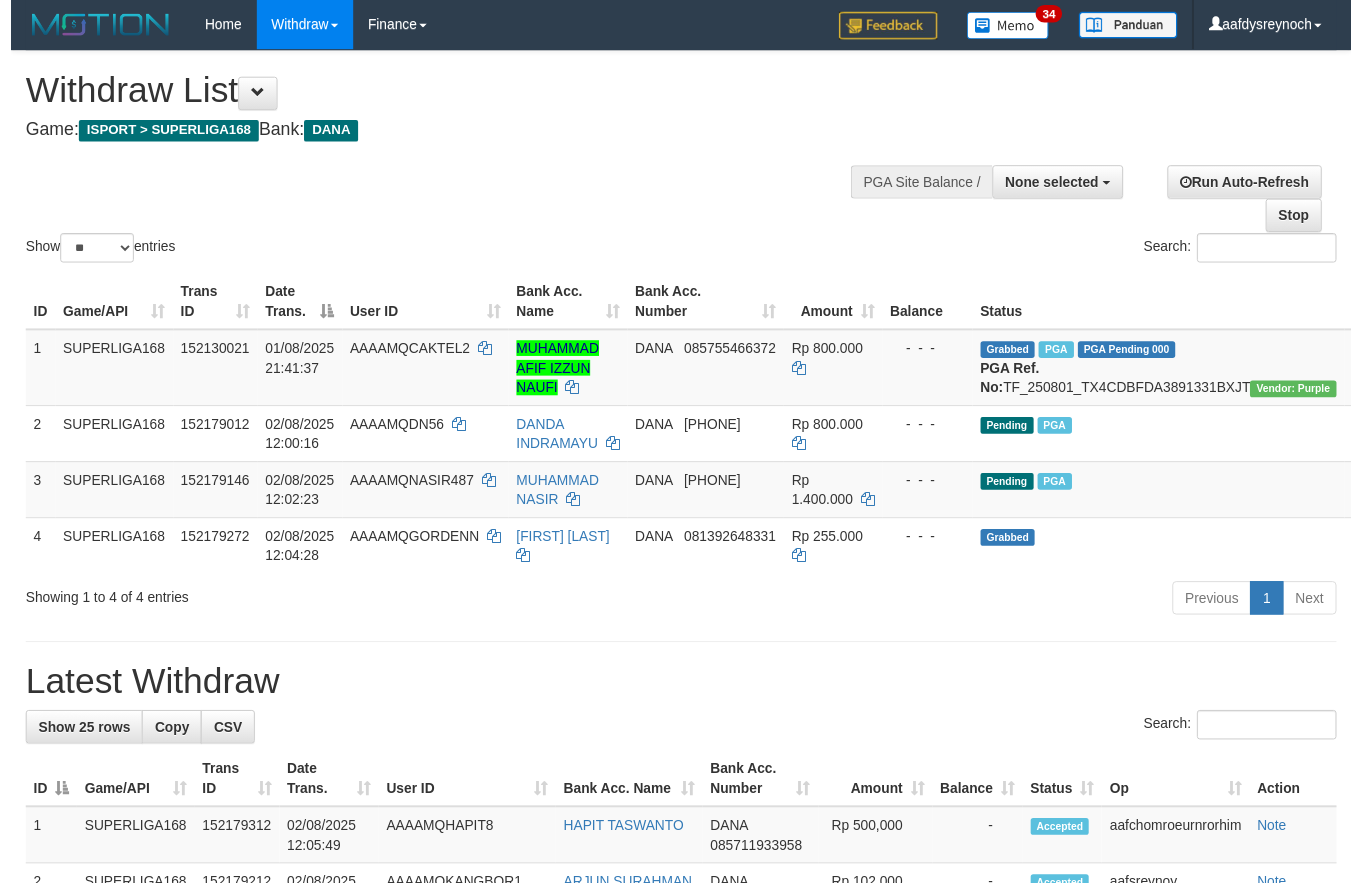 scroll, scrollTop: 0, scrollLeft: 0, axis: both 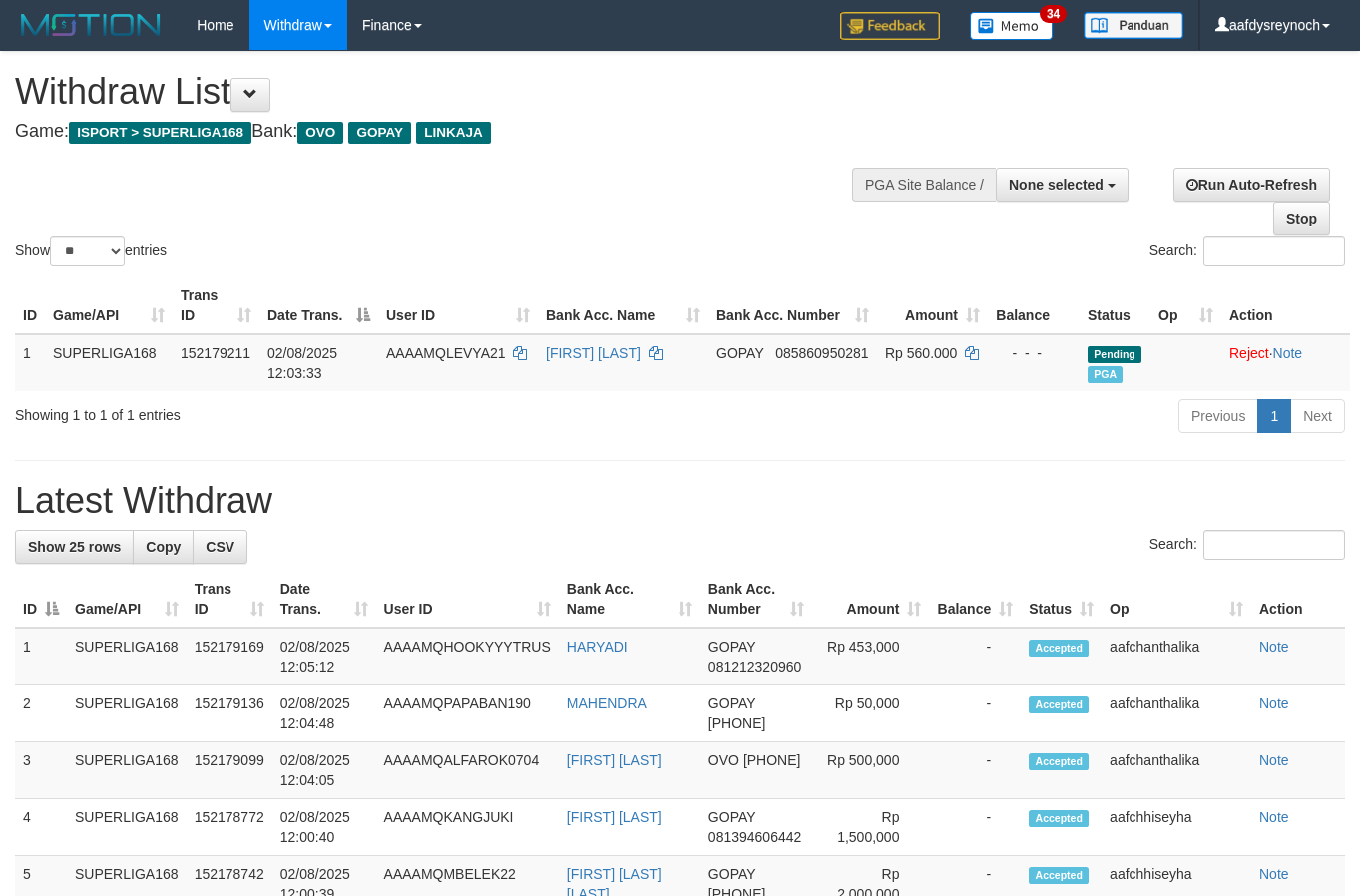 select 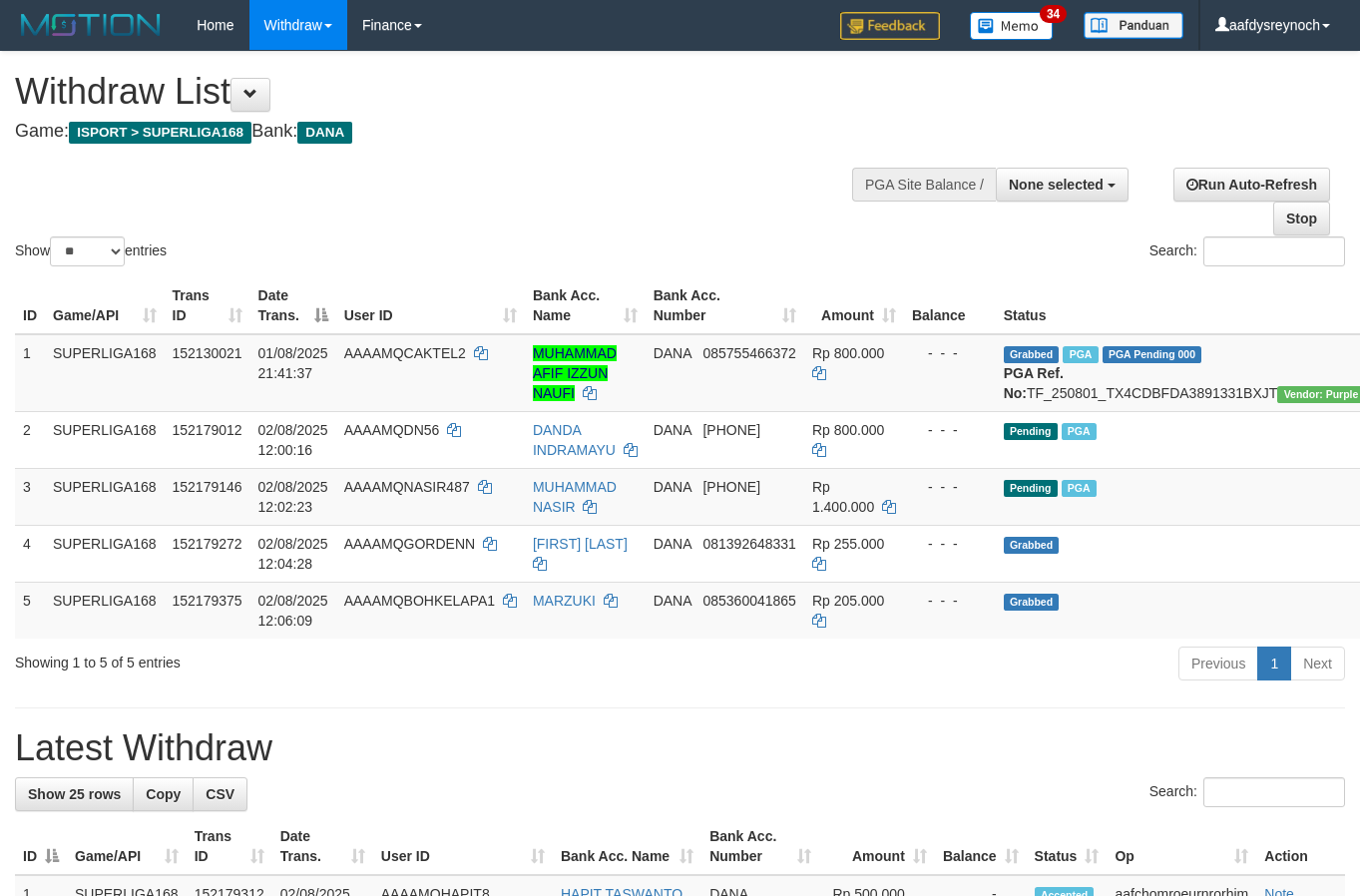 select 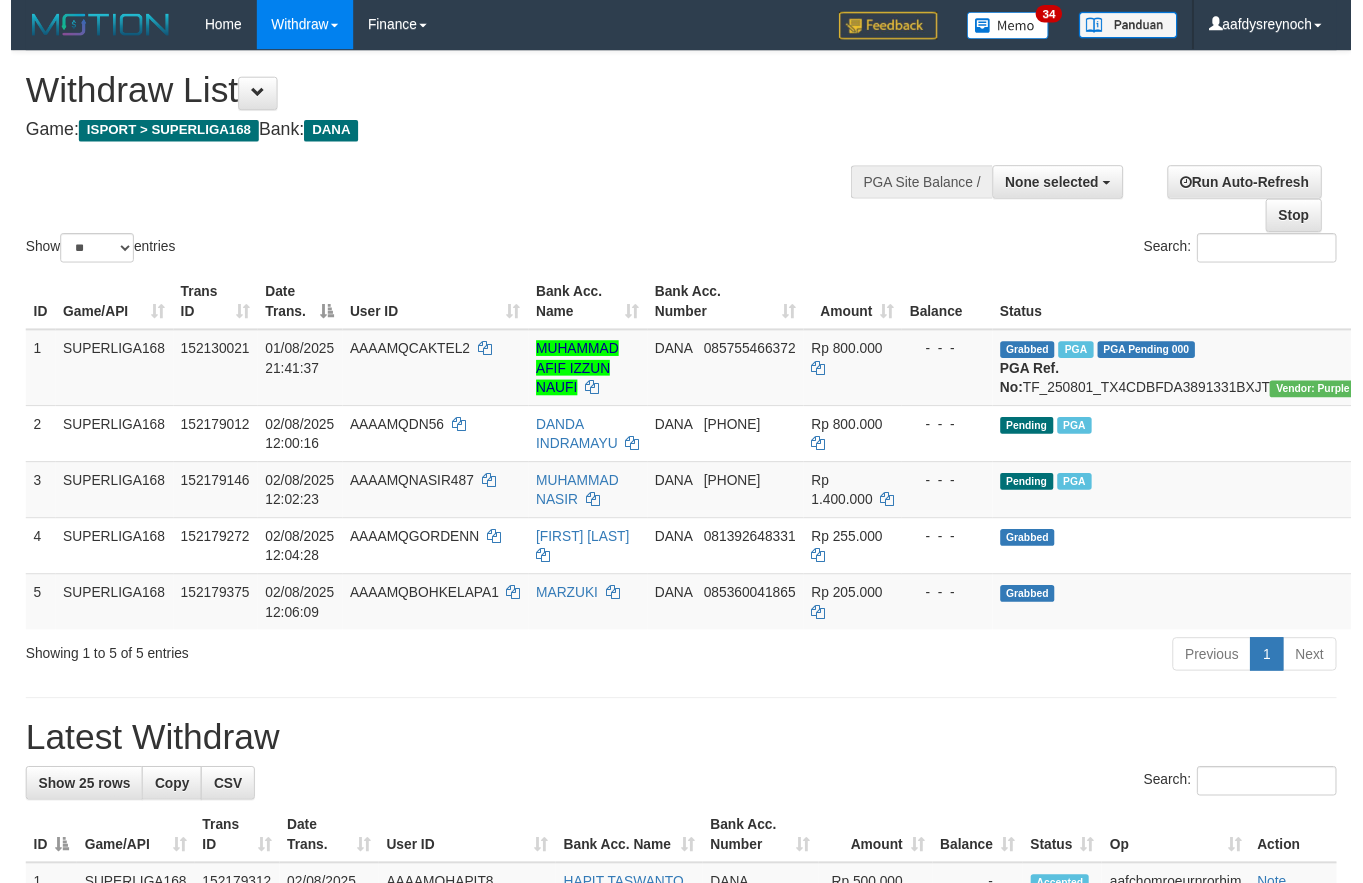 scroll, scrollTop: 0, scrollLeft: 0, axis: both 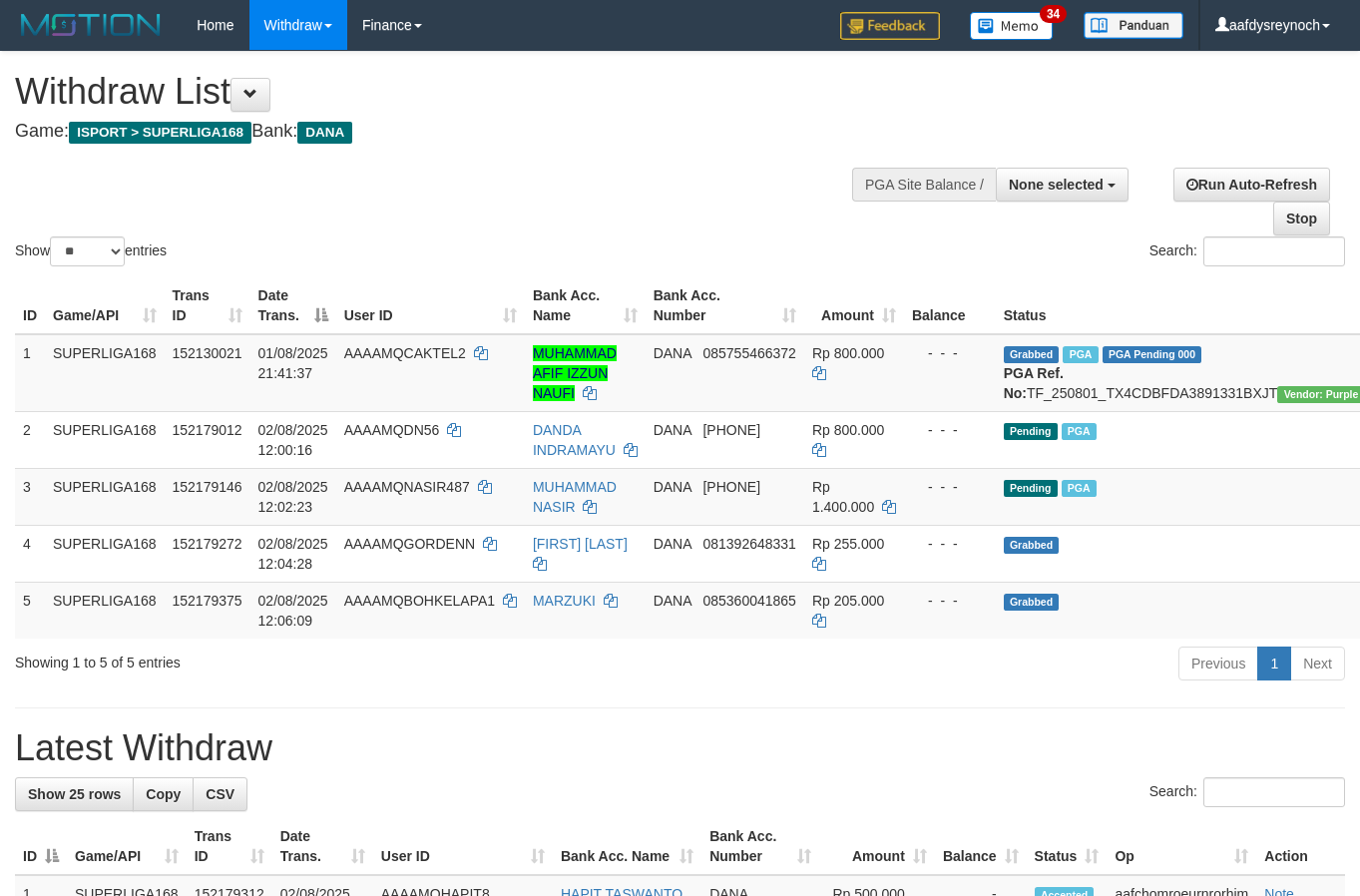 select 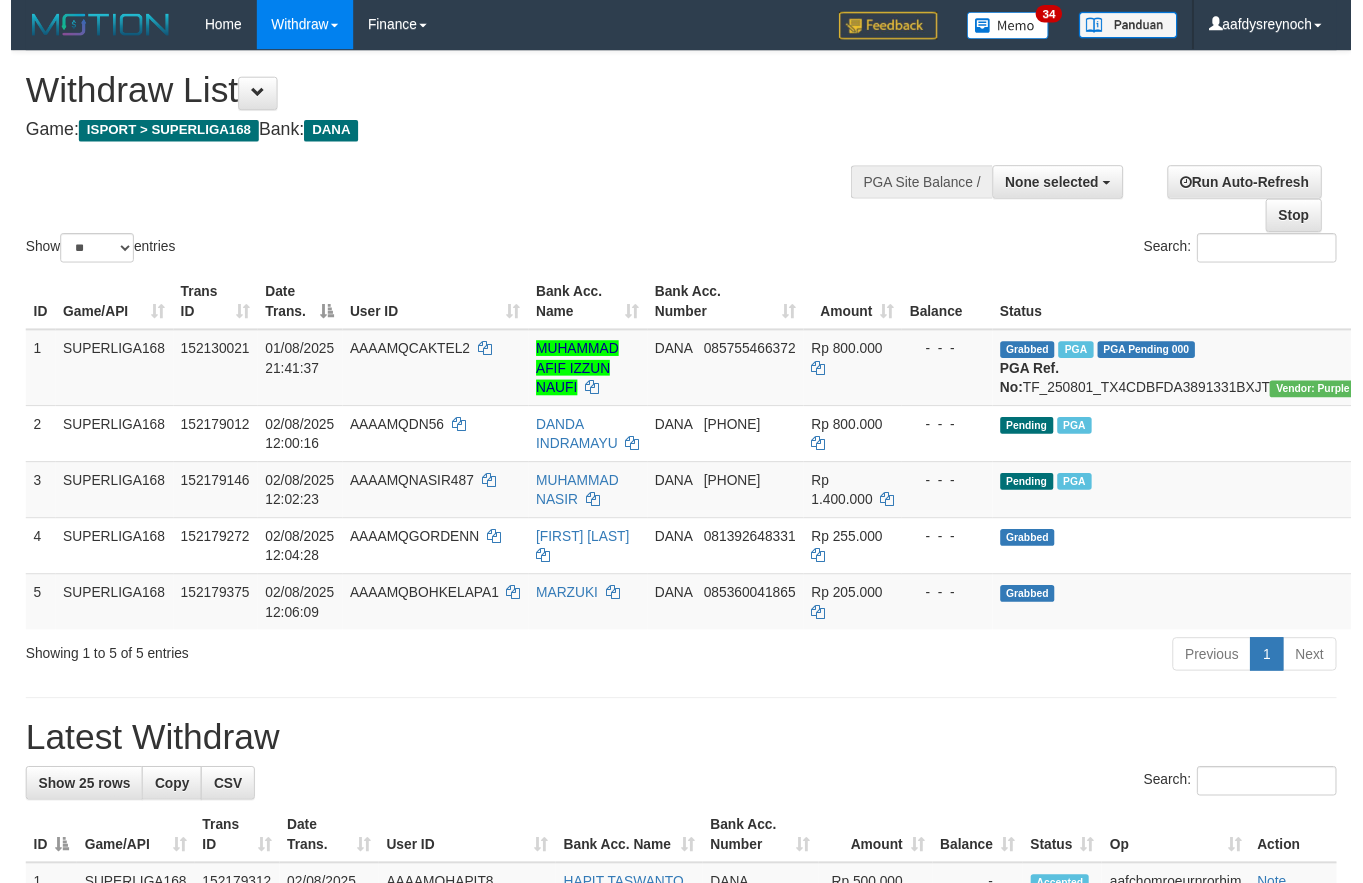 scroll, scrollTop: 0, scrollLeft: 0, axis: both 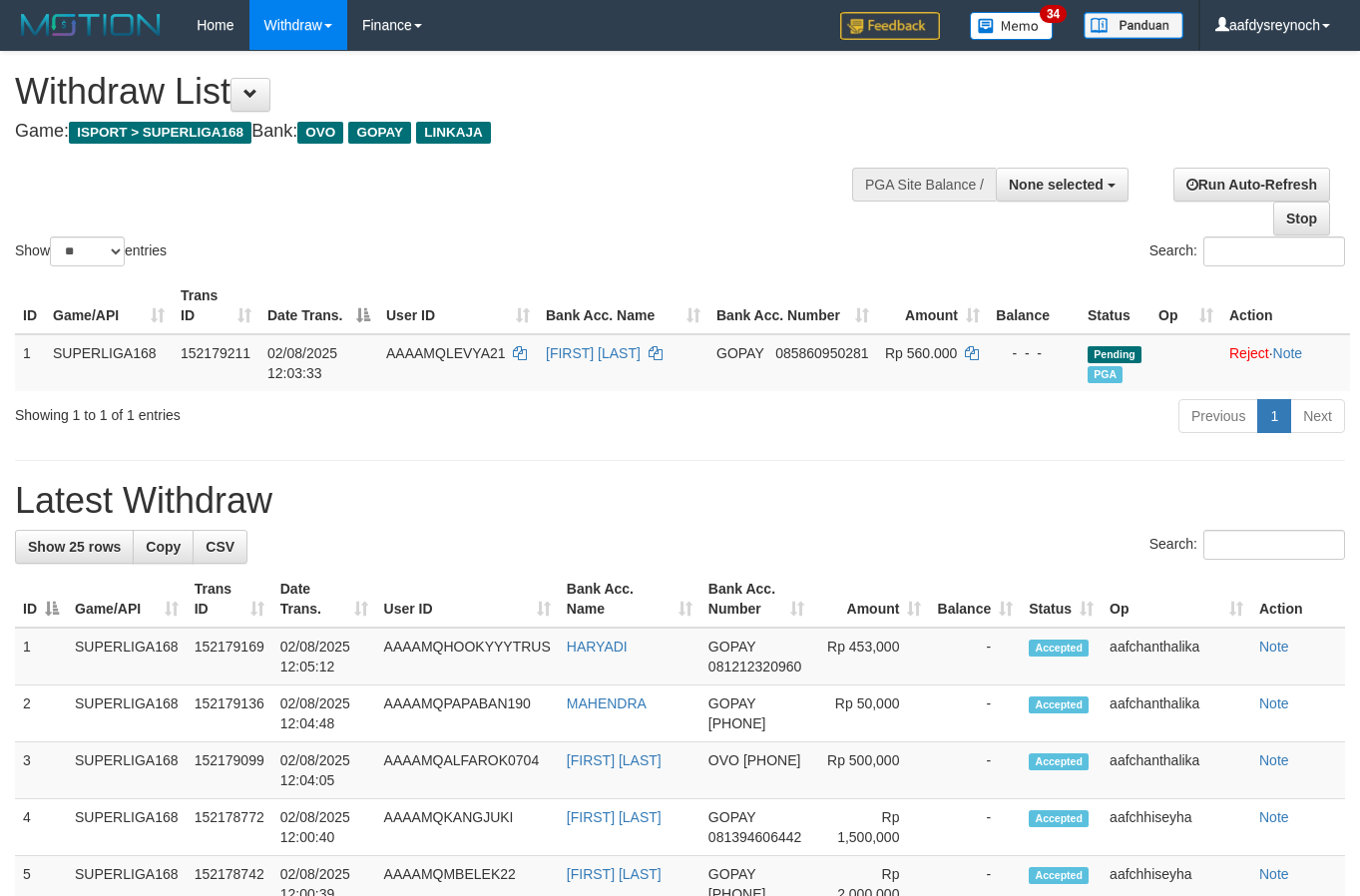 select 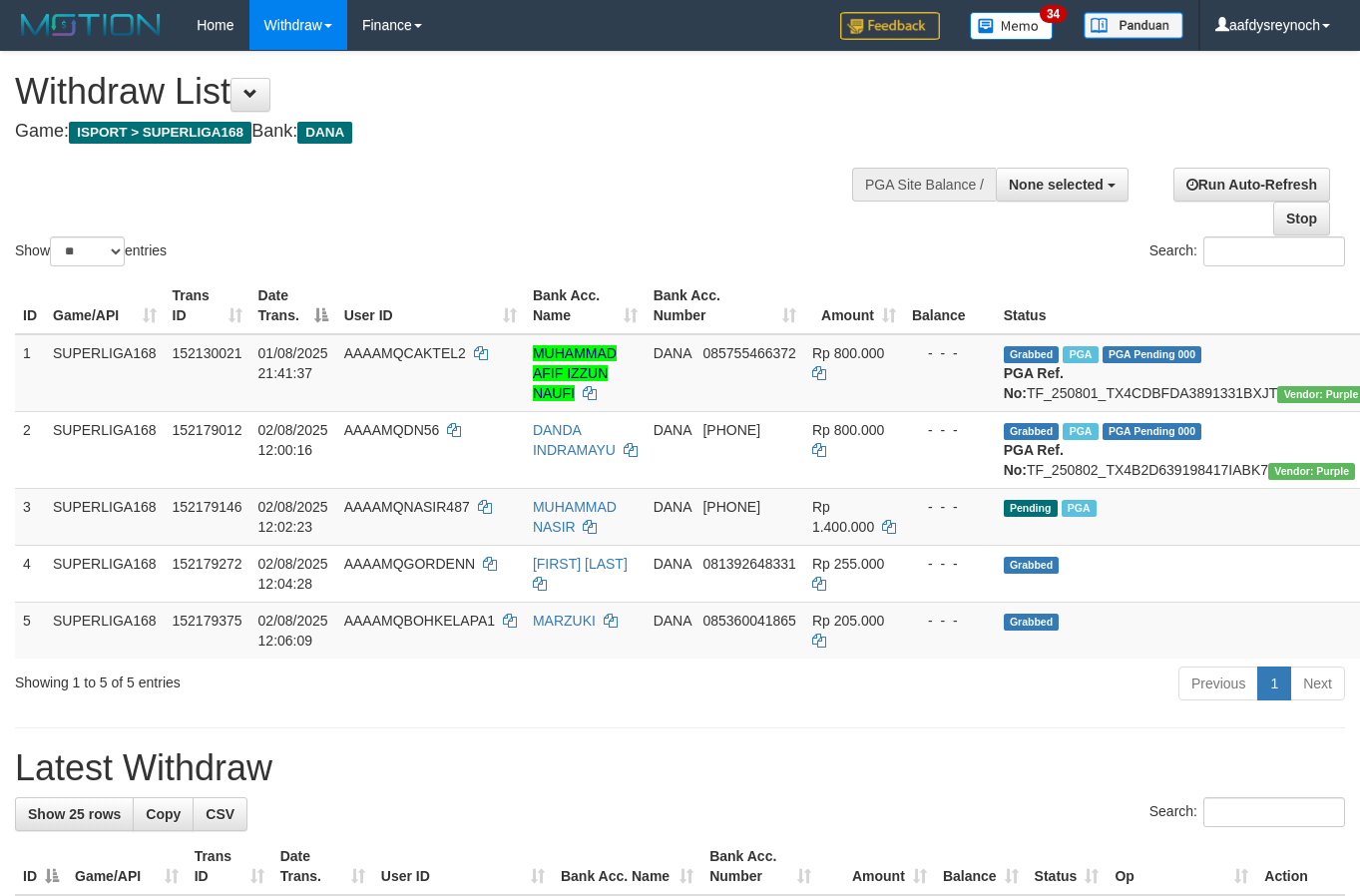 select 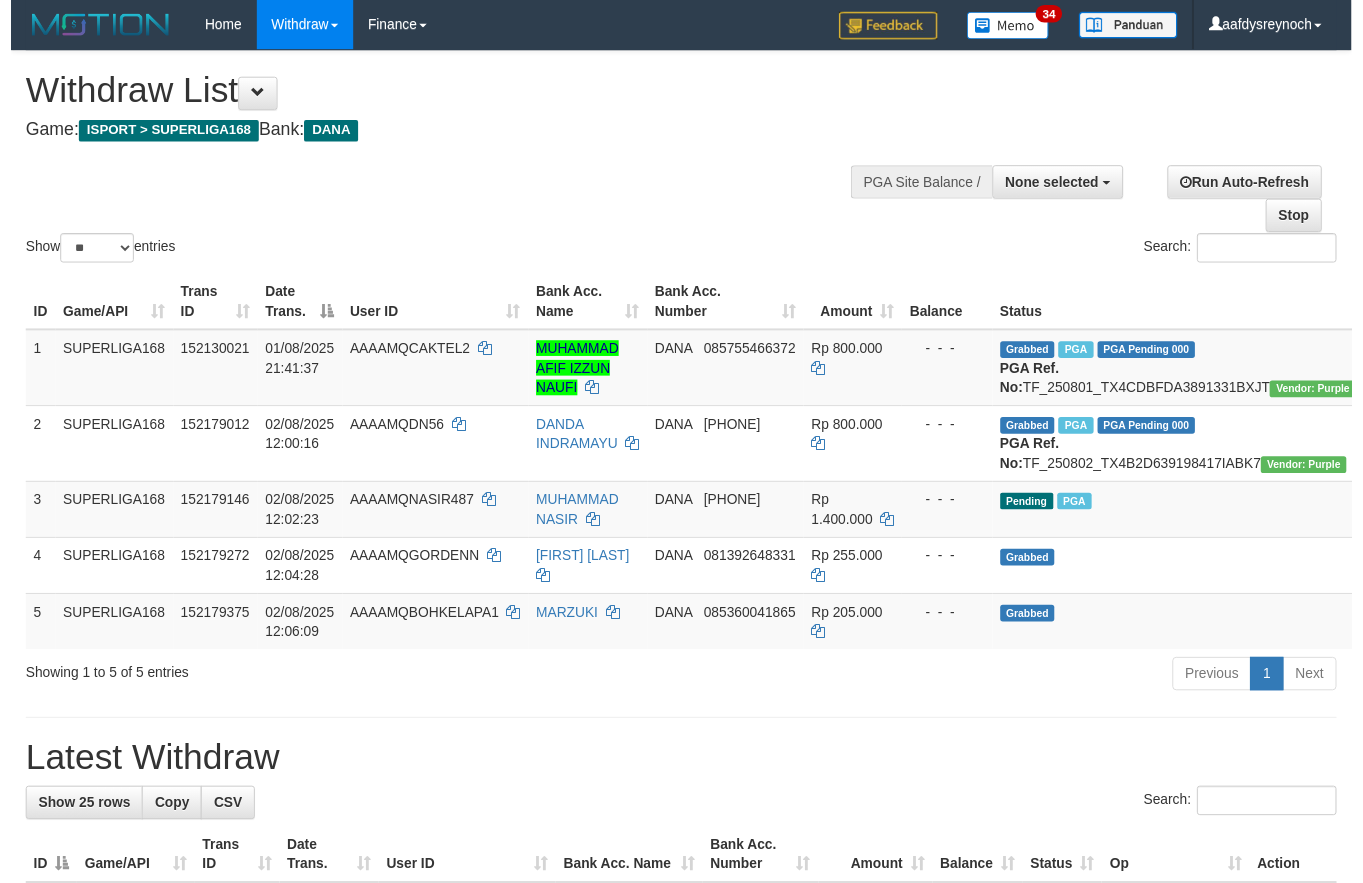 scroll, scrollTop: 0, scrollLeft: 0, axis: both 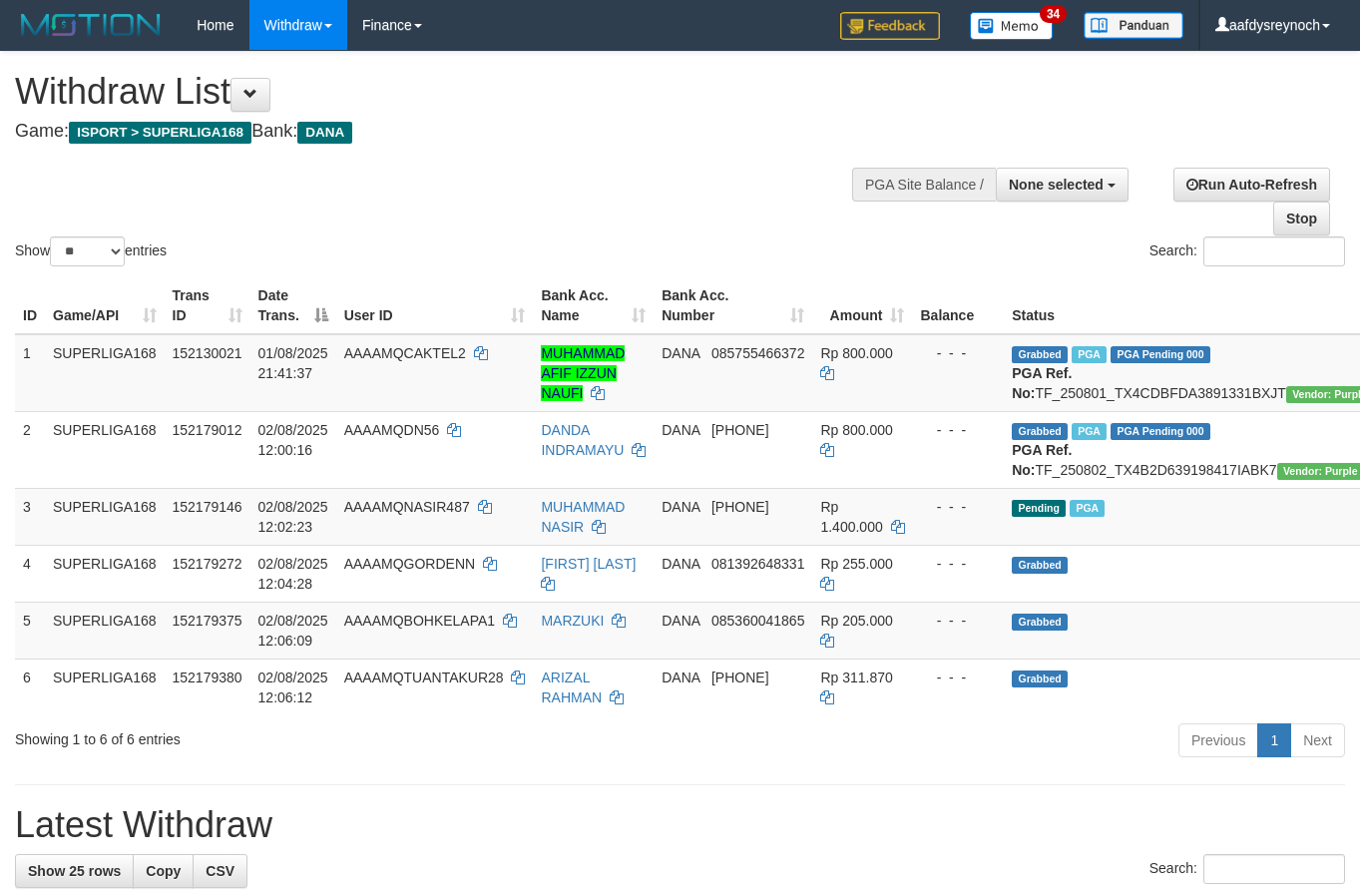 select 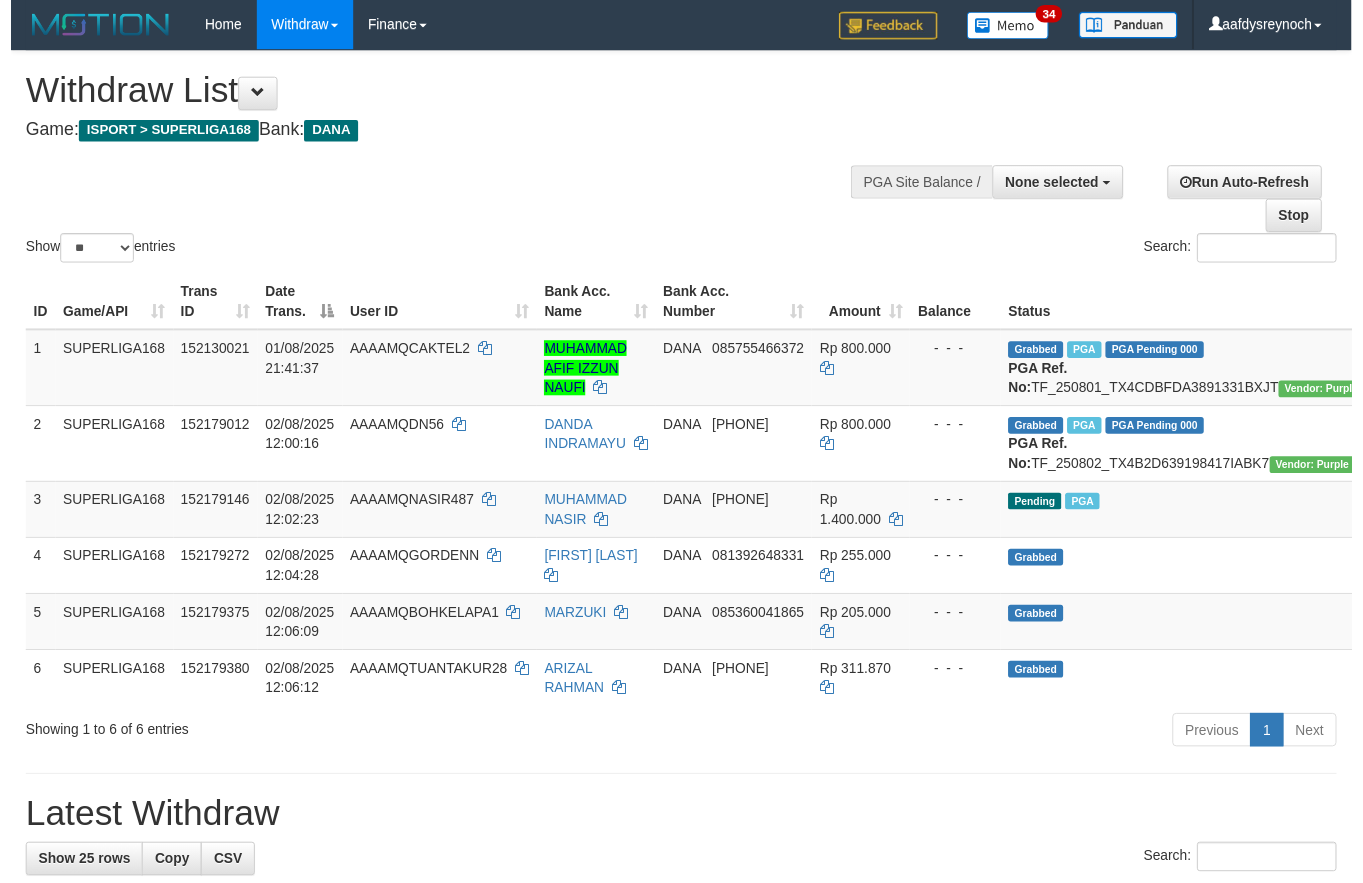 scroll, scrollTop: 0, scrollLeft: 0, axis: both 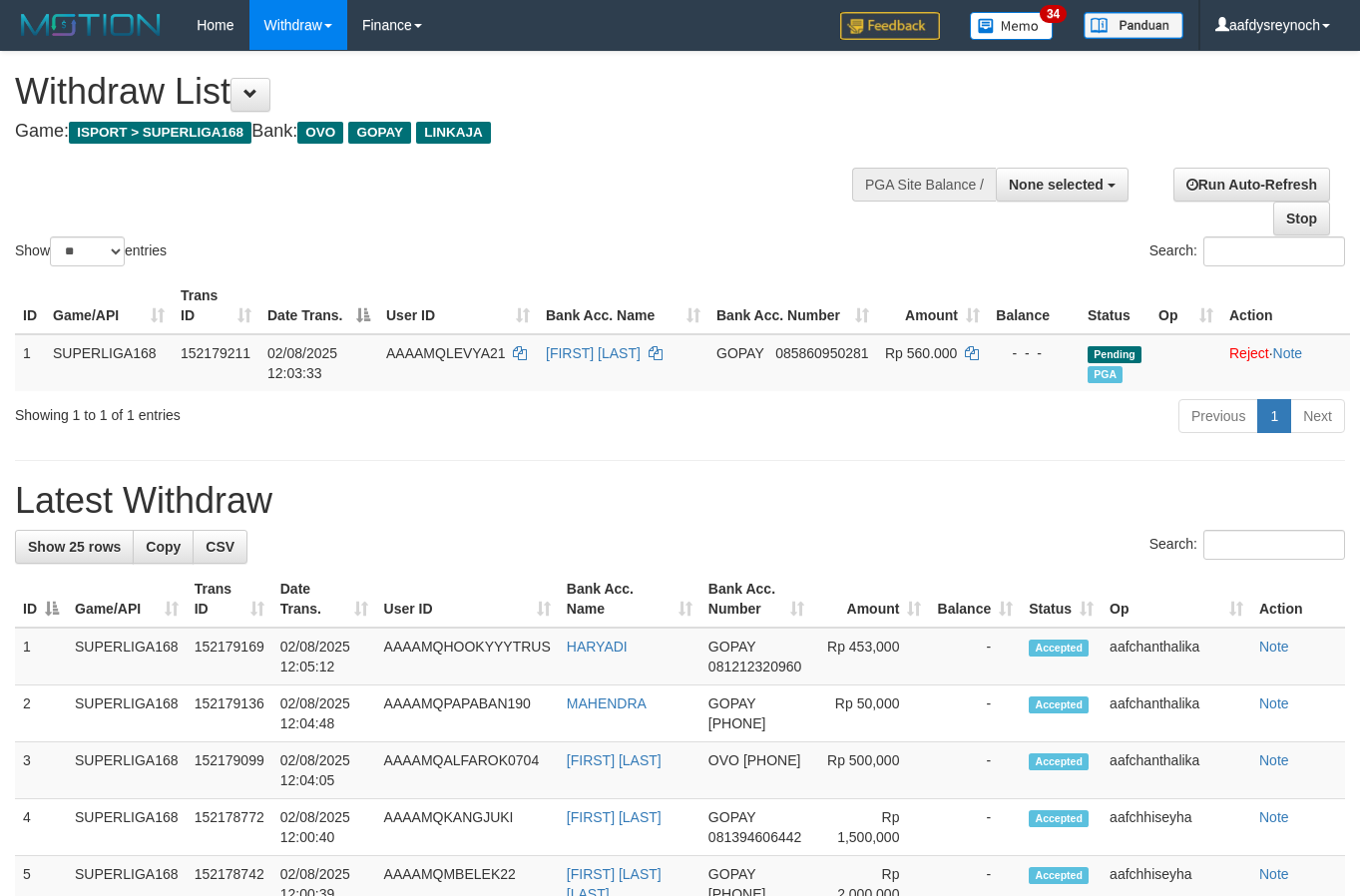 select 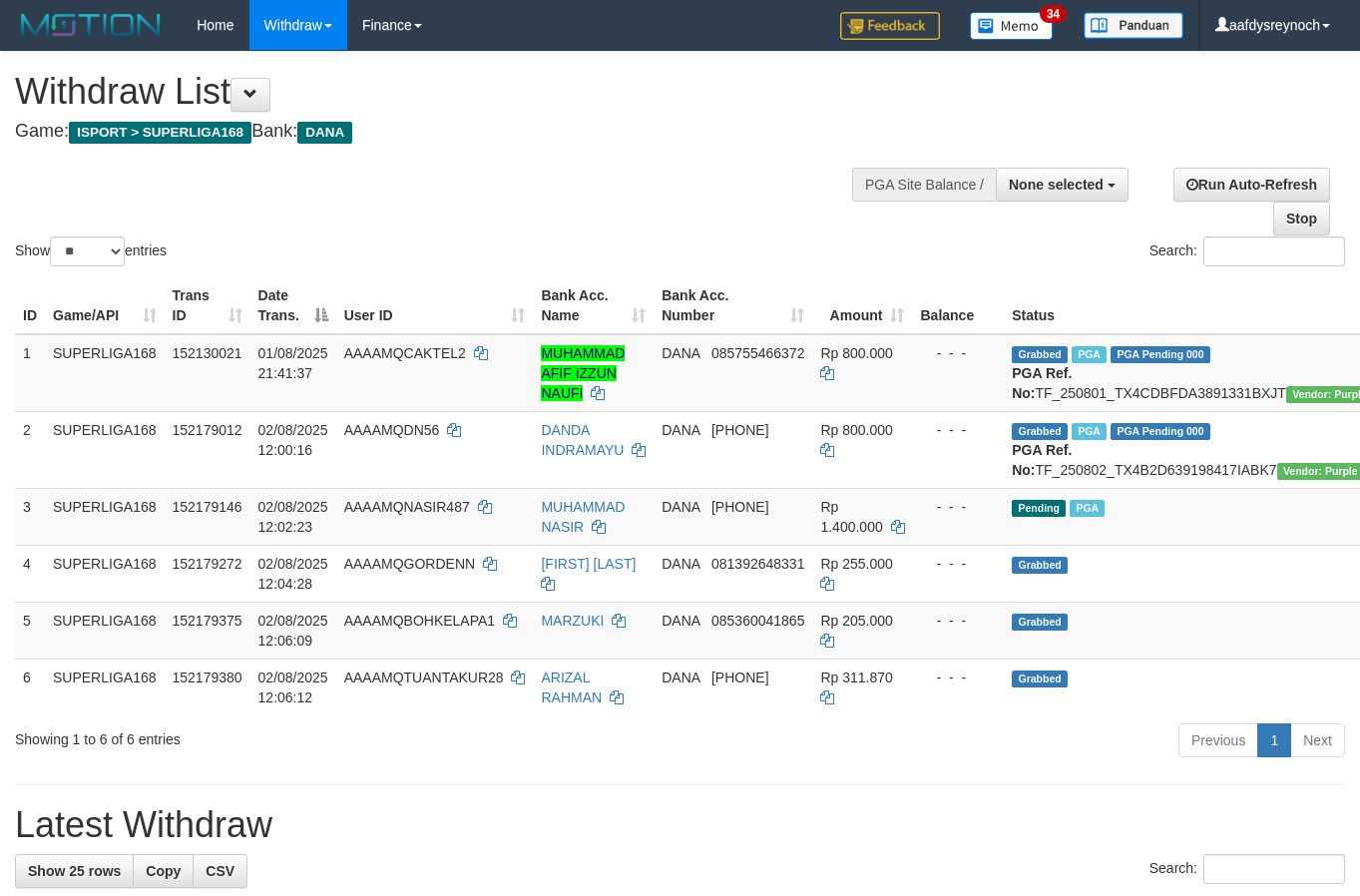 select 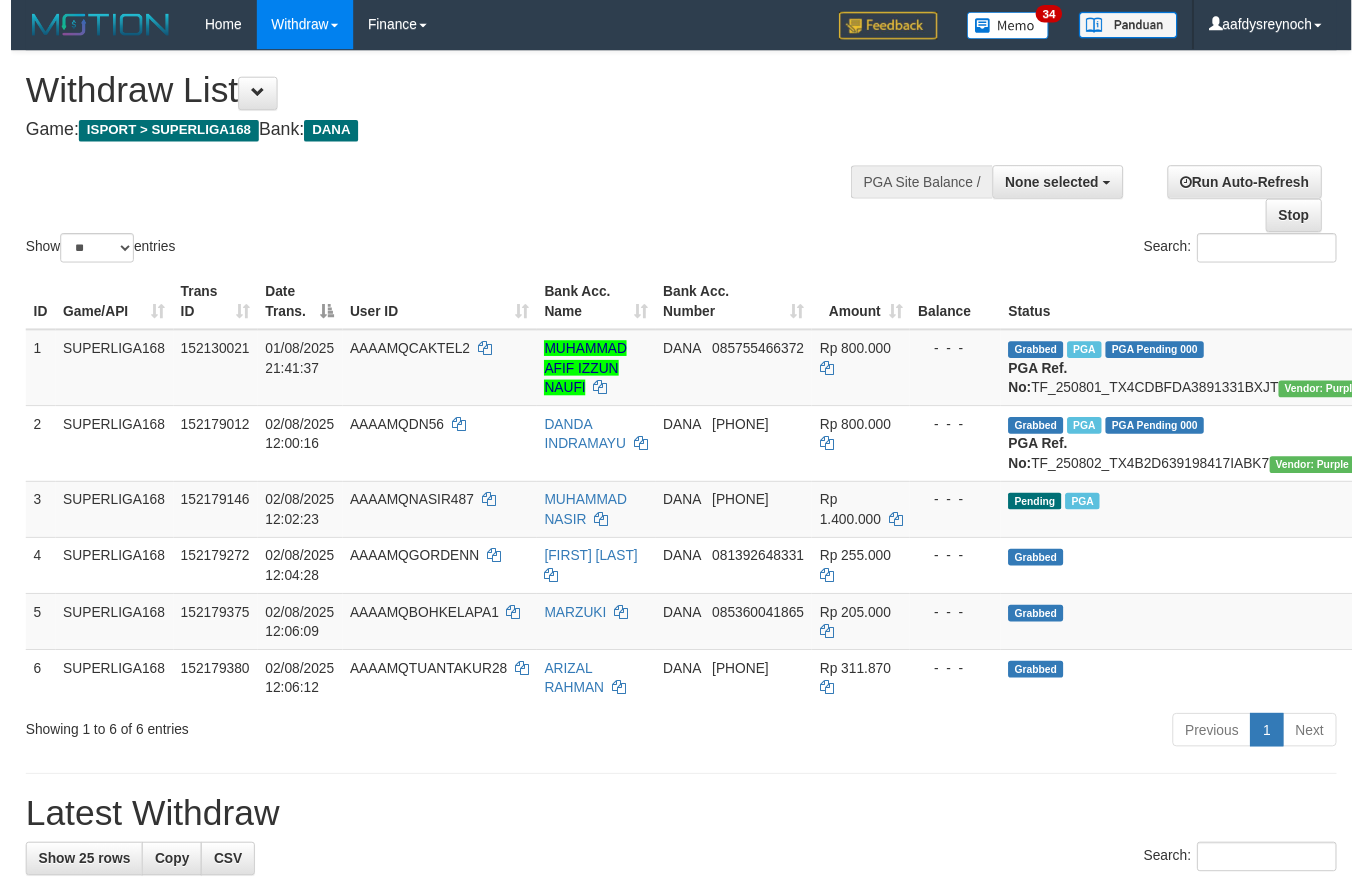 scroll, scrollTop: 0, scrollLeft: 0, axis: both 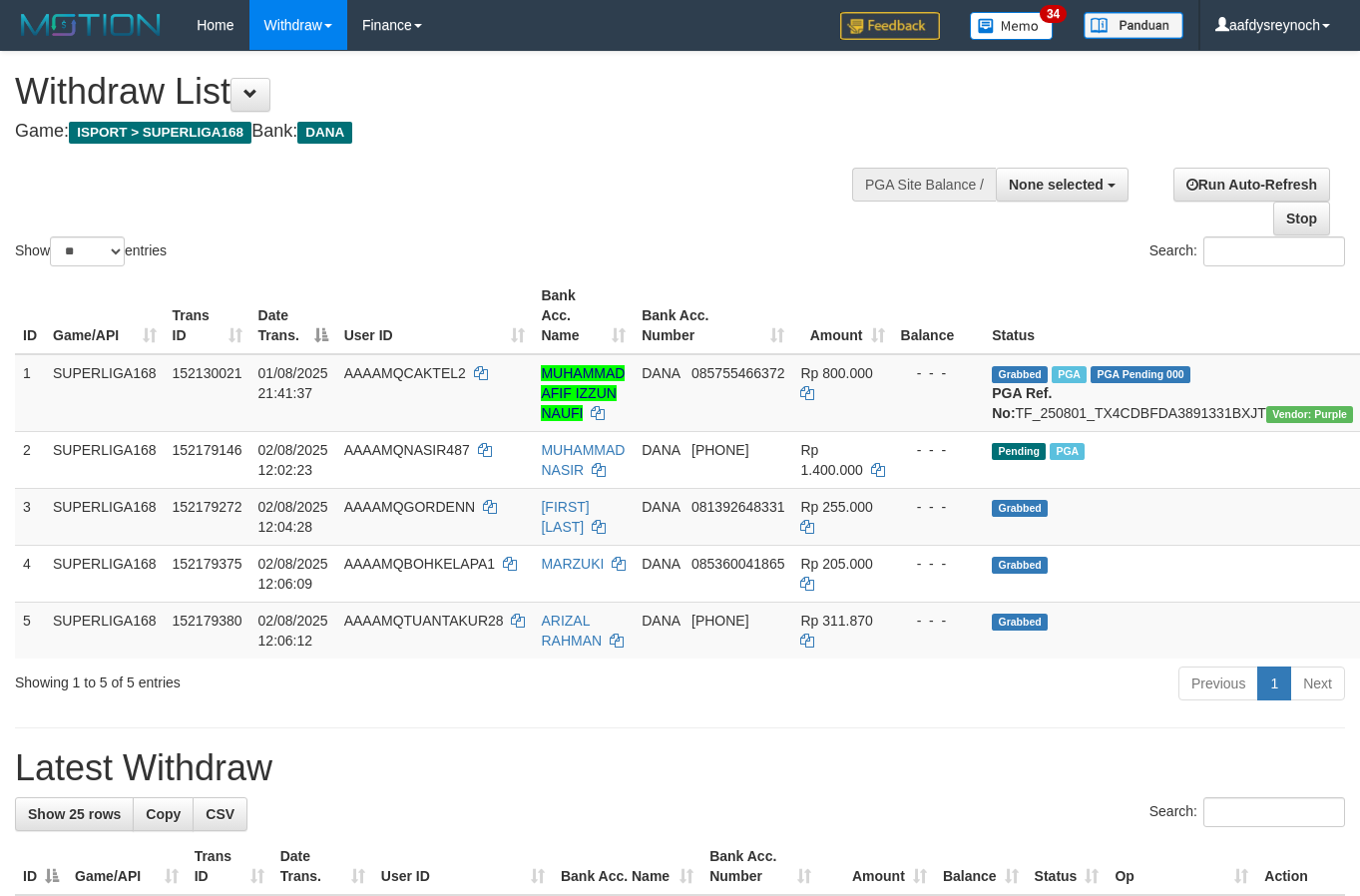 select 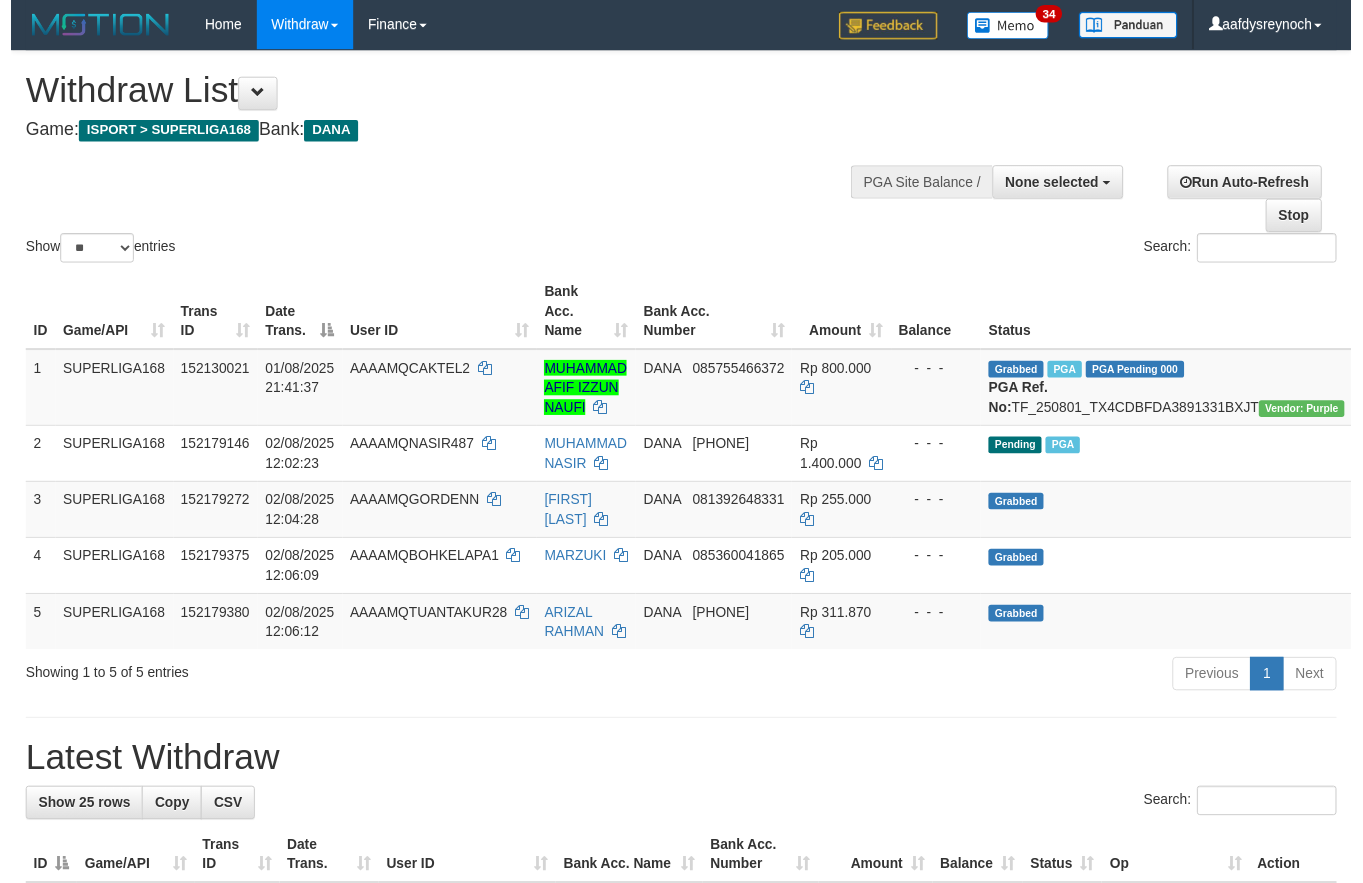 scroll, scrollTop: 0, scrollLeft: 0, axis: both 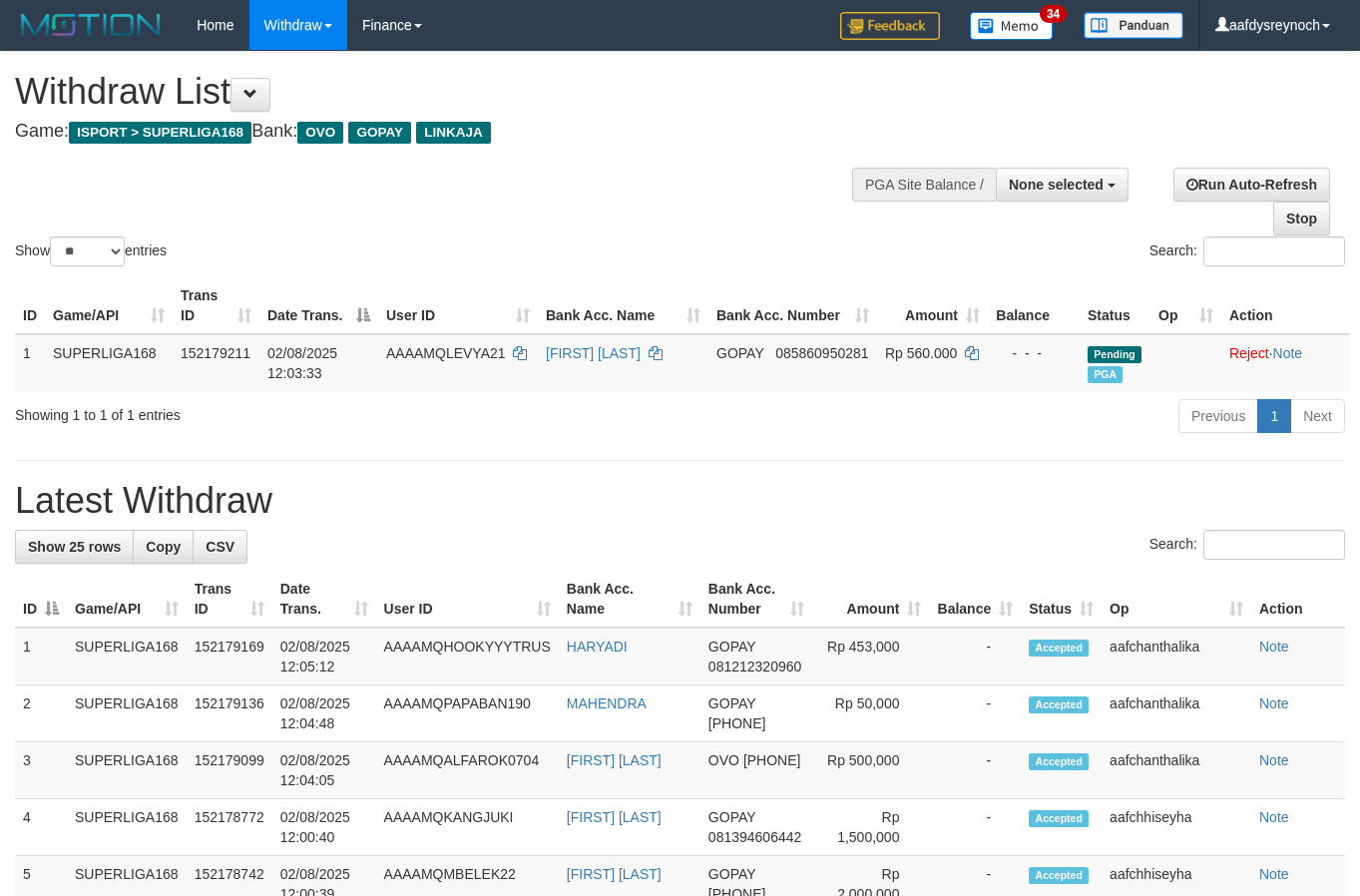 select 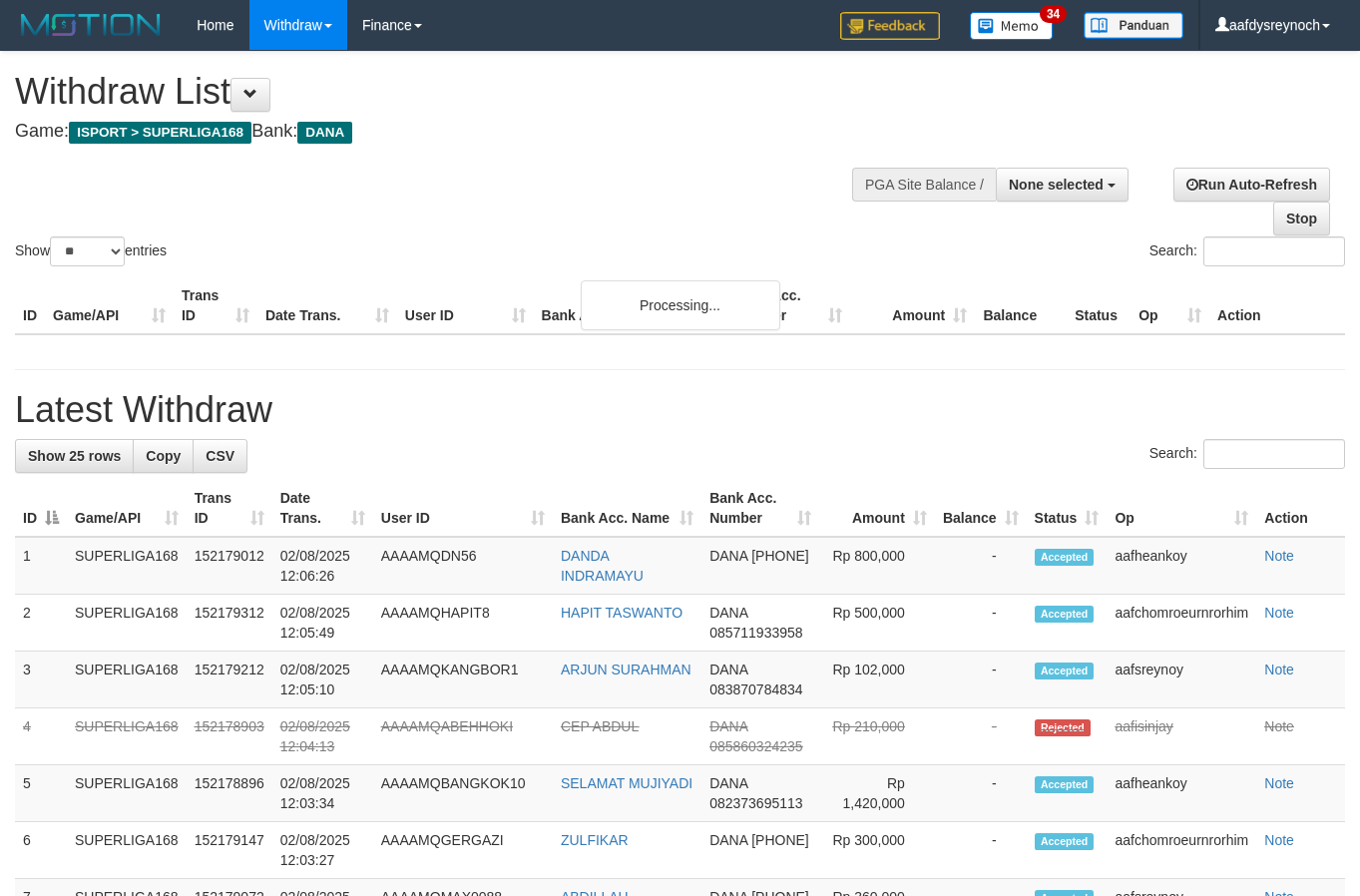 select 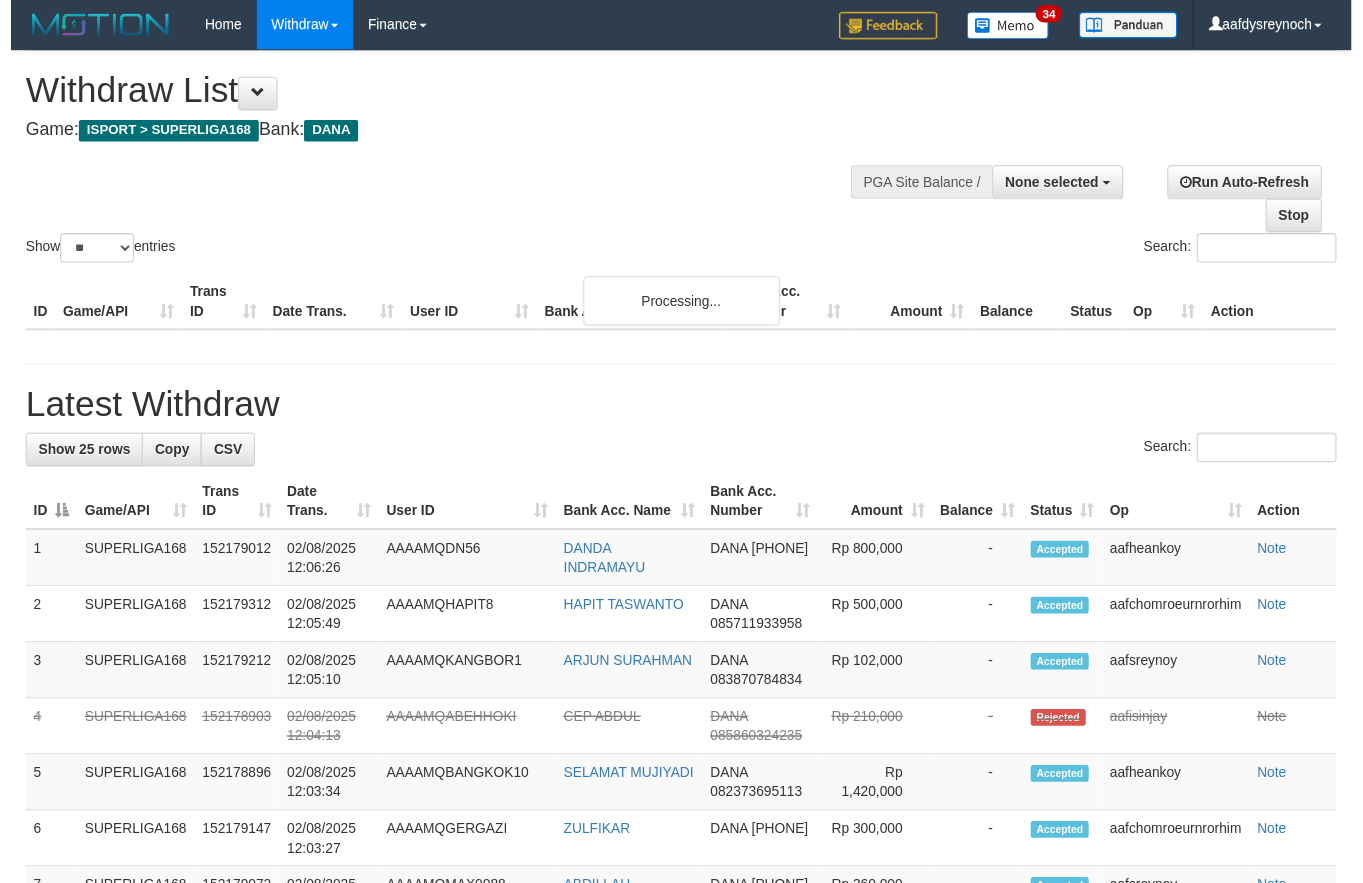 scroll, scrollTop: 0, scrollLeft: 0, axis: both 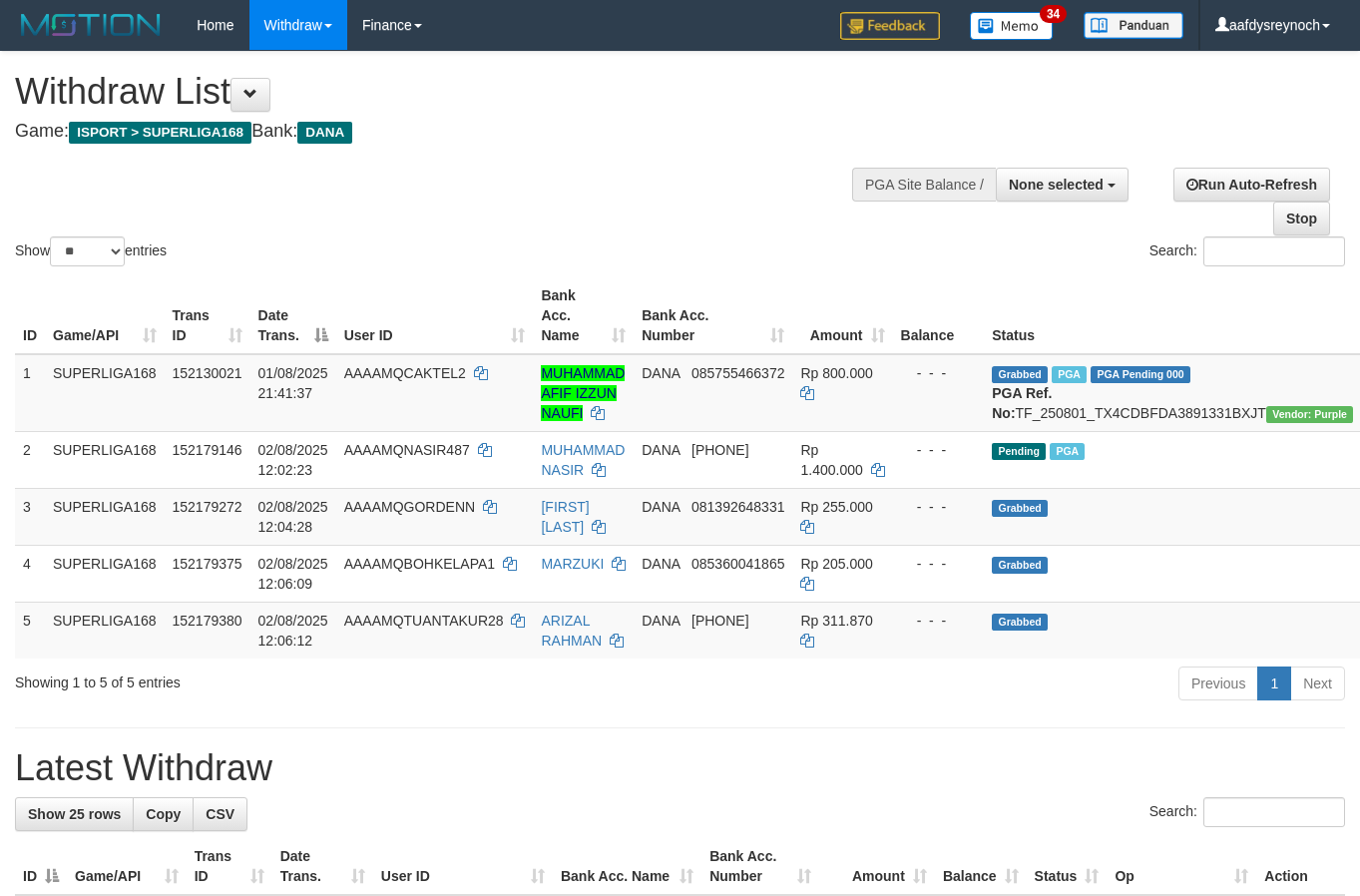 select 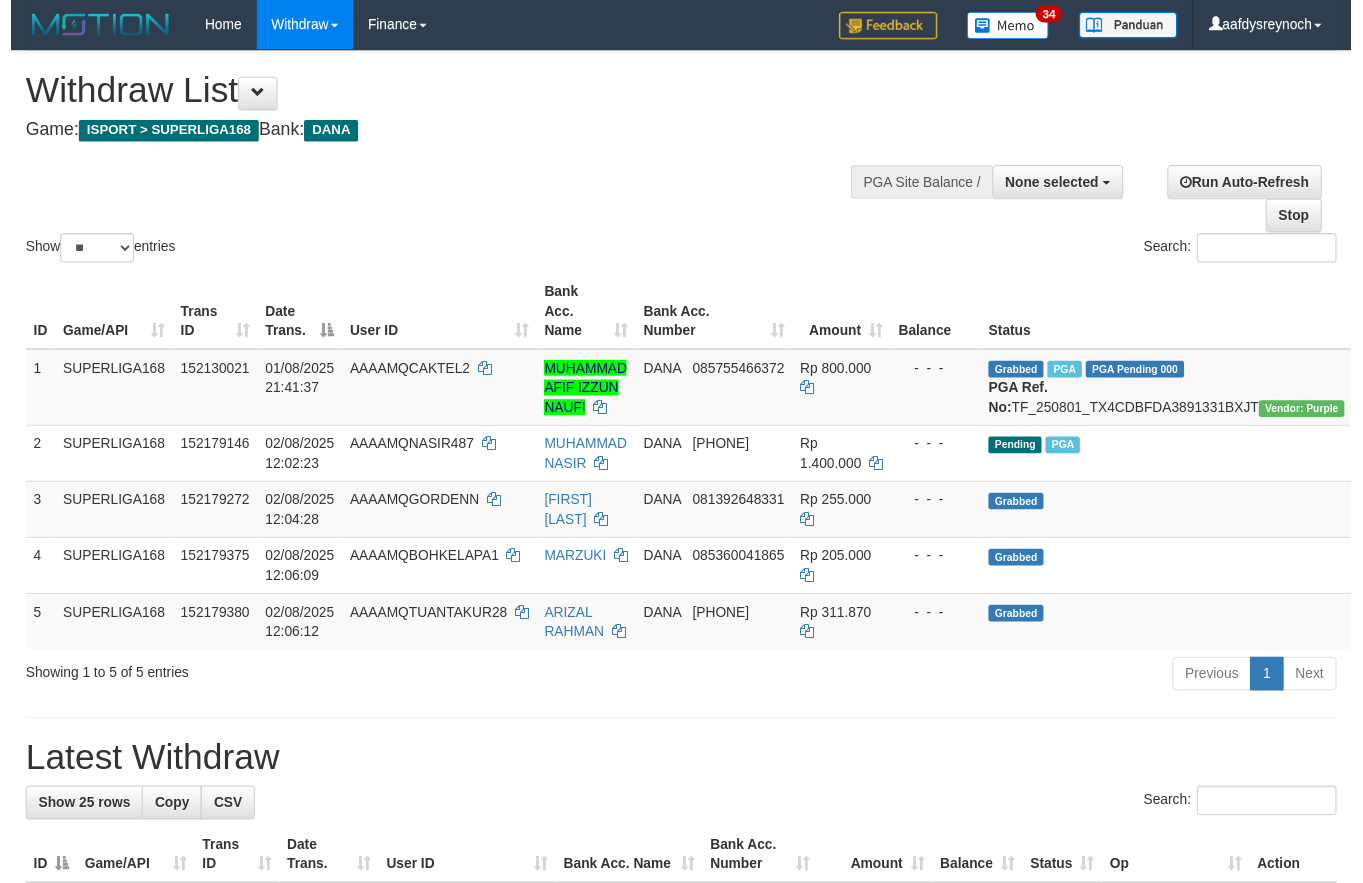 scroll, scrollTop: 0, scrollLeft: 0, axis: both 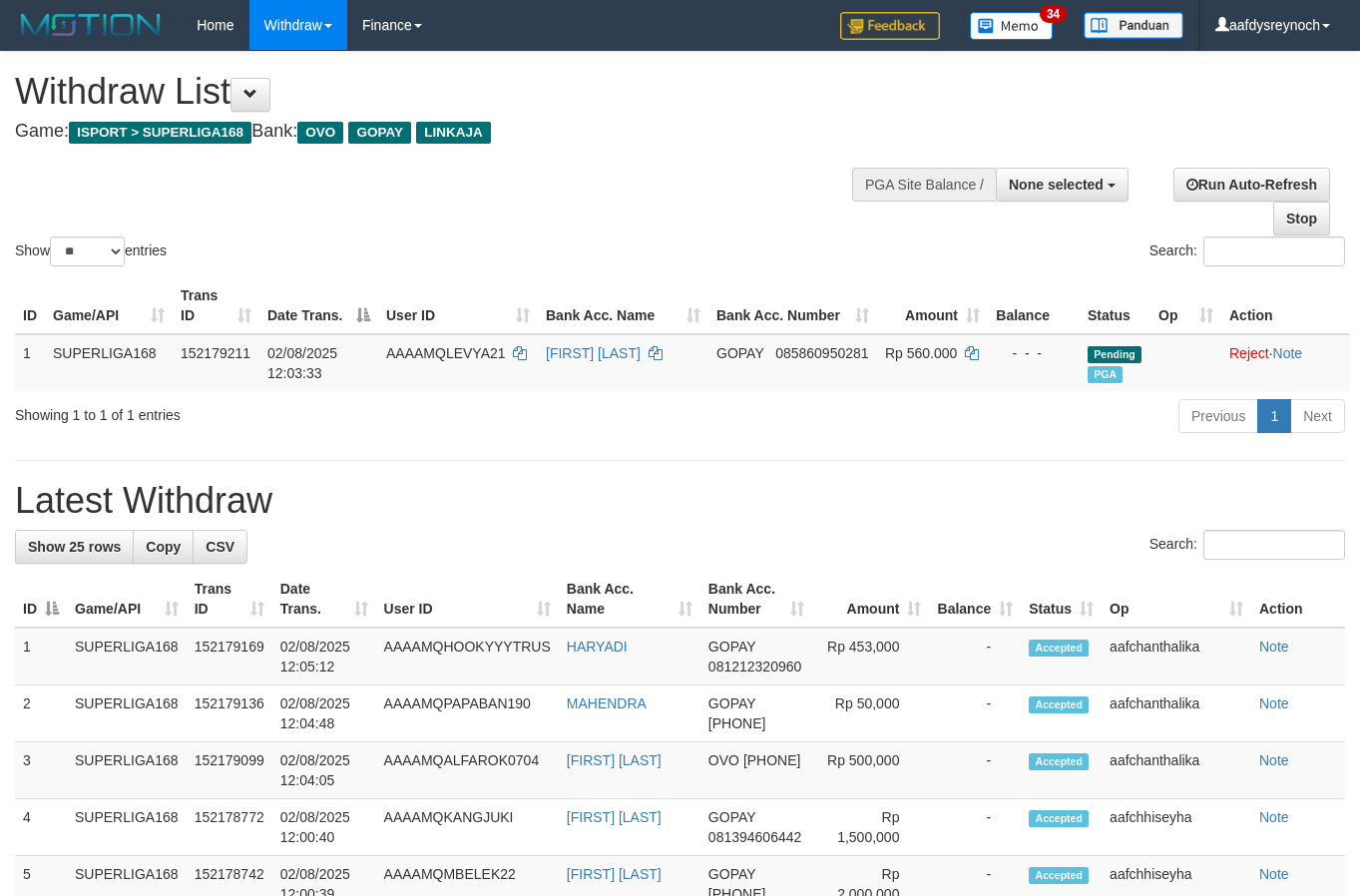 select 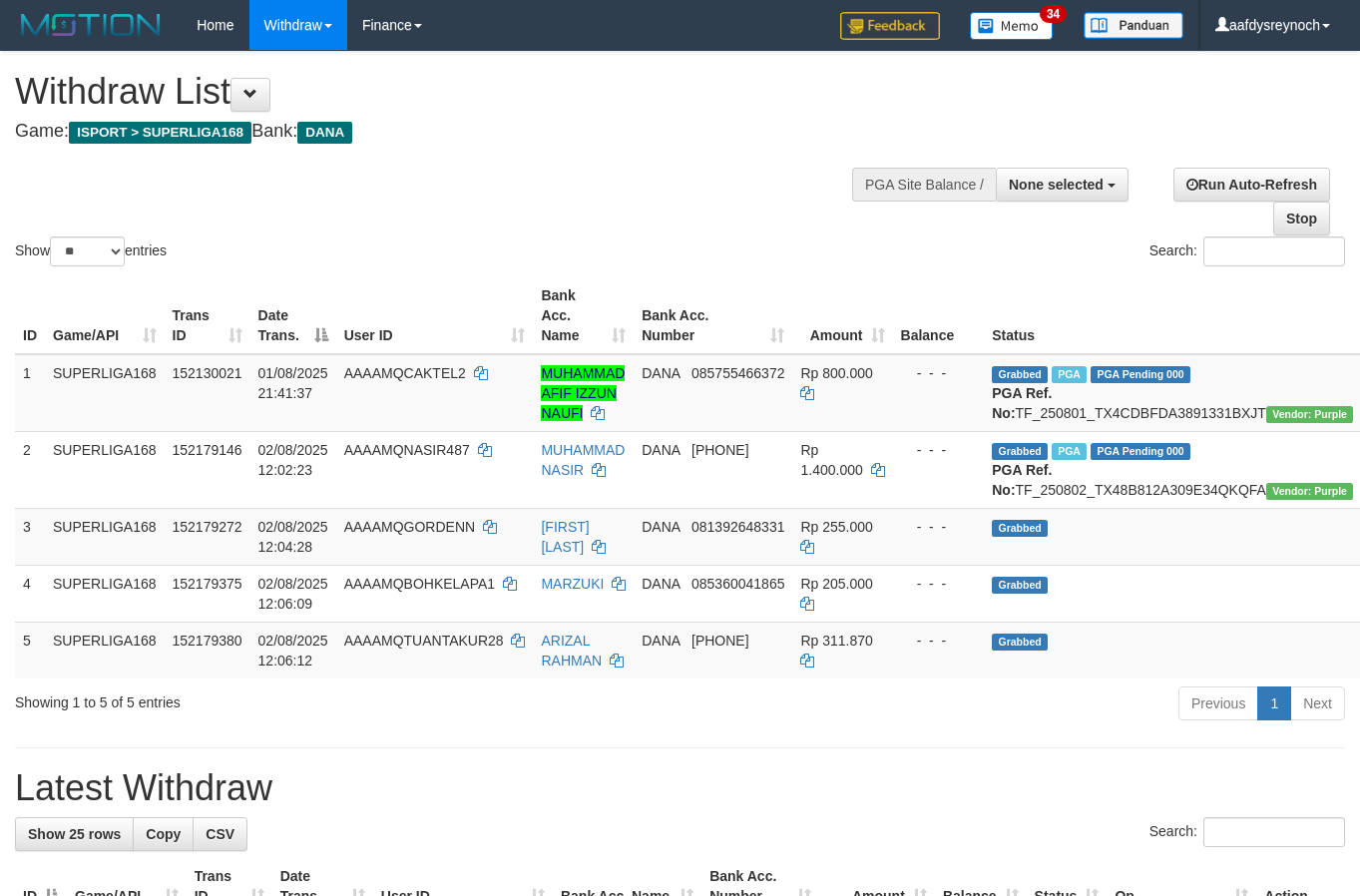 select 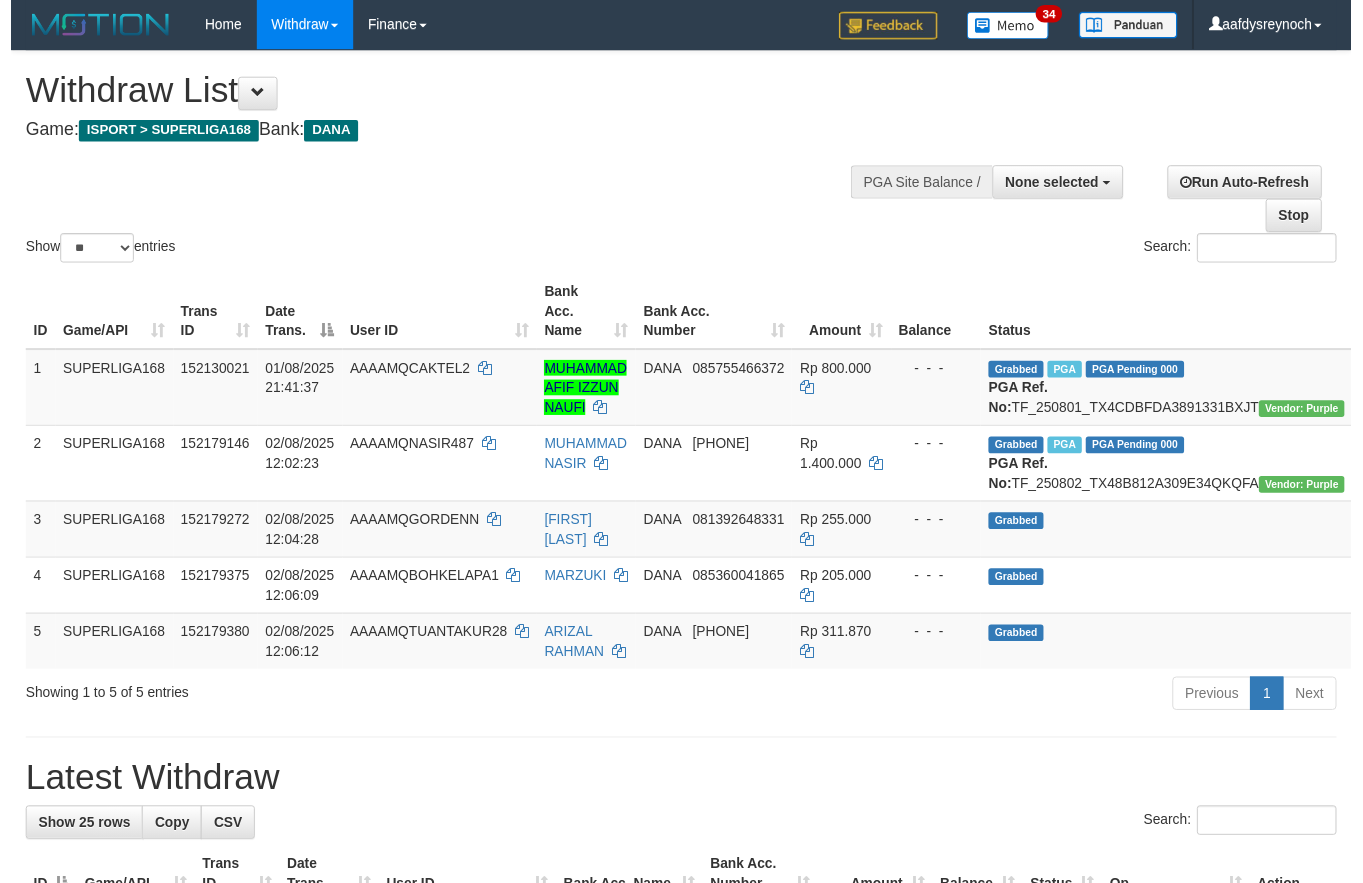 scroll, scrollTop: 0, scrollLeft: 0, axis: both 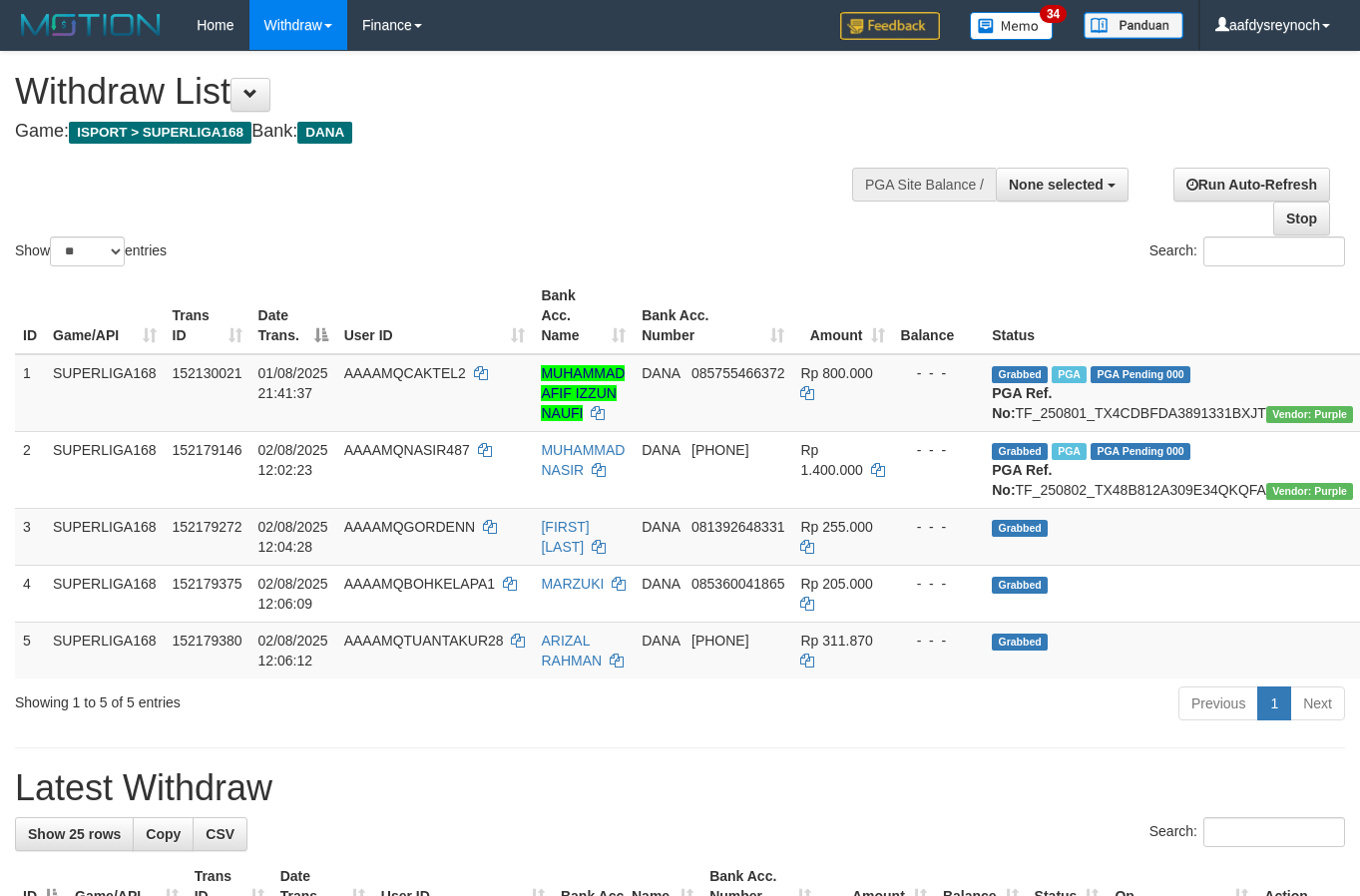 select 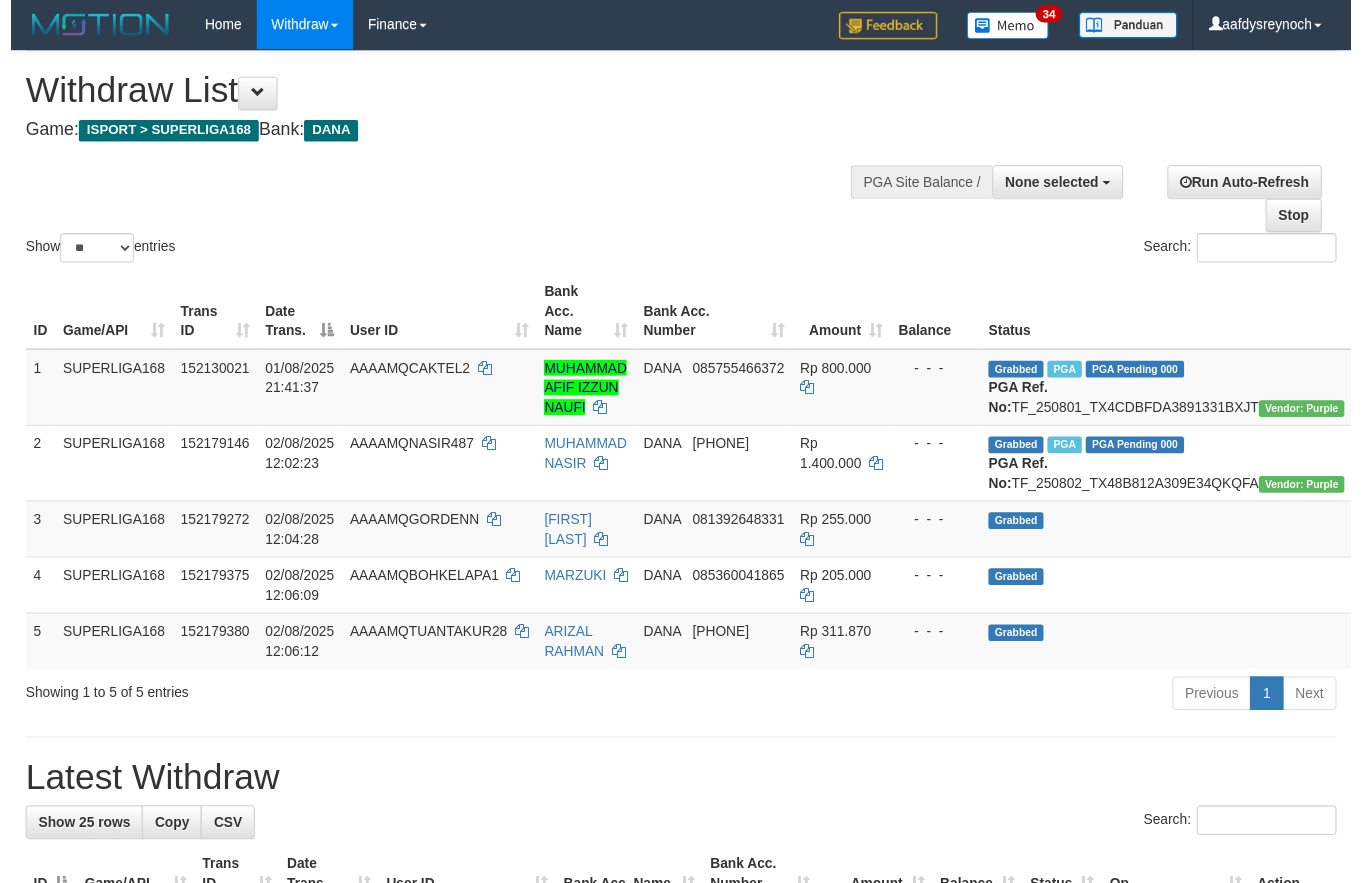 scroll, scrollTop: 0, scrollLeft: 0, axis: both 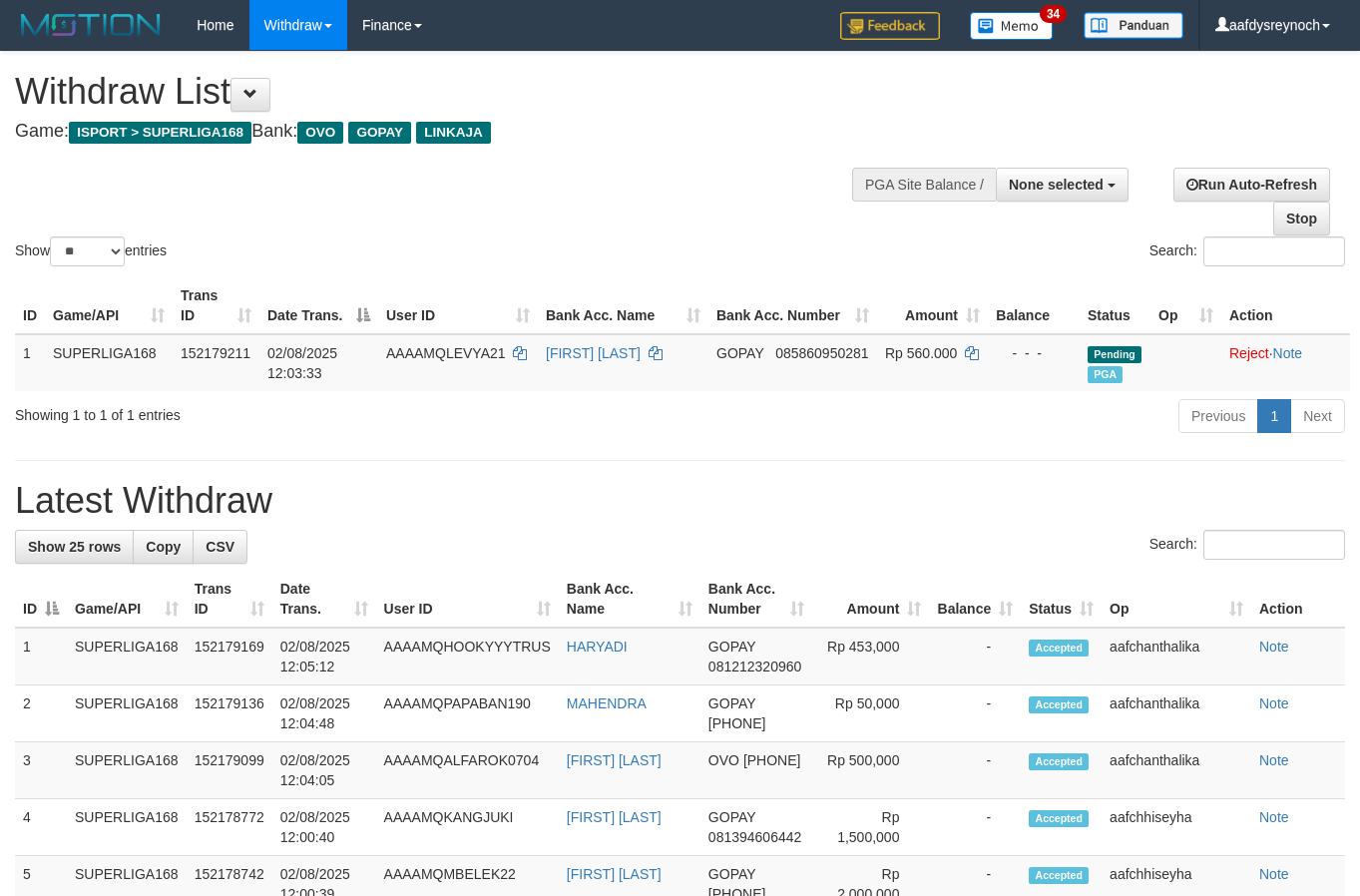 select 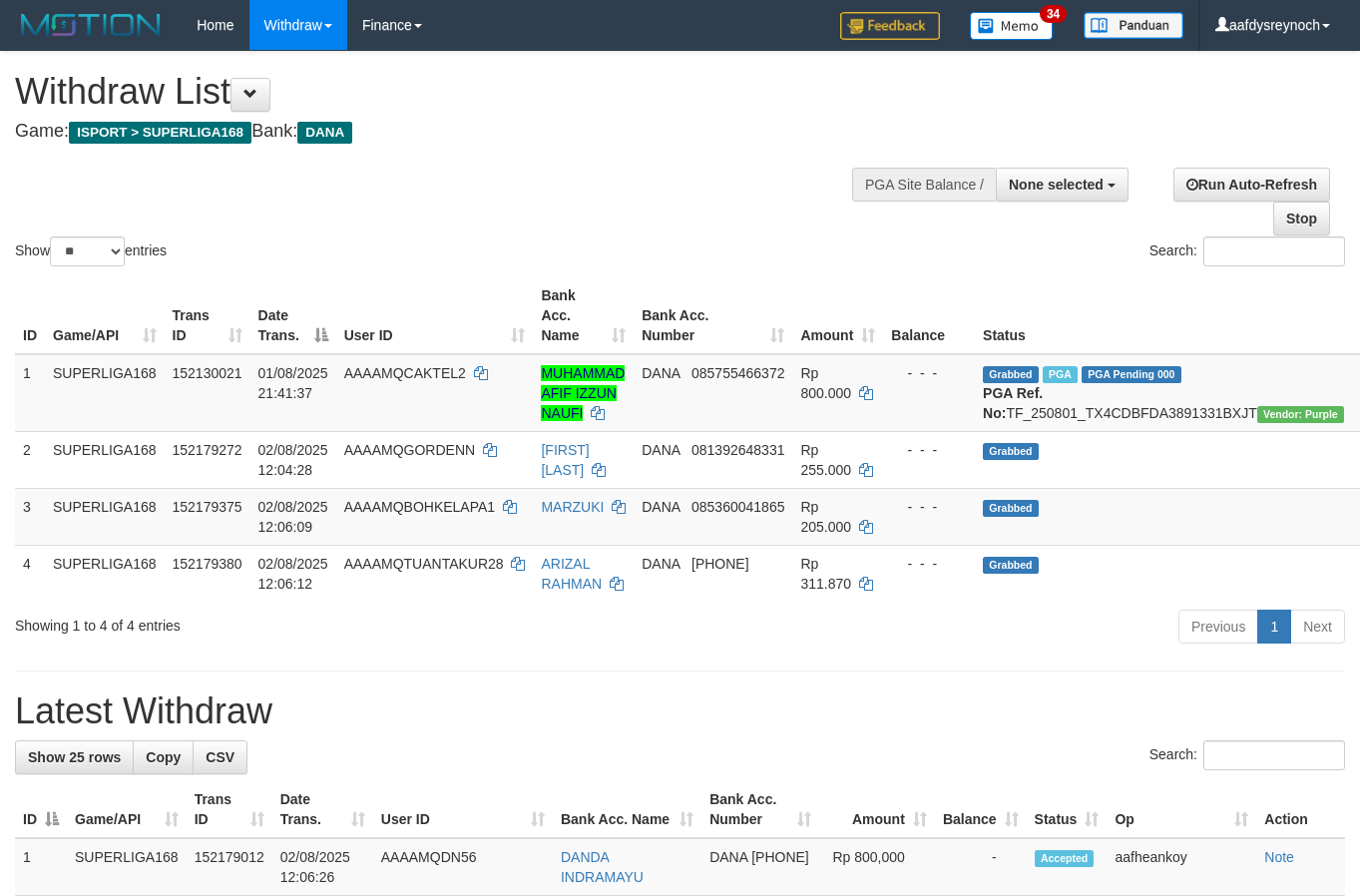 select 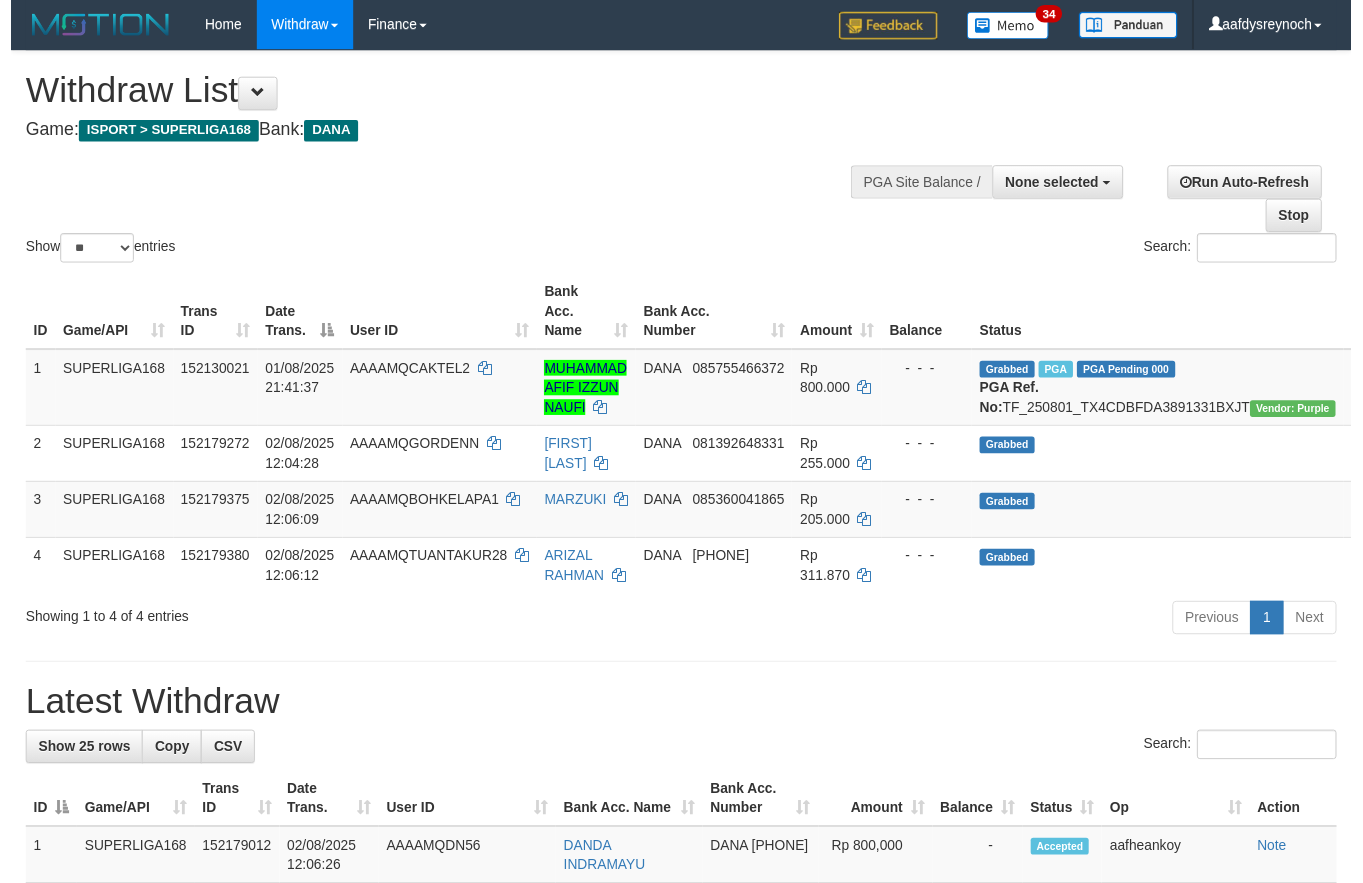 scroll, scrollTop: 0, scrollLeft: 0, axis: both 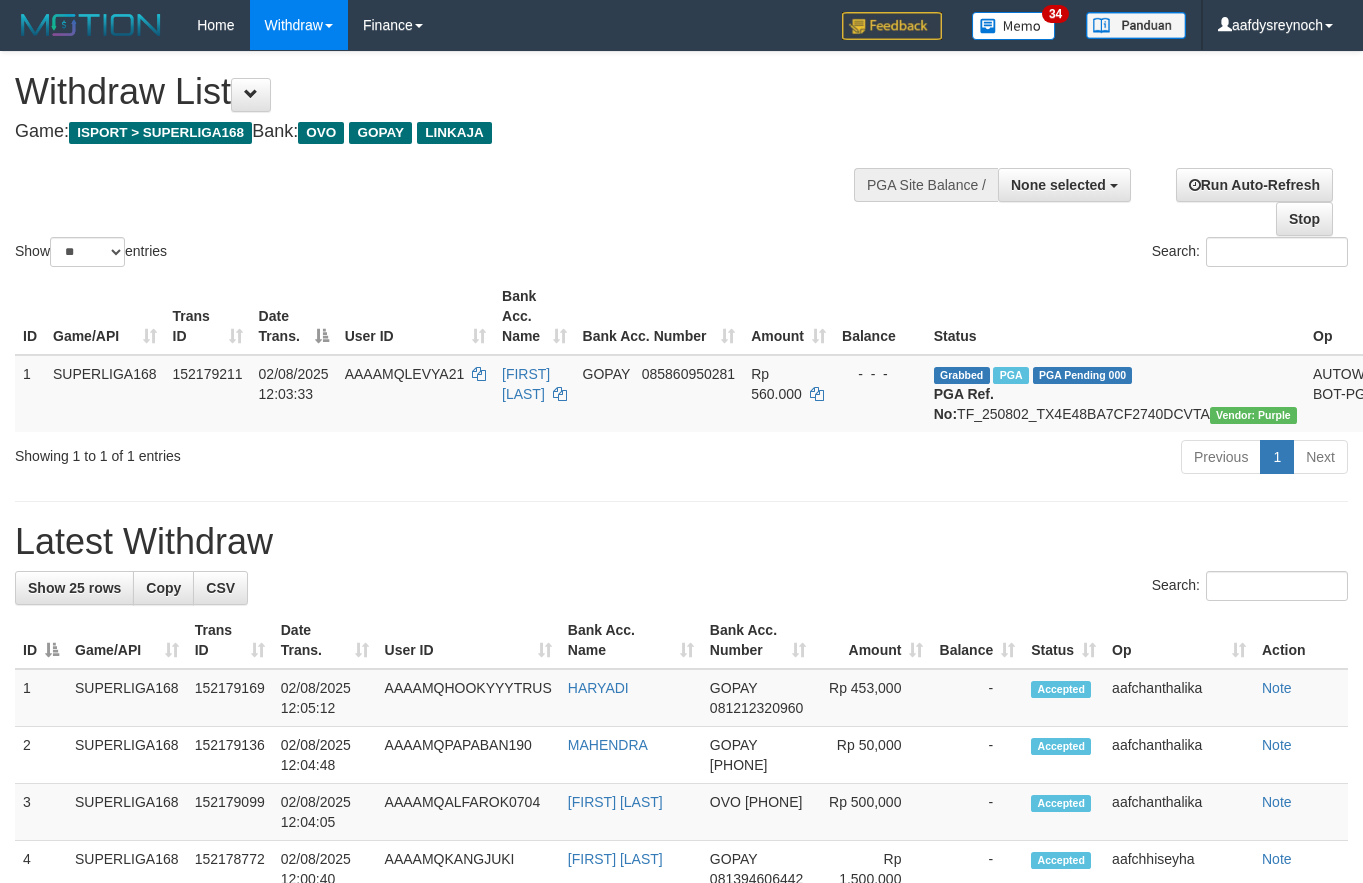 select 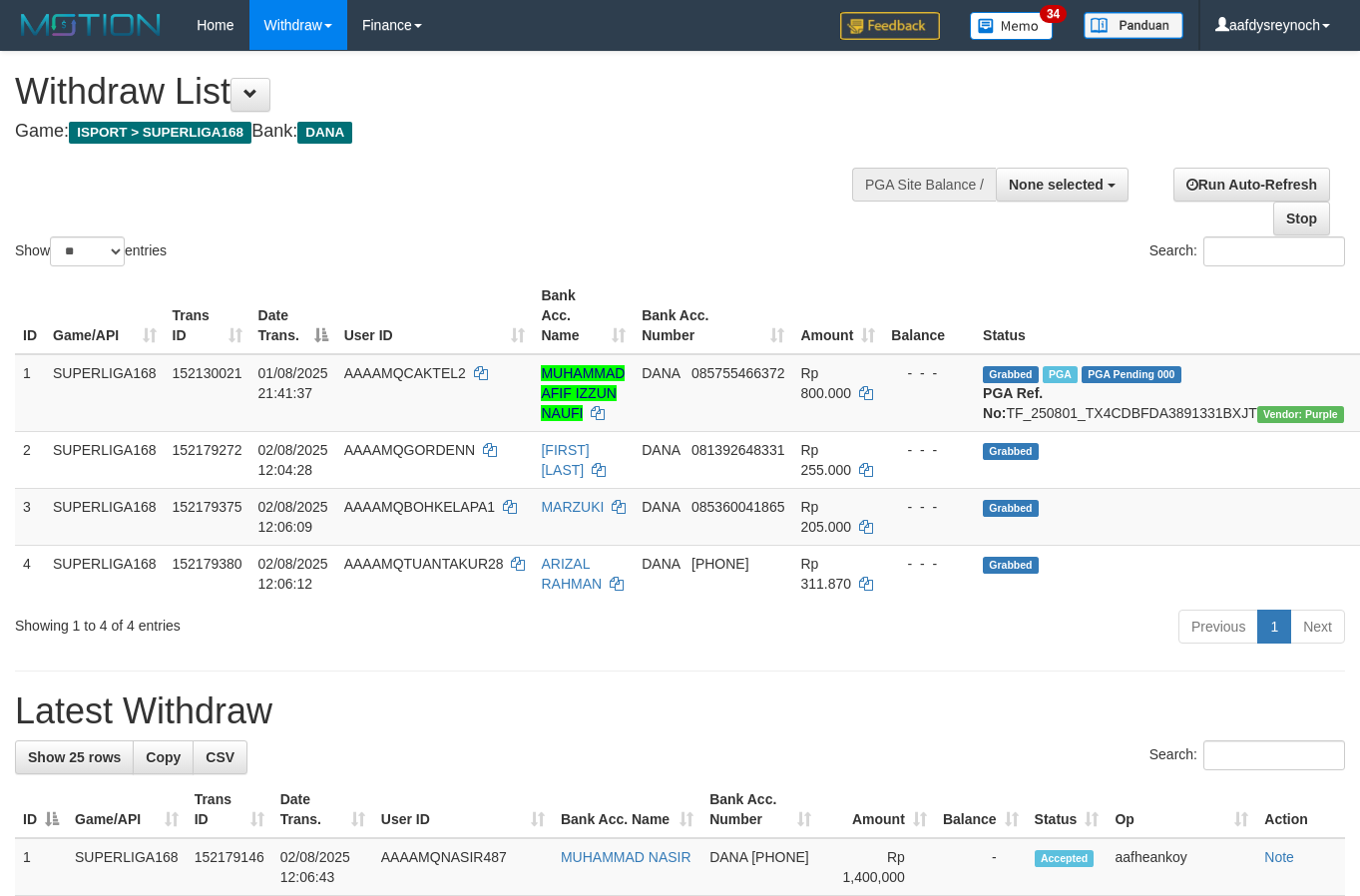 select 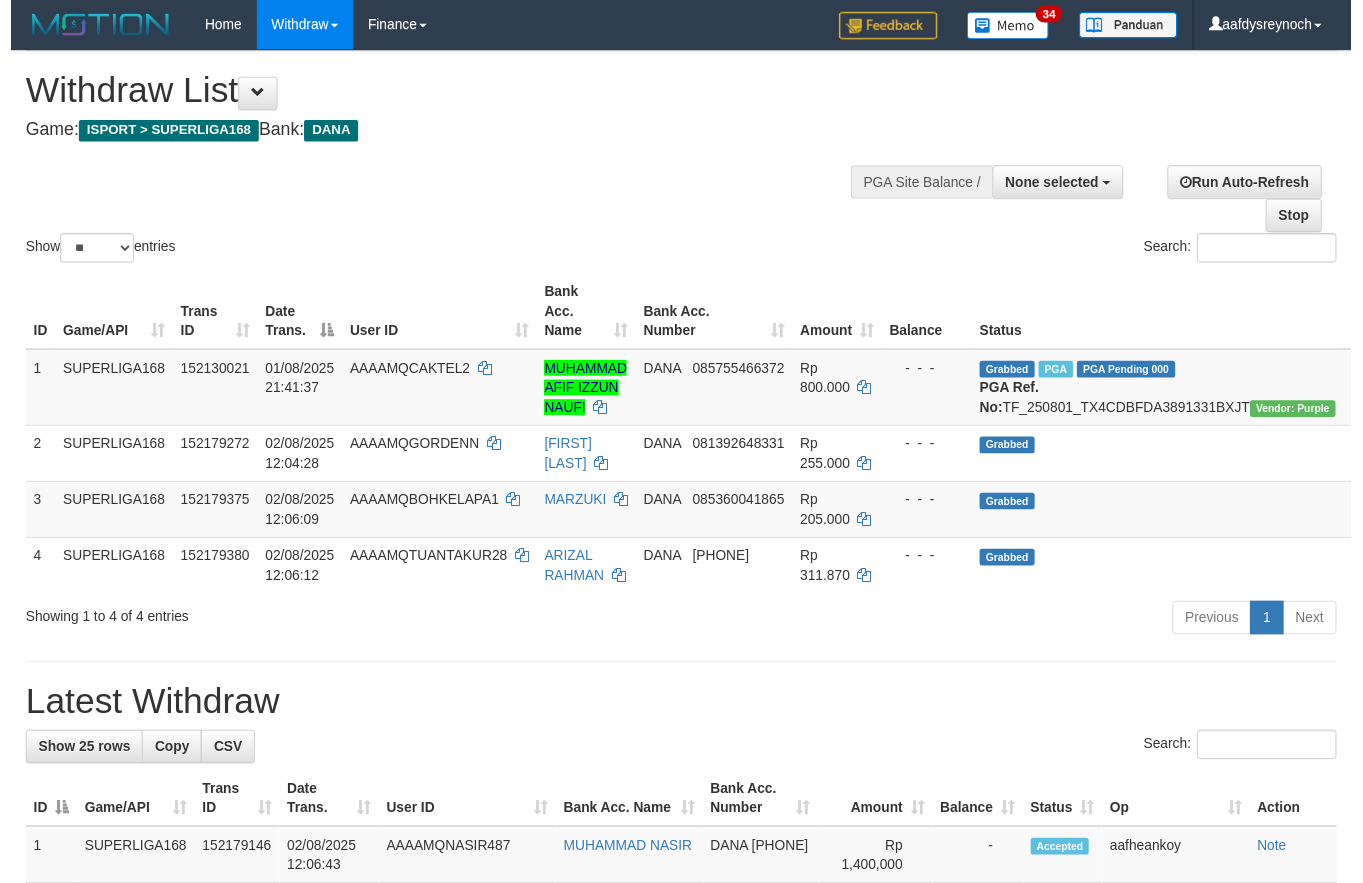 scroll, scrollTop: 0, scrollLeft: 0, axis: both 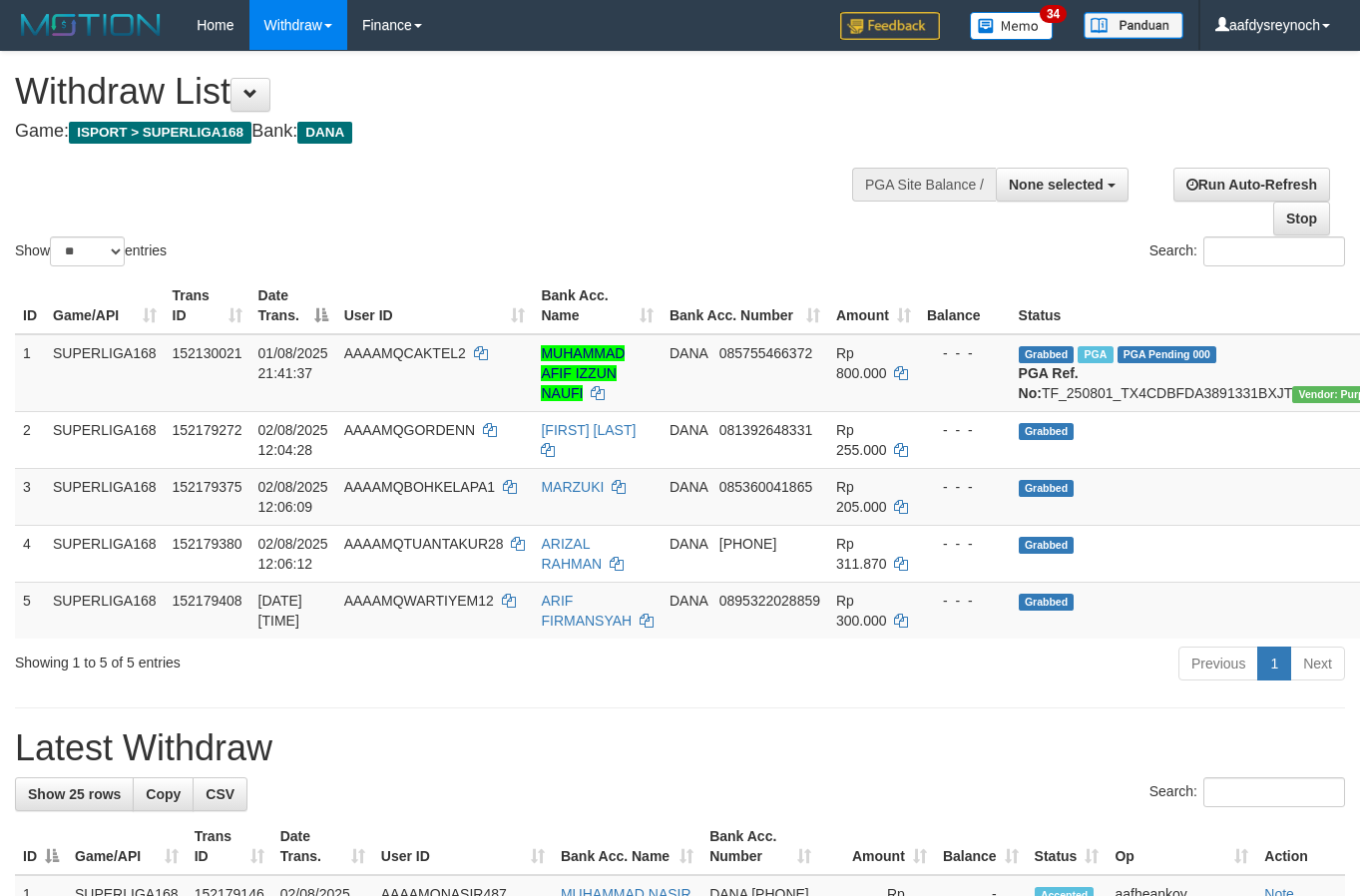 select 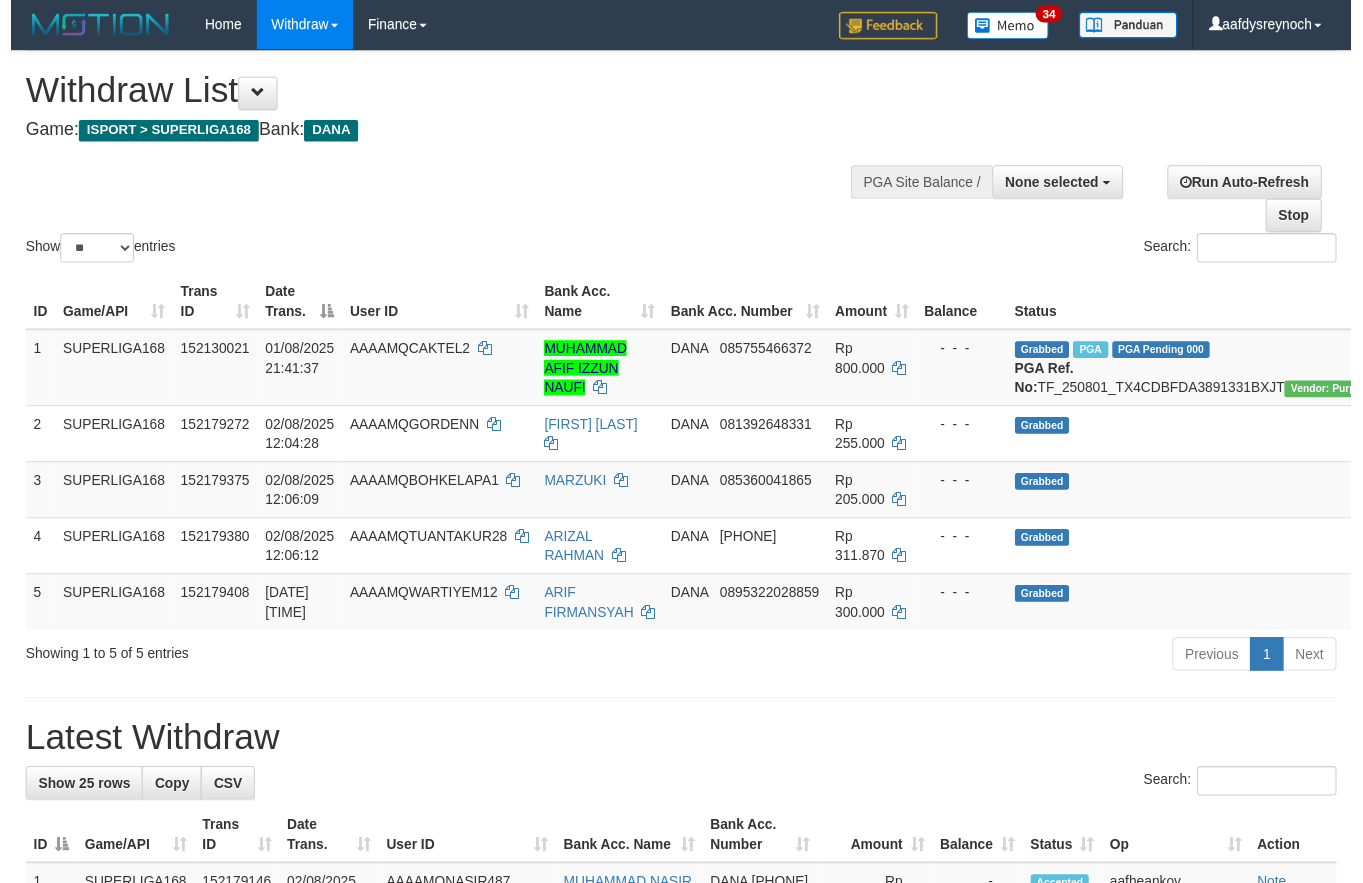 scroll, scrollTop: 0, scrollLeft: 0, axis: both 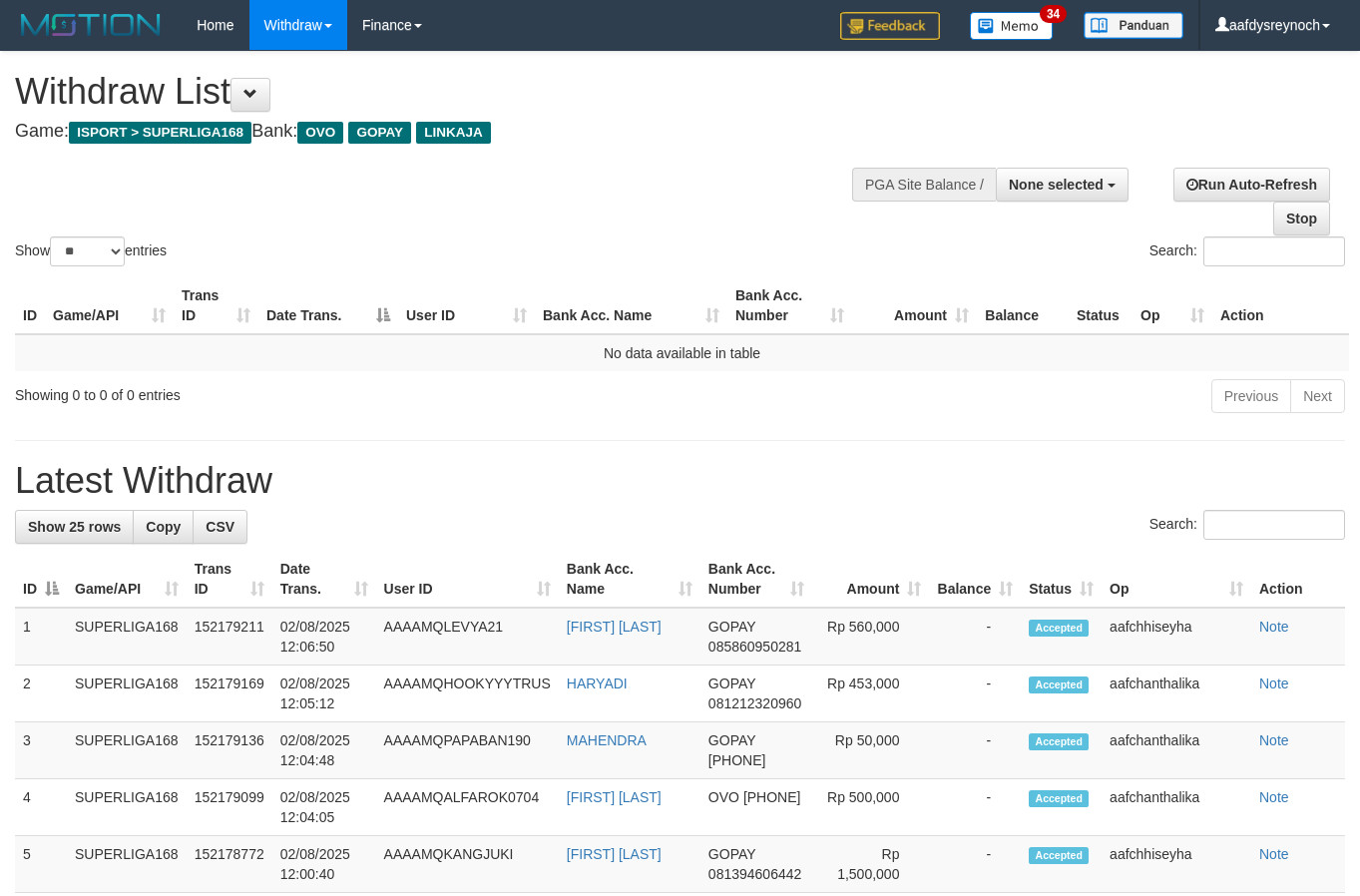 select 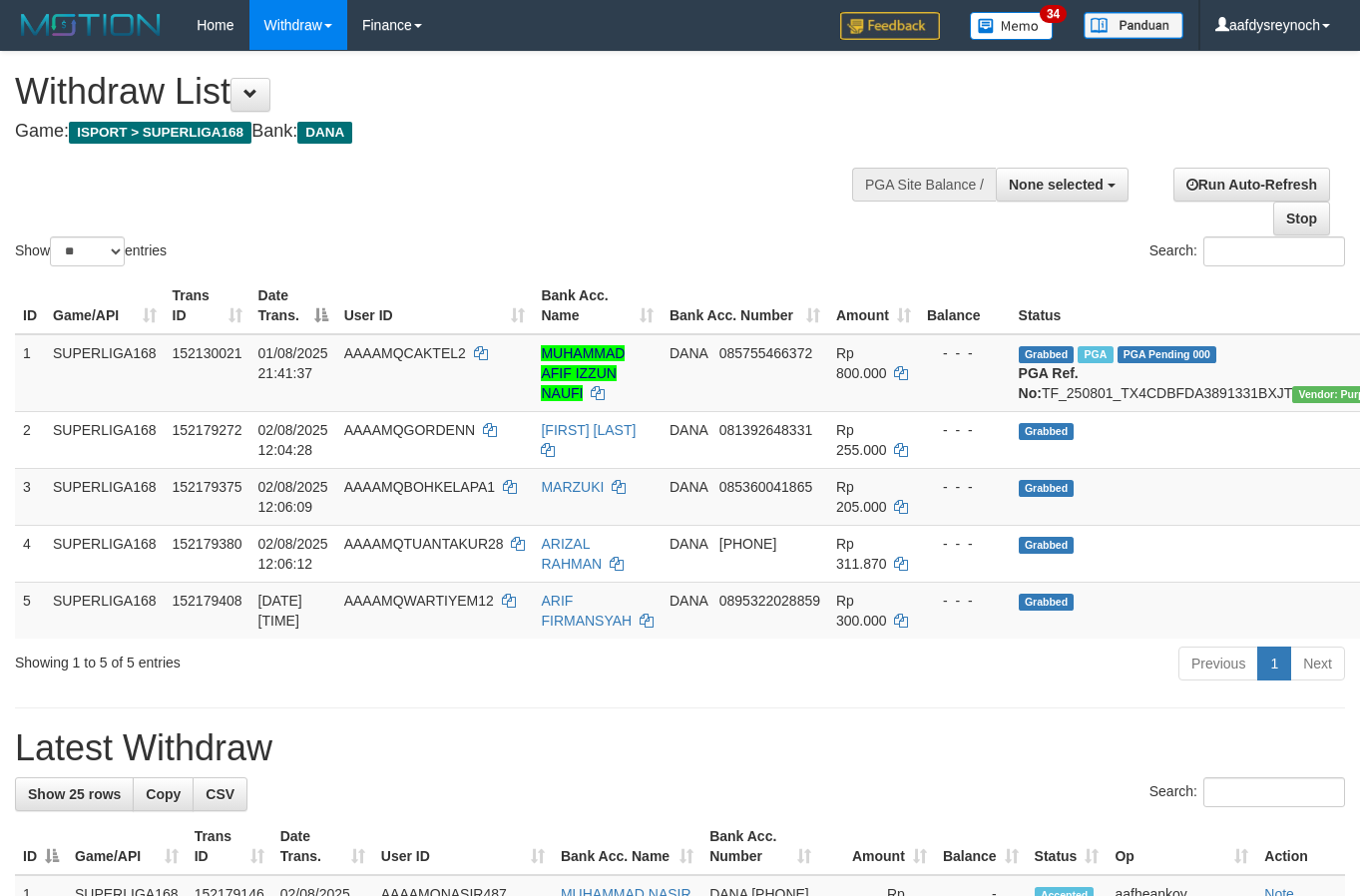 select 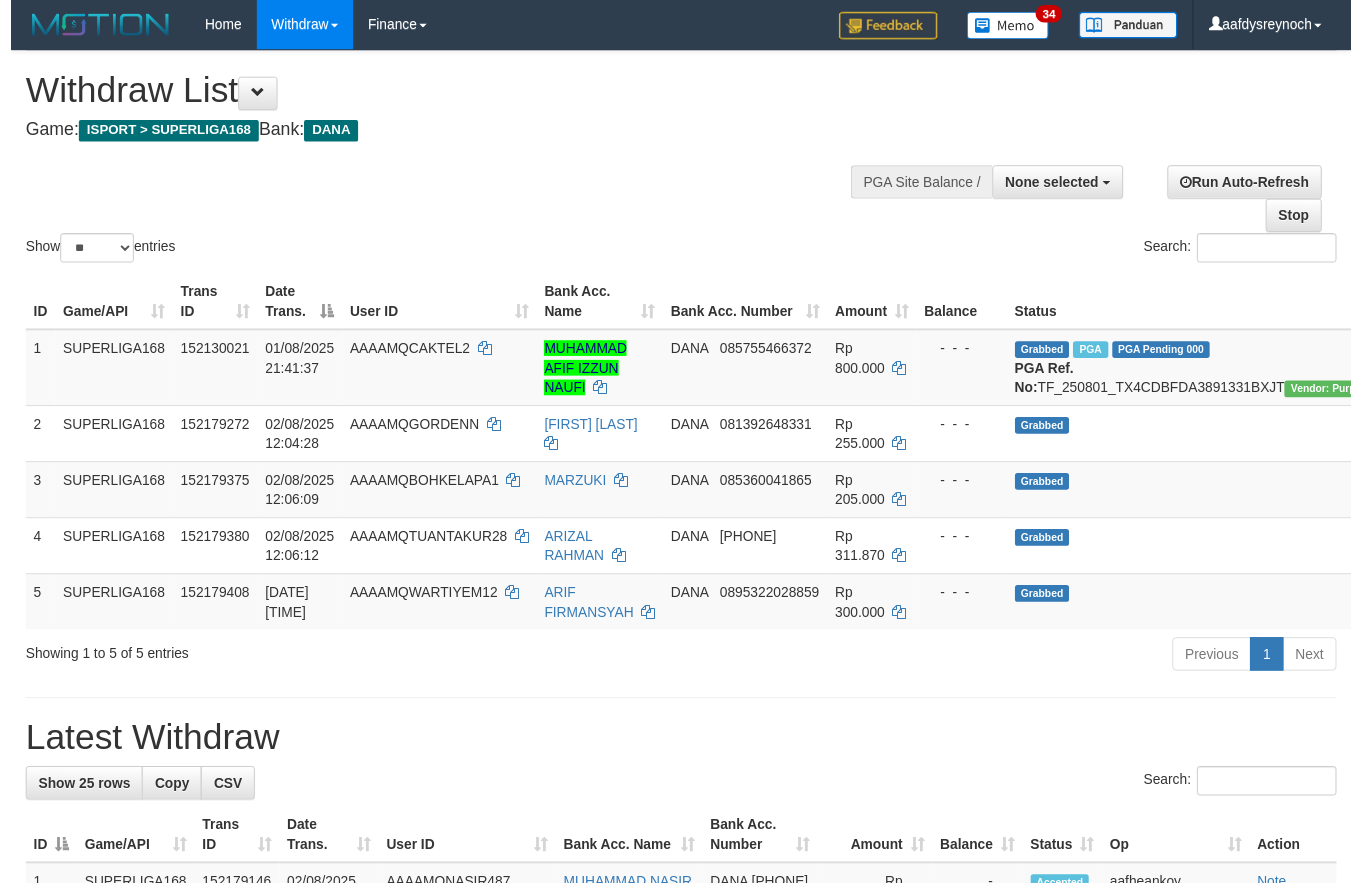 scroll, scrollTop: 0, scrollLeft: 0, axis: both 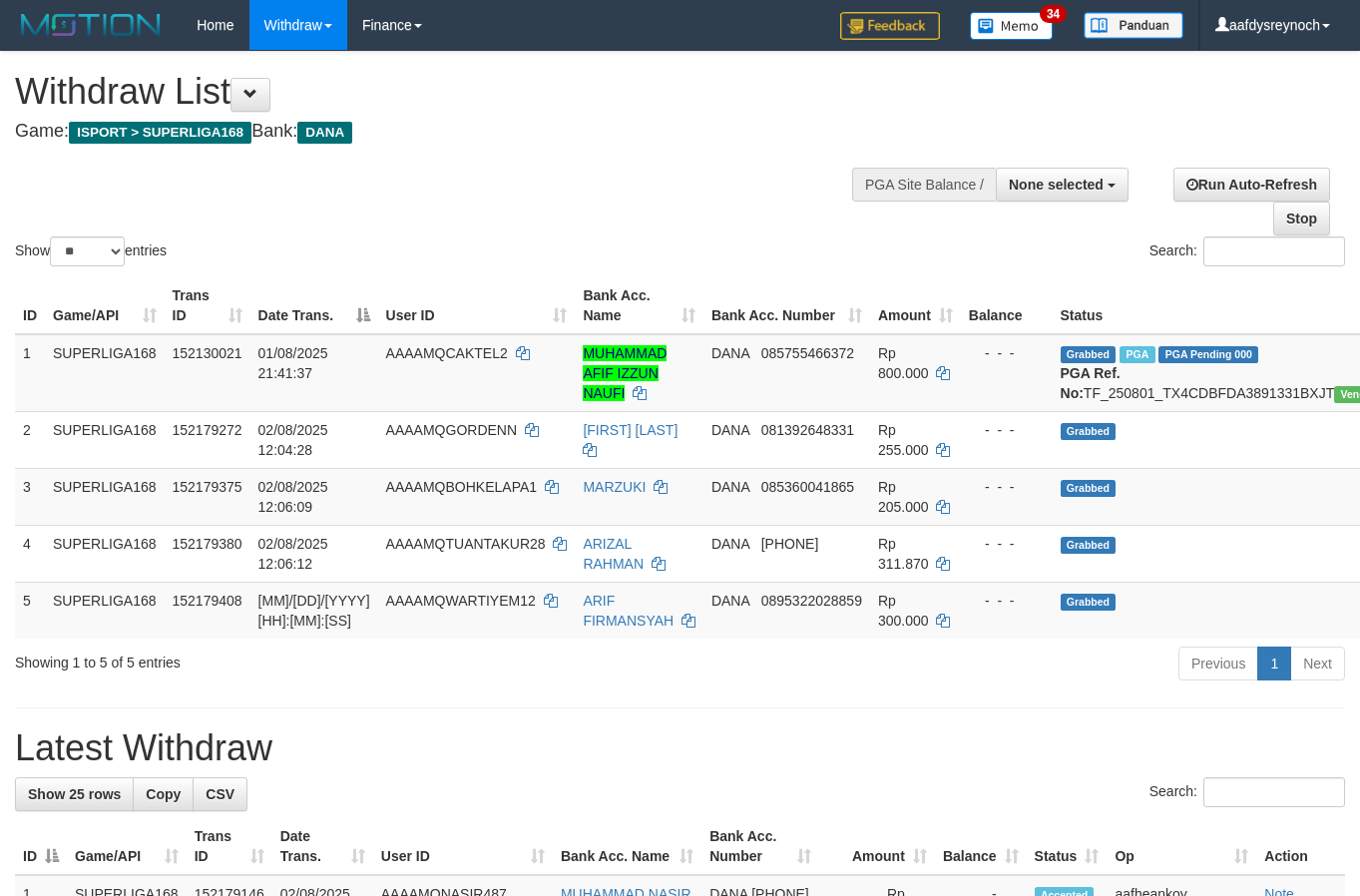 select 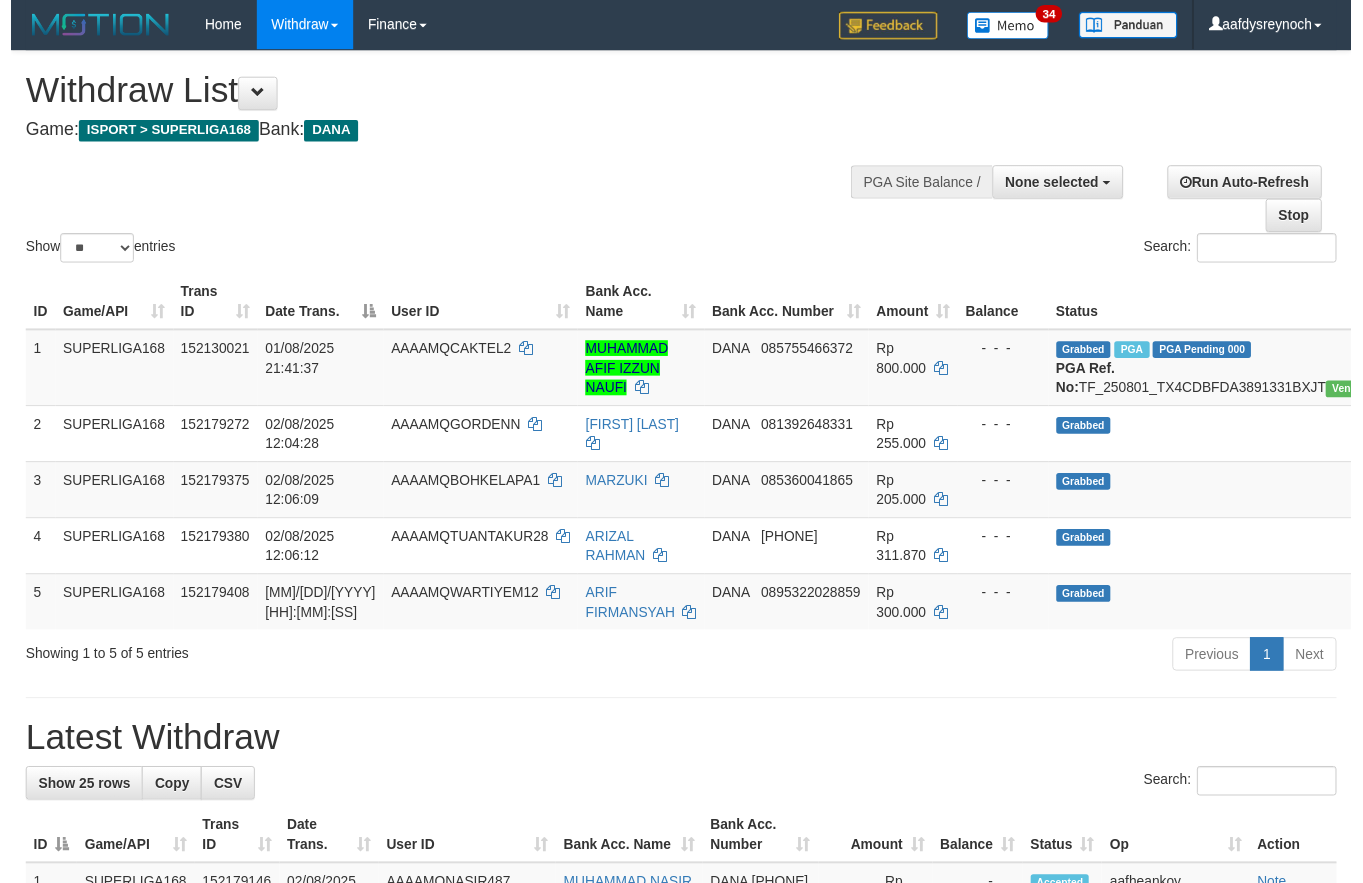 scroll, scrollTop: 0, scrollLeft: 0, axis: both 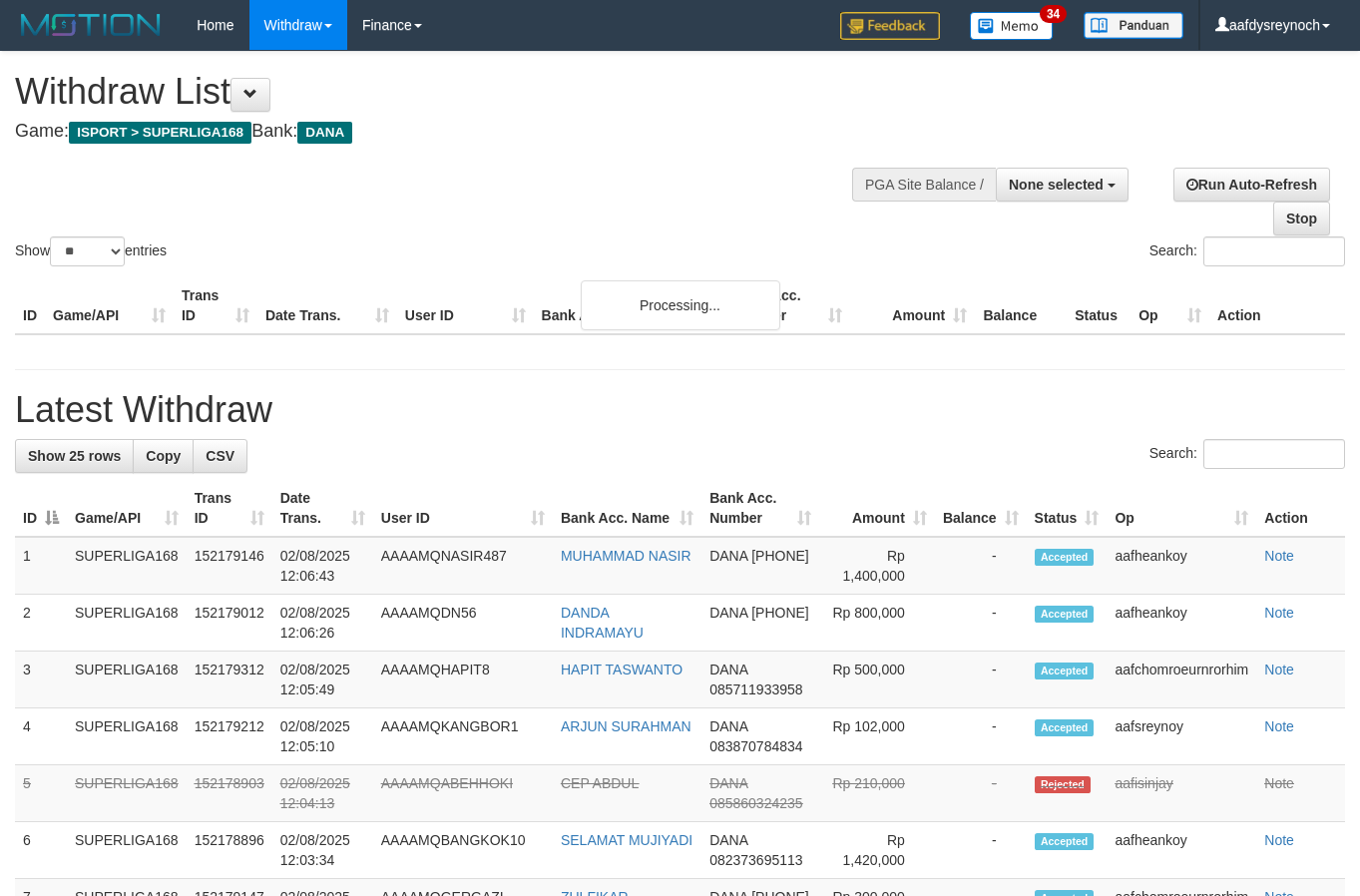 select 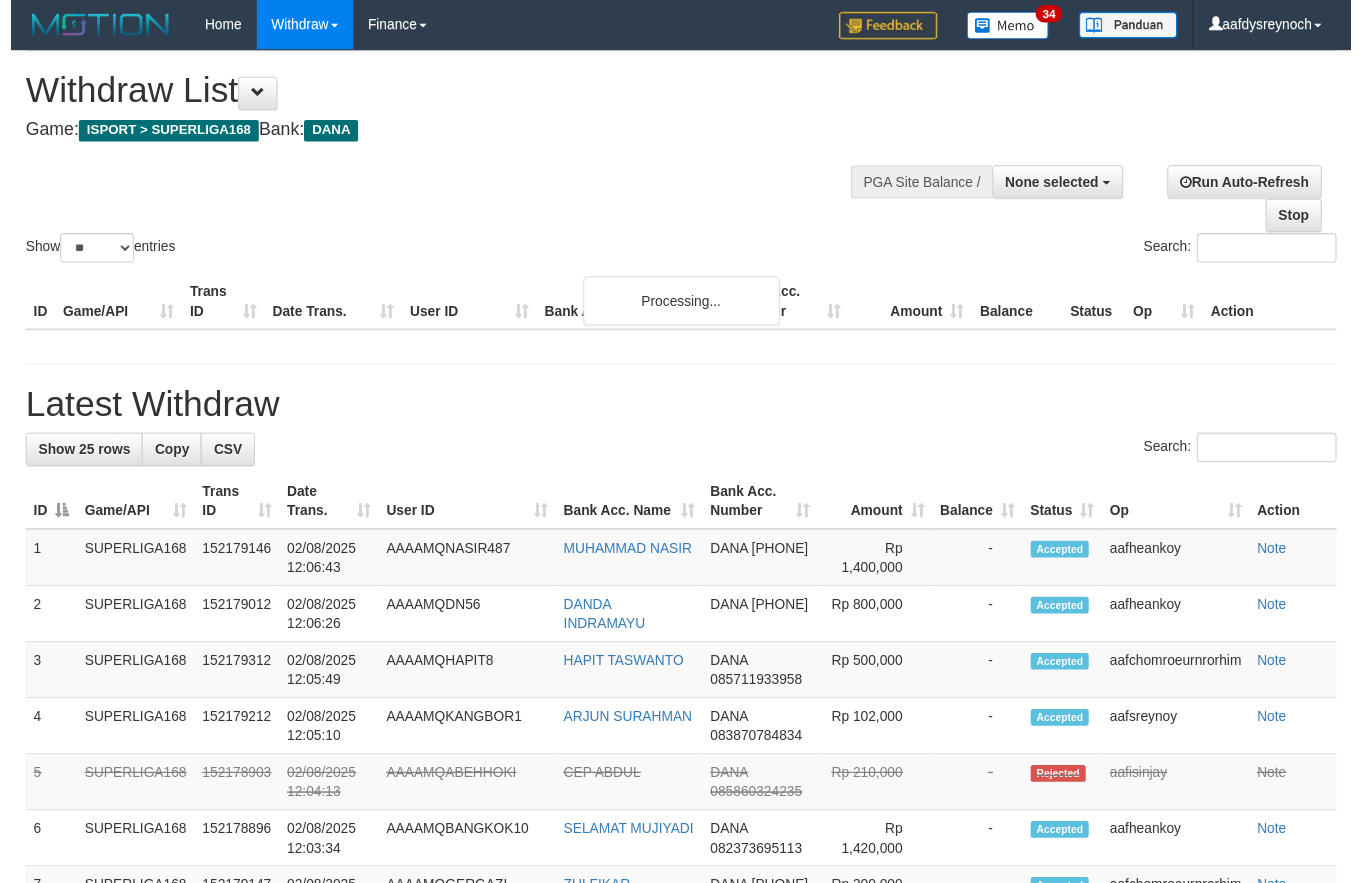 scroll, scrollTop: 0, scrollLeft: 0, axis: both 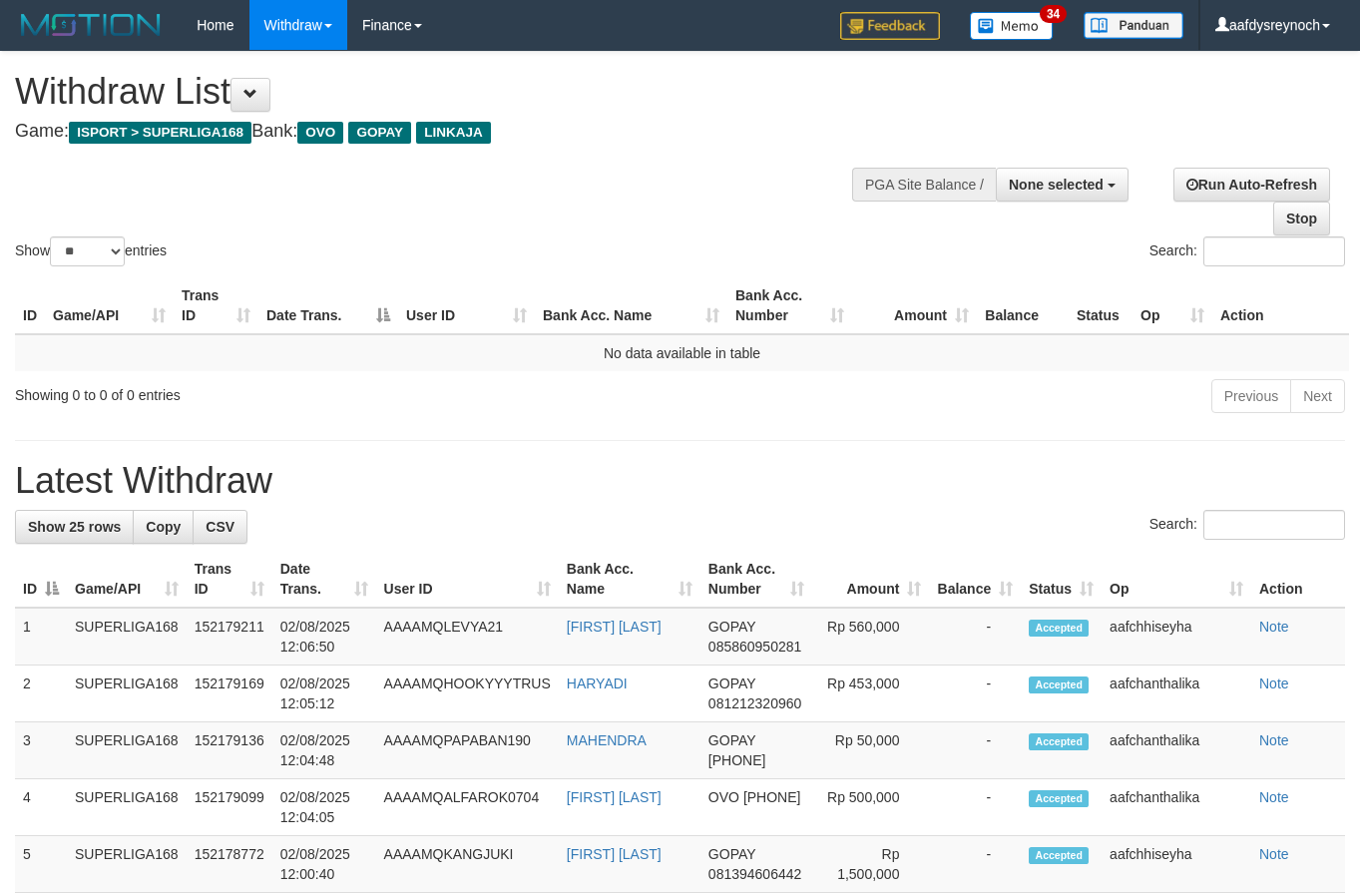select 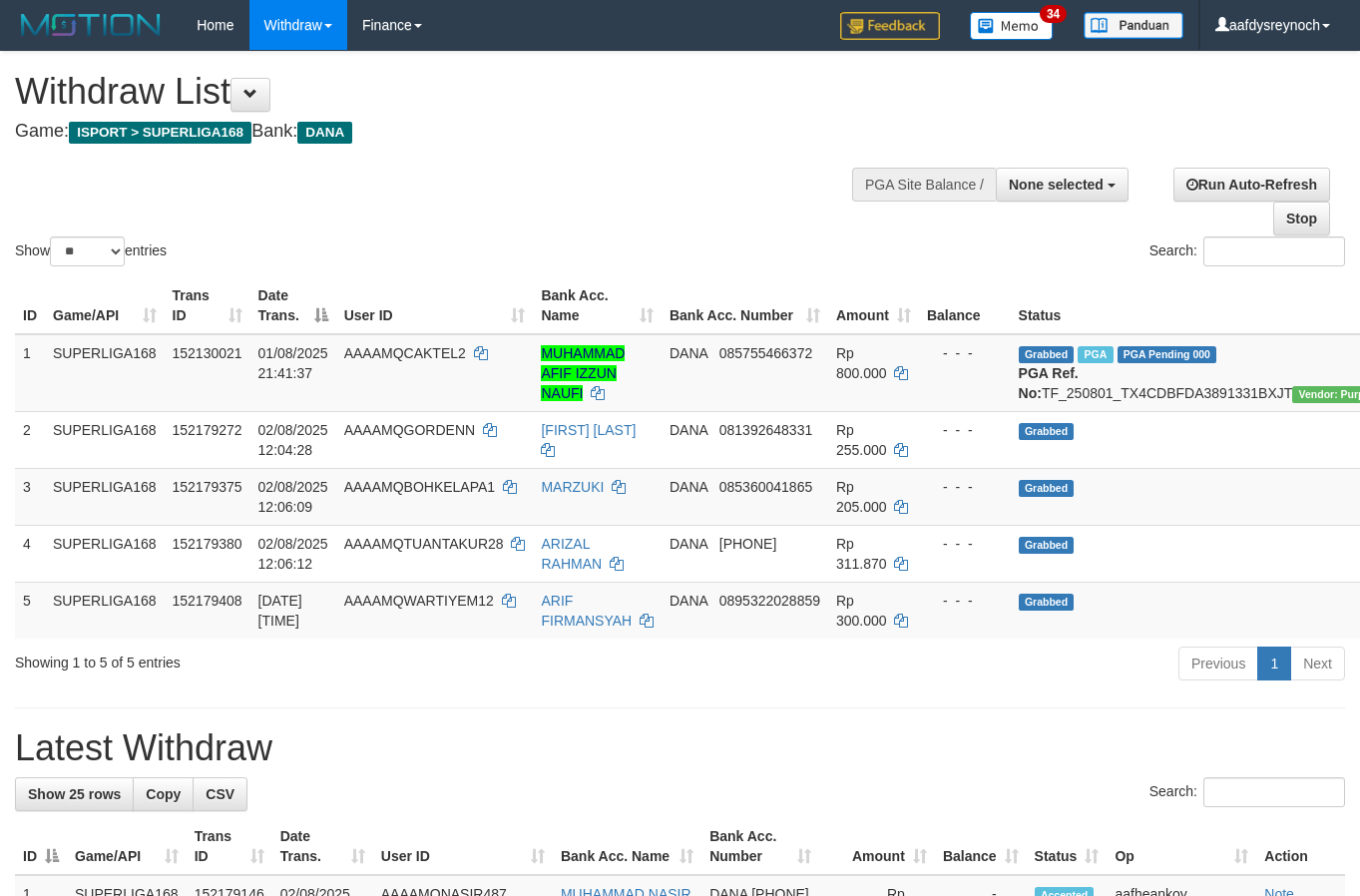 select 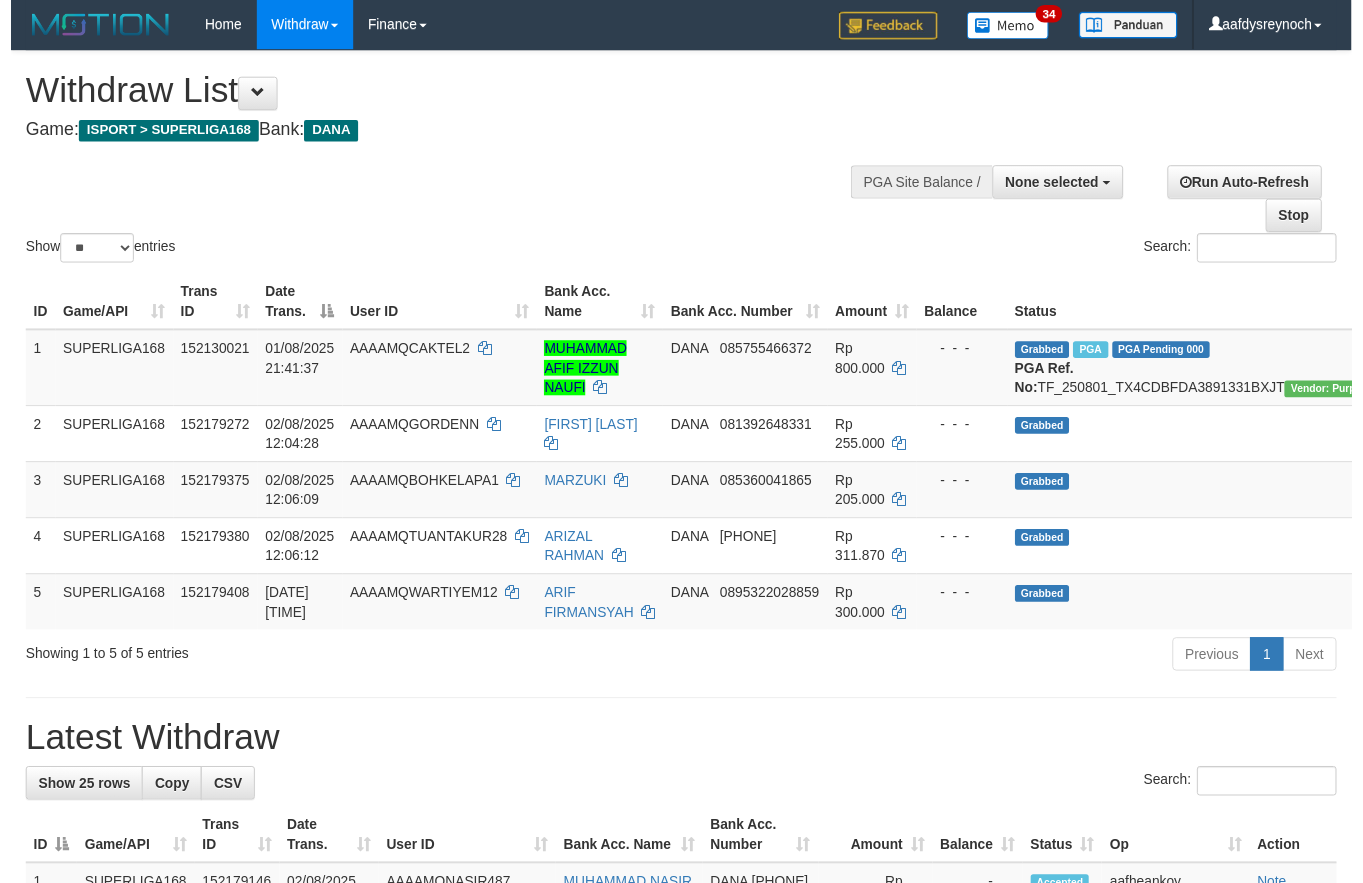 scroll, scrollTop: 0, scrollLeft: 0, axis: both 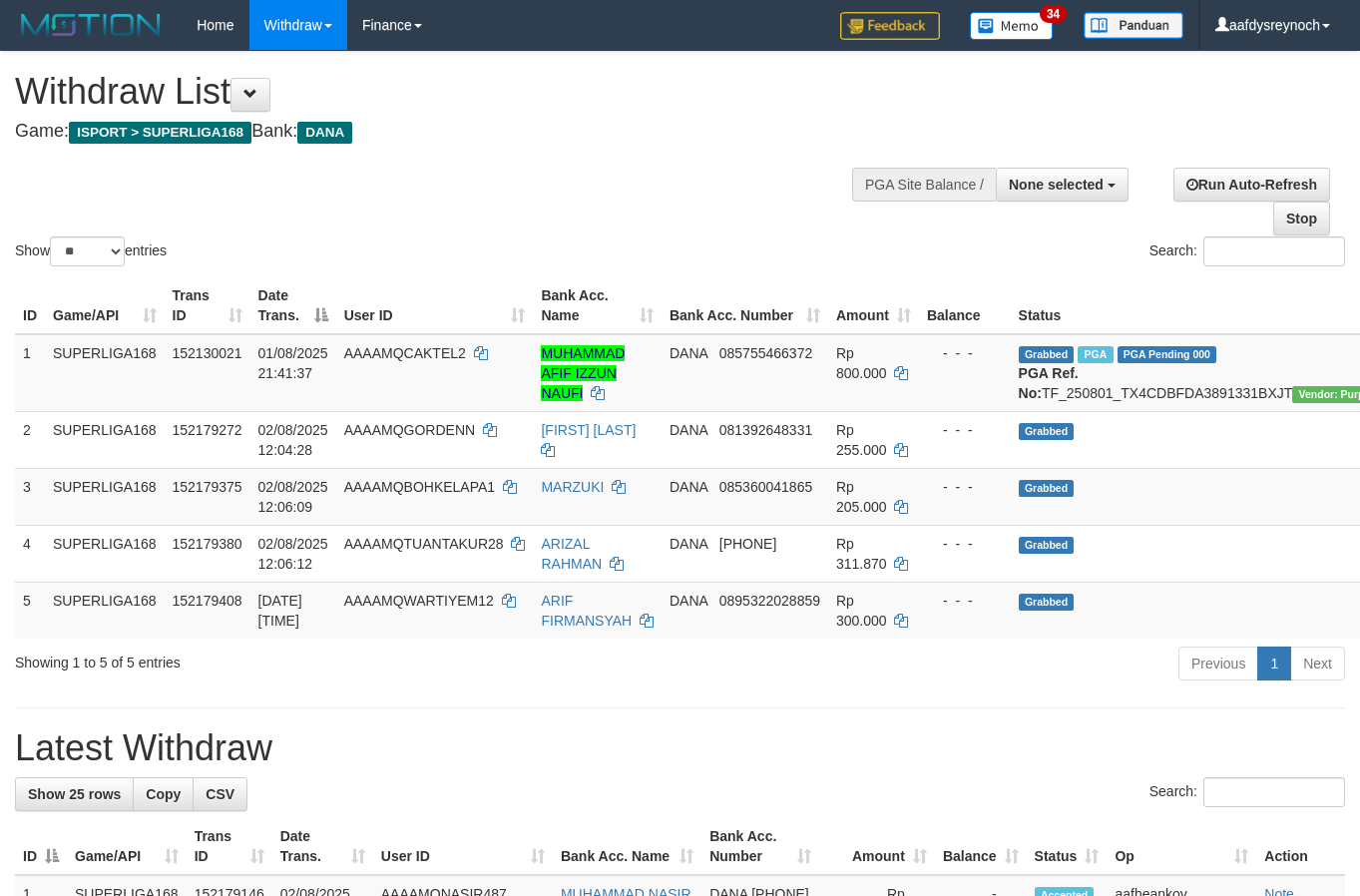 select 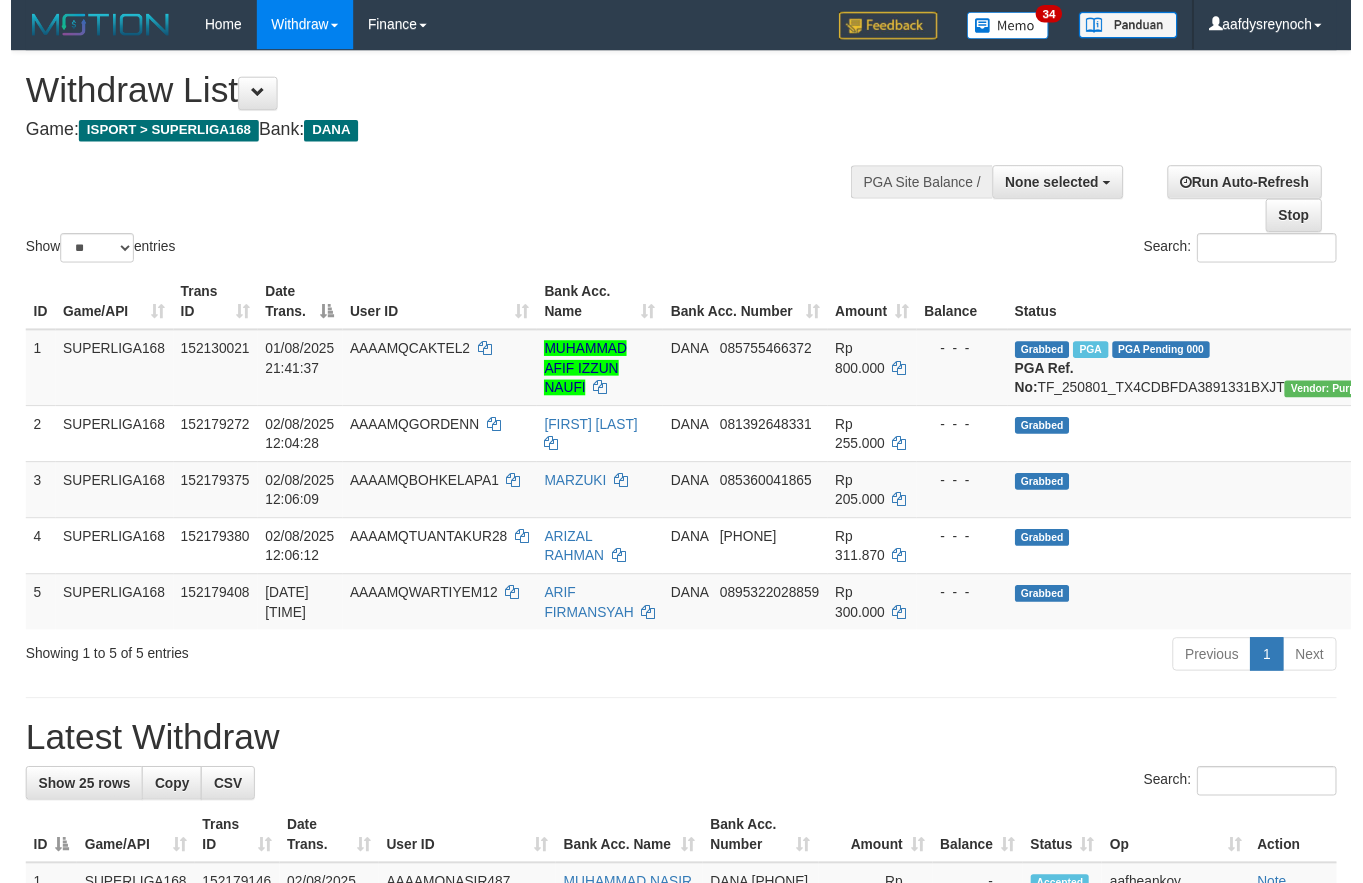 scroll, scrollTop: 0, scrollLeft: 0, axis: both 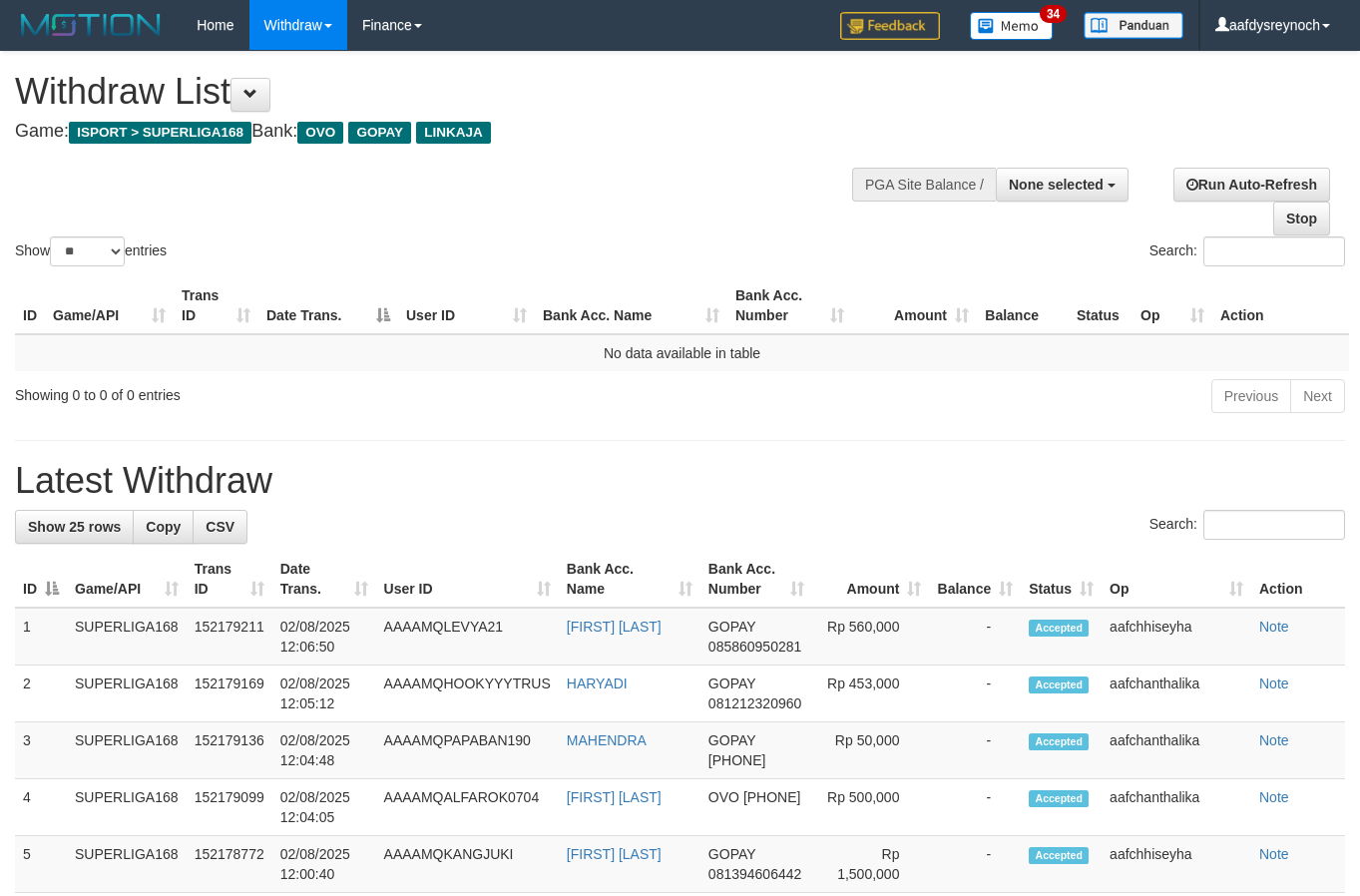 select 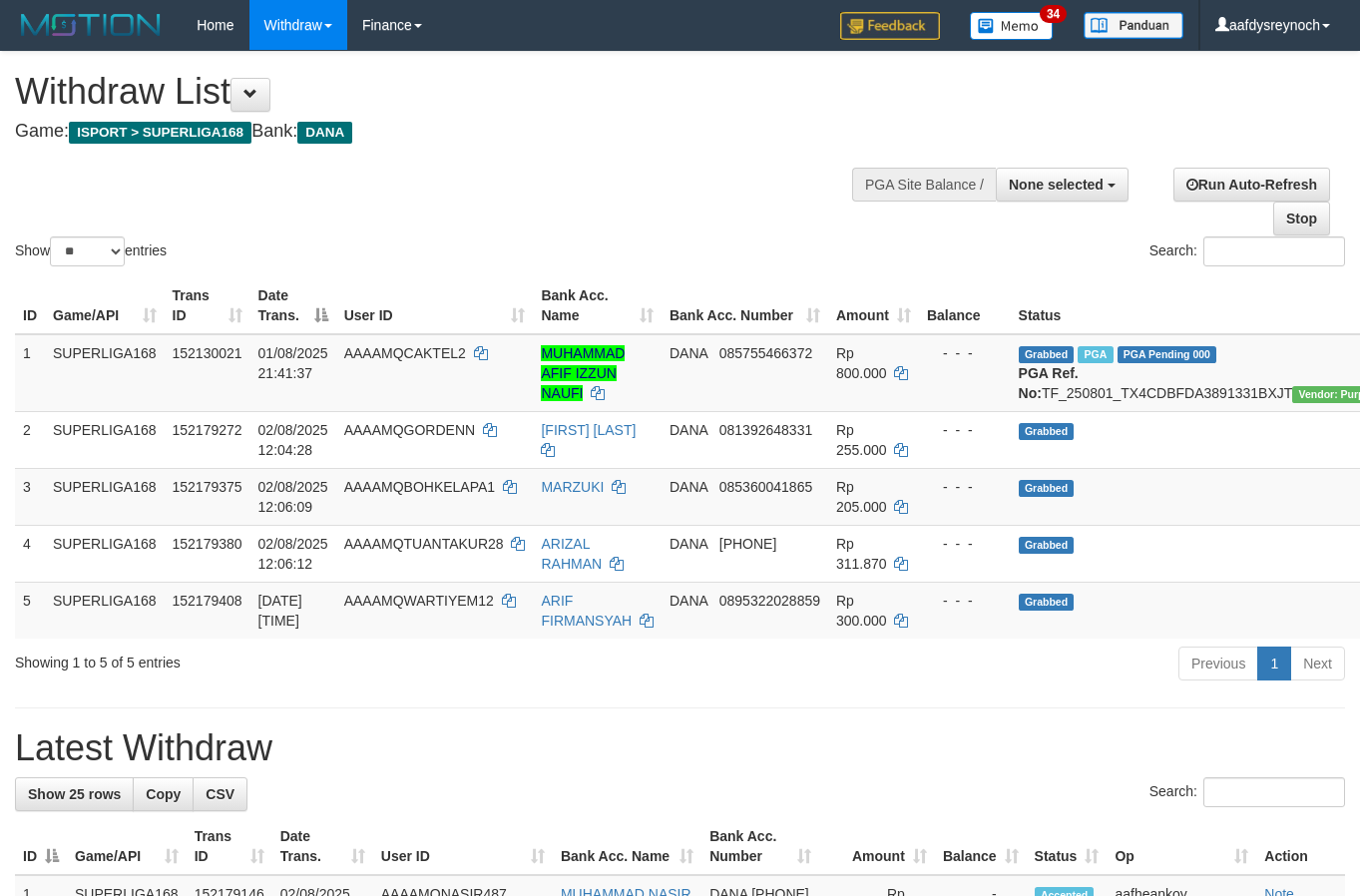 select 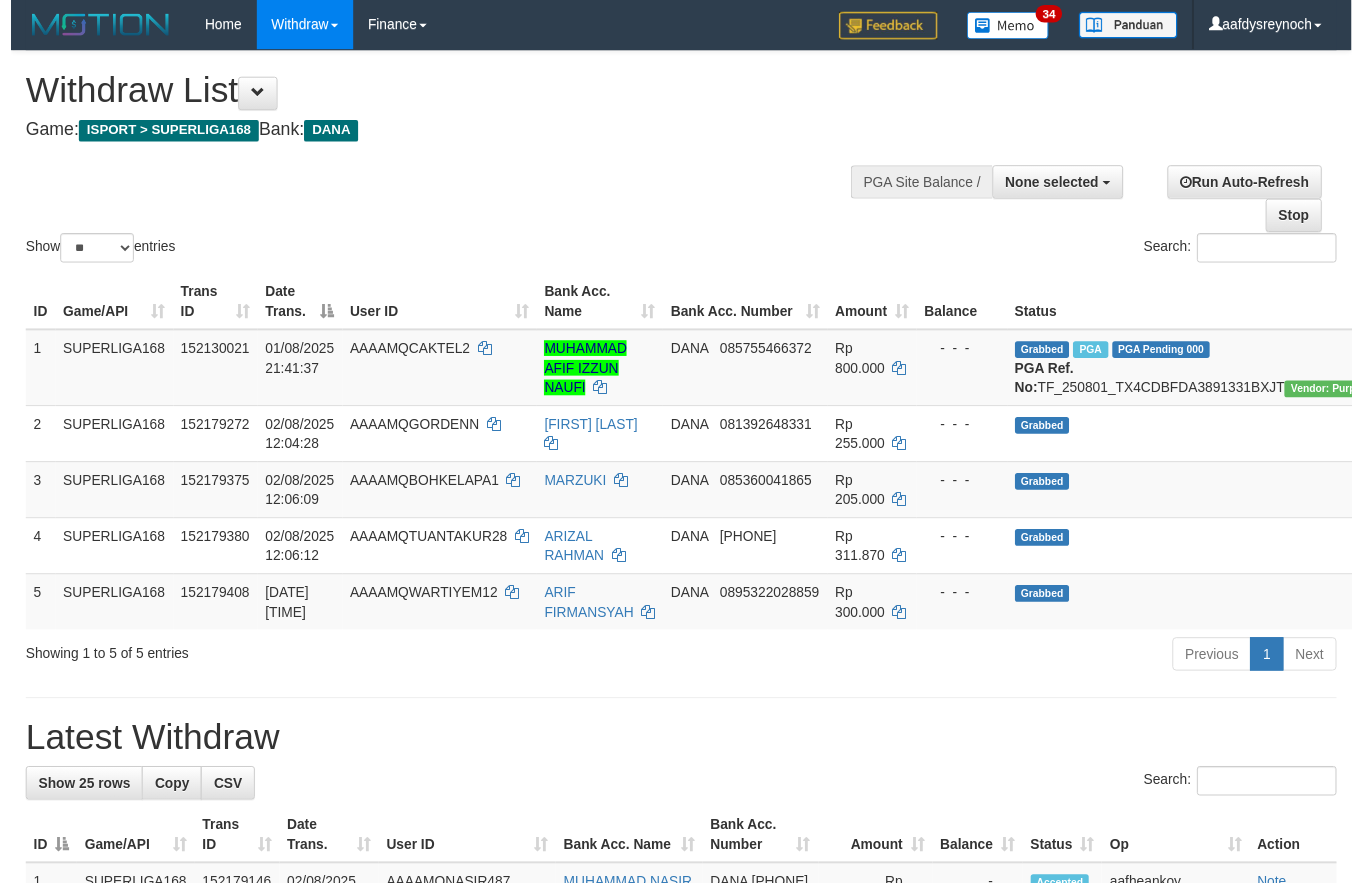 scroll, scrollTop: 0, scrollLeft: 0, axis: both 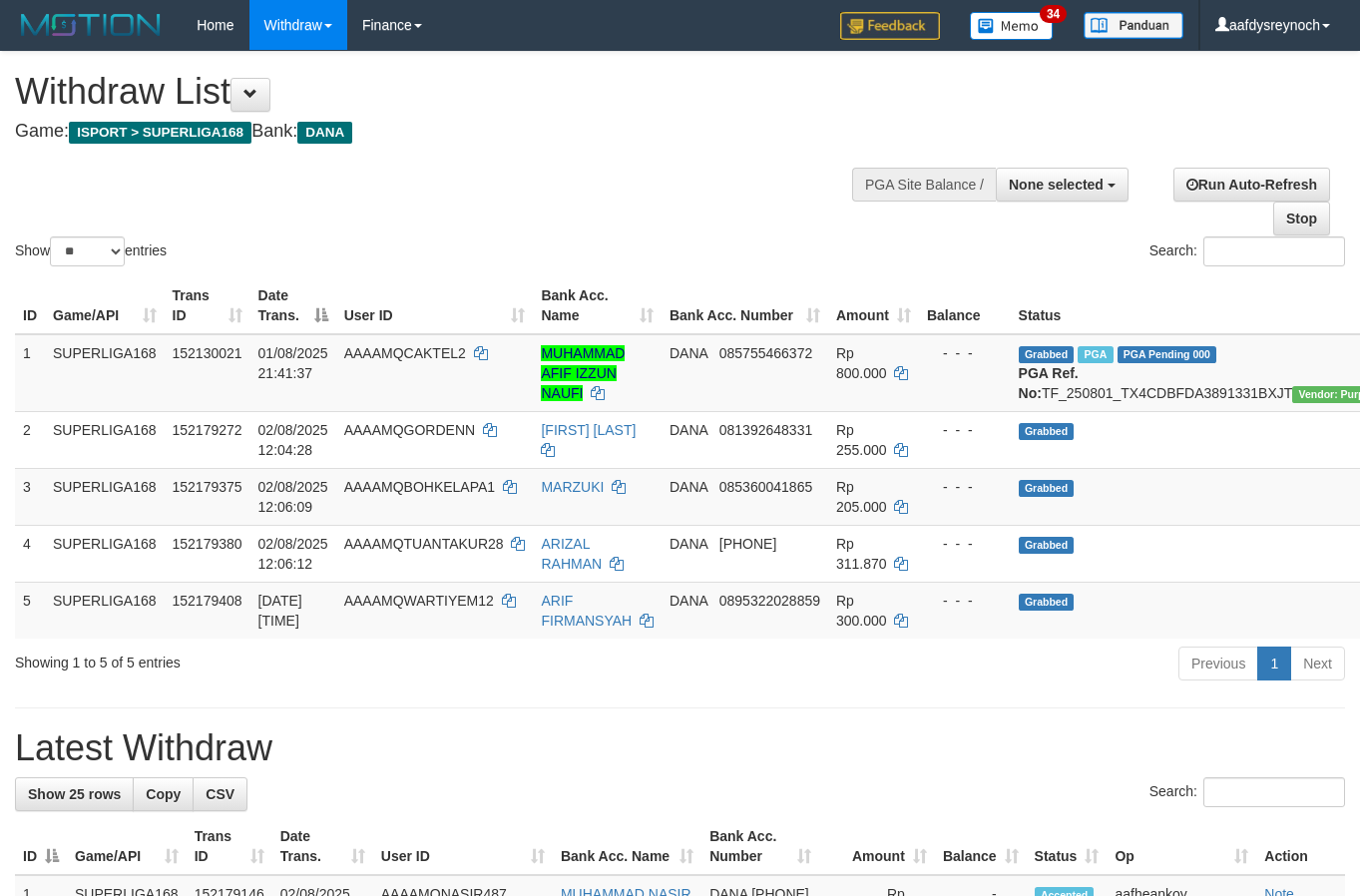 select 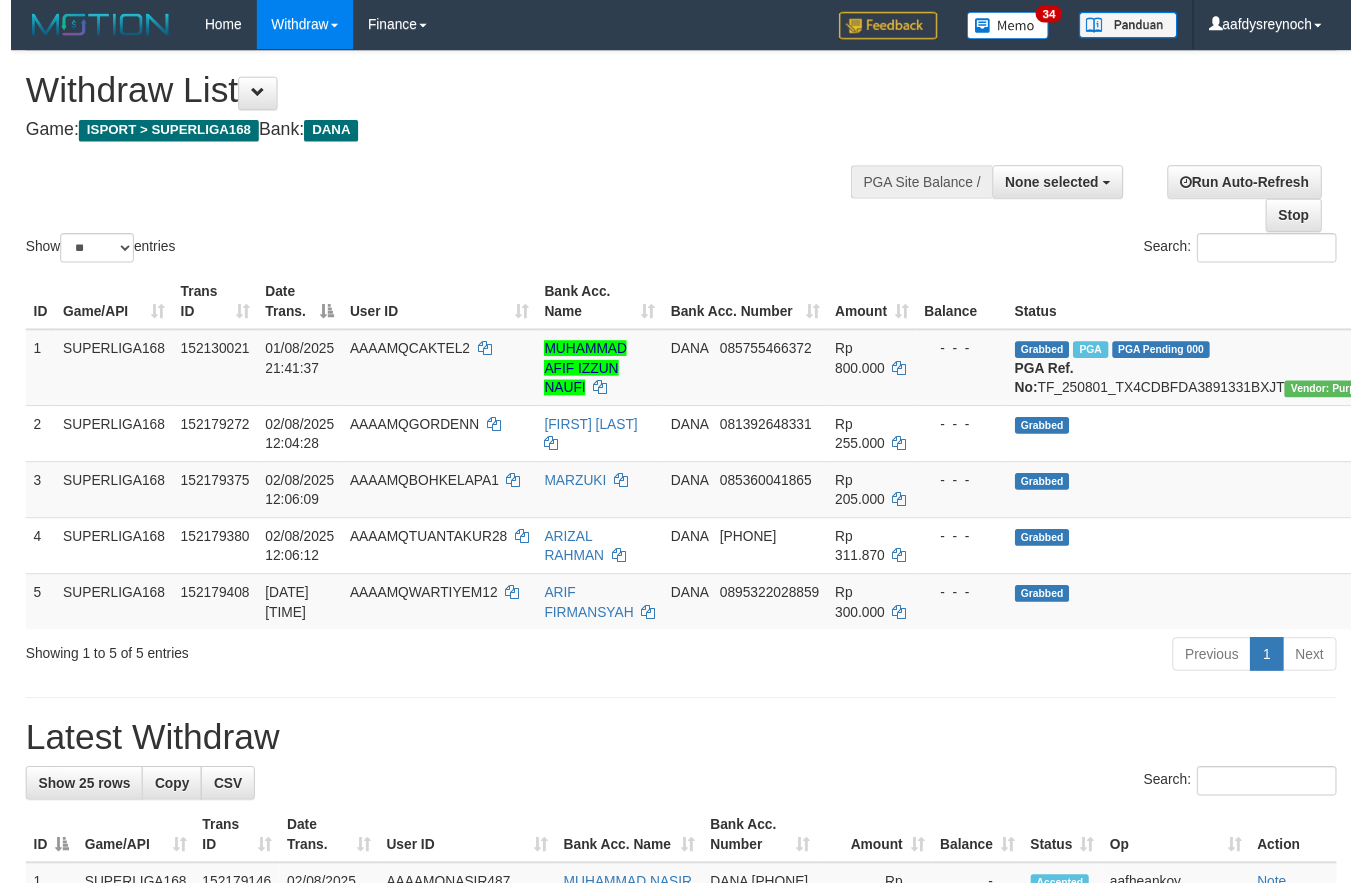 scroll, scrollTop: 0, scrollLeft: 0, axis: both 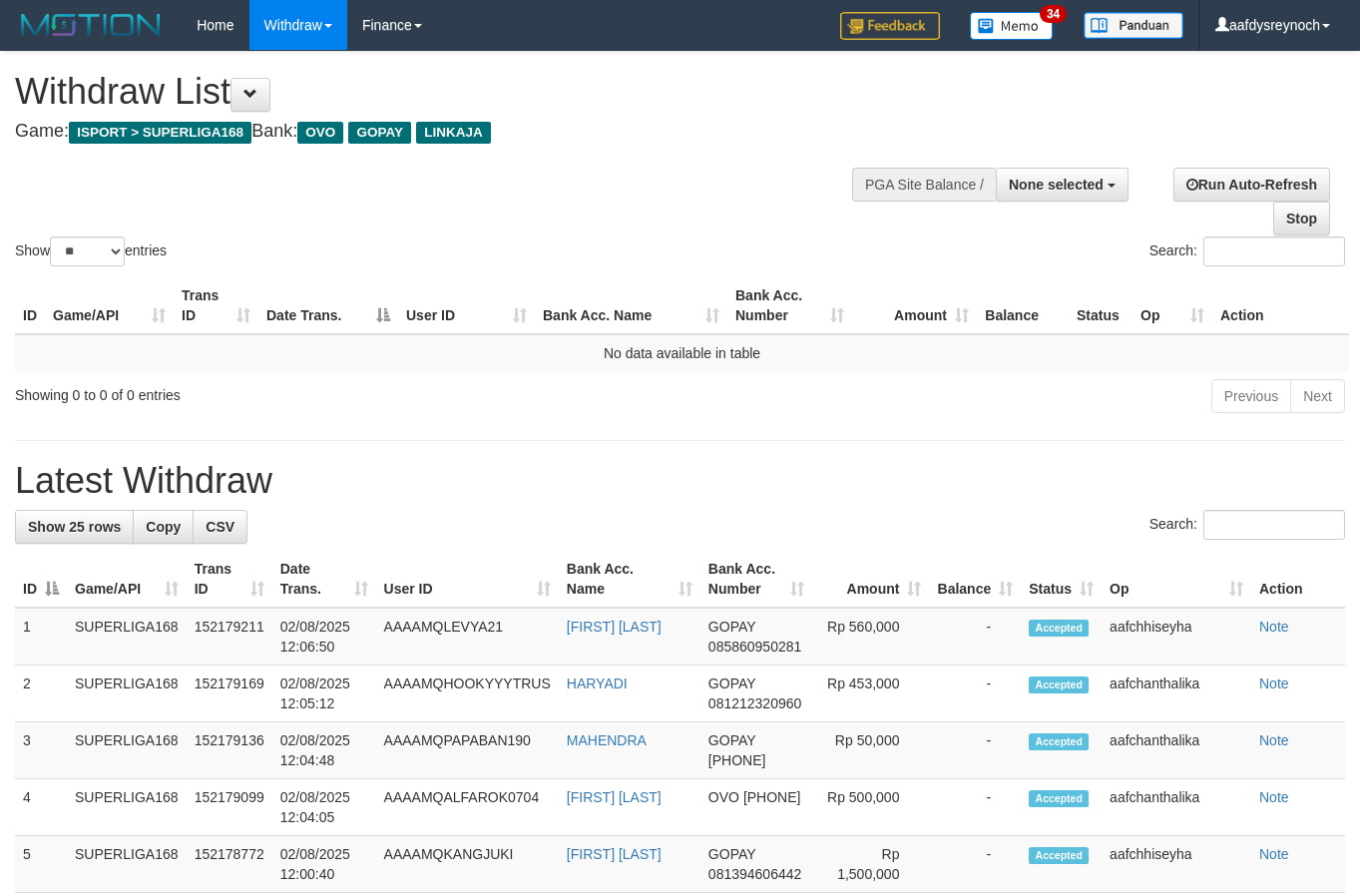 select 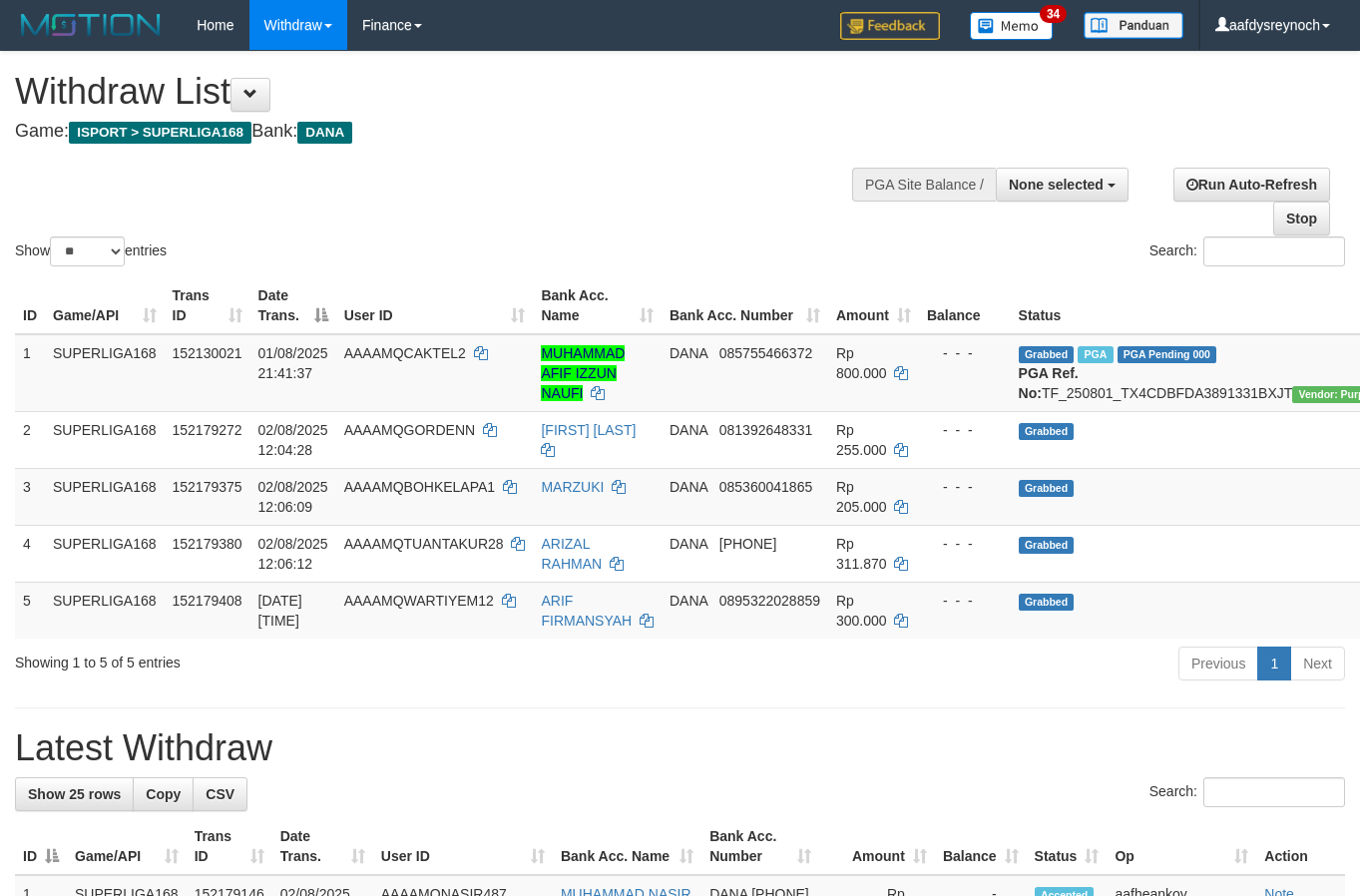 select 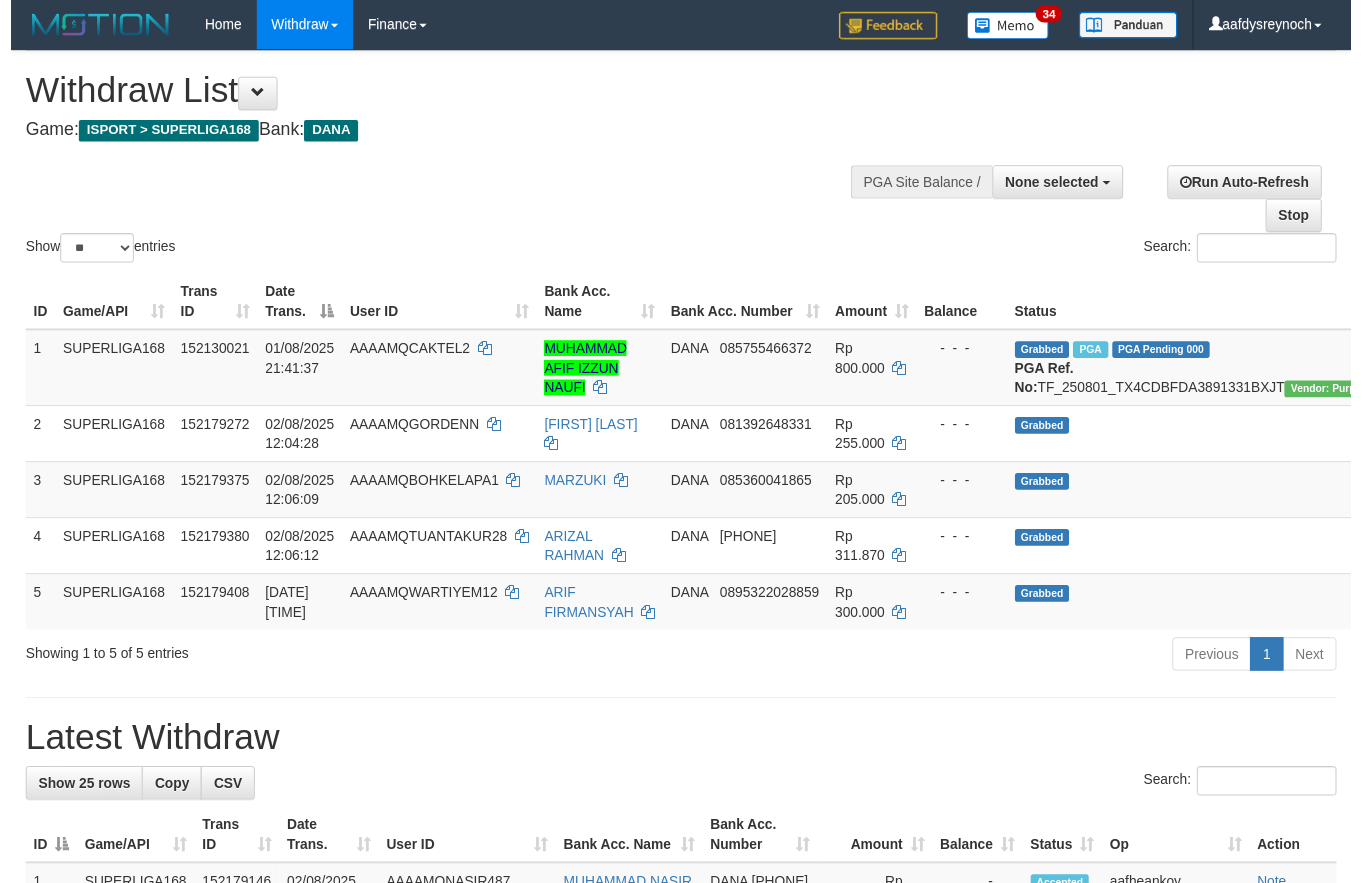 scroll, scrollTop: 0, scrollLeft: 0, axis: both 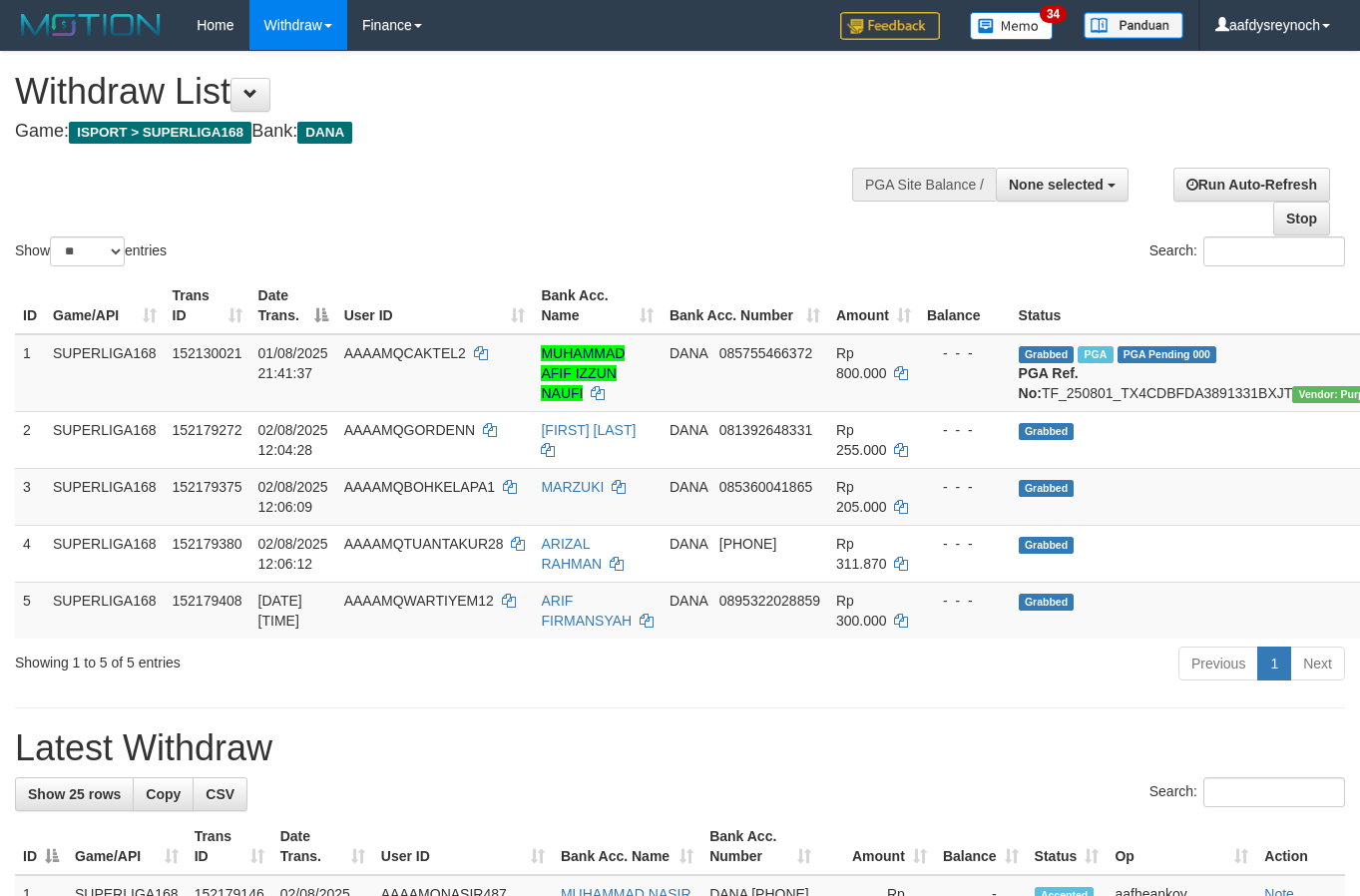 select 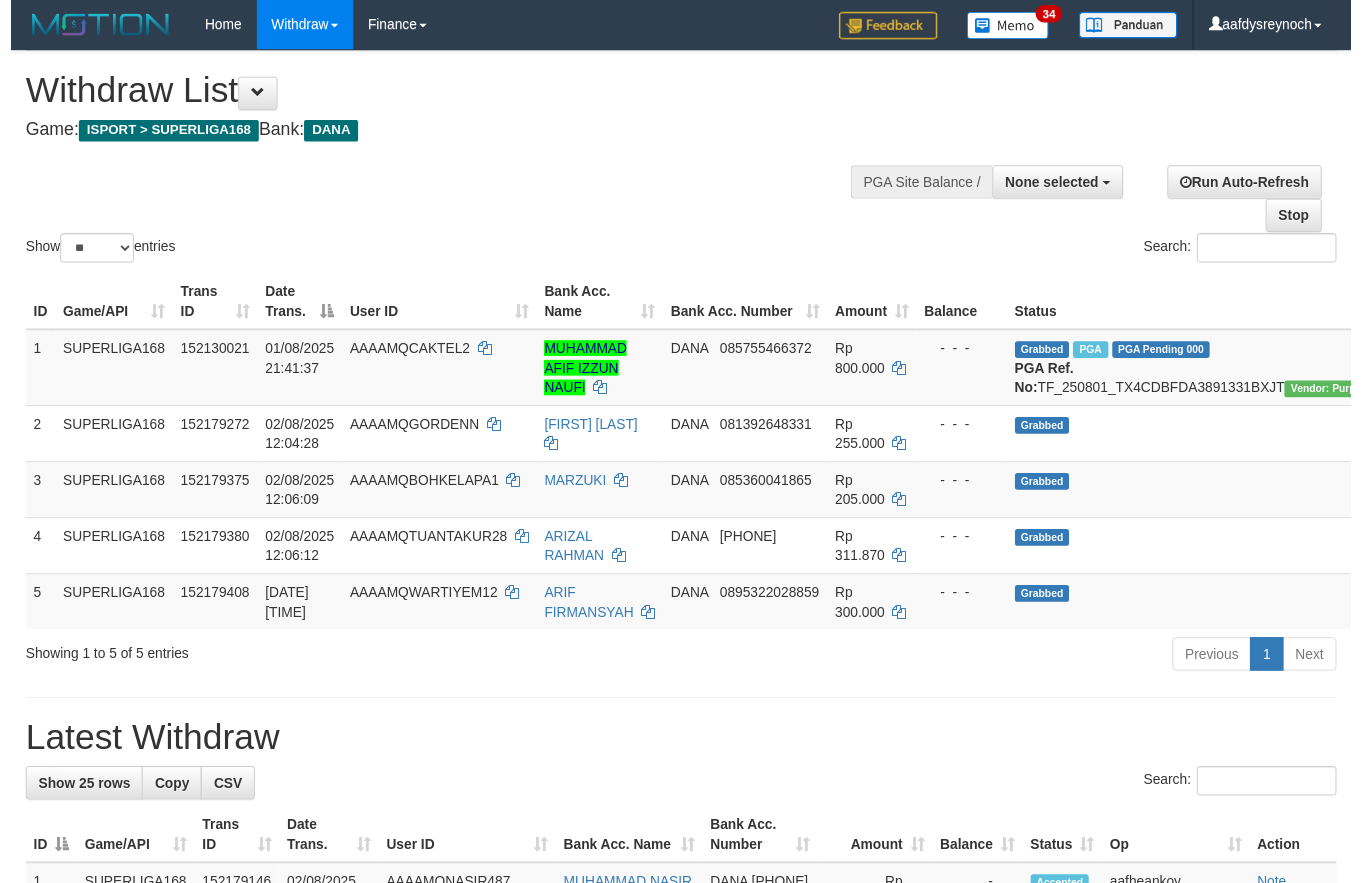 scroll, scrollTop: 0, scrollLeft: 0, axis: both 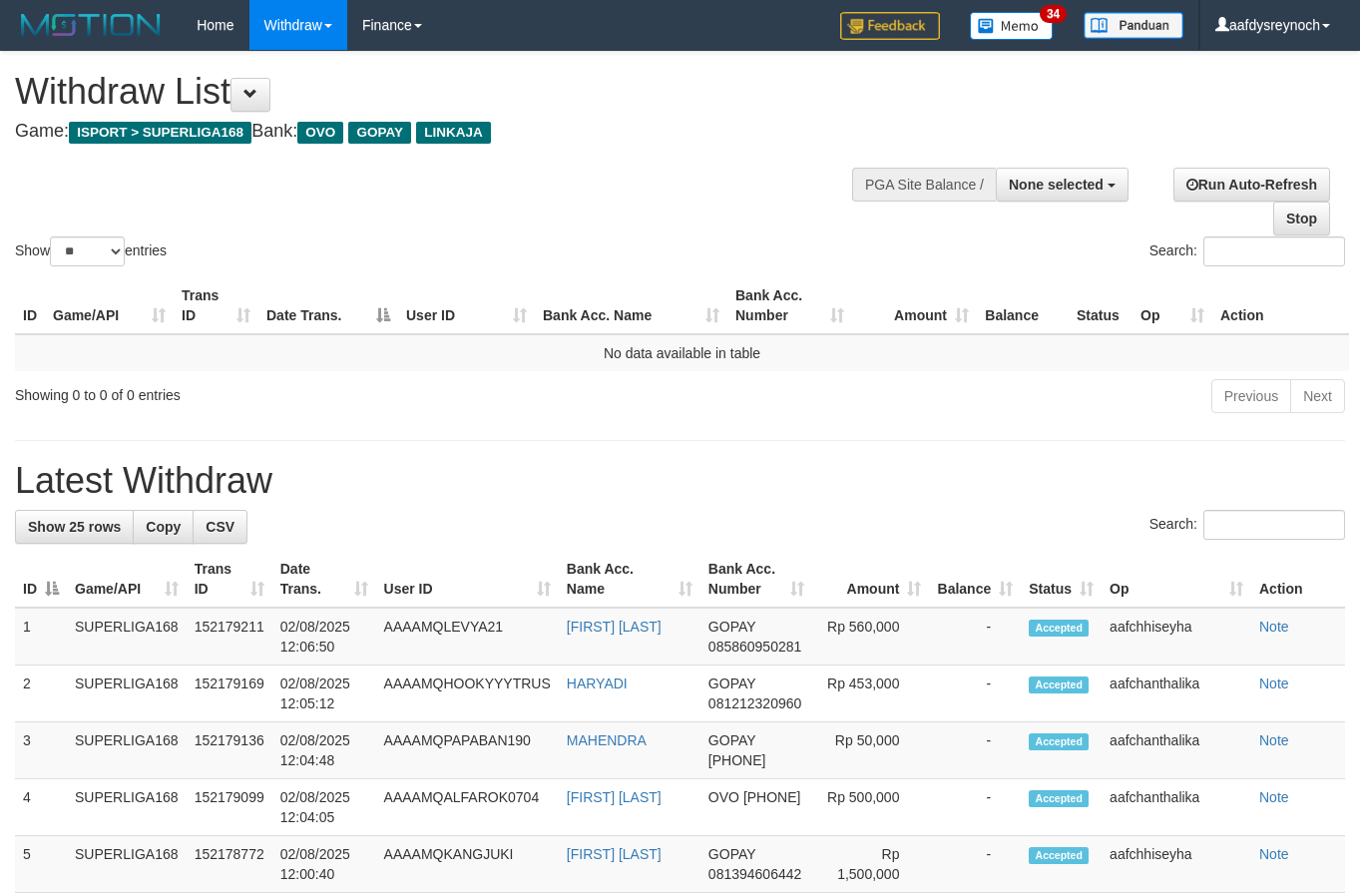 select 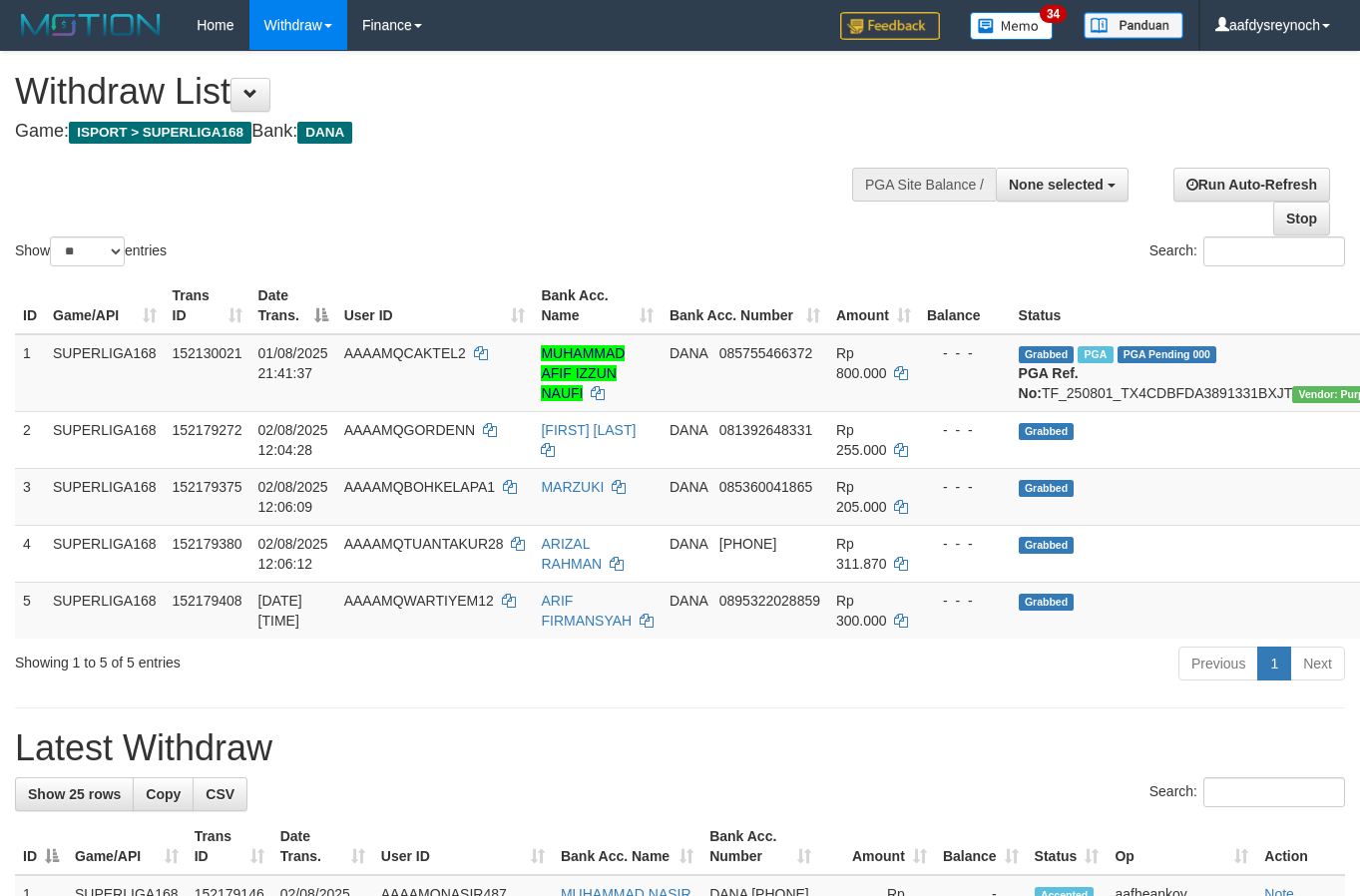 select 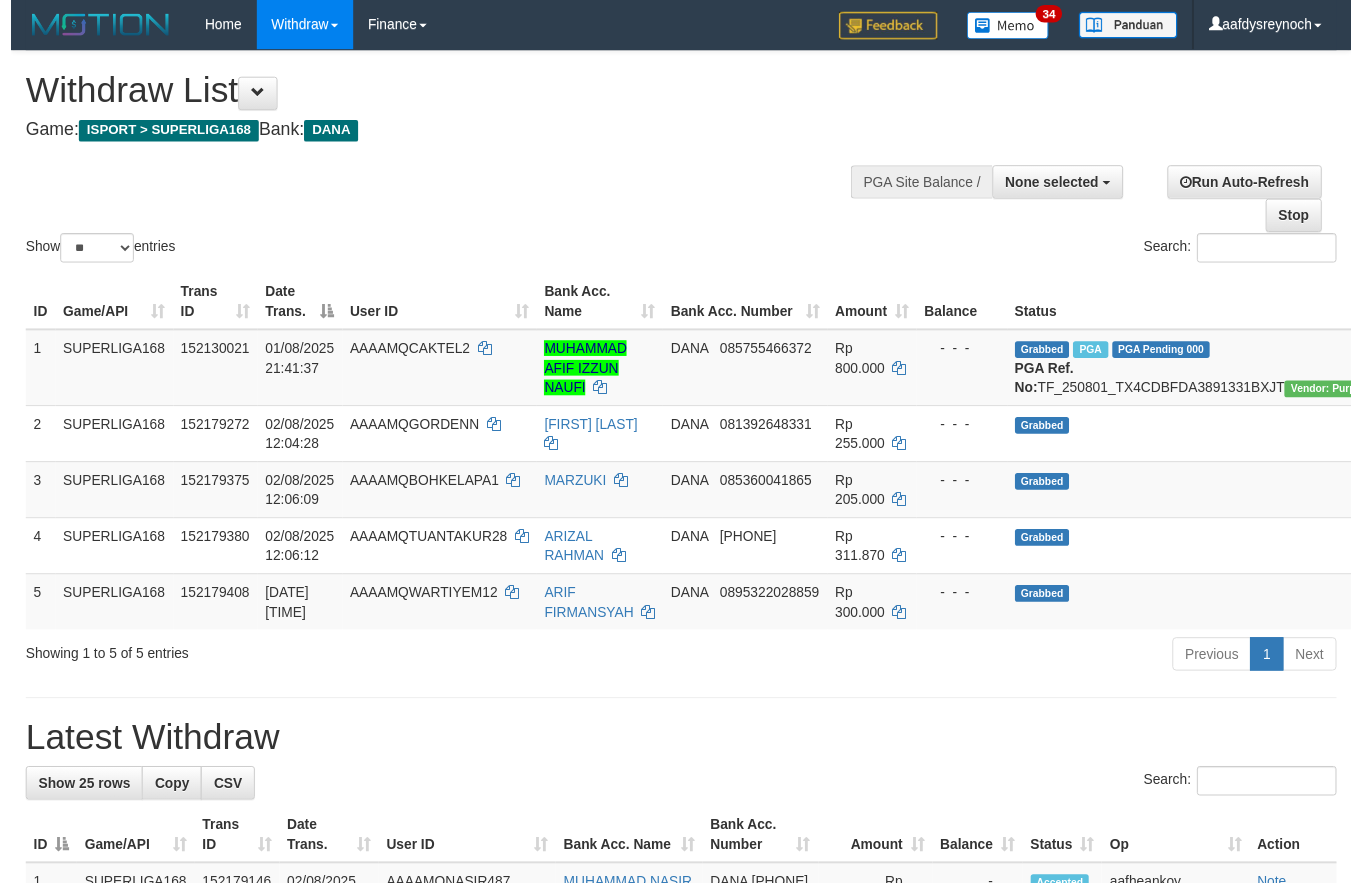 scroll, scrollTop: 0, scrollLeft: 0, axis: both 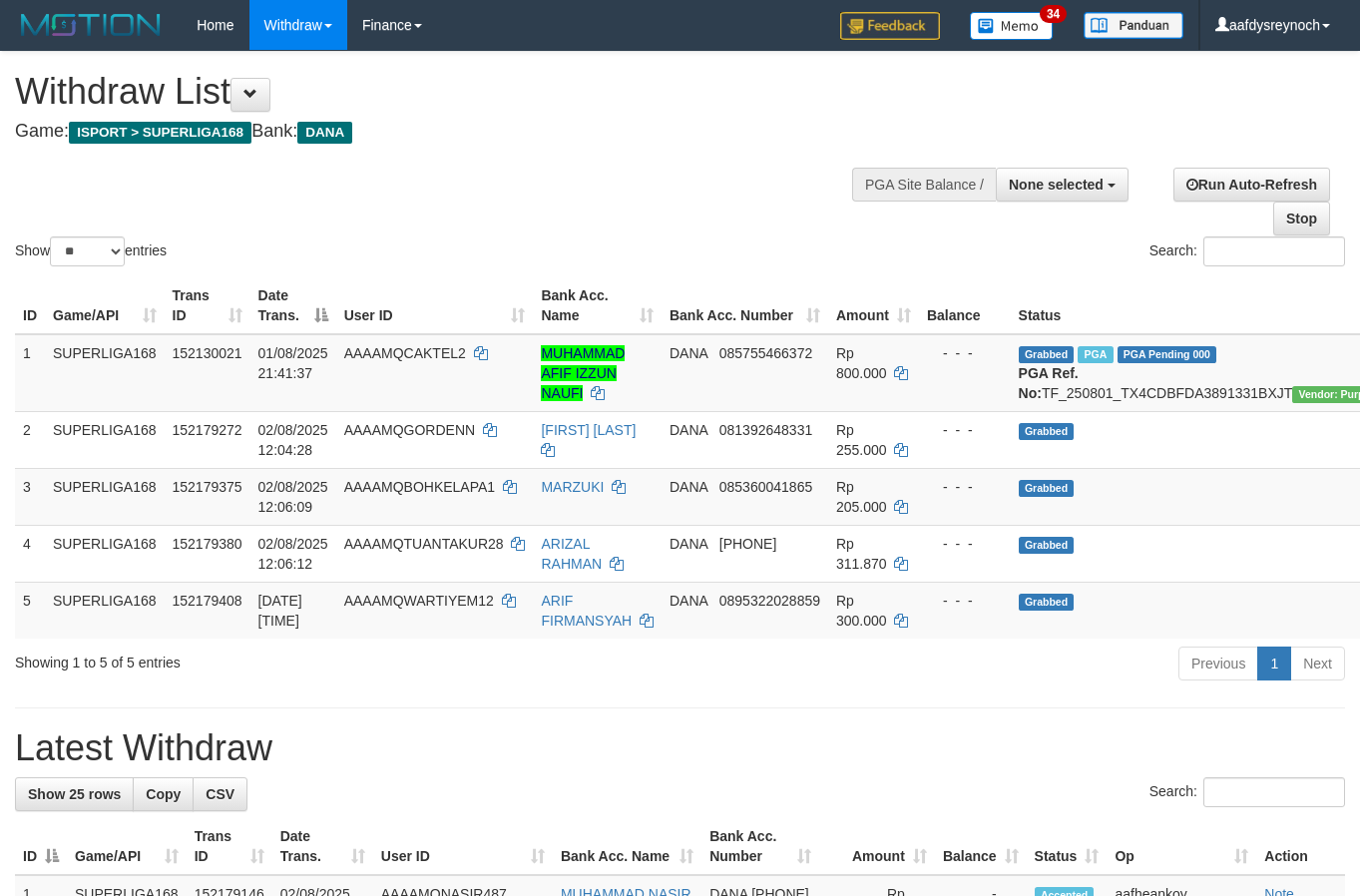 select 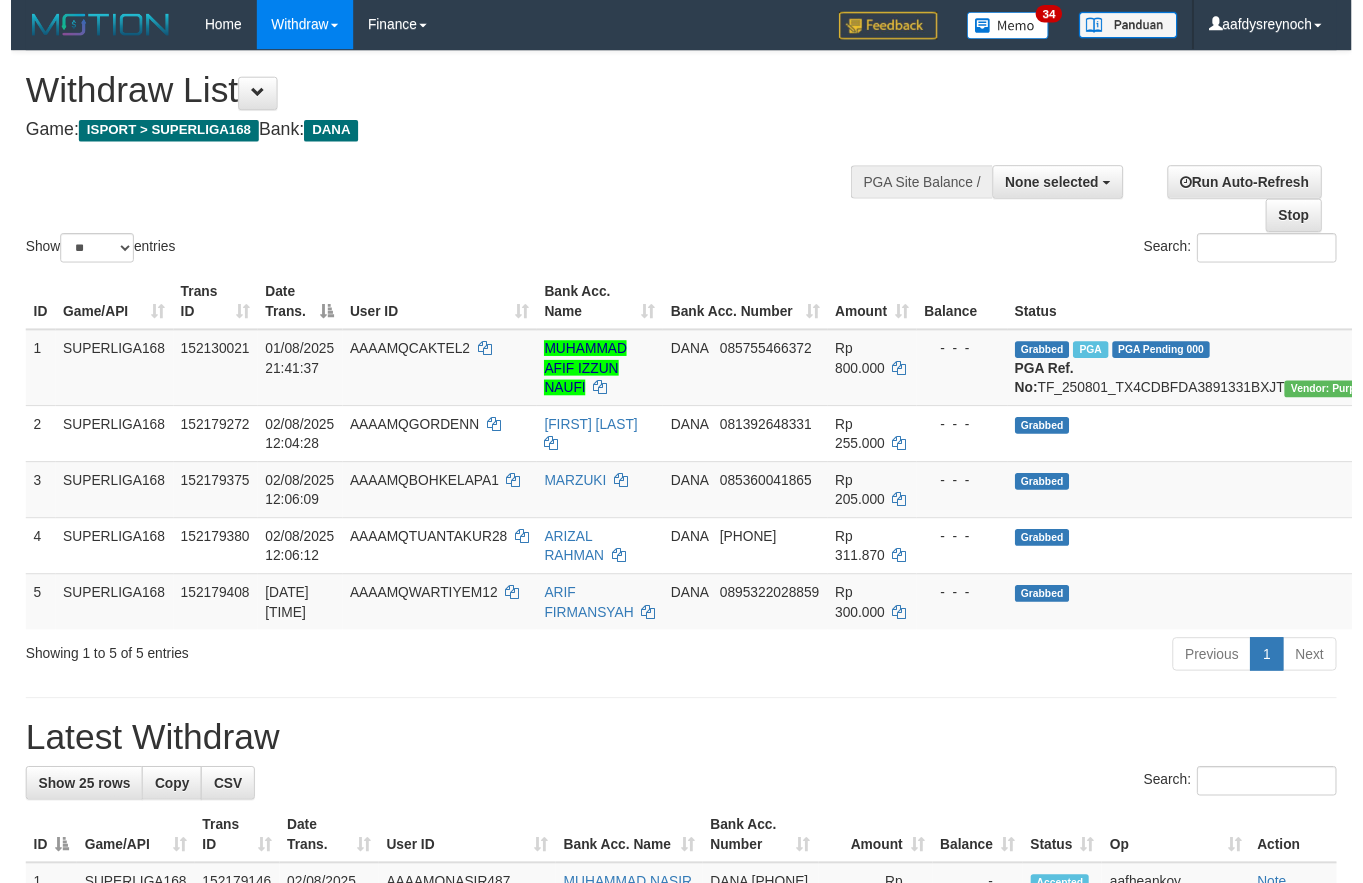 scroll, scrollTop: 0, scrollLeft: 0, axis: both 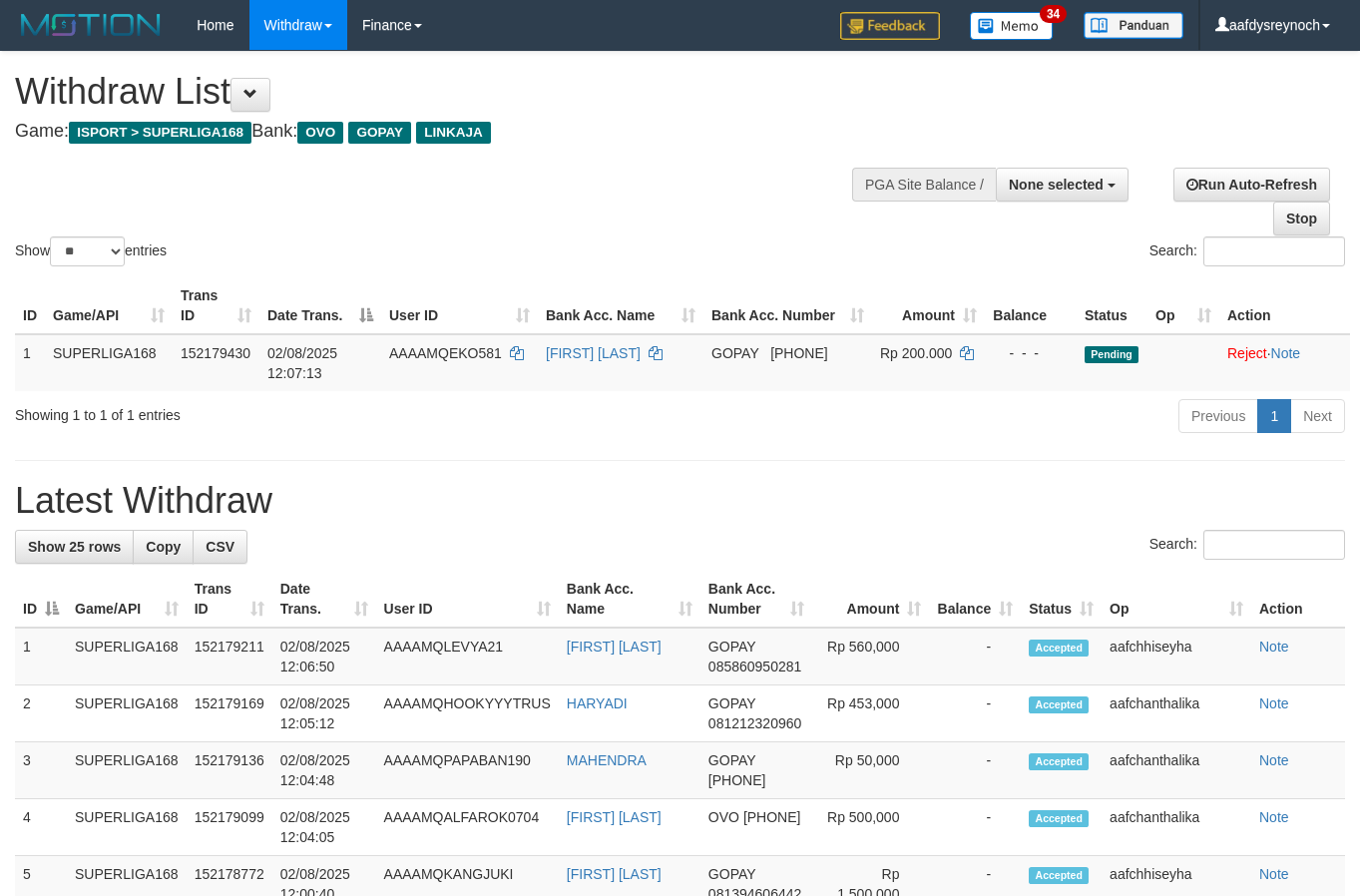 select 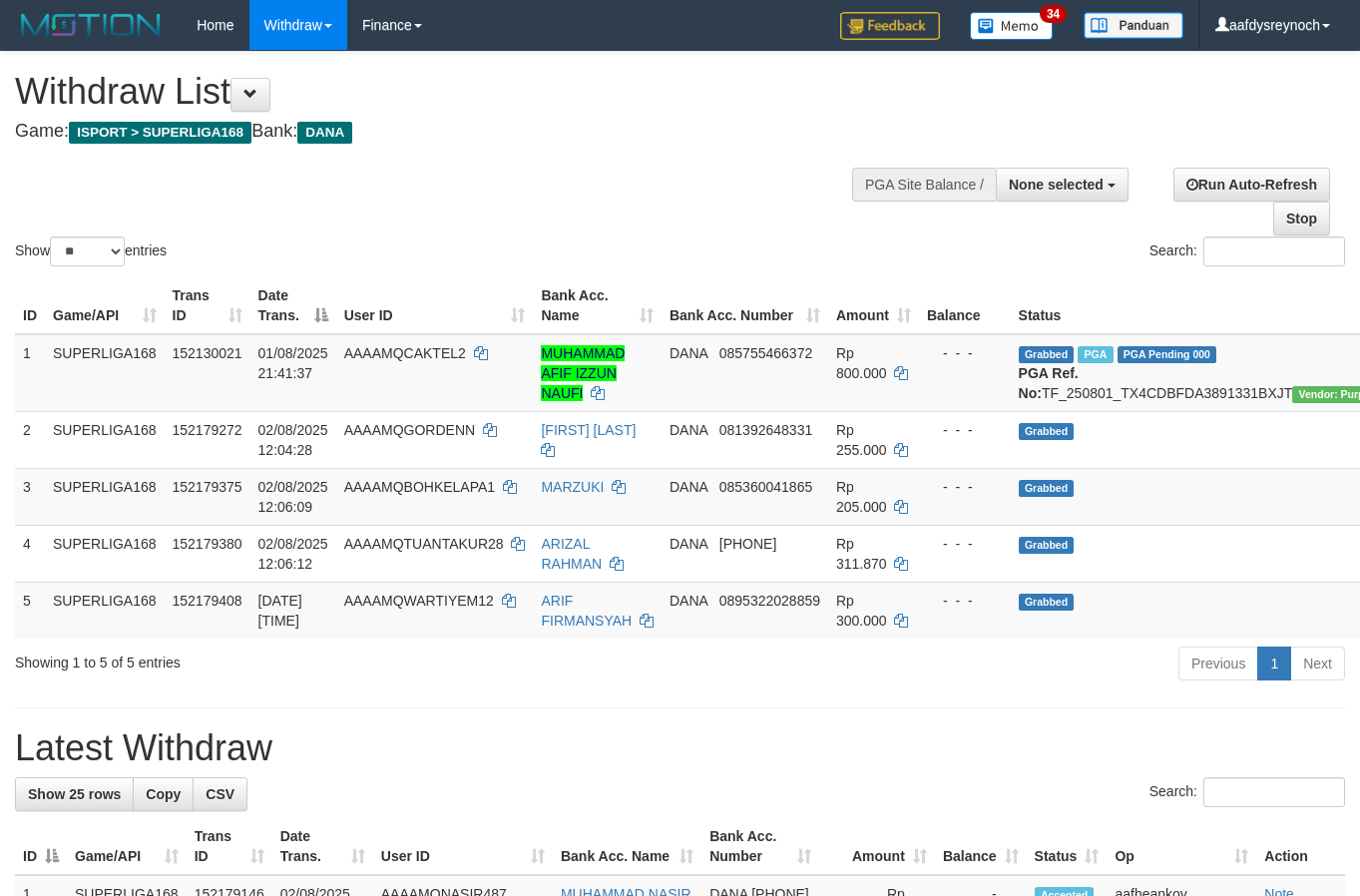 select 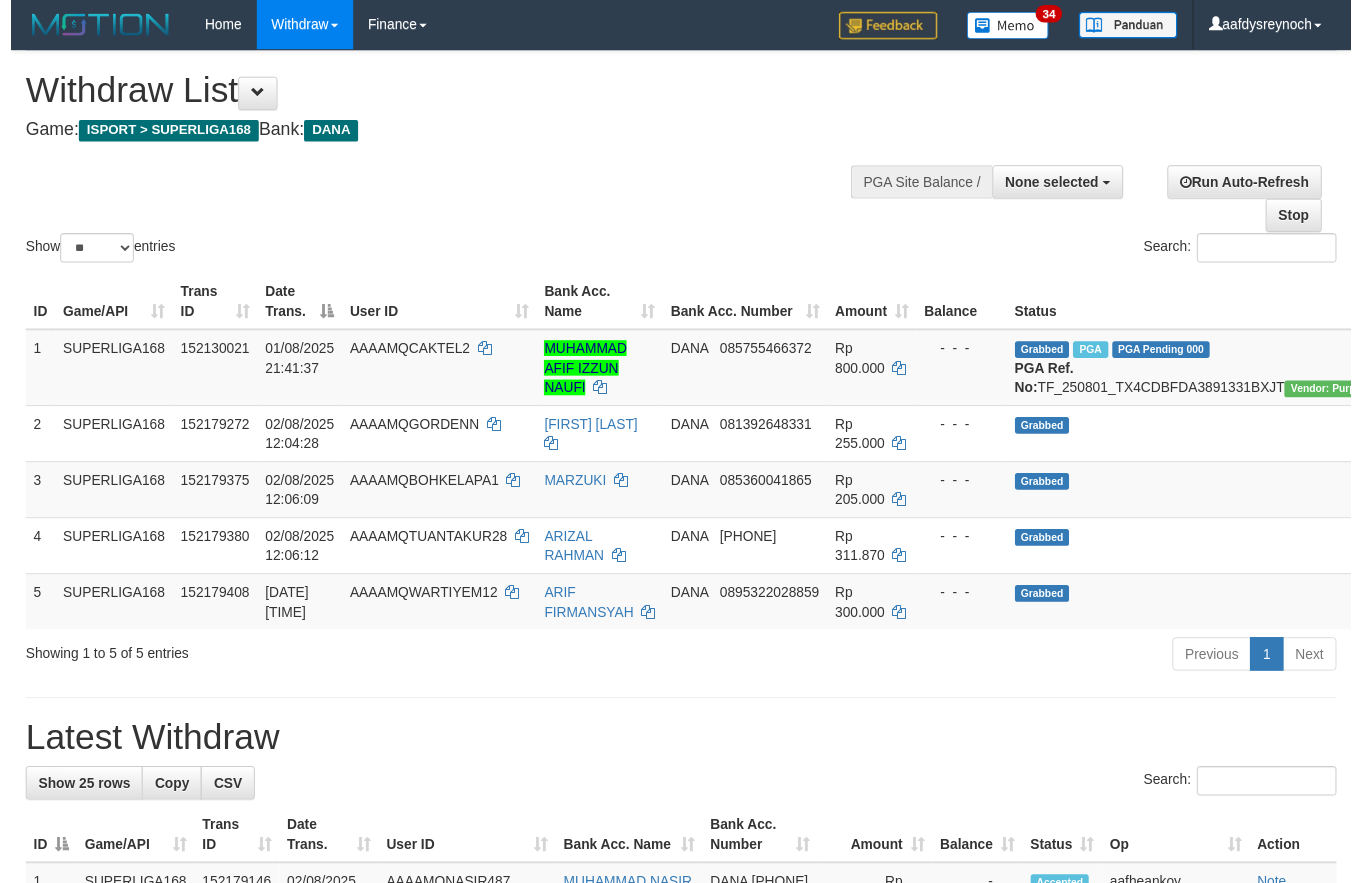 scroll, scrollTop: 0, scrollLeft: 0, axis: both 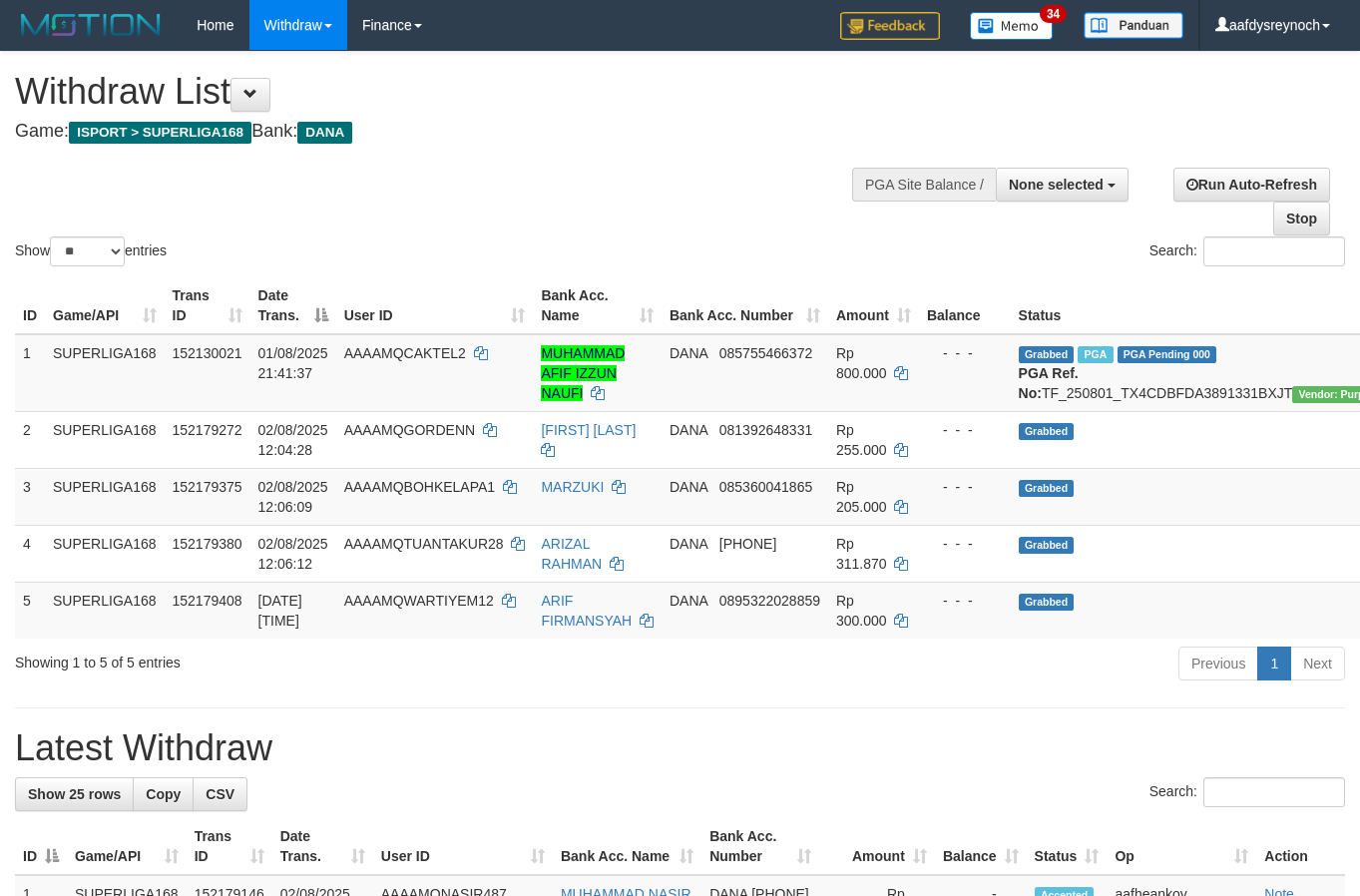select 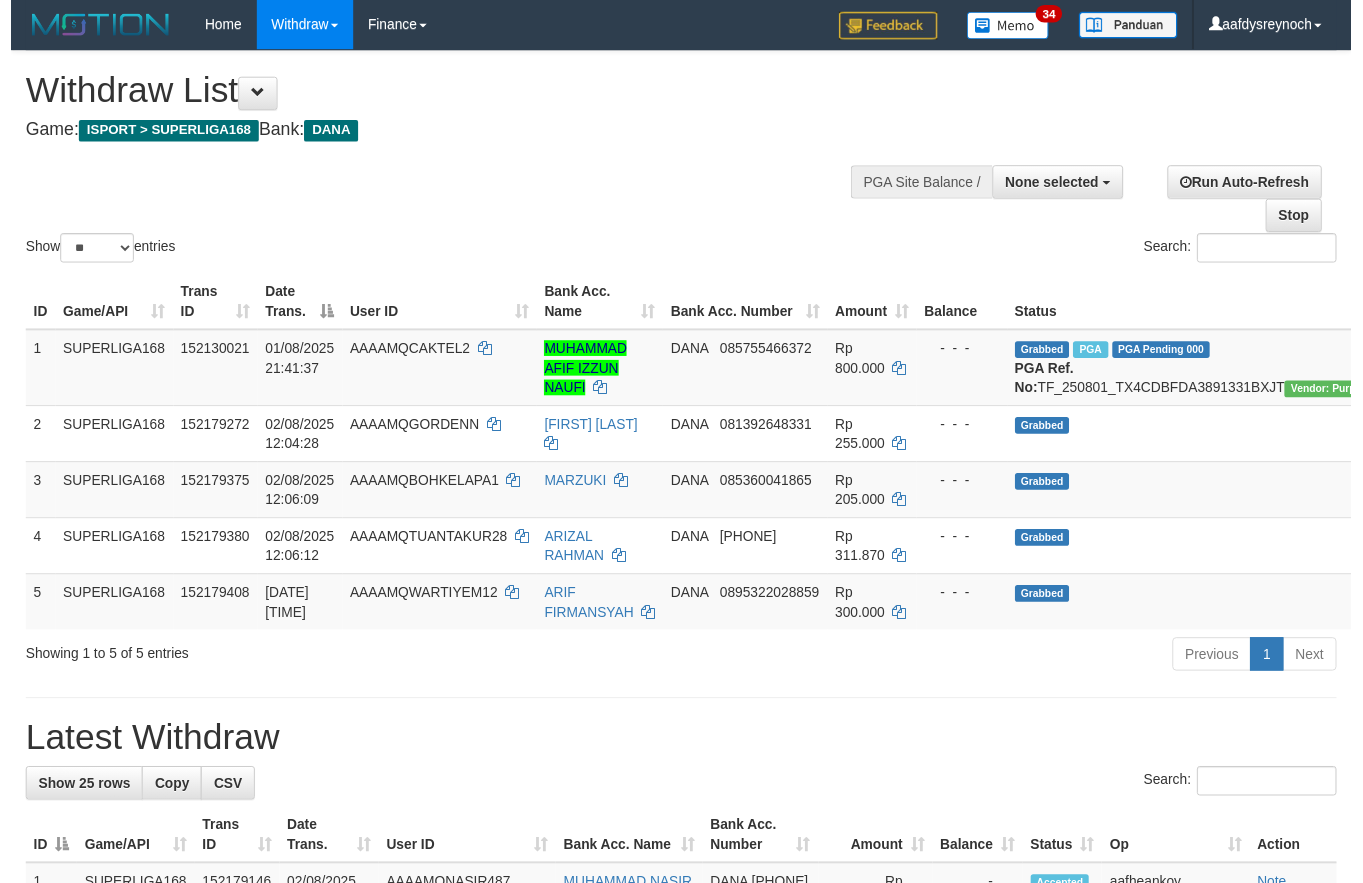 scroll, scrollTop: 0, scrollLeft: 0, axis: both 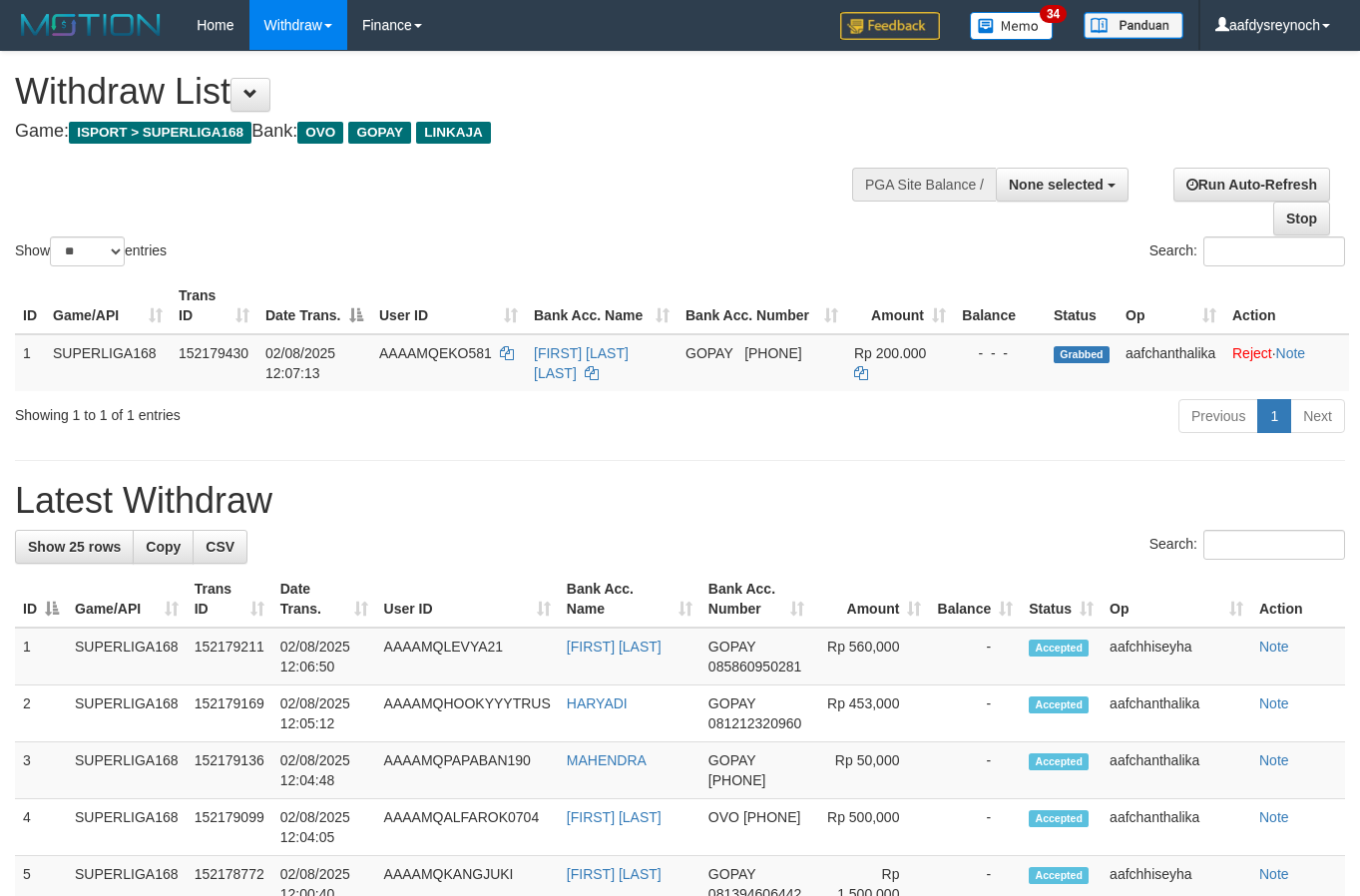 select 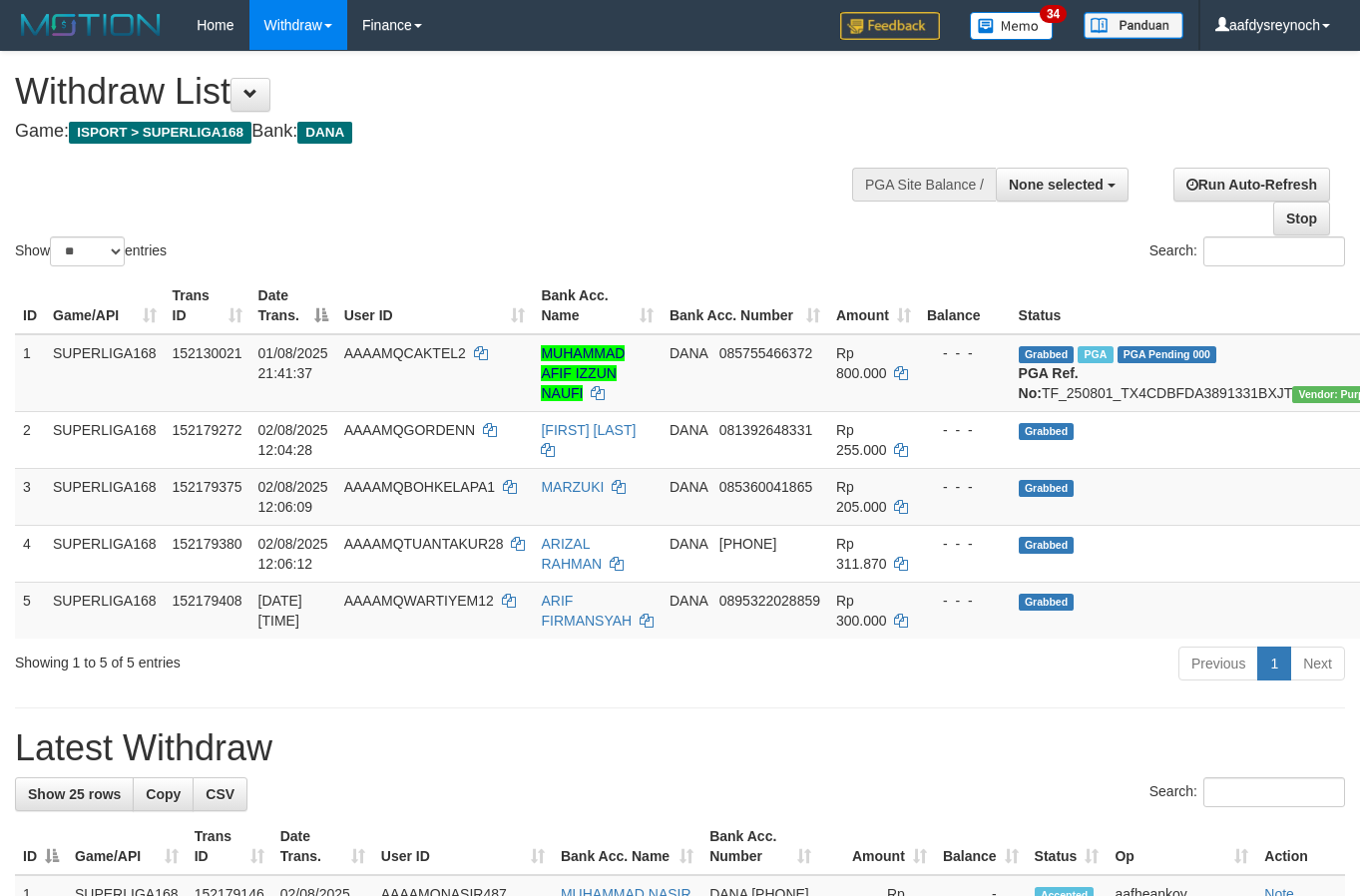 select 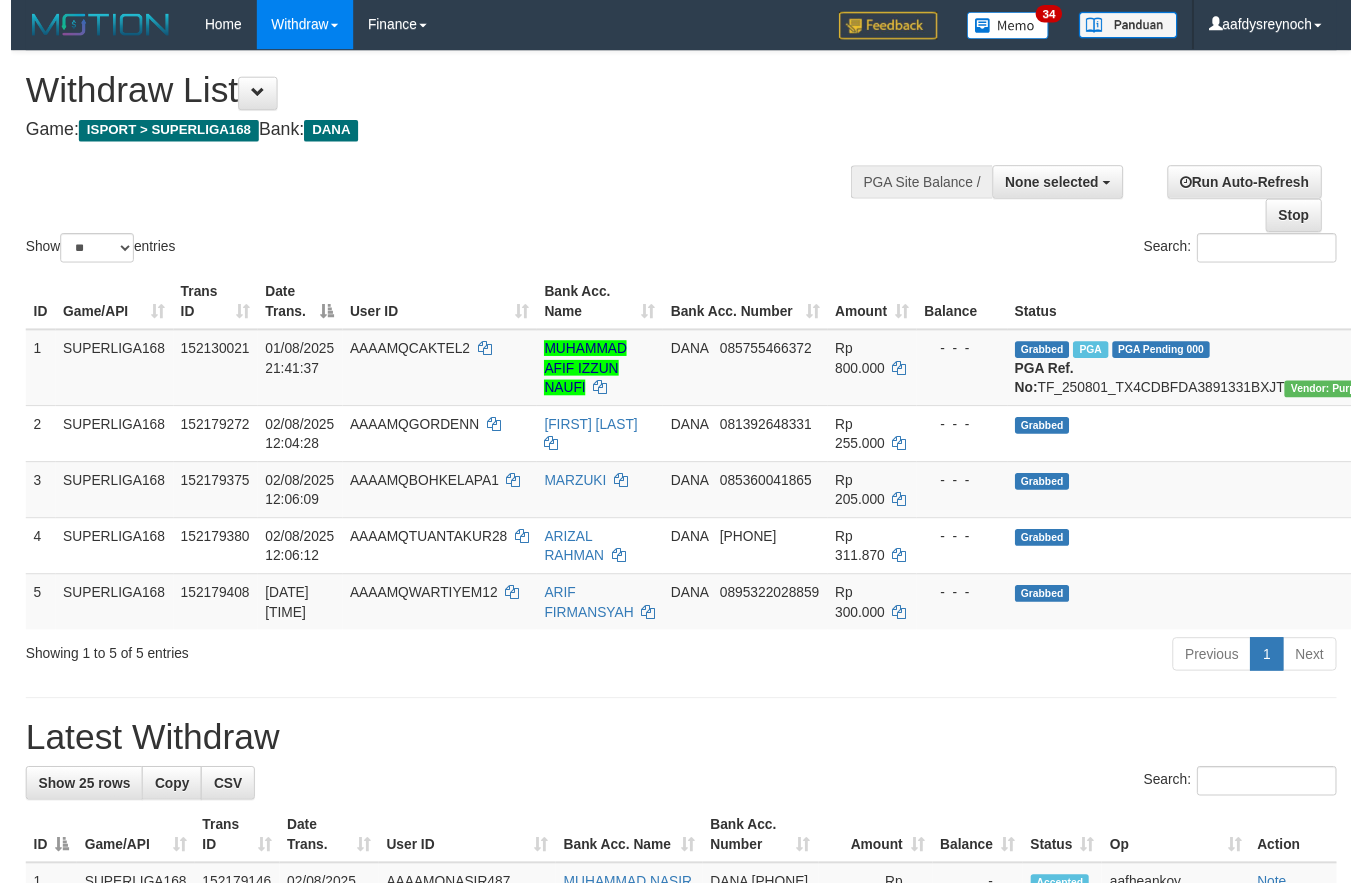 scroll, scrollTop: 0, scrollLeft: 0, axis: both 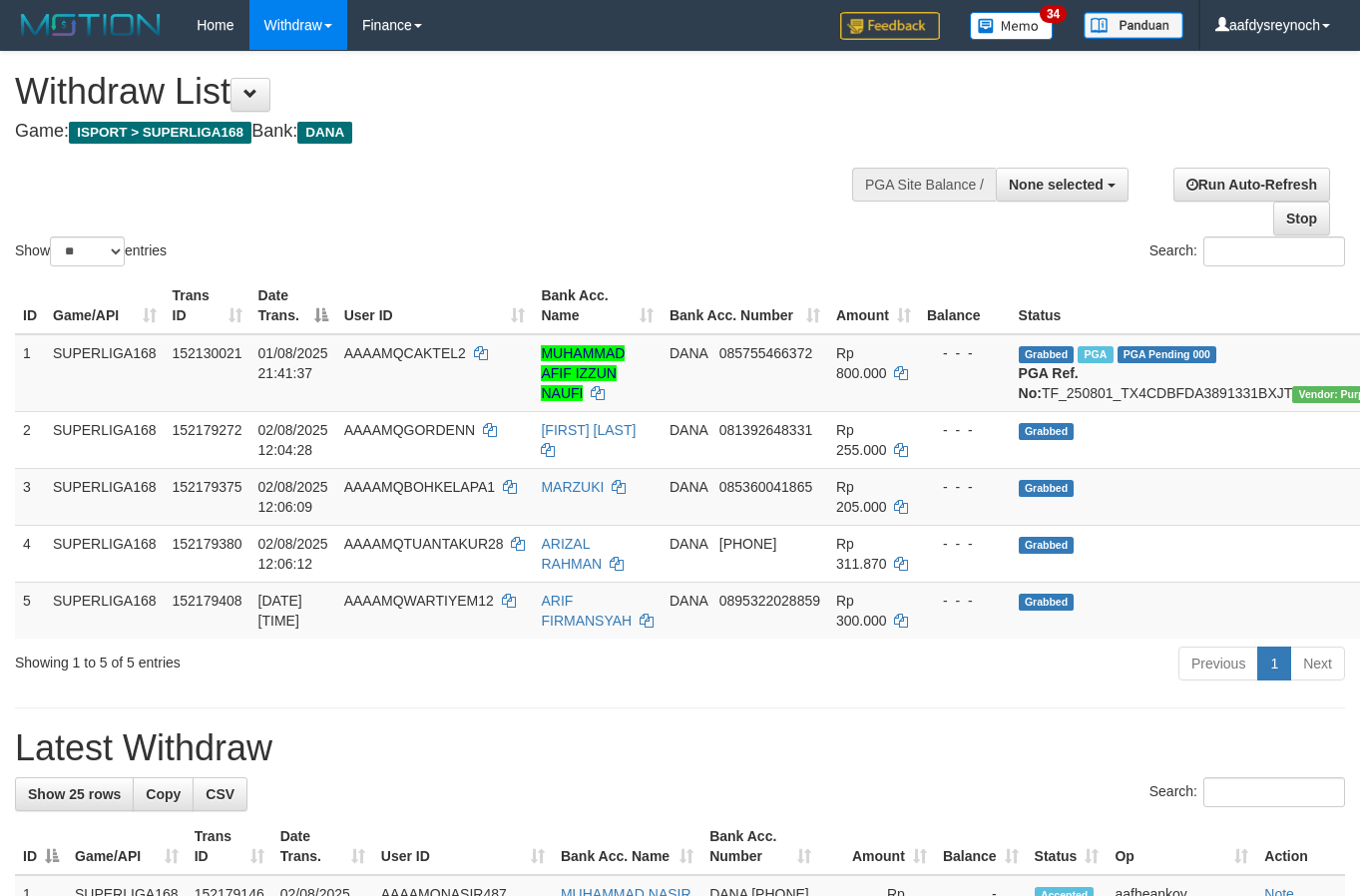 select 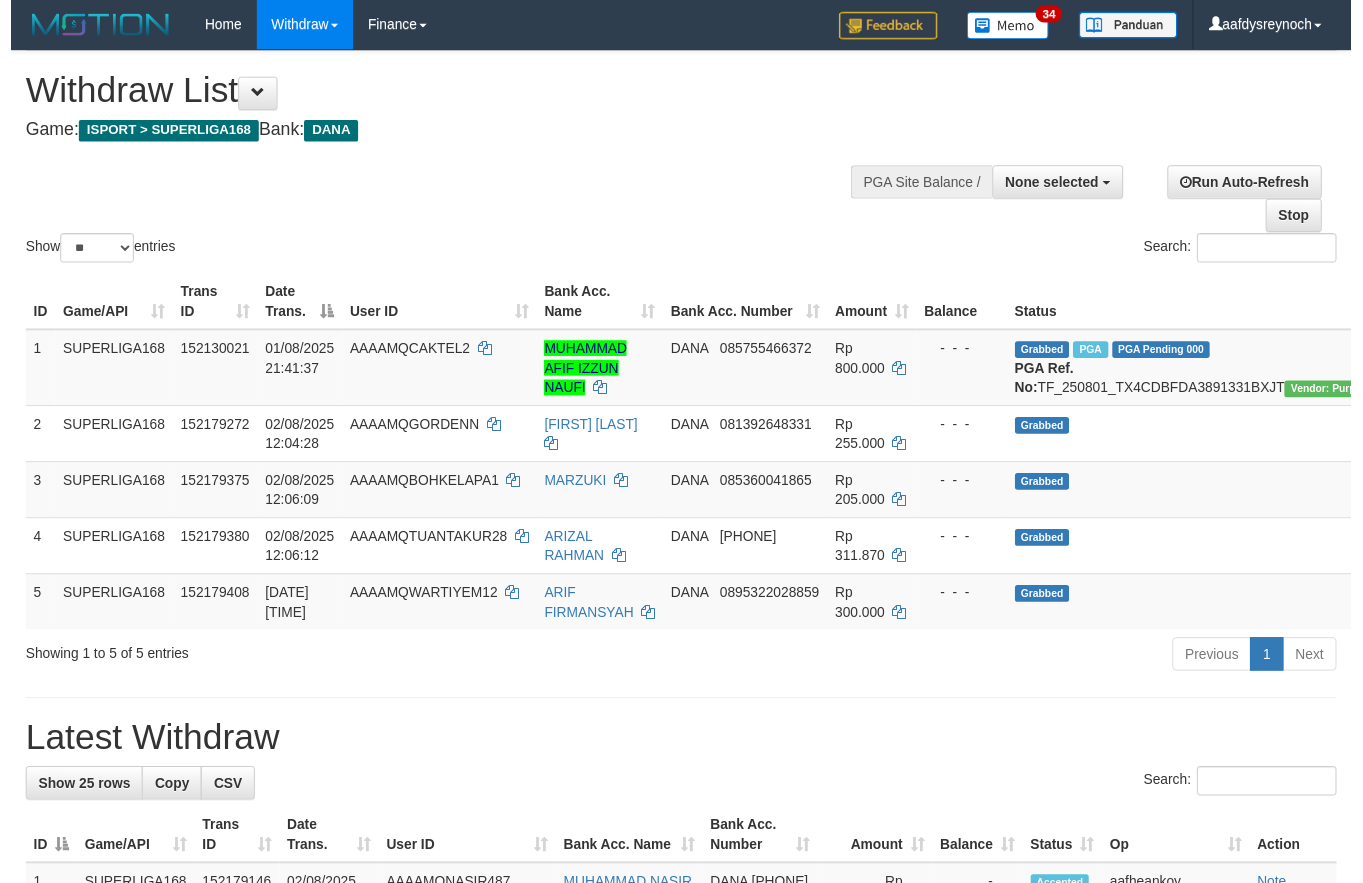 scroll, scrollTop: 0, scrollLeft: 0, axis: both 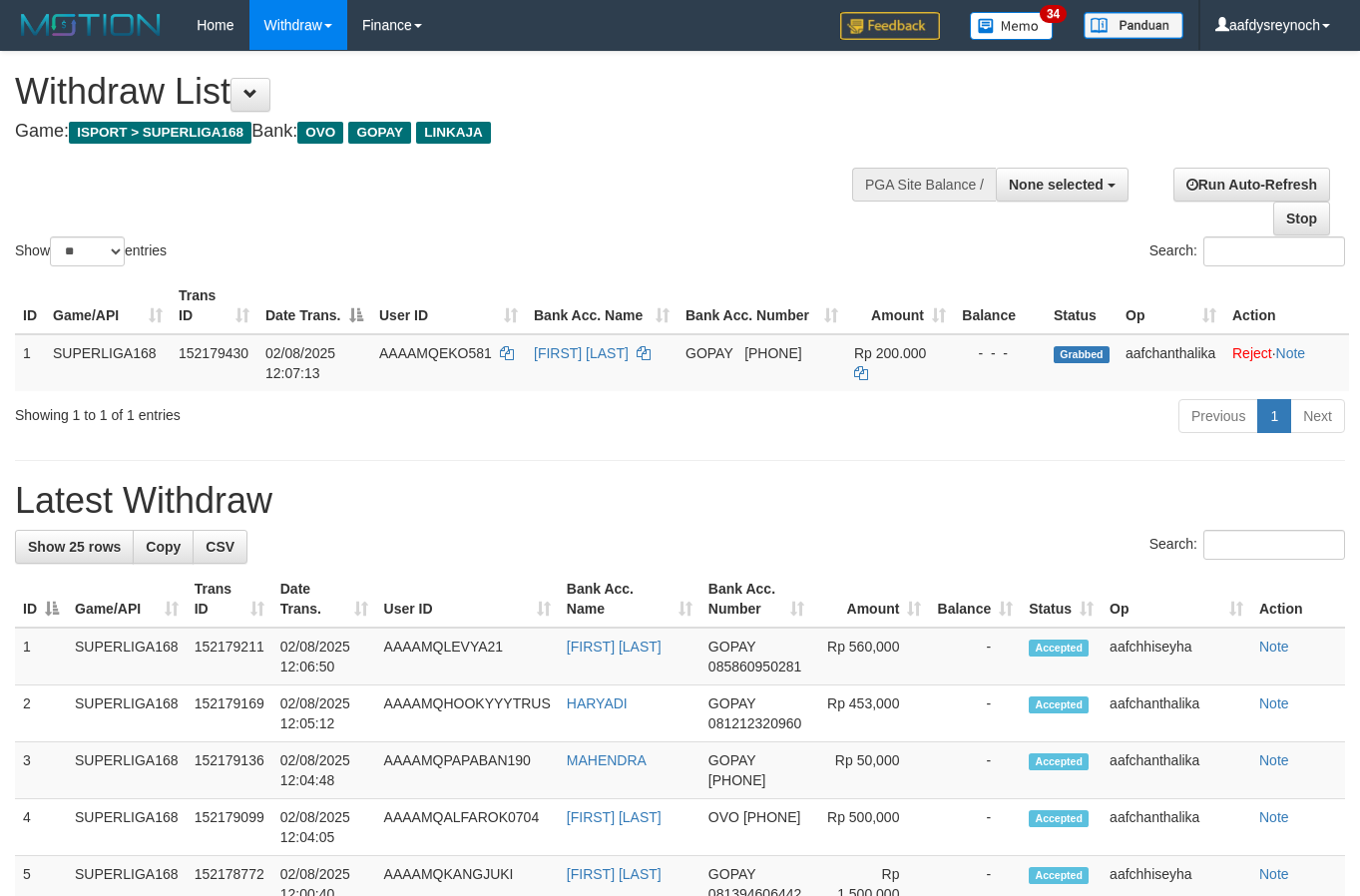 select 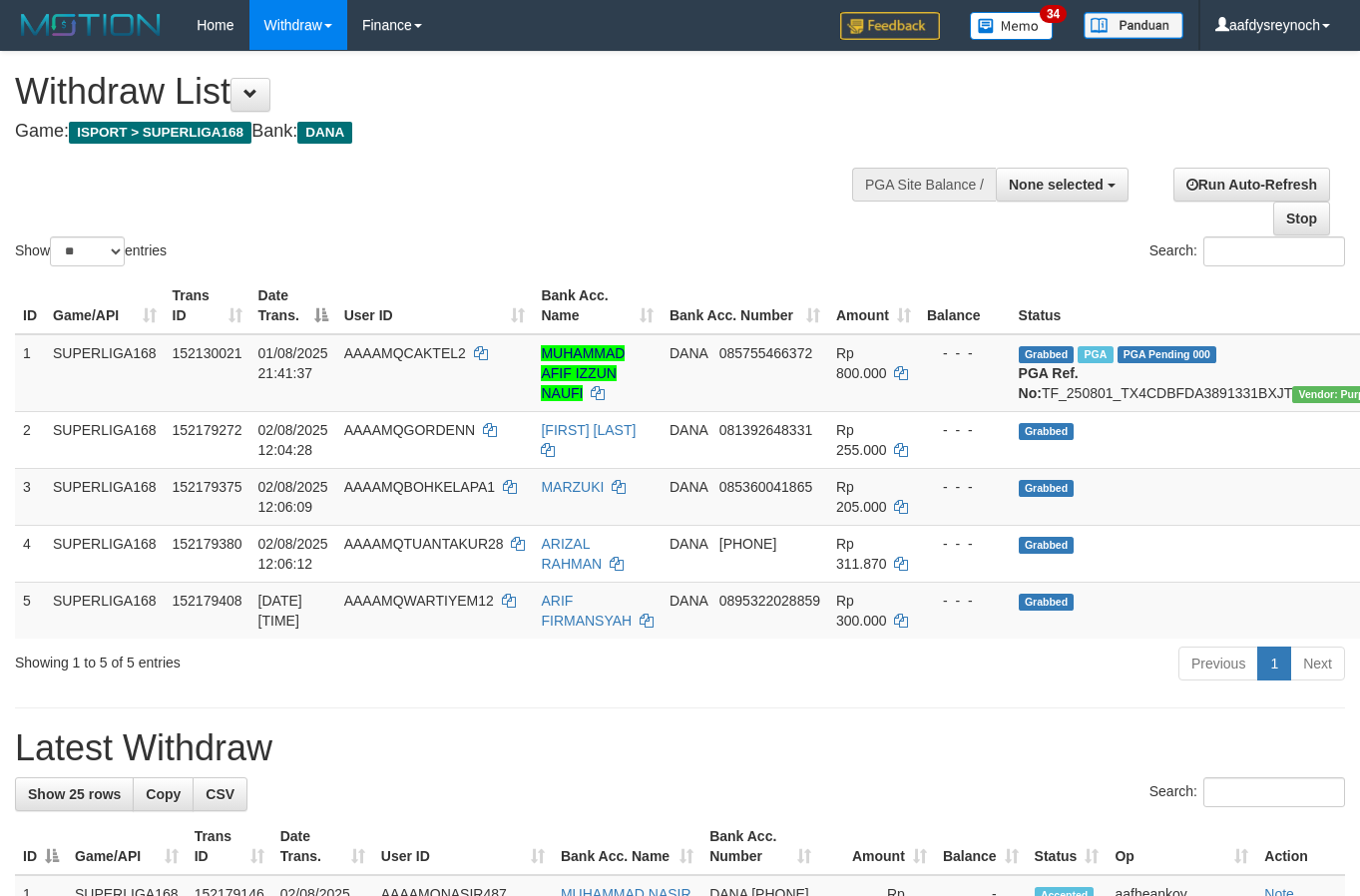 select 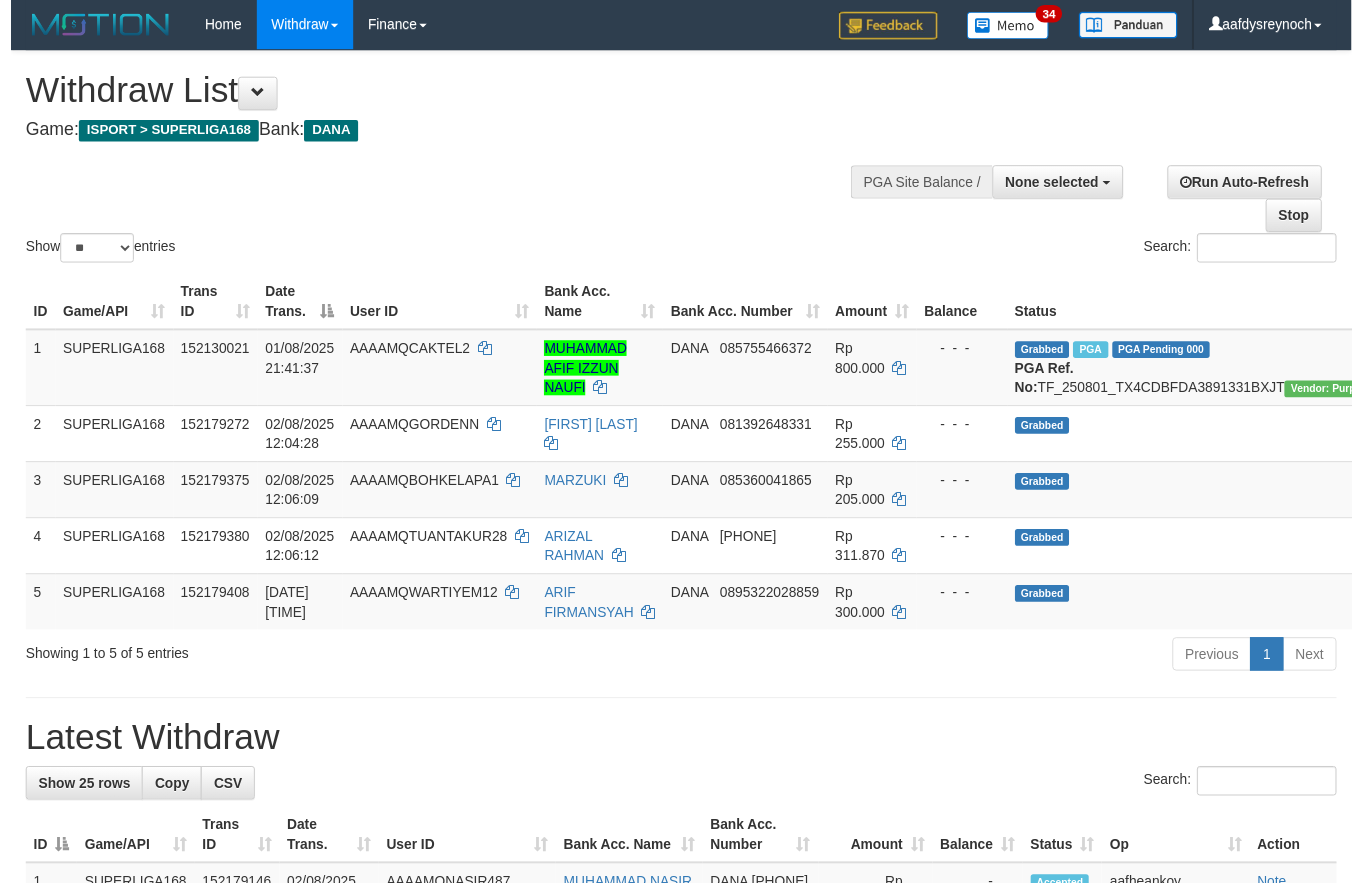 scroll, scrollTop: 0, scrollLeft: 0, axis: both 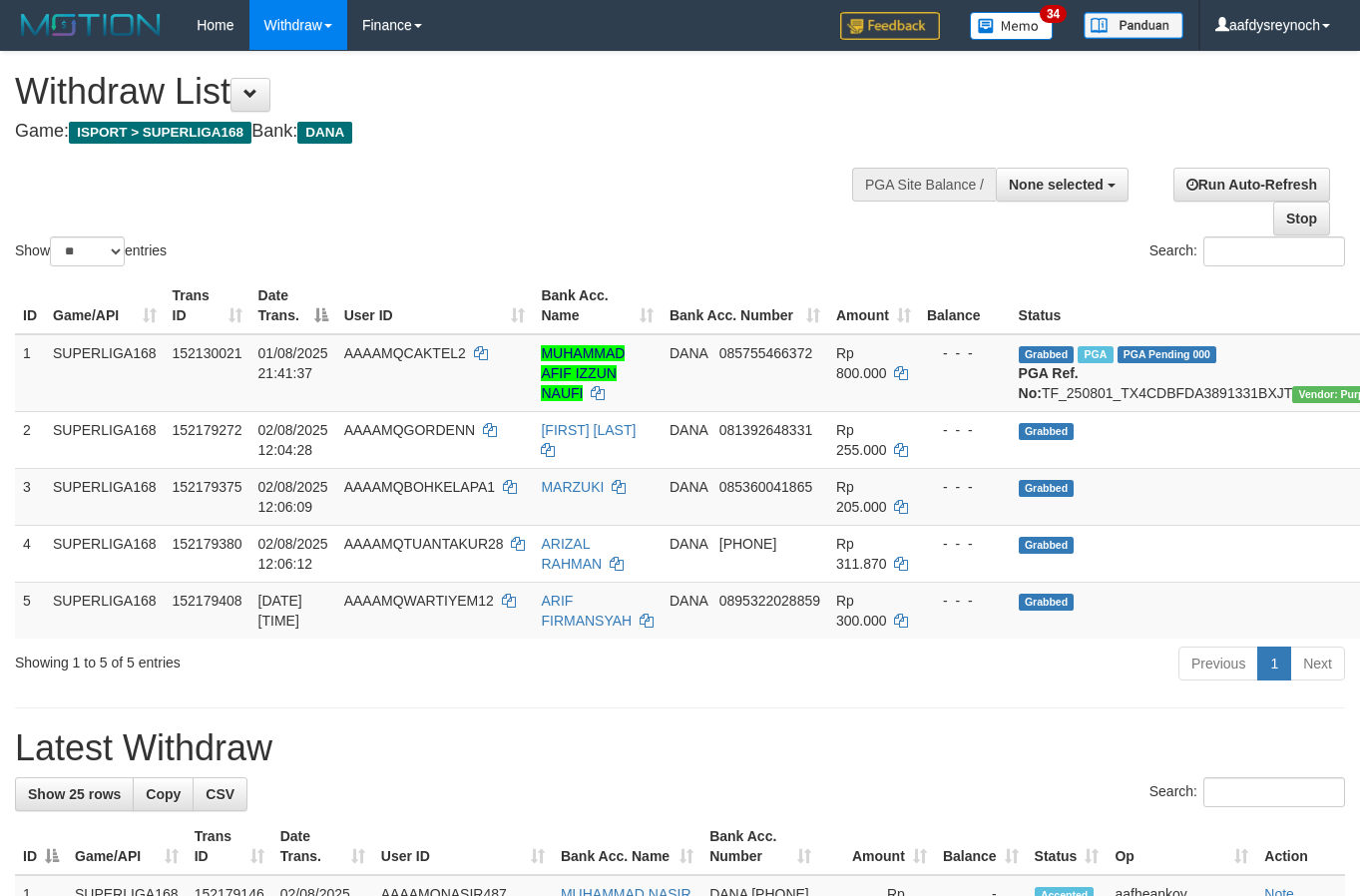 select 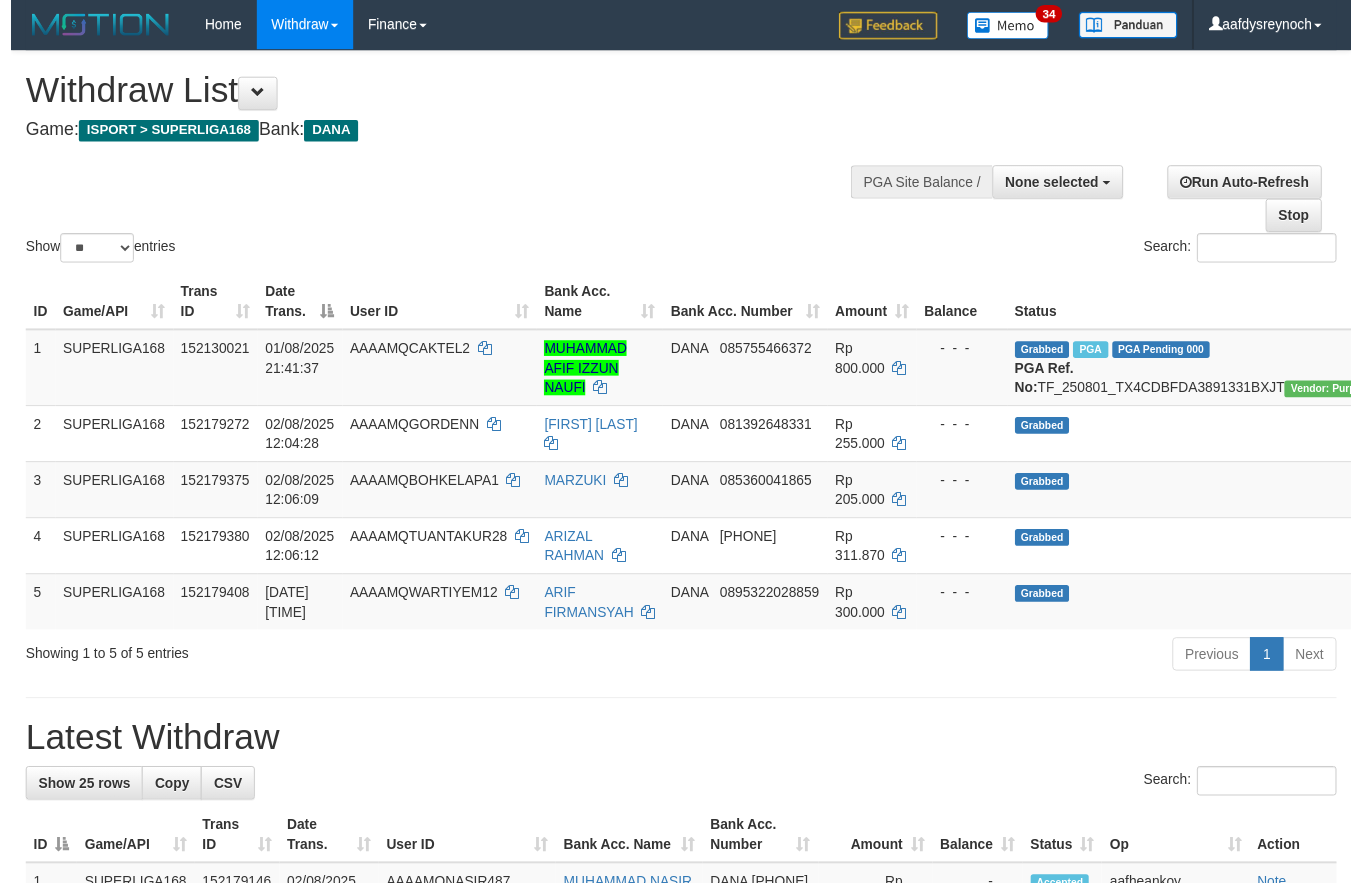 scroll, scrollTop: 0, scrollLeft: 0, axis: both 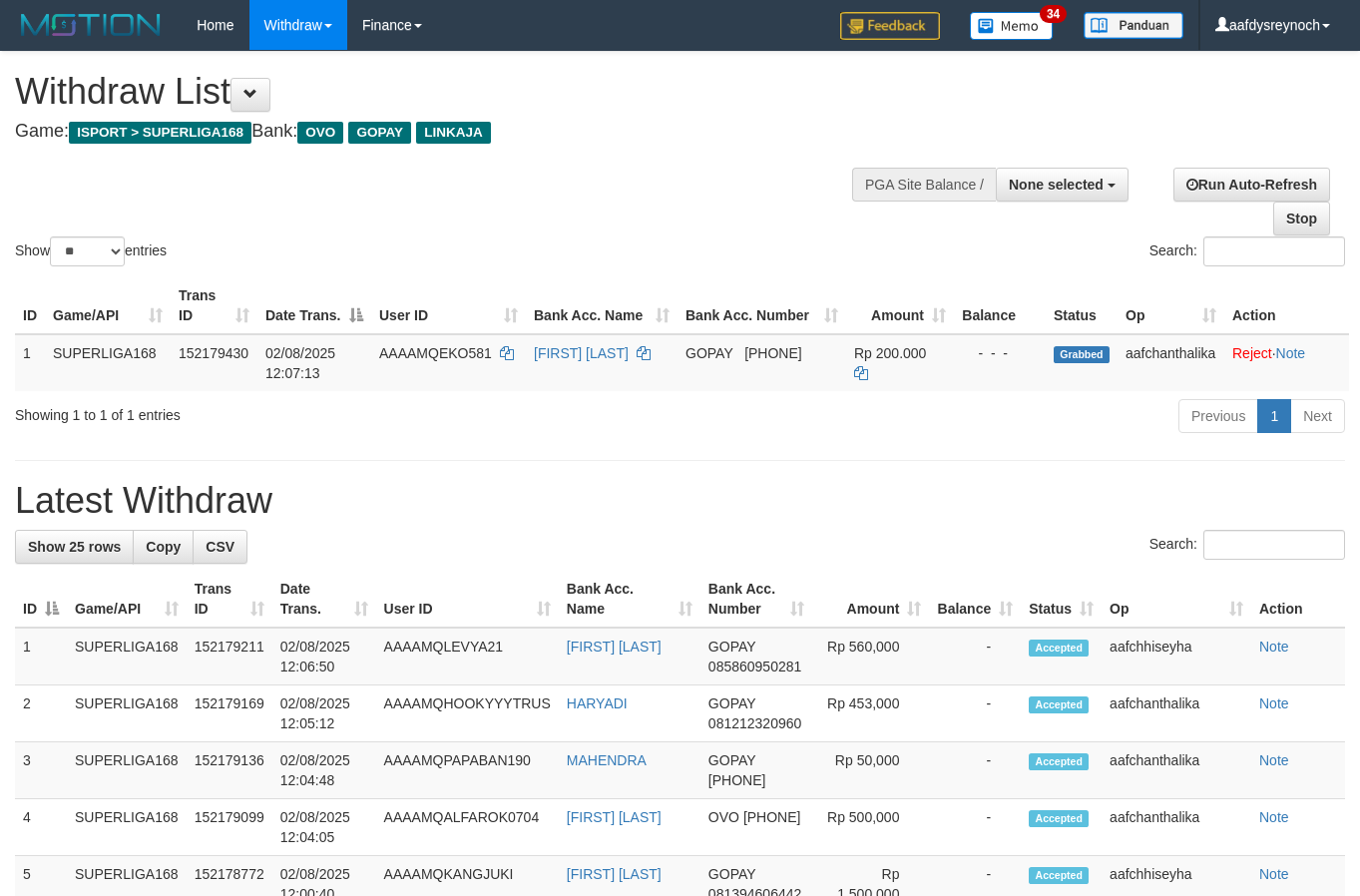 select 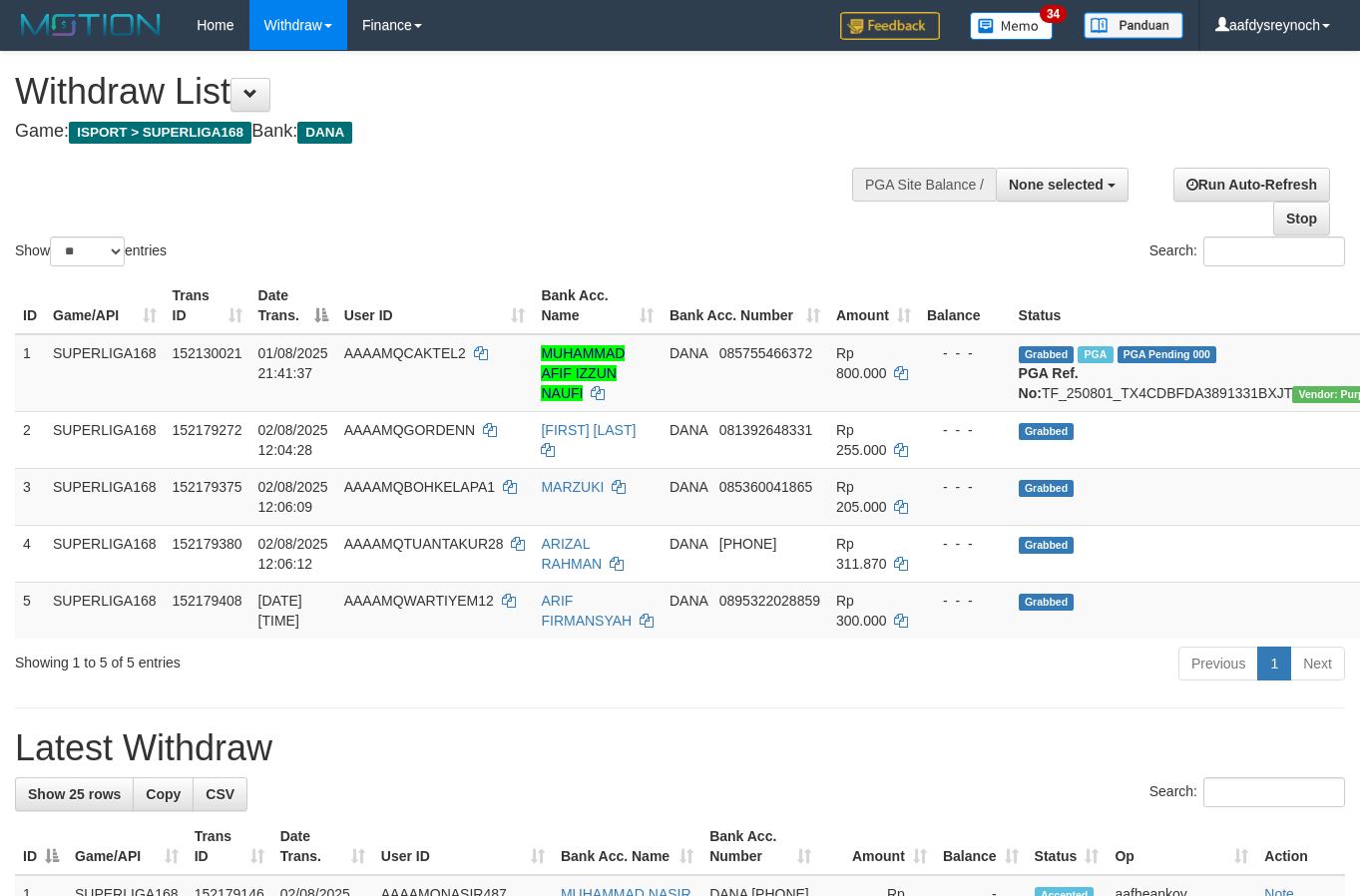 select 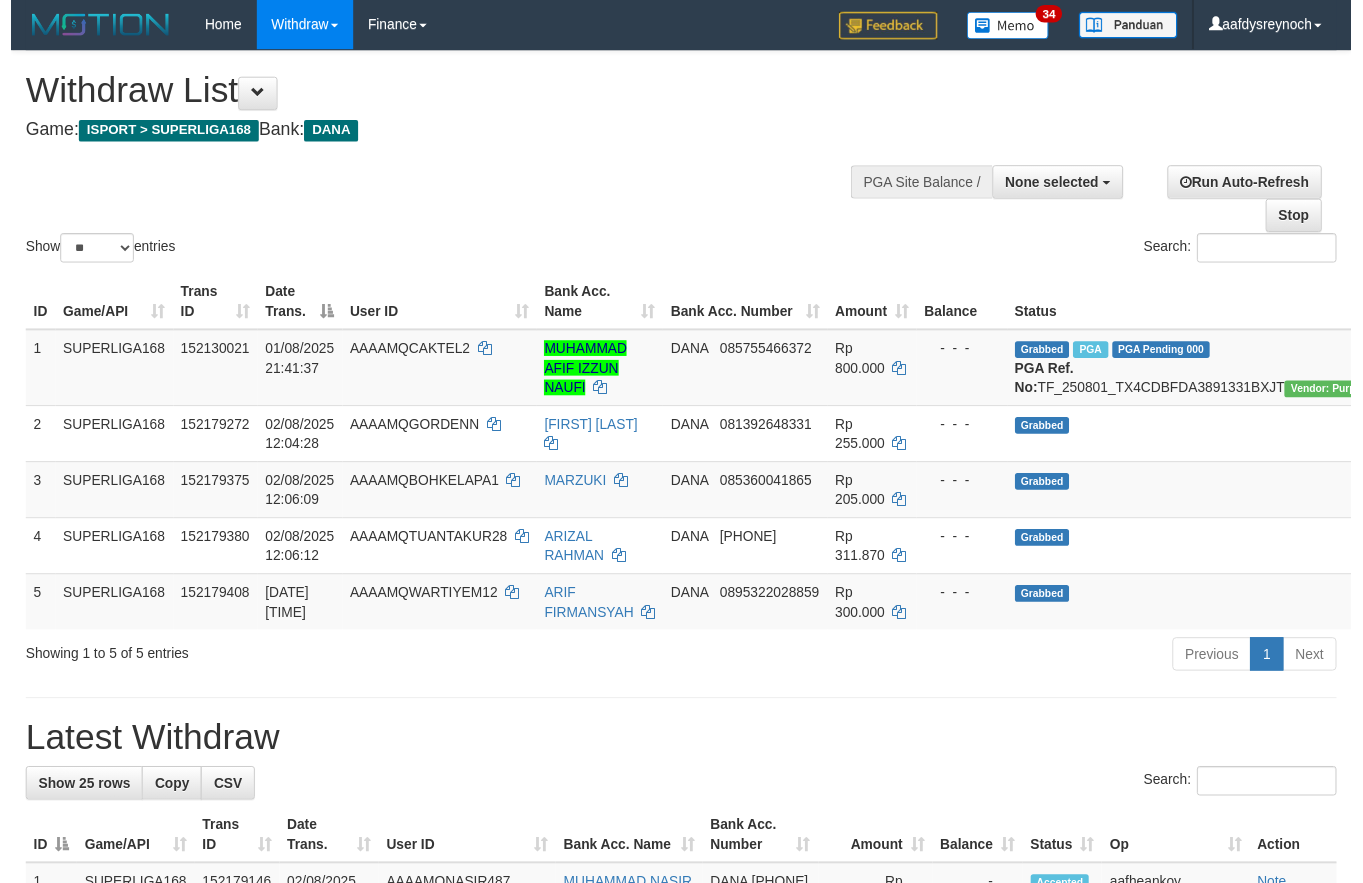 scroll, scrollTop: 0, scrollLeft: 0, axis: both 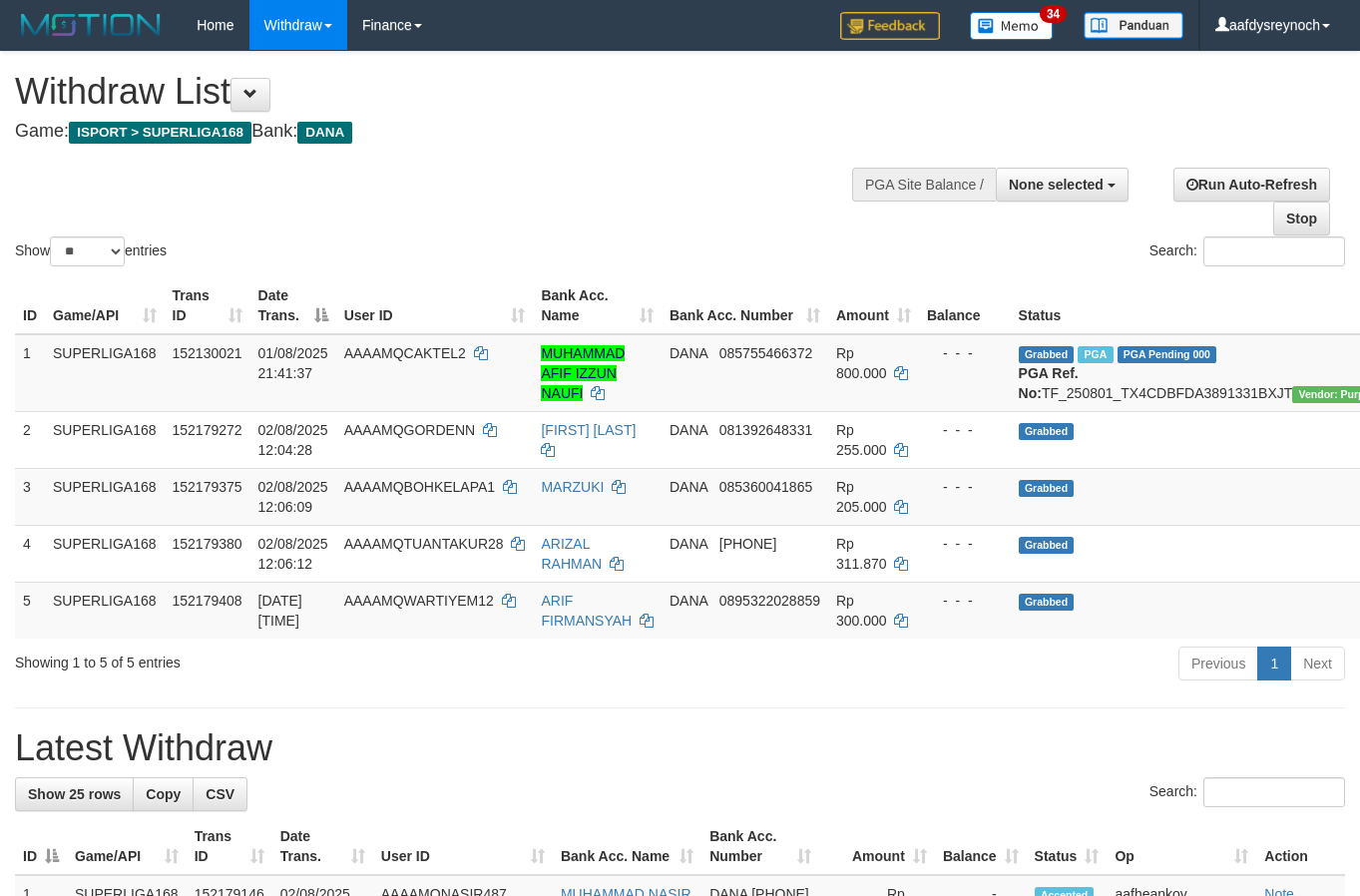 select 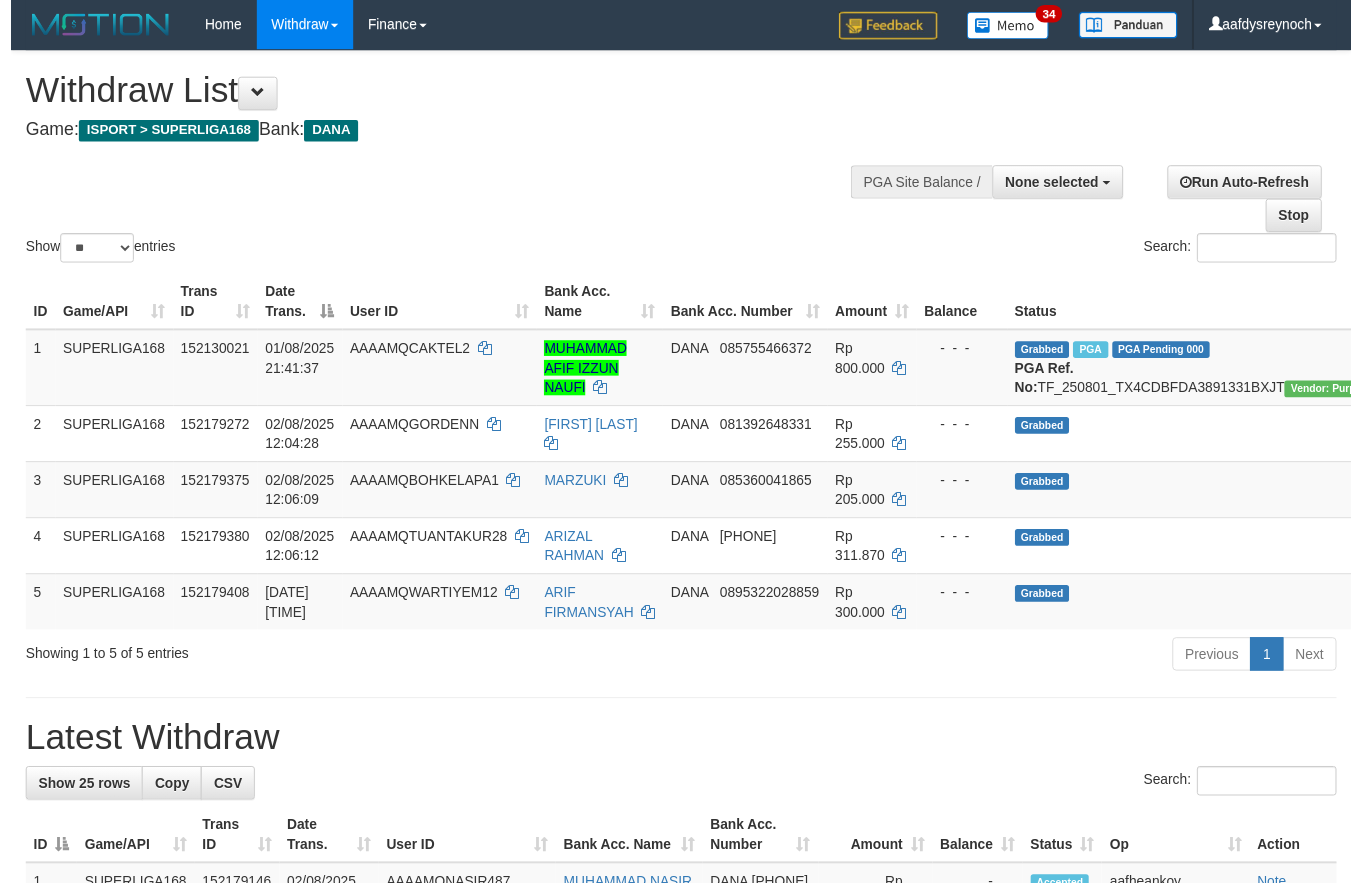 scroll, scrollTop: 0, scrollLeft: 0, axis: both 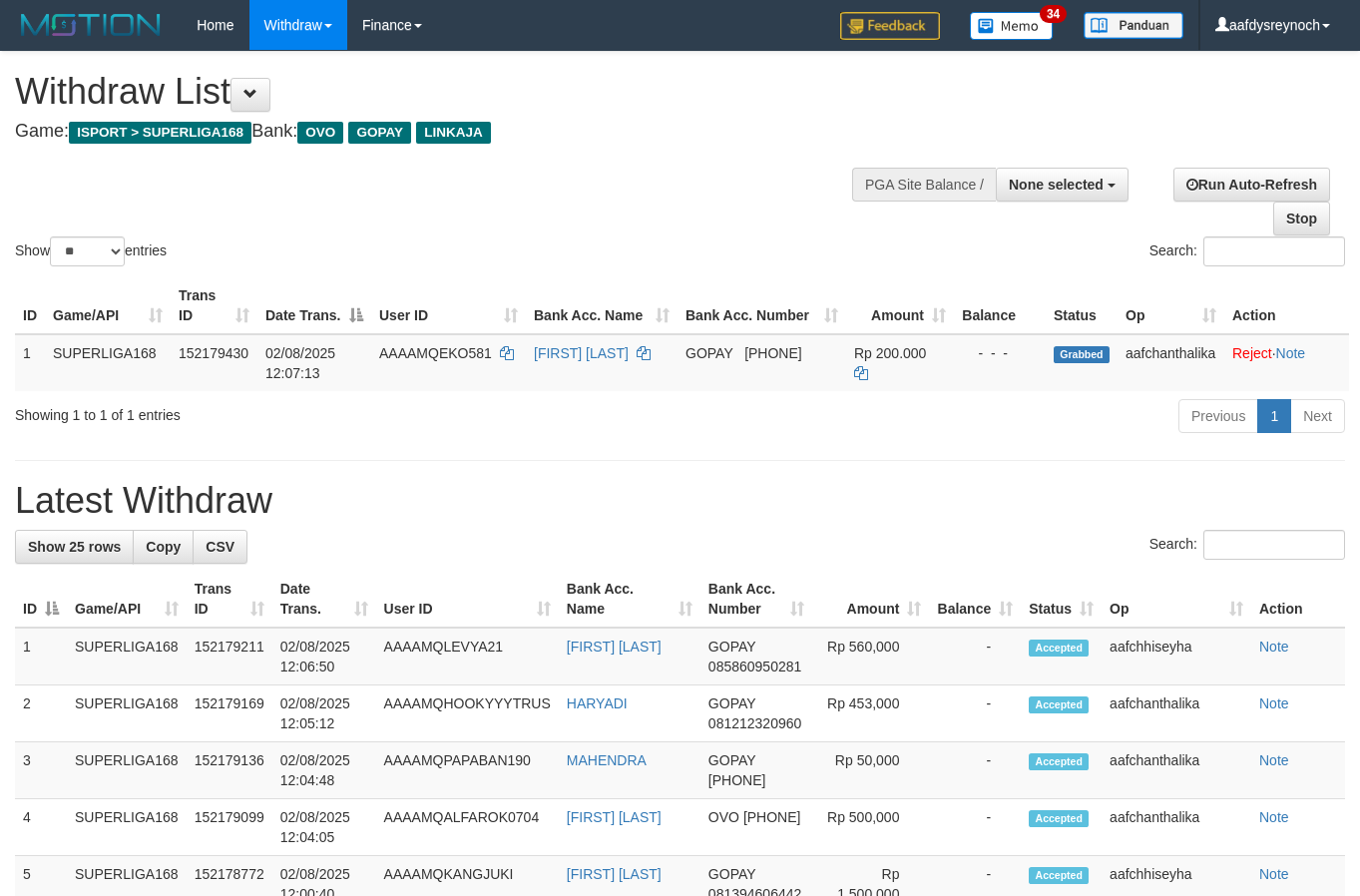 select 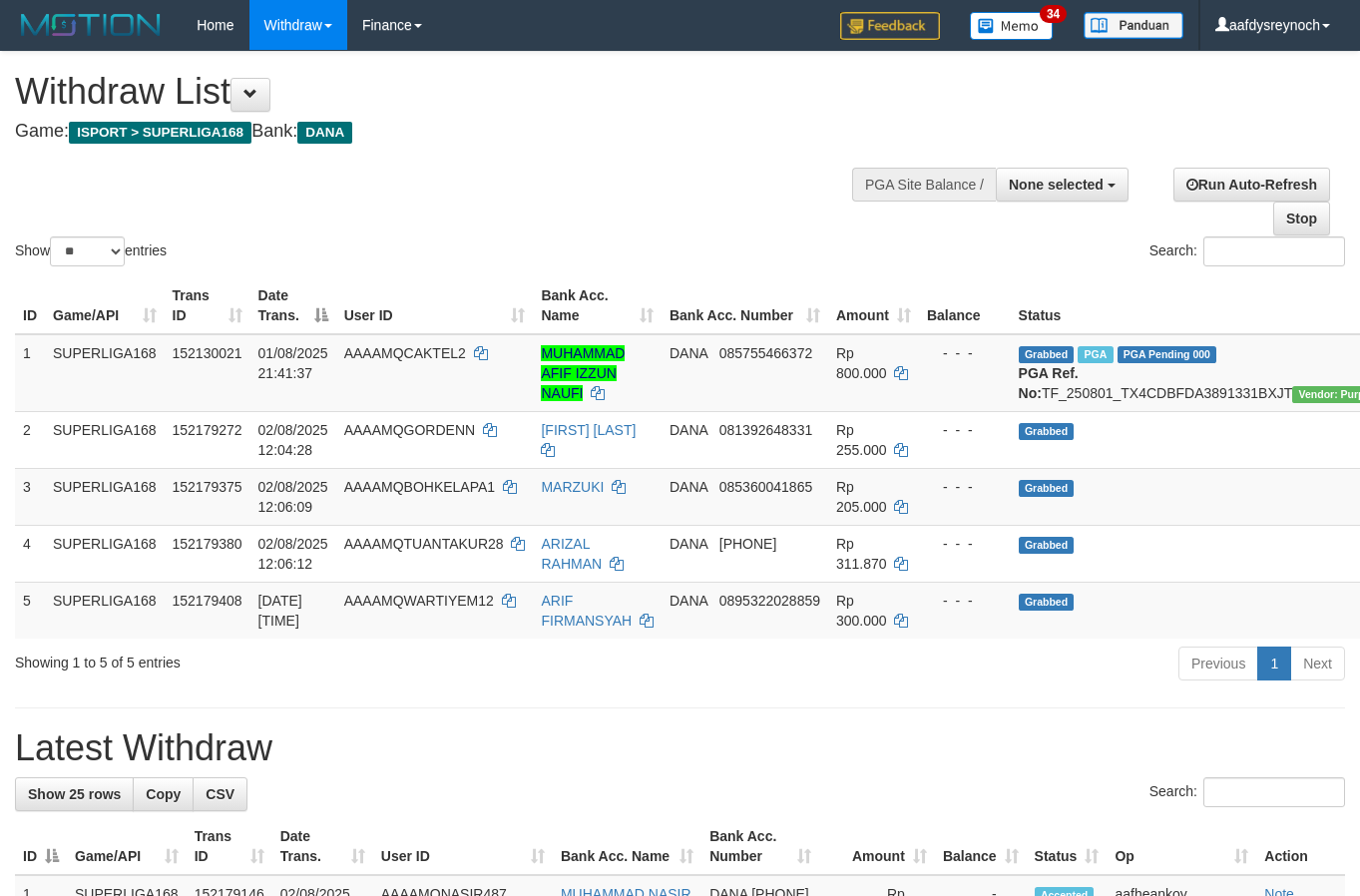select 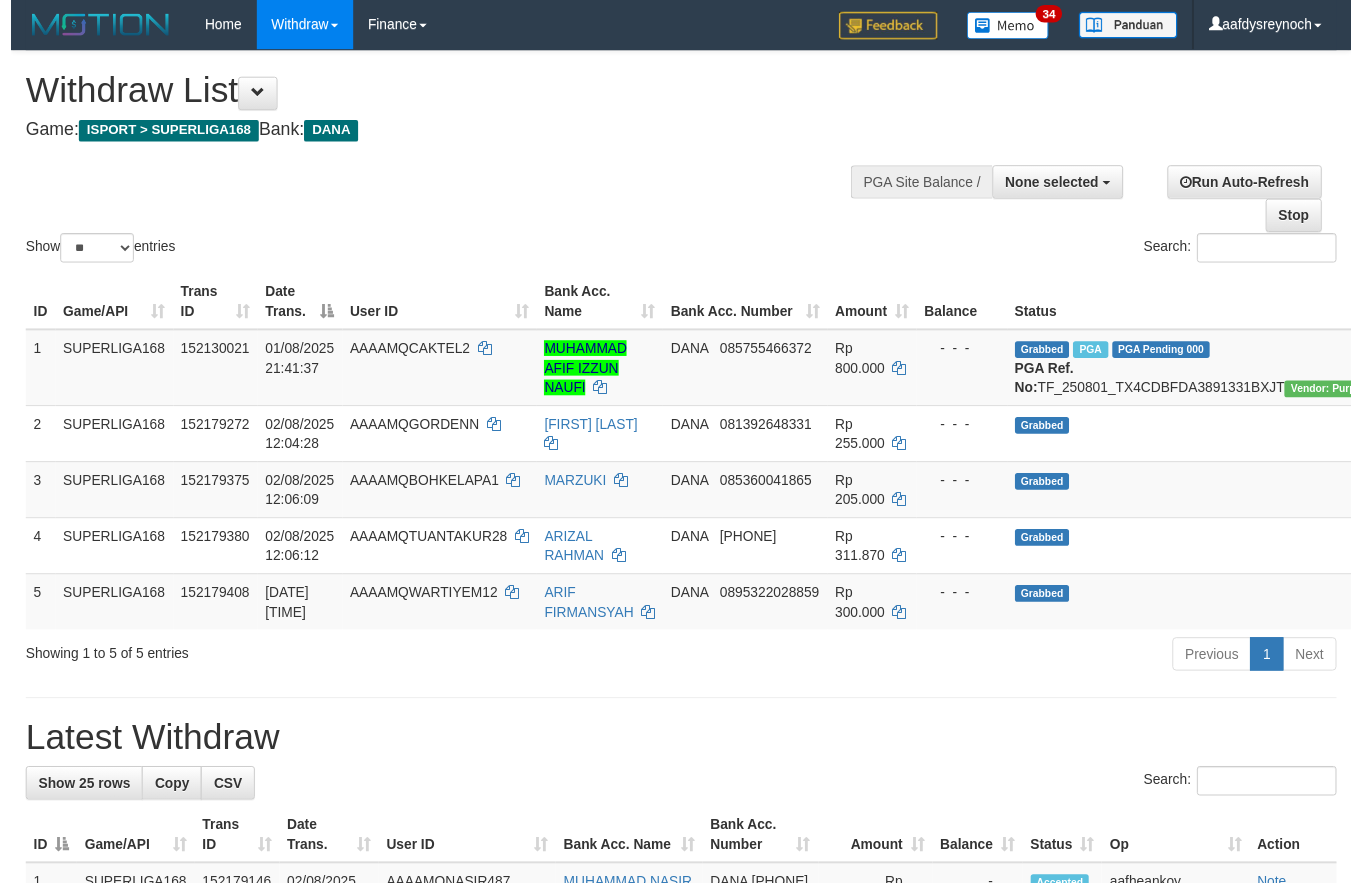 scroll, scrollTop: 0, scrollLeft: 0, axis: both 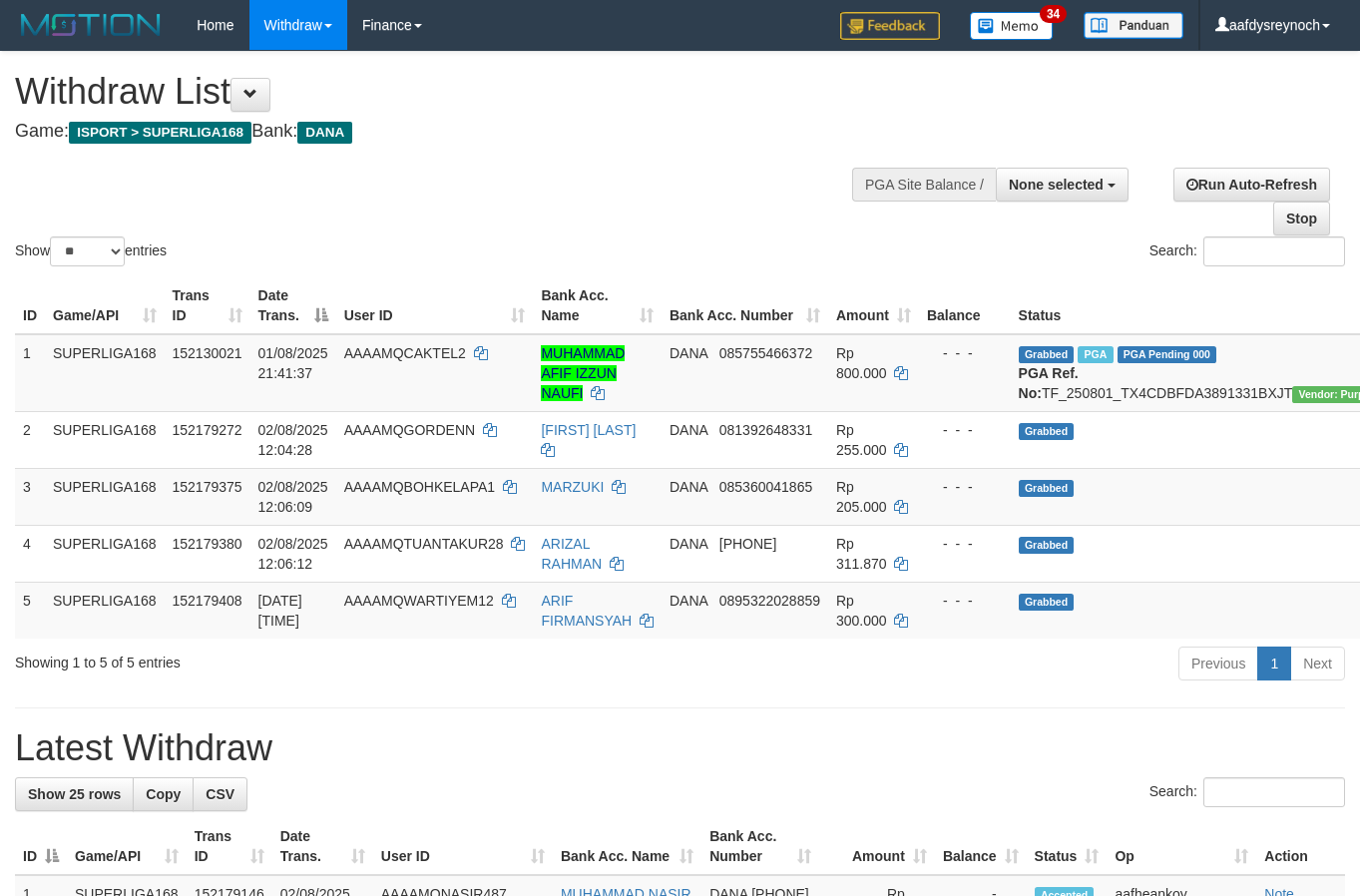 select 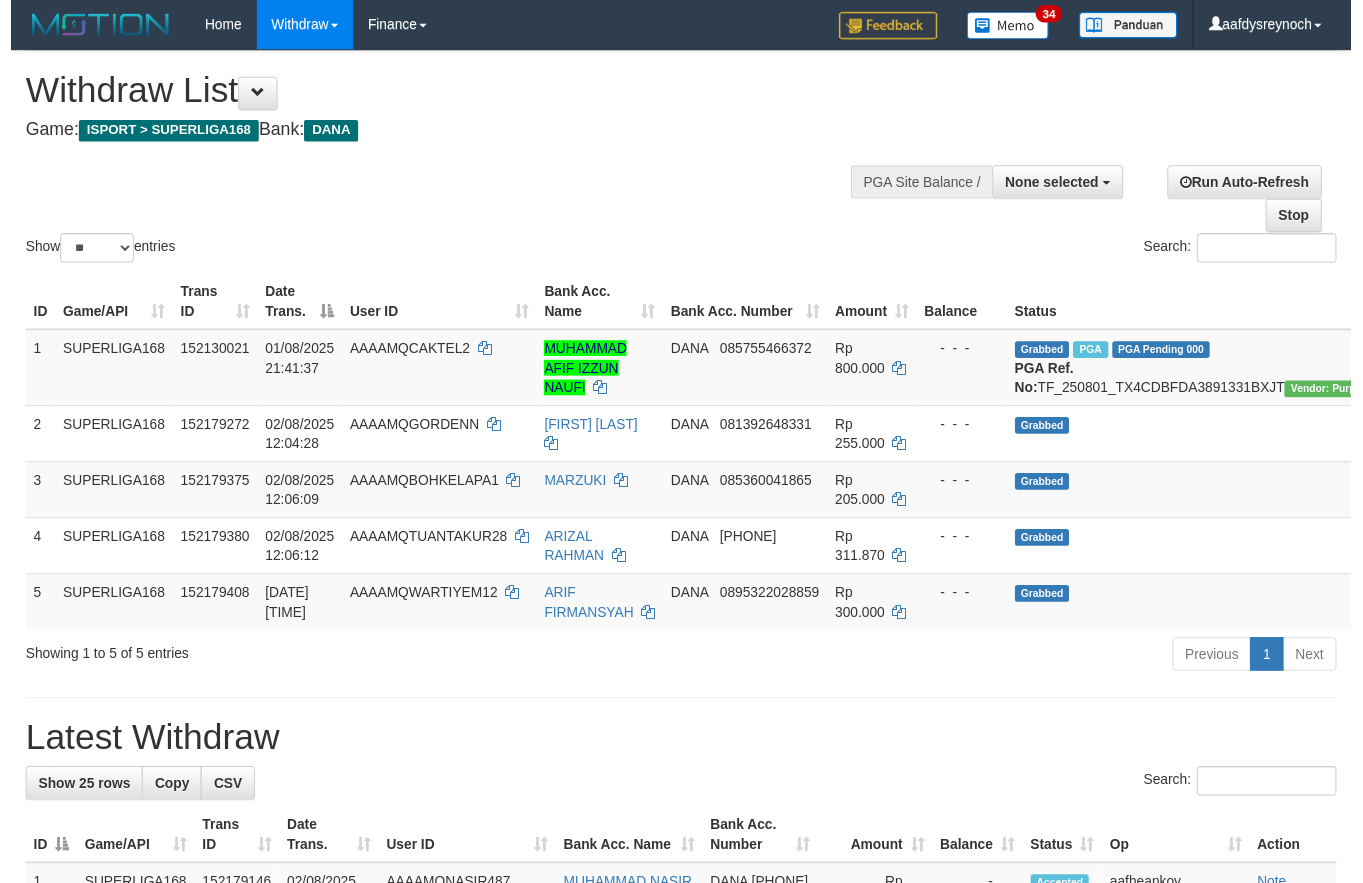scroll, scrollTop: 0, scrollLeft: 0, axis: both 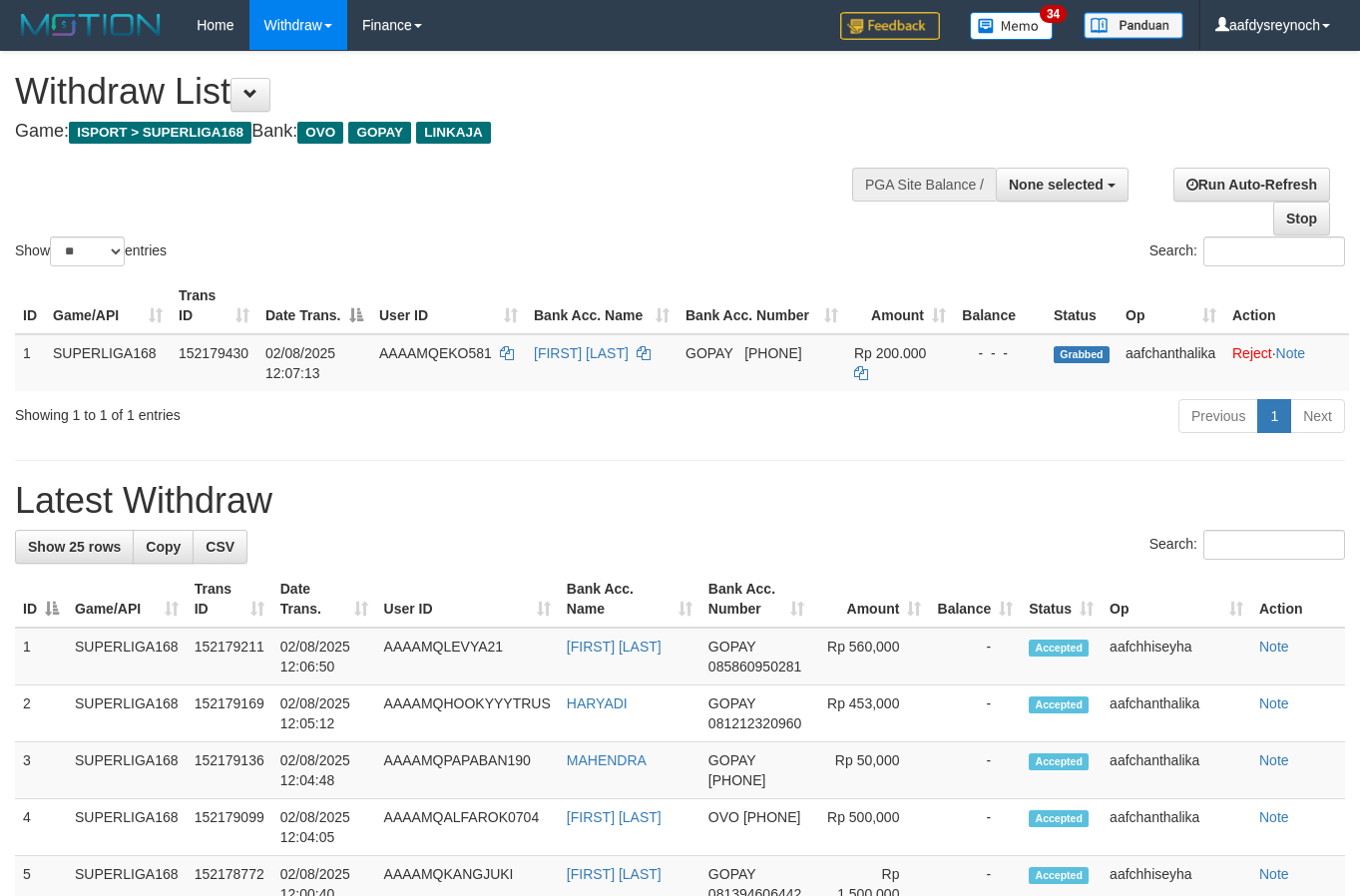 select 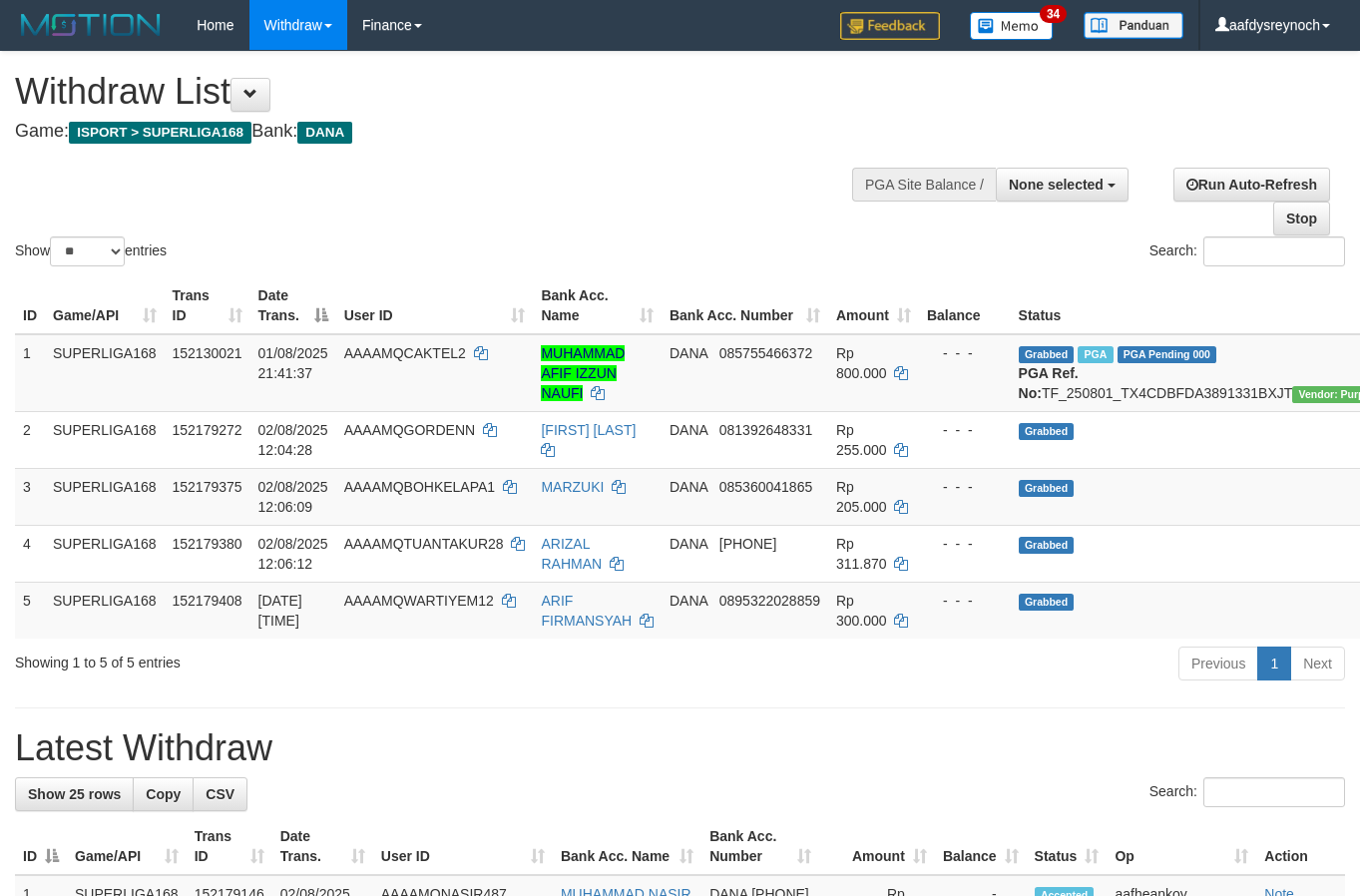 select 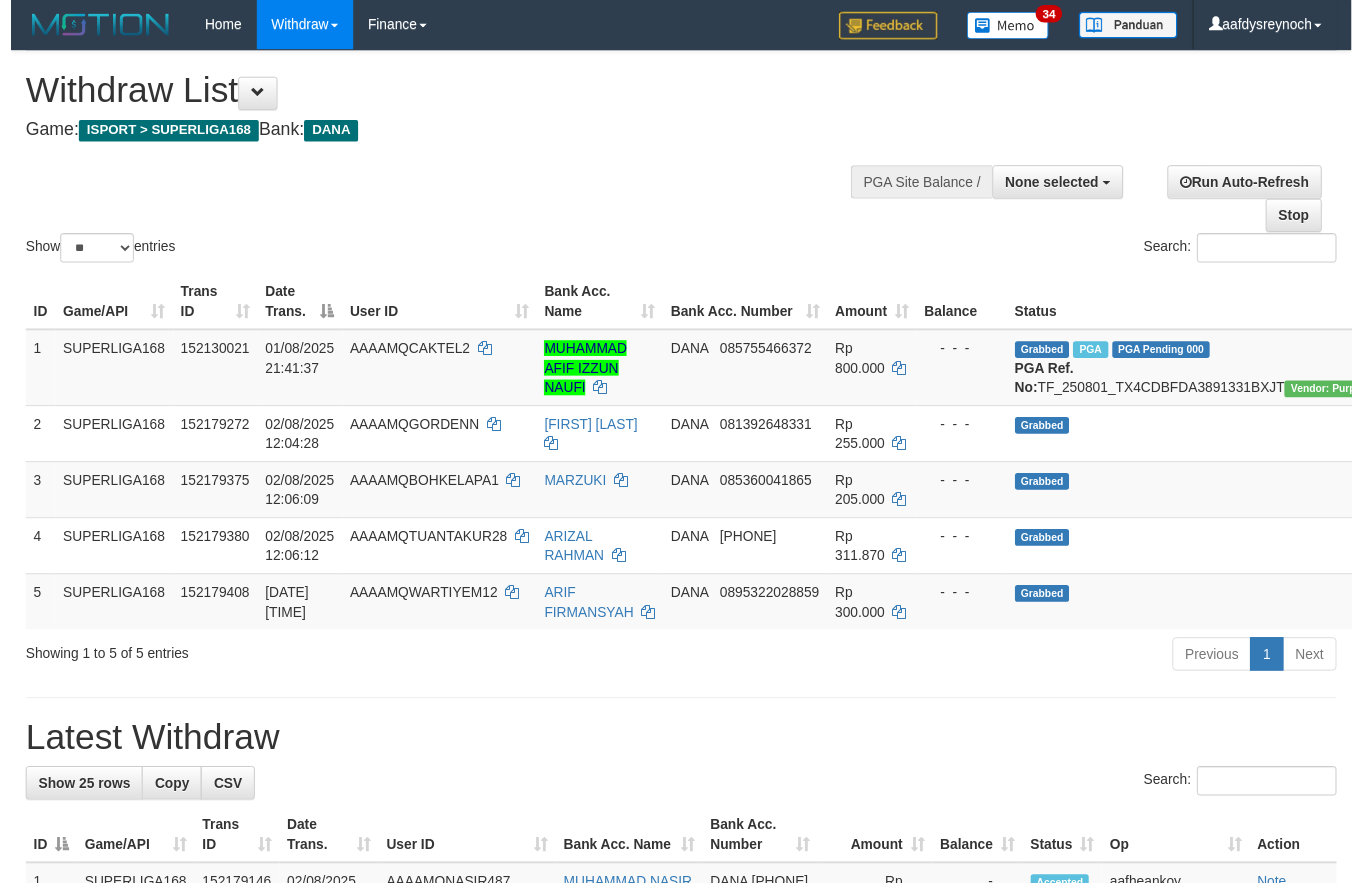 scroll, scrollTop: 0, scrollLeft: 0, axis: both 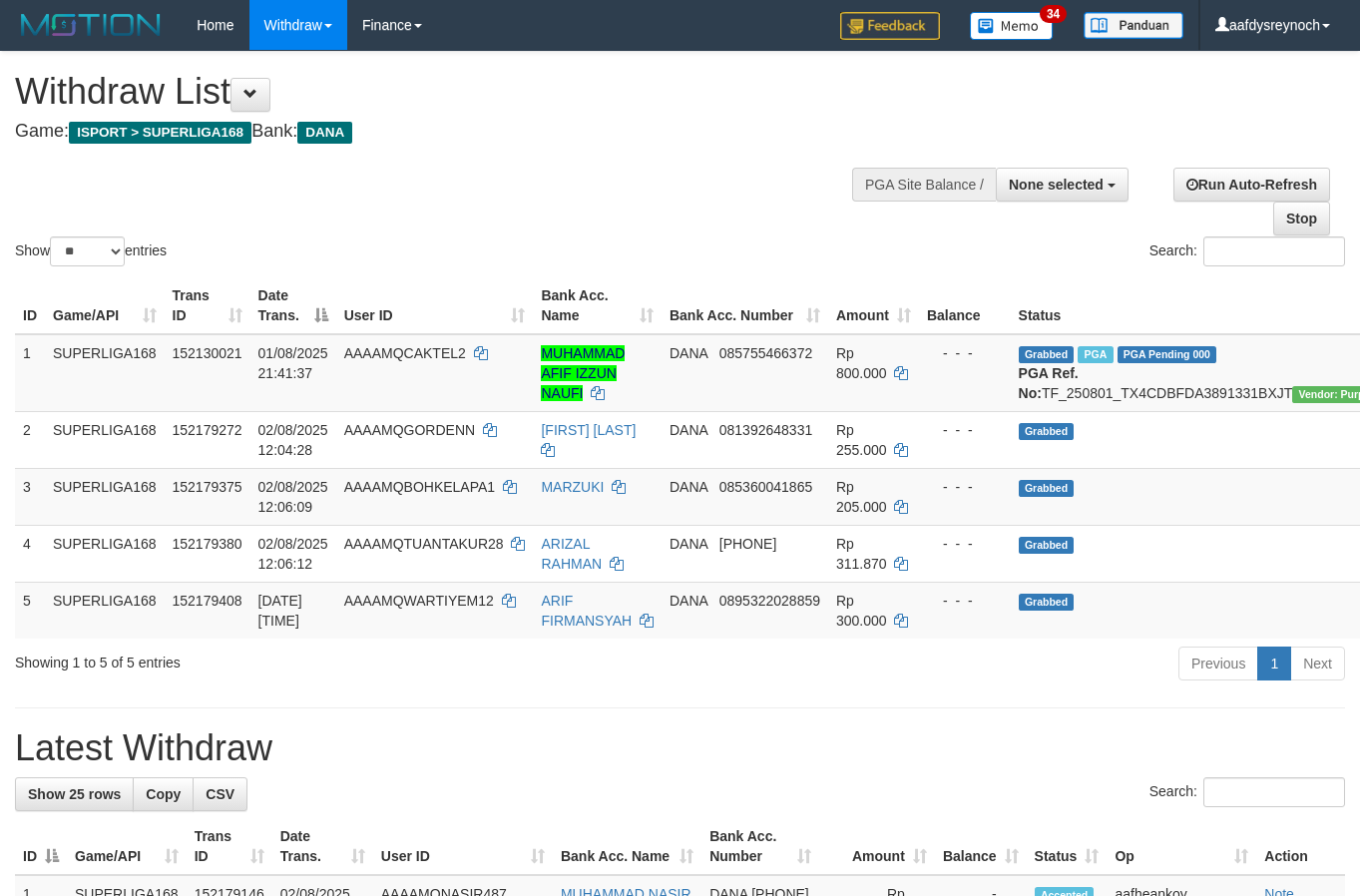 select 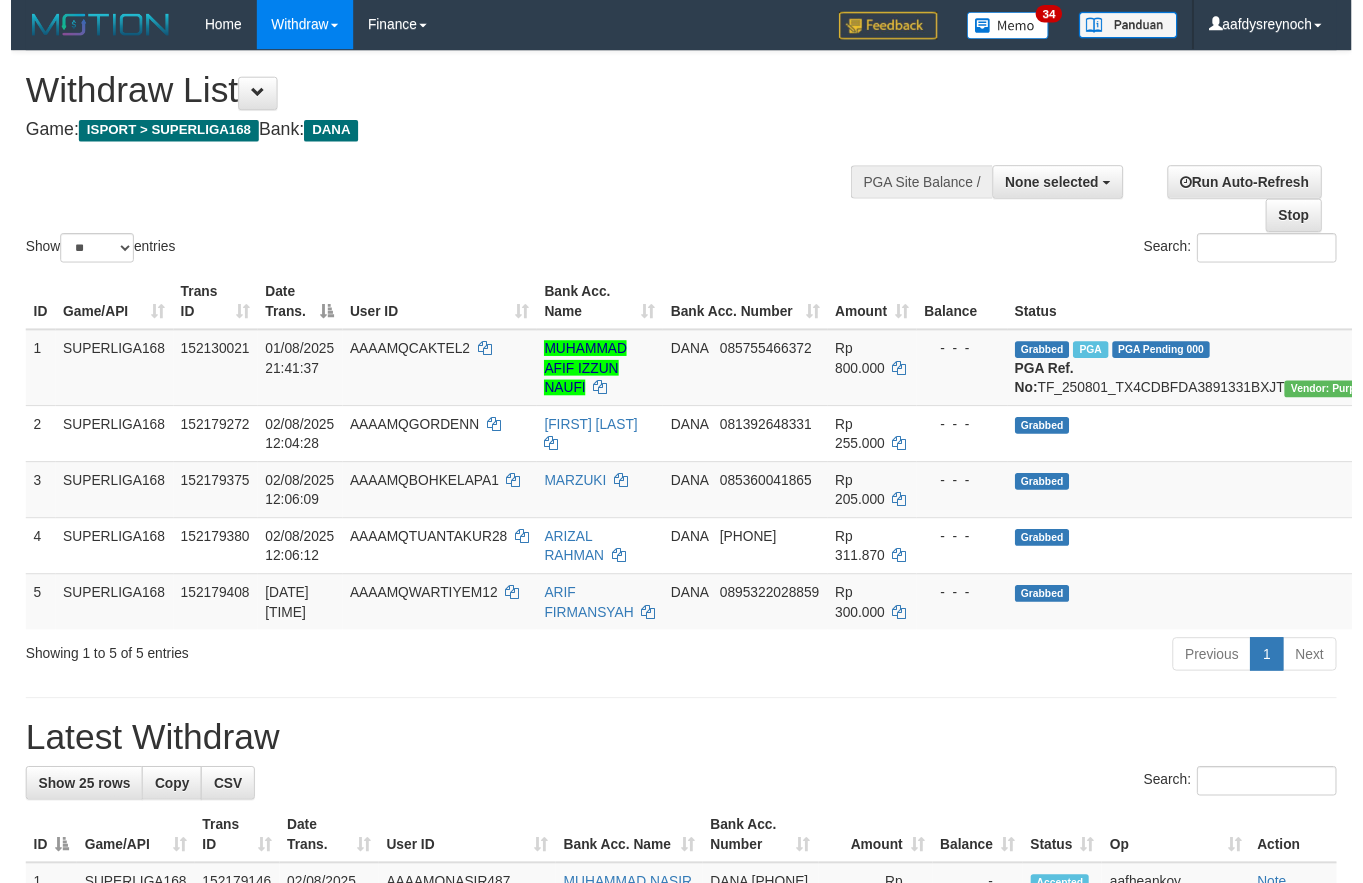scroll, scrollTop: 0, scrollLeft: 0, axis: both 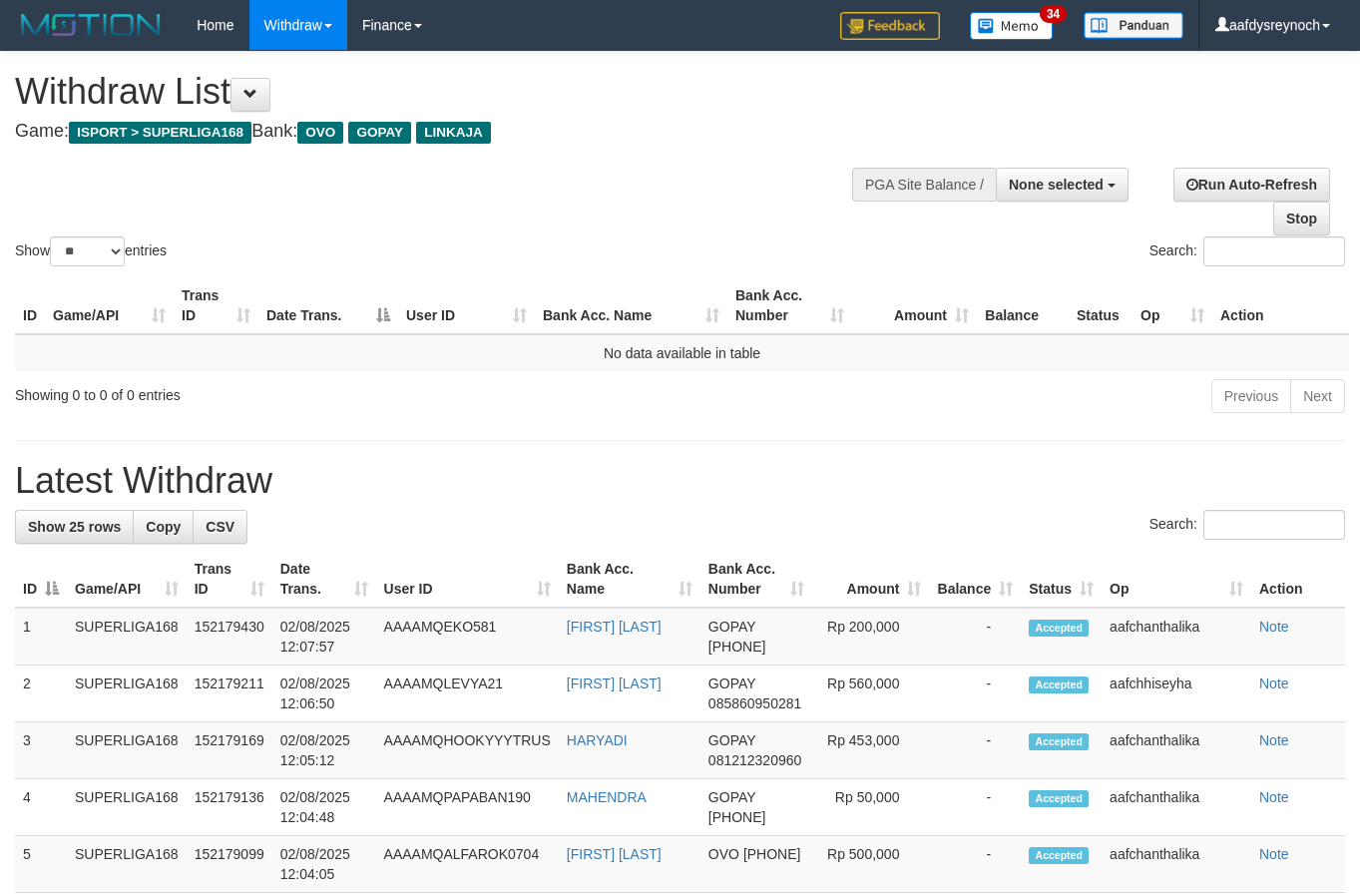 select 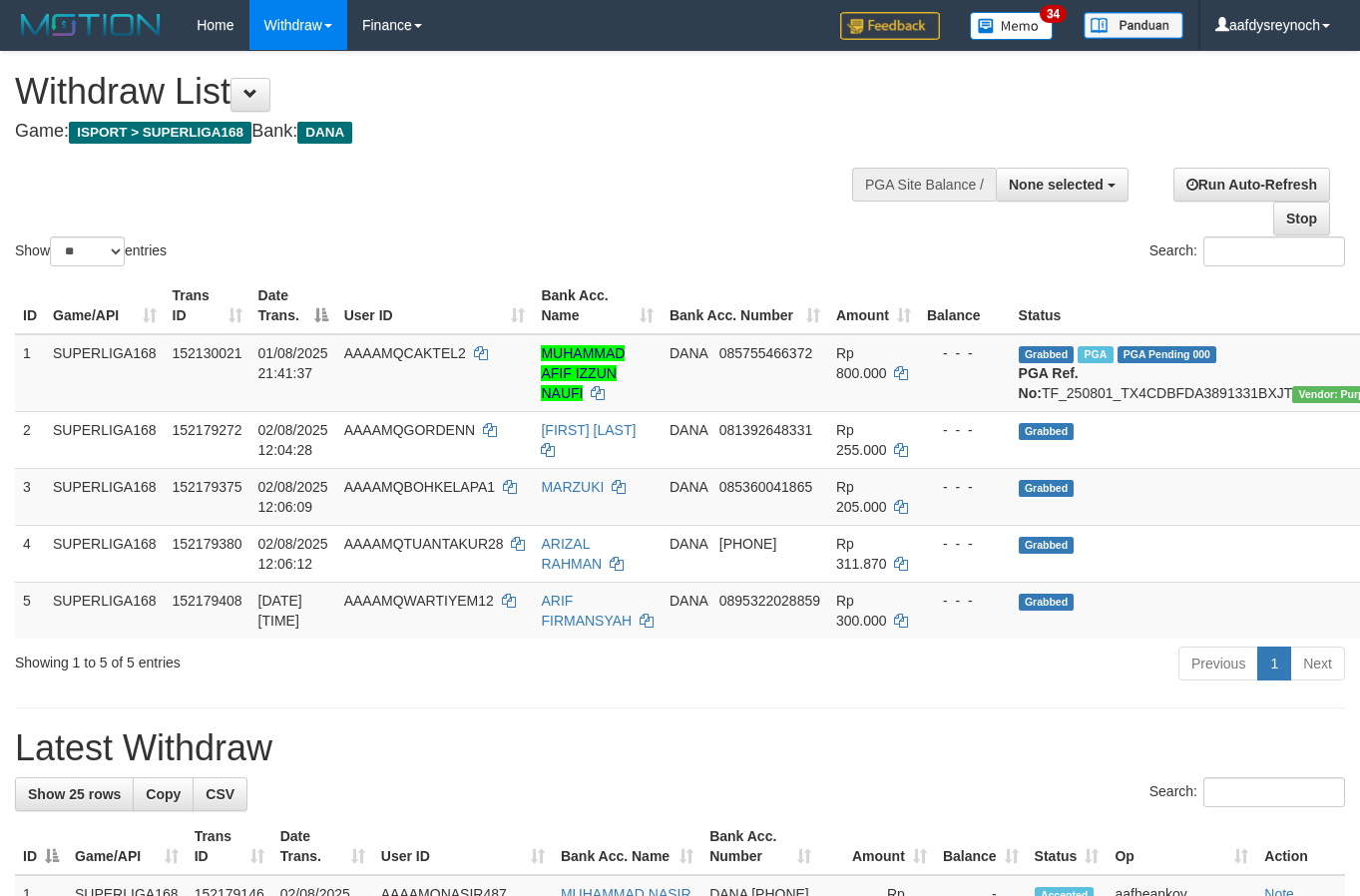 select 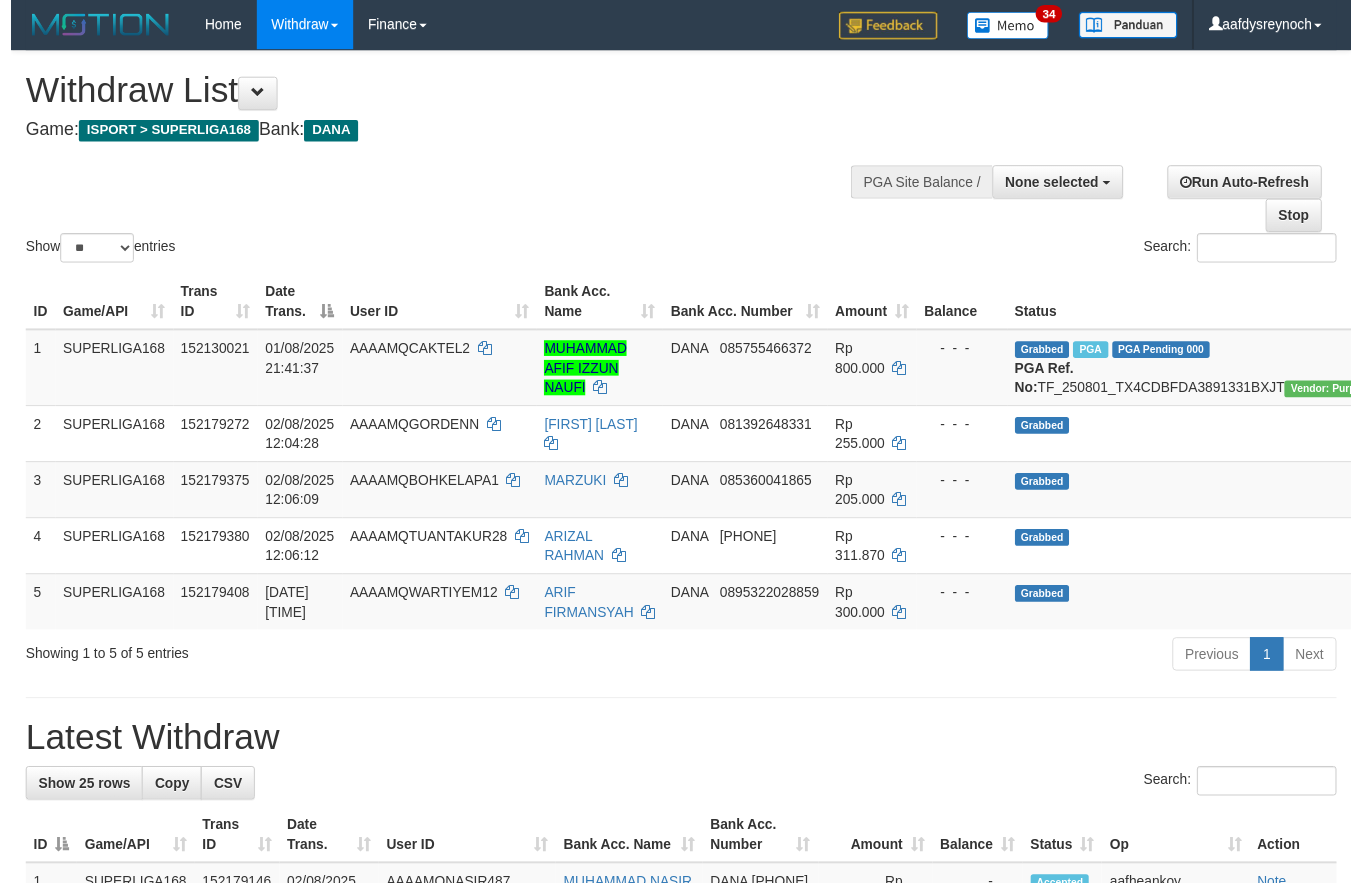 scroll, scrollTop: 0, scrollLeft: 0, axis: both 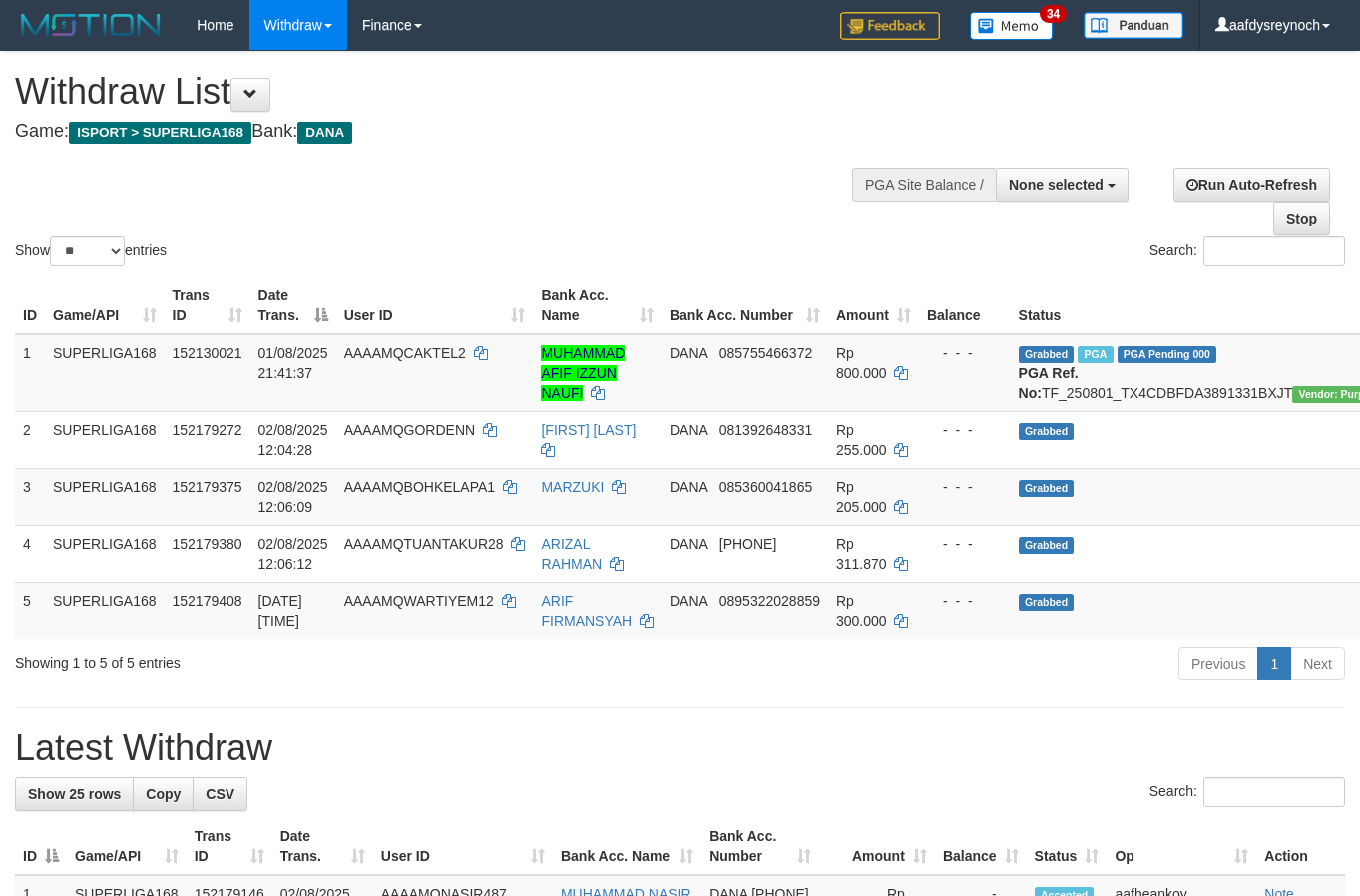 select 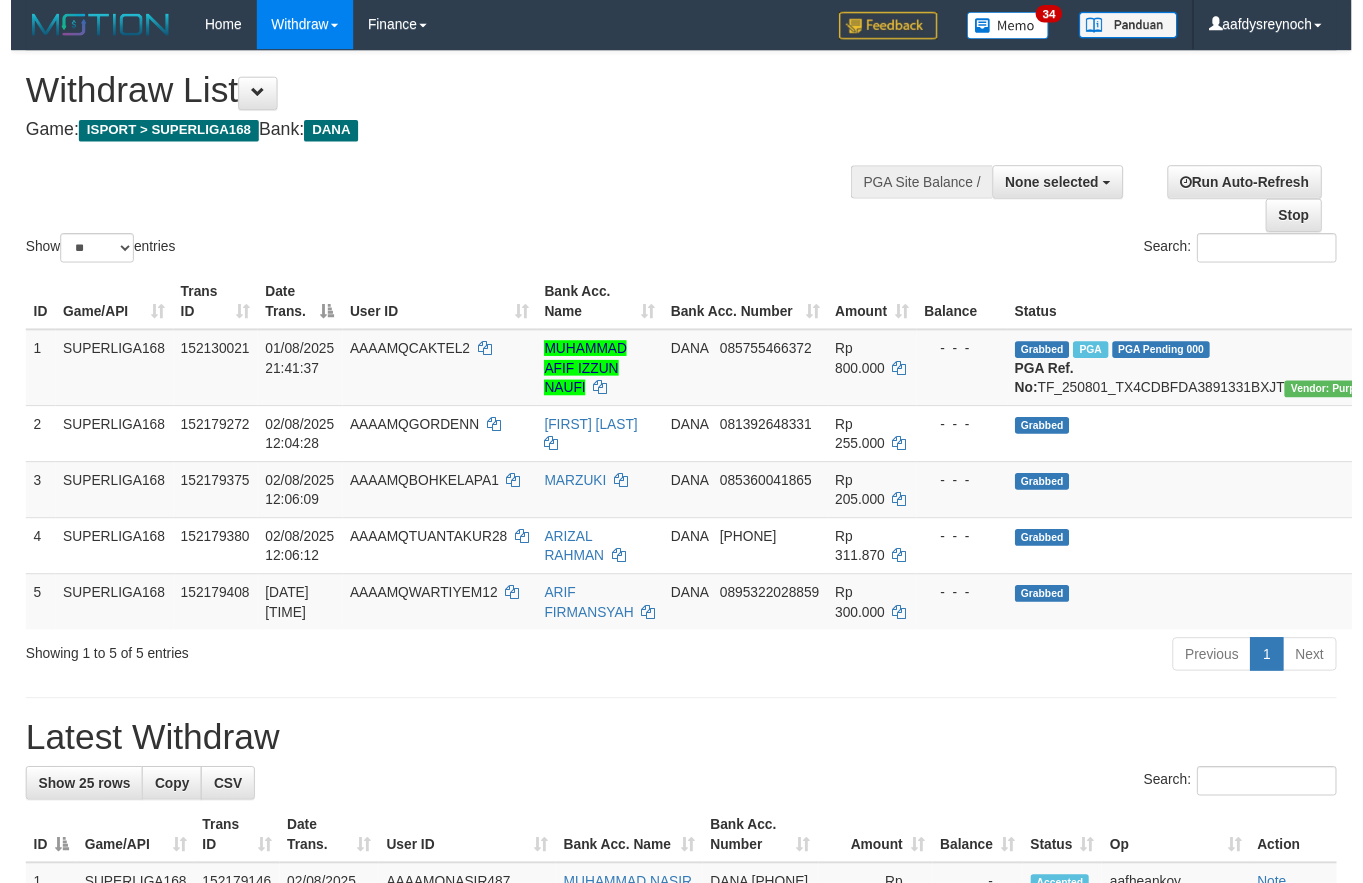 scroll, scrollTop: 0, scrollLeft: 0, axis: both 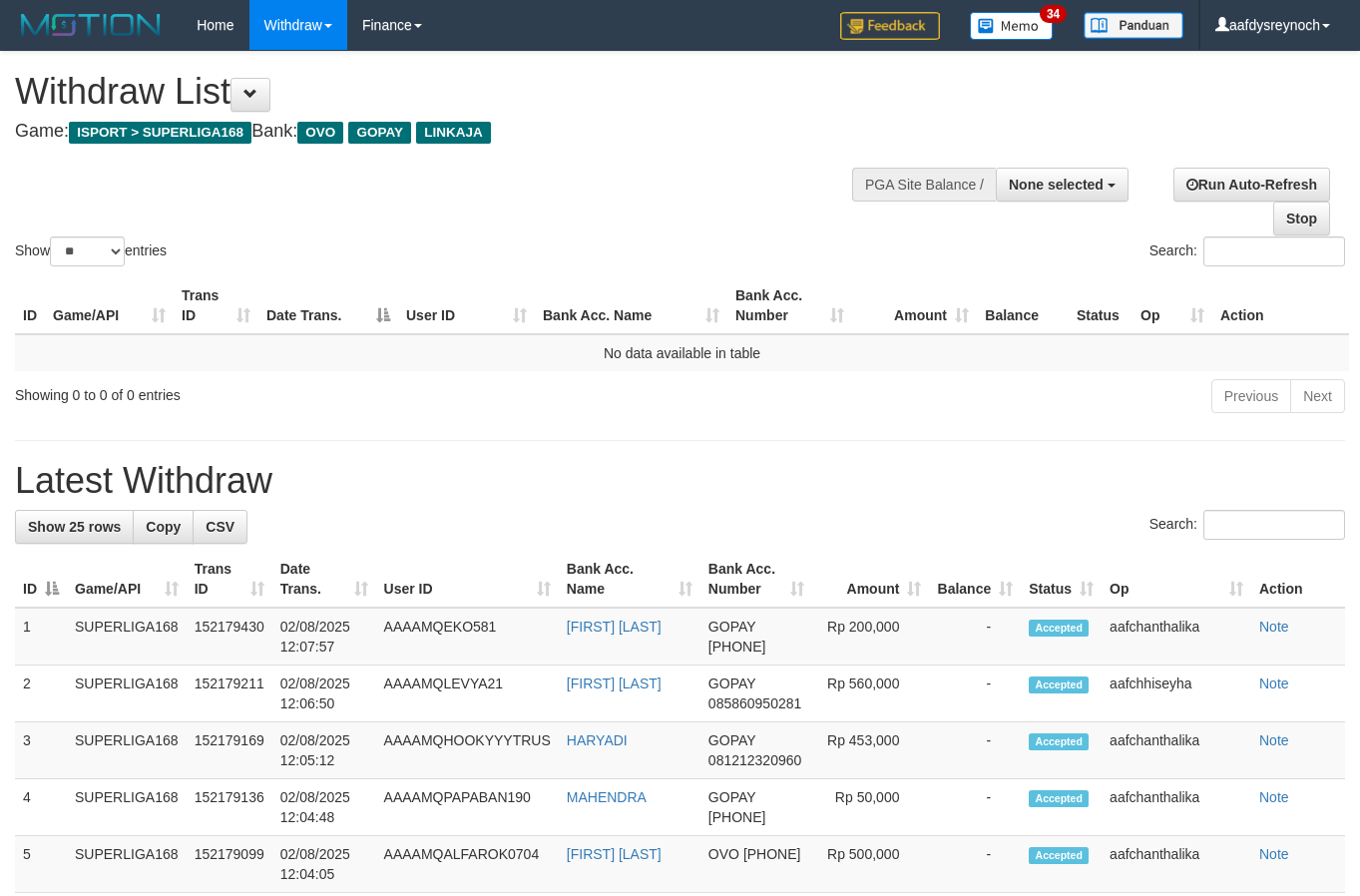 select 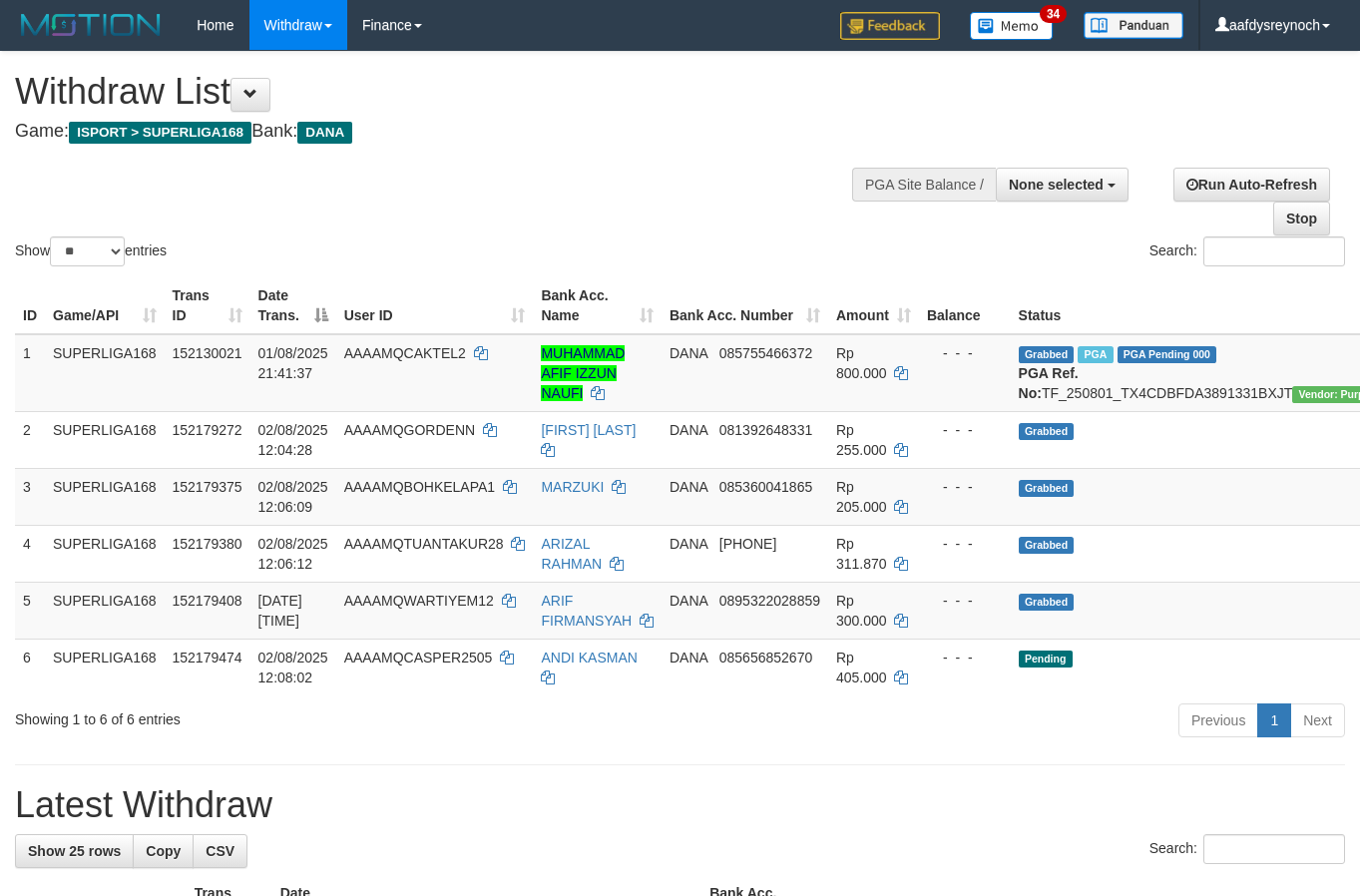 select 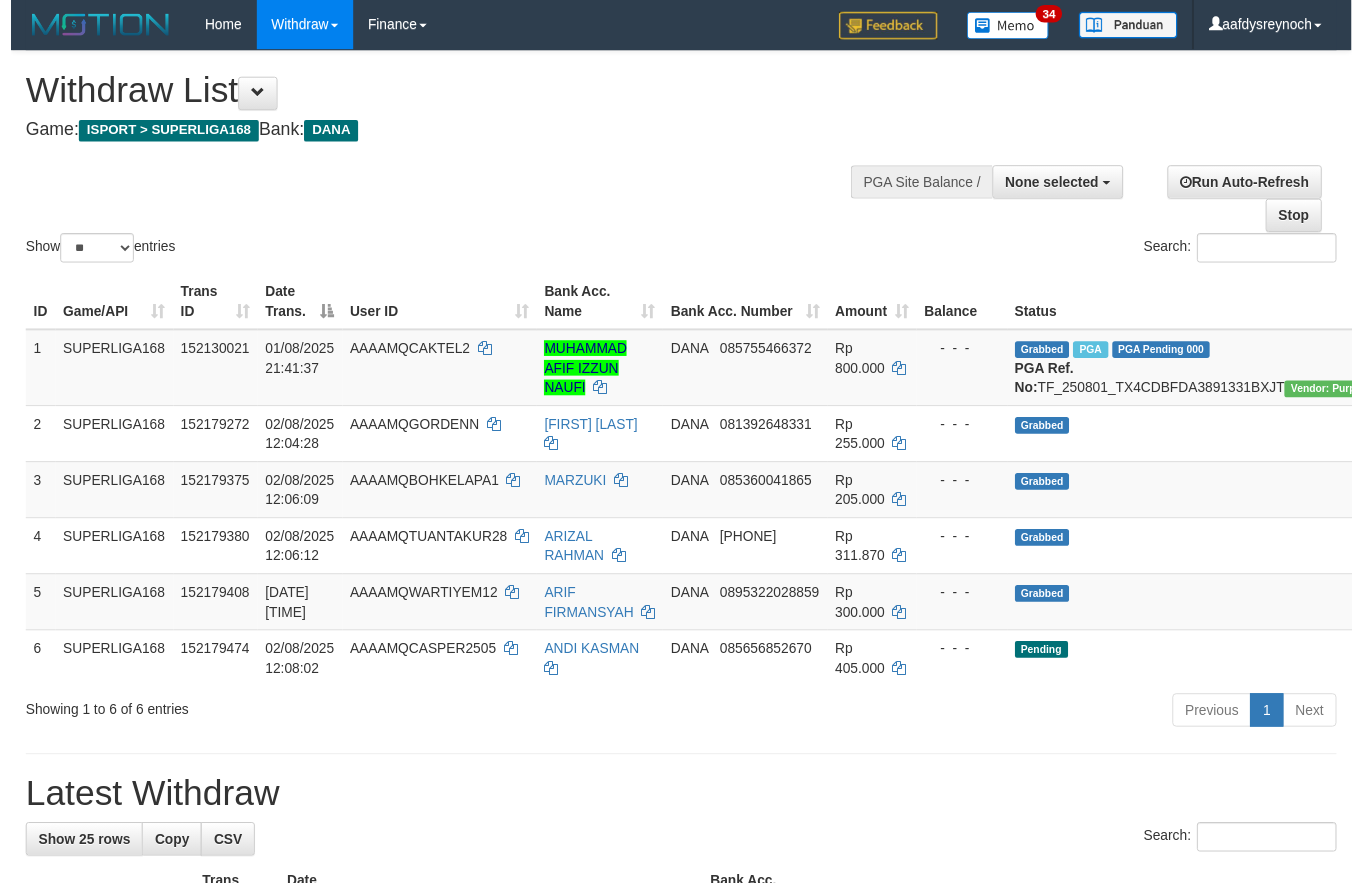 scroll, scrollTop: 0, scrollLeft: 0, axis: both 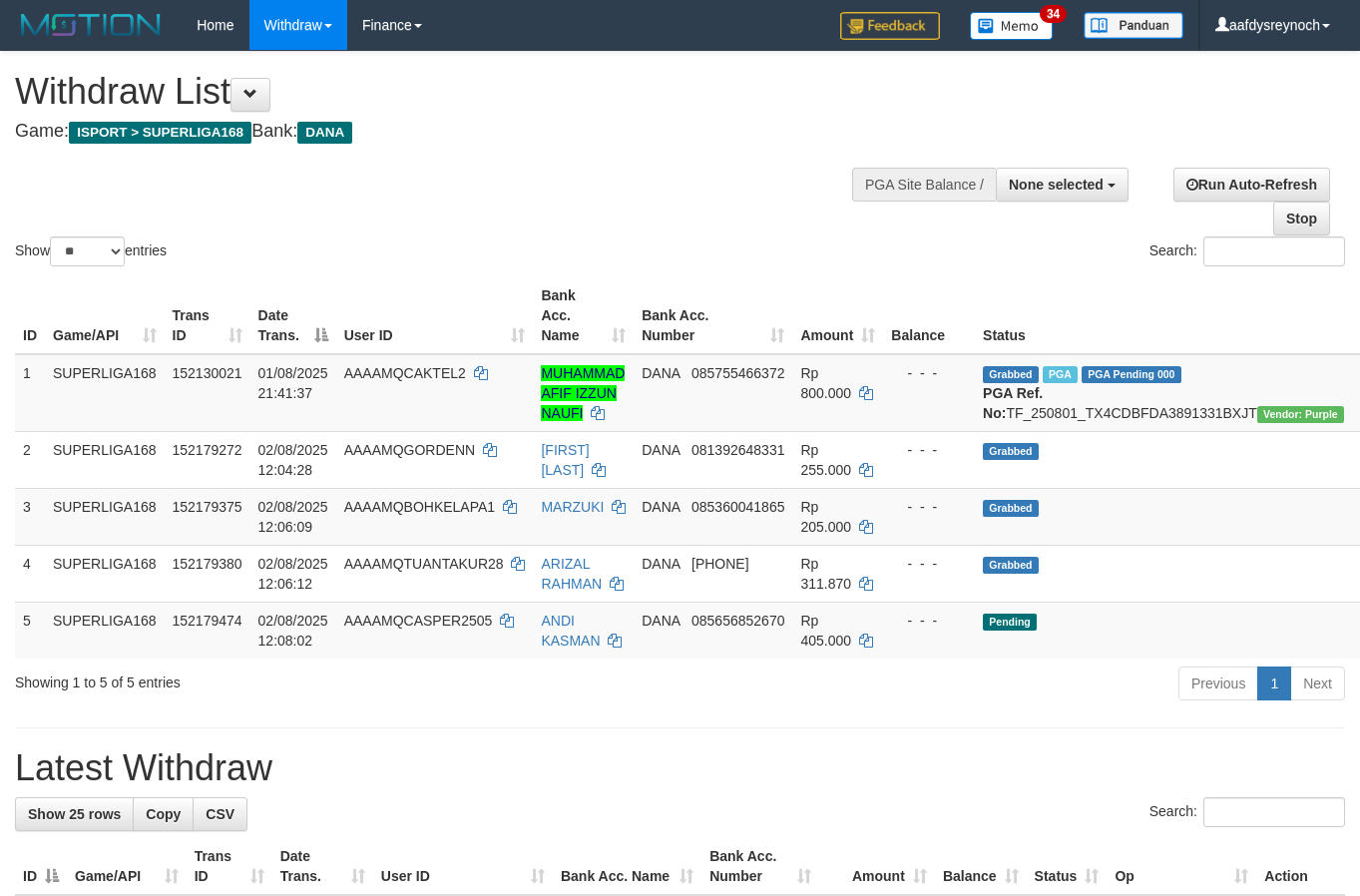 select 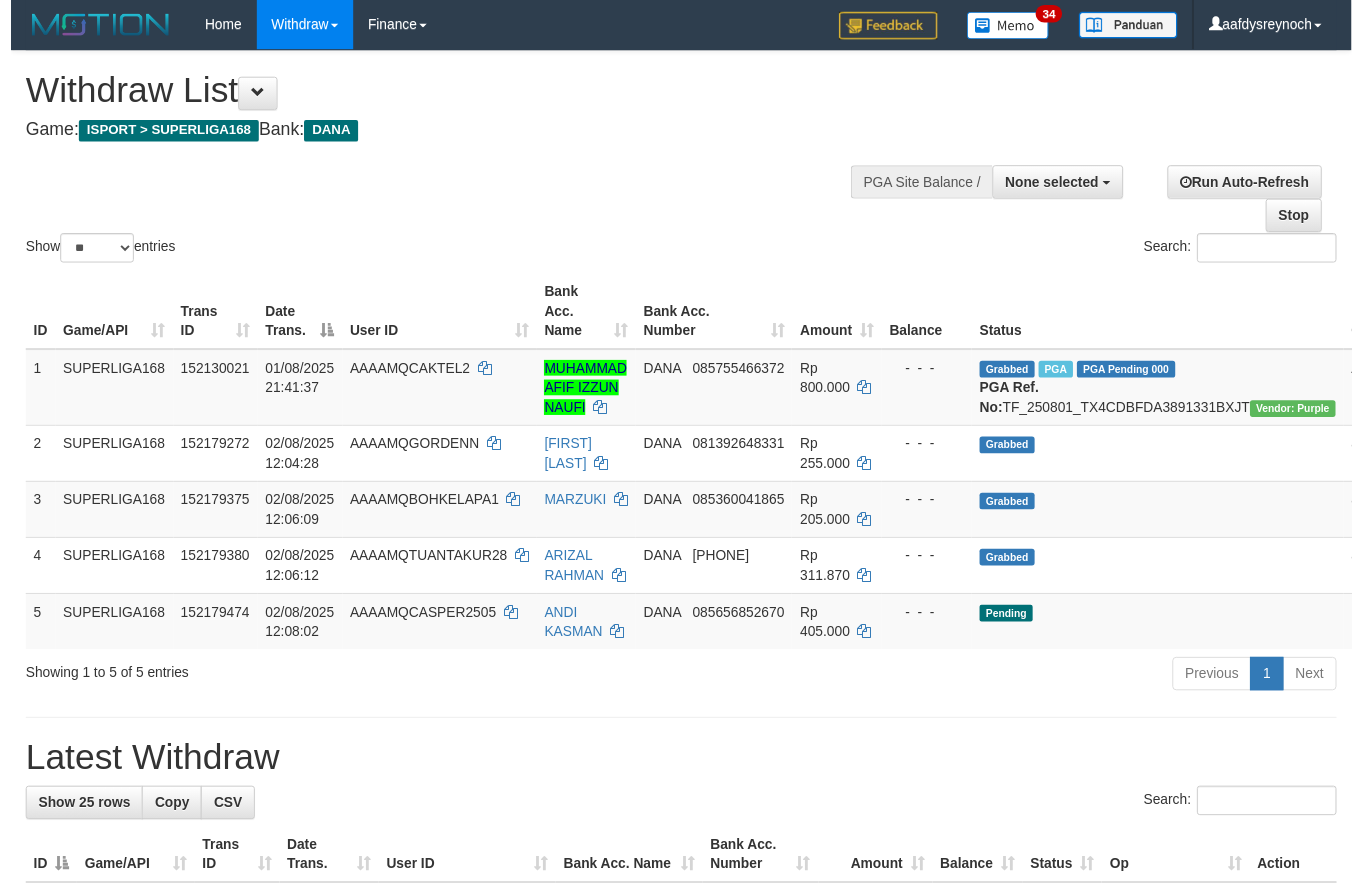 scroll, scrollTop: 0, scrollLeft: 0, axis: both 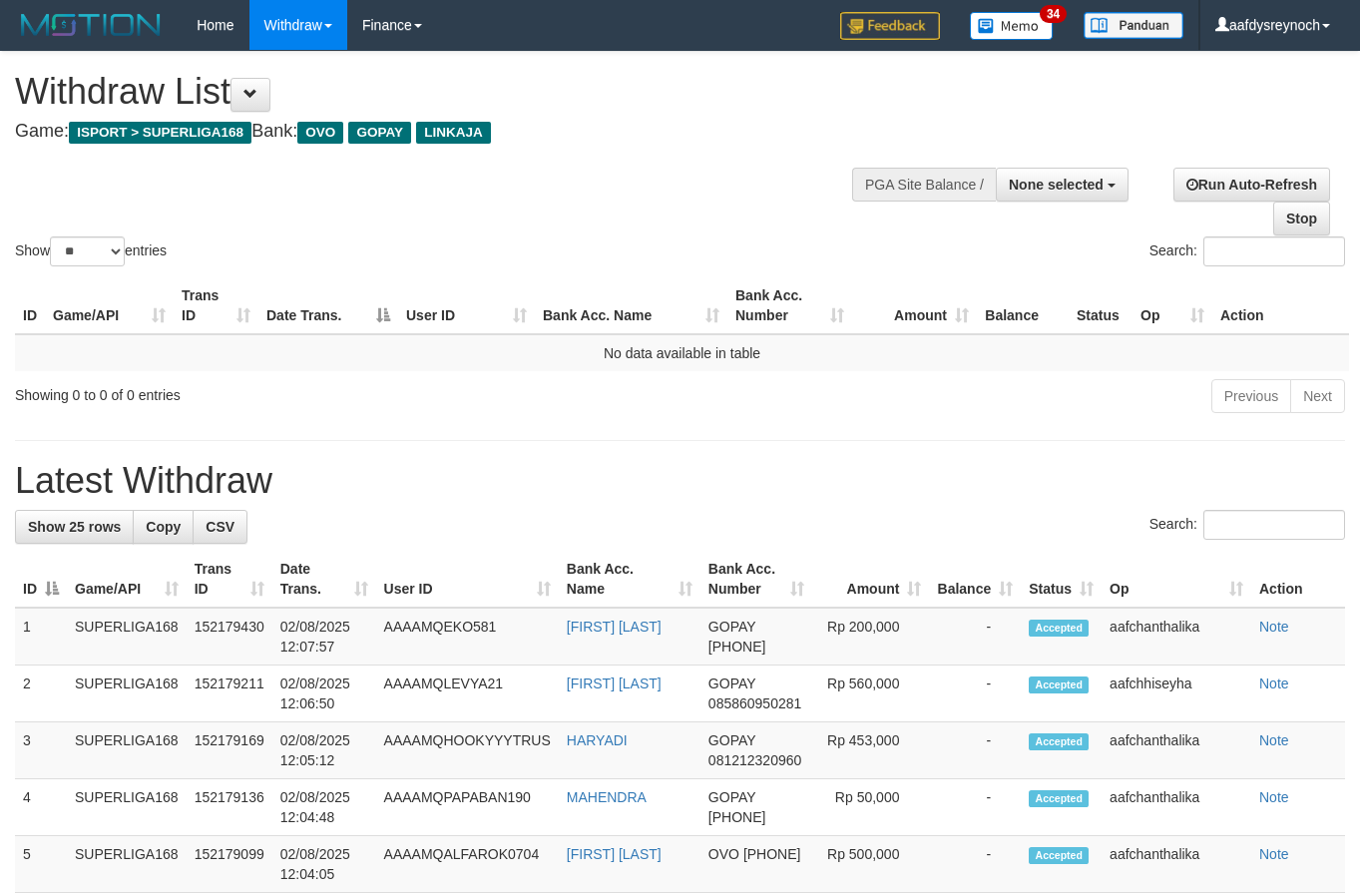 select 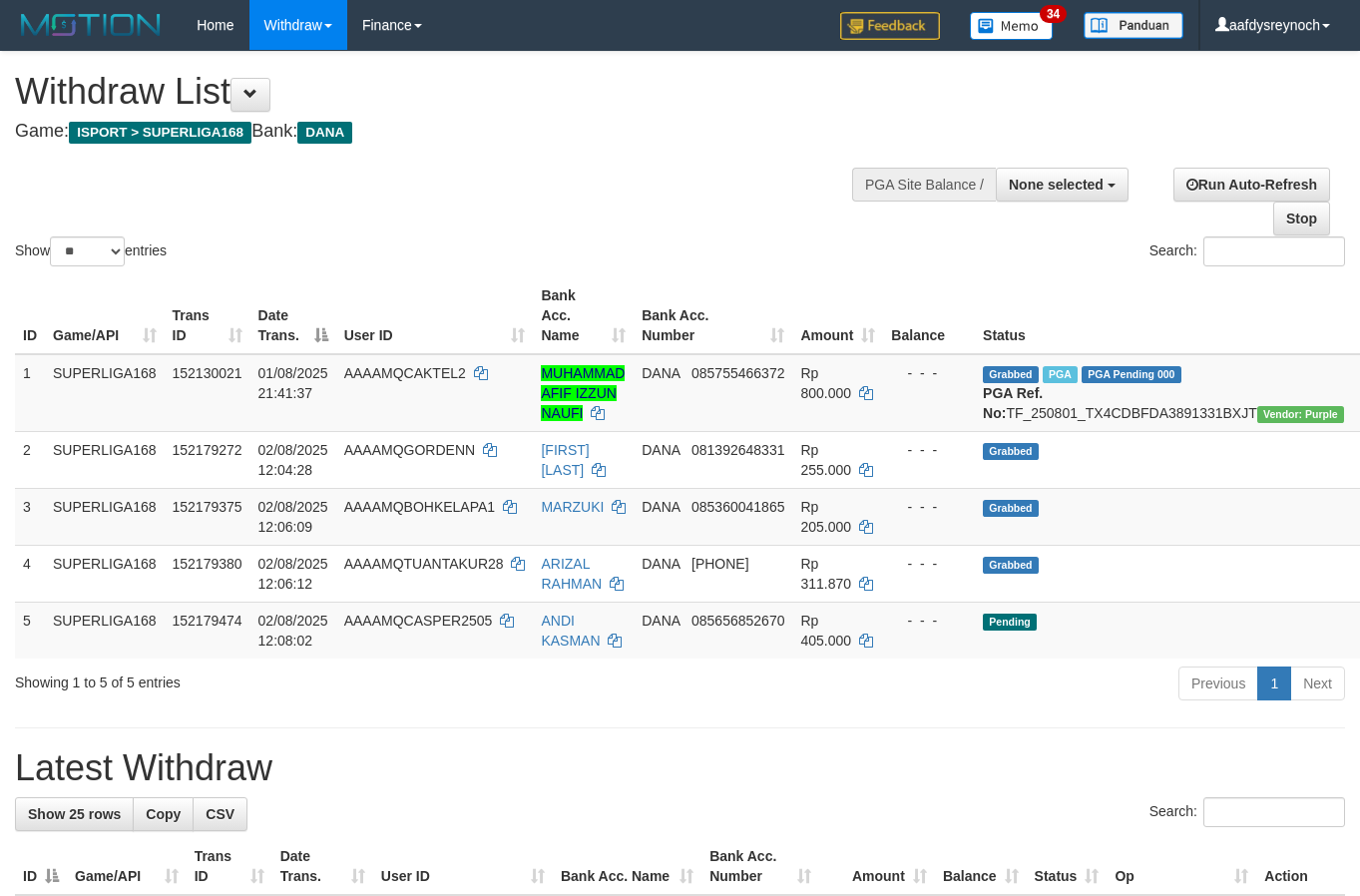 select 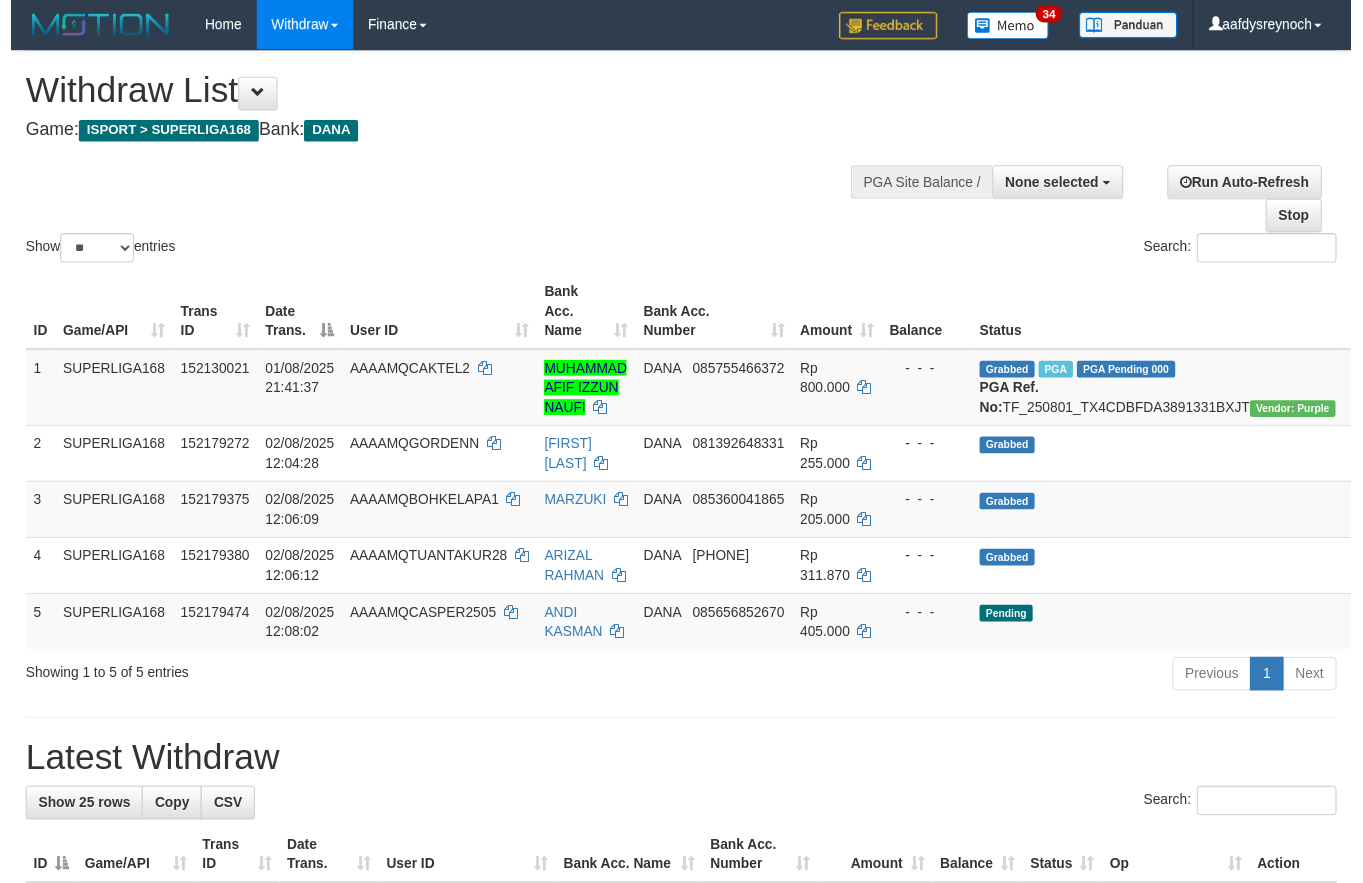 scroll, scrollTop: 0, scrollLeft: 0, axis: both 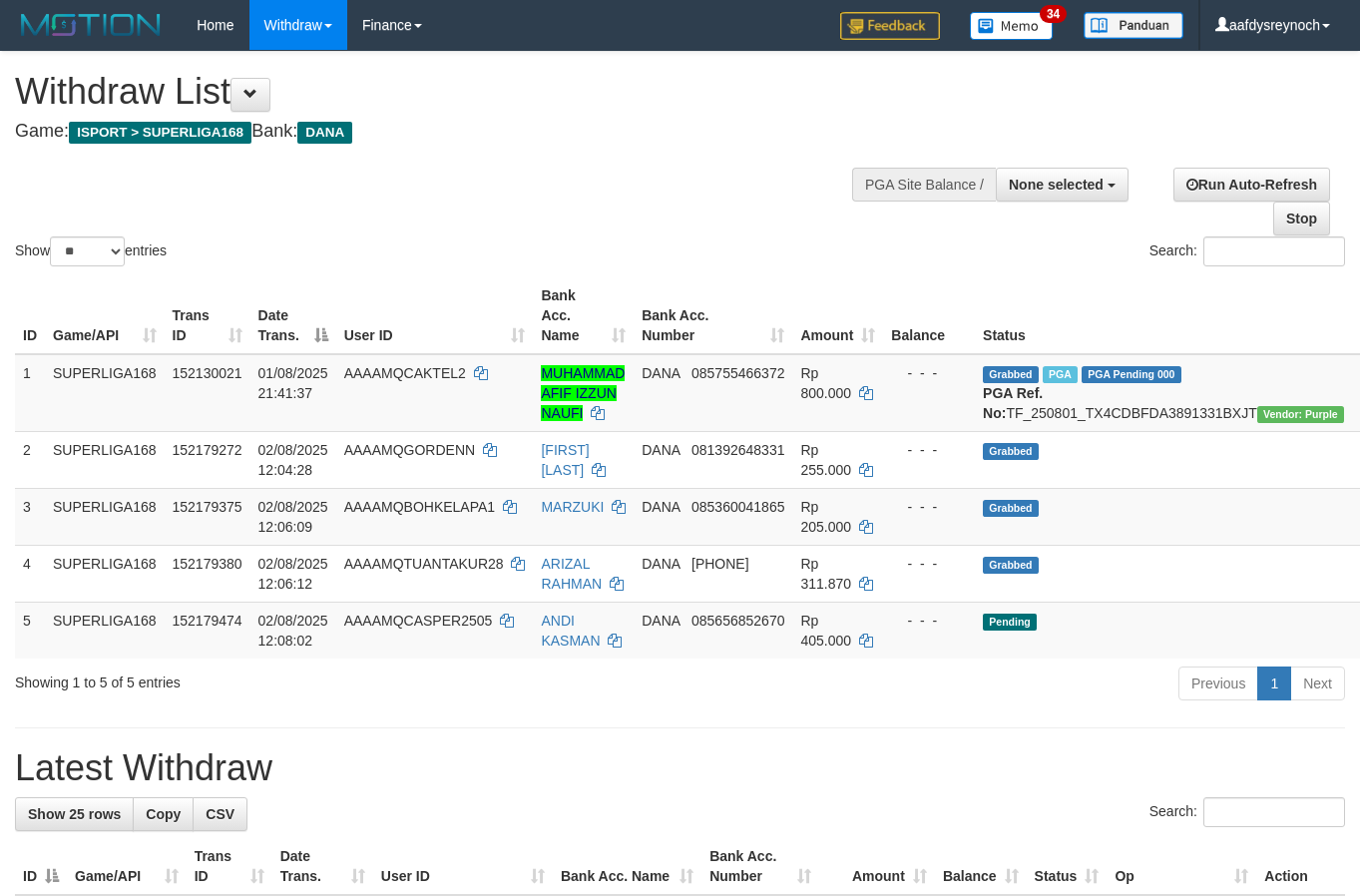 select 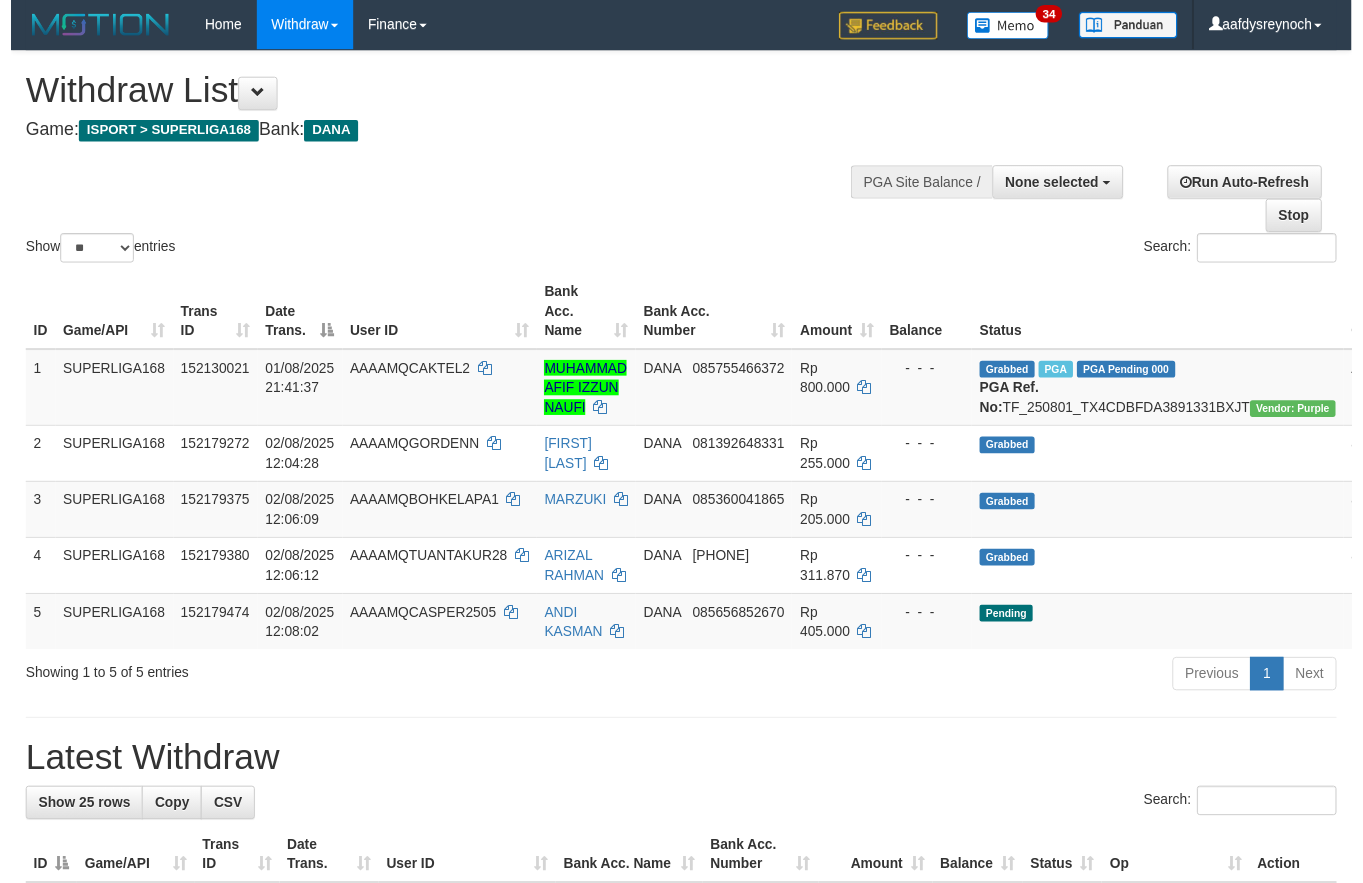 scroll, scrollTop: 0, scrollLeft: 0, axis: both 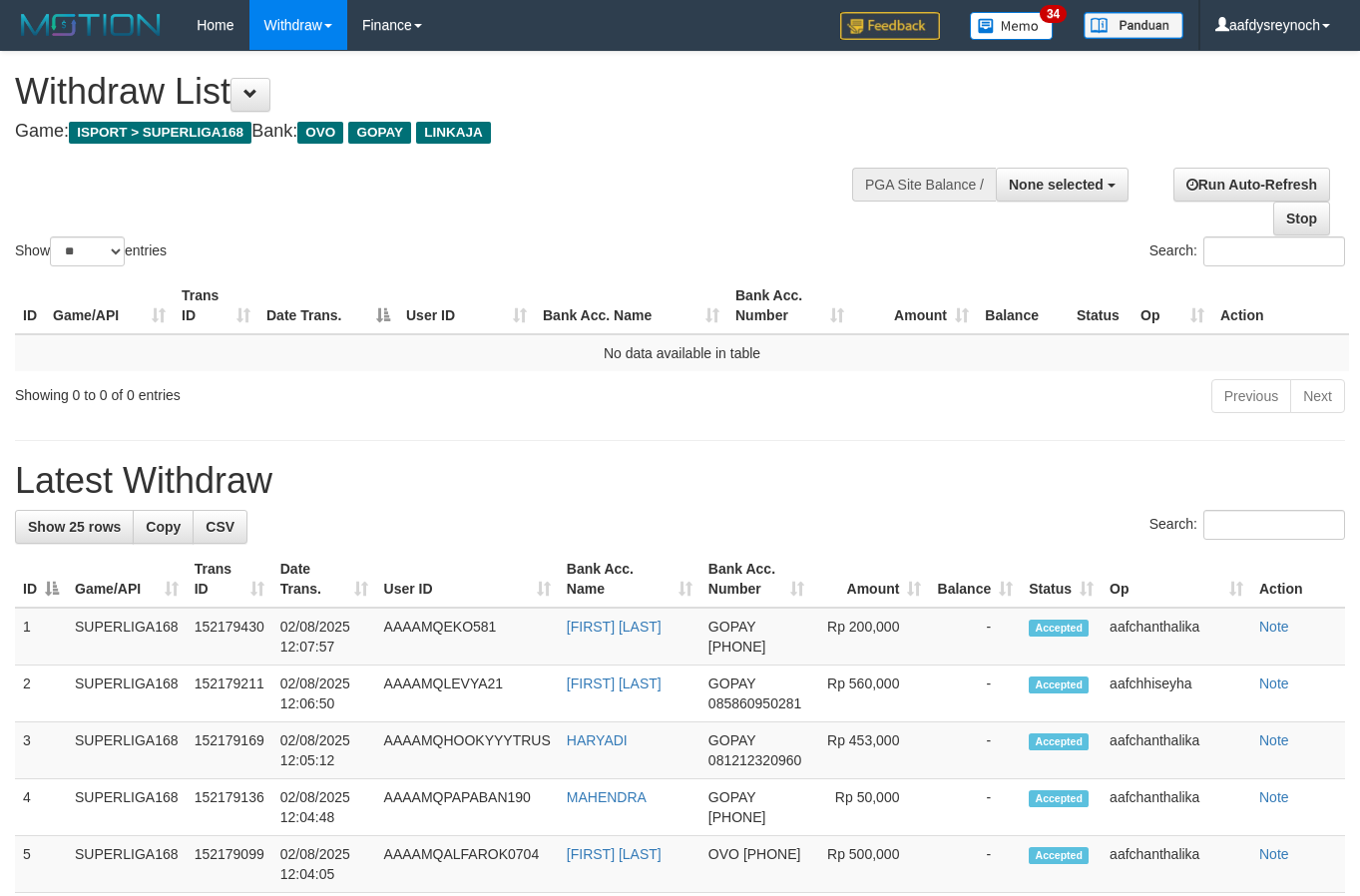 select 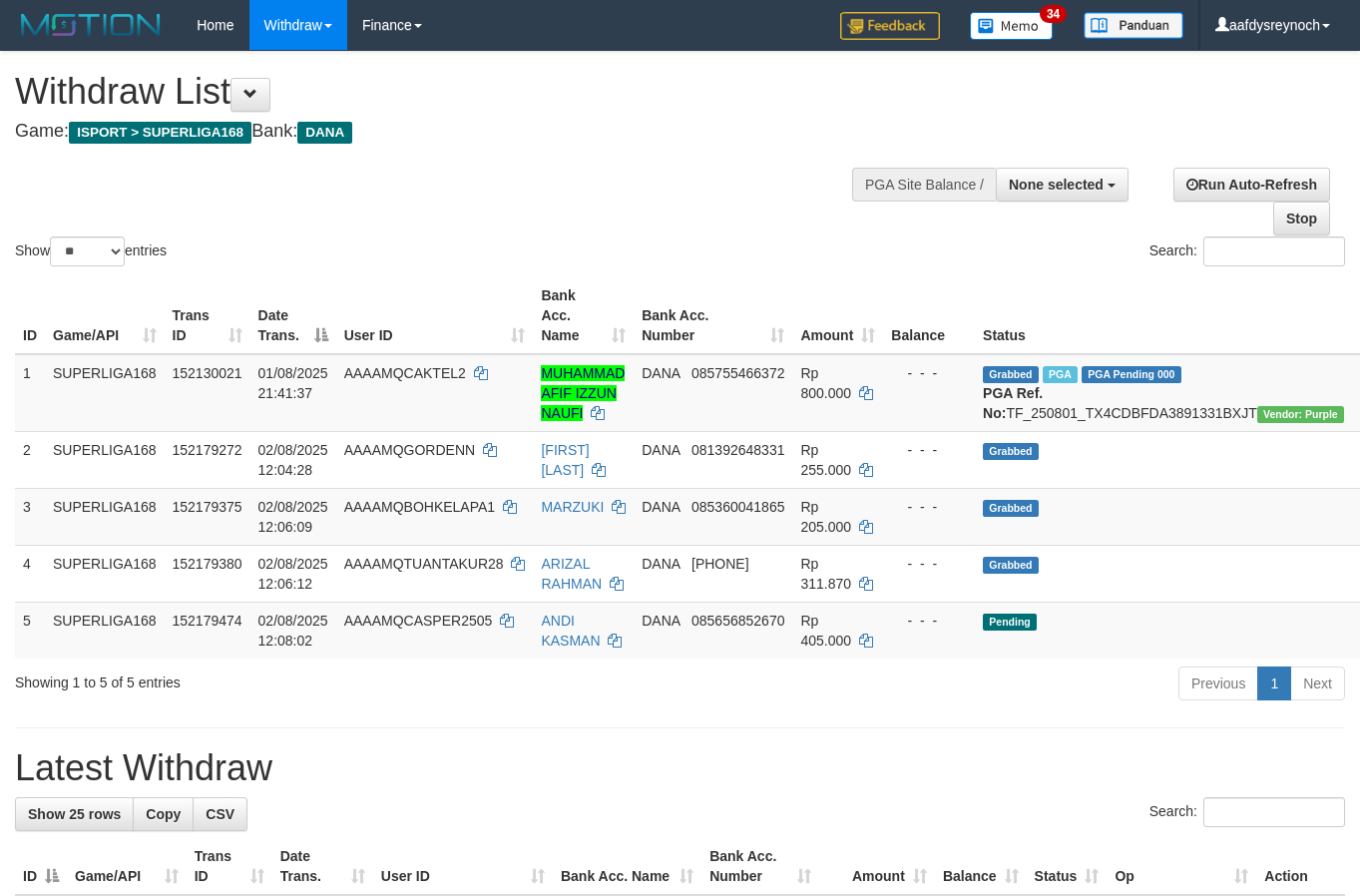 select 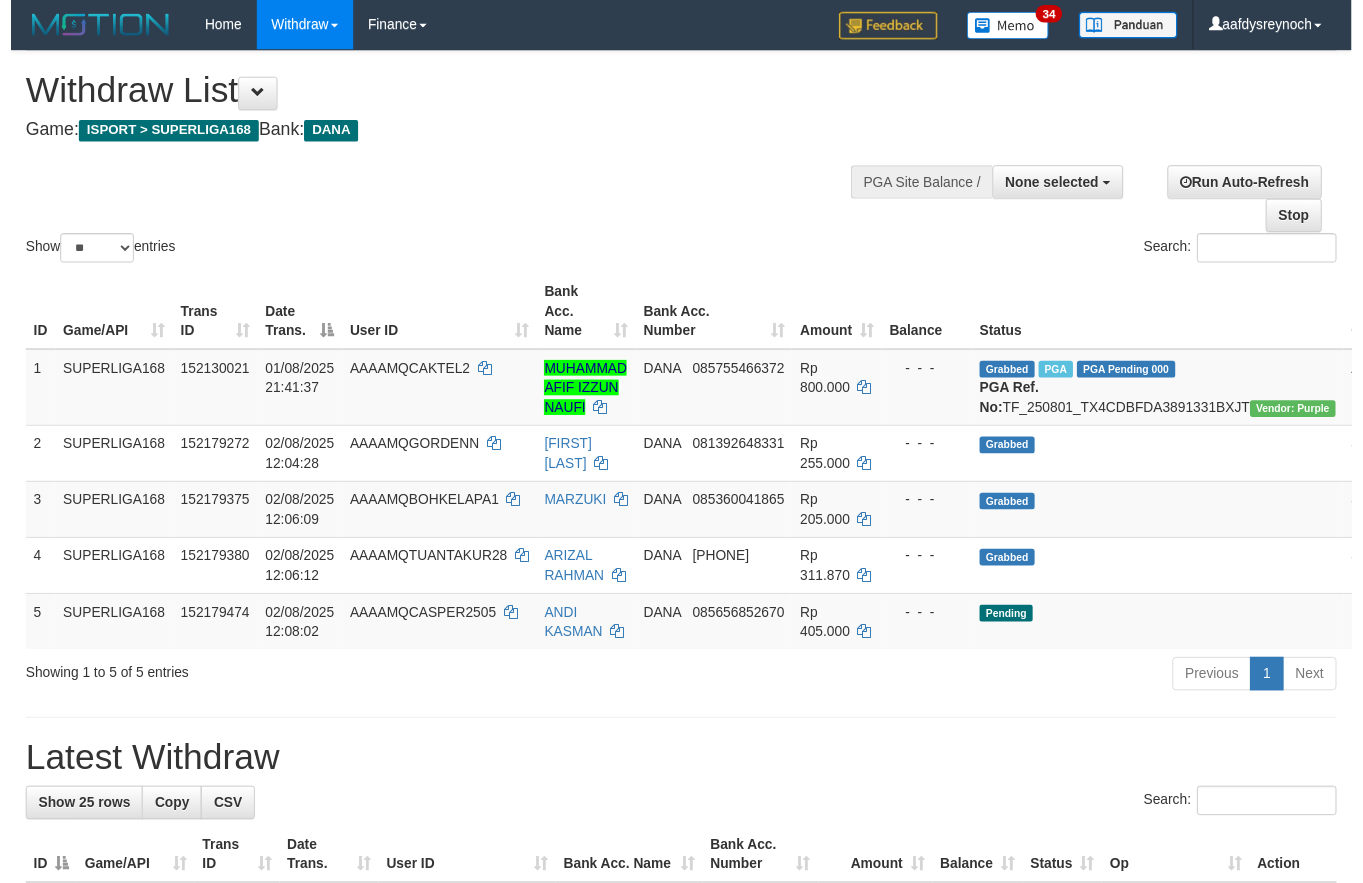 scroll, scrollTop: 0, scrollLeft: 0, axis: both 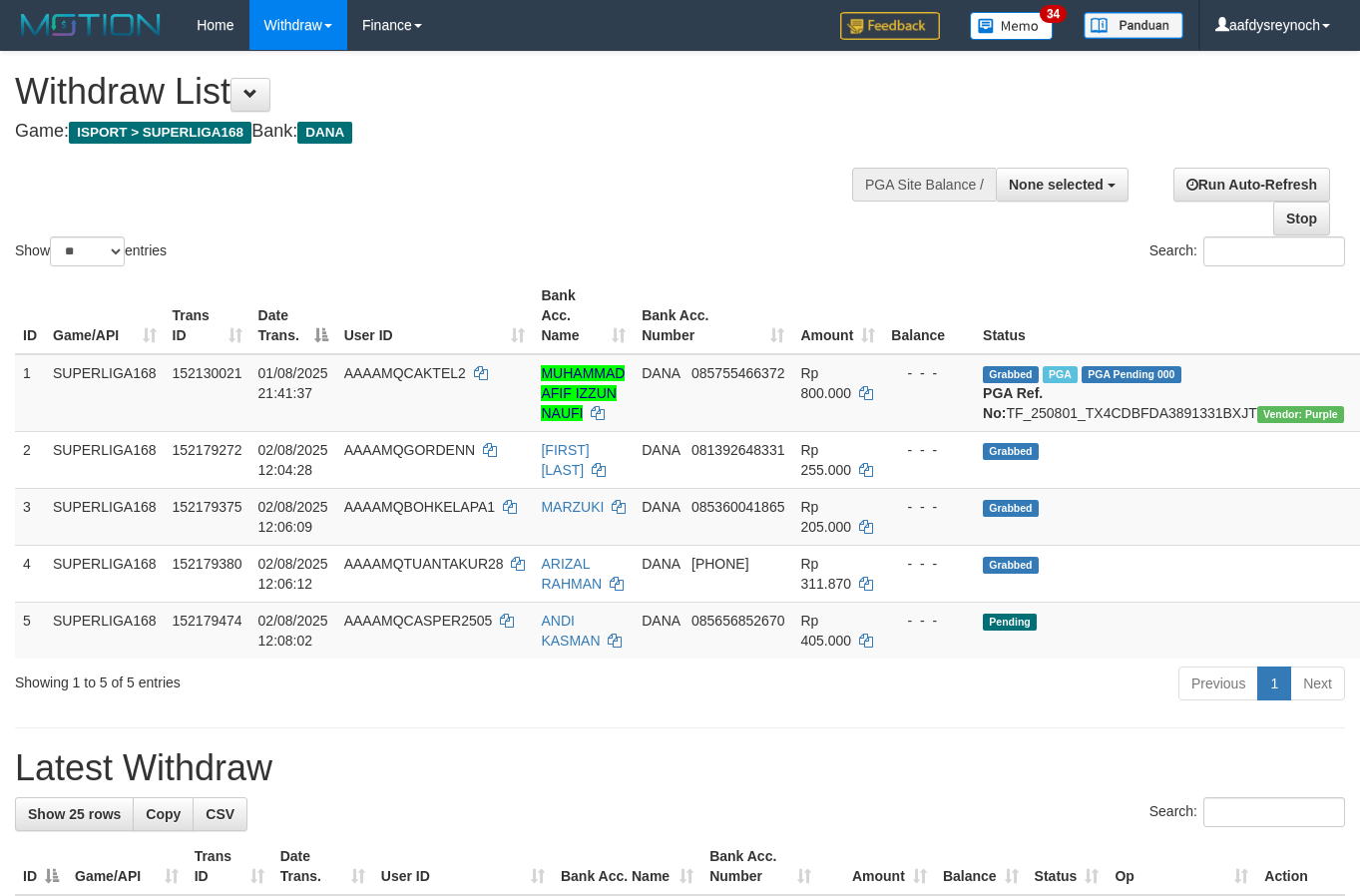 select 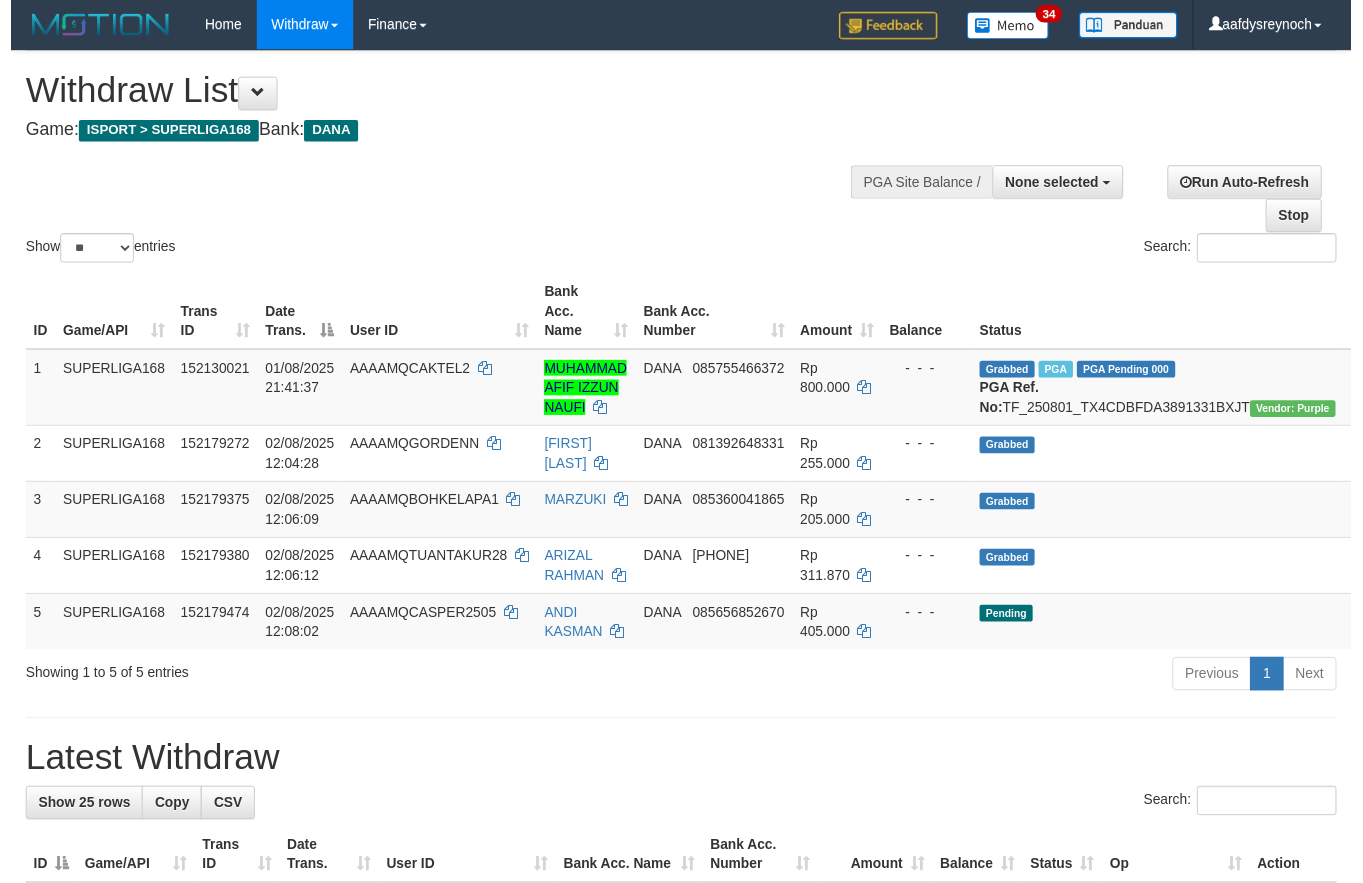 scroll, scrollTop: 0, scrollLeft: 0, axis: both 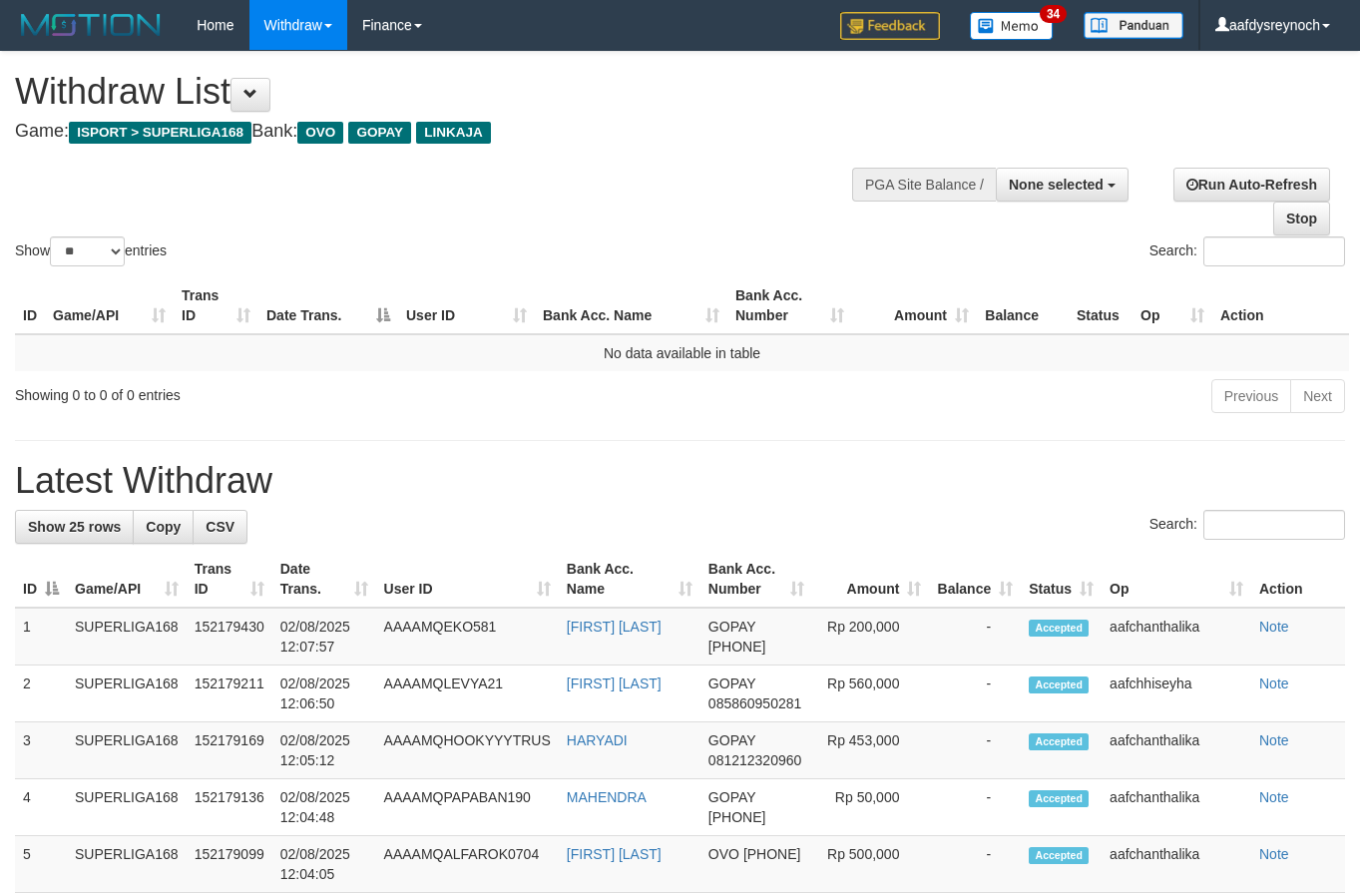 select 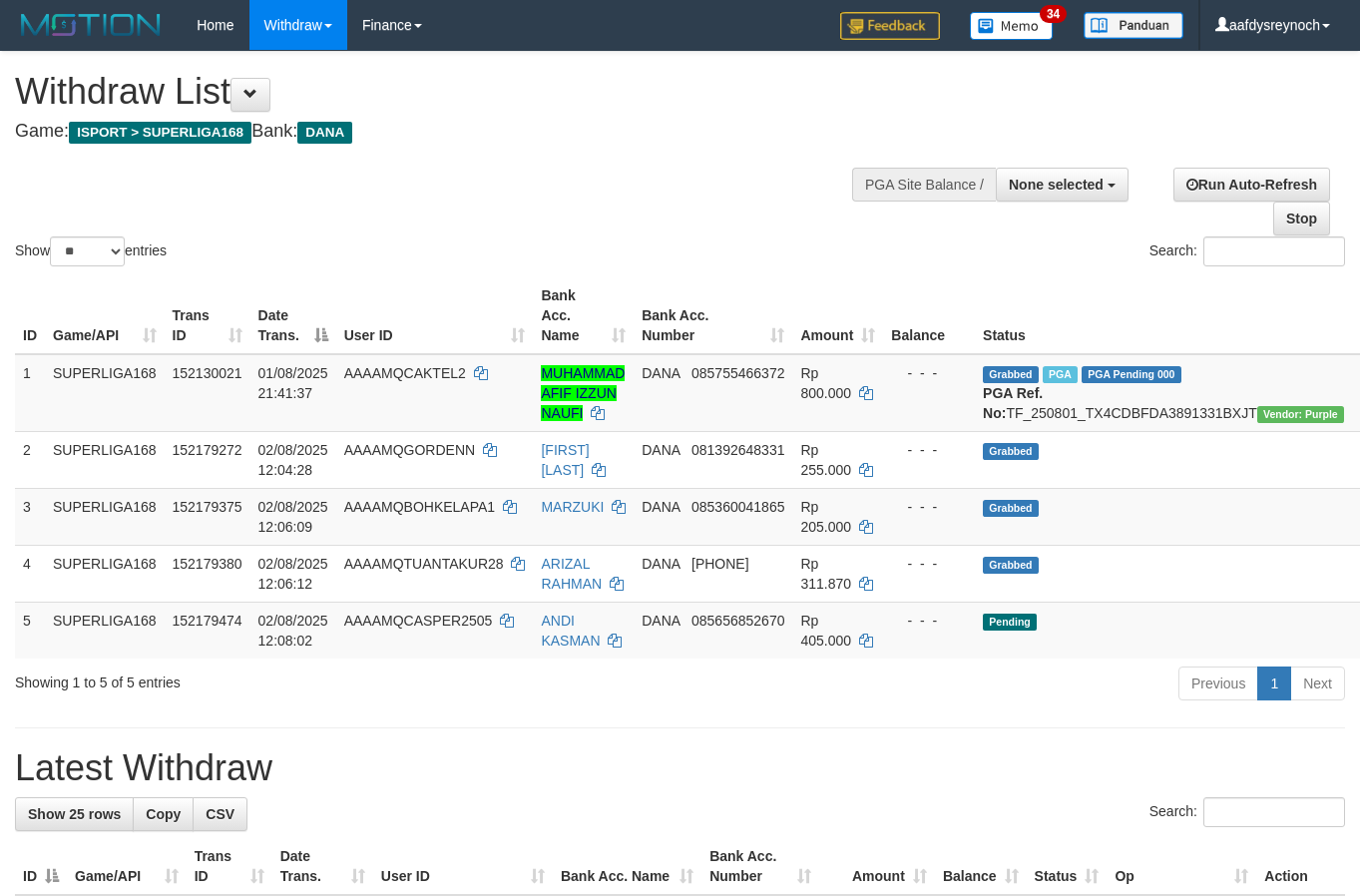 select 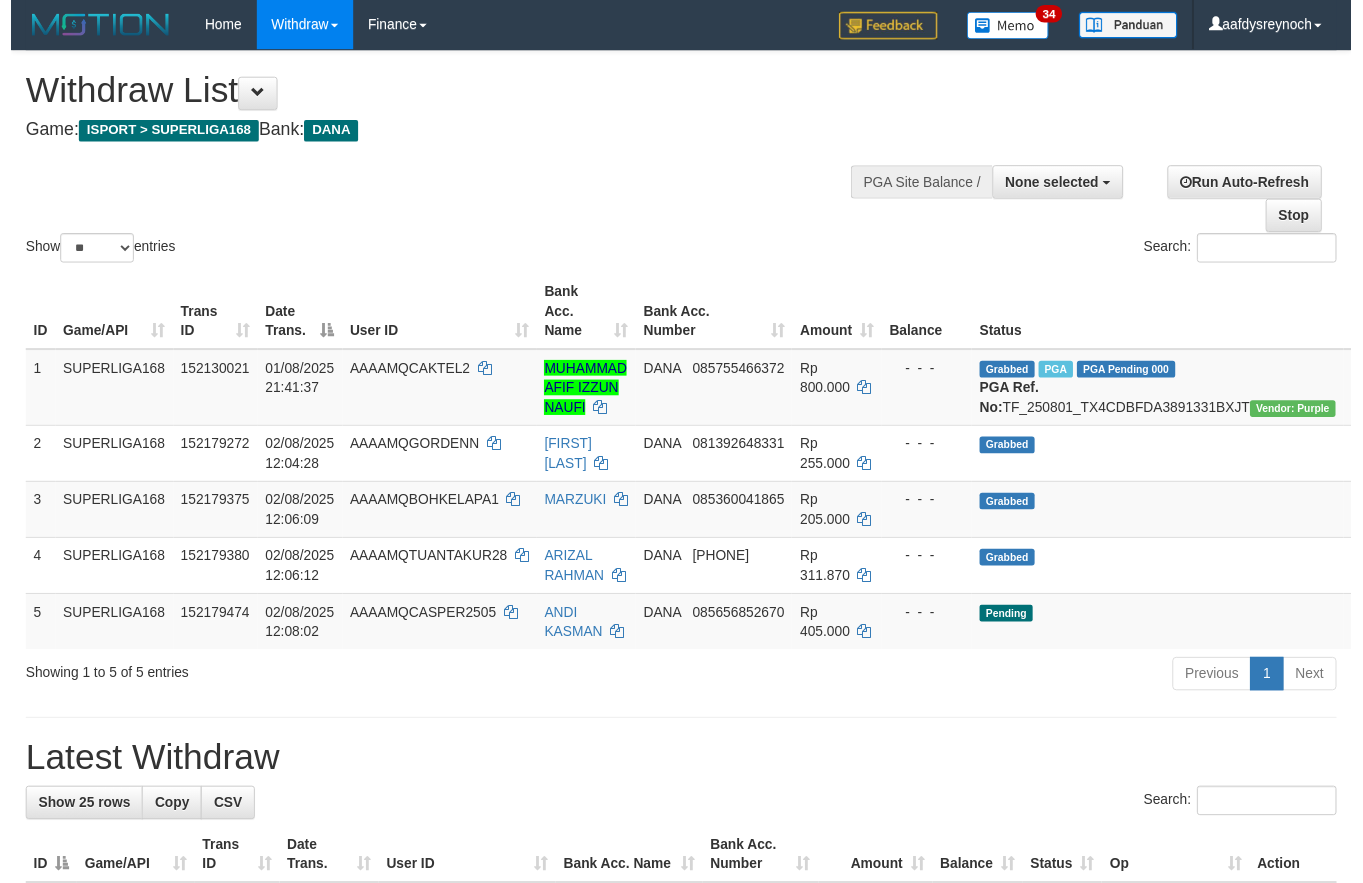 scroll, scrollTop: 0, scrollLeft: 0, axis: both 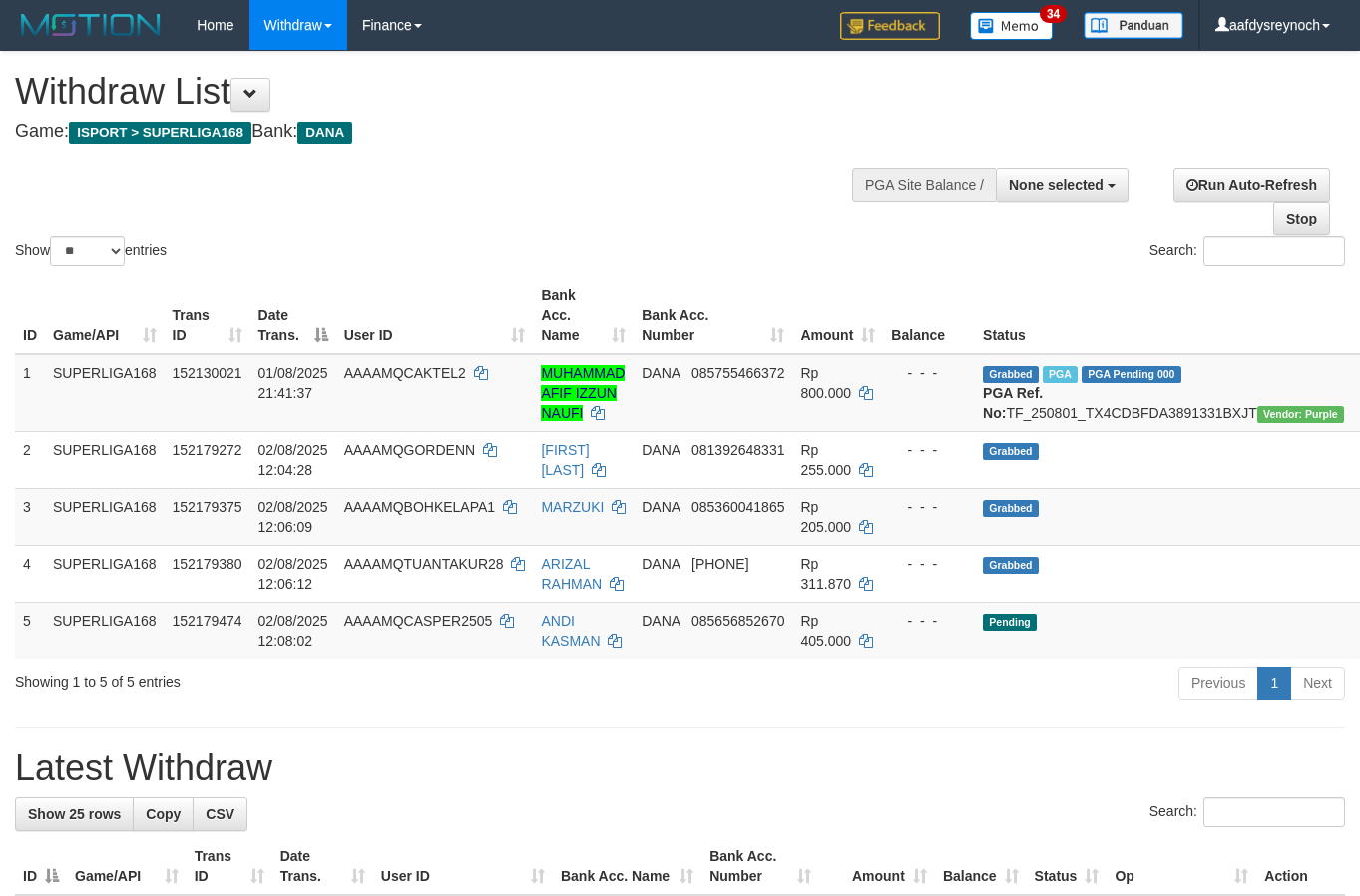 select 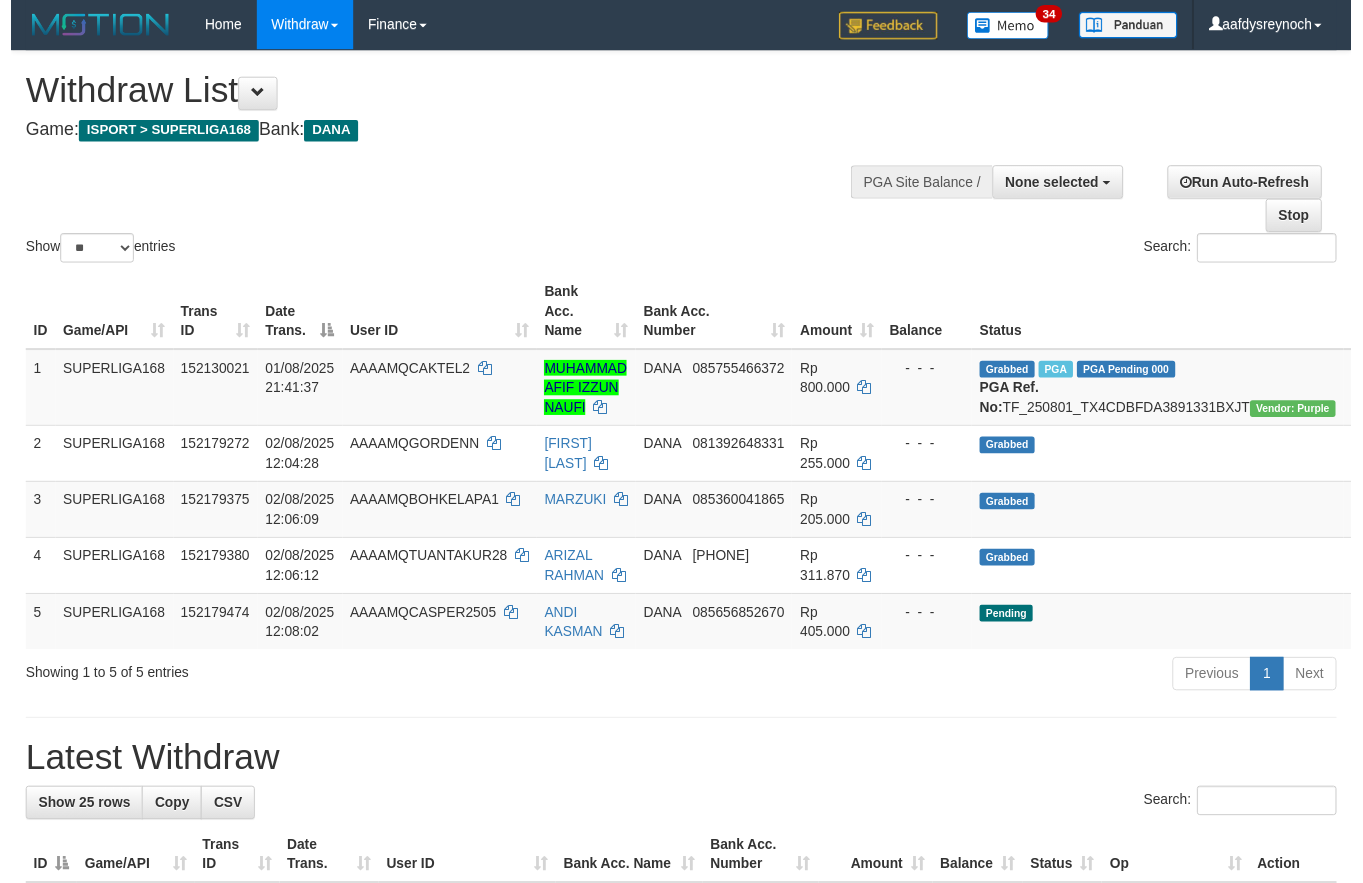 scroll, scrollTop: 0, scrollLeft: 0, axis: both 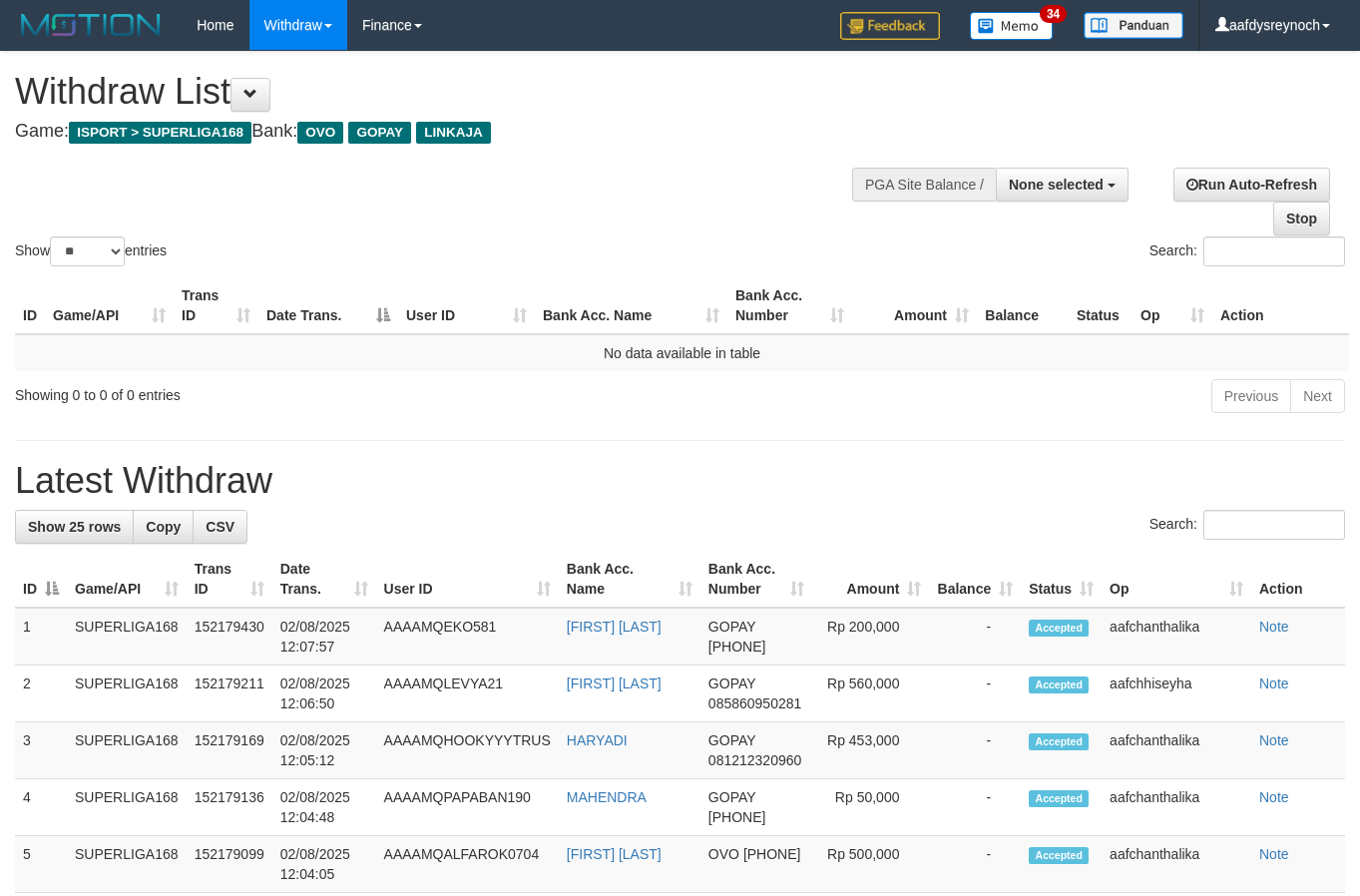 select 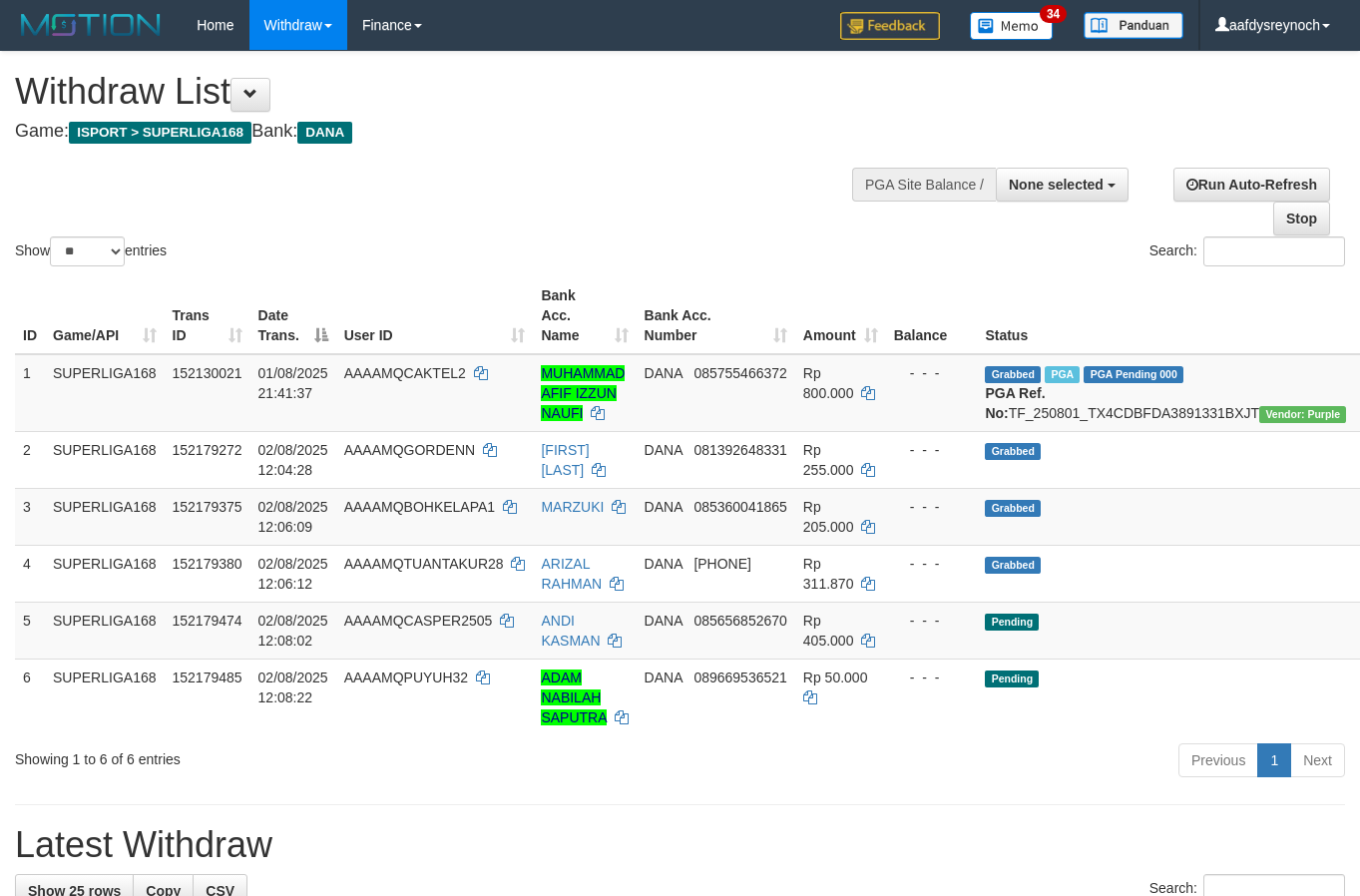 select 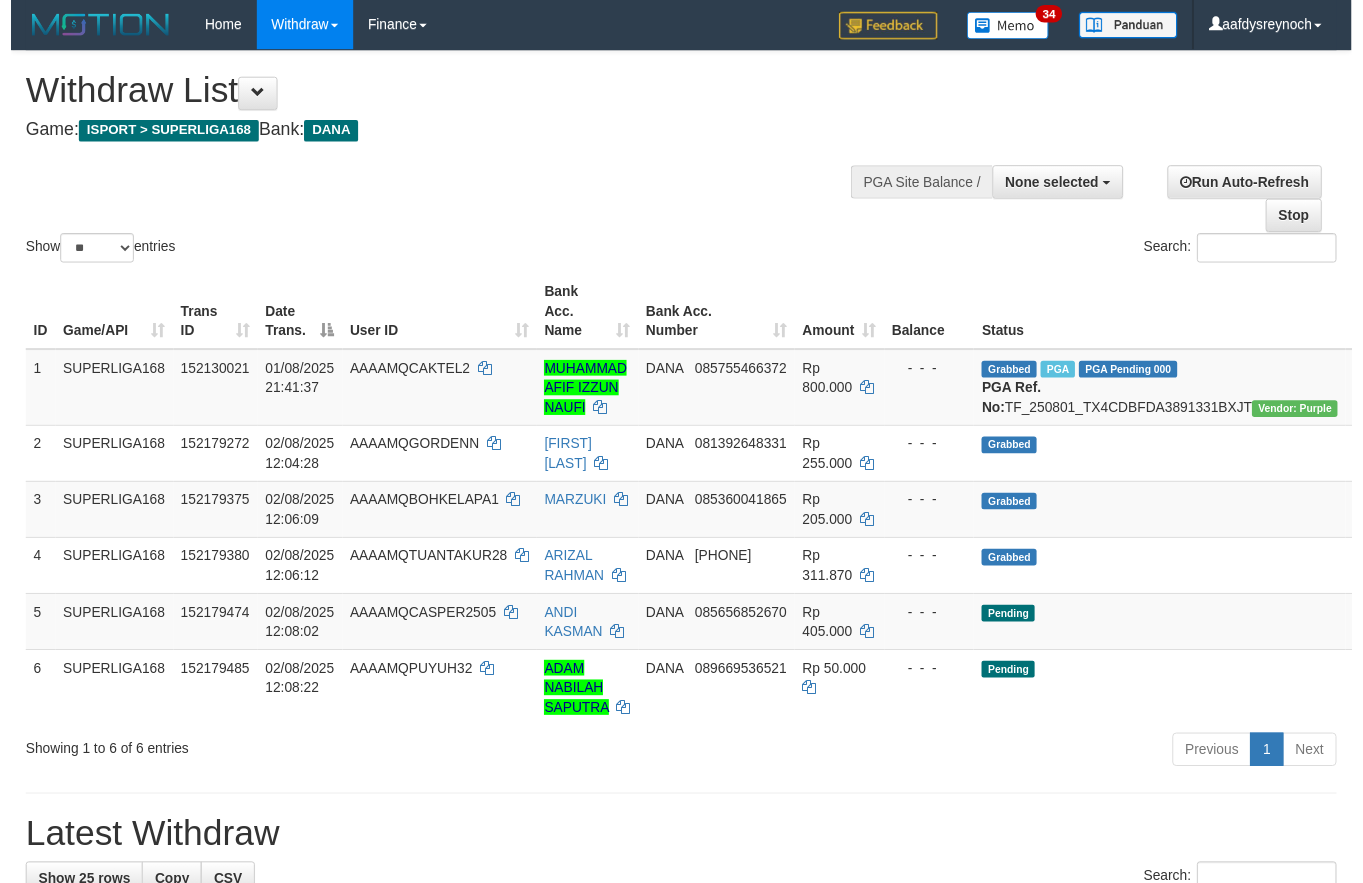 scroll, scrollTop: 0, scrollLeft: 0, axis: both 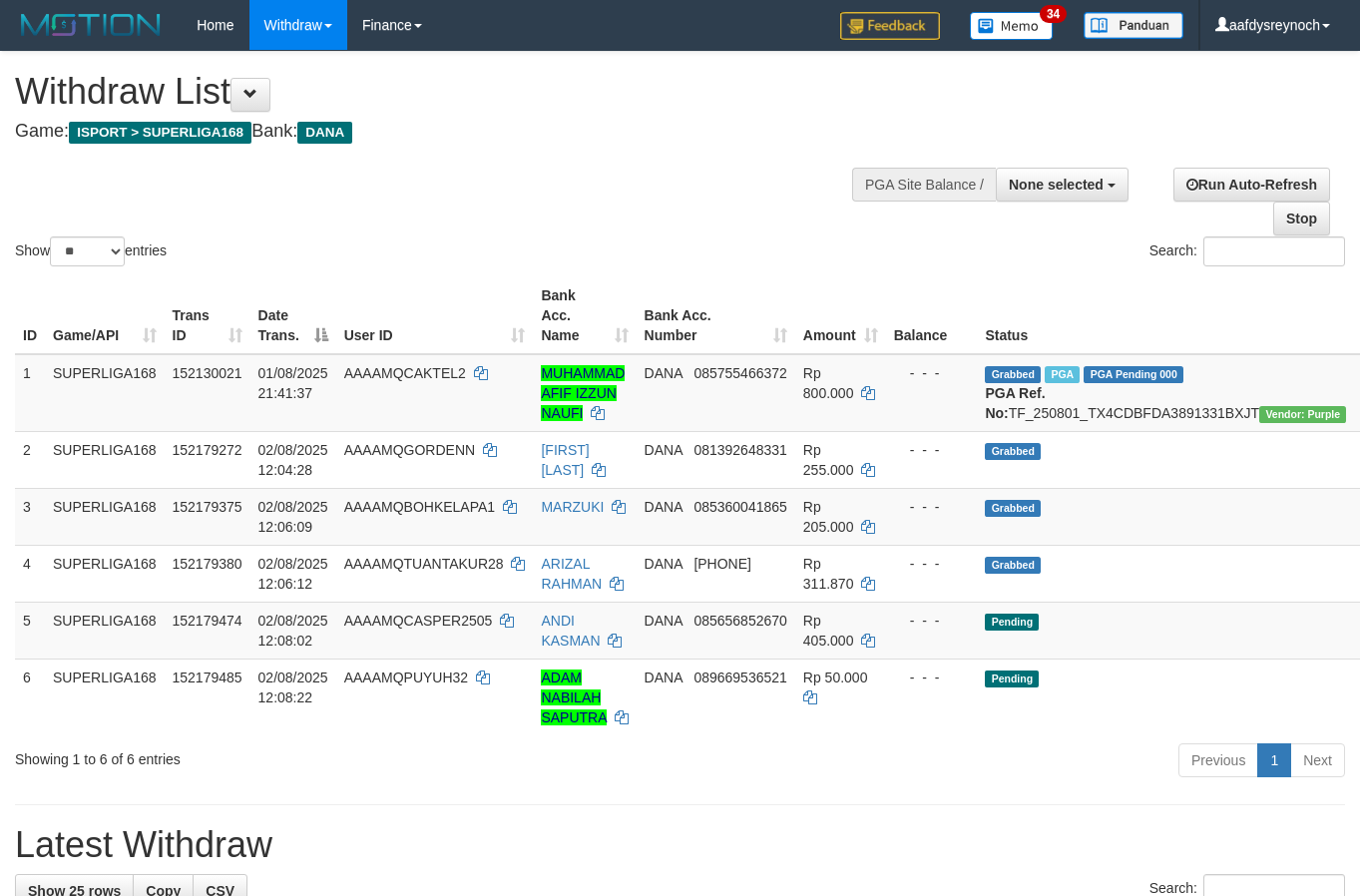 select 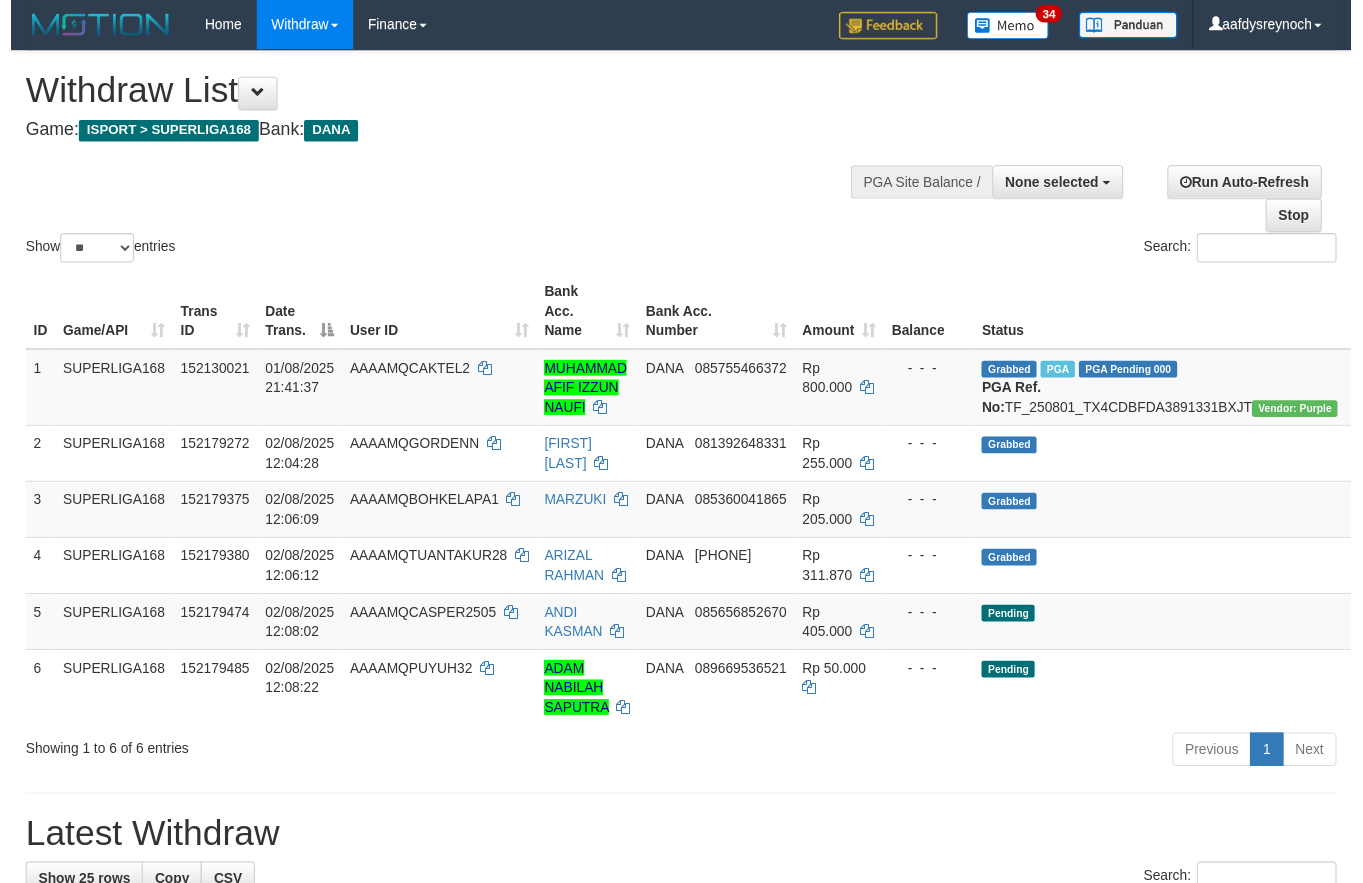 scroll, scrollTop: 0, scrollLeft: 0, axis: both 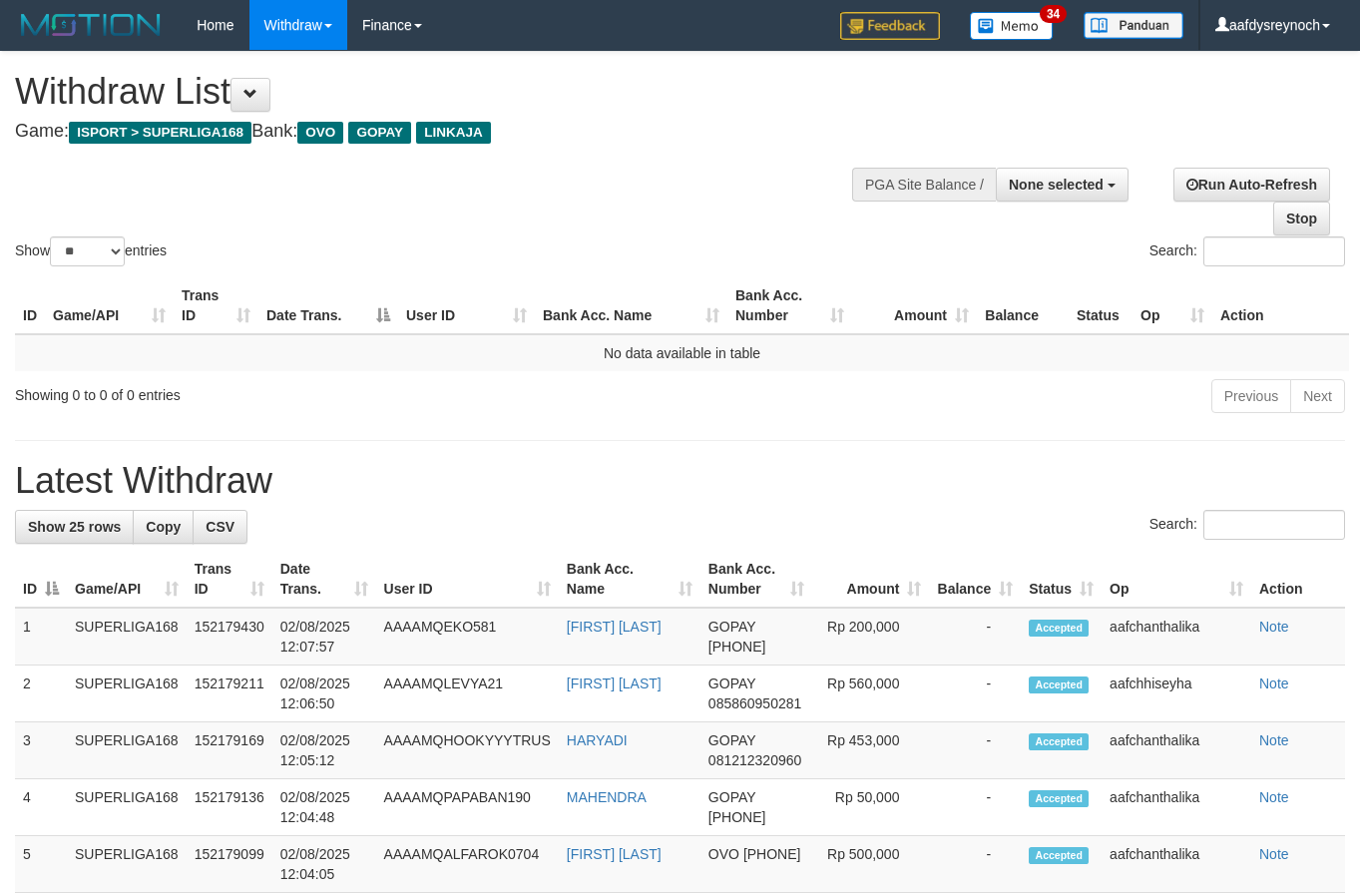 select 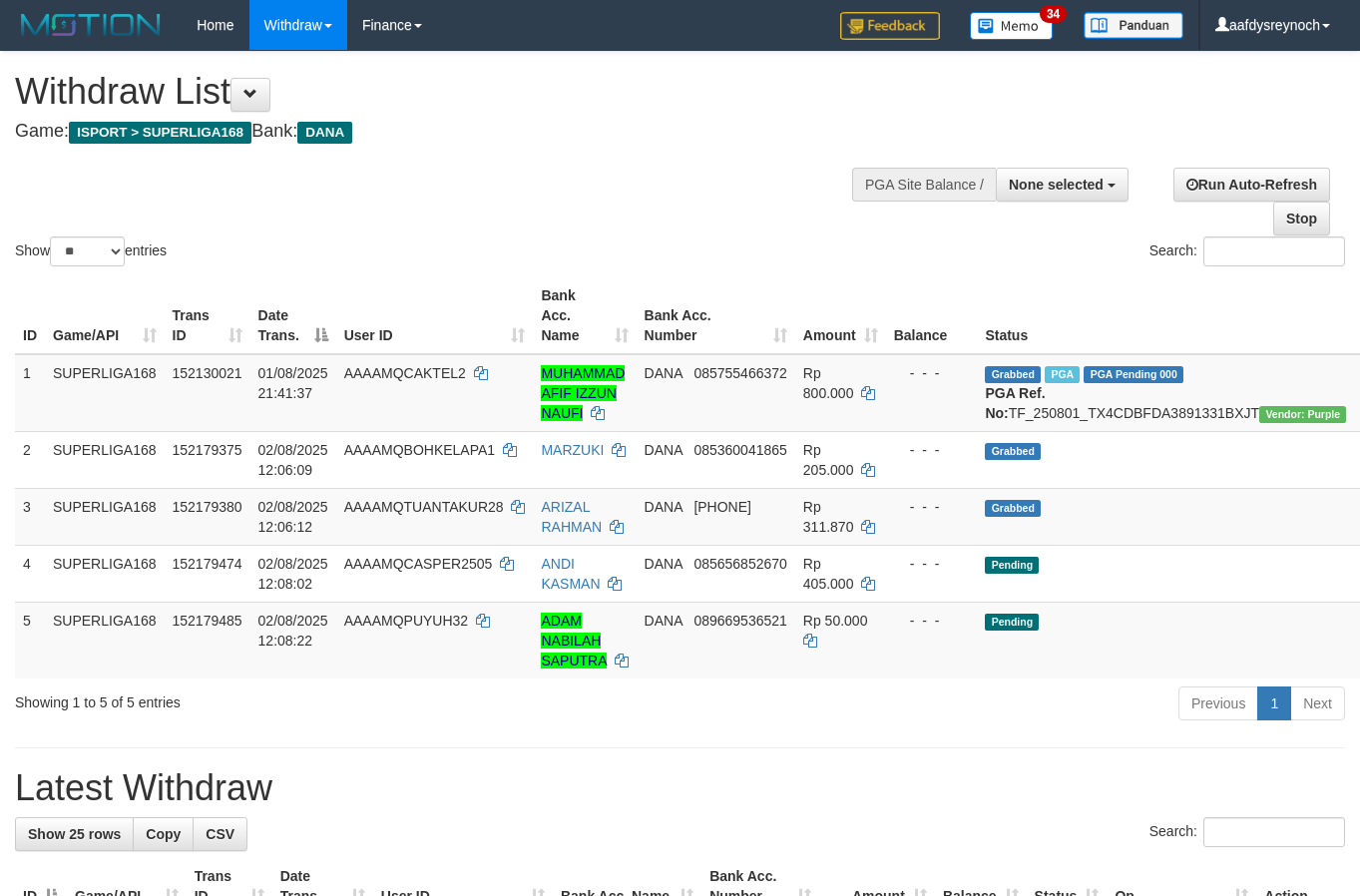 select 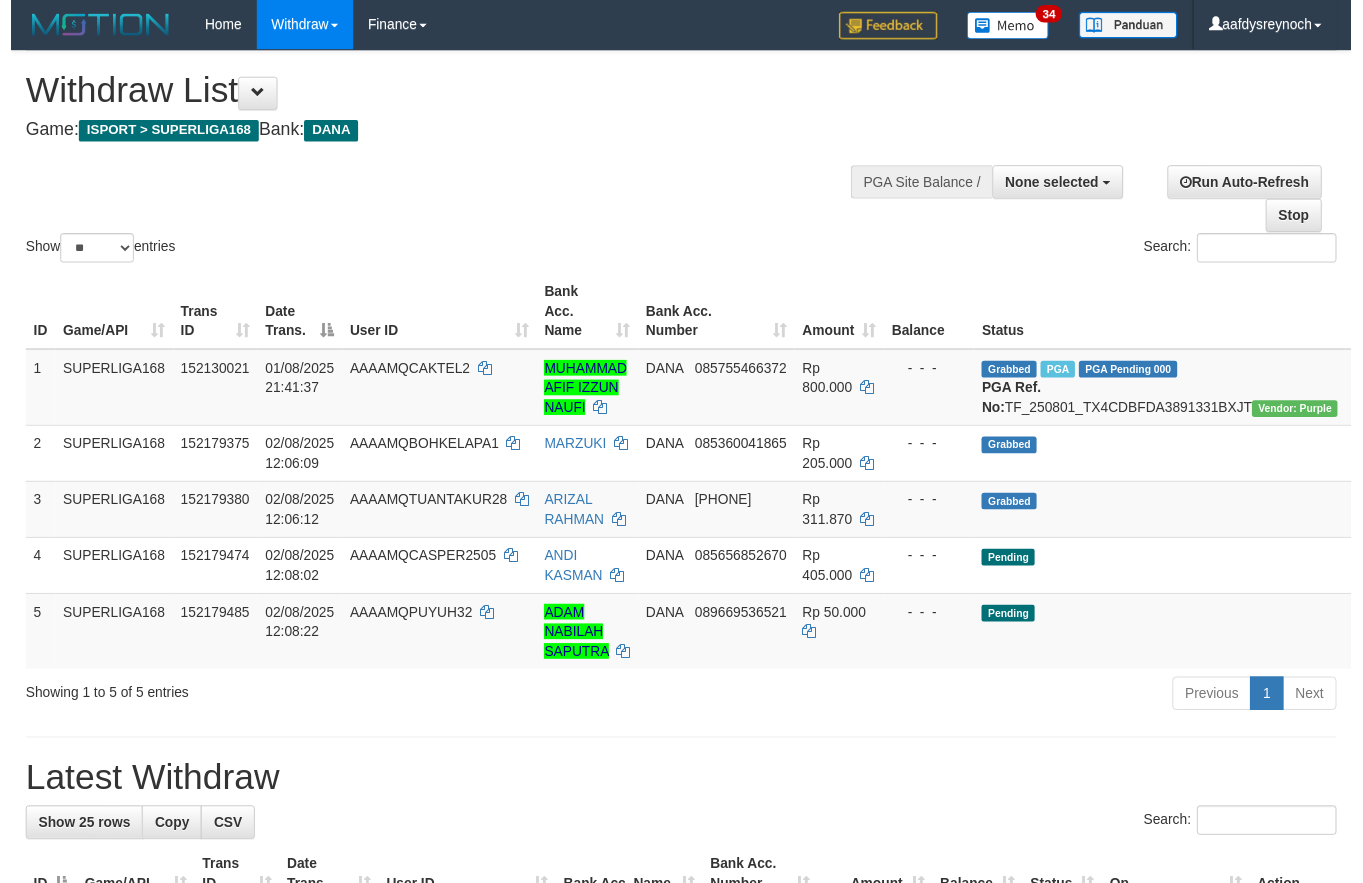 scroll, scrollTop: 0, scrollLeft: 0, axis: both 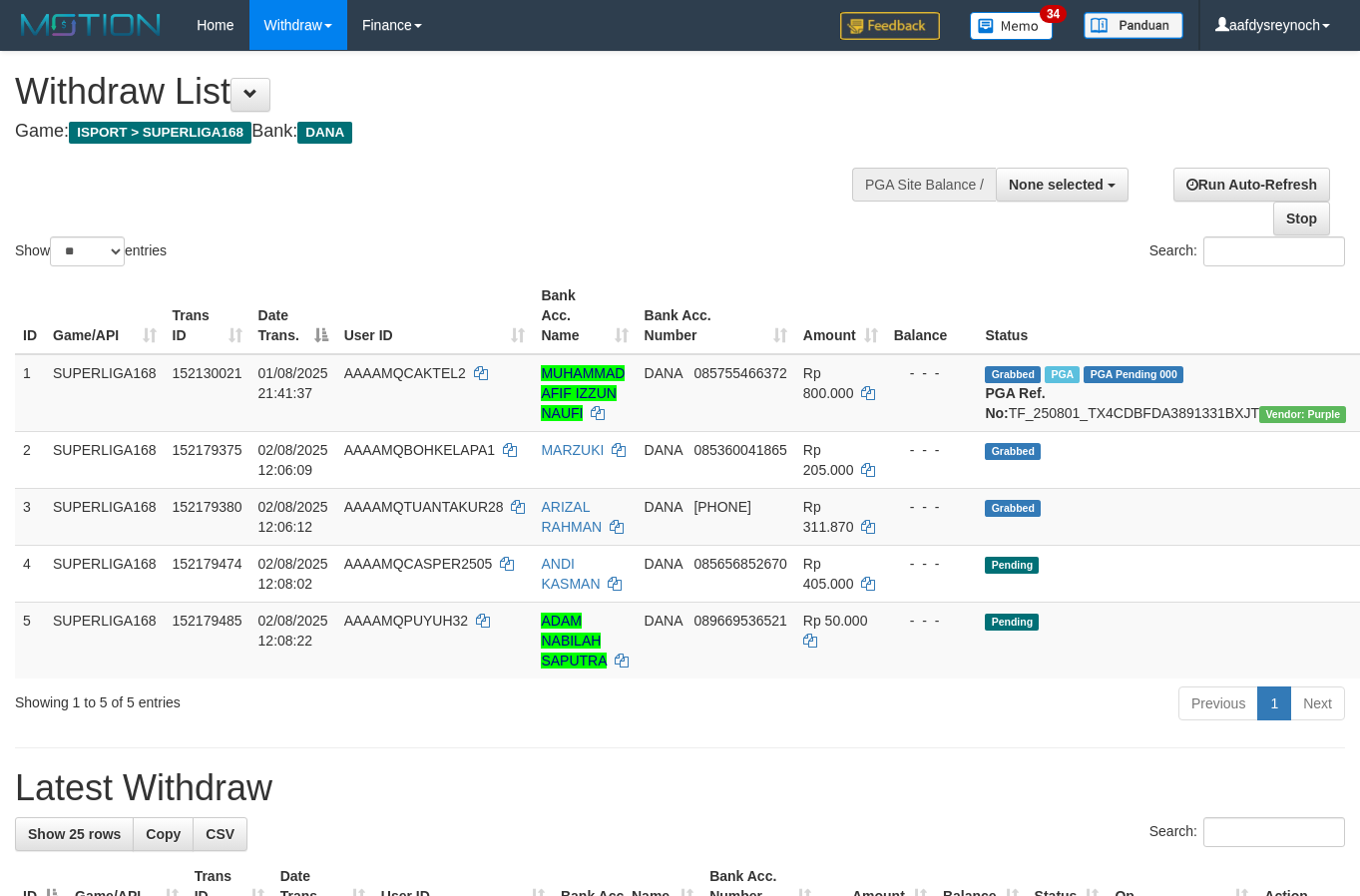 select 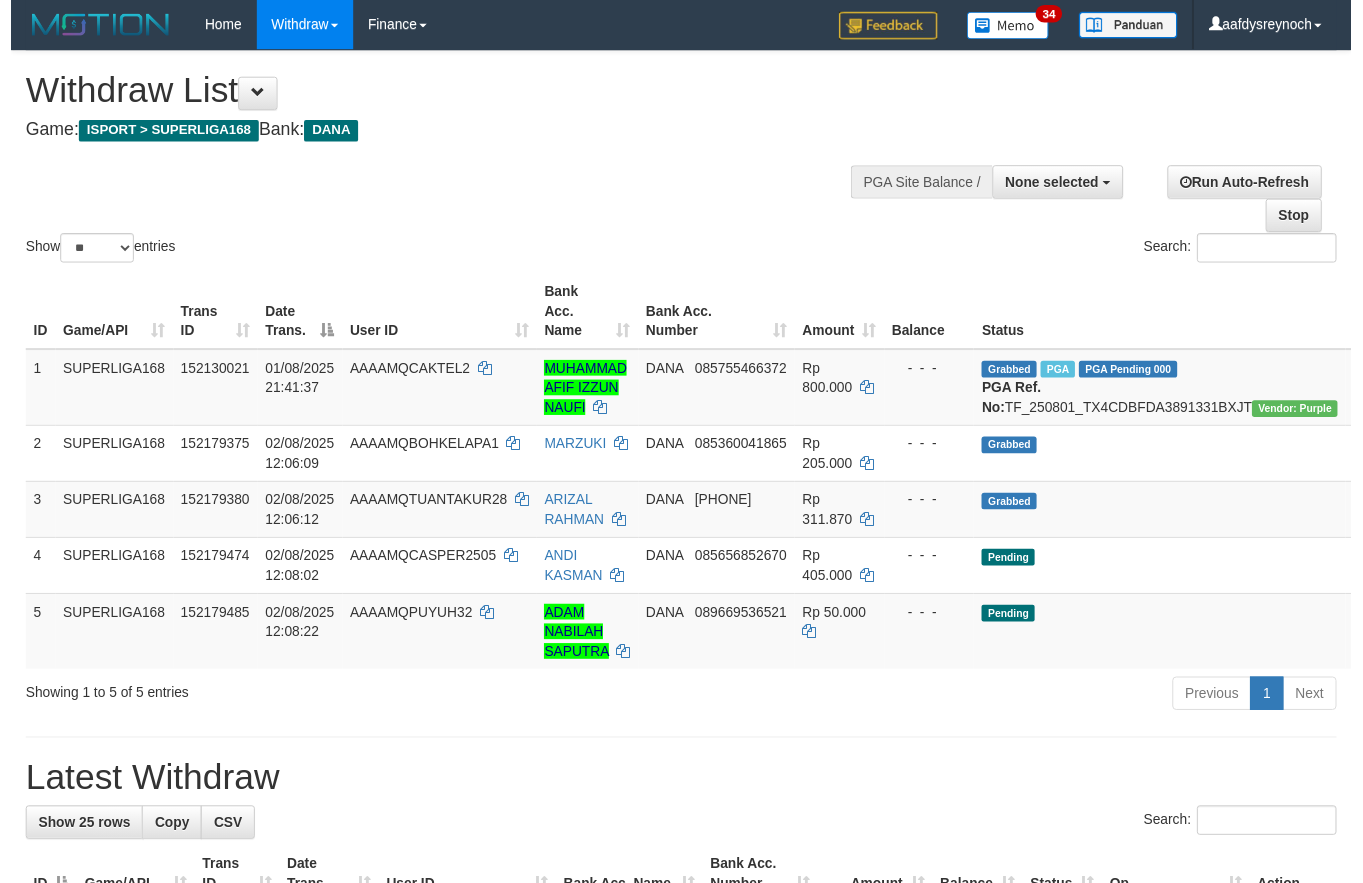 scroll, scrollTop: 0, scrollLeft: 0, axis: both 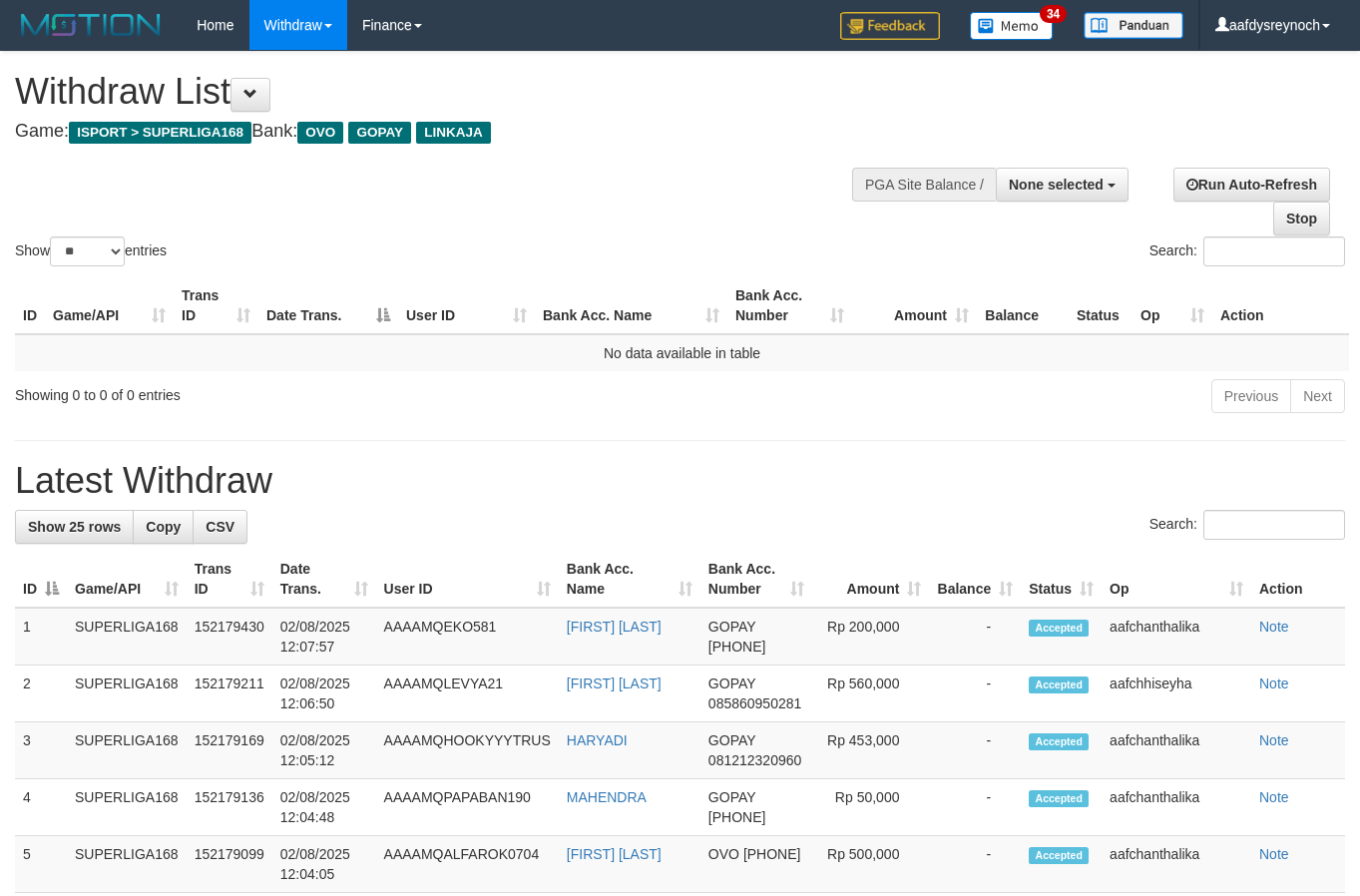 select 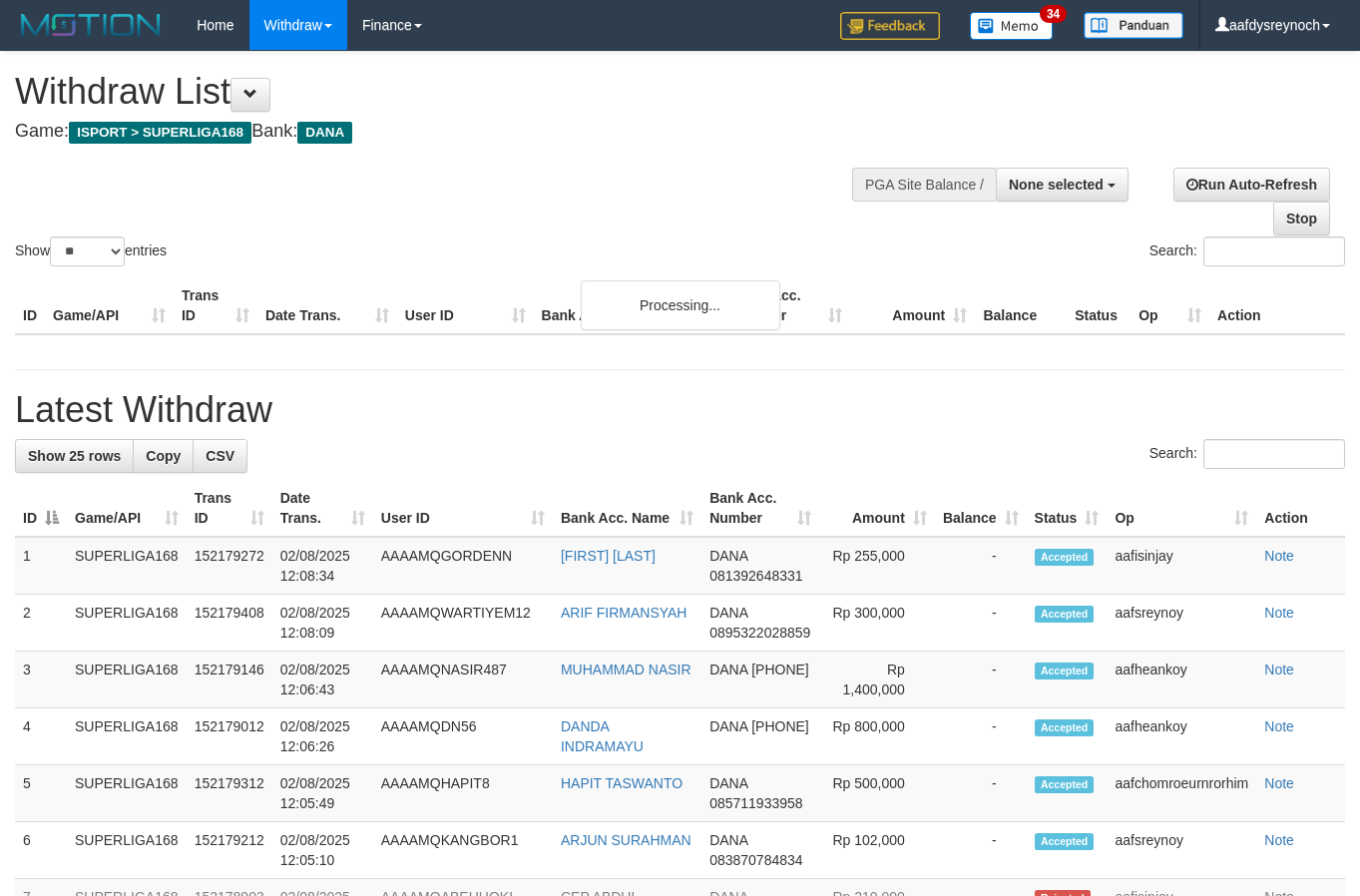 select 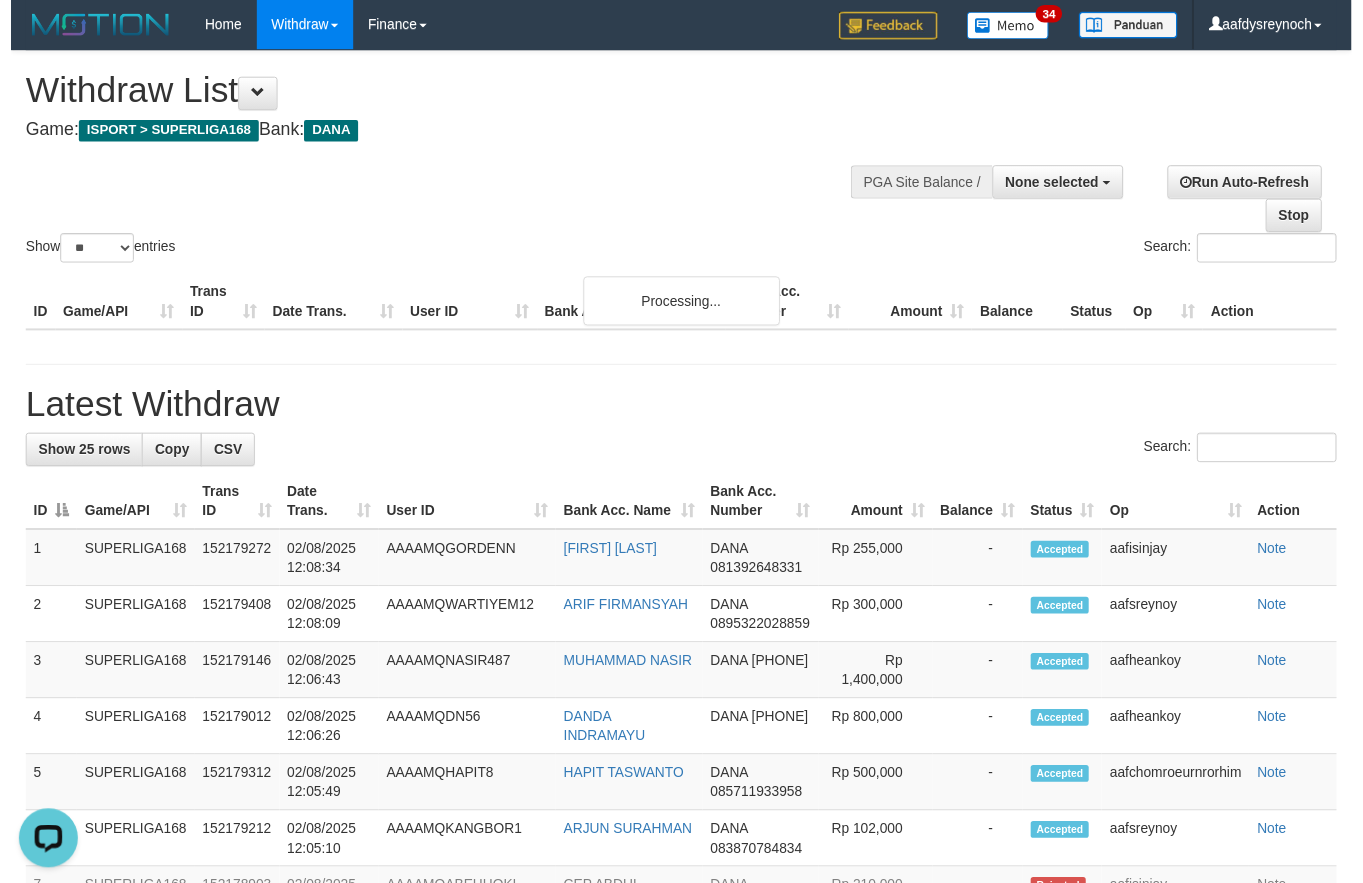 scroll, scrollTop: 0, scrollLeft: 0, axis: both 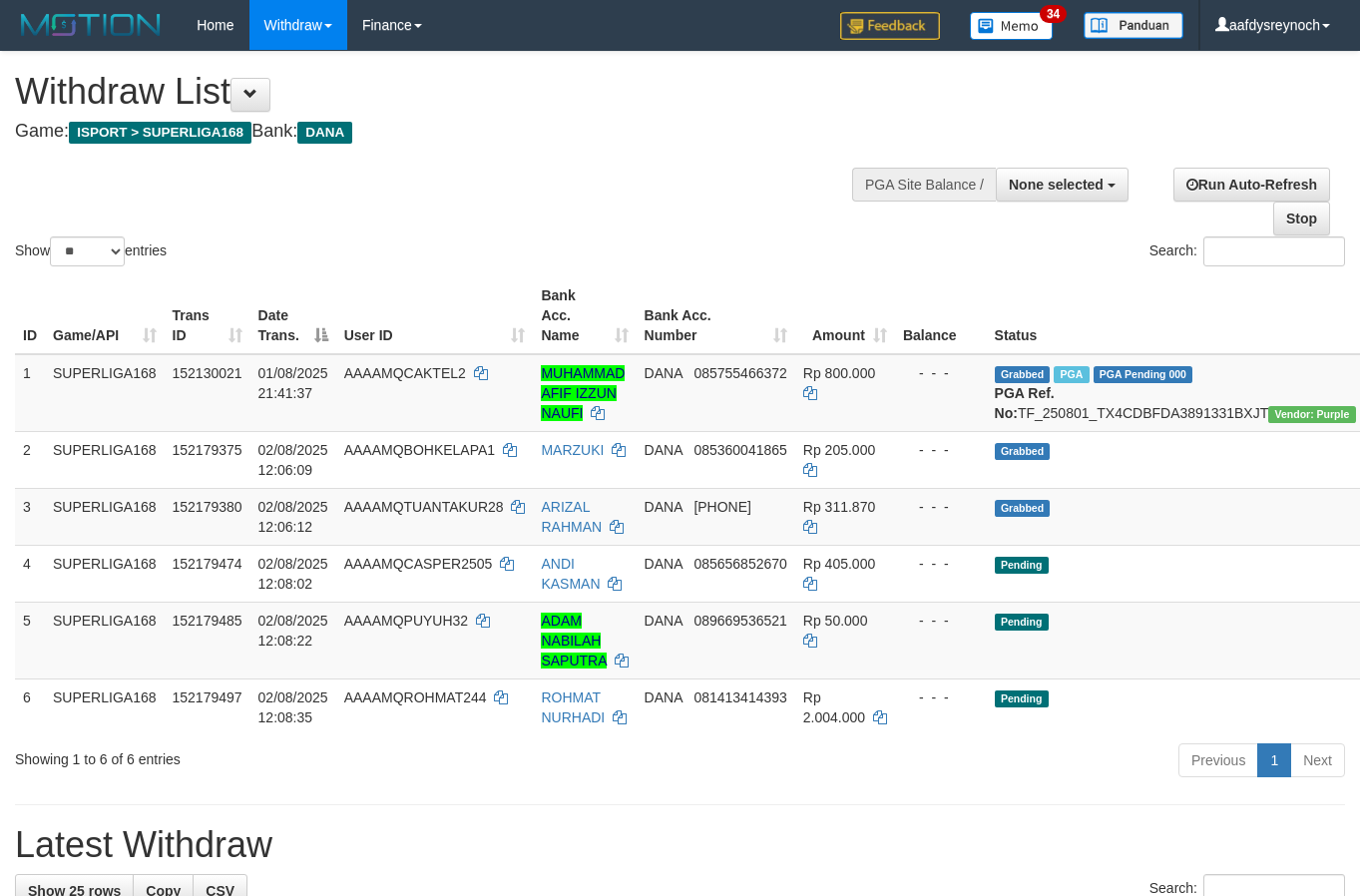 select 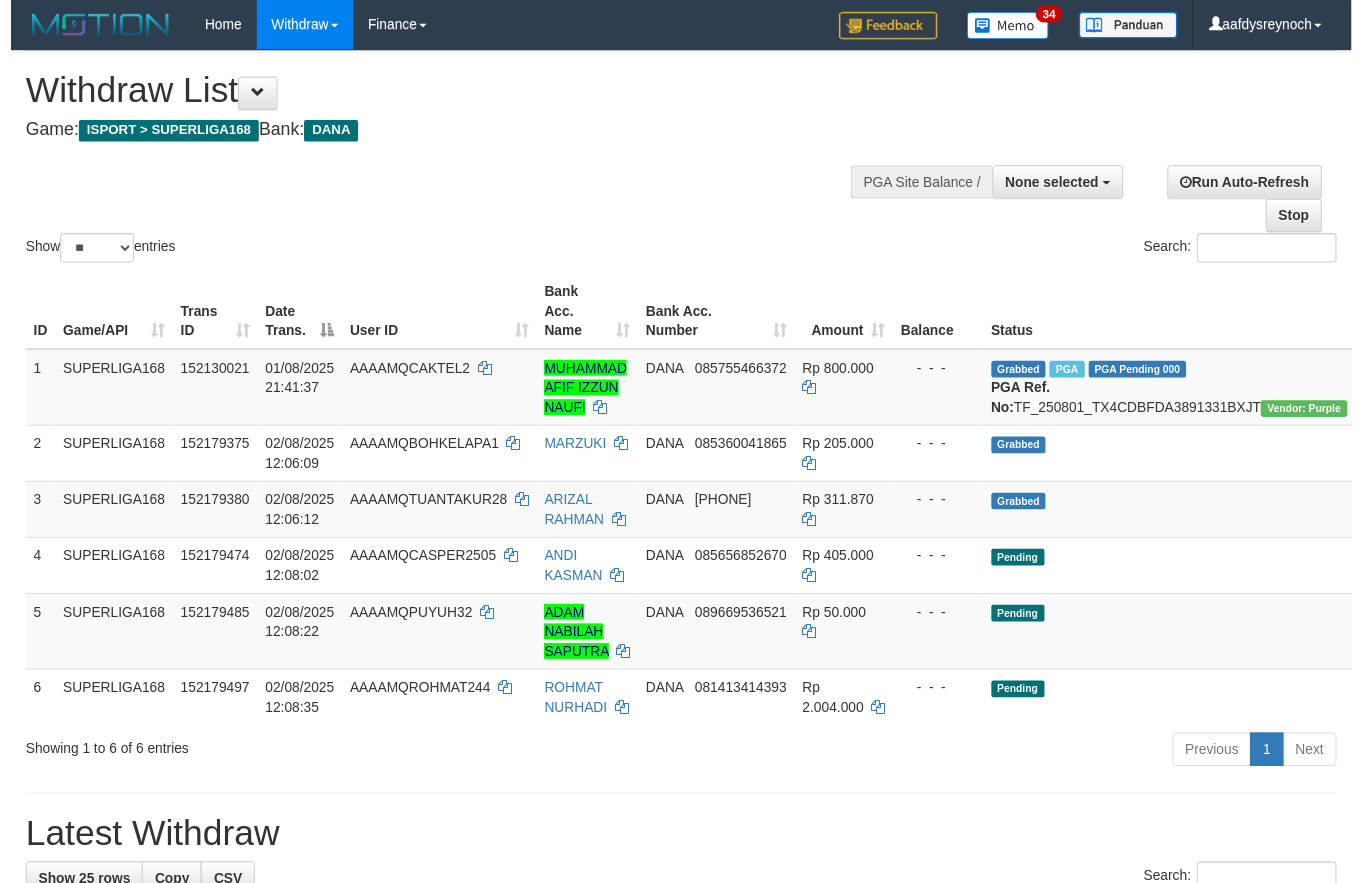 scroll, scrollTop: 0, scrollLeft: 0, axis: both 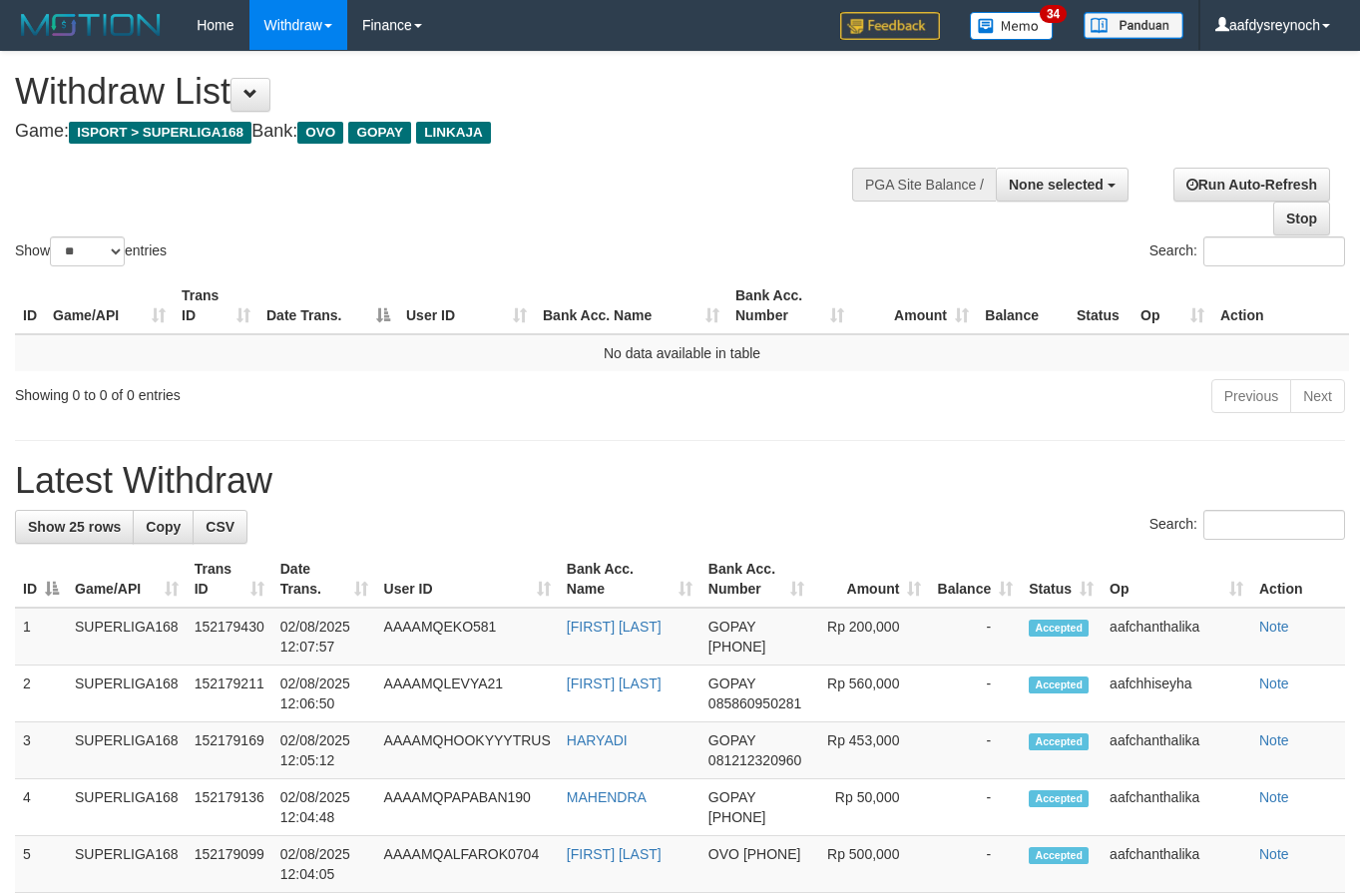select 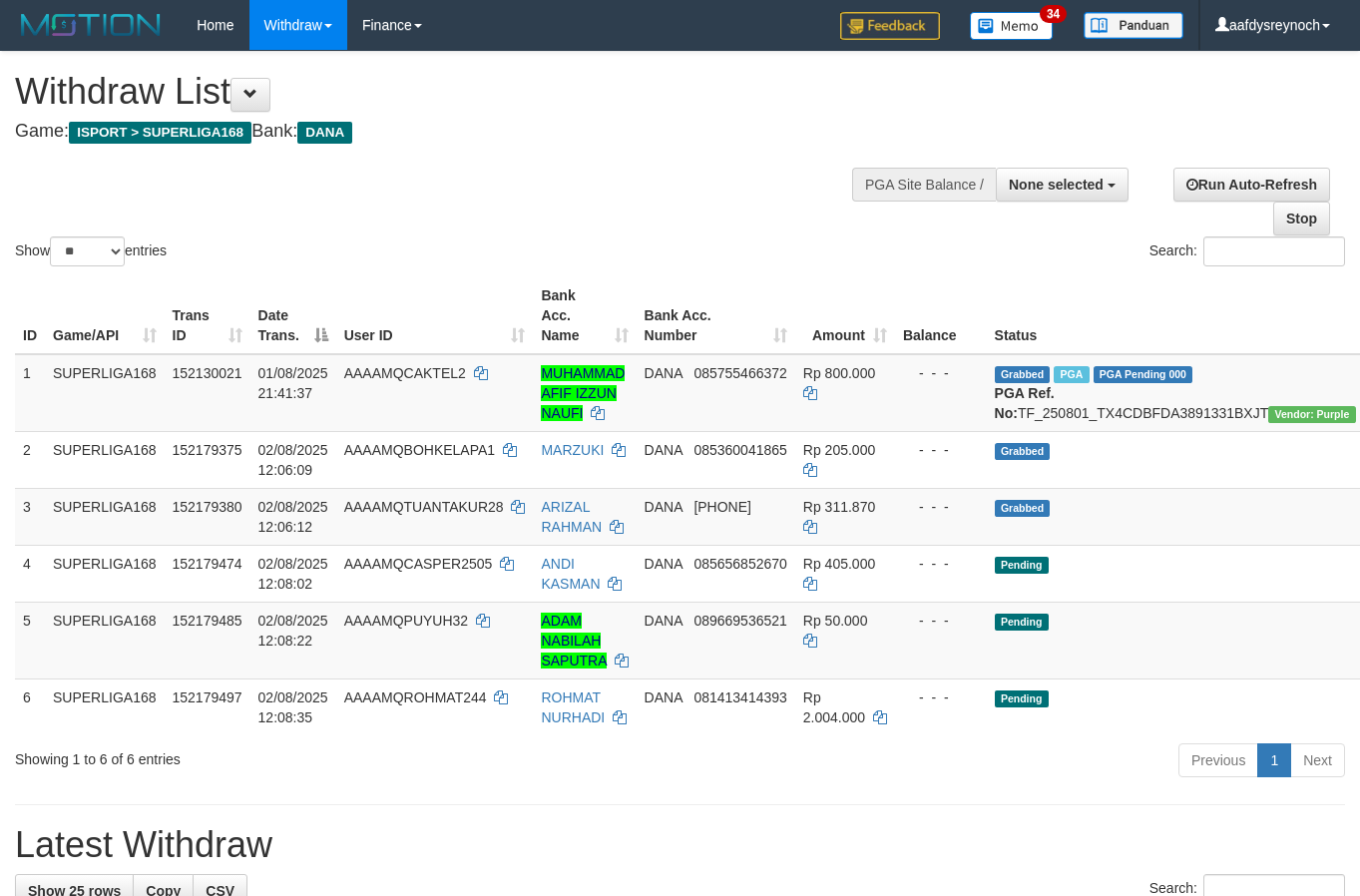 select 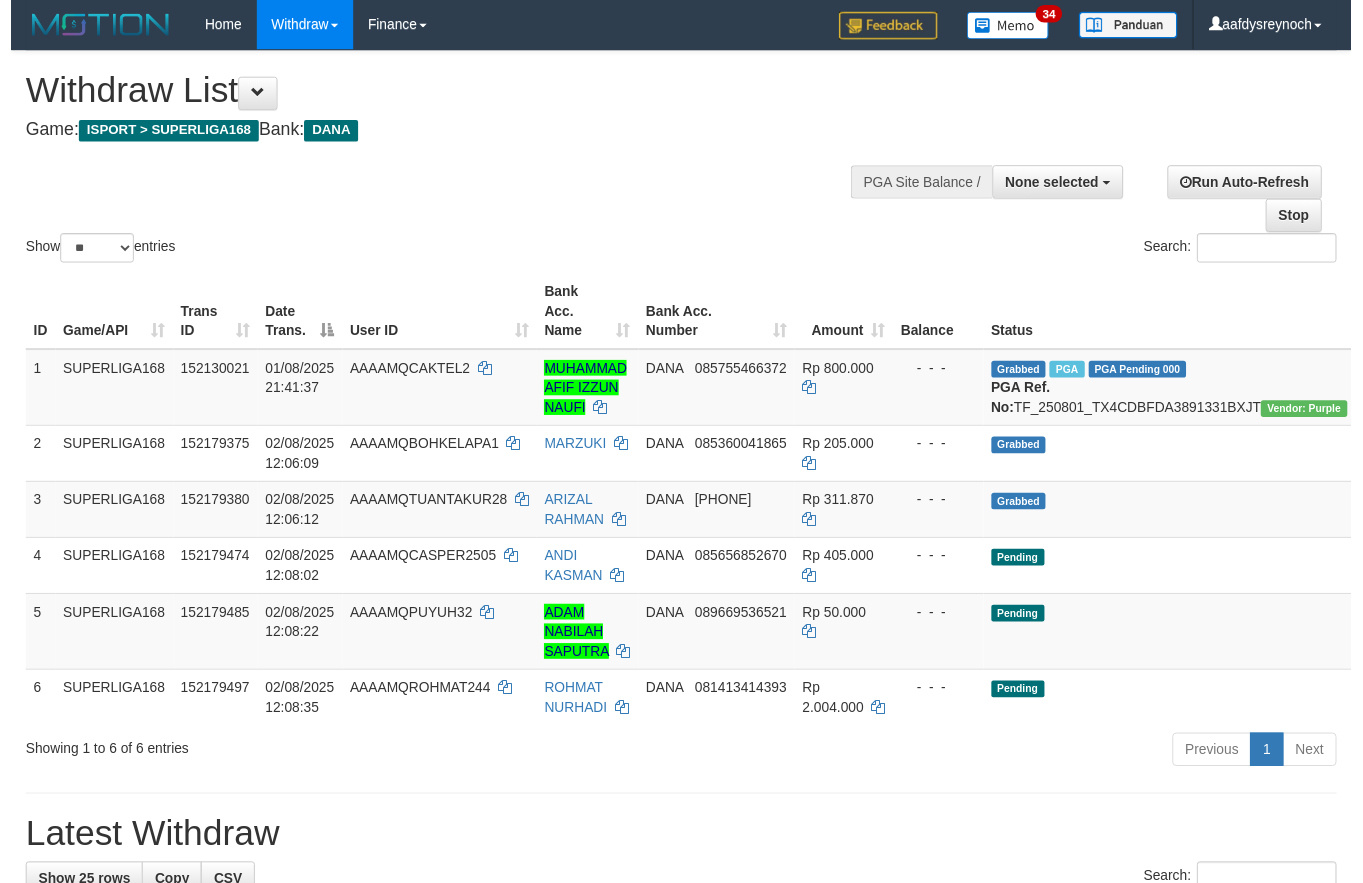 scroll, scrollTop: 0, scrollLeft: 0, axis: both 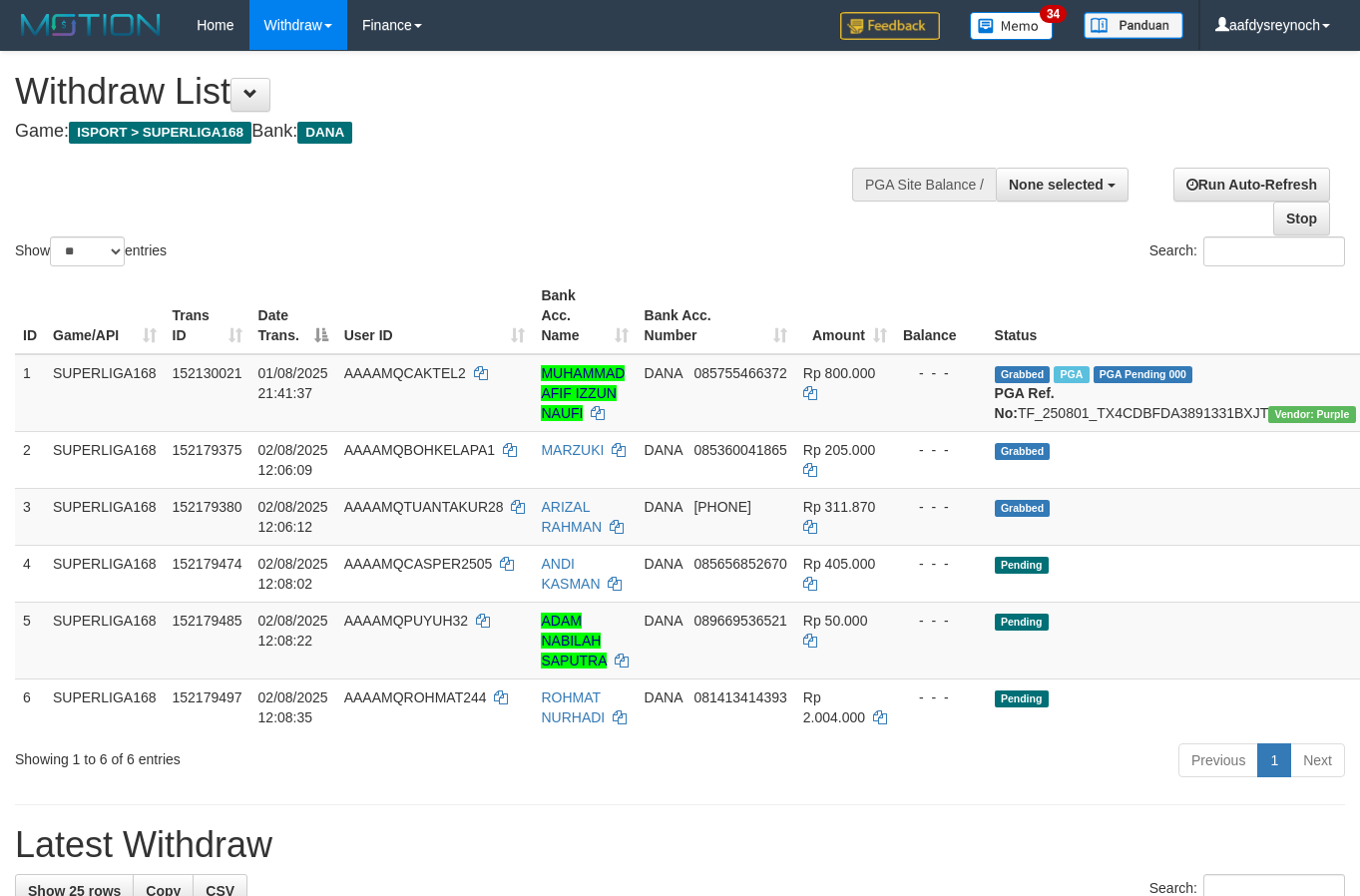 select 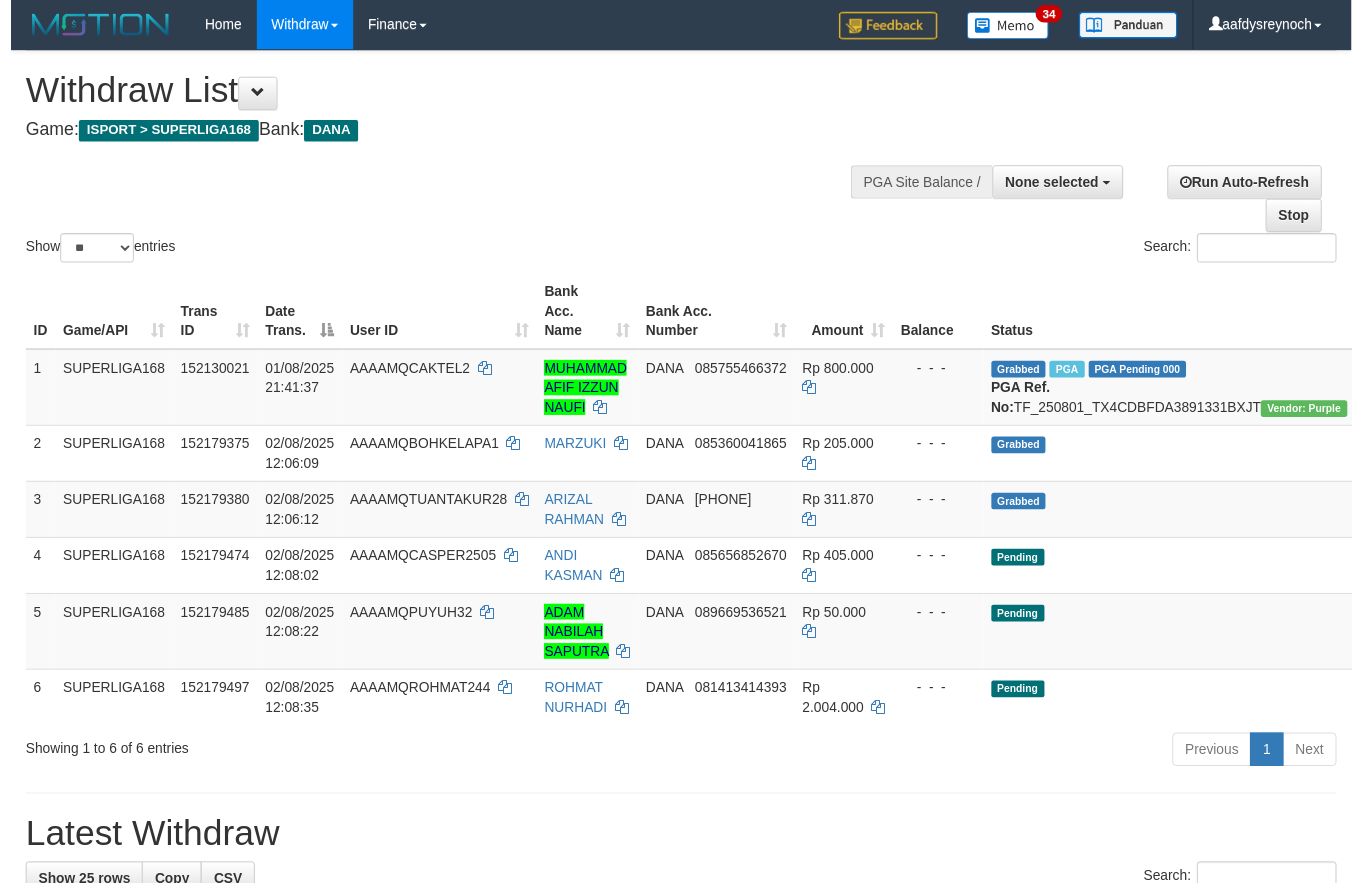 scroll, scrollTop: 0, scrollLeft: 0, axis: both 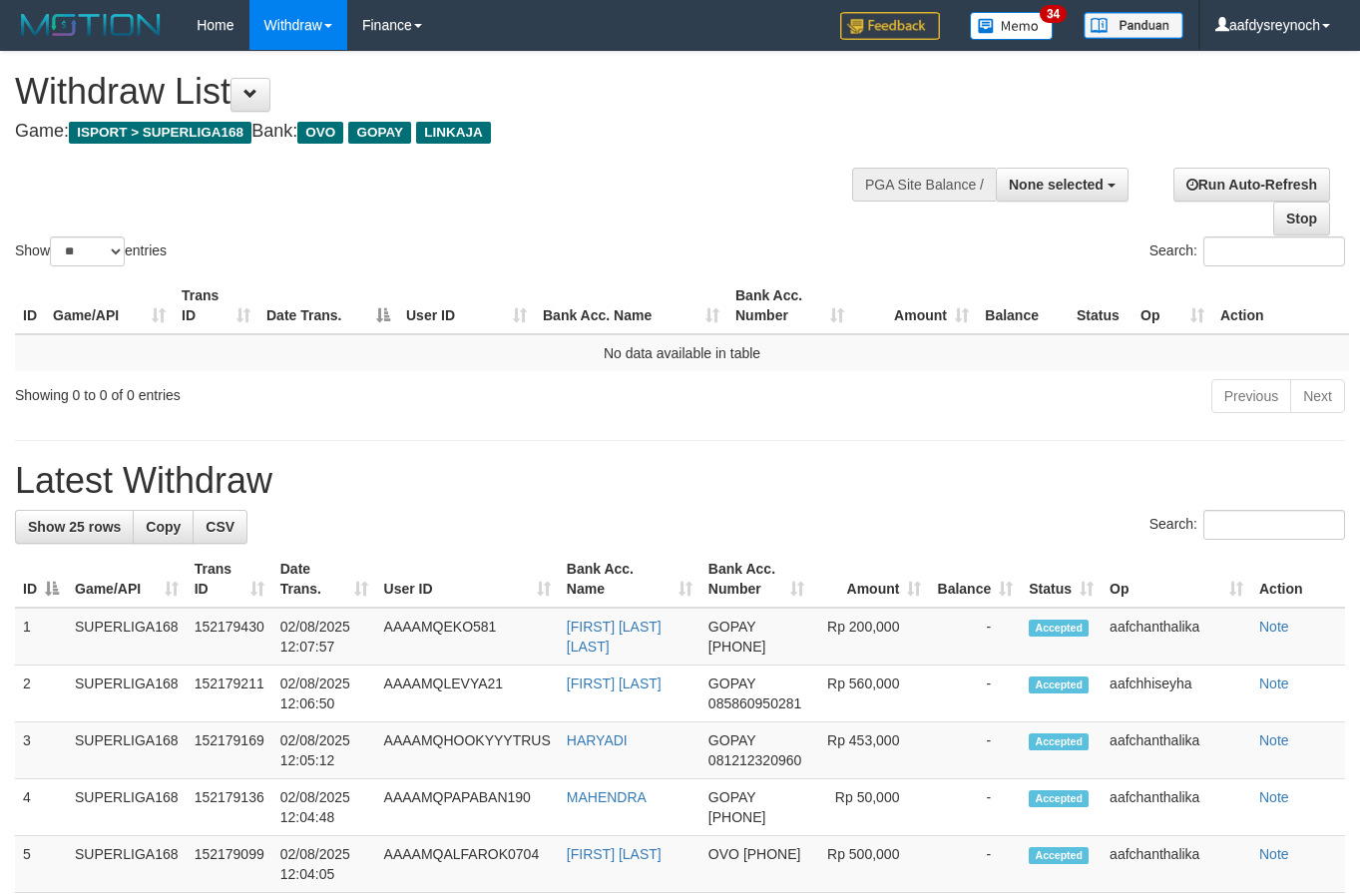 select 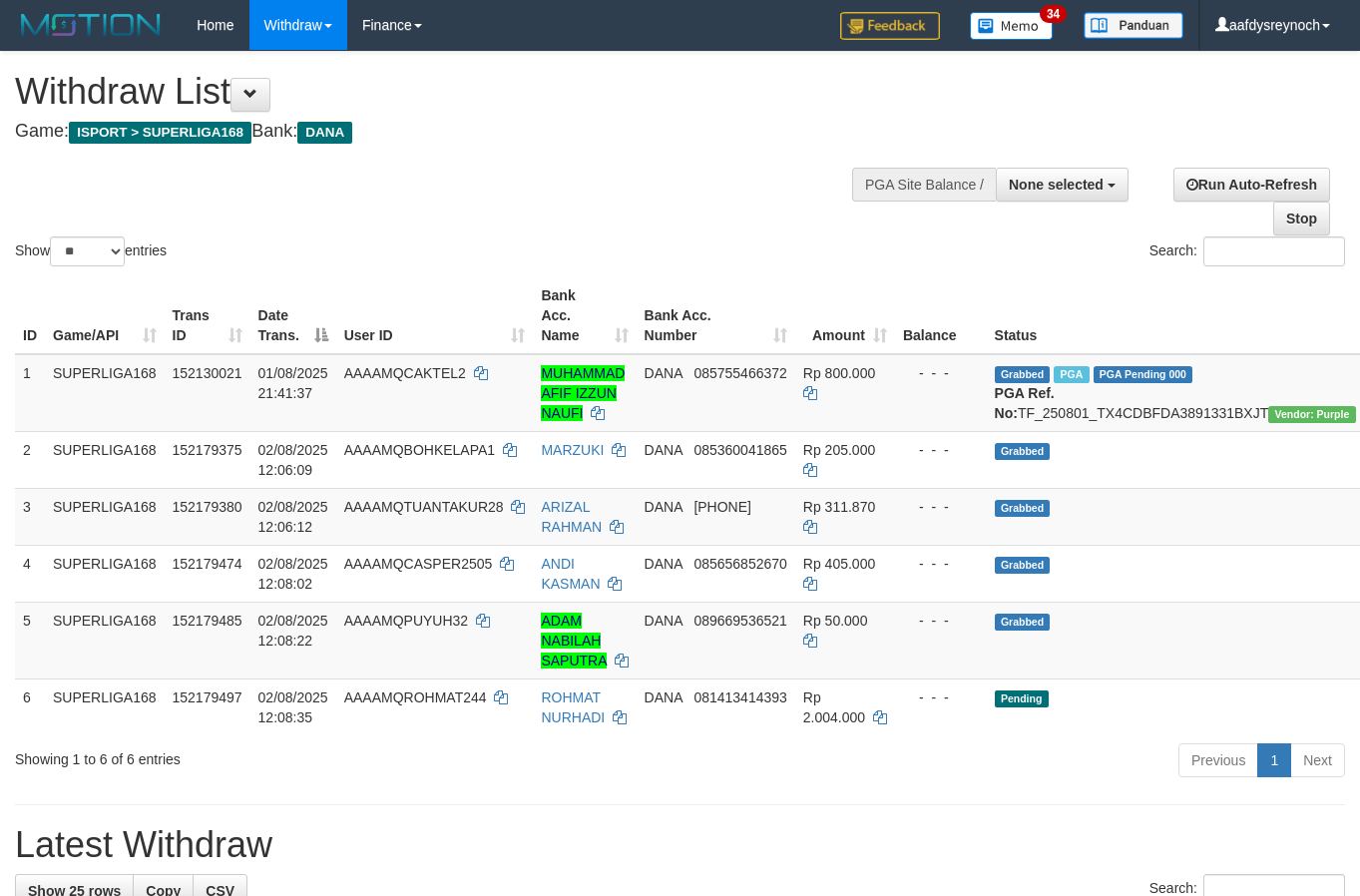 select 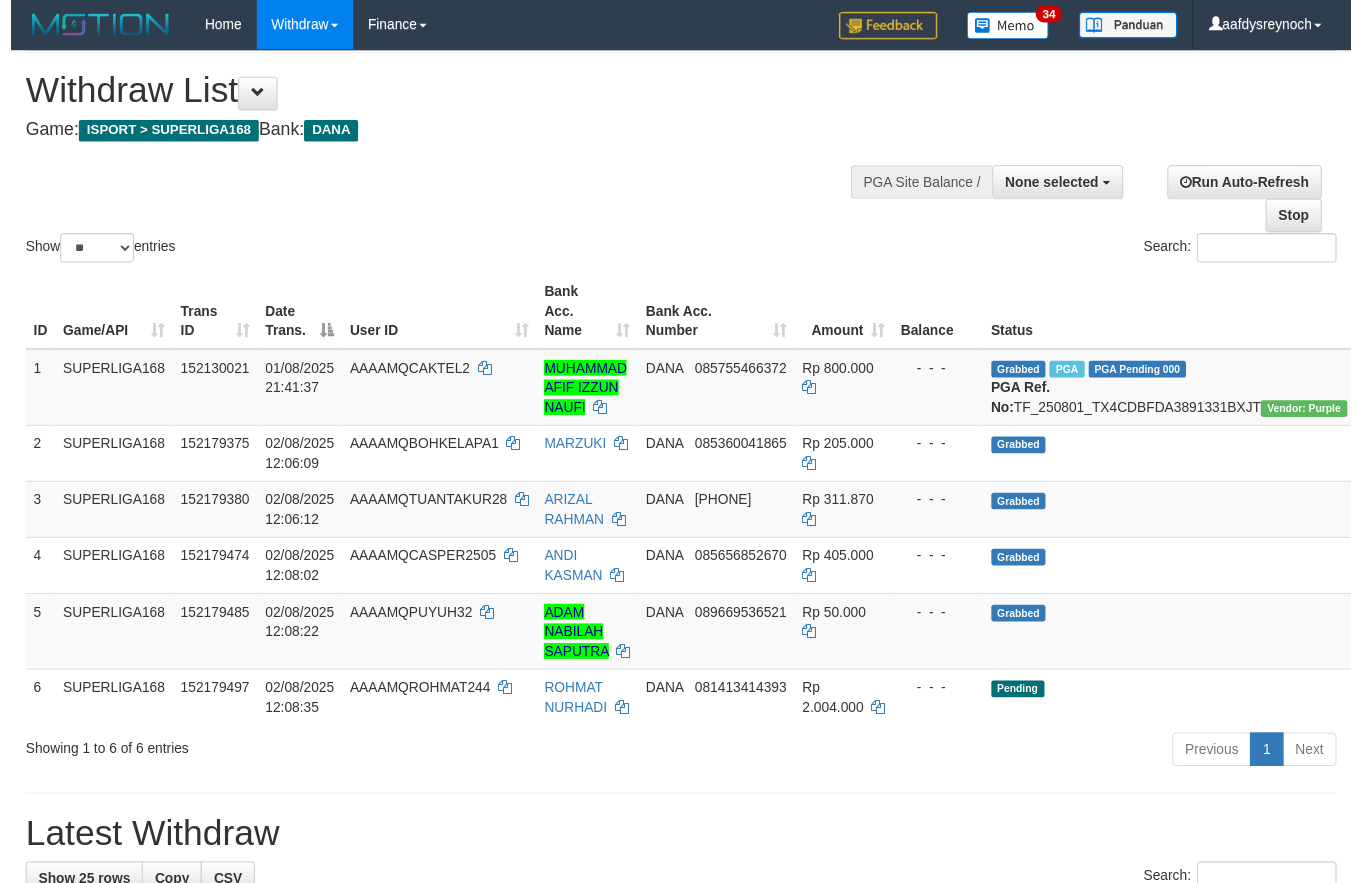 scroll, scrollTop: 0, scrollLeft: 0, axis: both 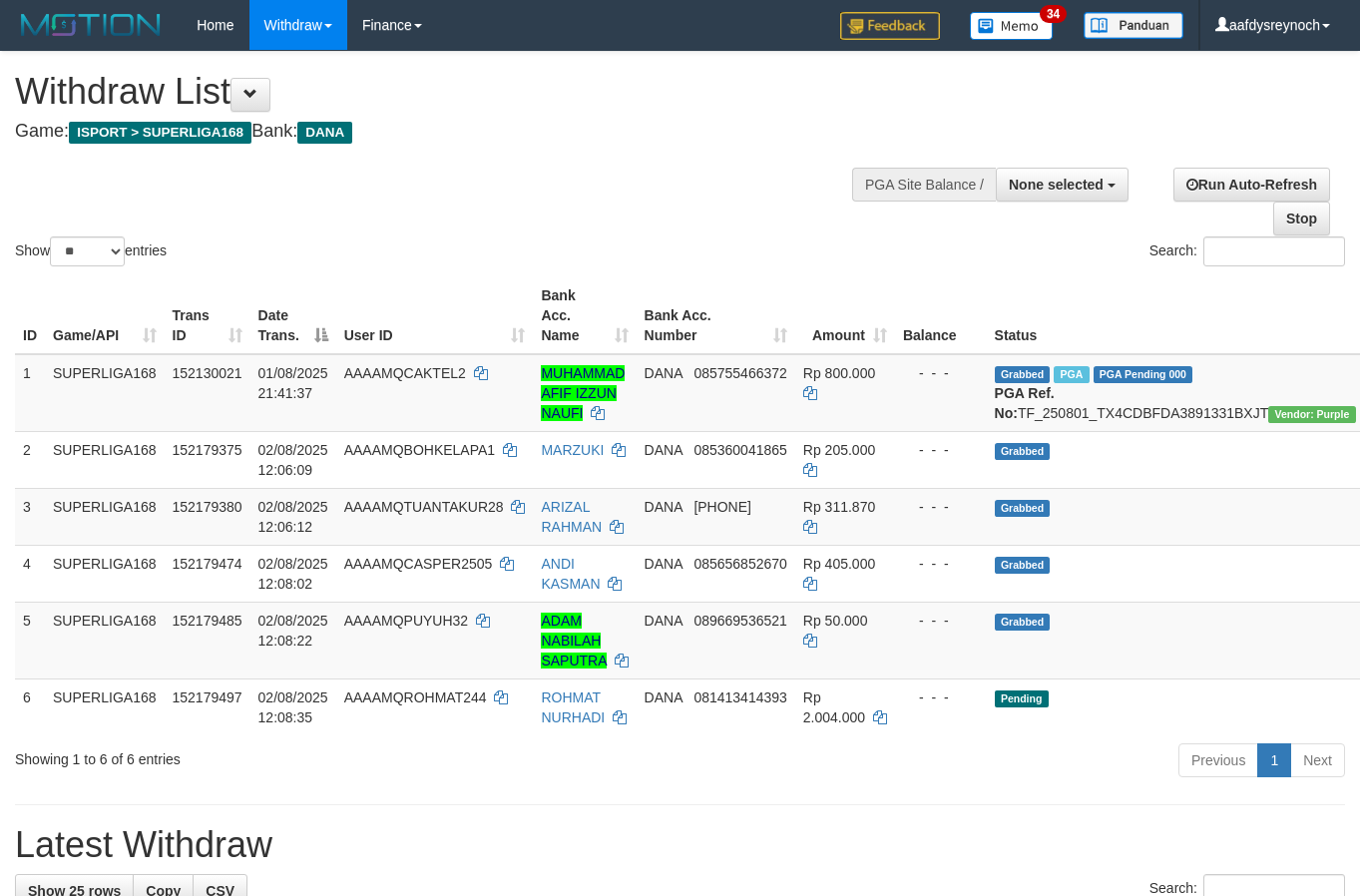 select 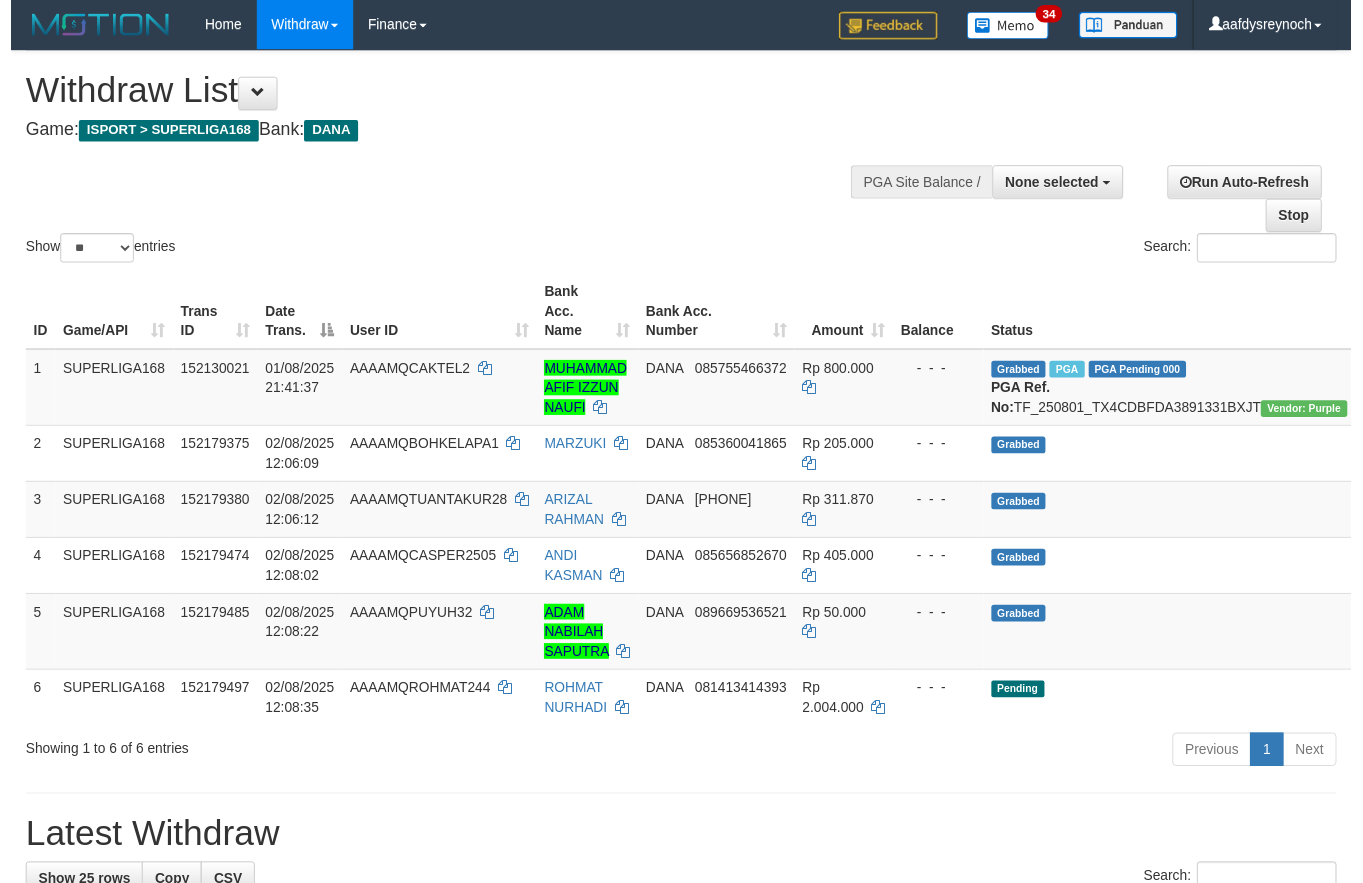 scroll, scrollTop: 0, scrollLeft: 0, axis: both 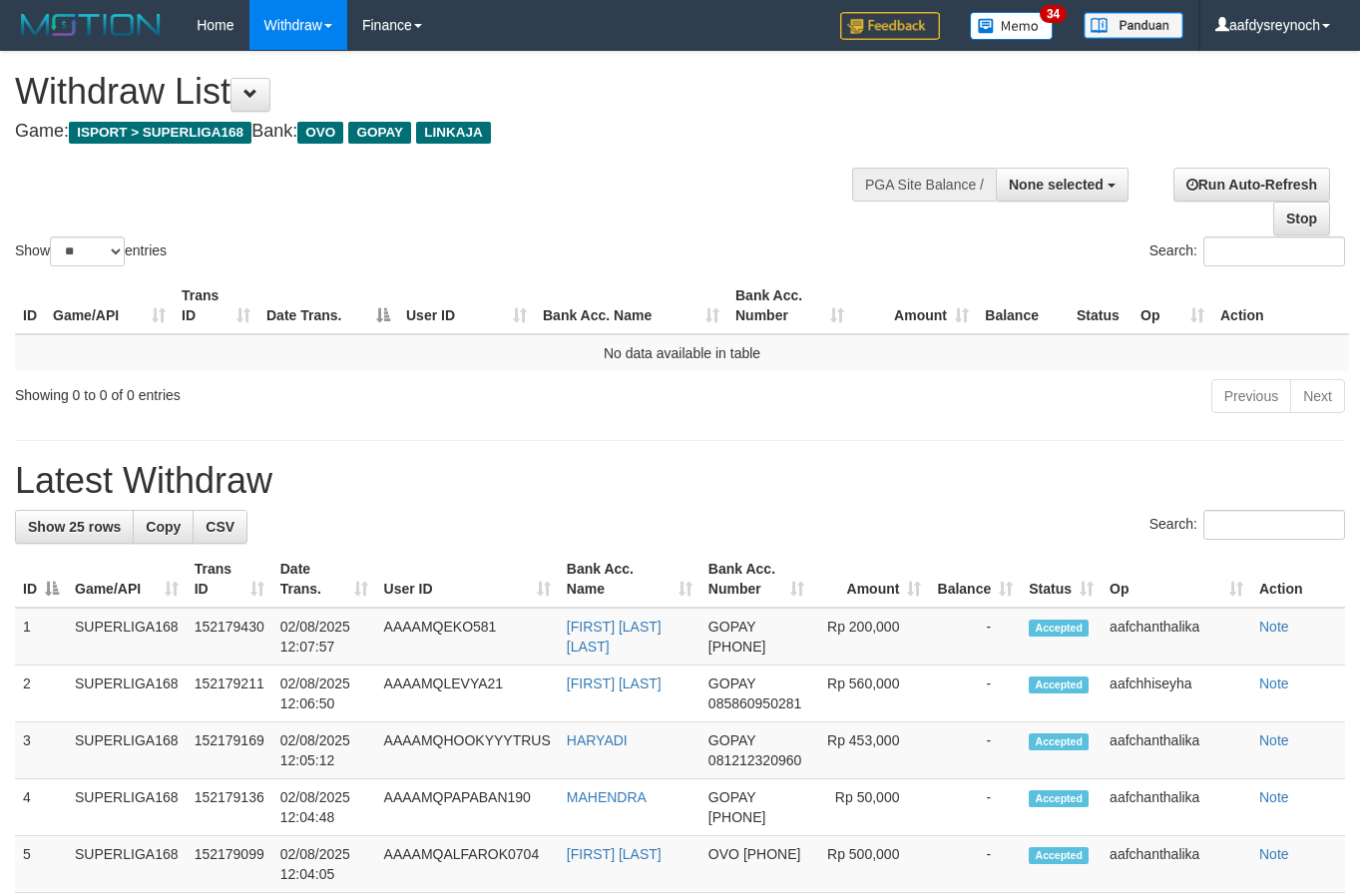 select 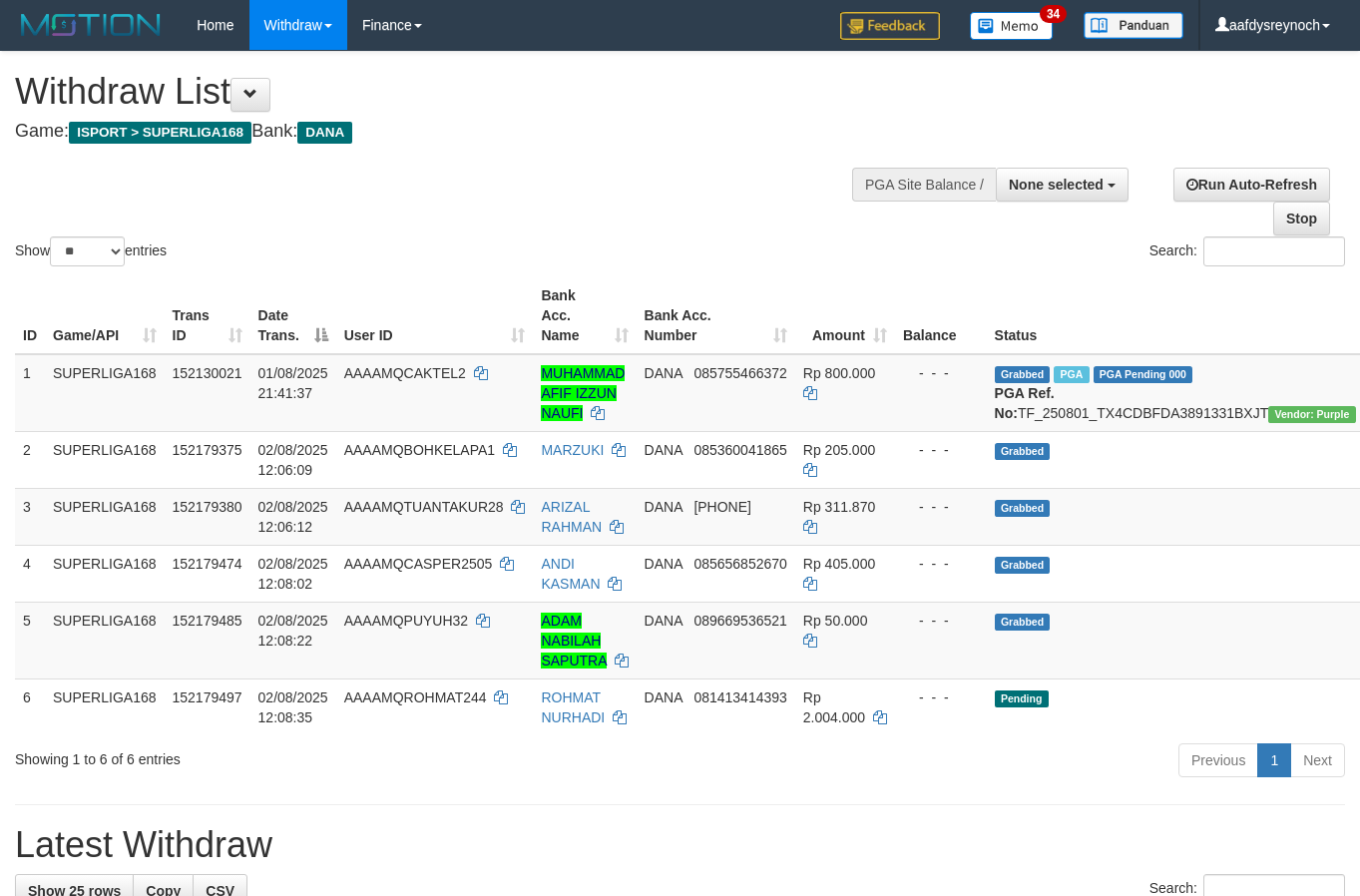 select 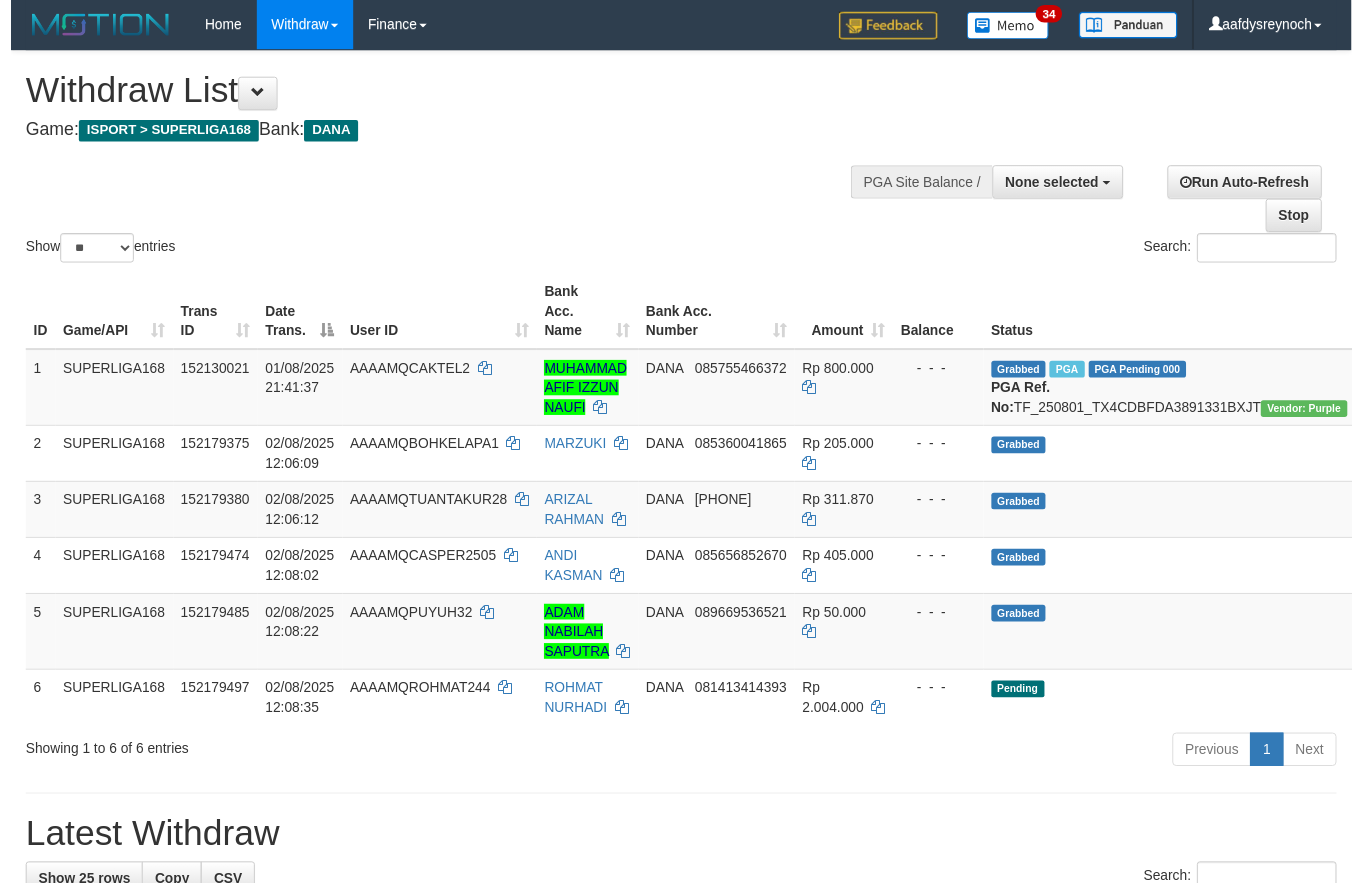 scroll, scrollTop: 0, scrollLeft: 0, axis: both 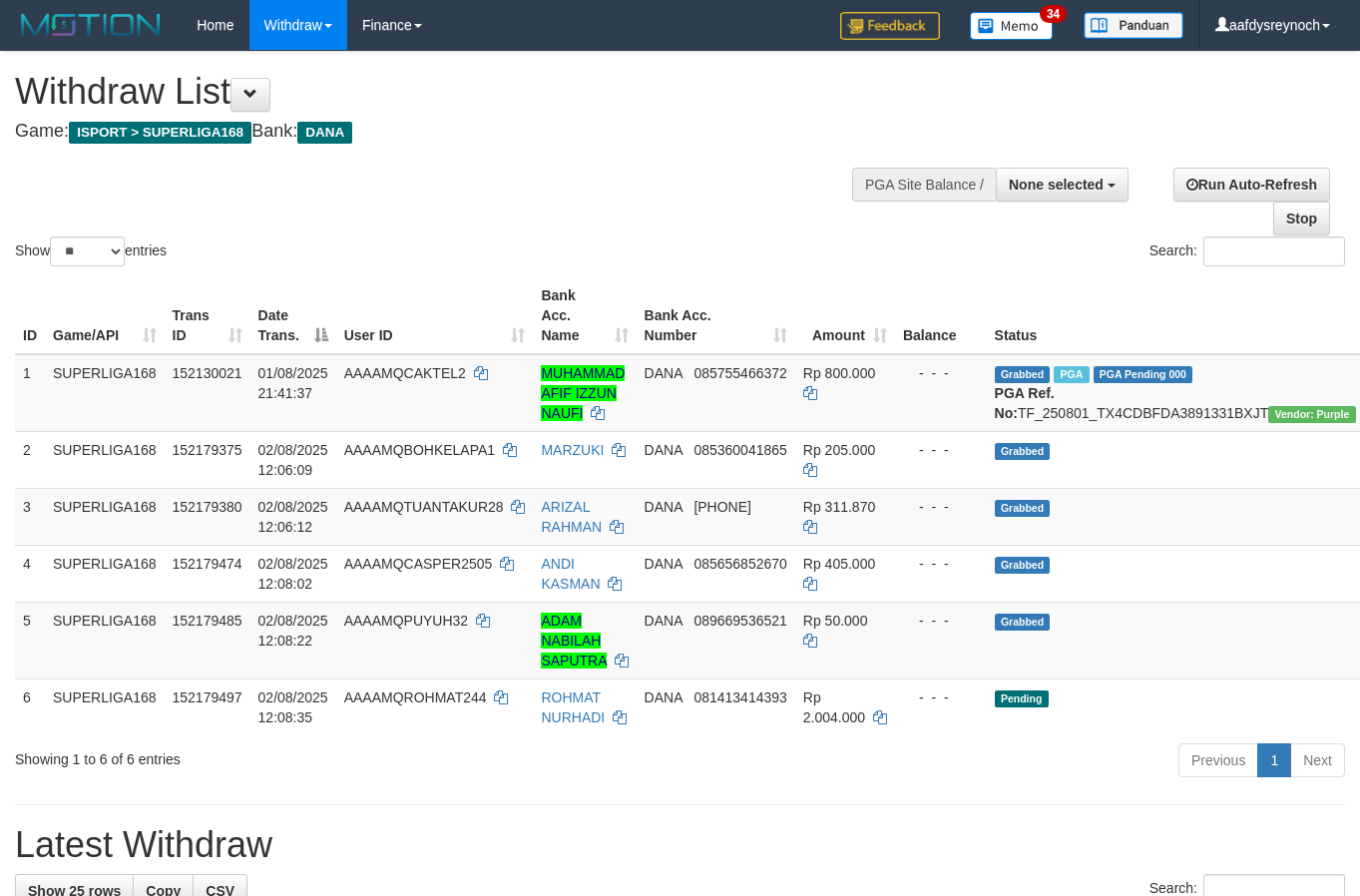select 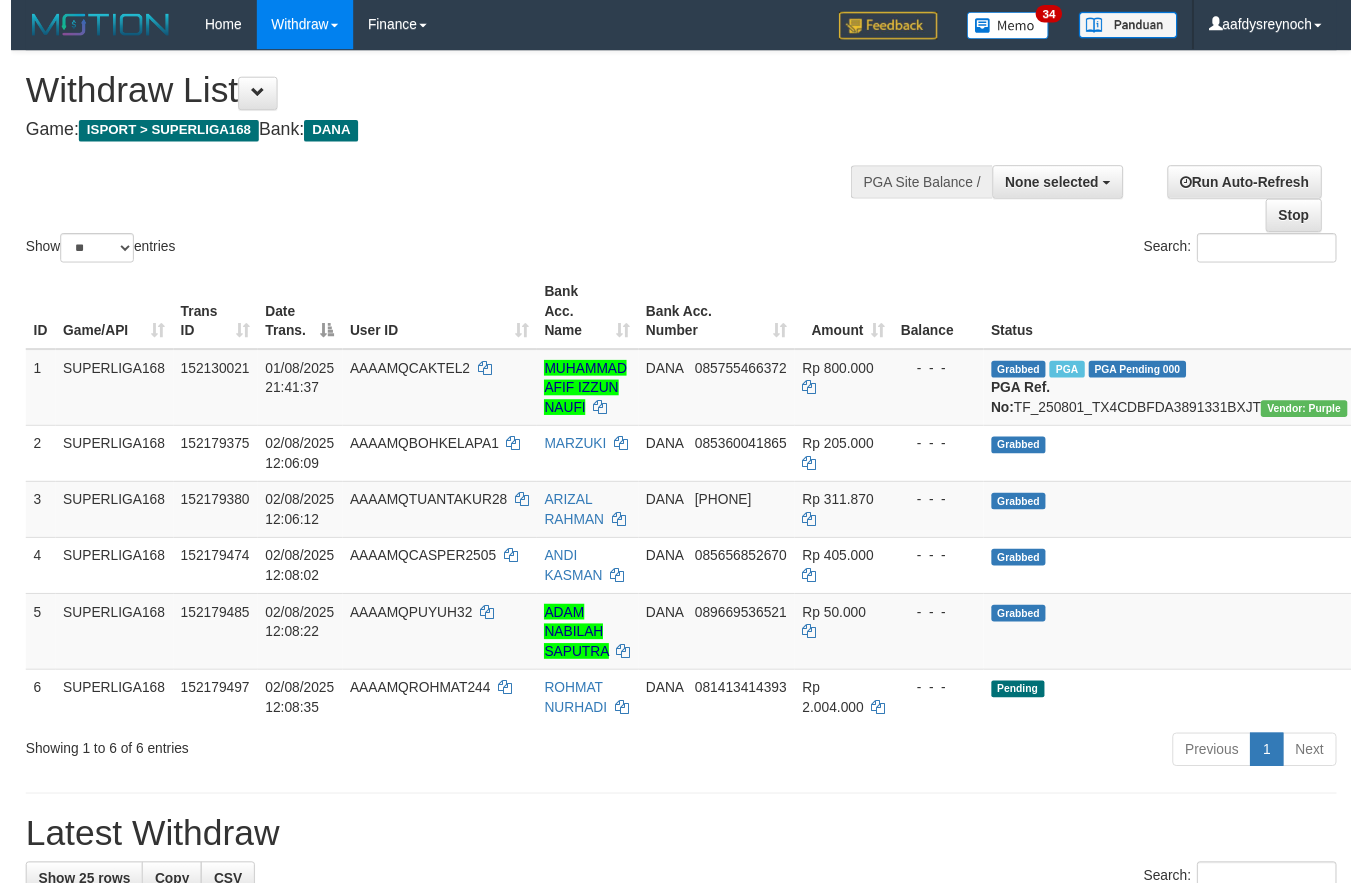 scroll, scrollTop: 0, scrollLeft: 0, axis: both 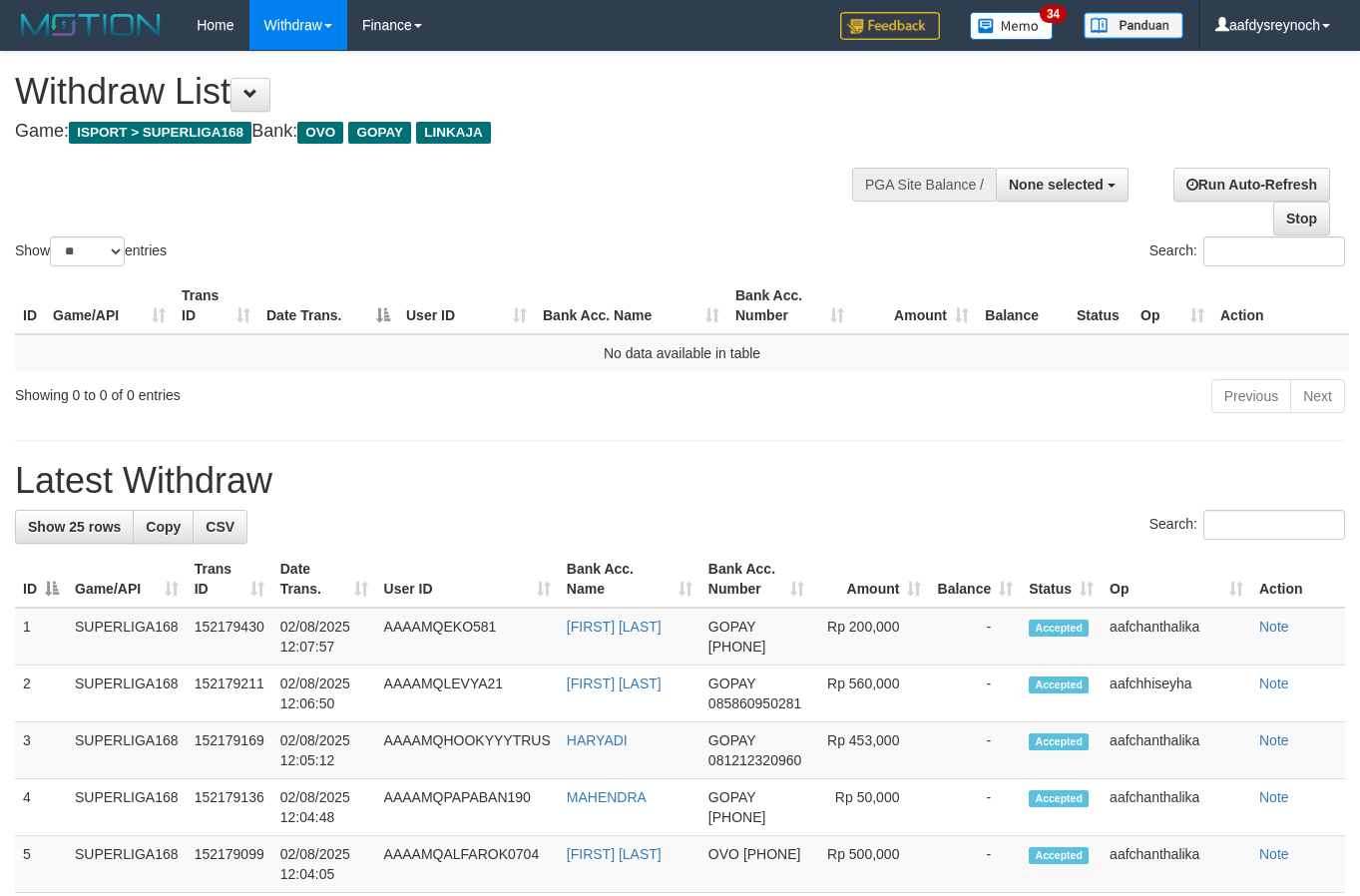 select 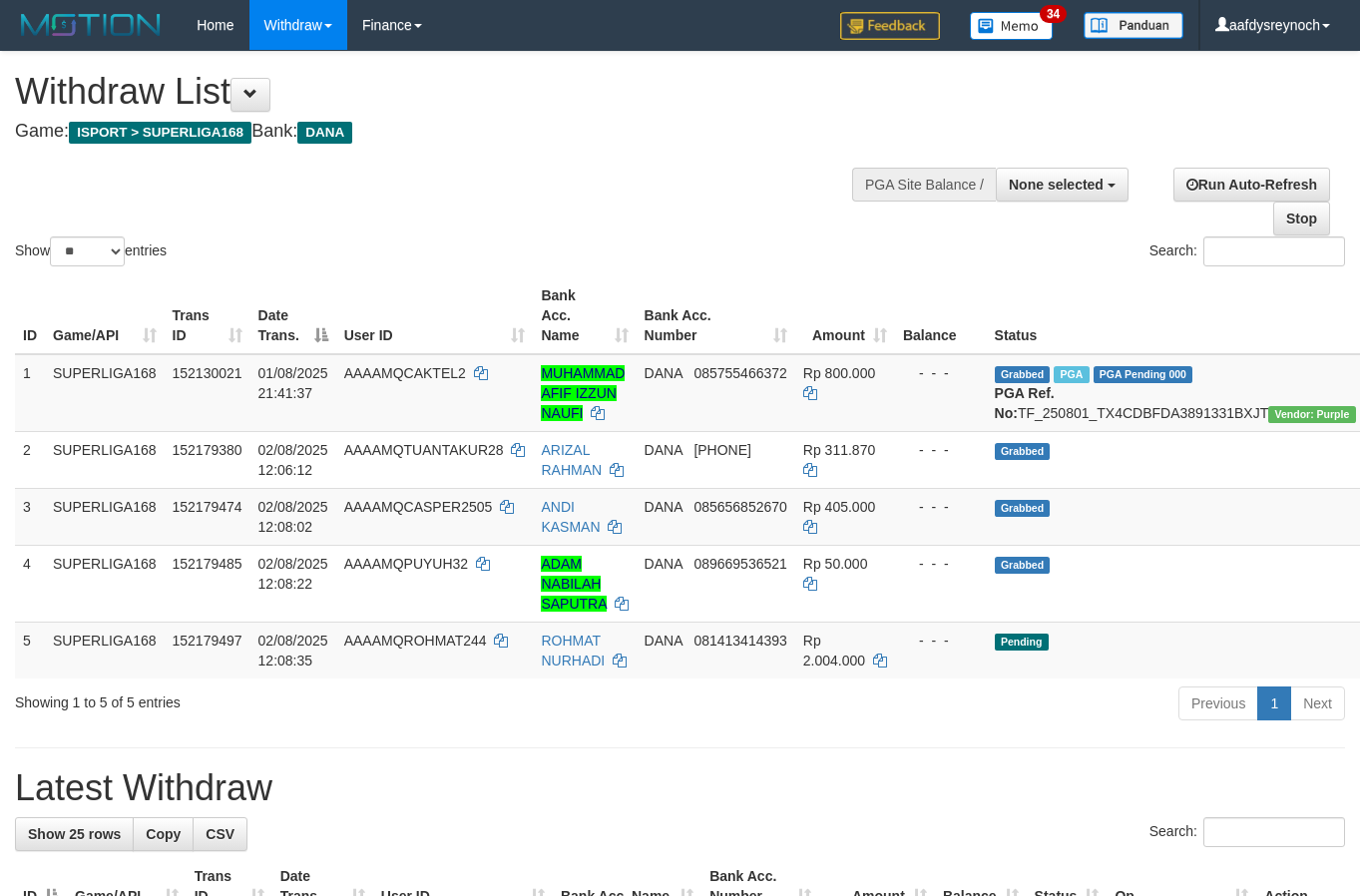select 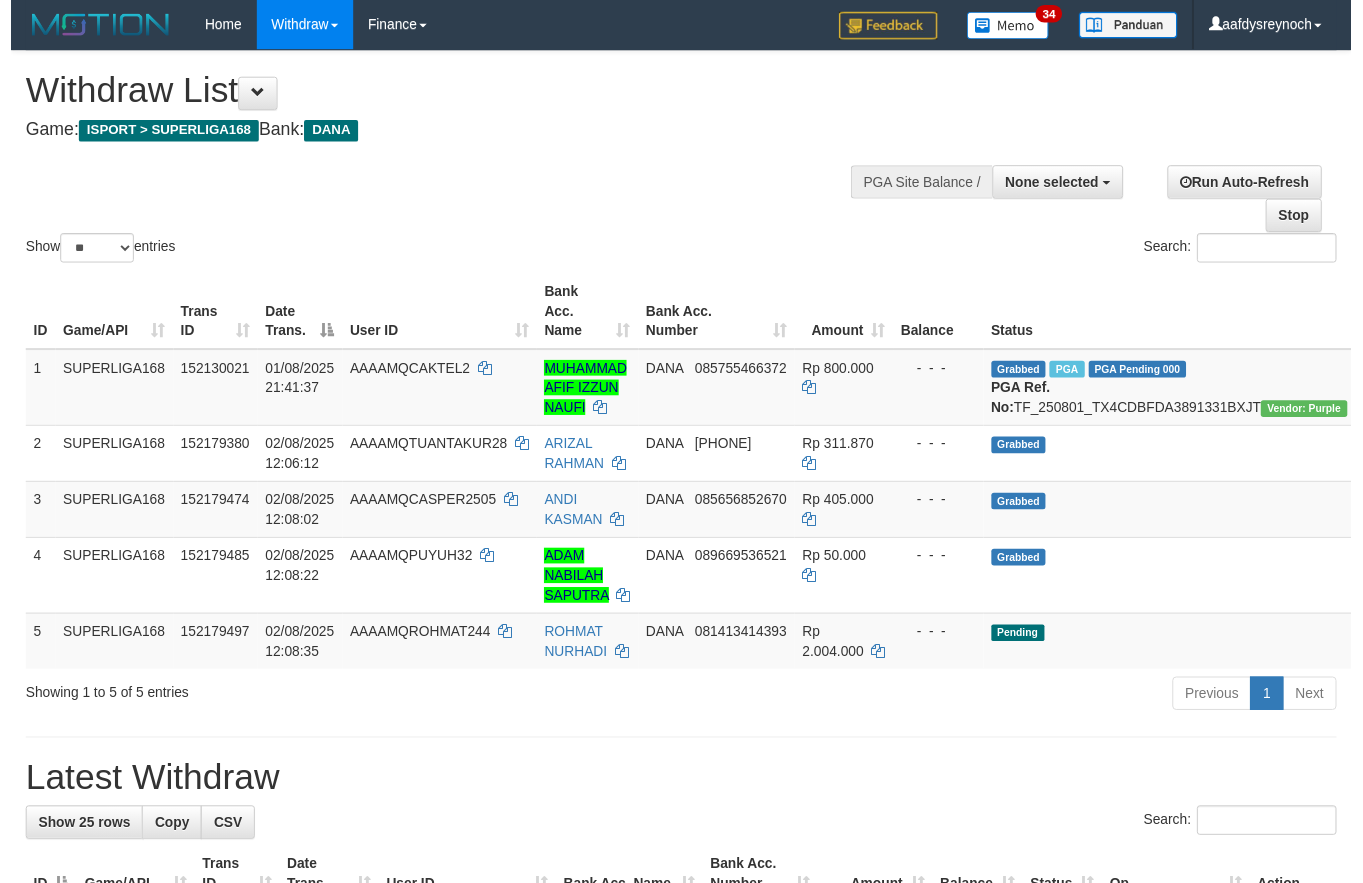 scroll, scrollTop: 0, scrollLeft: 0, axis: both 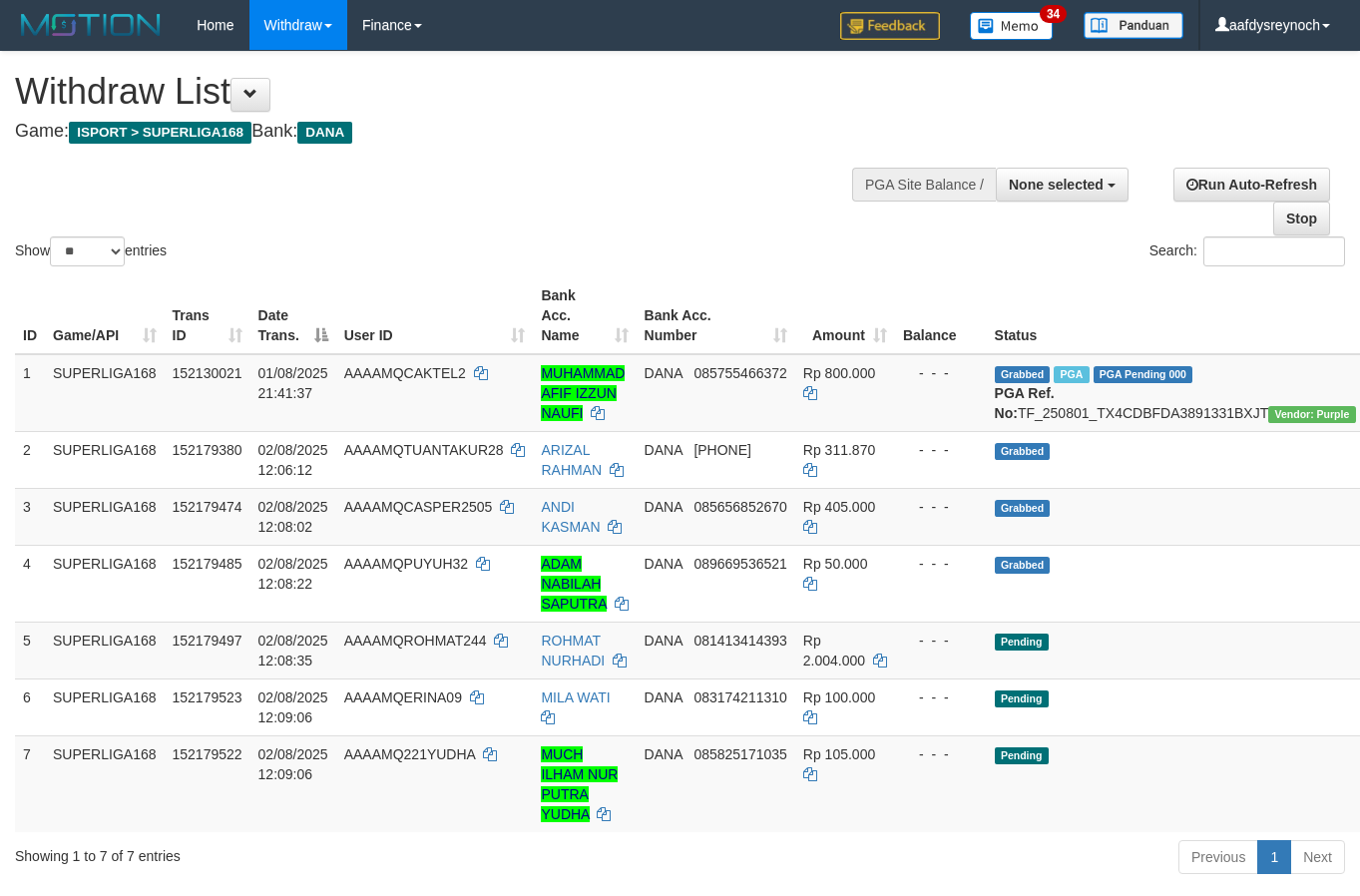 select 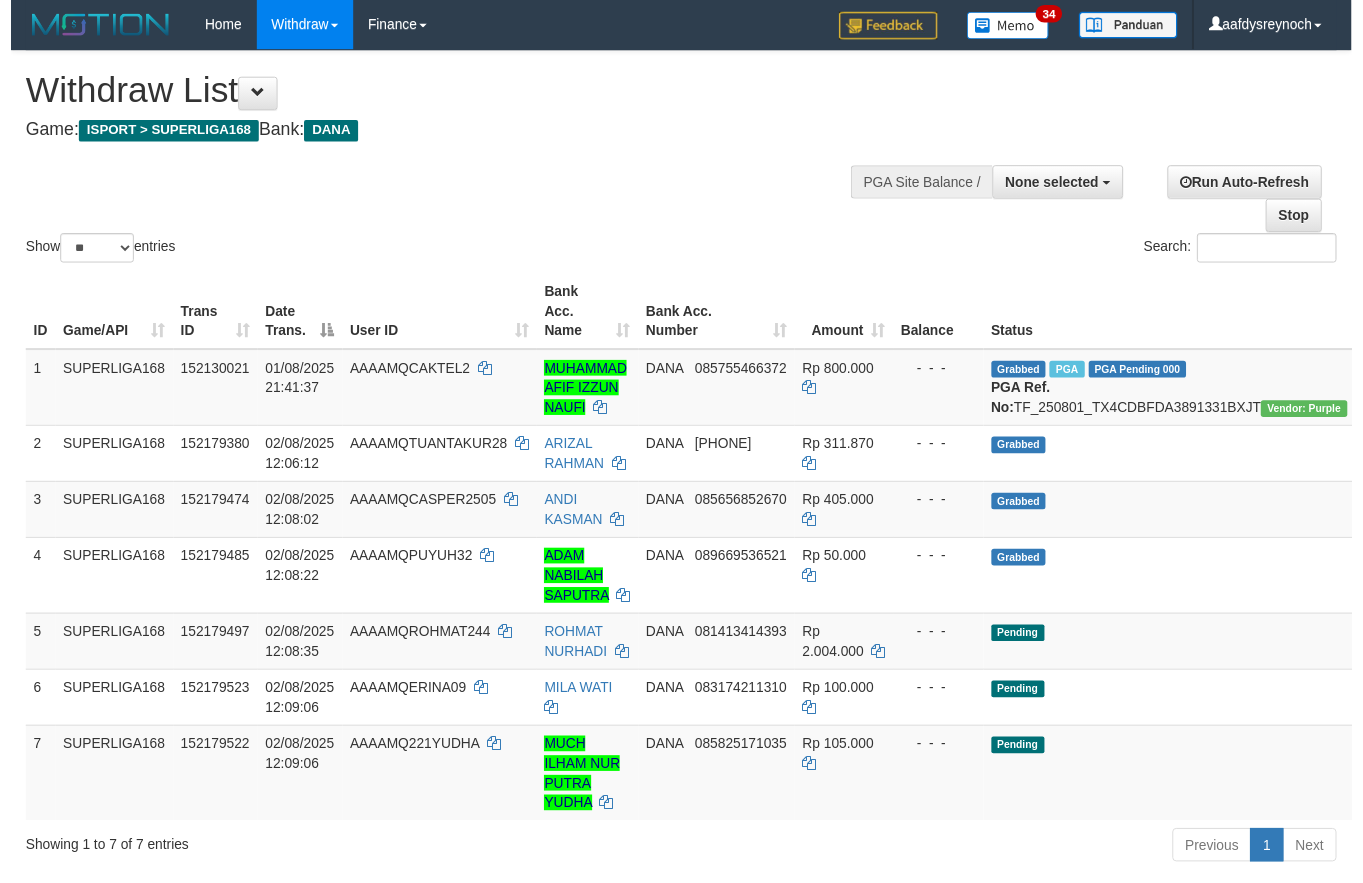 scroll, scrollTop: 0, scrollLeft: 0, axis: both 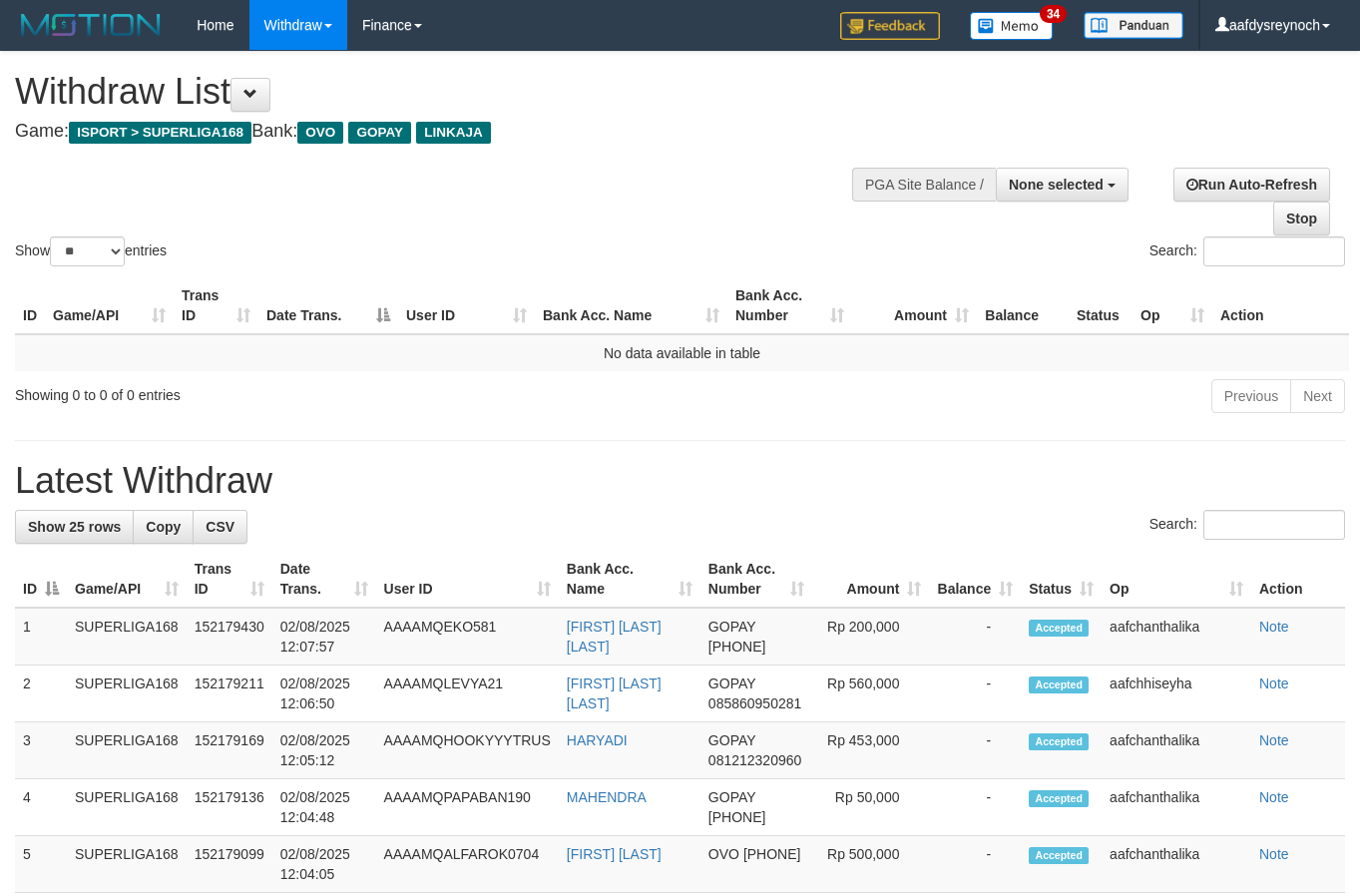 select 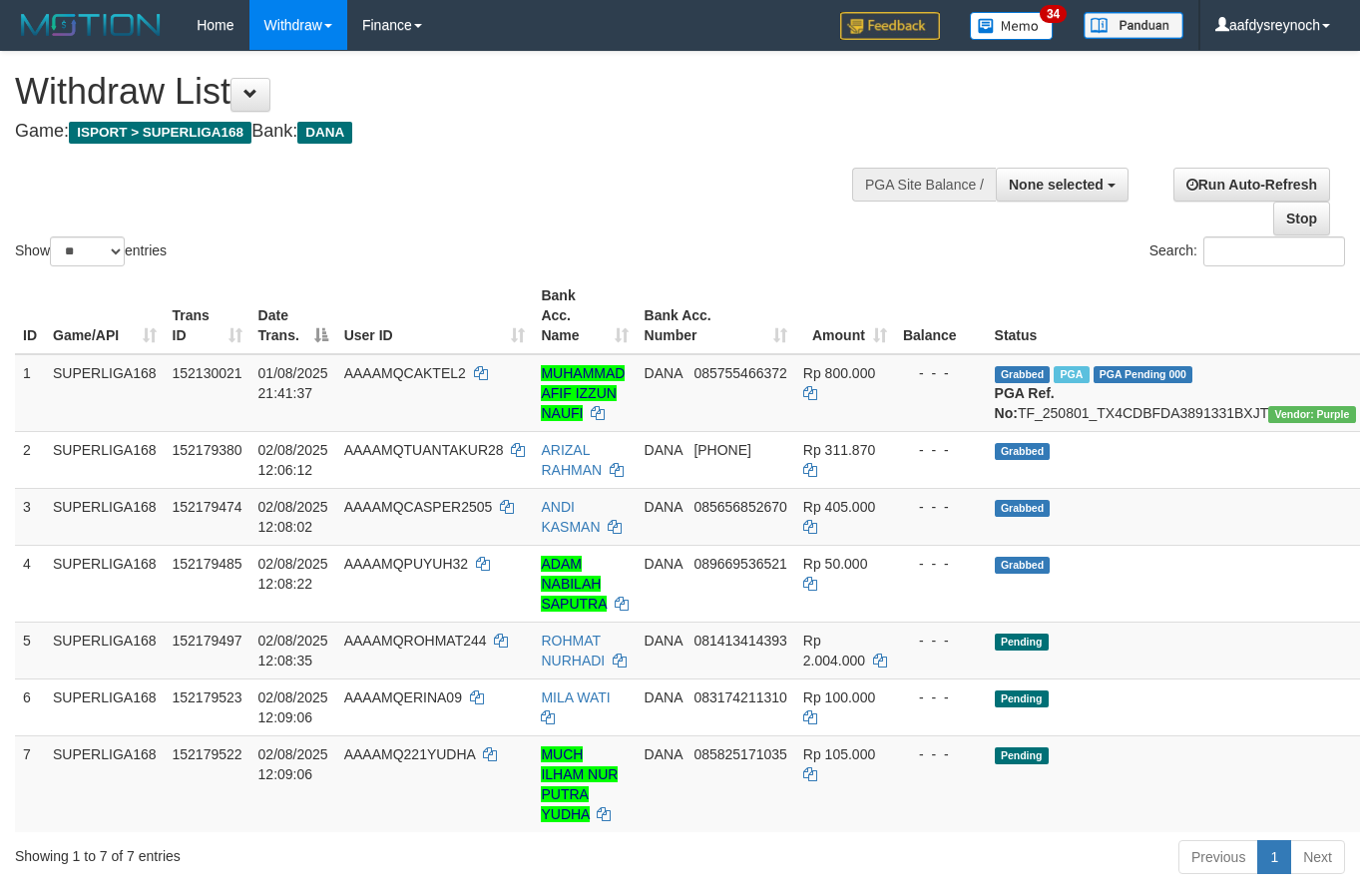 select 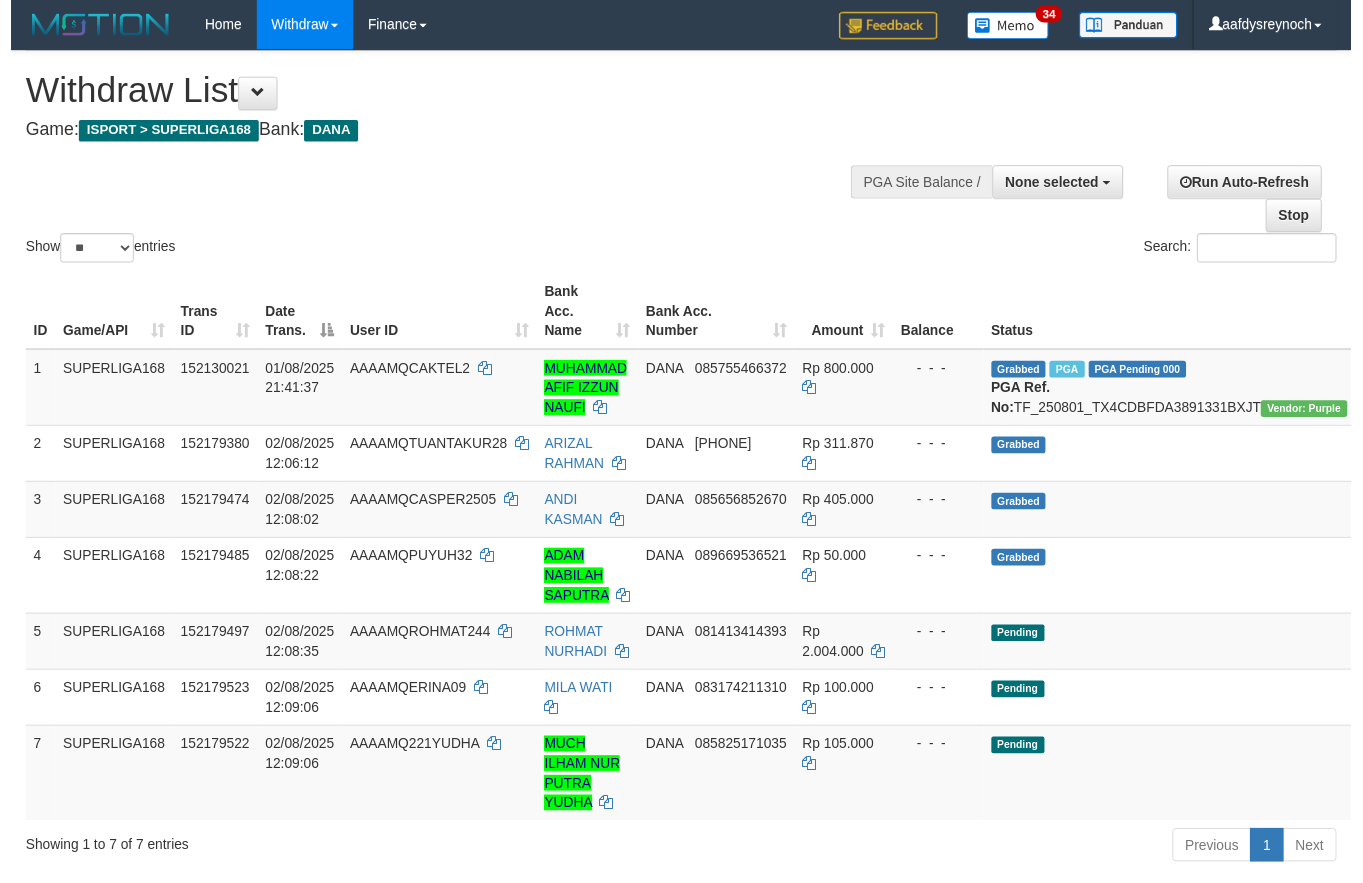 scroll, scrollTop: 0, scrollLeft: 0, axis: both 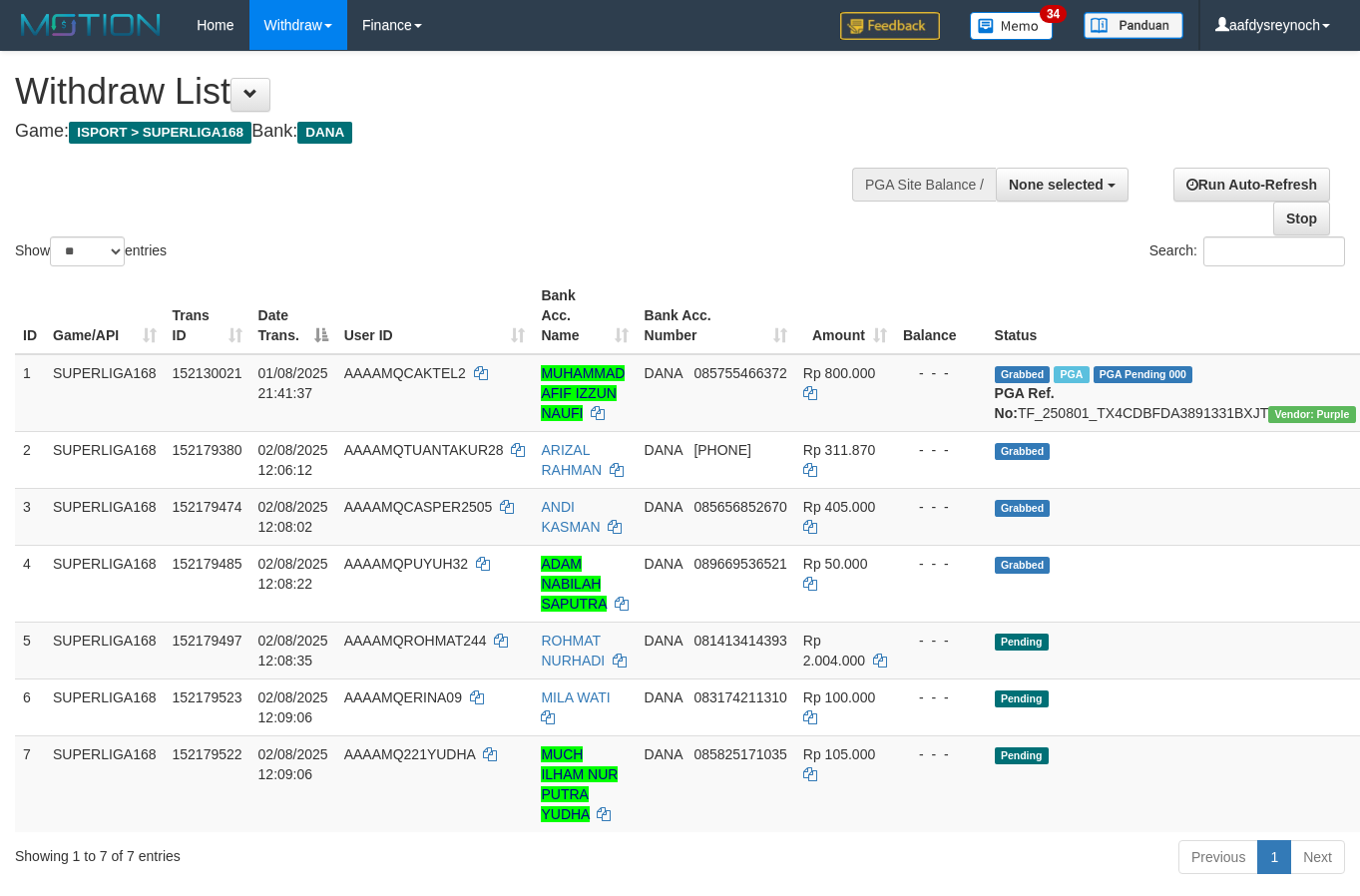 select 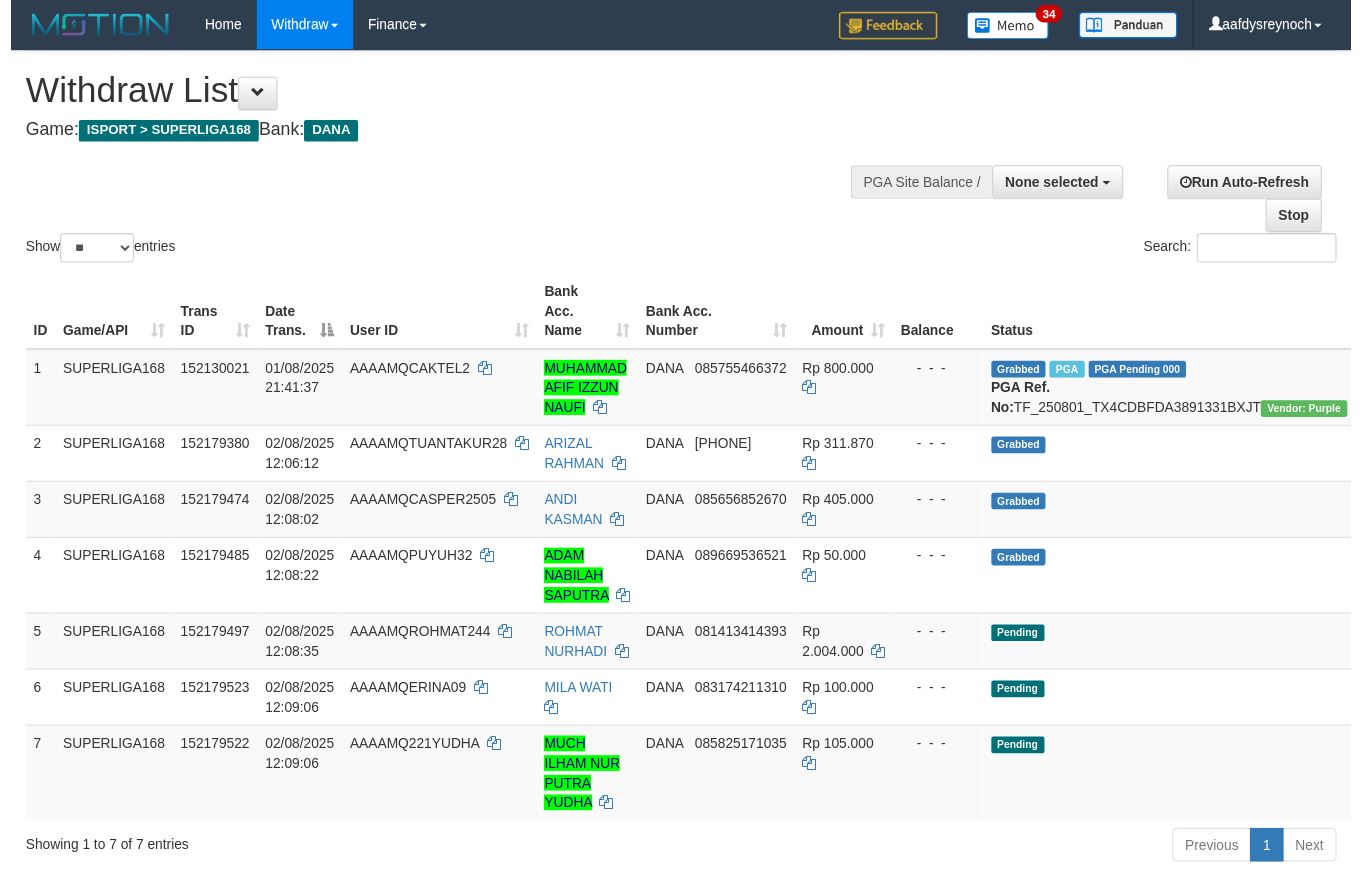 scroll, scrollTop: 0, scrollLeft: 0, axis: both 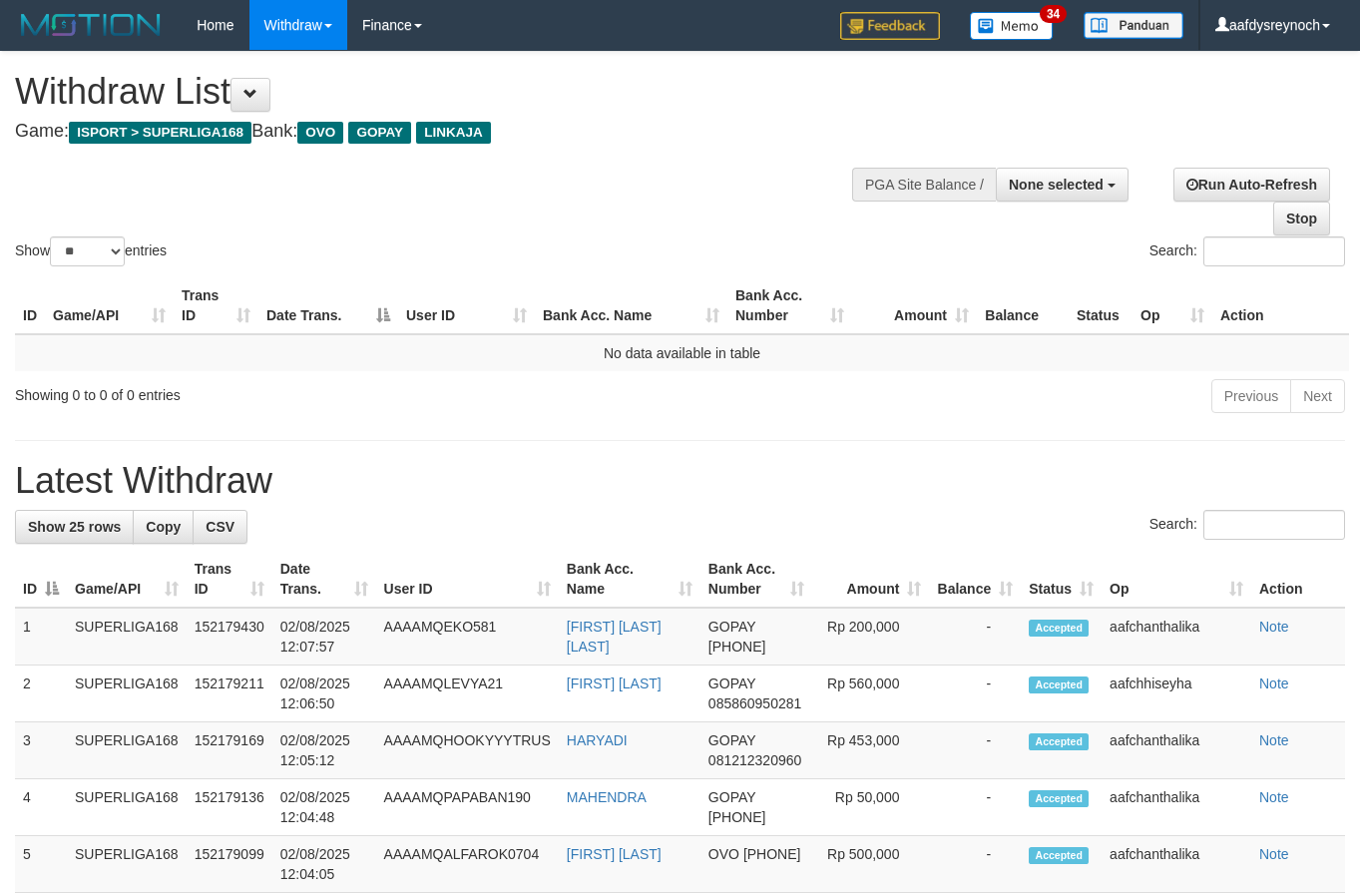 select 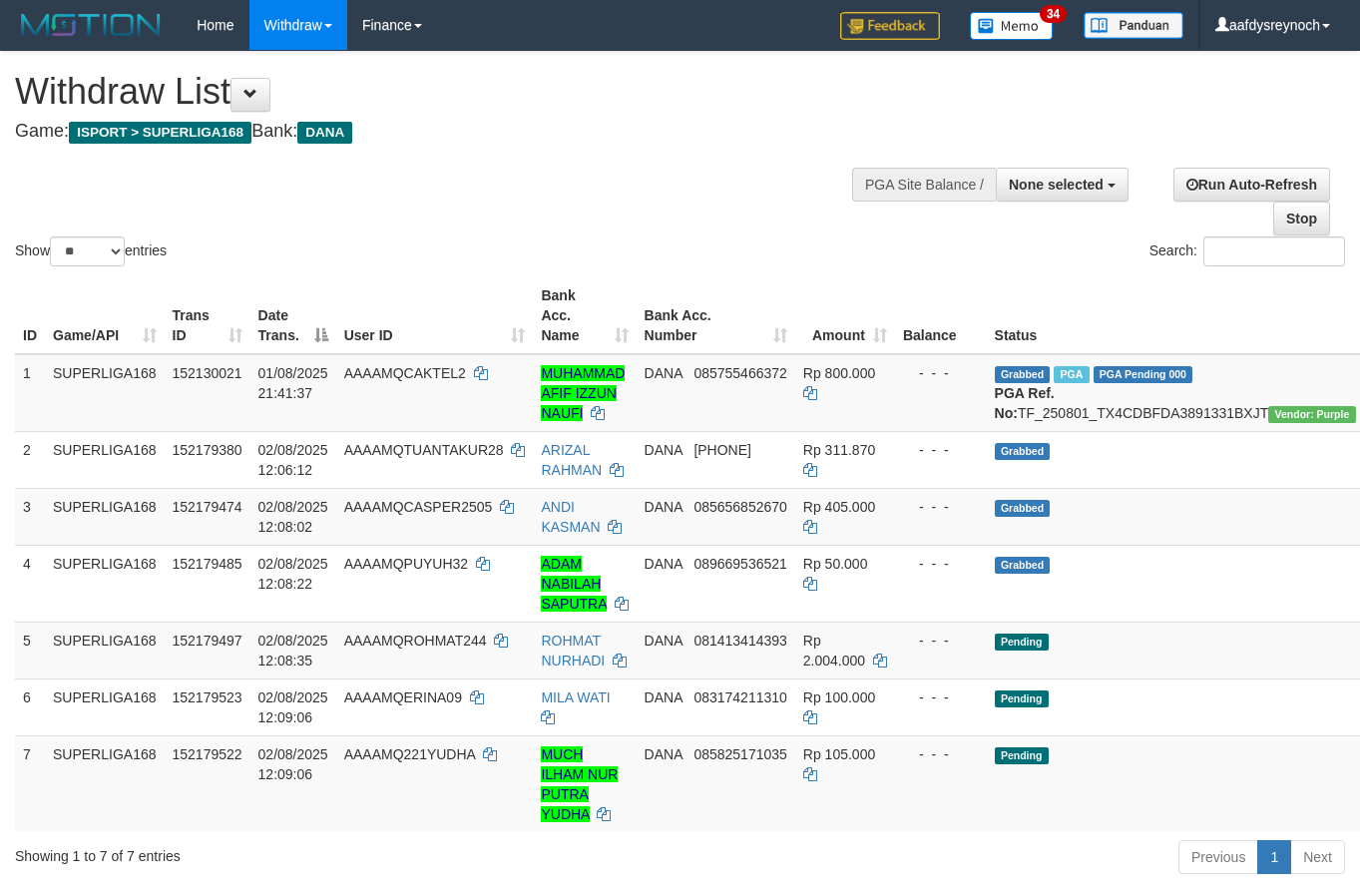 select 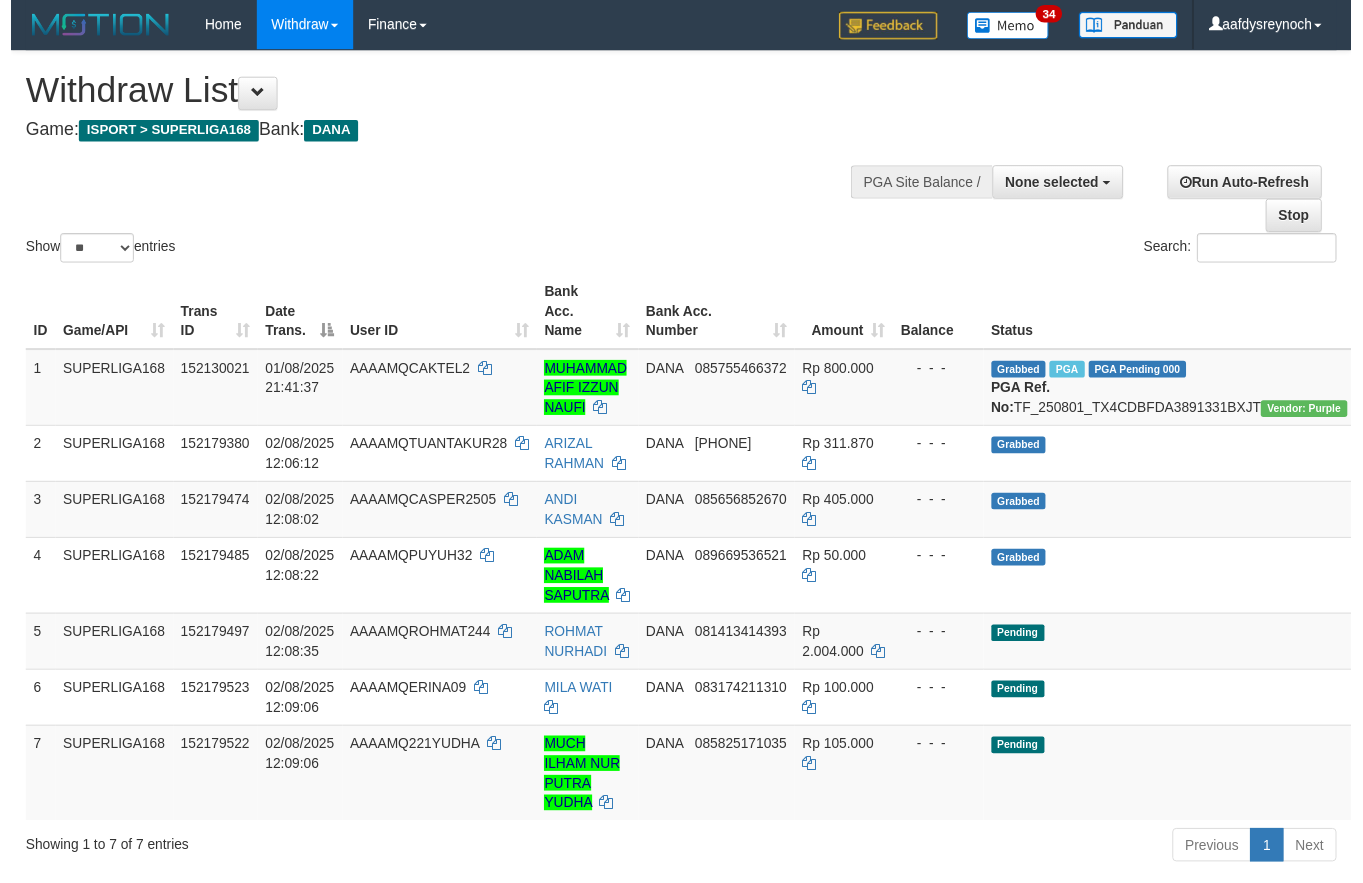scroll, scrollTop: 0, scrollLeft: 0, axis: both 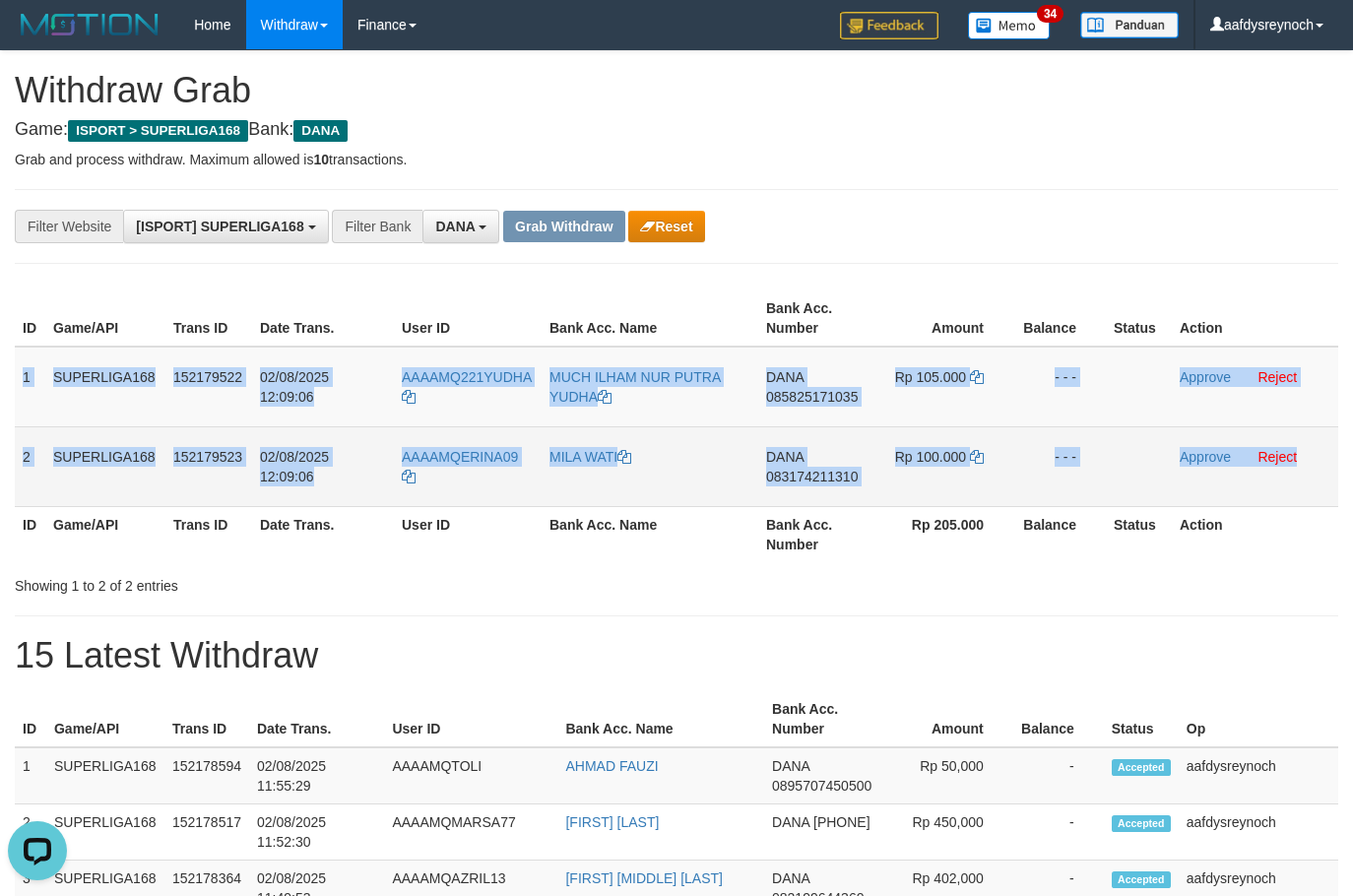 drag, startPoint x: 17, startPoint y: 369, endPoint x: 1304, endPoint y: 455, distance: 1289.8701 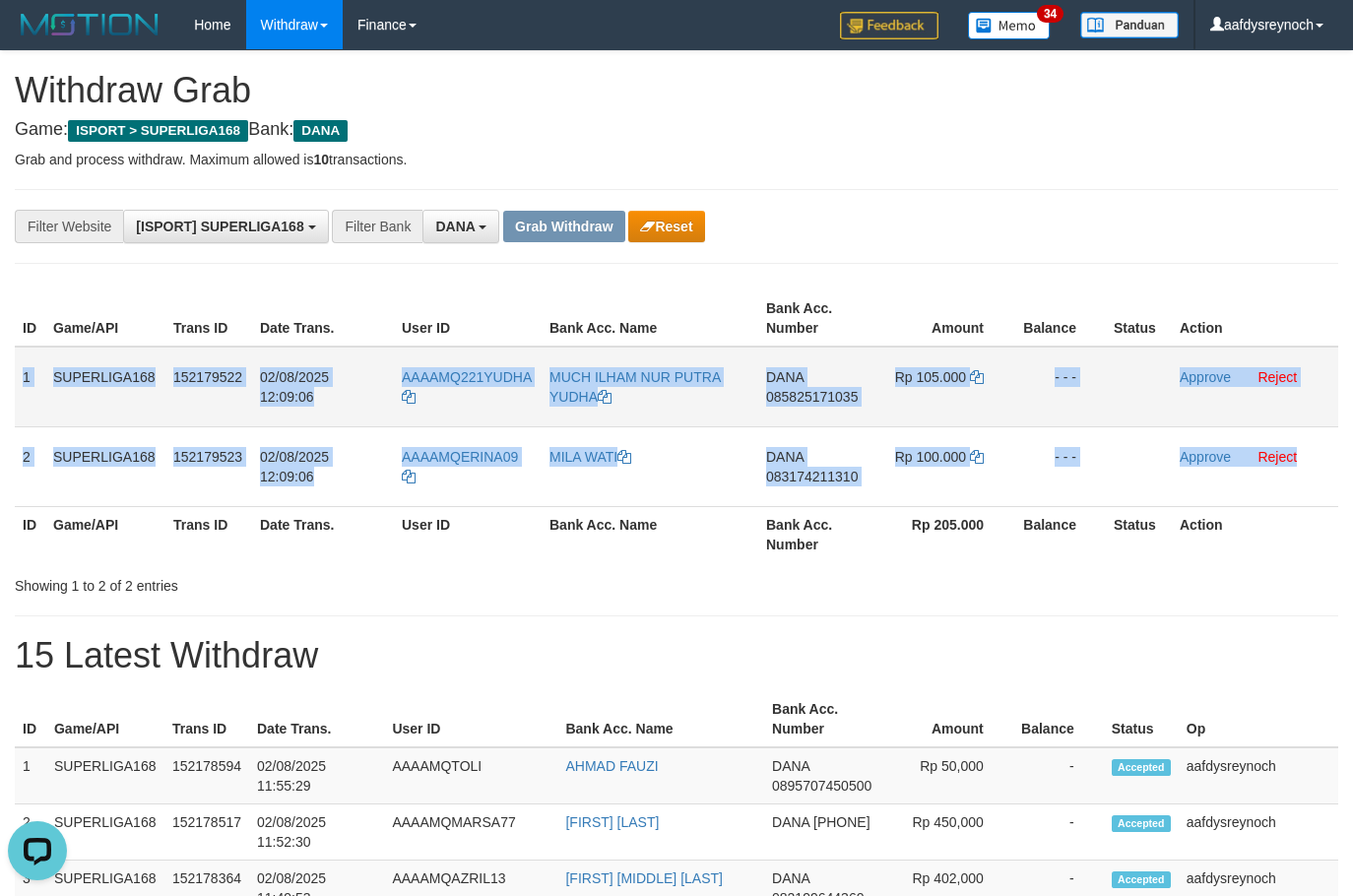 click on "085825171035" at bounding box center (811, 397) 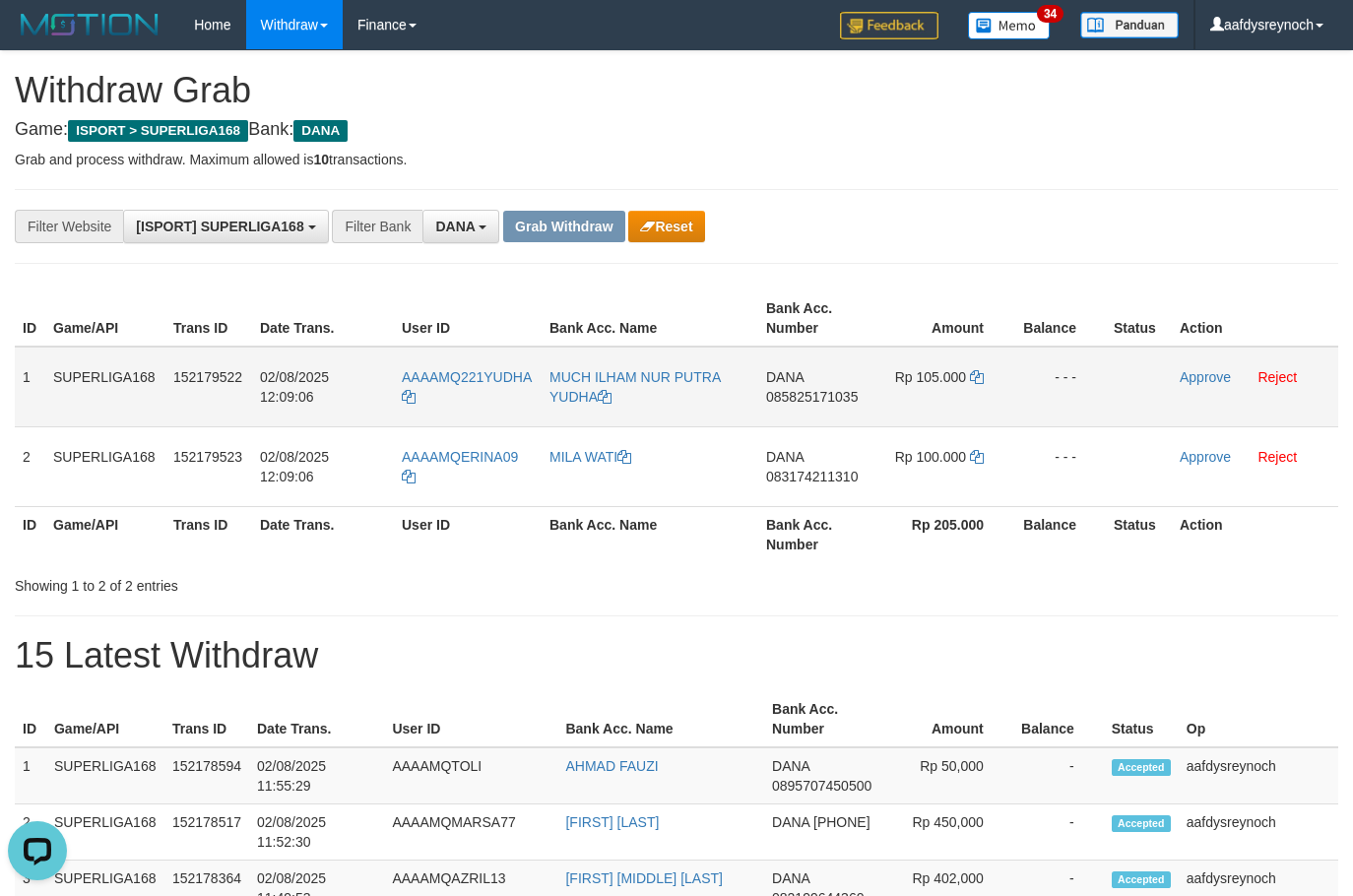 click on "085825171035" at bounding box center (811, 397) 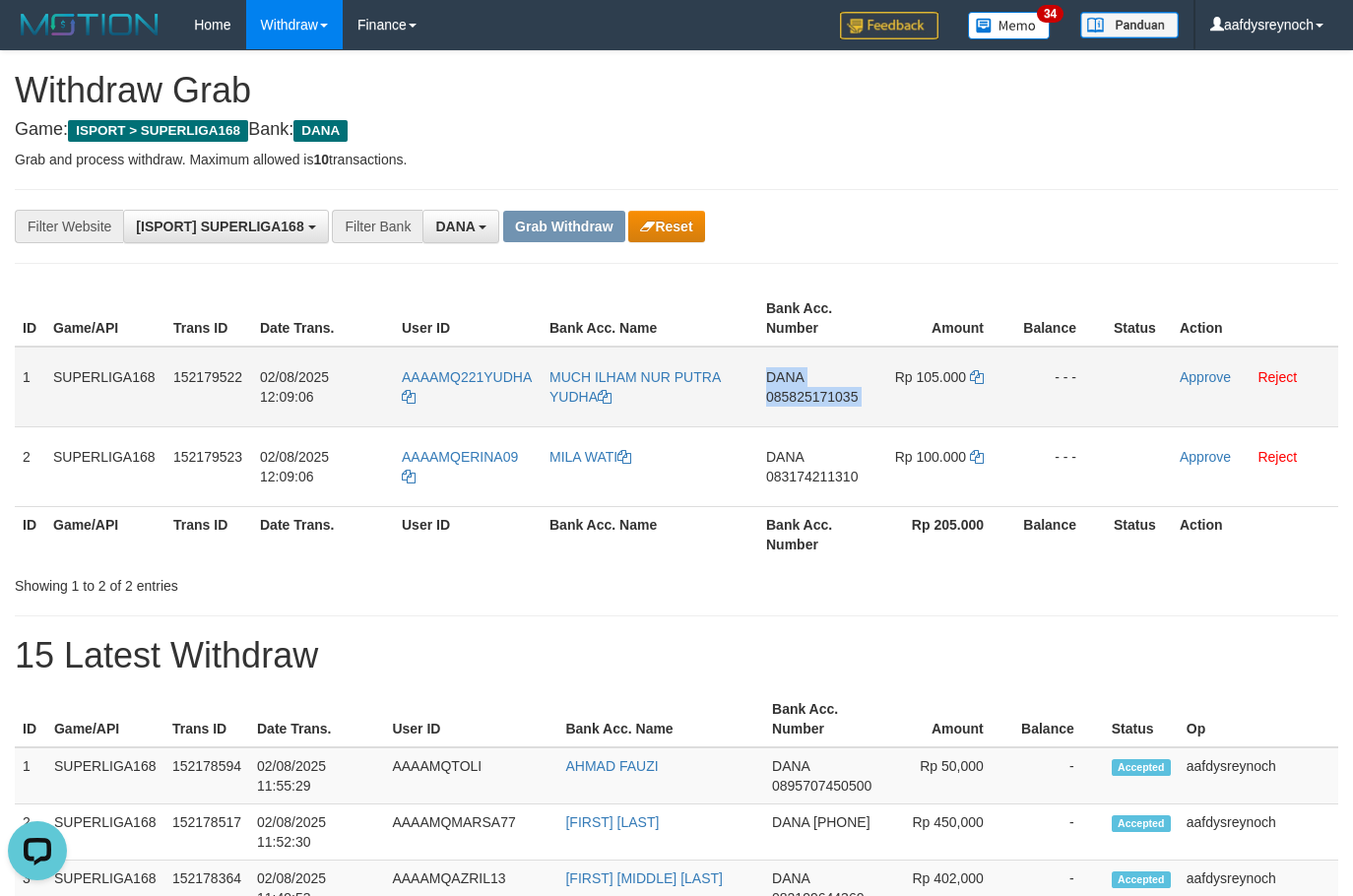click on "085825171035" at bounding box center (811, 397) 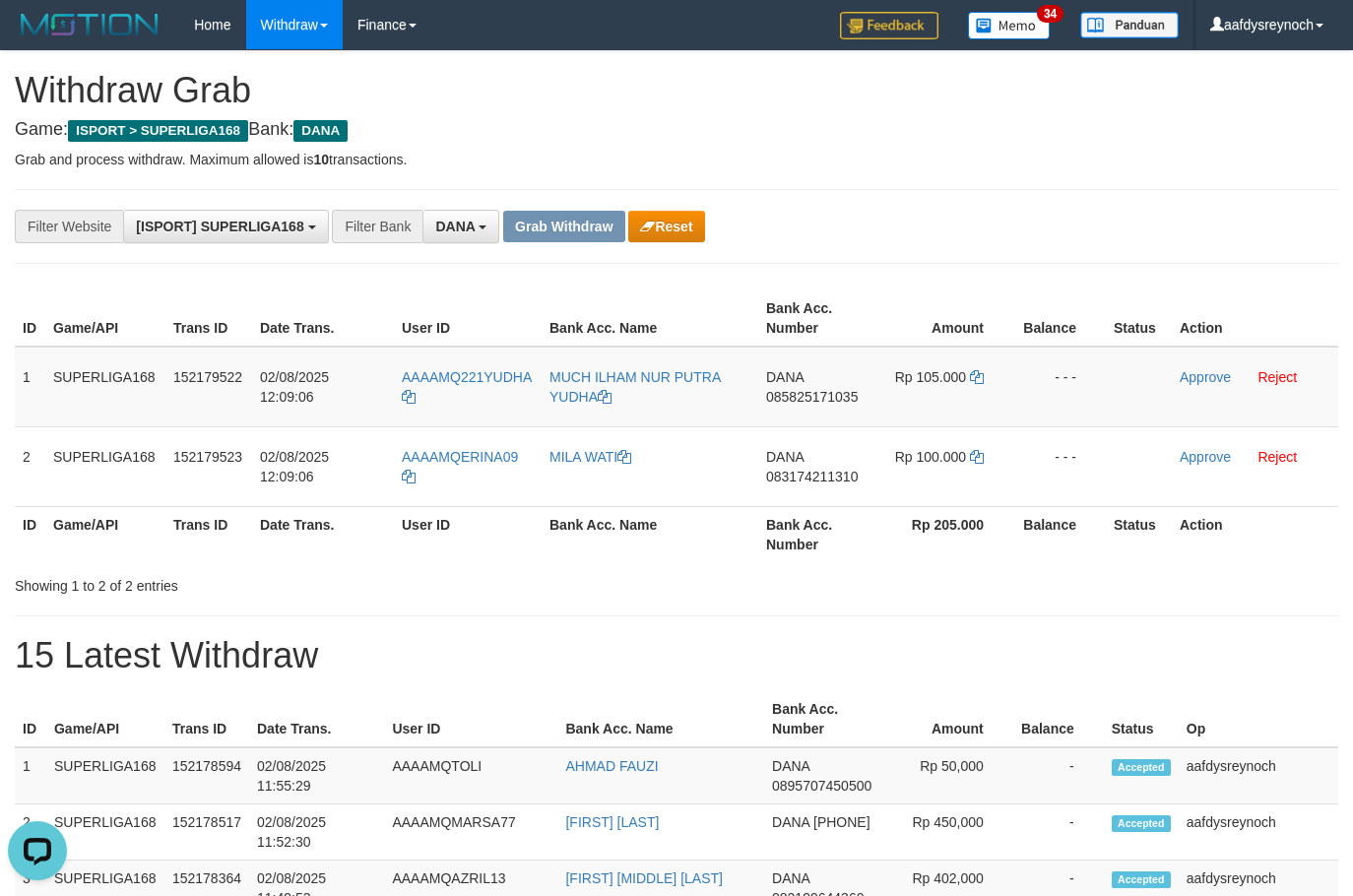 click on "**********" at bounding box center (676, 226) 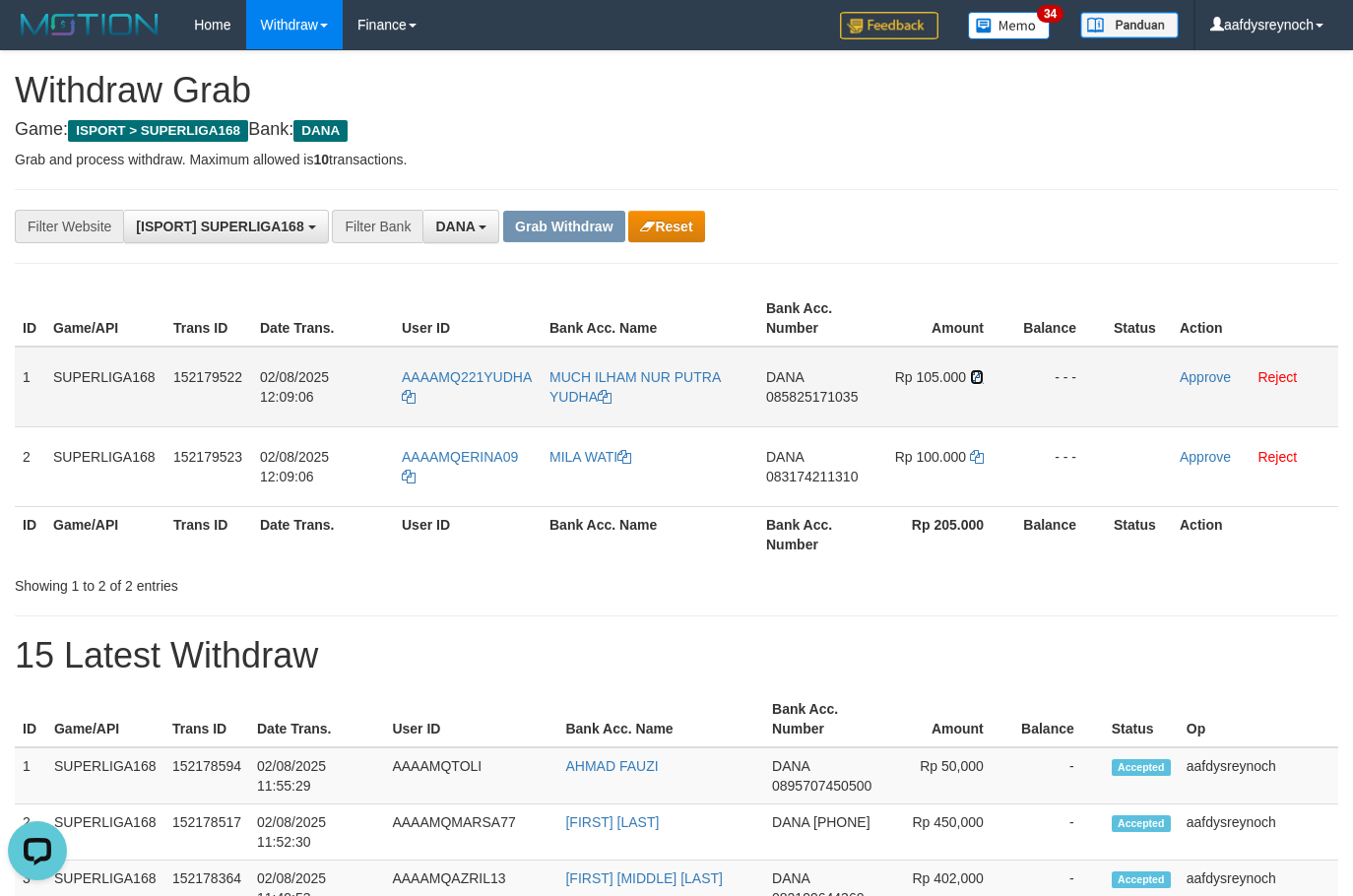 click at bounding box center (977, 377) 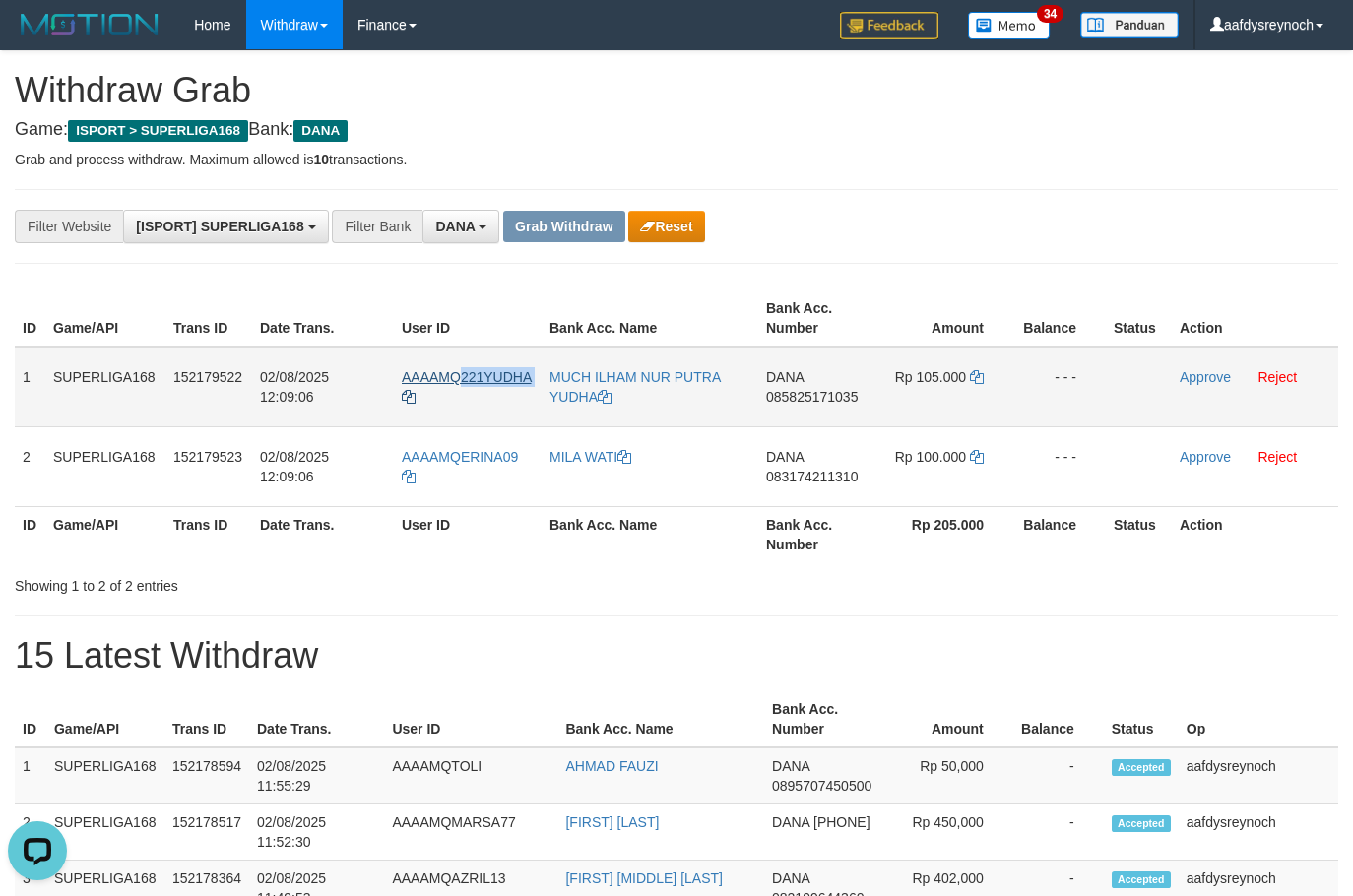 drag, startPoint x: 544, startPoint y: 373, endPoint x: 462, endPoint y: 375, distance: 82.02439 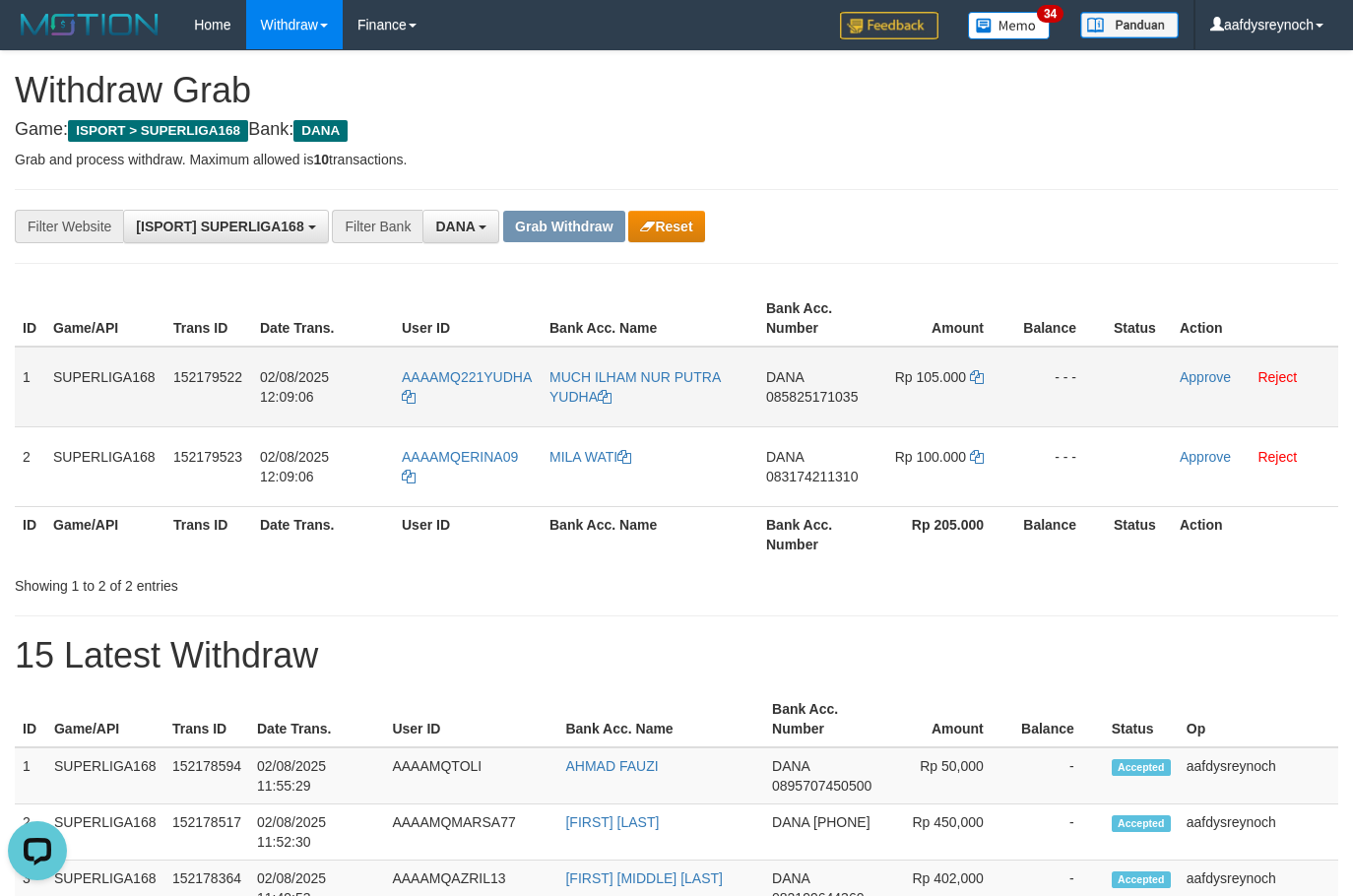click on "085825171035" at bounding box center [811, 397] 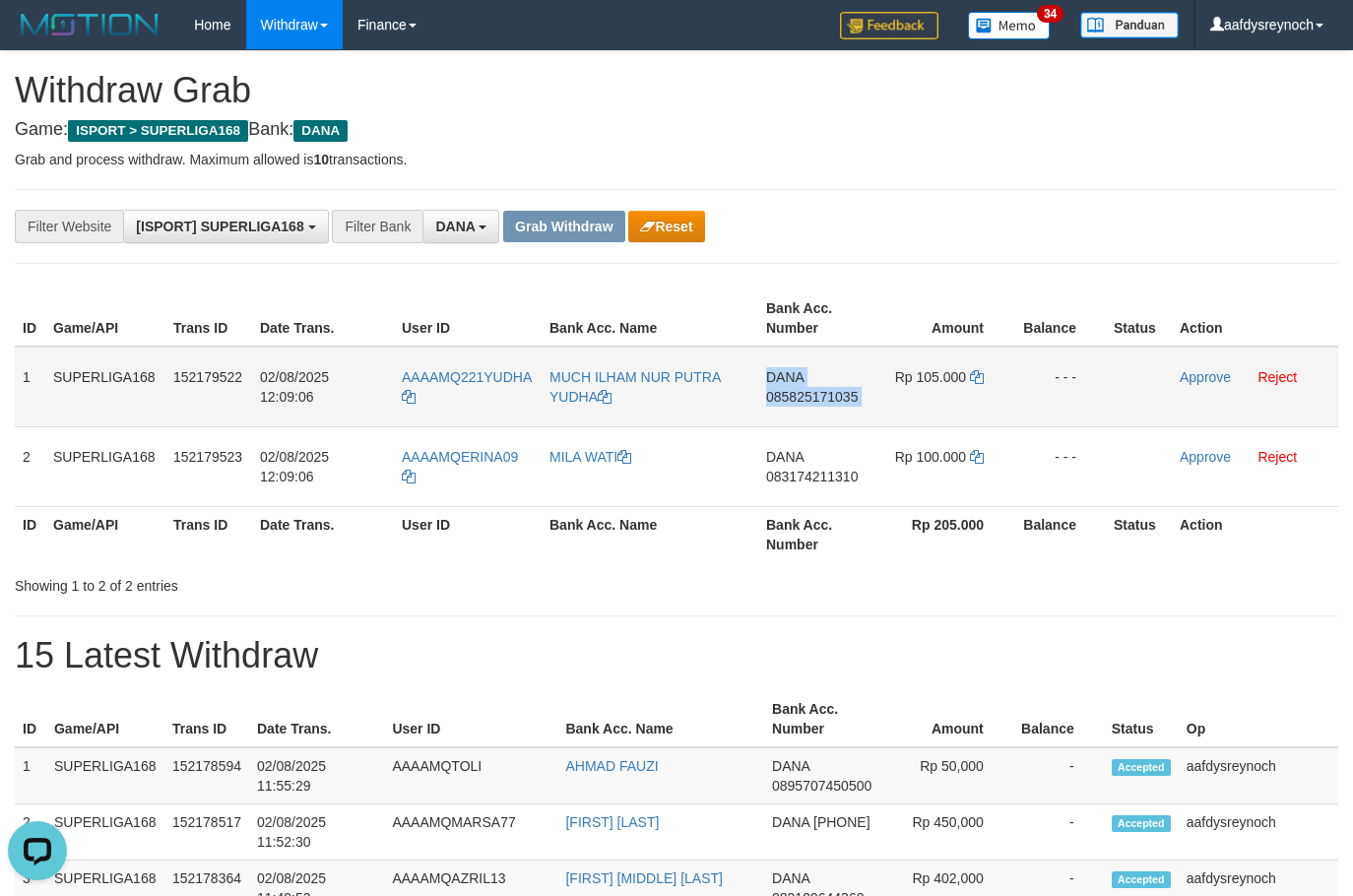 click on "085825171035" at bounding box center (811, 397) 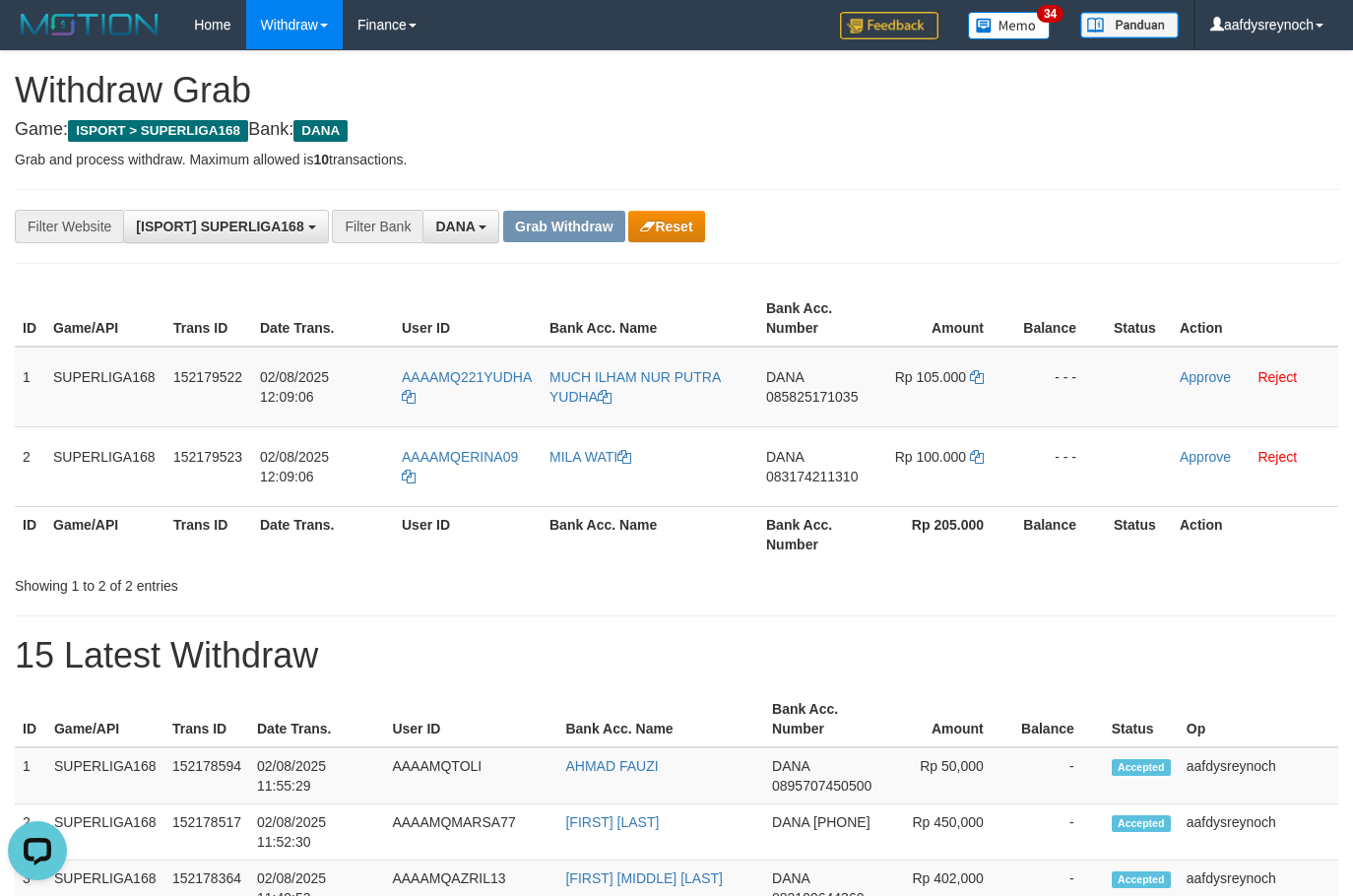 drag, startPoint x: 1181, startPoint y: 243, endPoint x: 1118, endPoint y: 310, distance: 91.96739 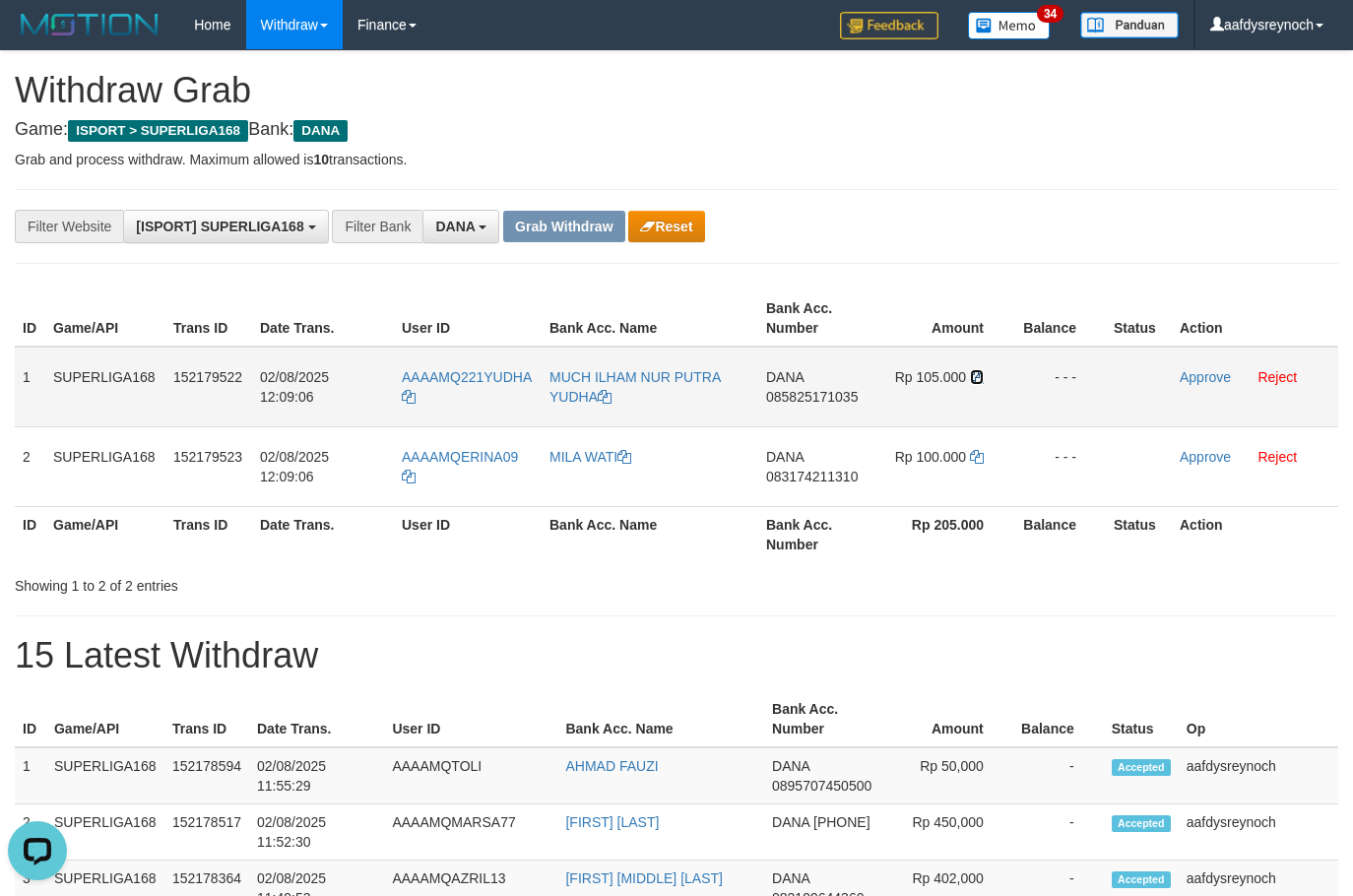 click at bounding box center (977, 377) 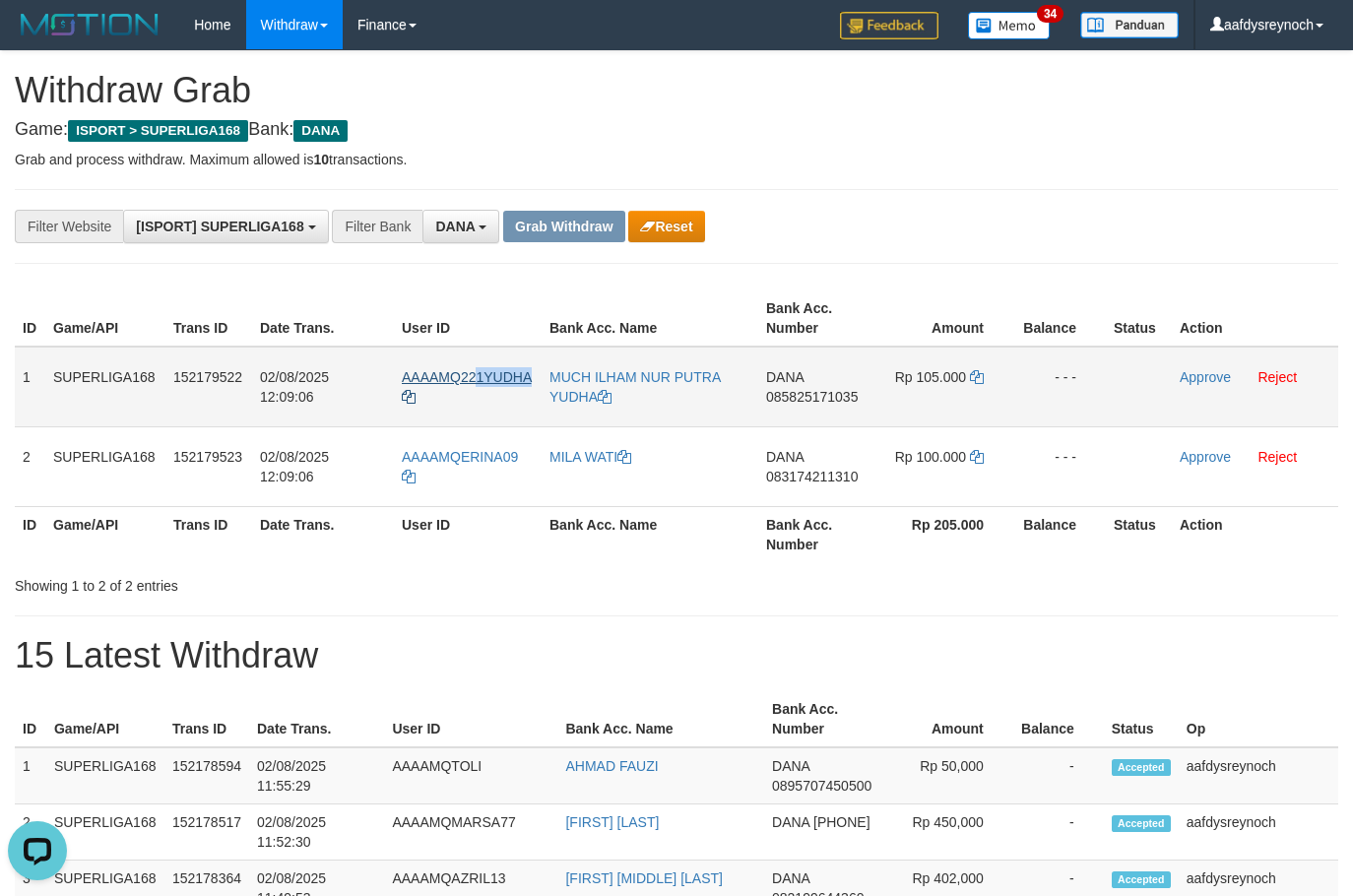 copy on "1YUDHA" 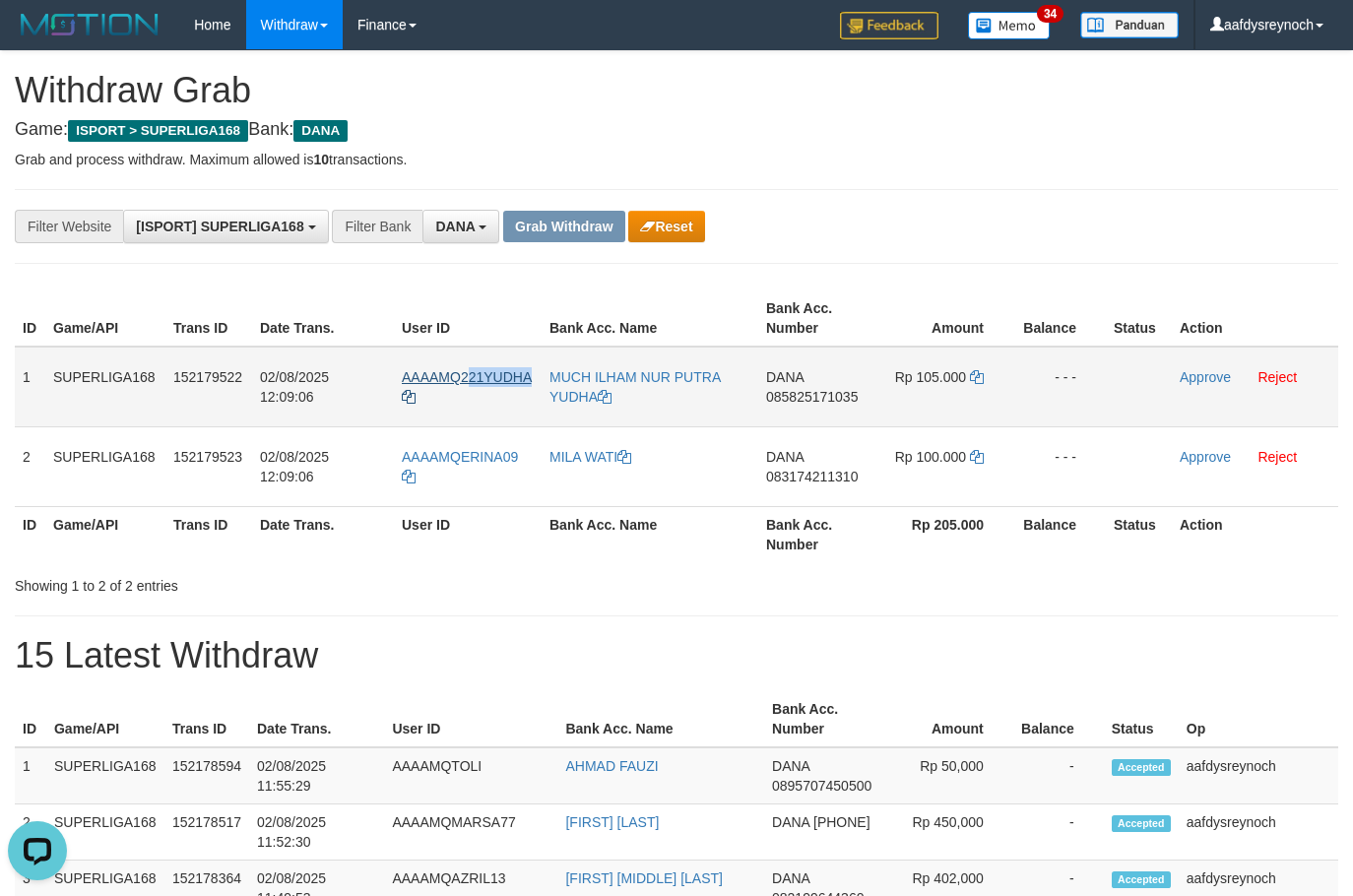 copy on "21YUDHA" 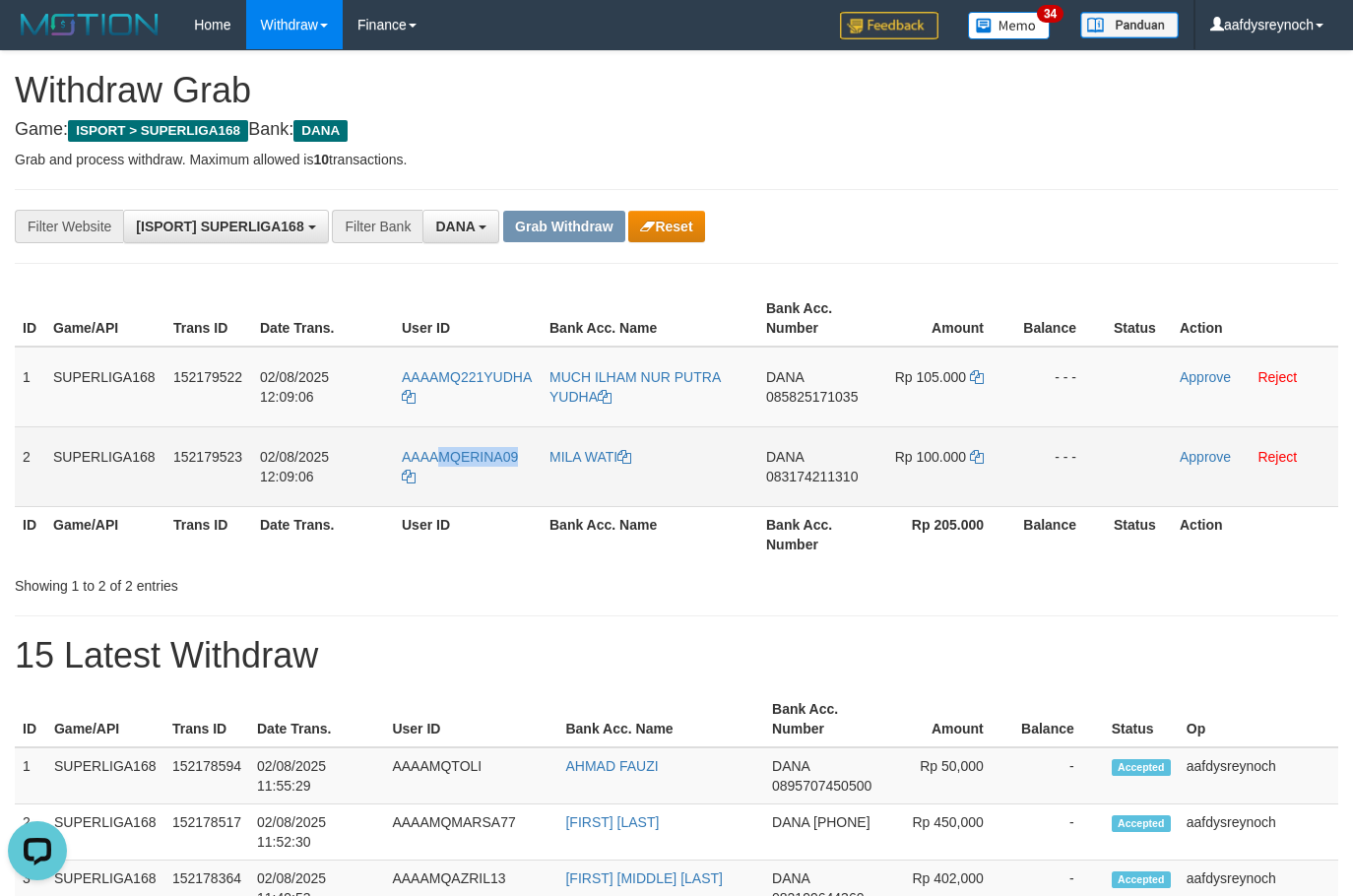 copy on "MQERINA09" 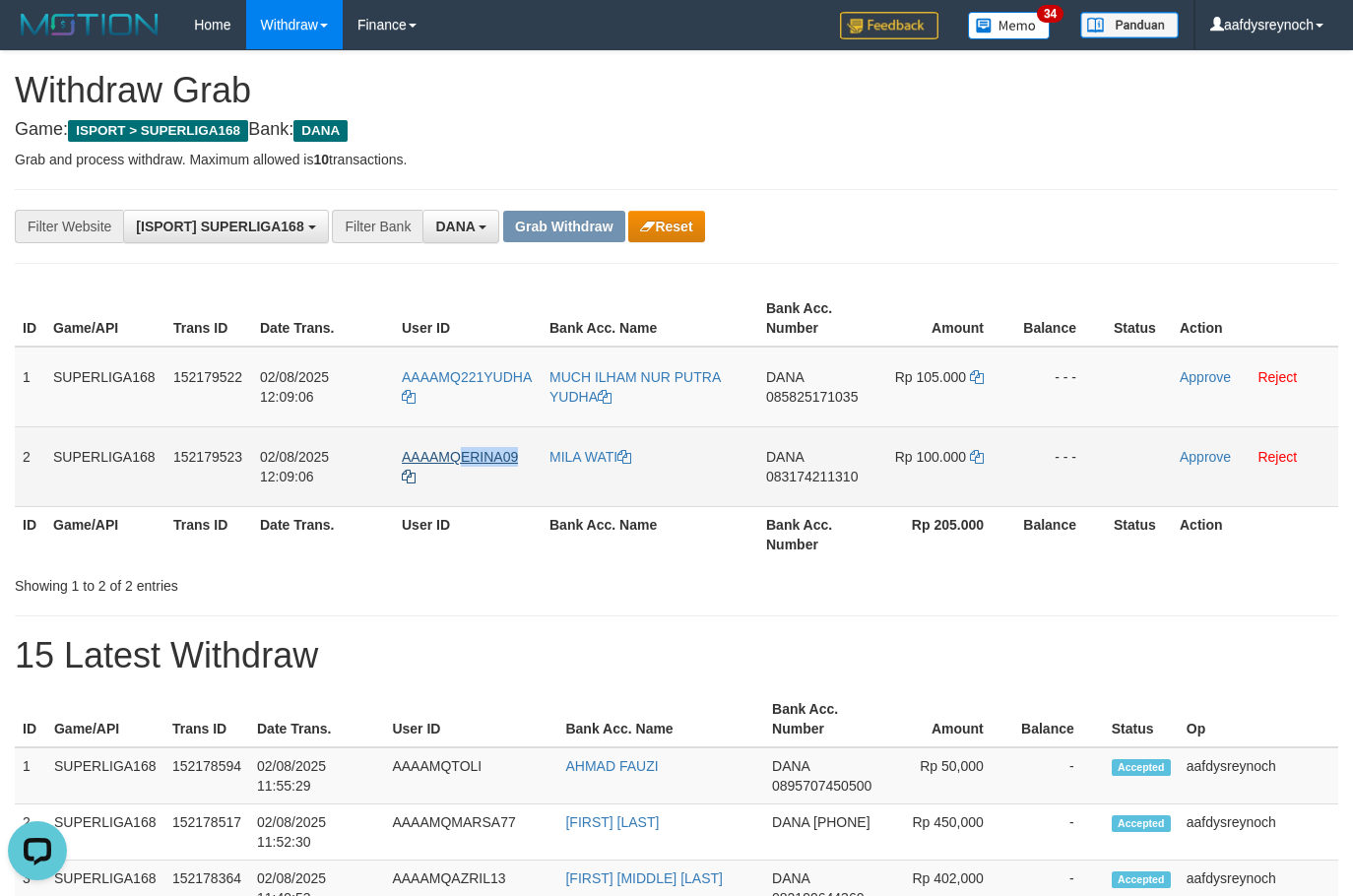 copy on "ERINA09" 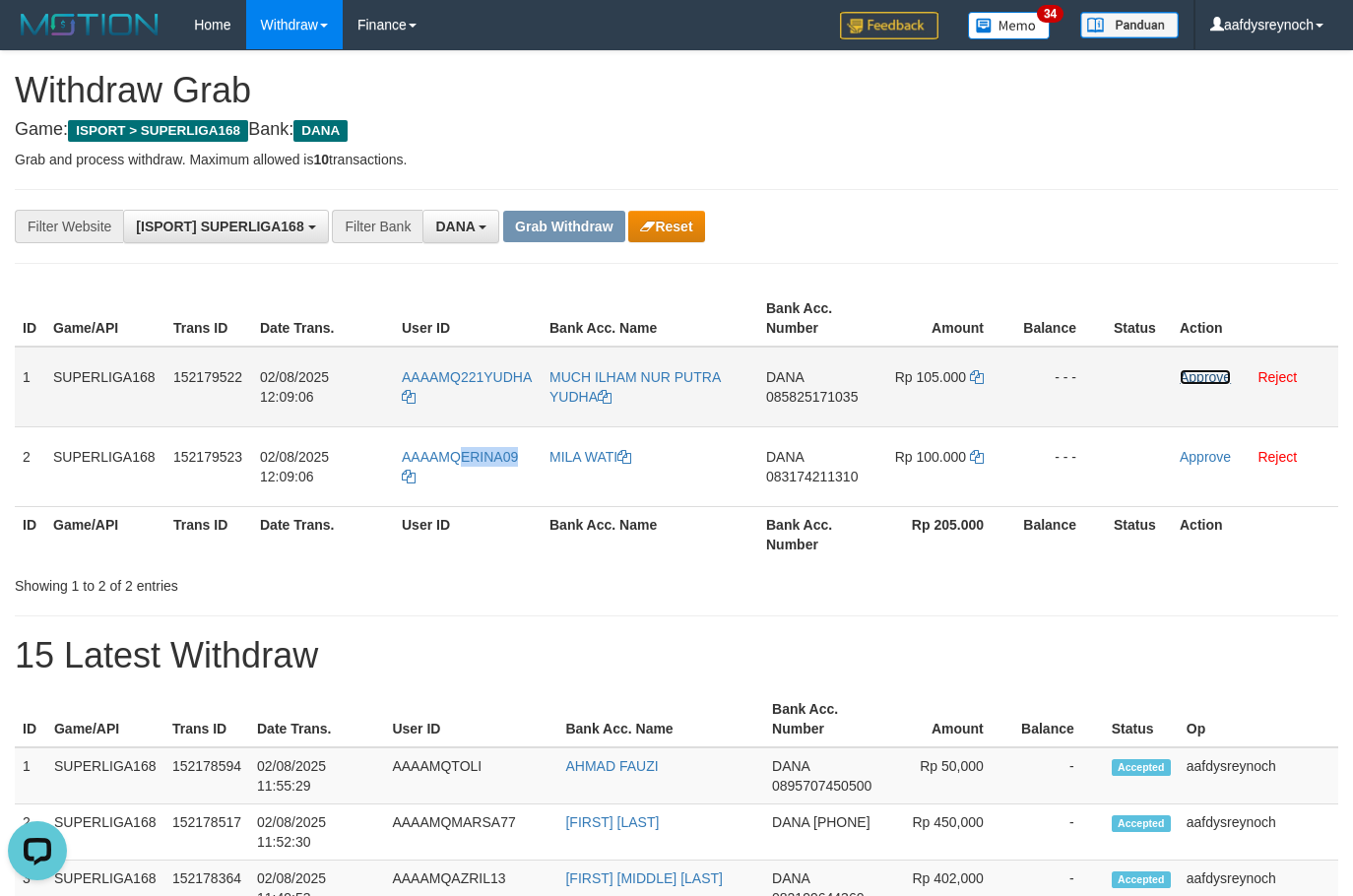 click on "Approve" at bounding box center [1205, 377] 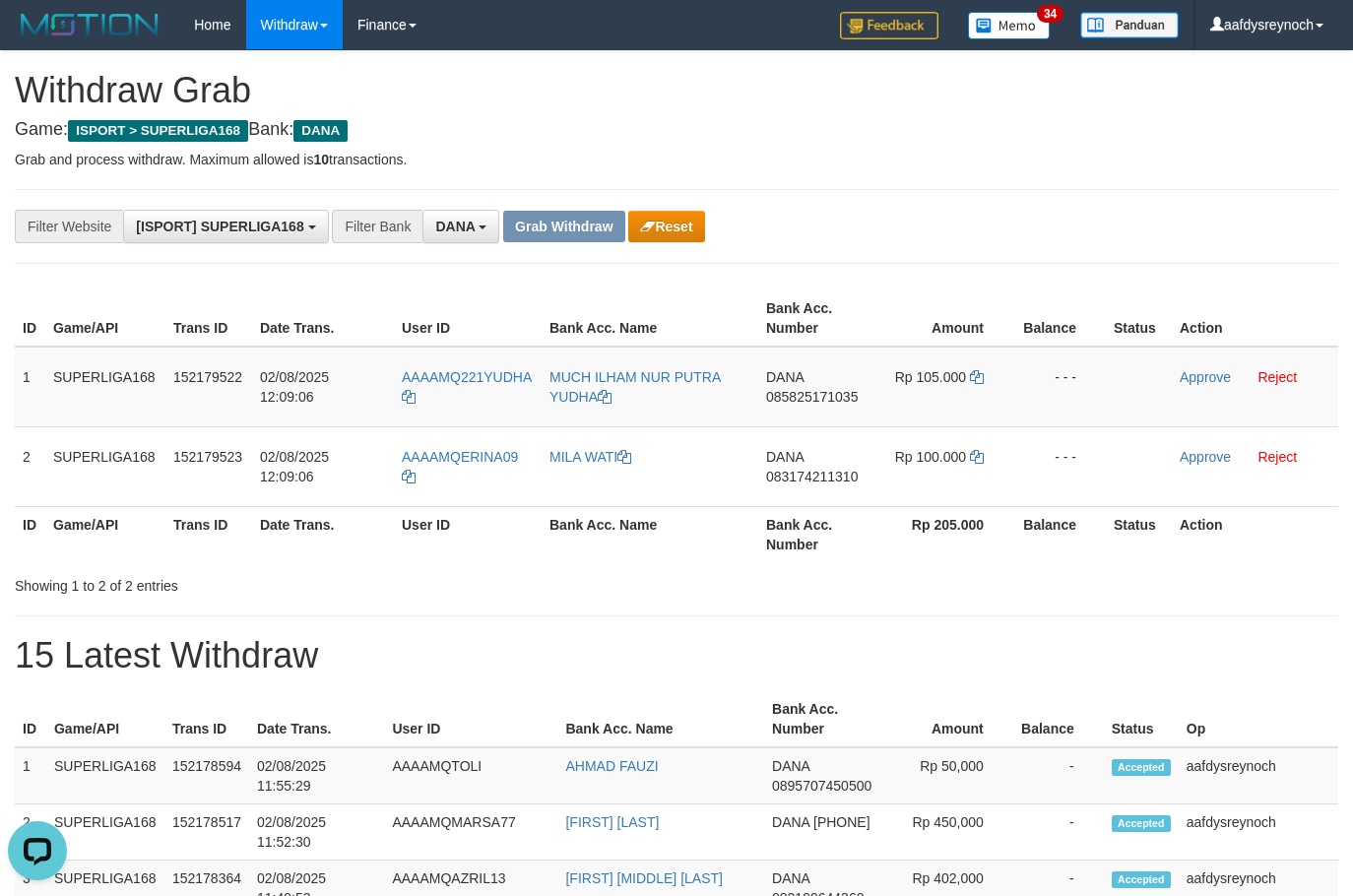 click on "**********" at bounding box center [676, 226] 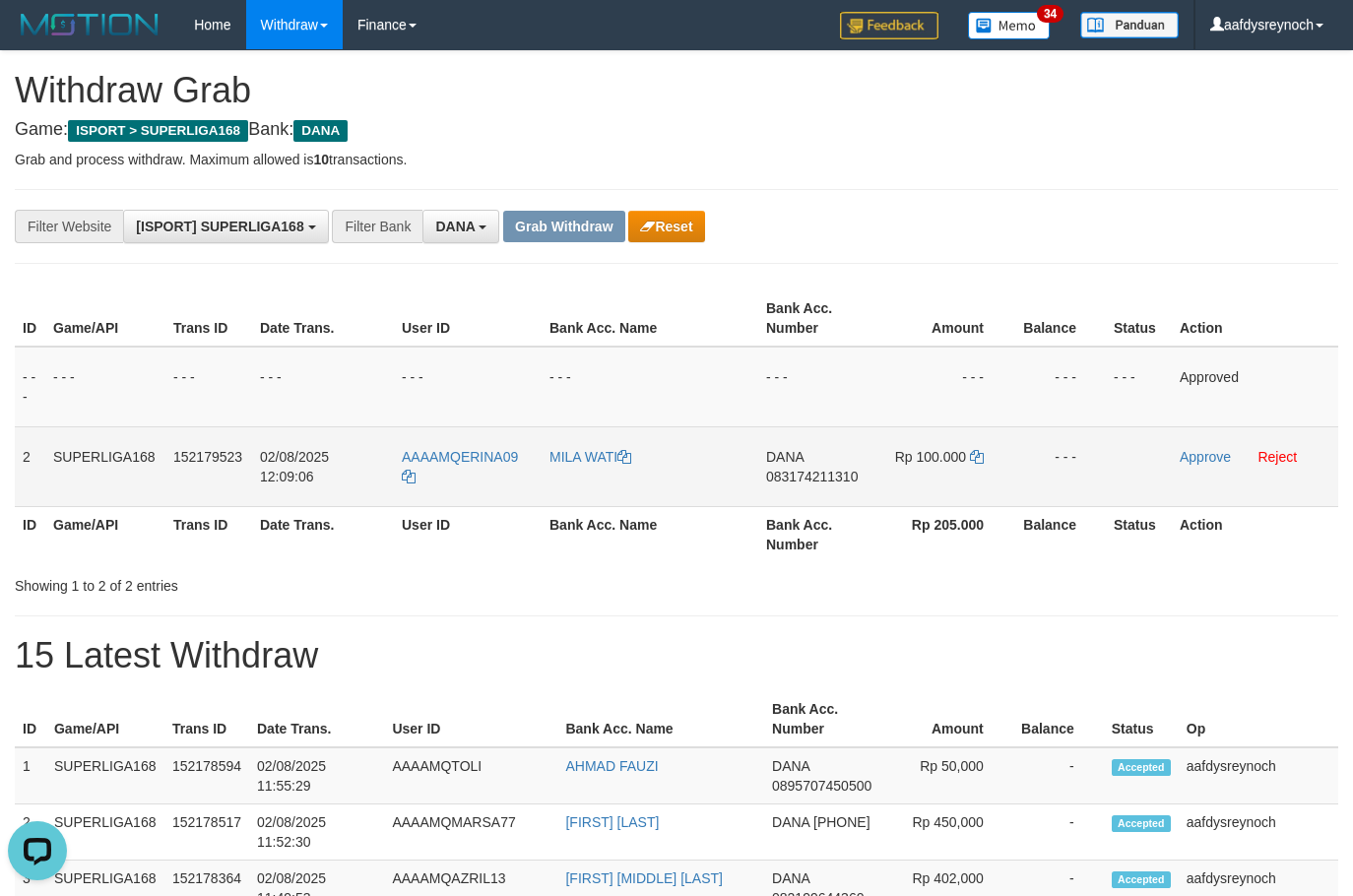 click on "083174211310" at bounding box center [811, 477] 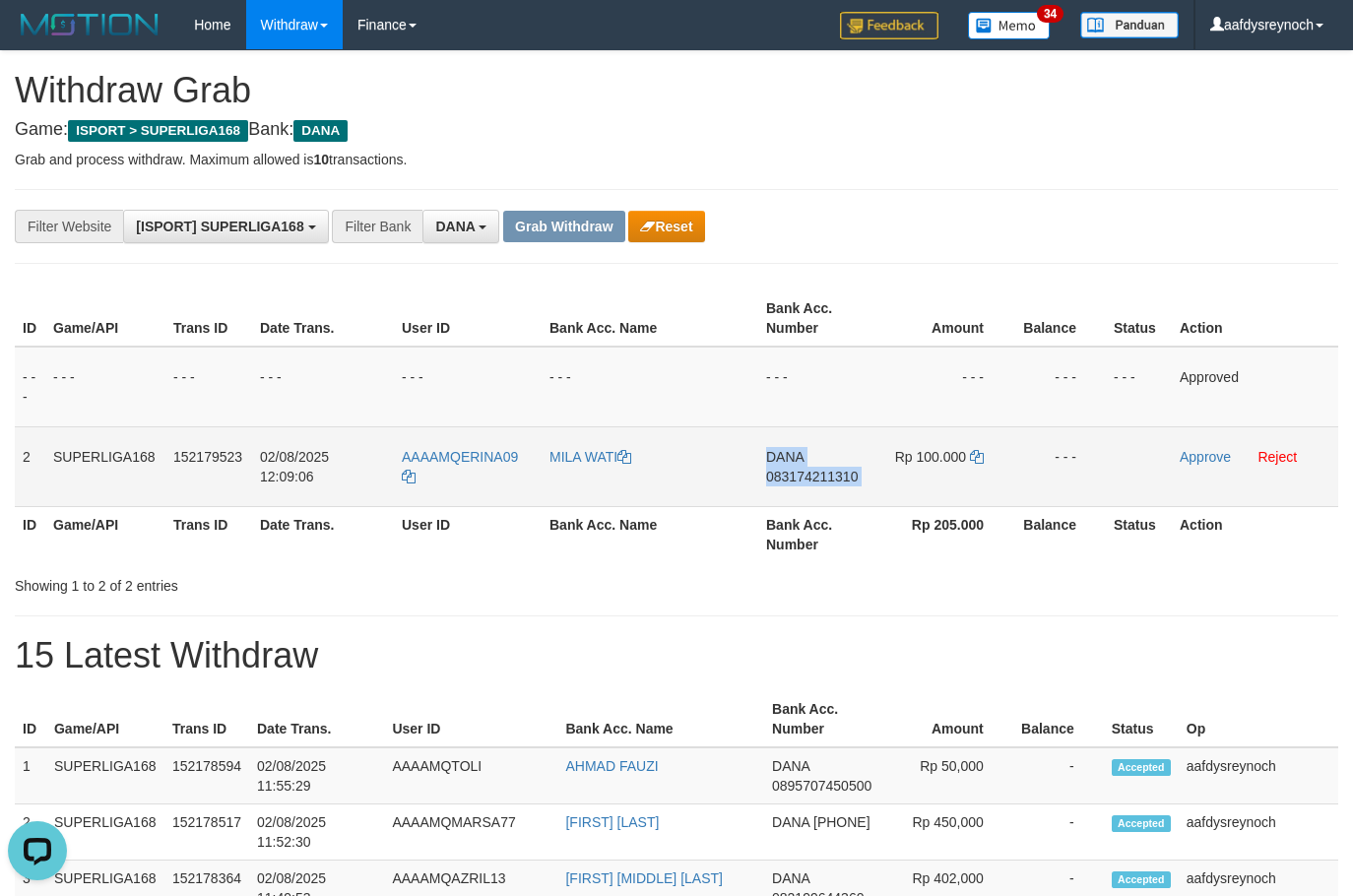 click on "083174211310" at bounding box center [811, 477] 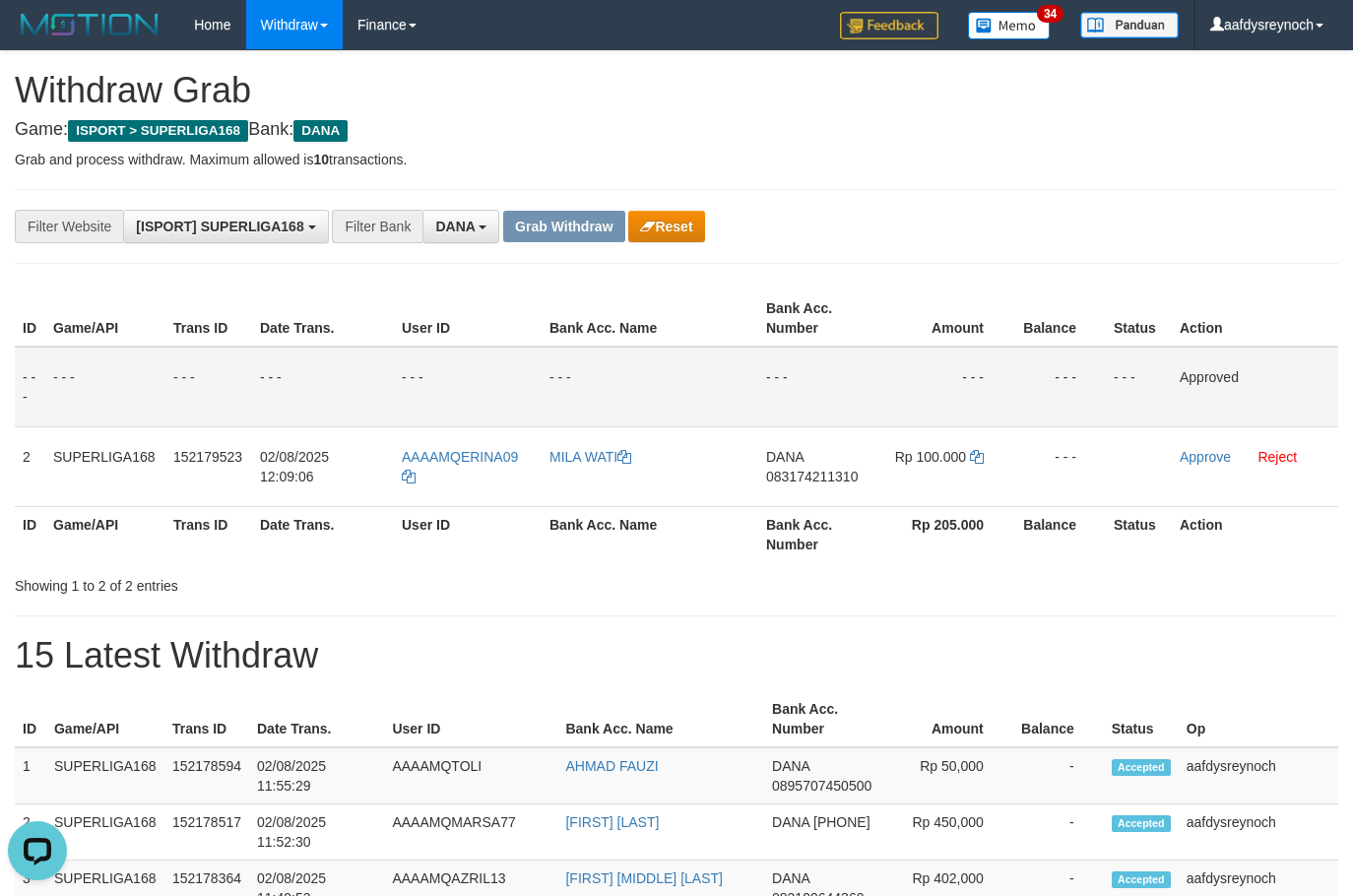 click on "Balance" at bounding box center [1060, 318] 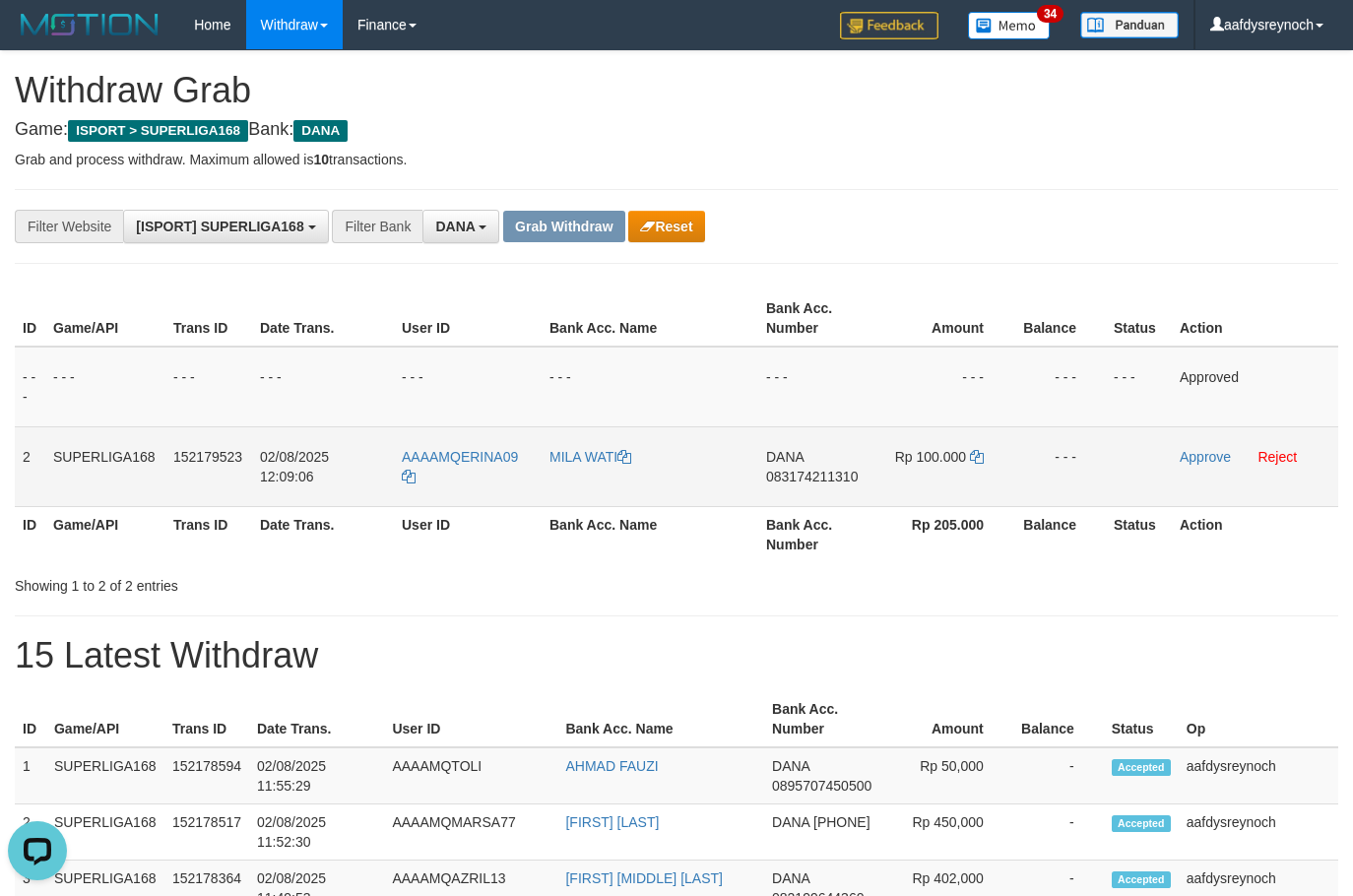 click on "Rp 100.000" at bounding box center (943, 466) 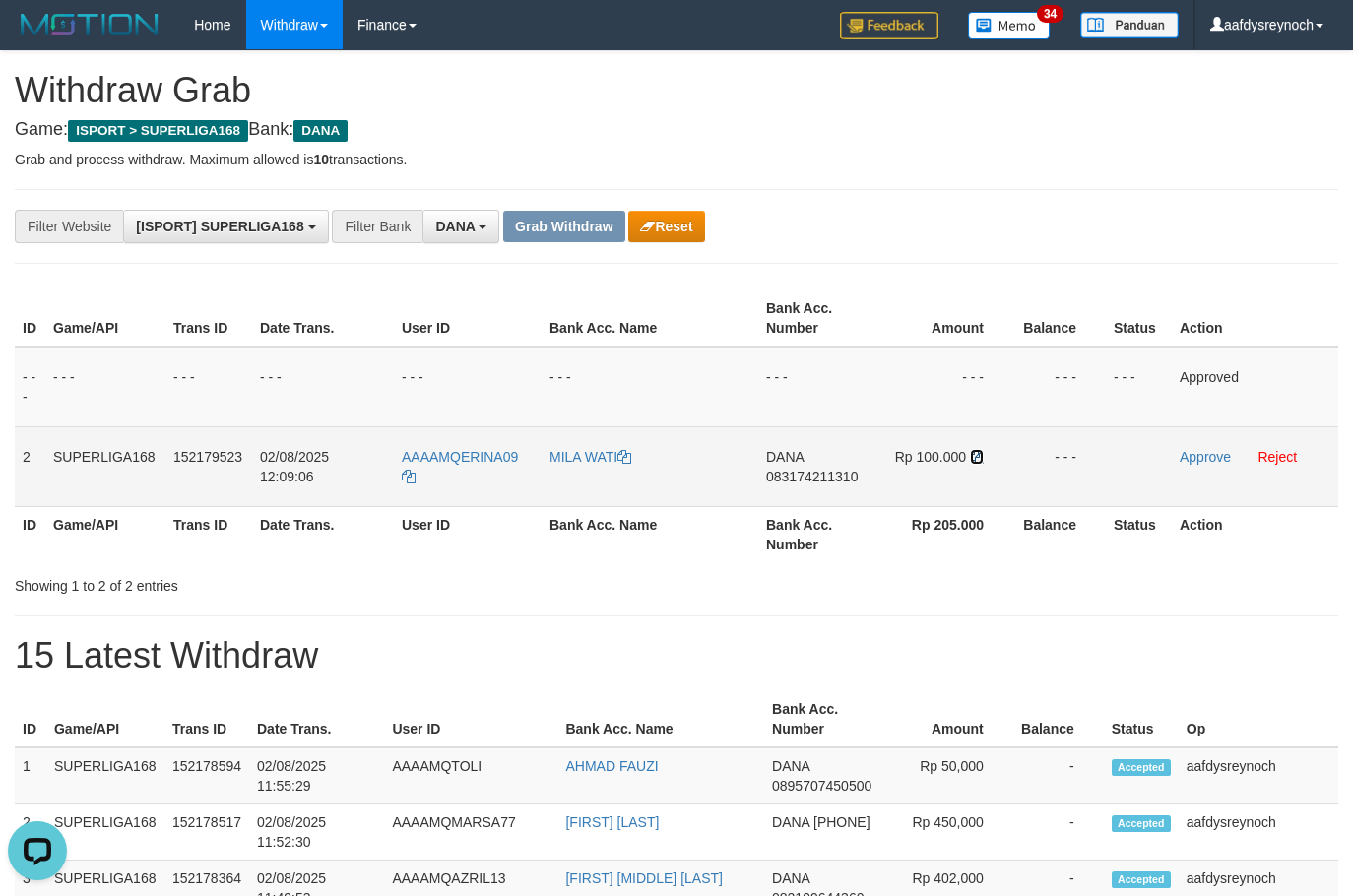 click at bounding box center [977, 457] 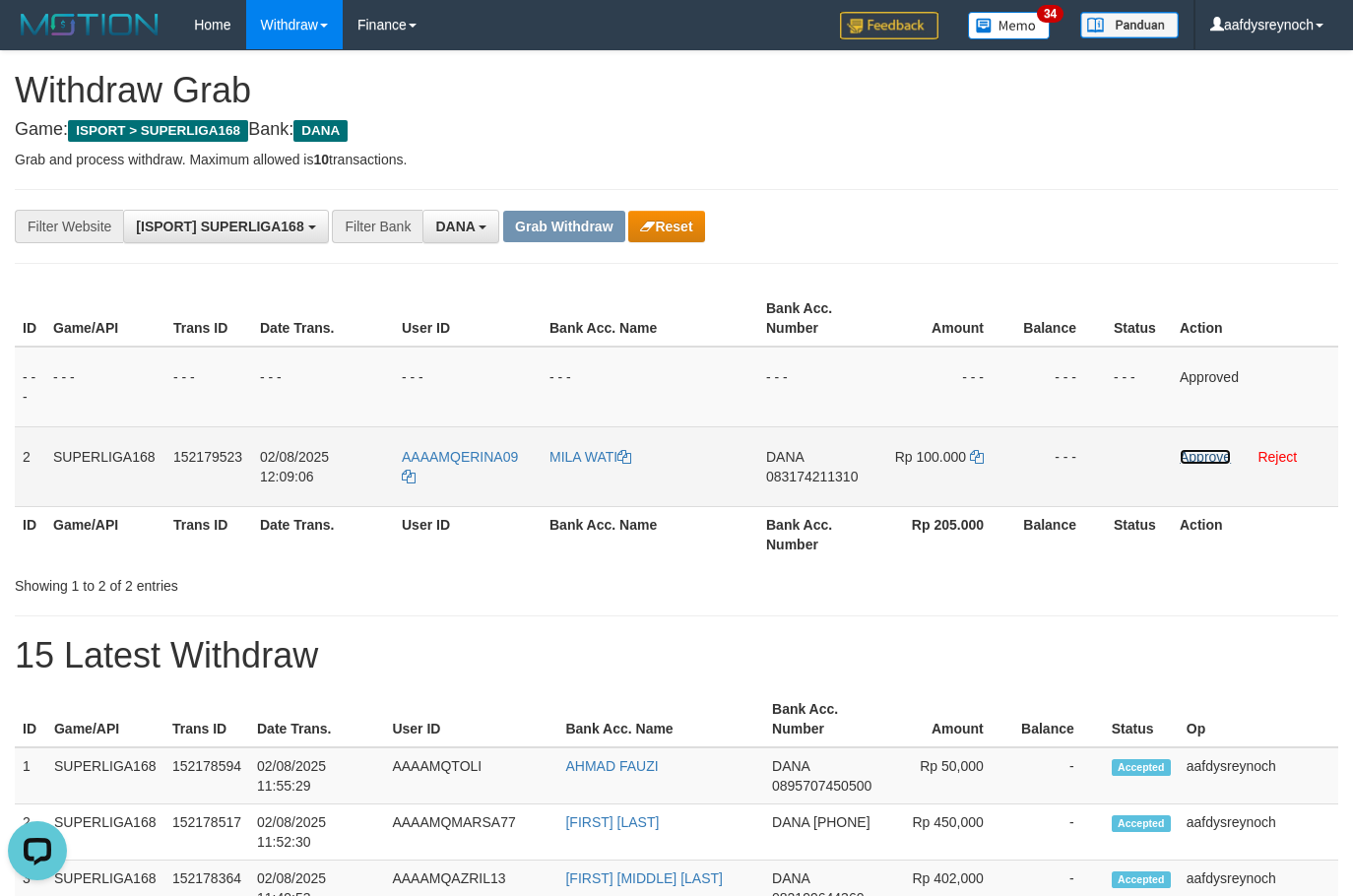 click on "Approve" at bounding box center [1205, 457] 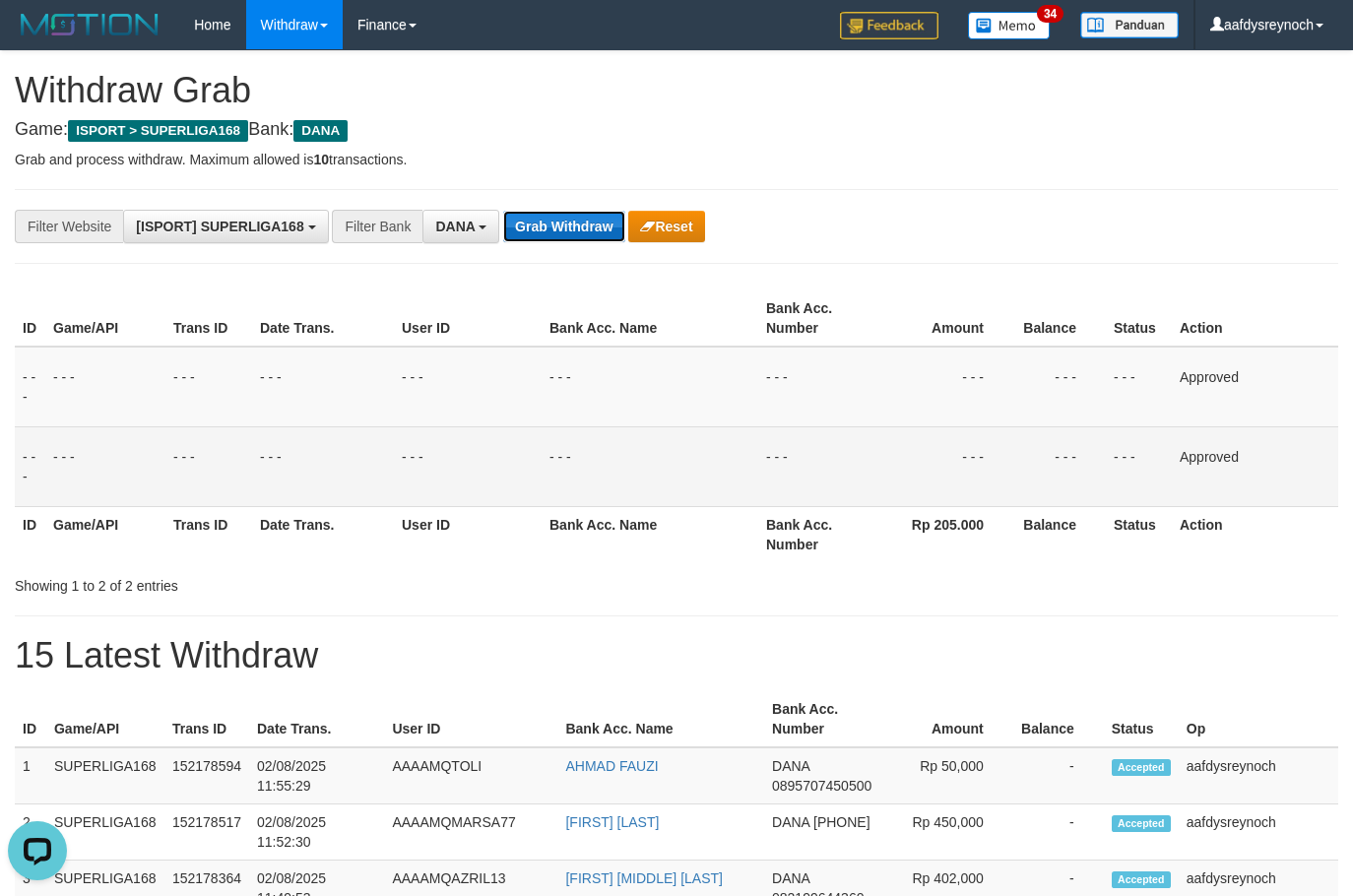click on "Grab Withdraw" at bounding box center [563, 226] 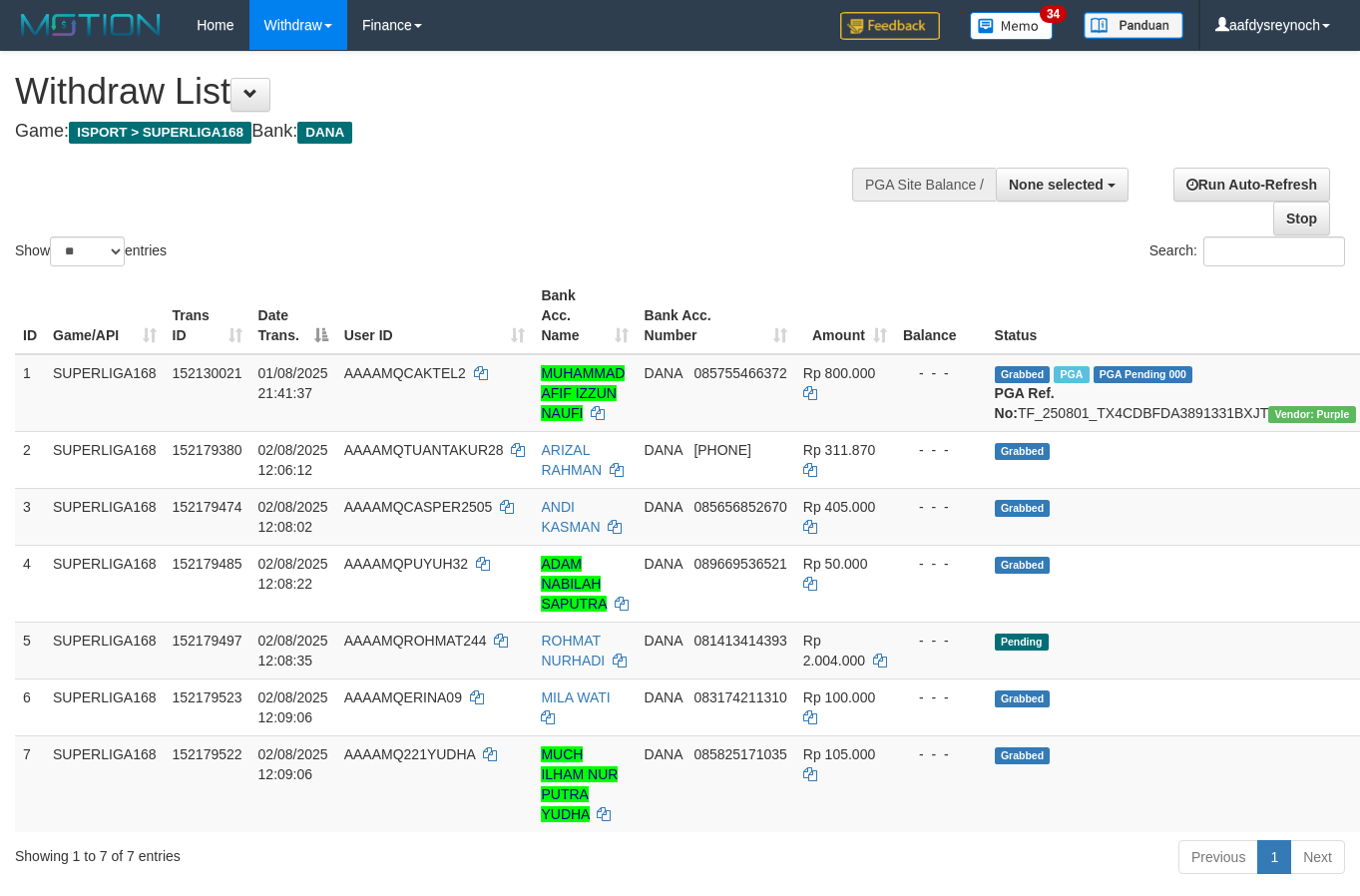 select 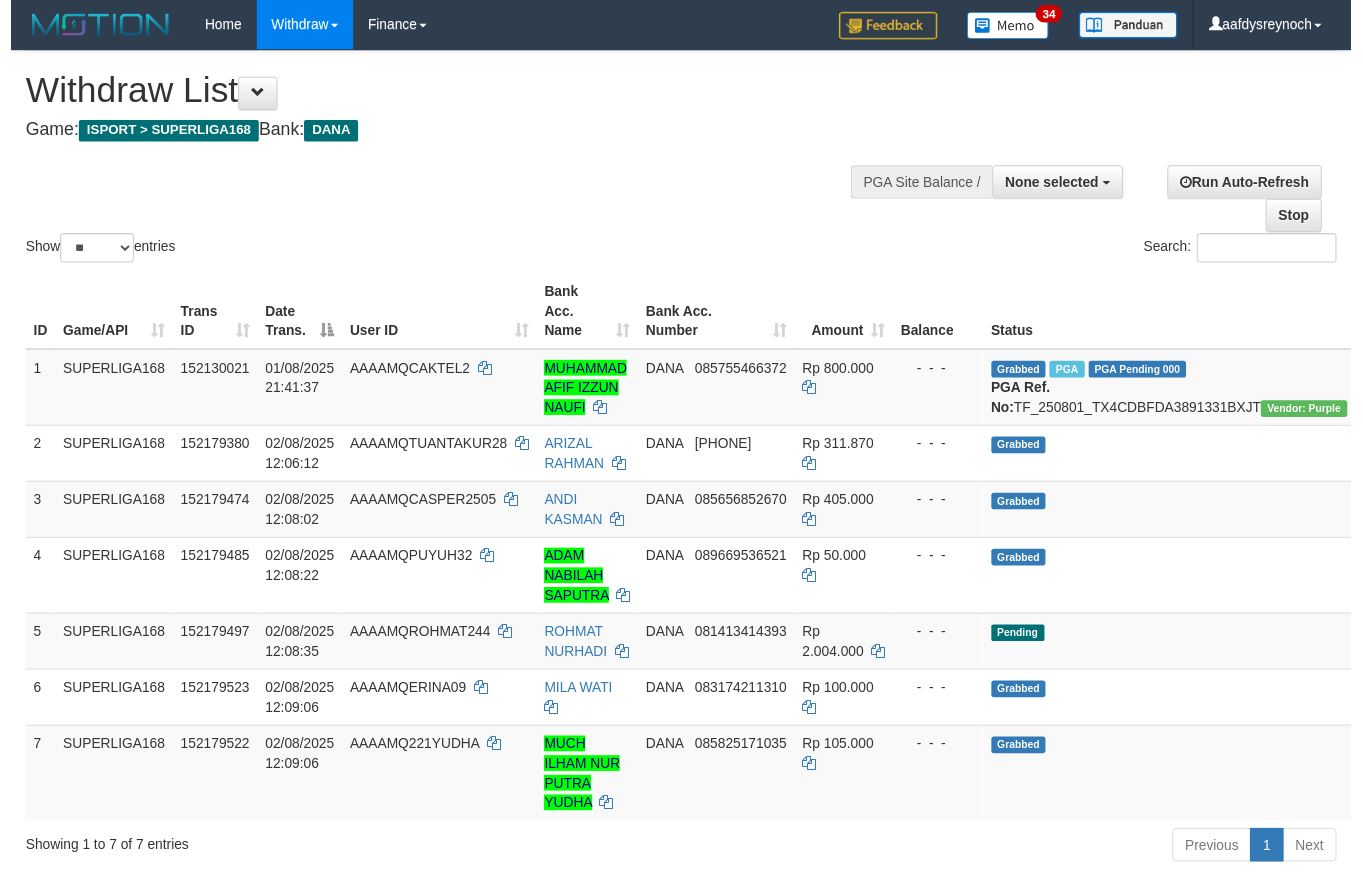 scroll, scrollTop: 0, scrollLeft: 0, axis: both 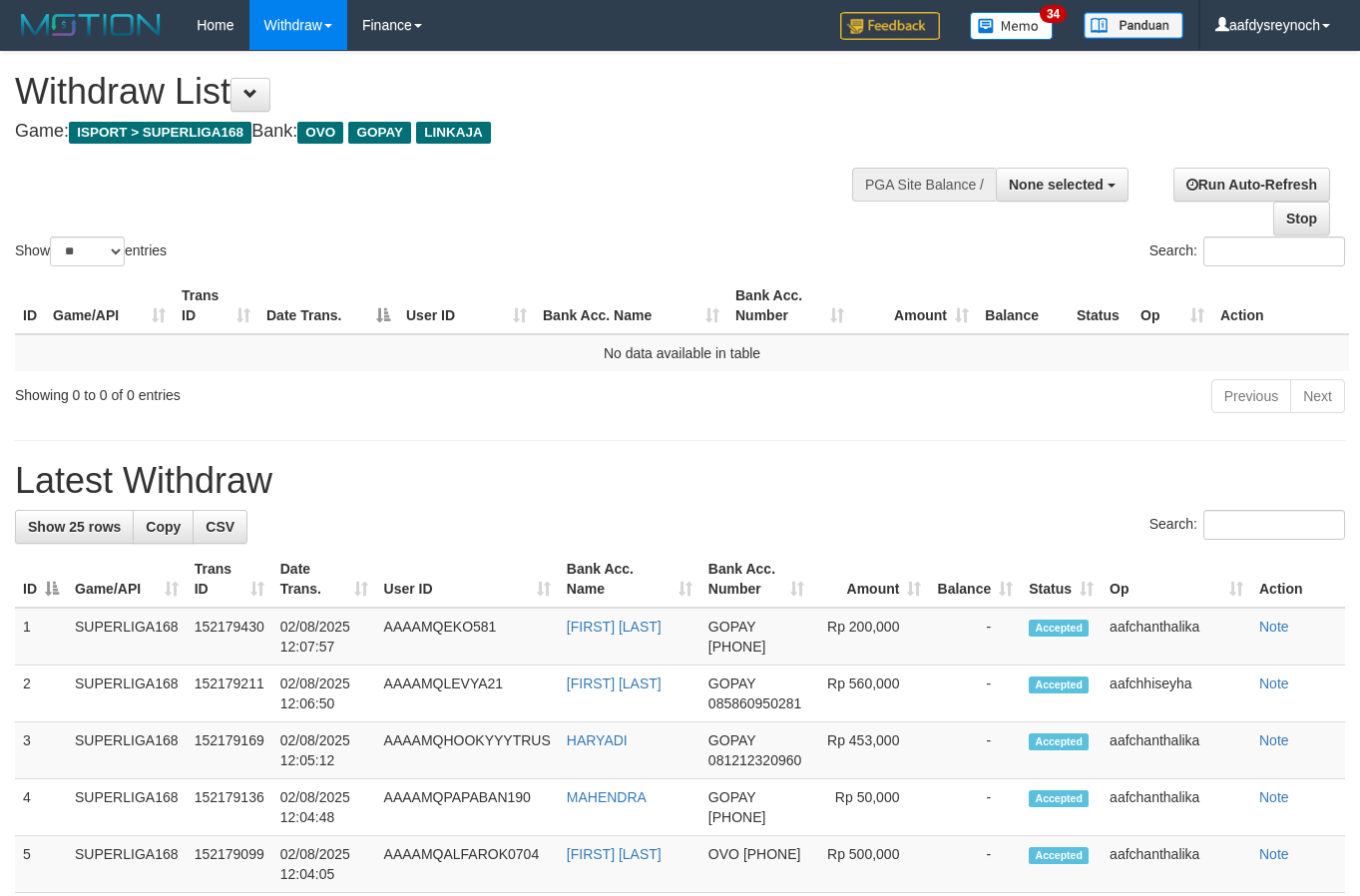 select 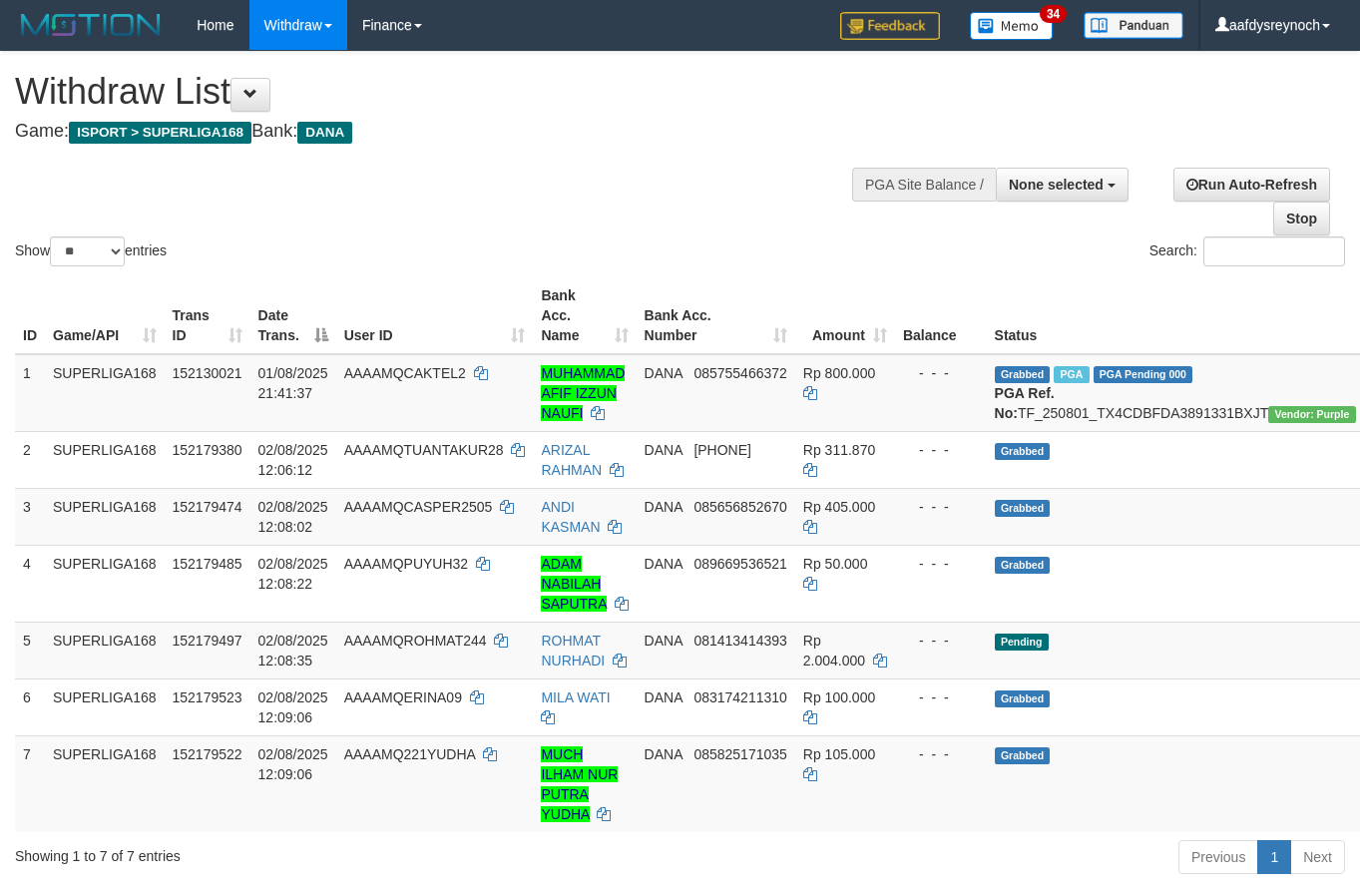 select 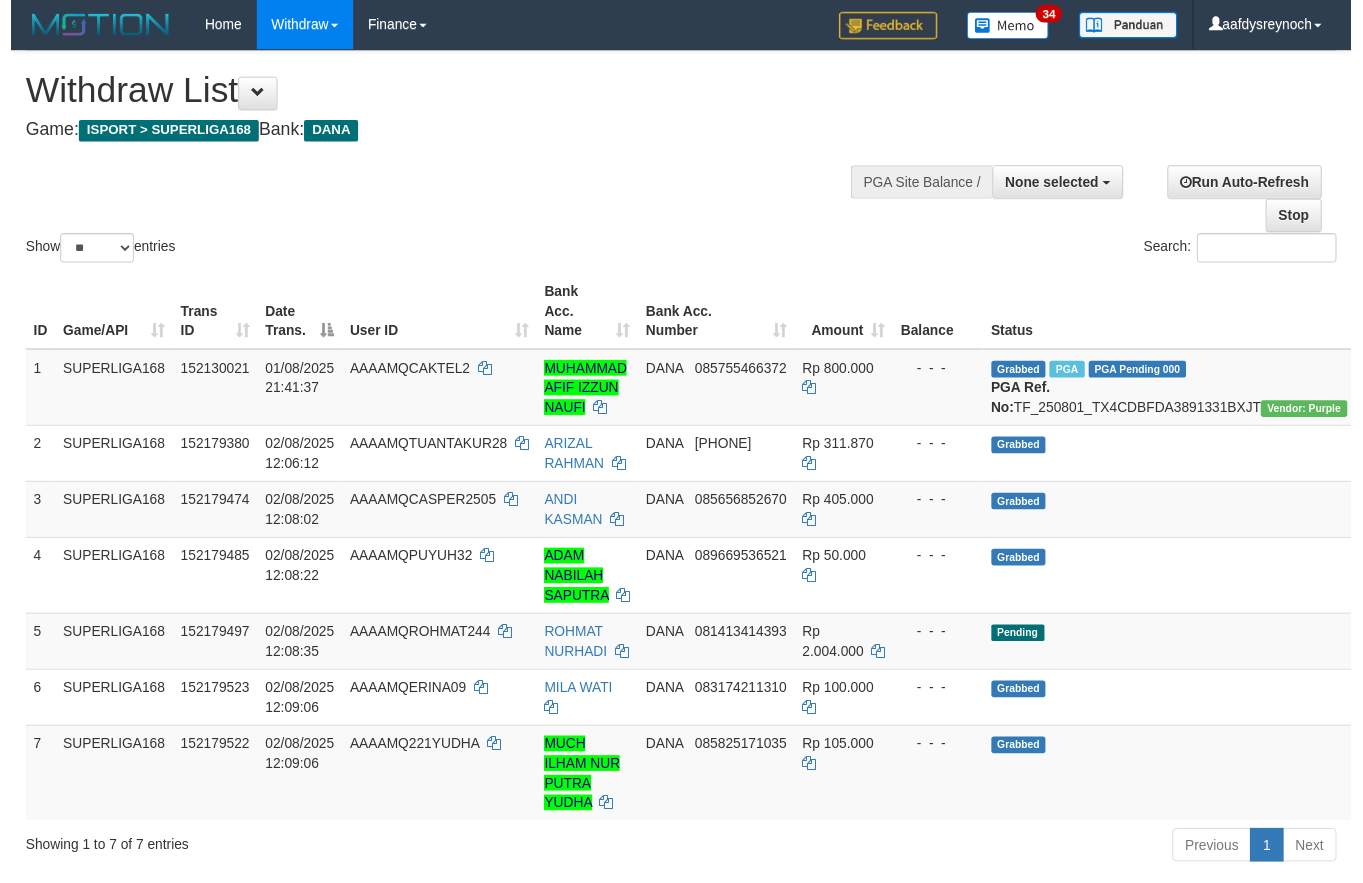 scroll, scrollTop: 0, scrollLeft: 0, axis: both 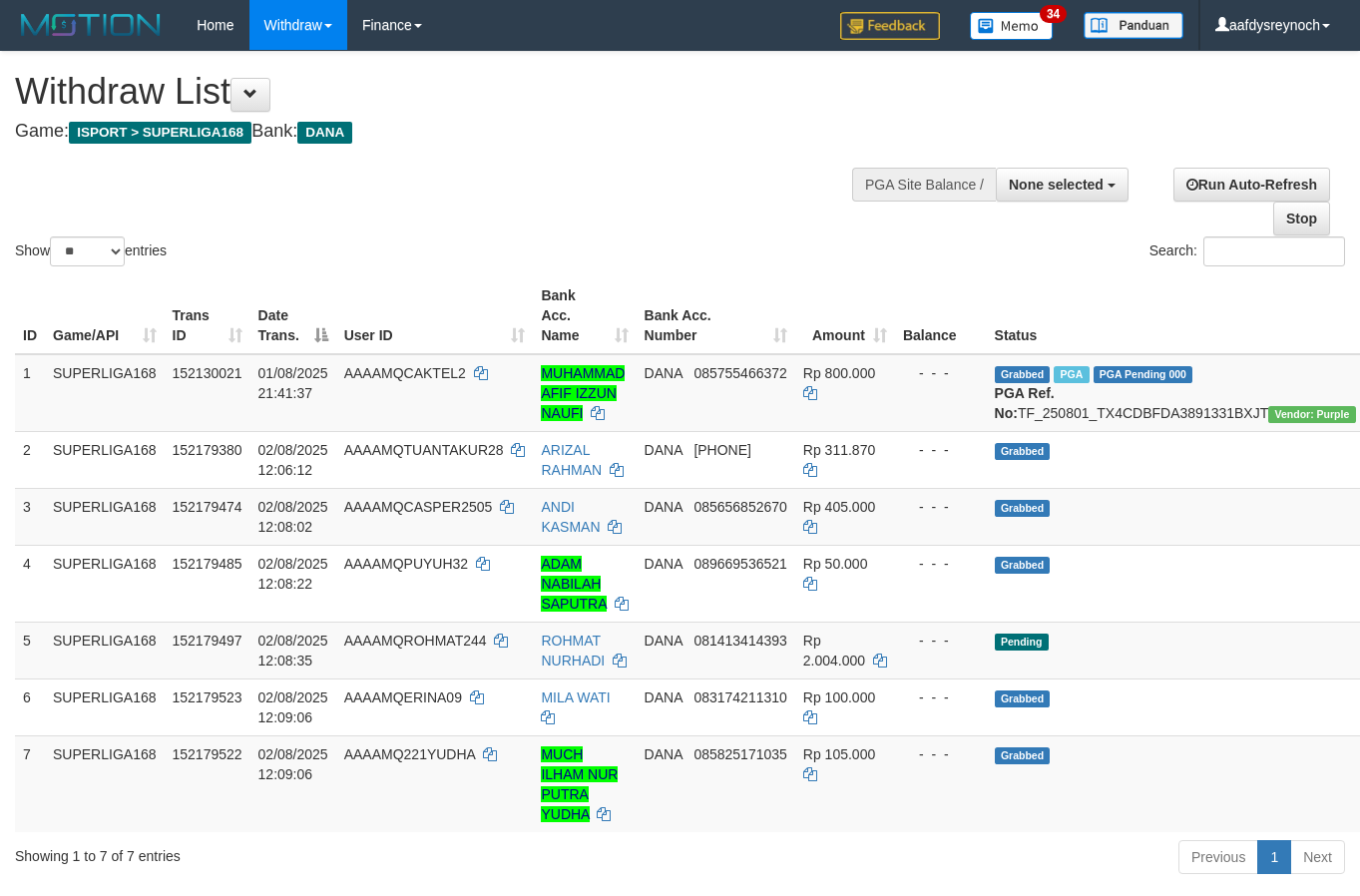 select 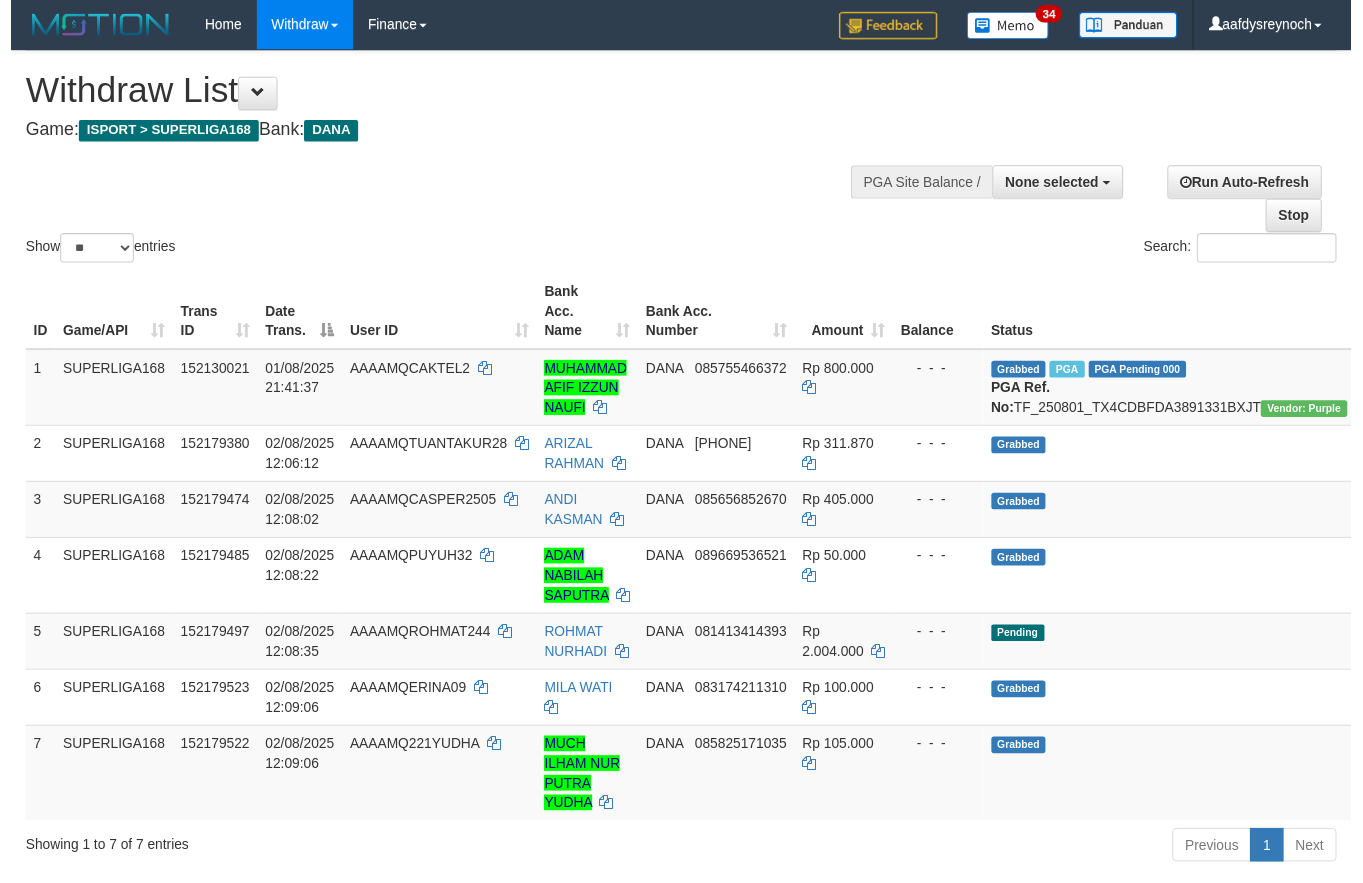scroll, scrollTop: 0, scrollLeft: 0, axis: both 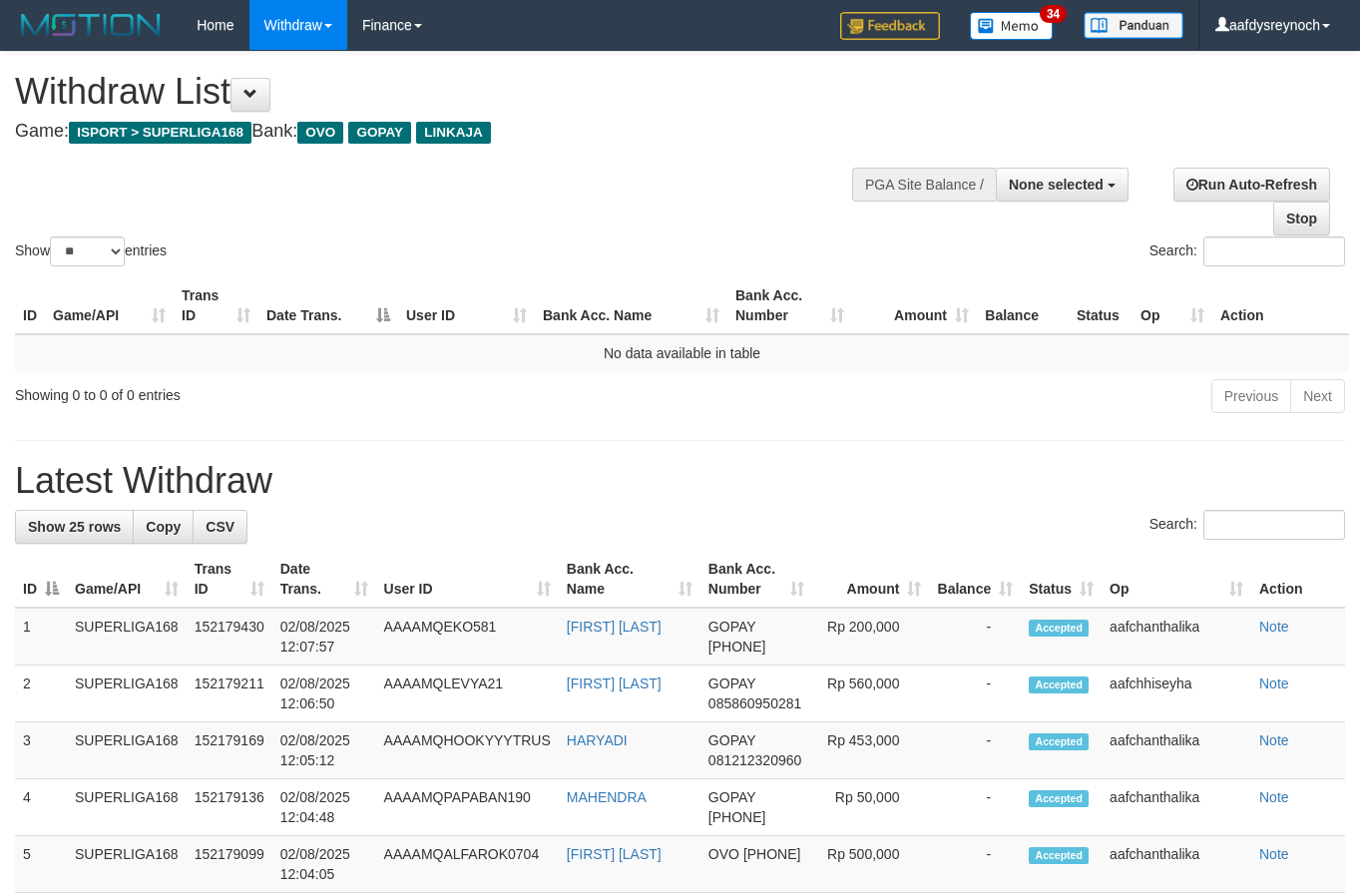 select 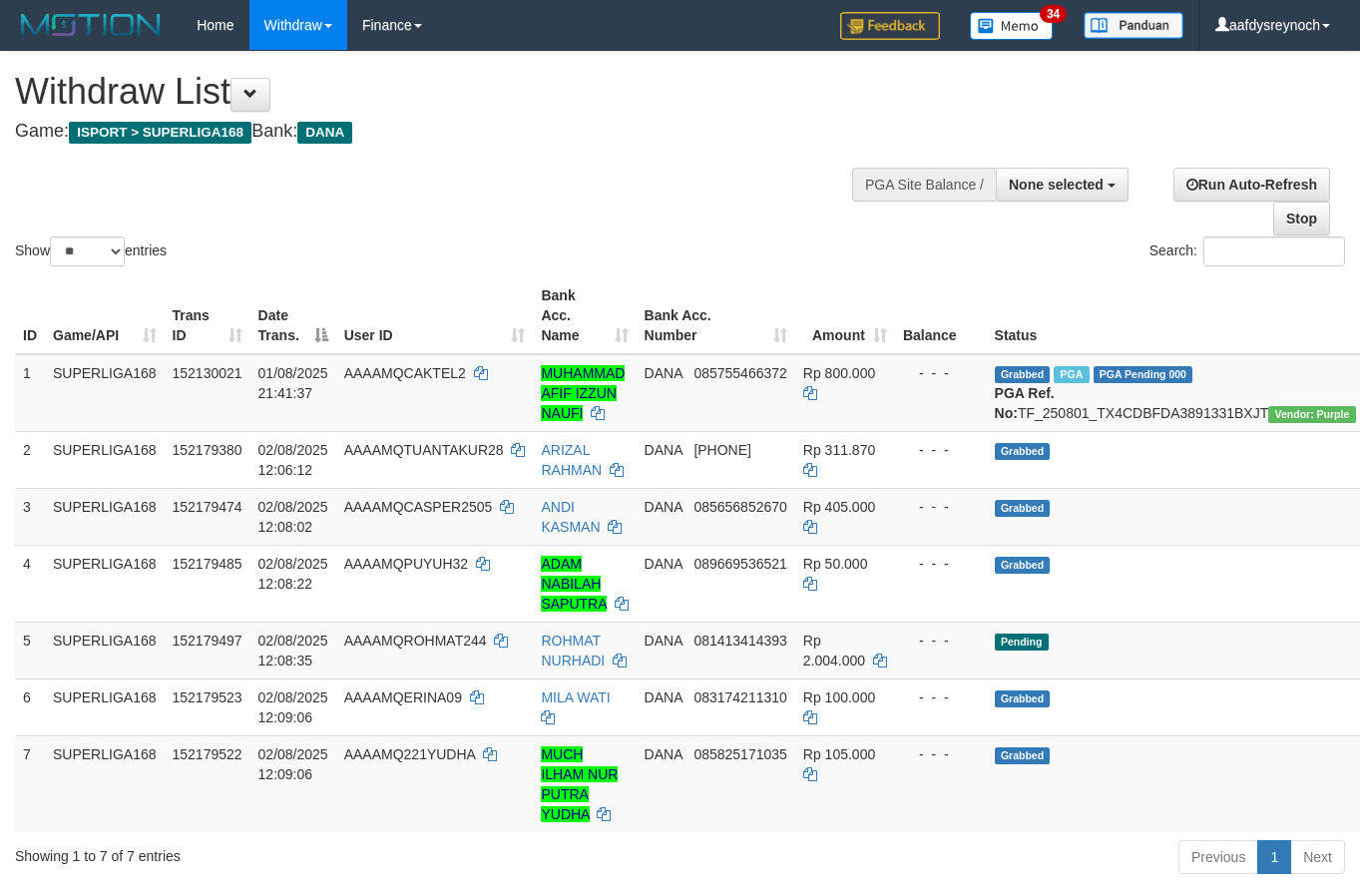 select 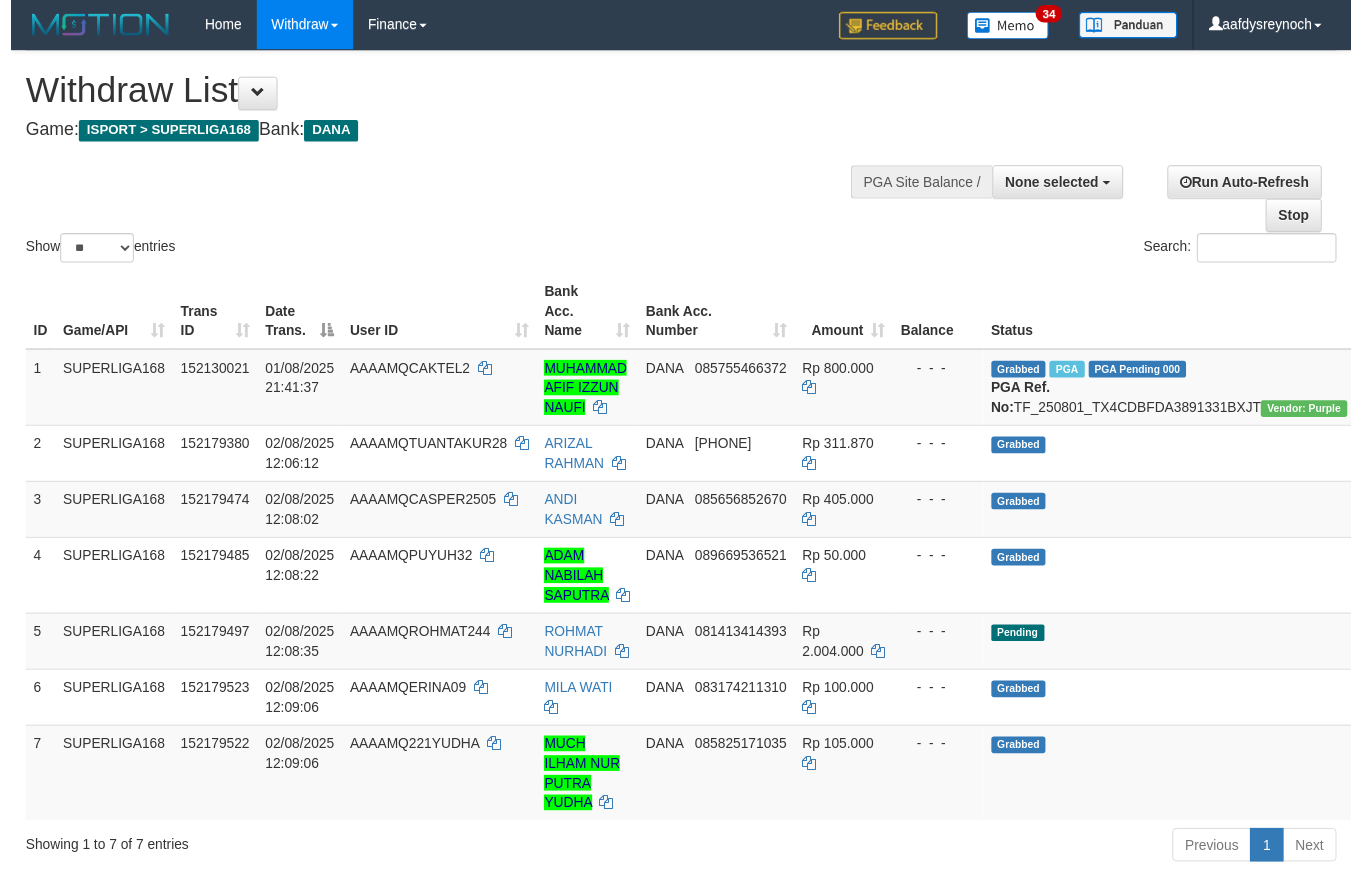 scroll, scrollTop: 0, scrollLeft: 0, axis: both 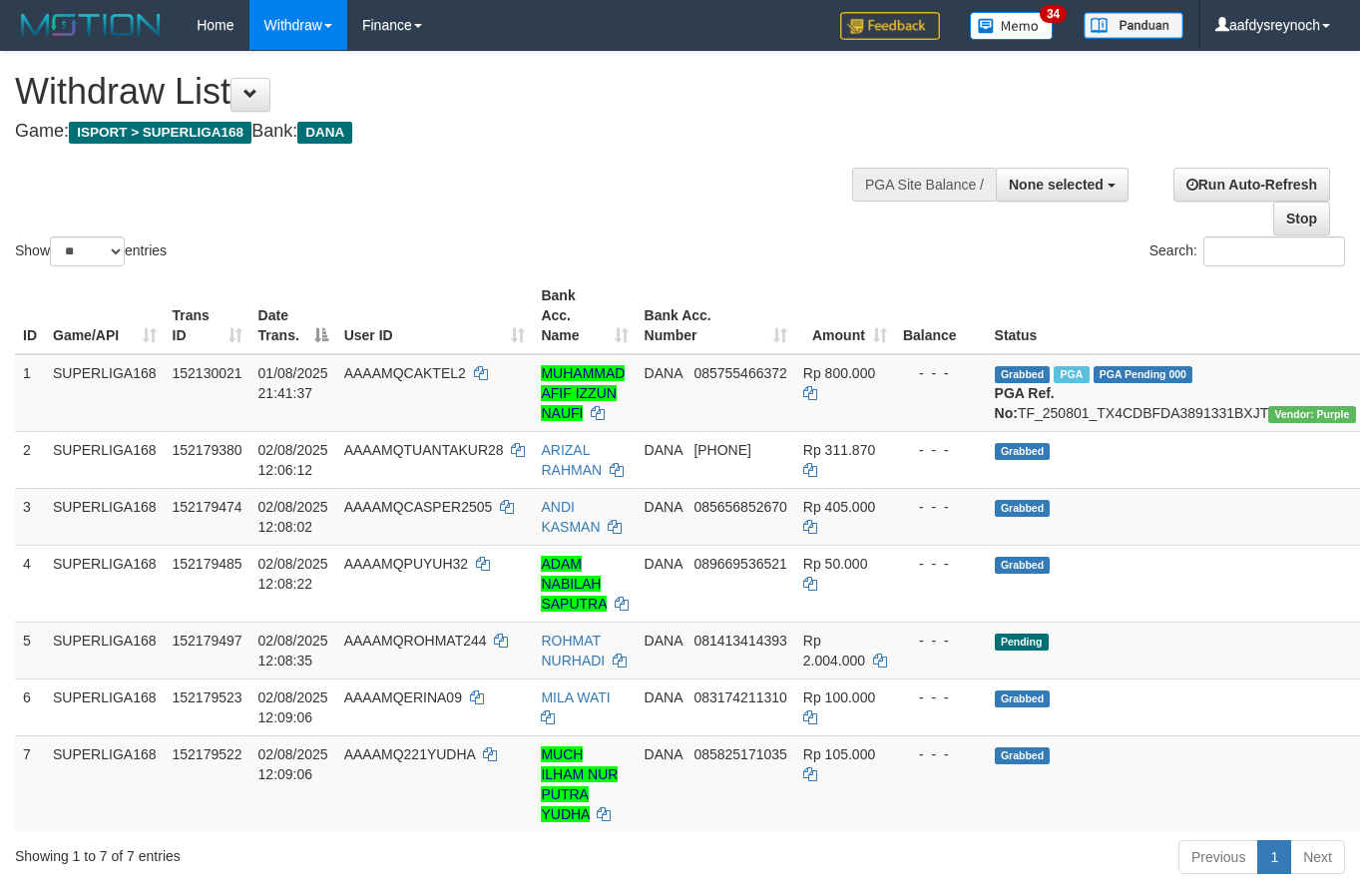 select 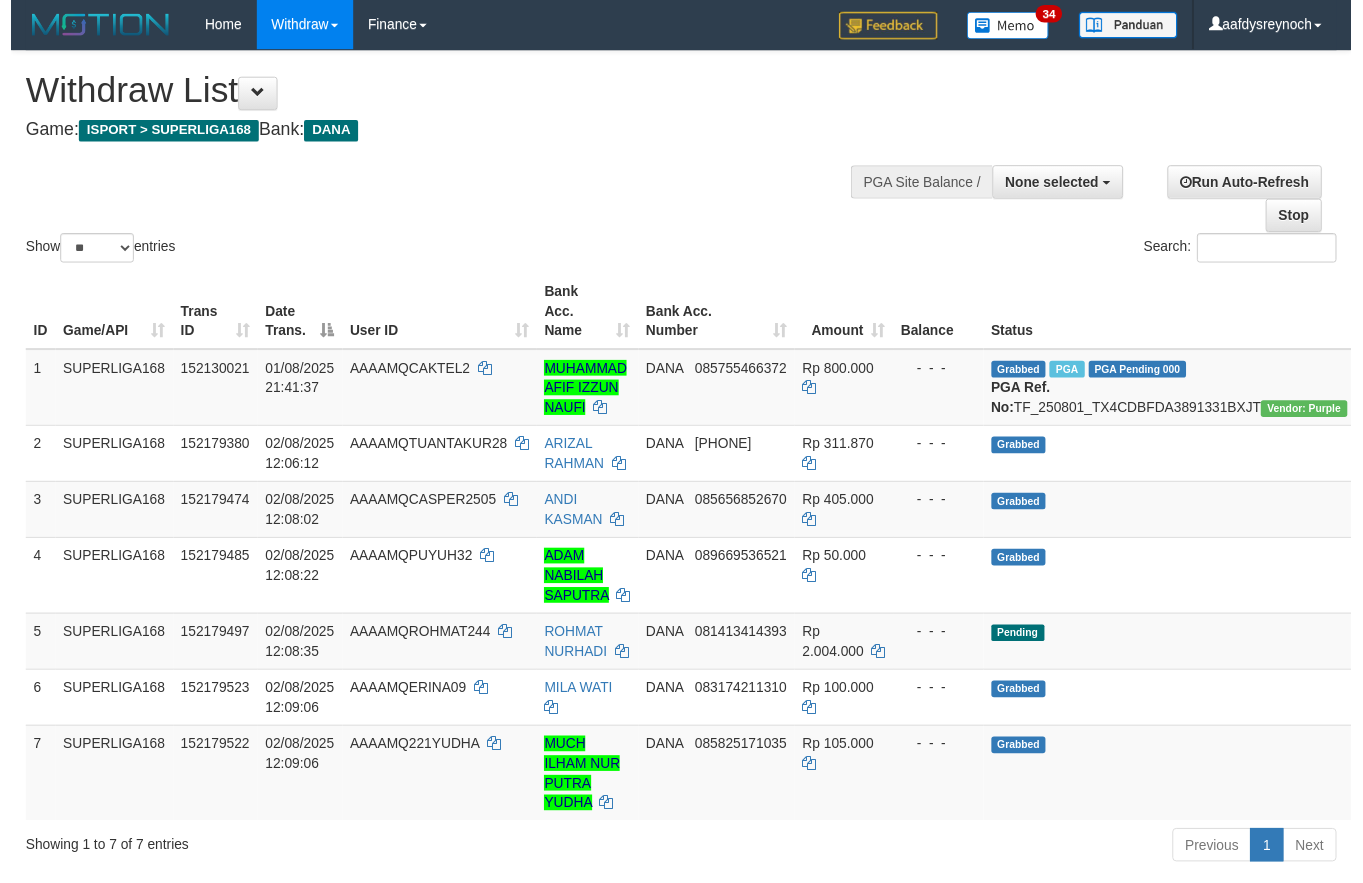 scroll, scrollTop: 0, scrollLeft: 0, axis: both 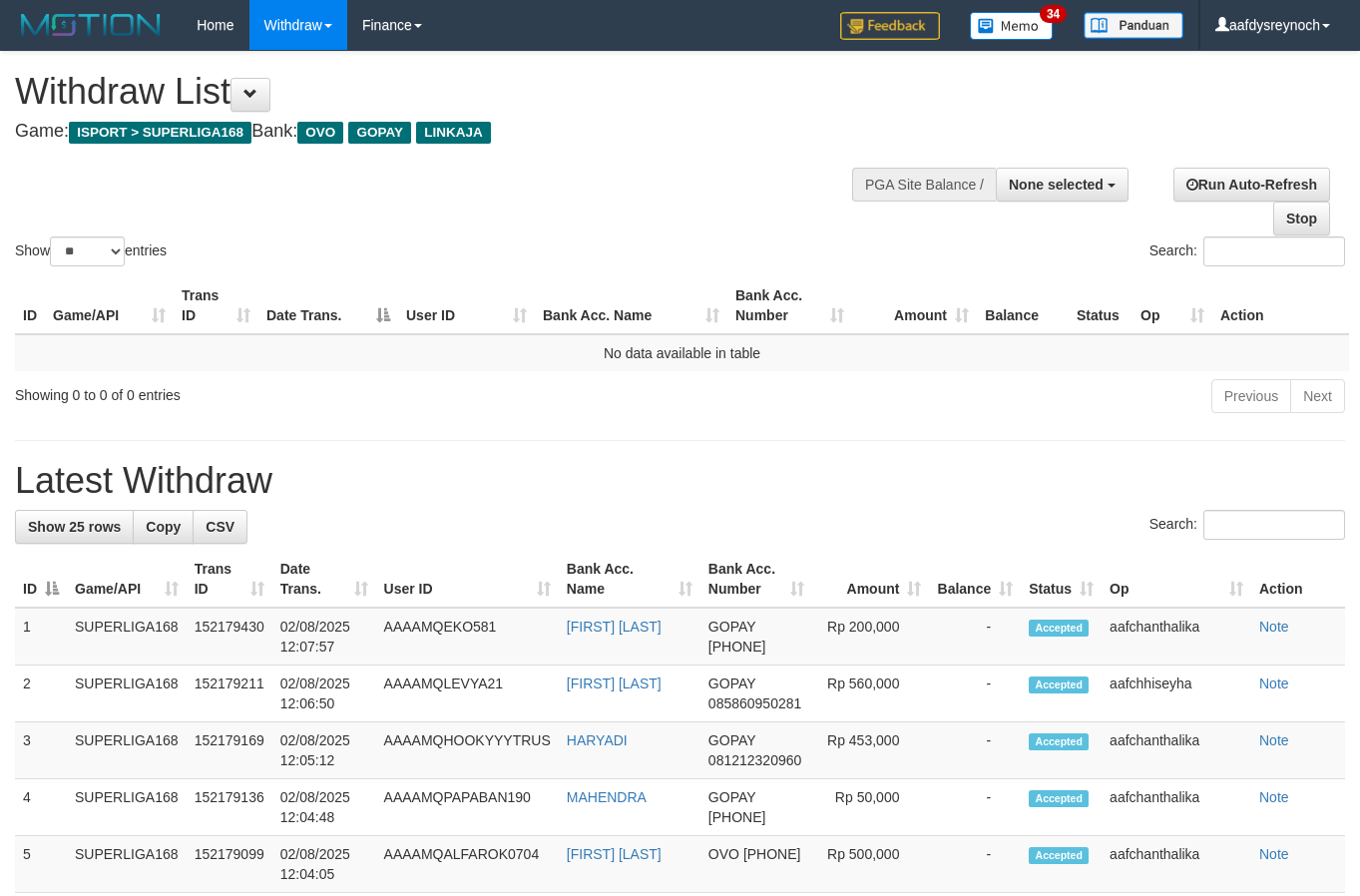 select 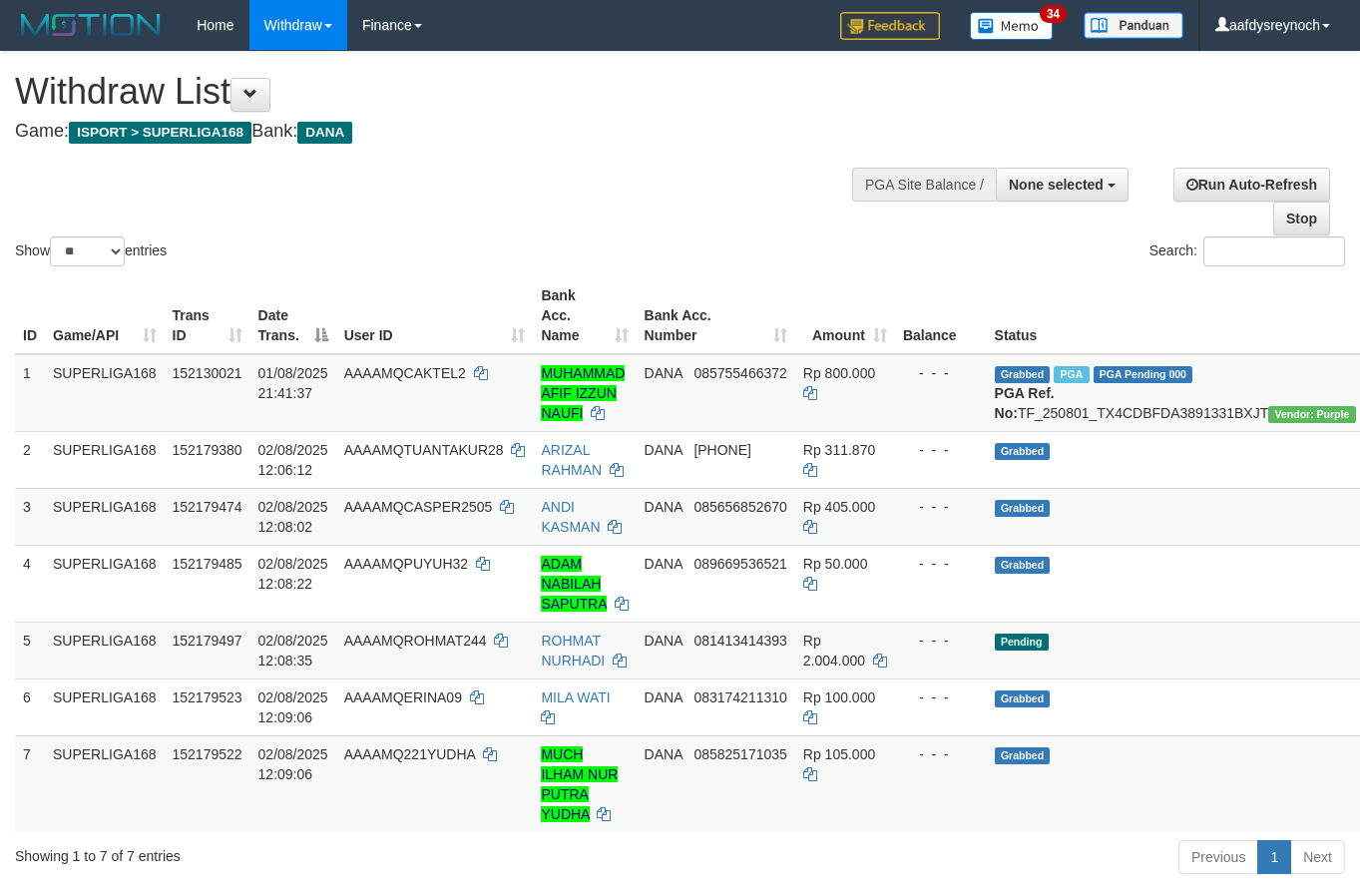 select 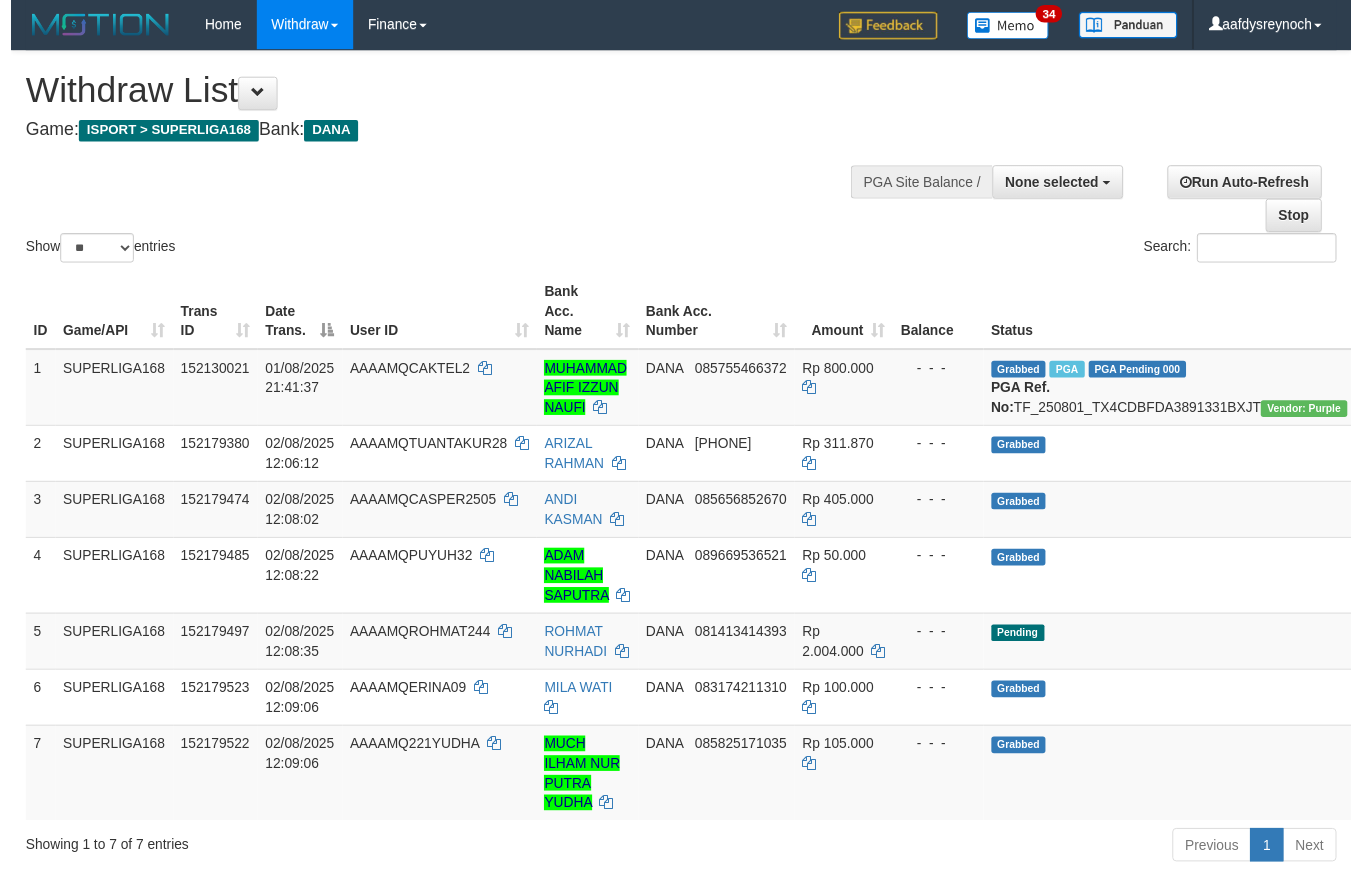 scroll, scrollTop: 0, scrollLeft: 0, axis: both 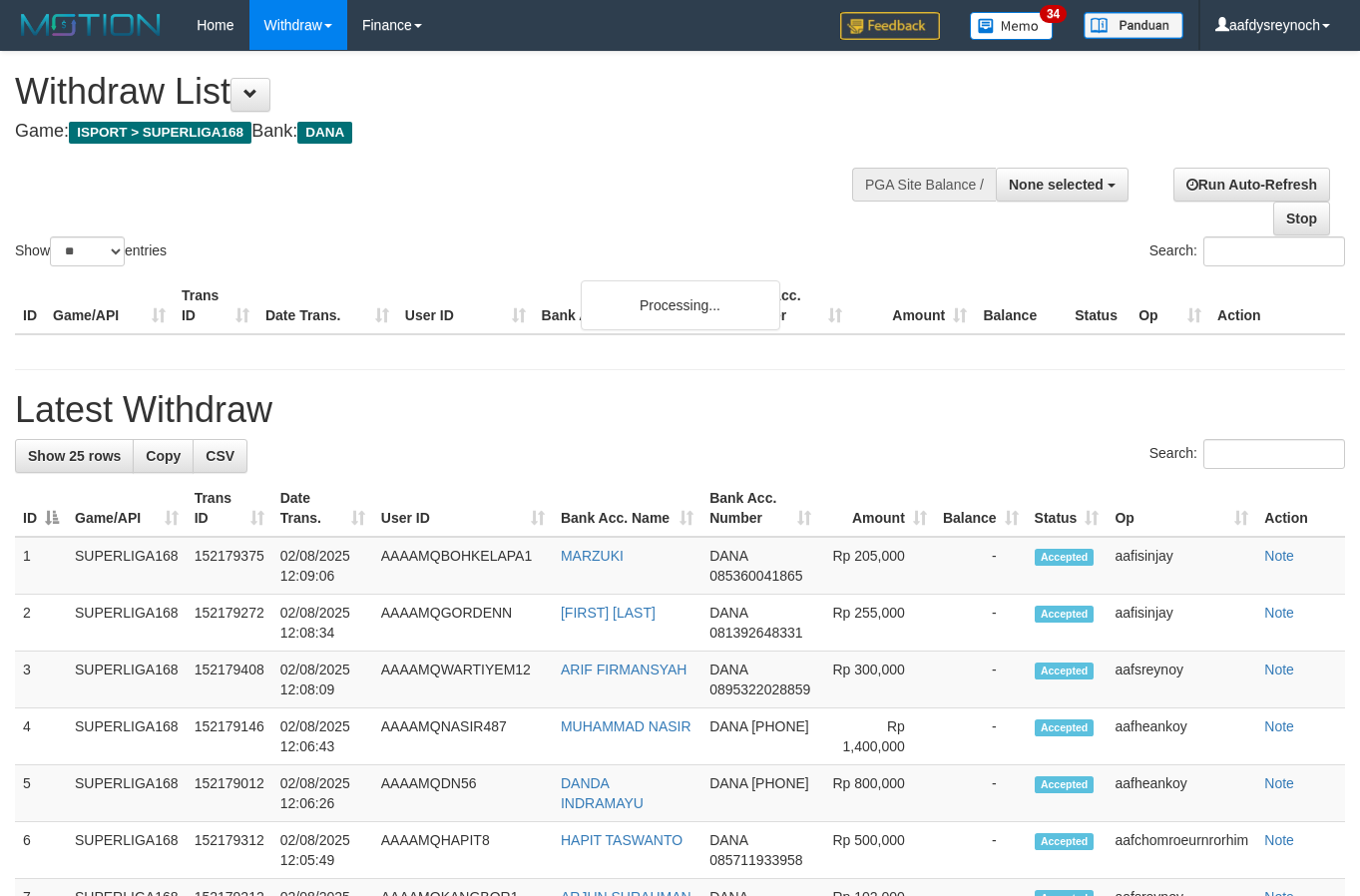 select 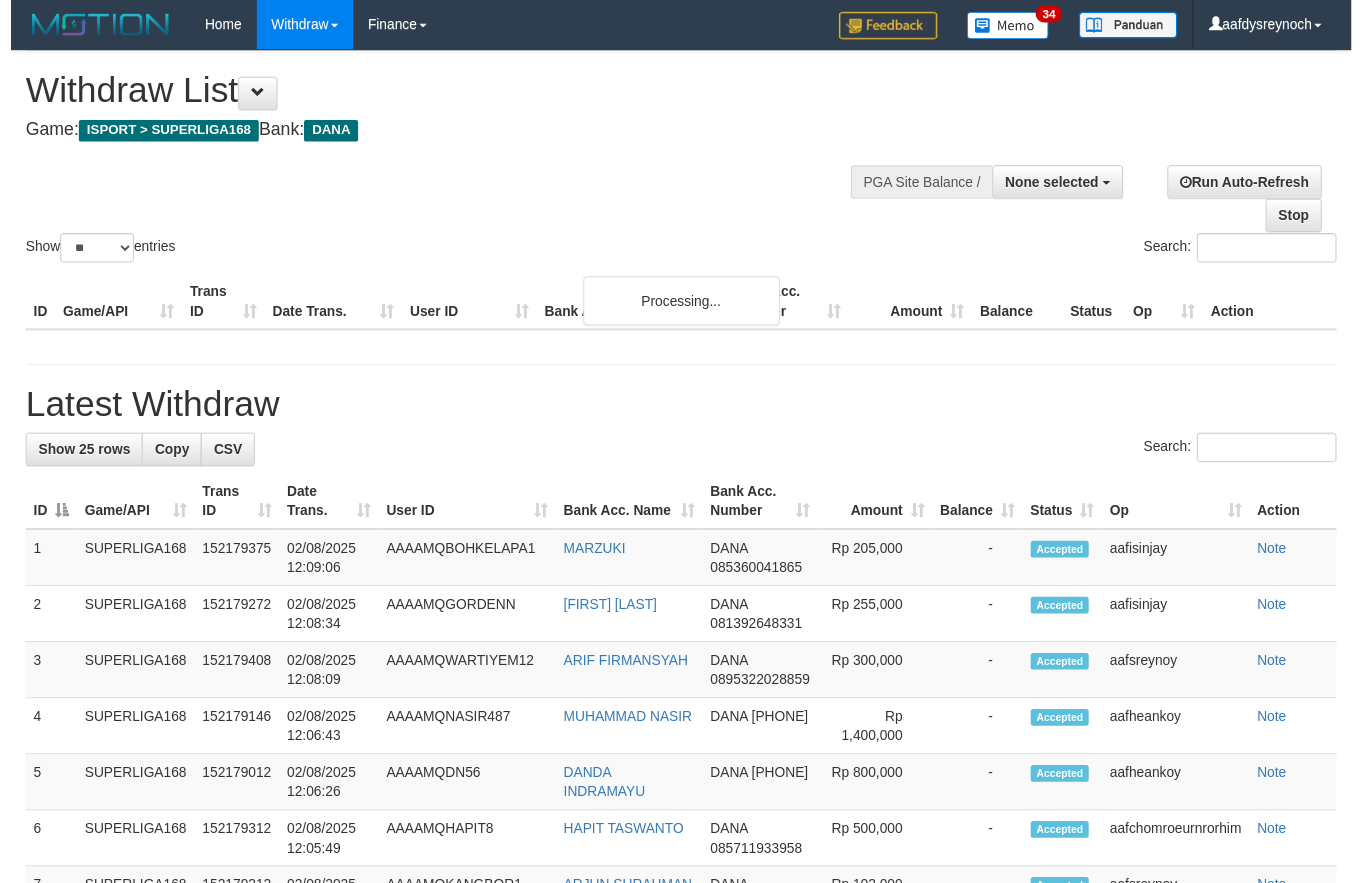 scroll, scrollTop: 0, scrollLeft: 0, axis: both 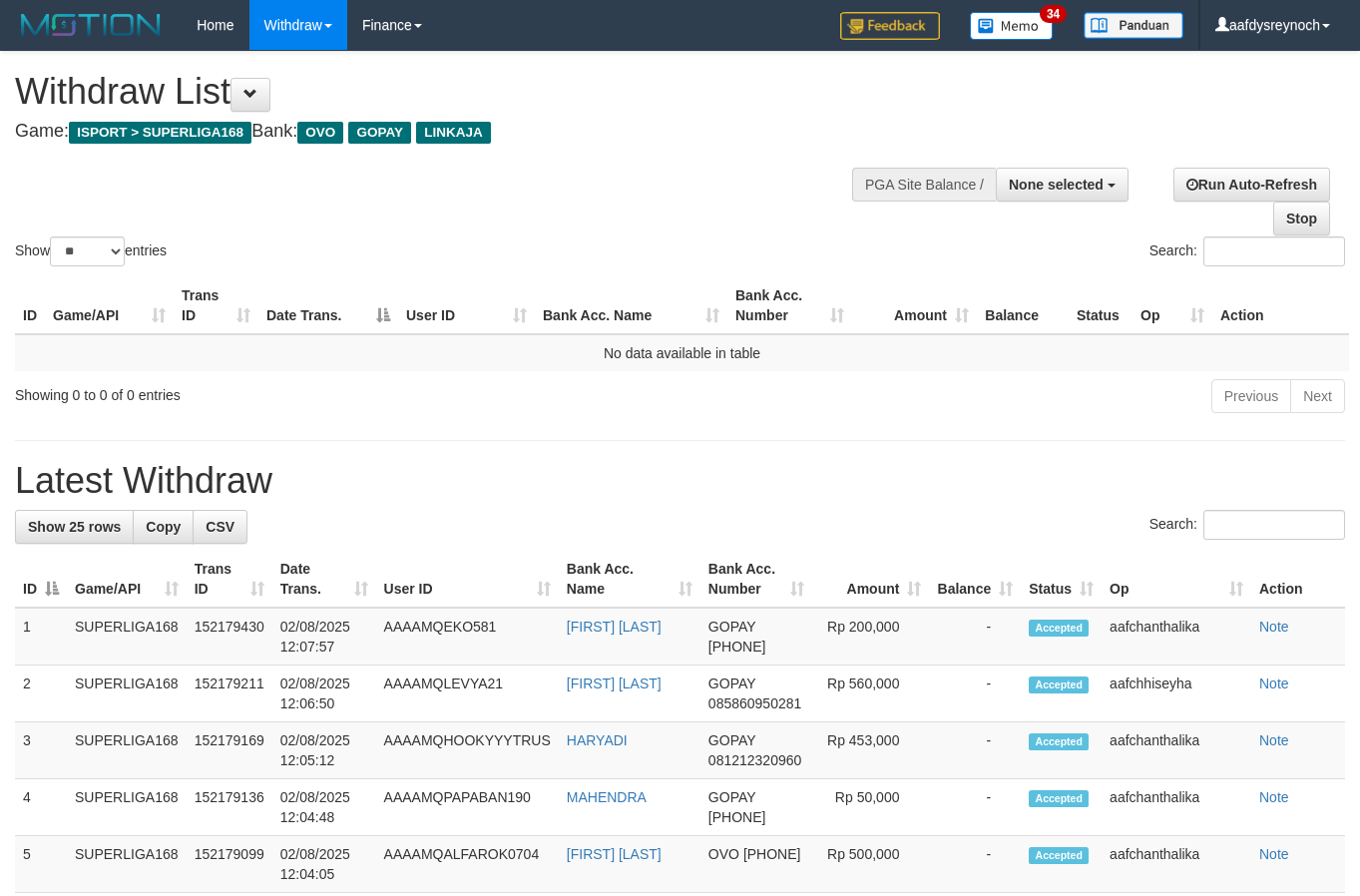 select 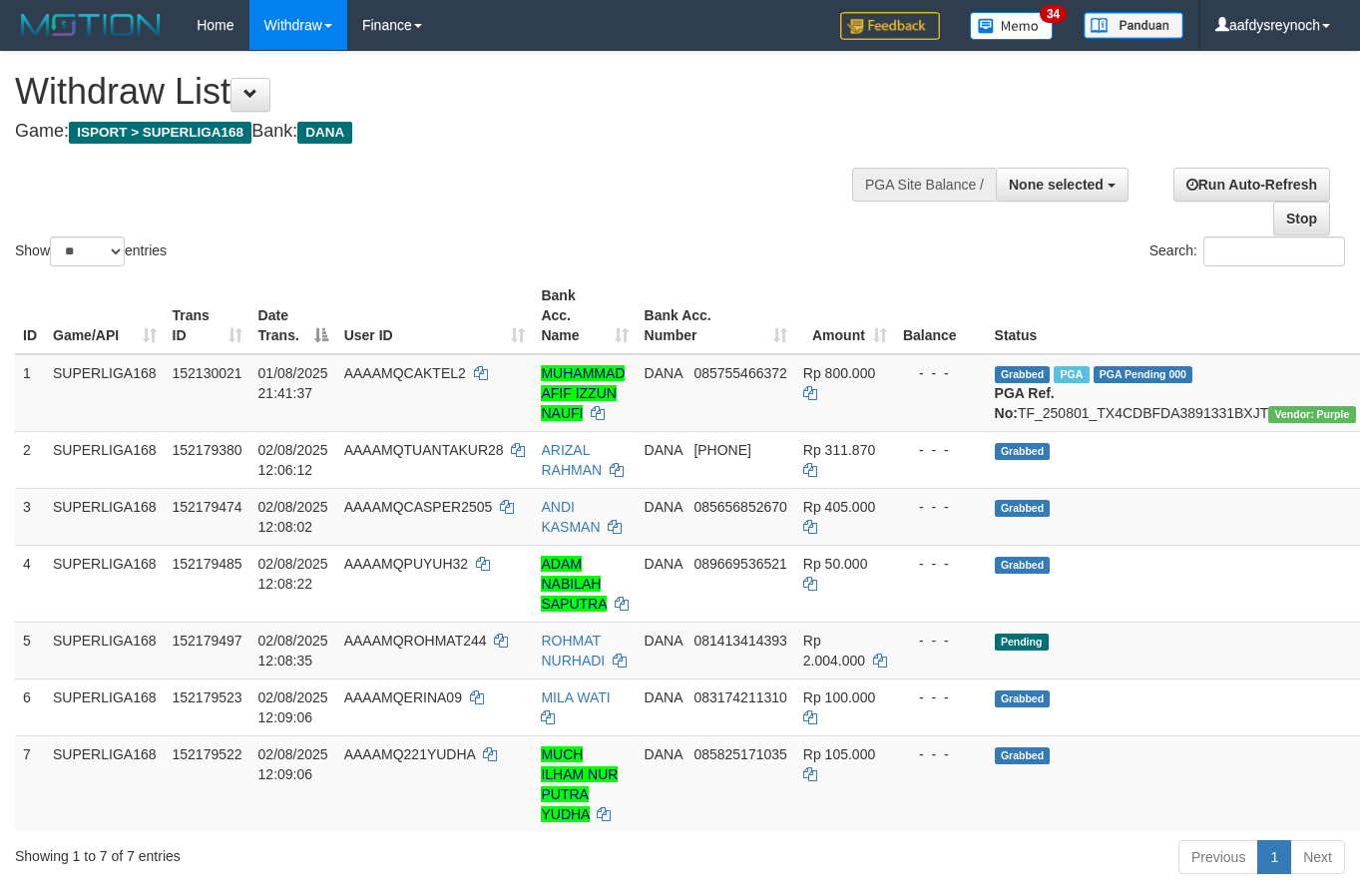 select 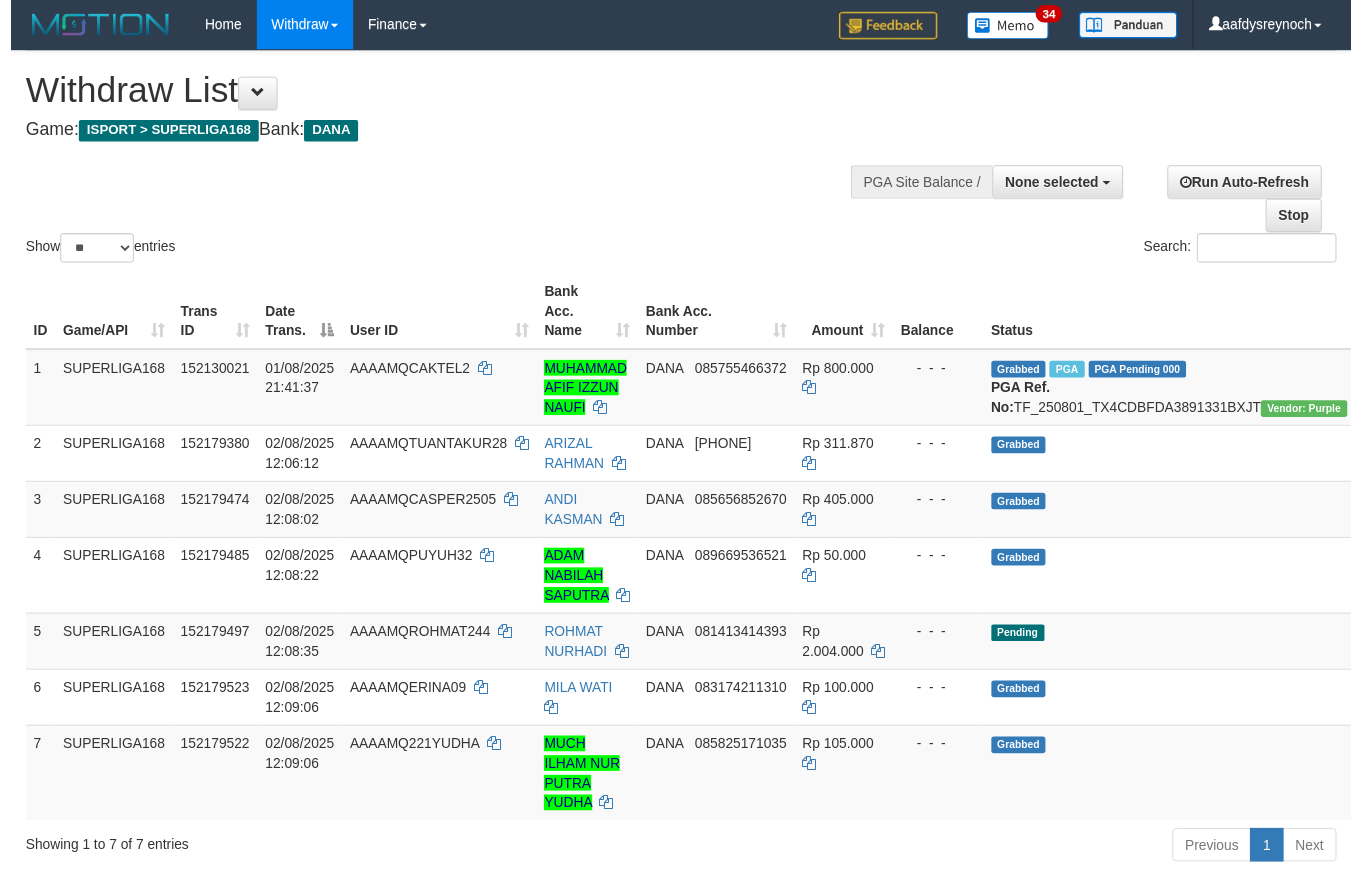 scroll, scrollTop: 0, scrollLeft: 0, axis: both 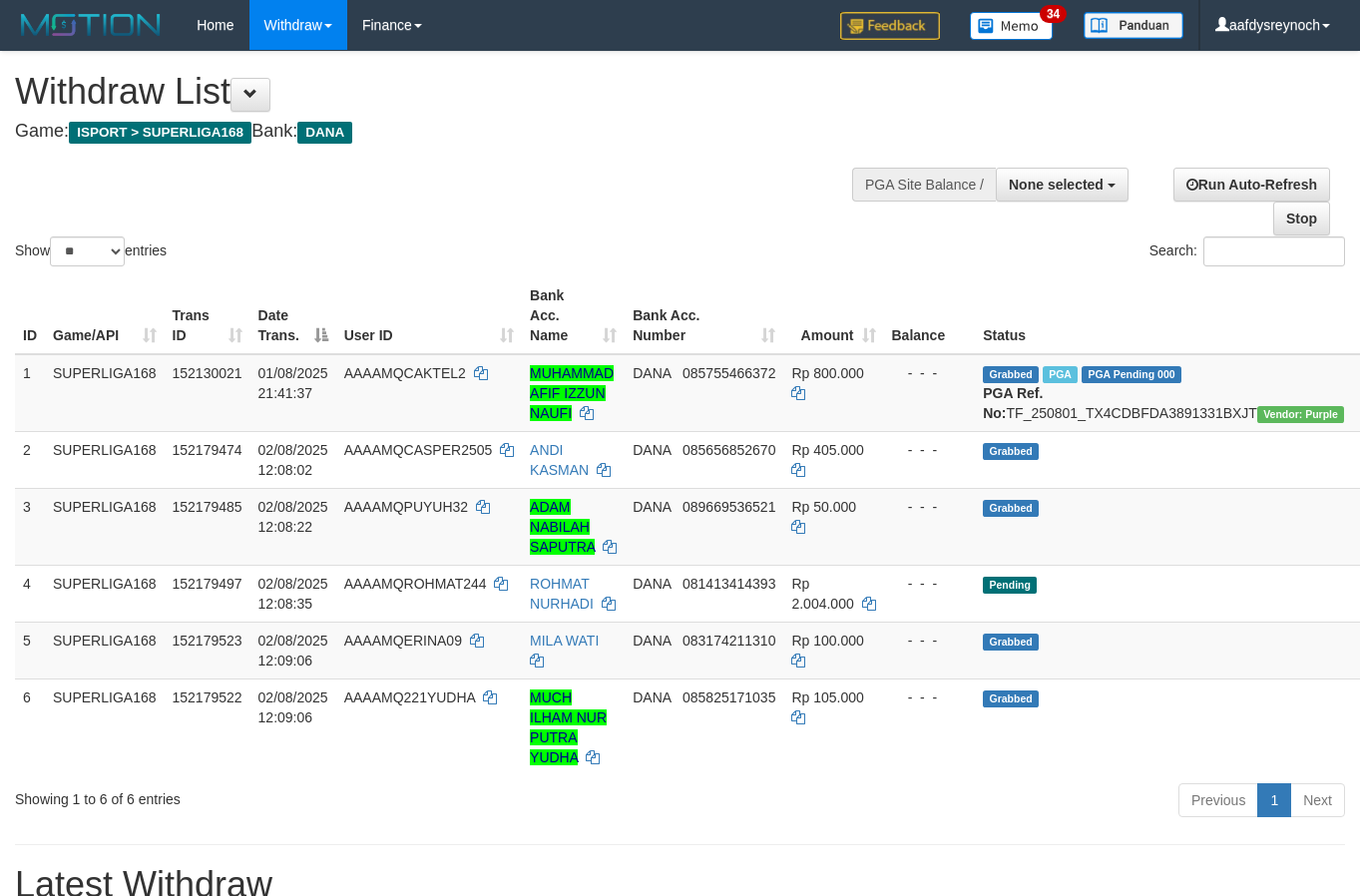 select 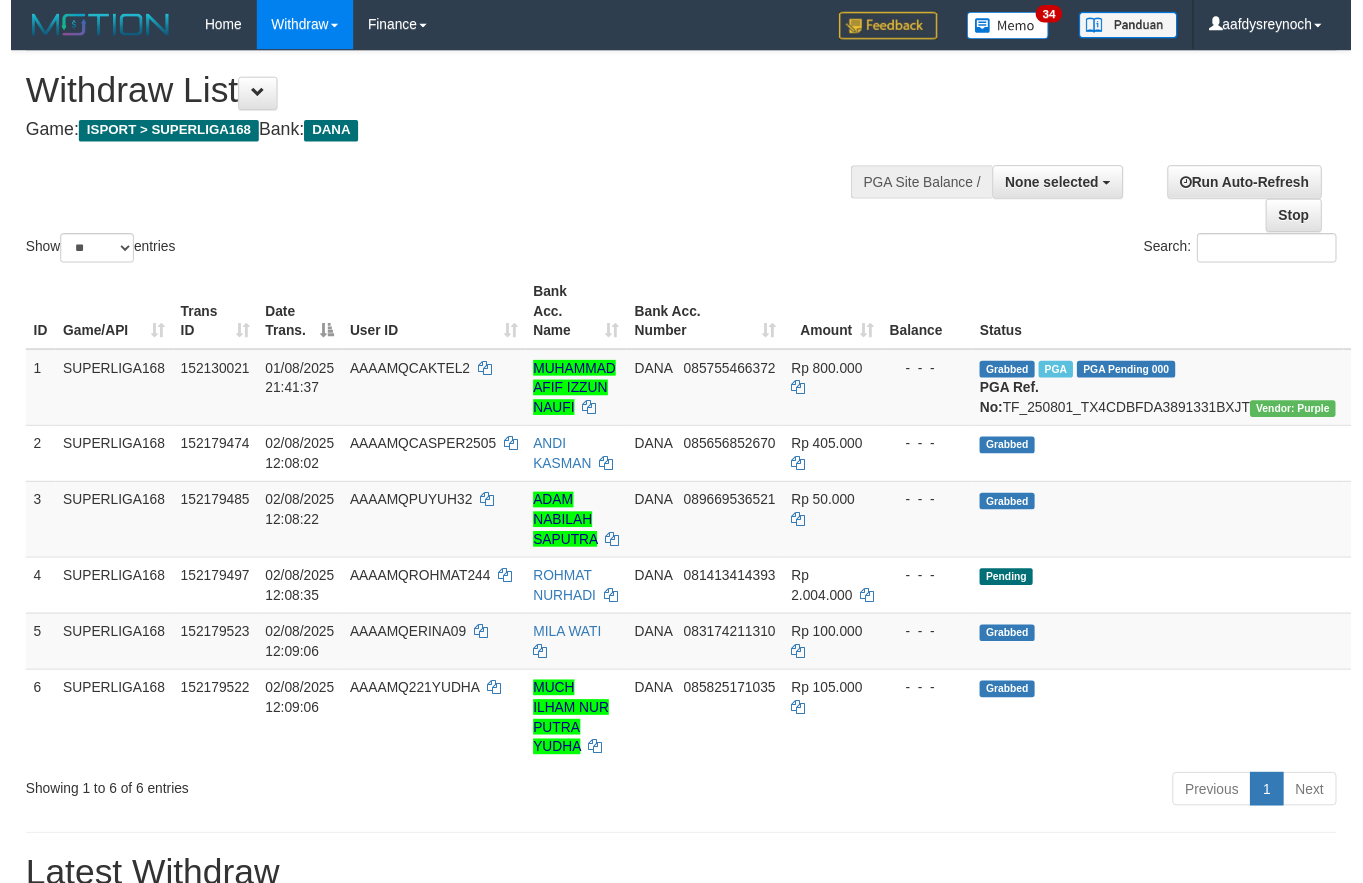 scroll, scrollTop: 0, scrollLeft: 0, axis: both 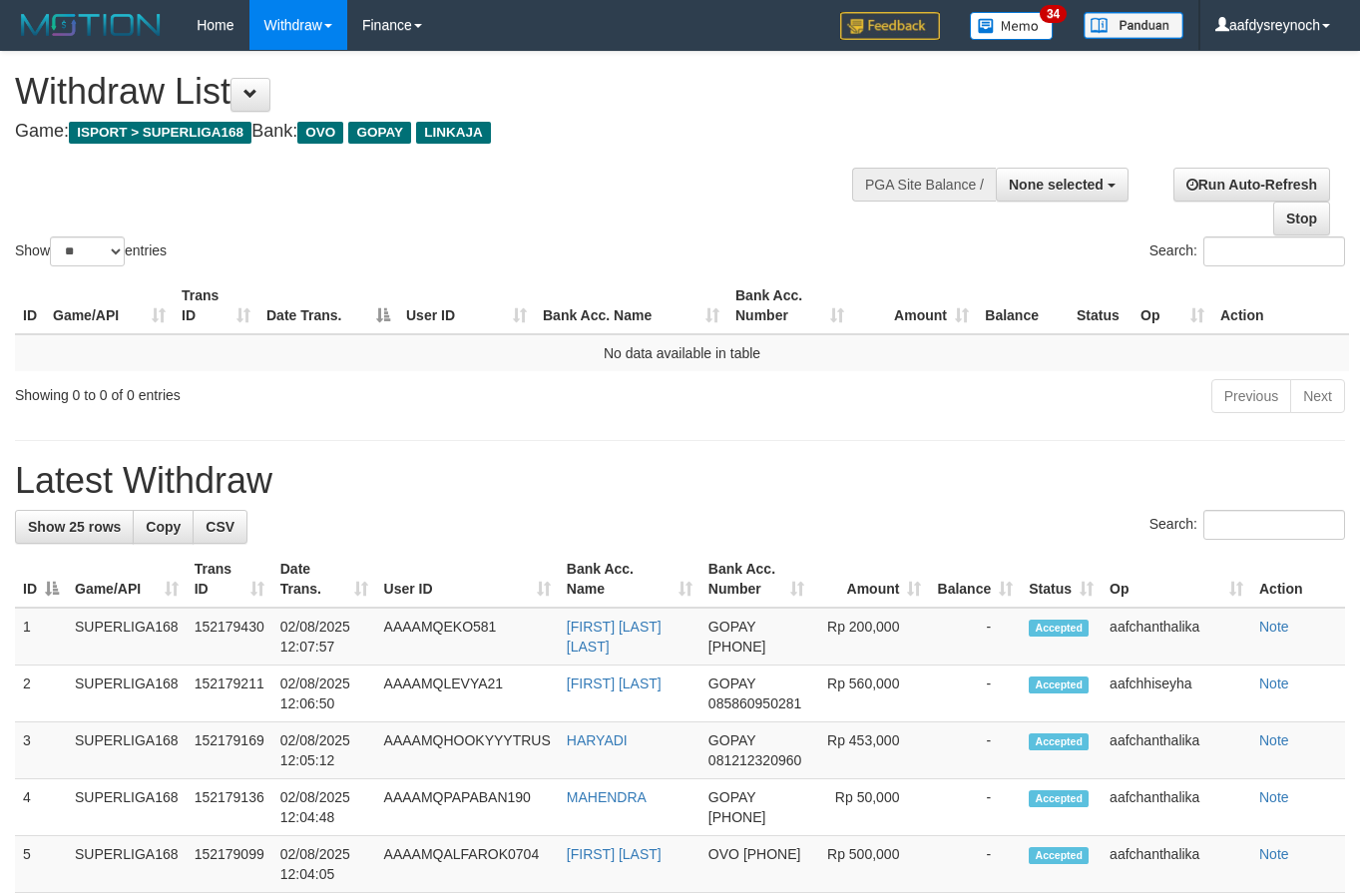 select 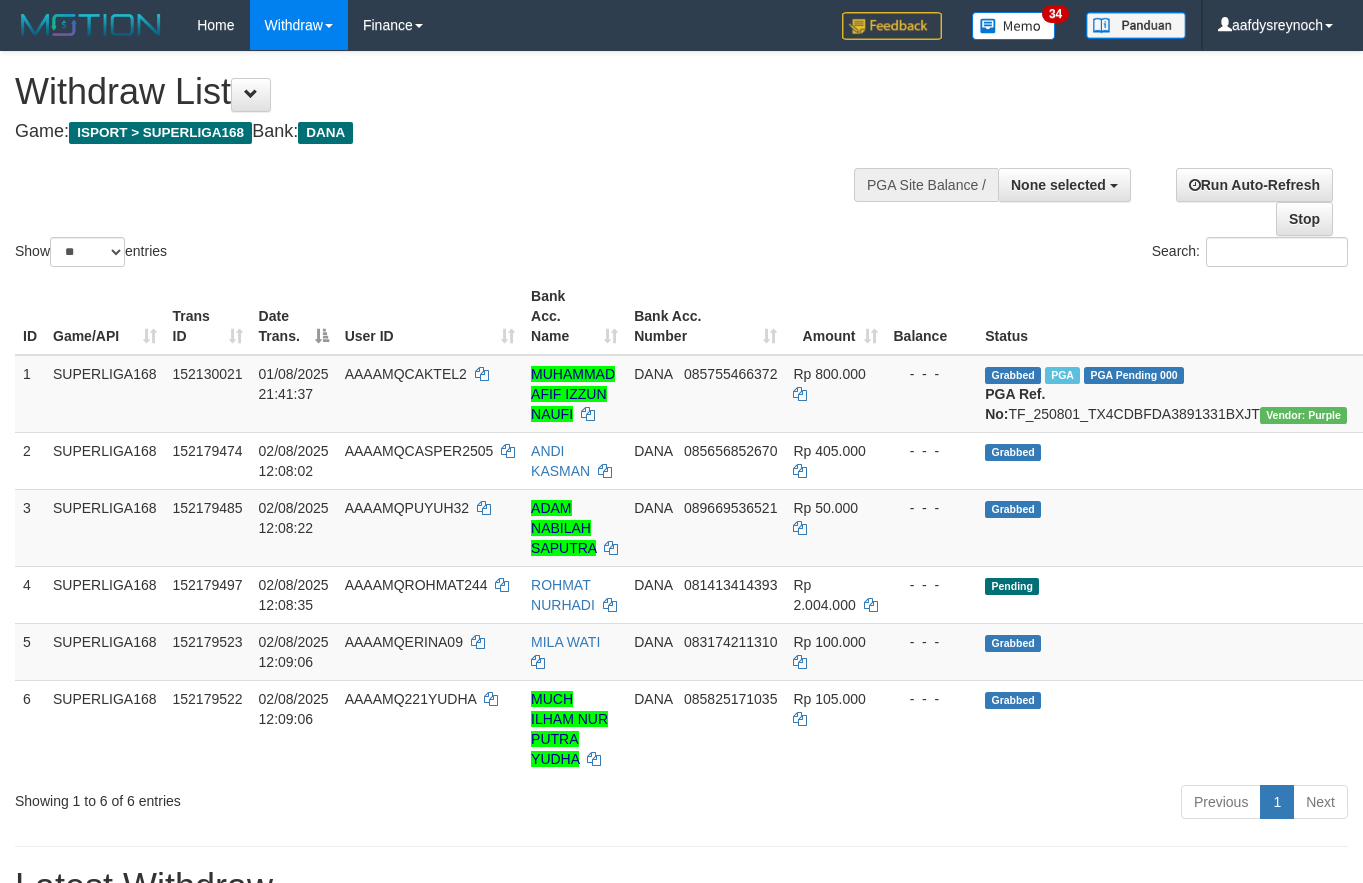 select 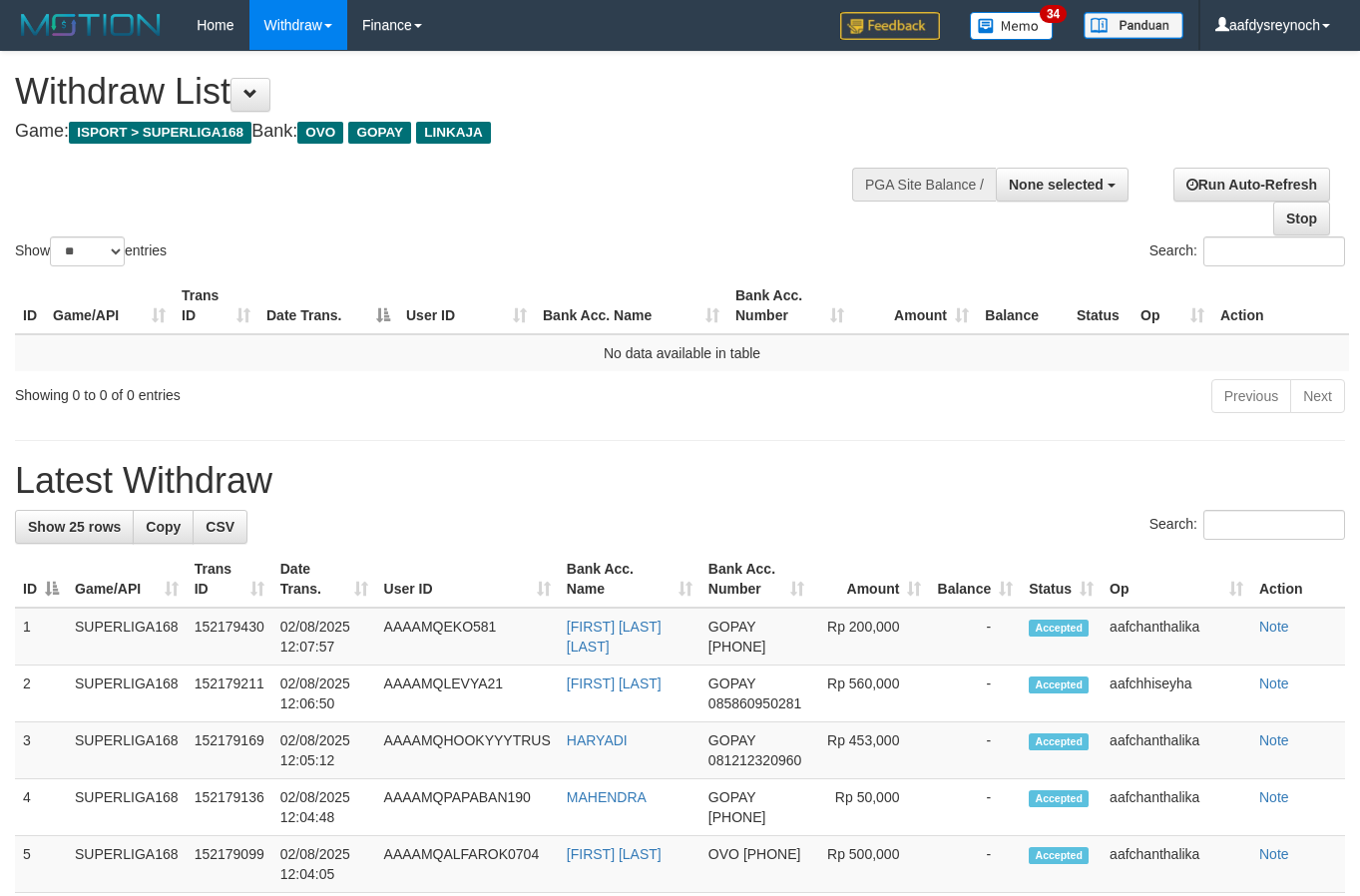 select 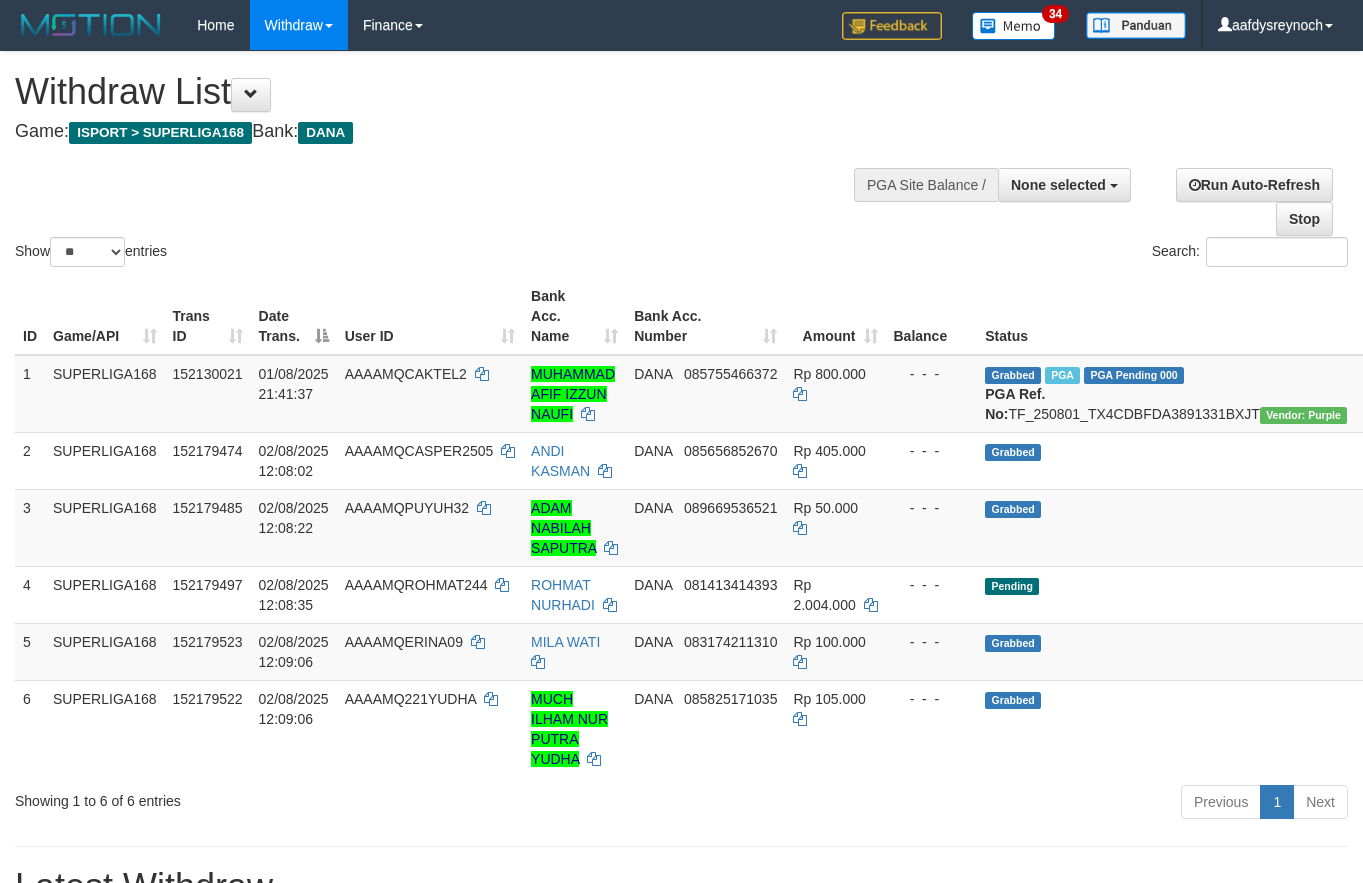 select 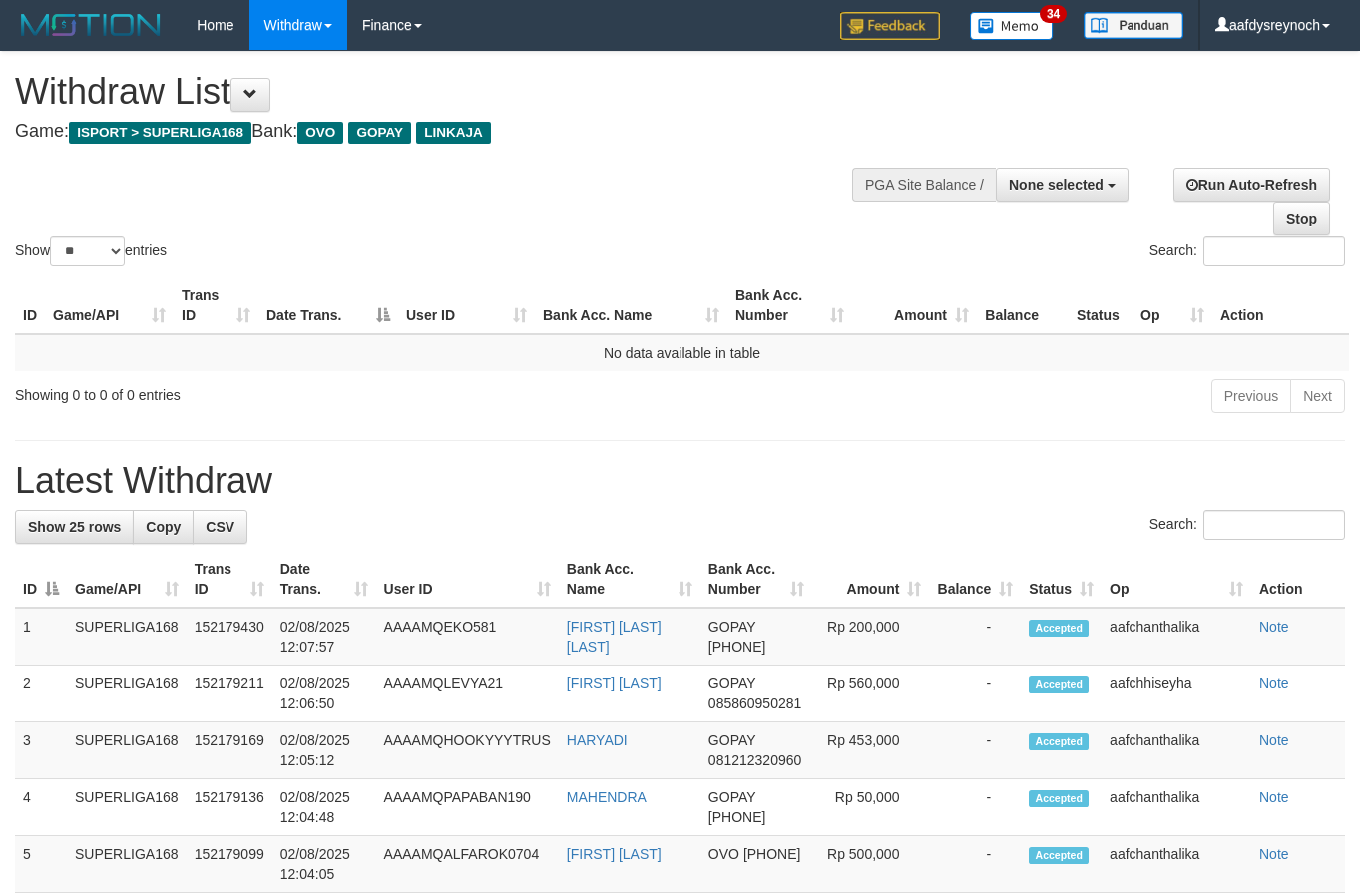 select 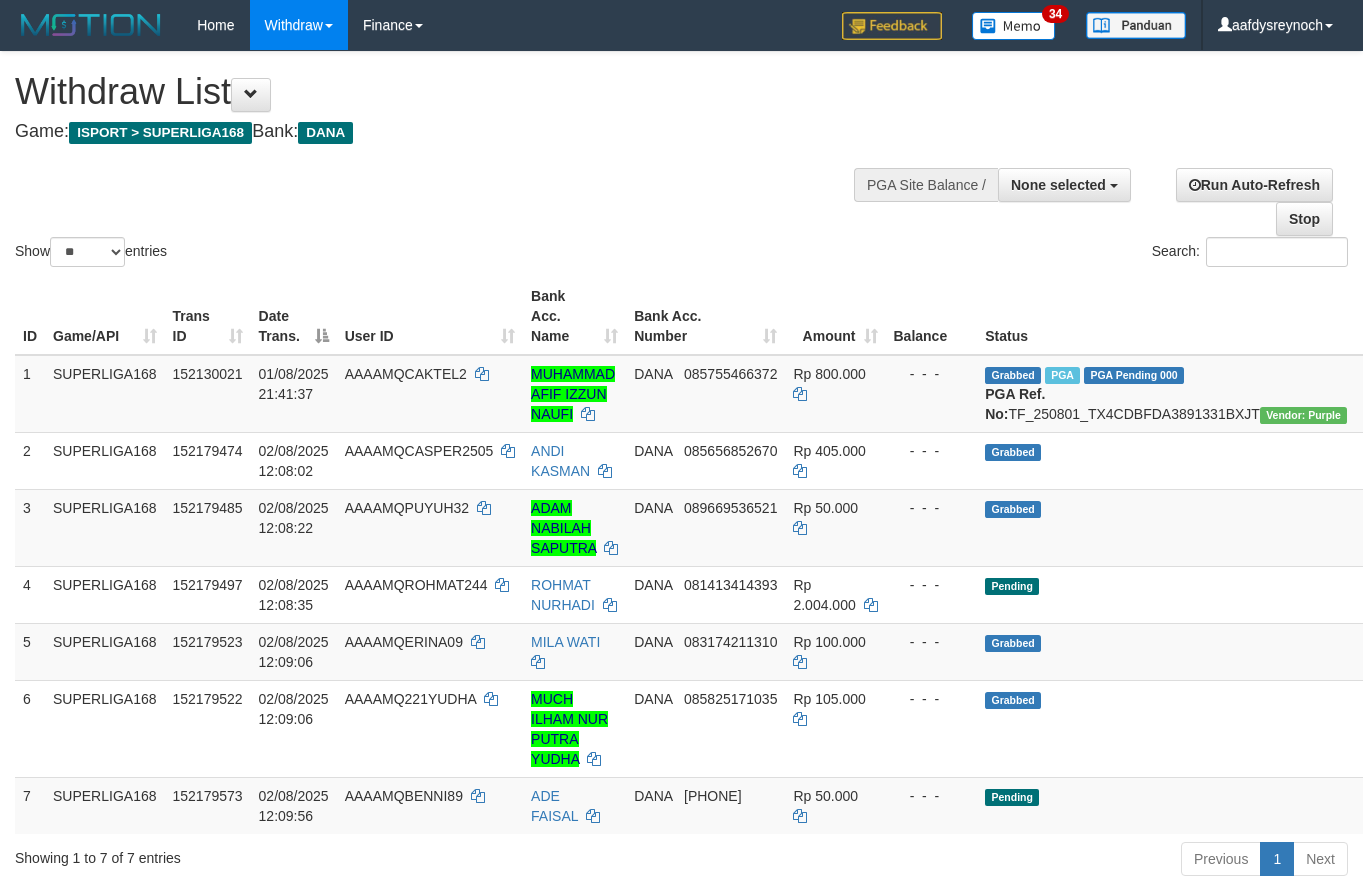 select 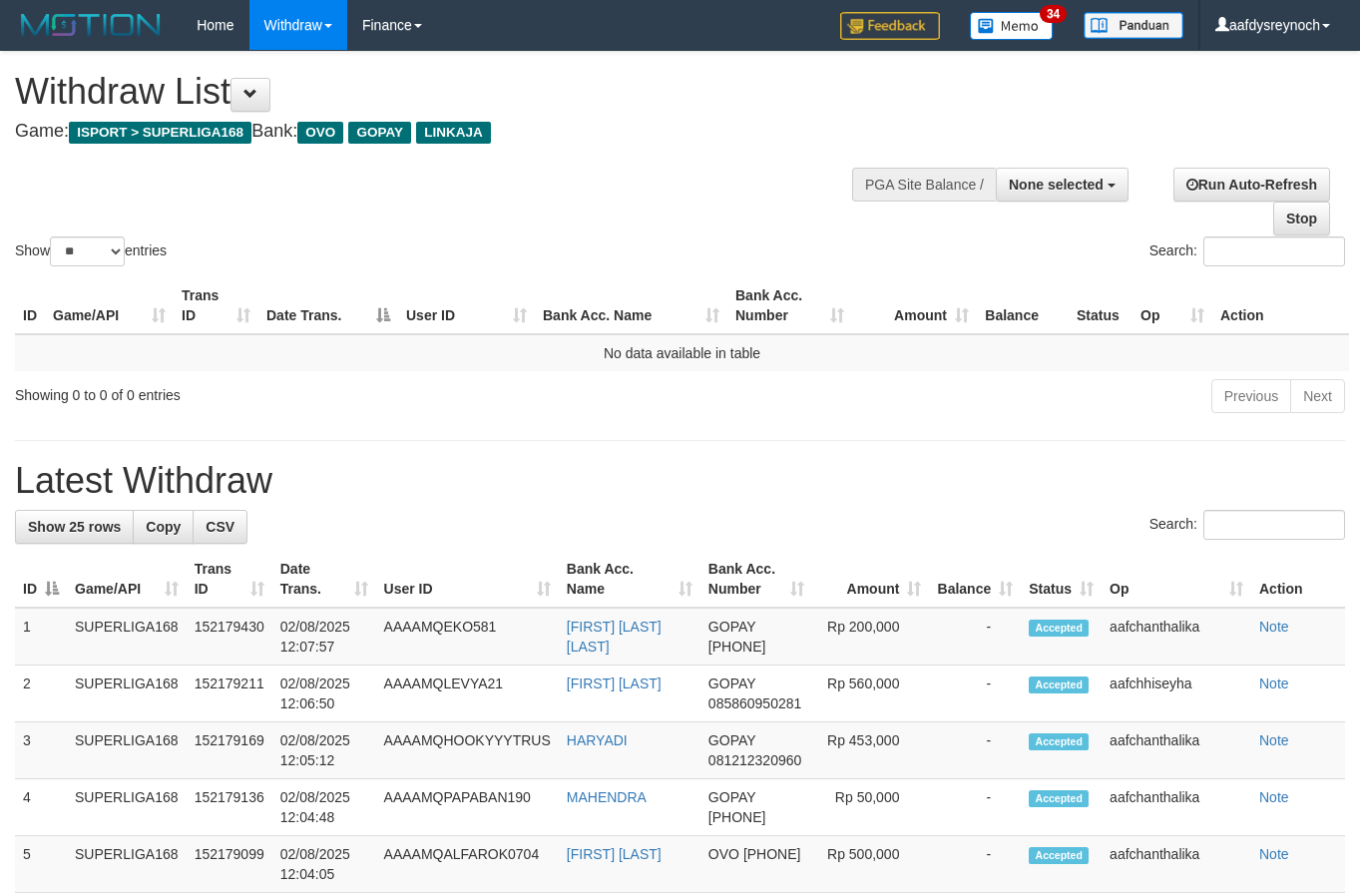 select 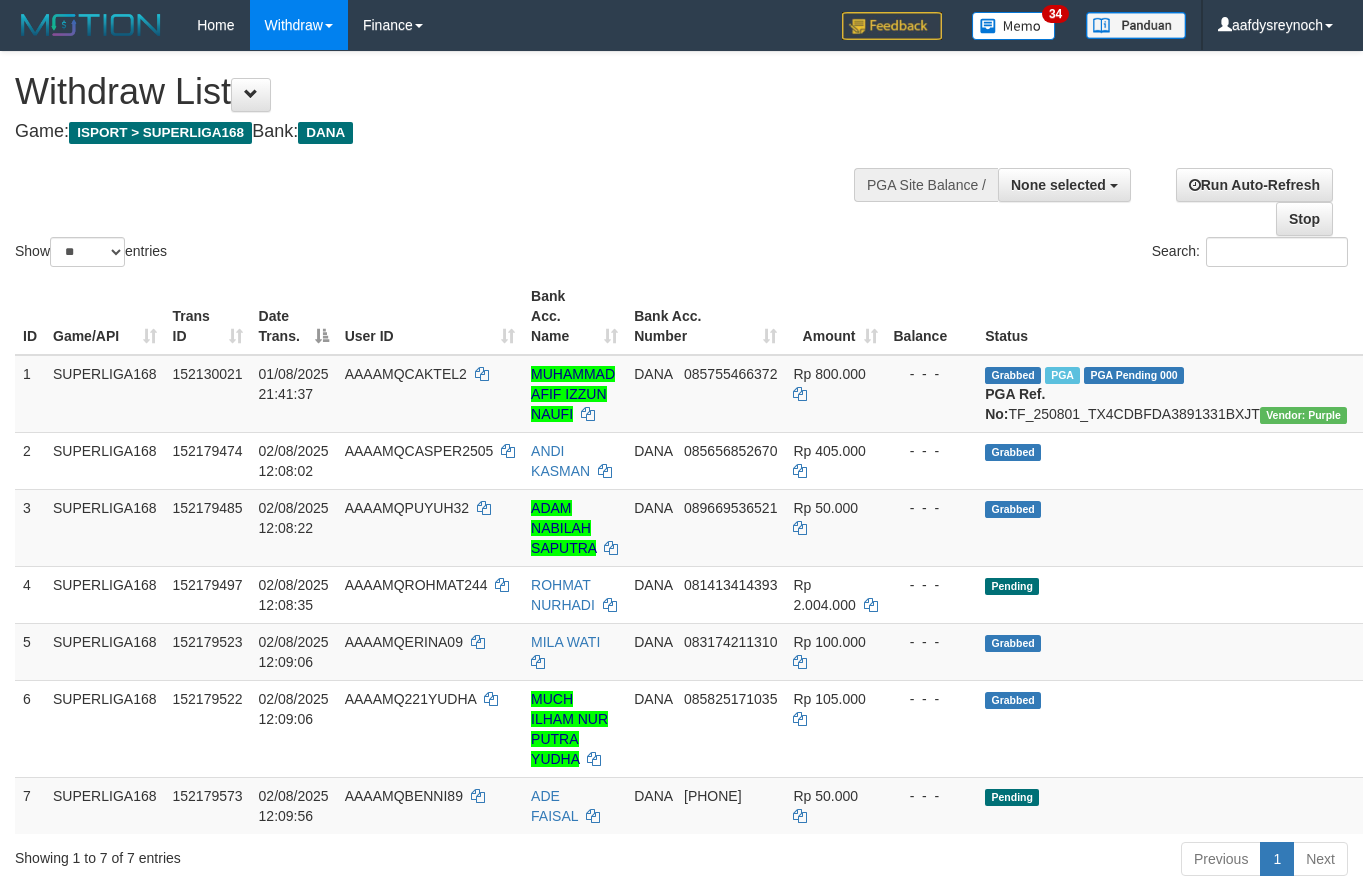 select 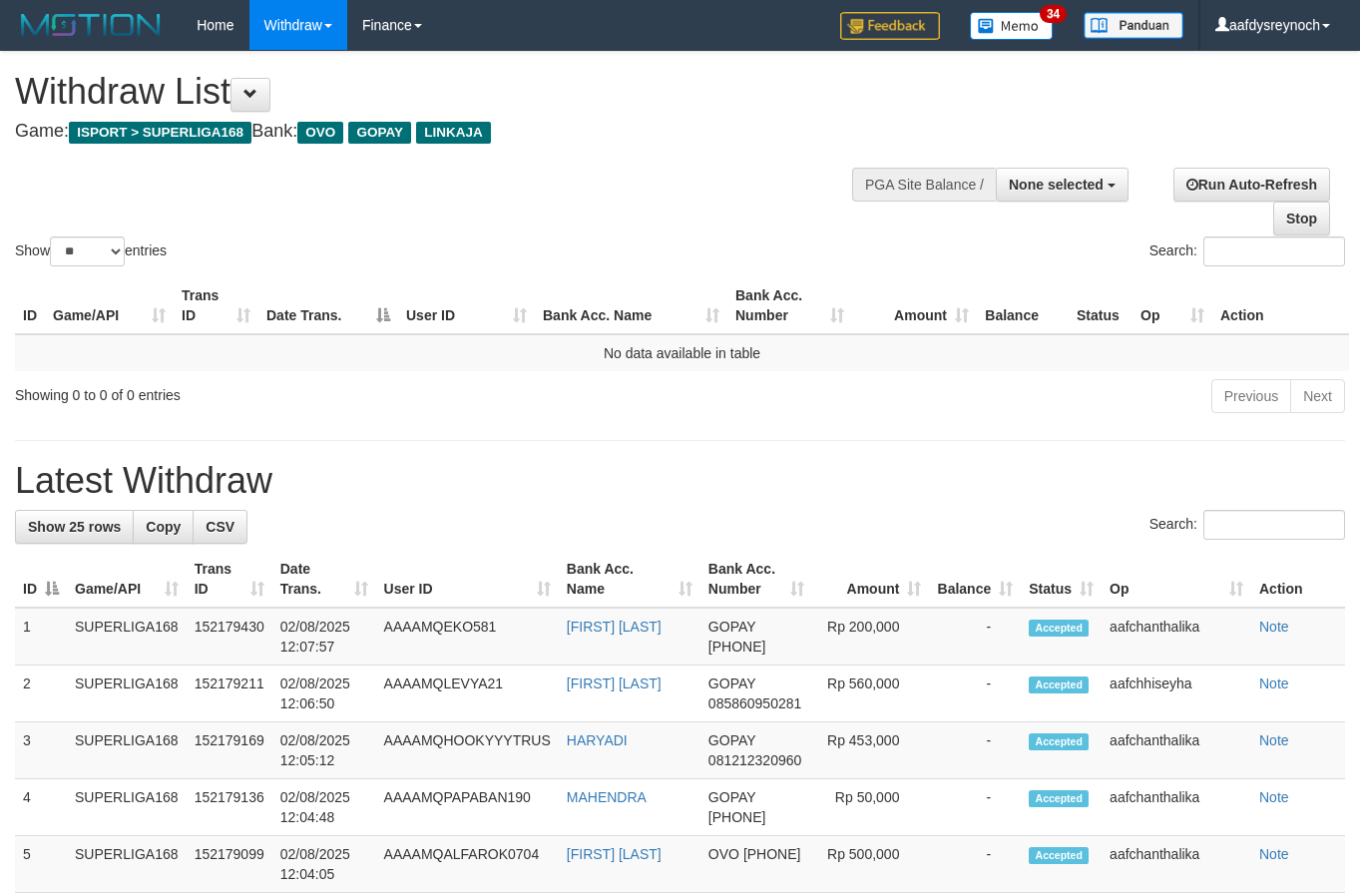select 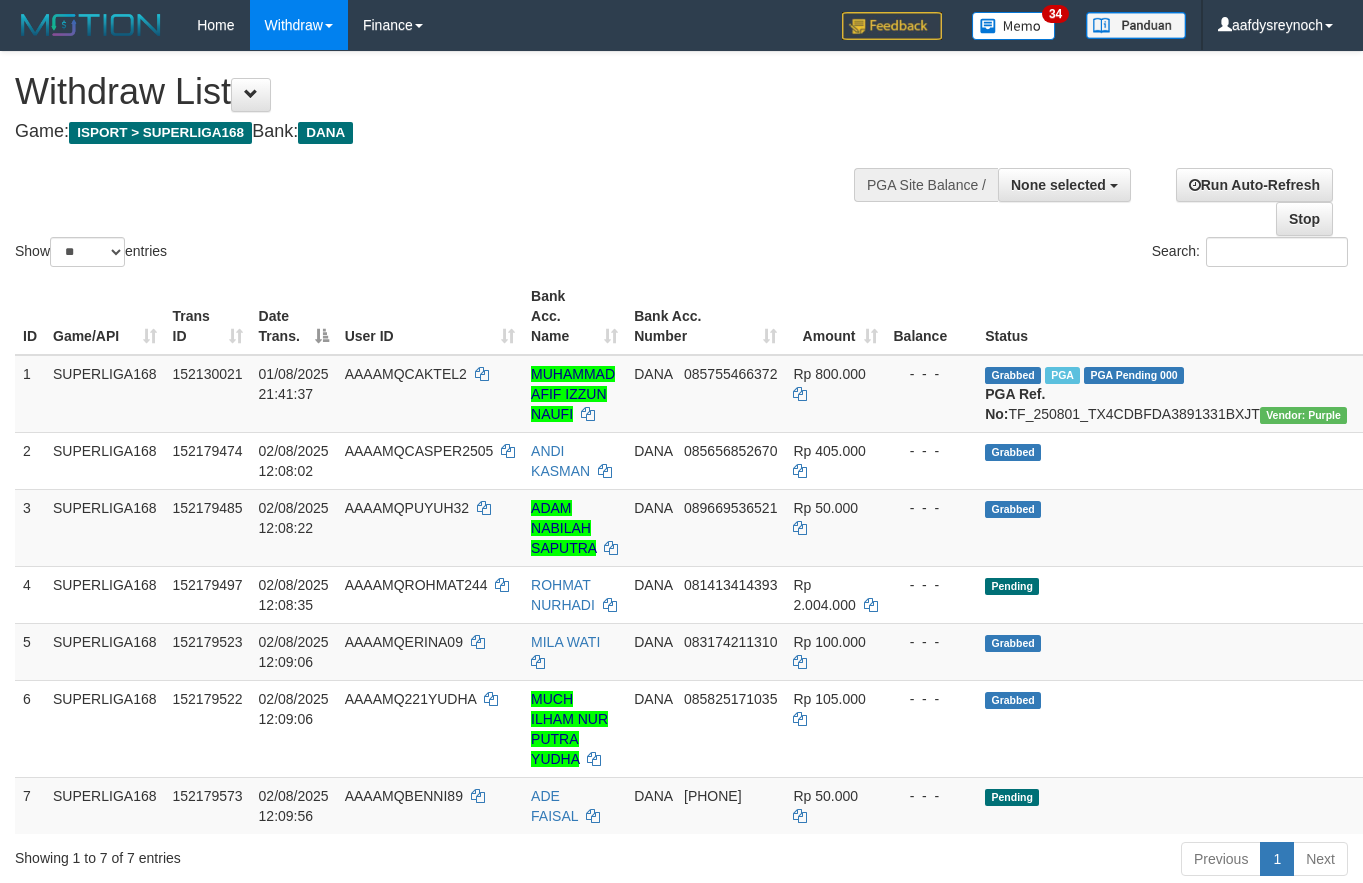 select 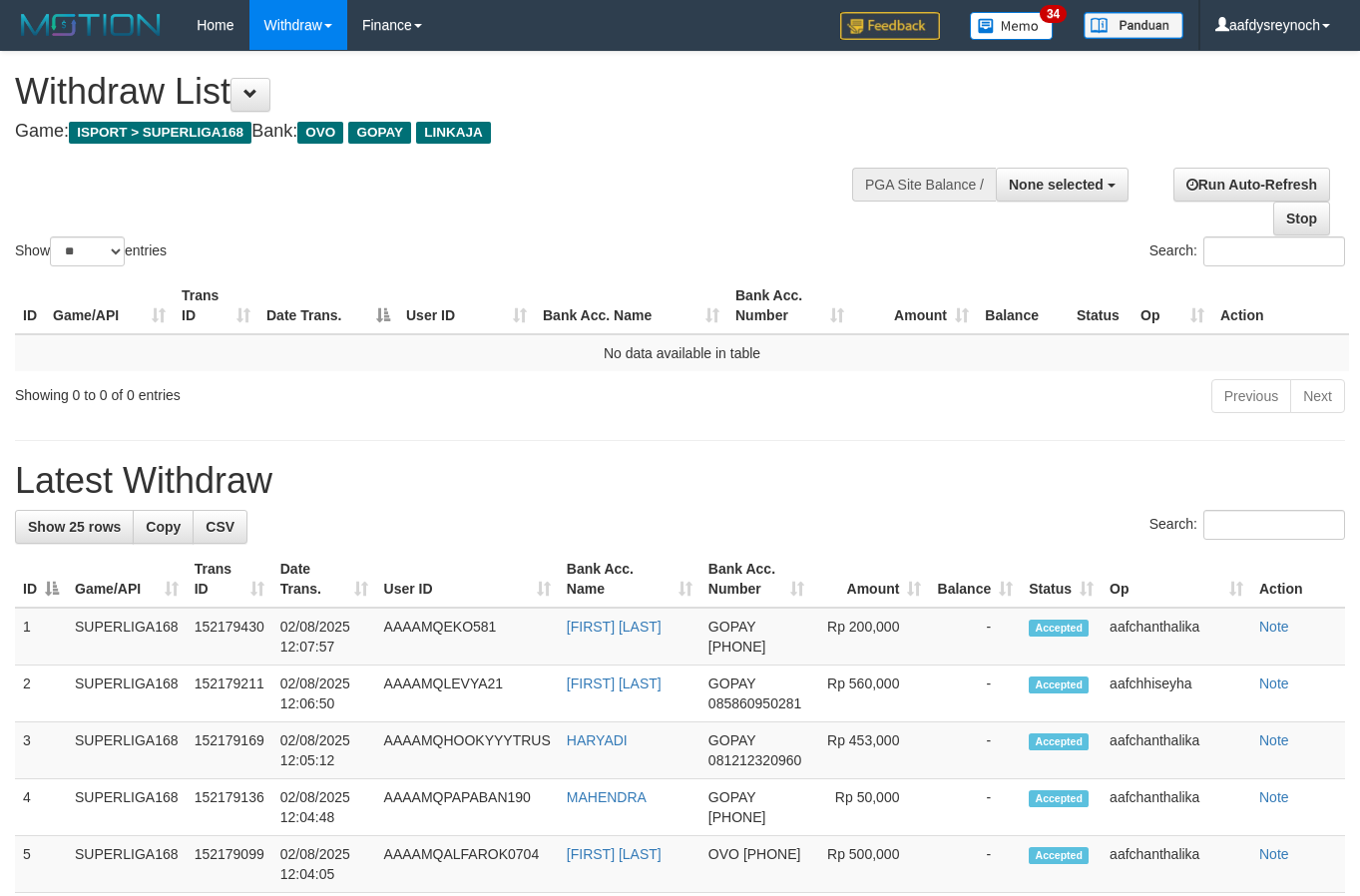 select 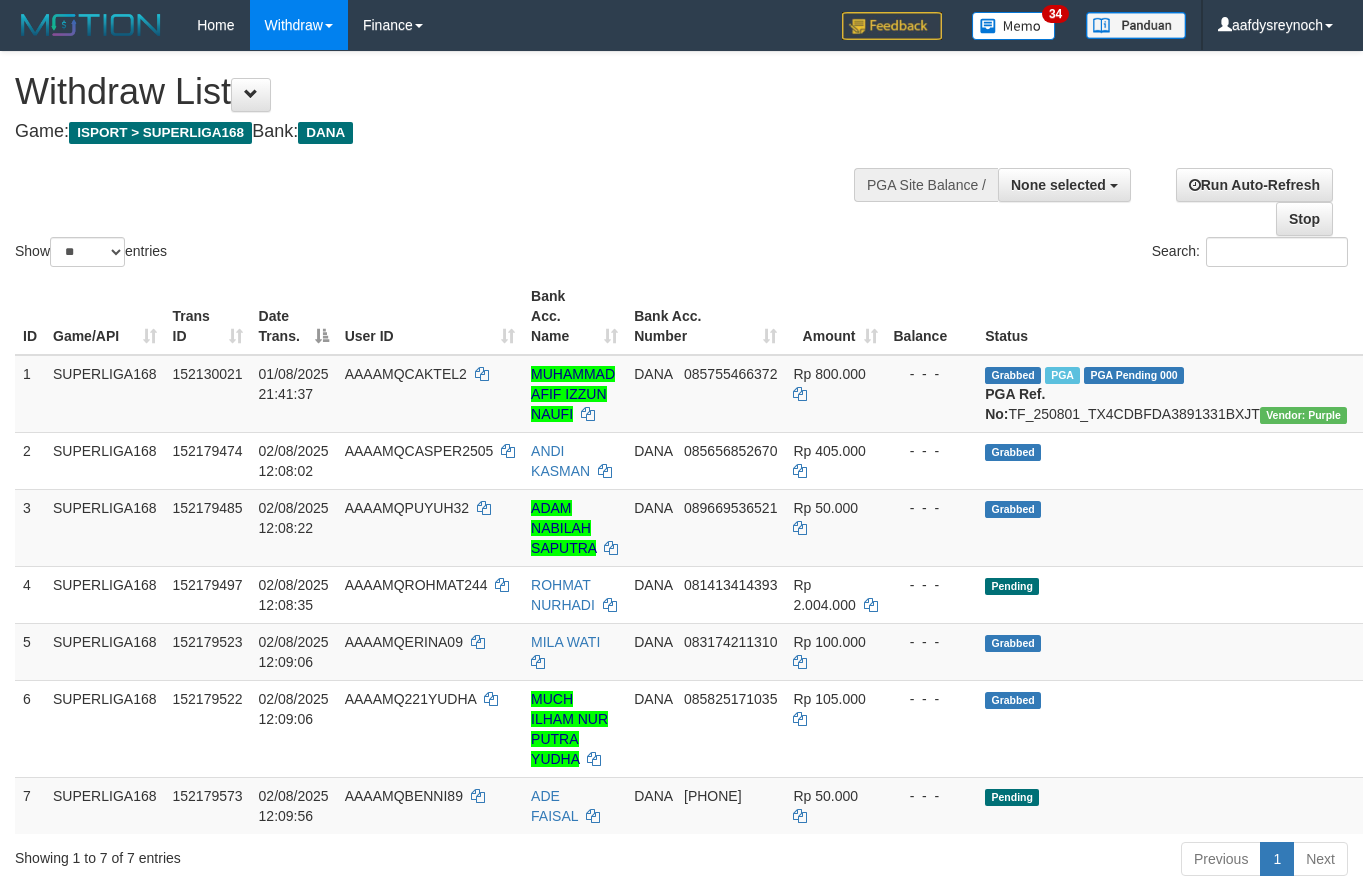 select 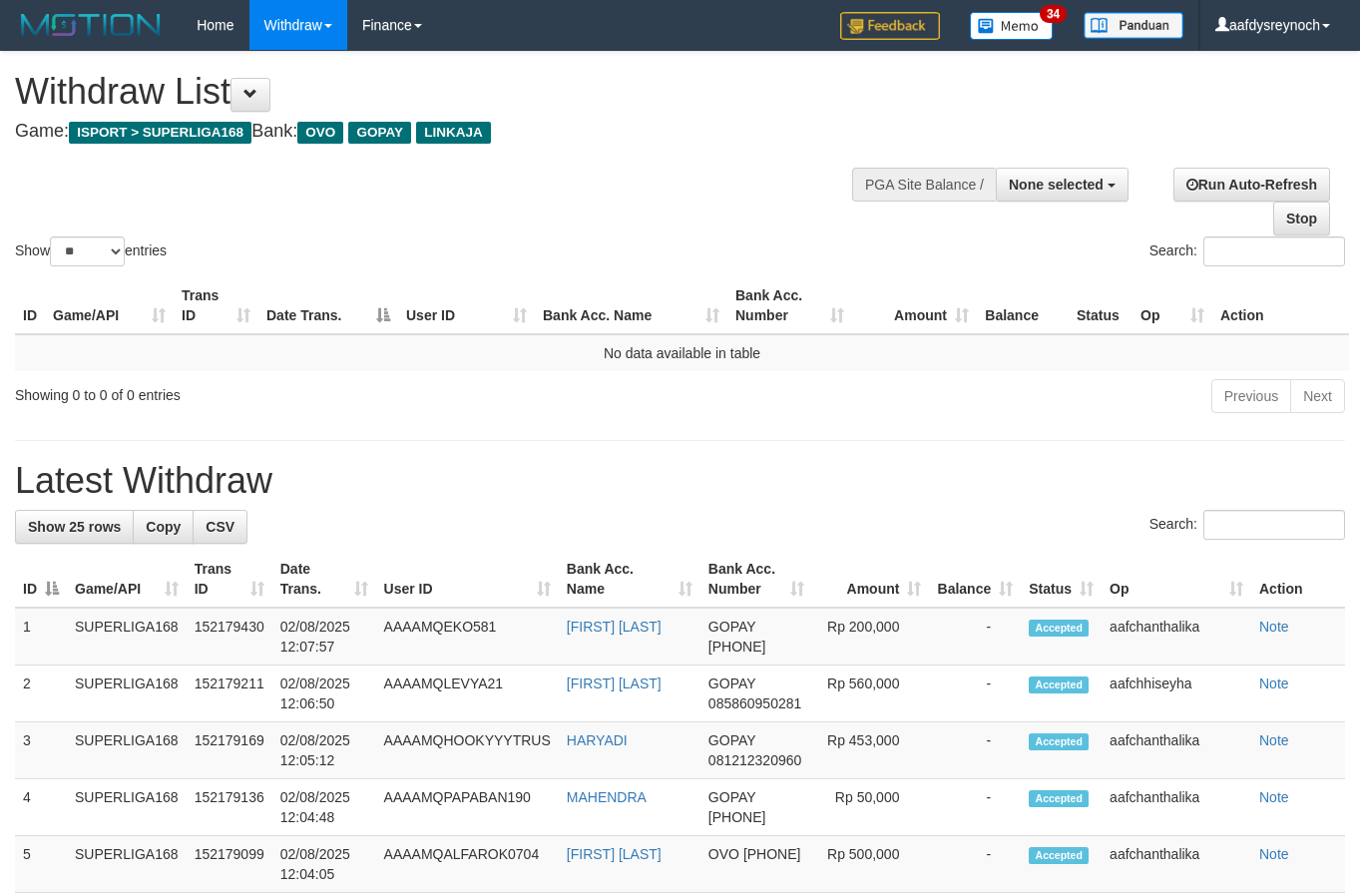 select 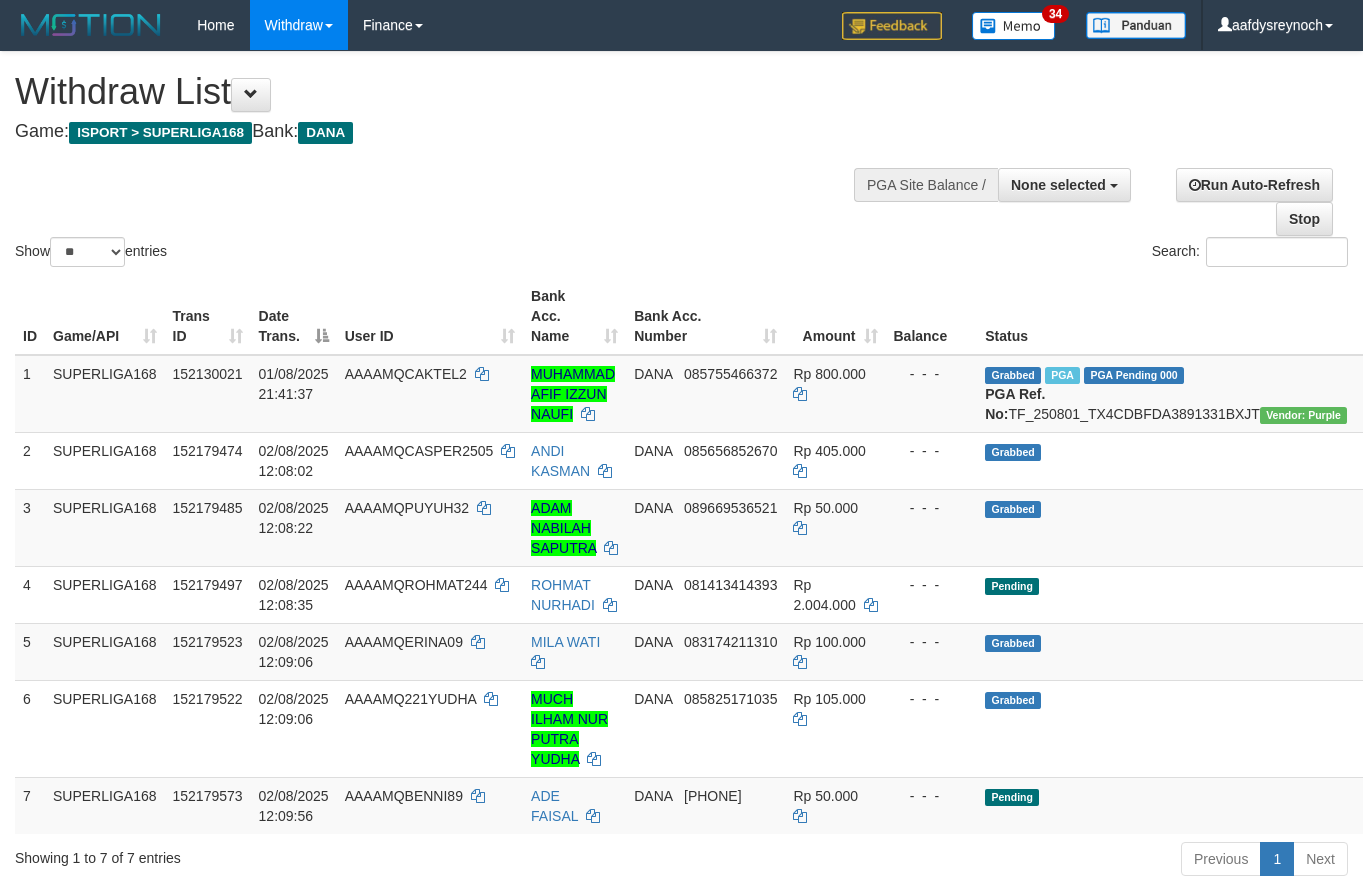 select 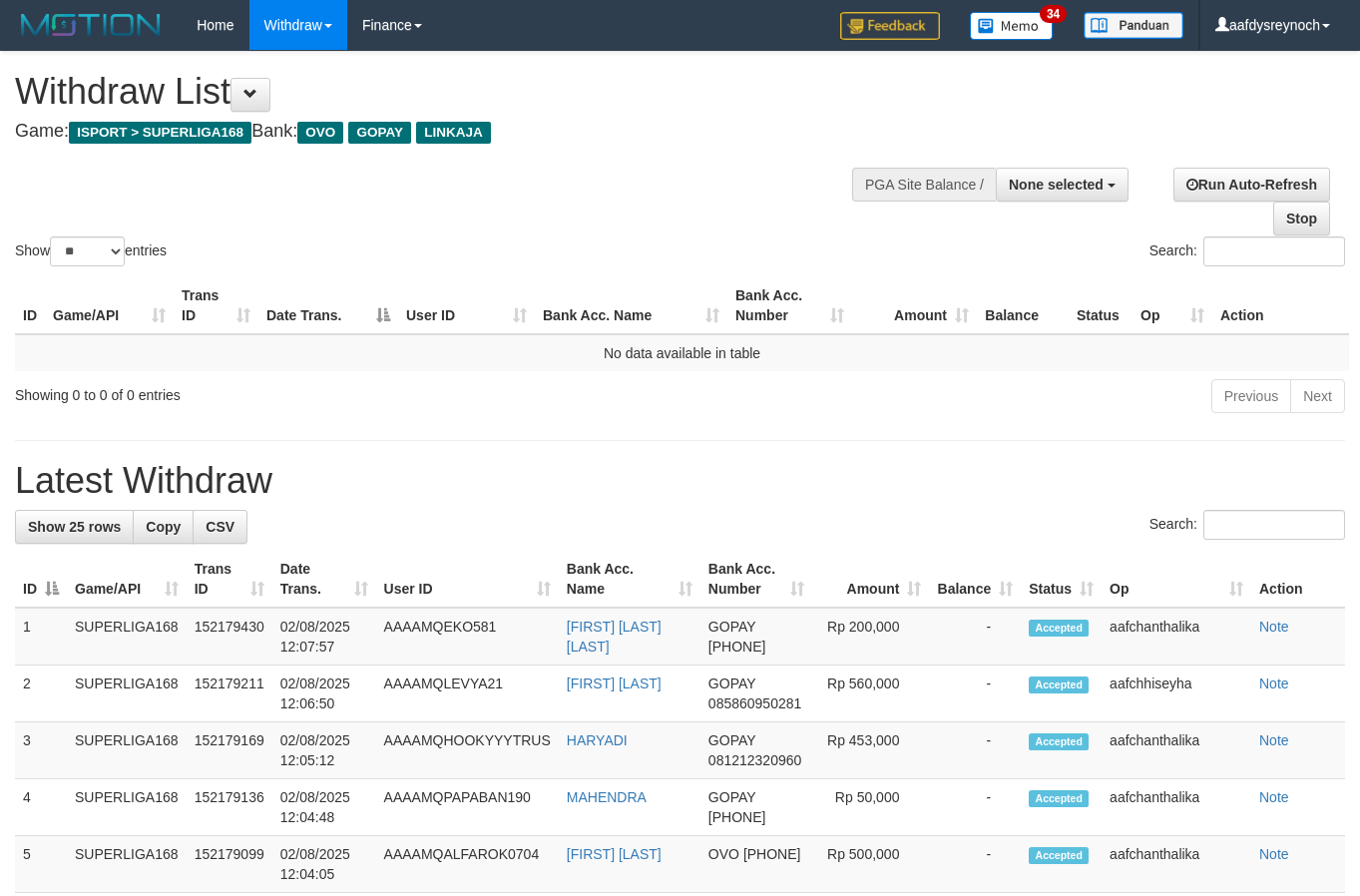 select 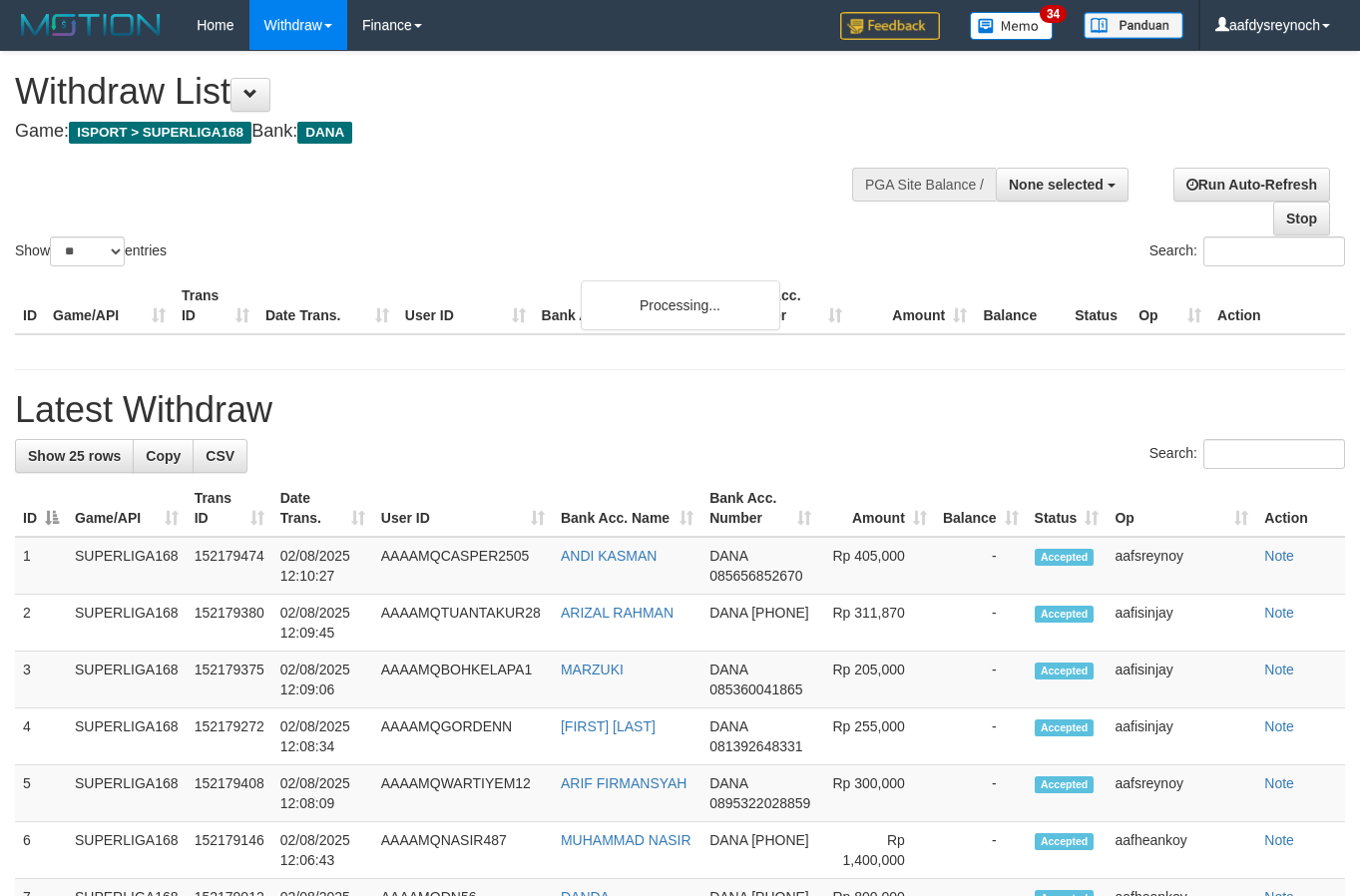 select 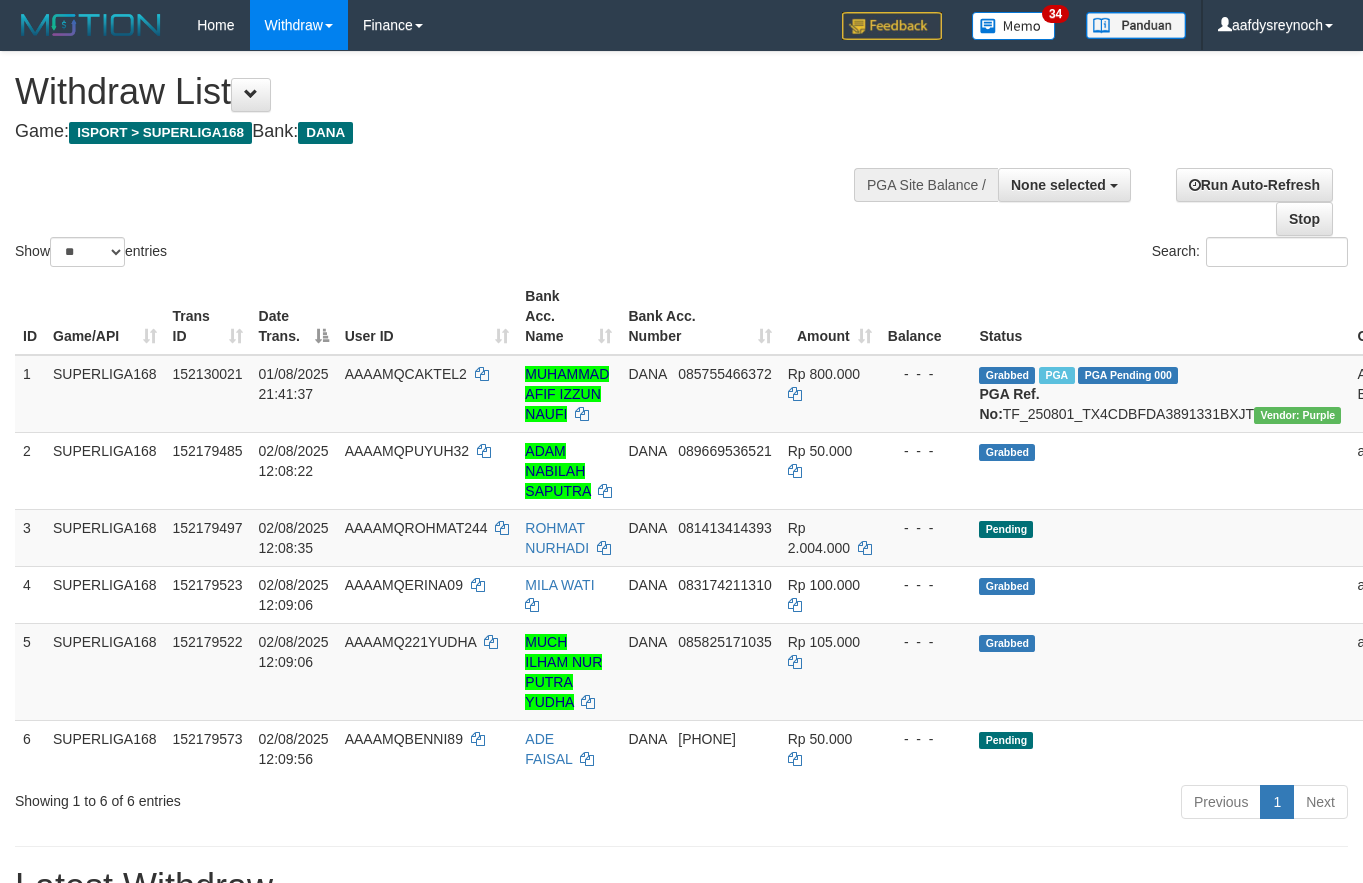 select 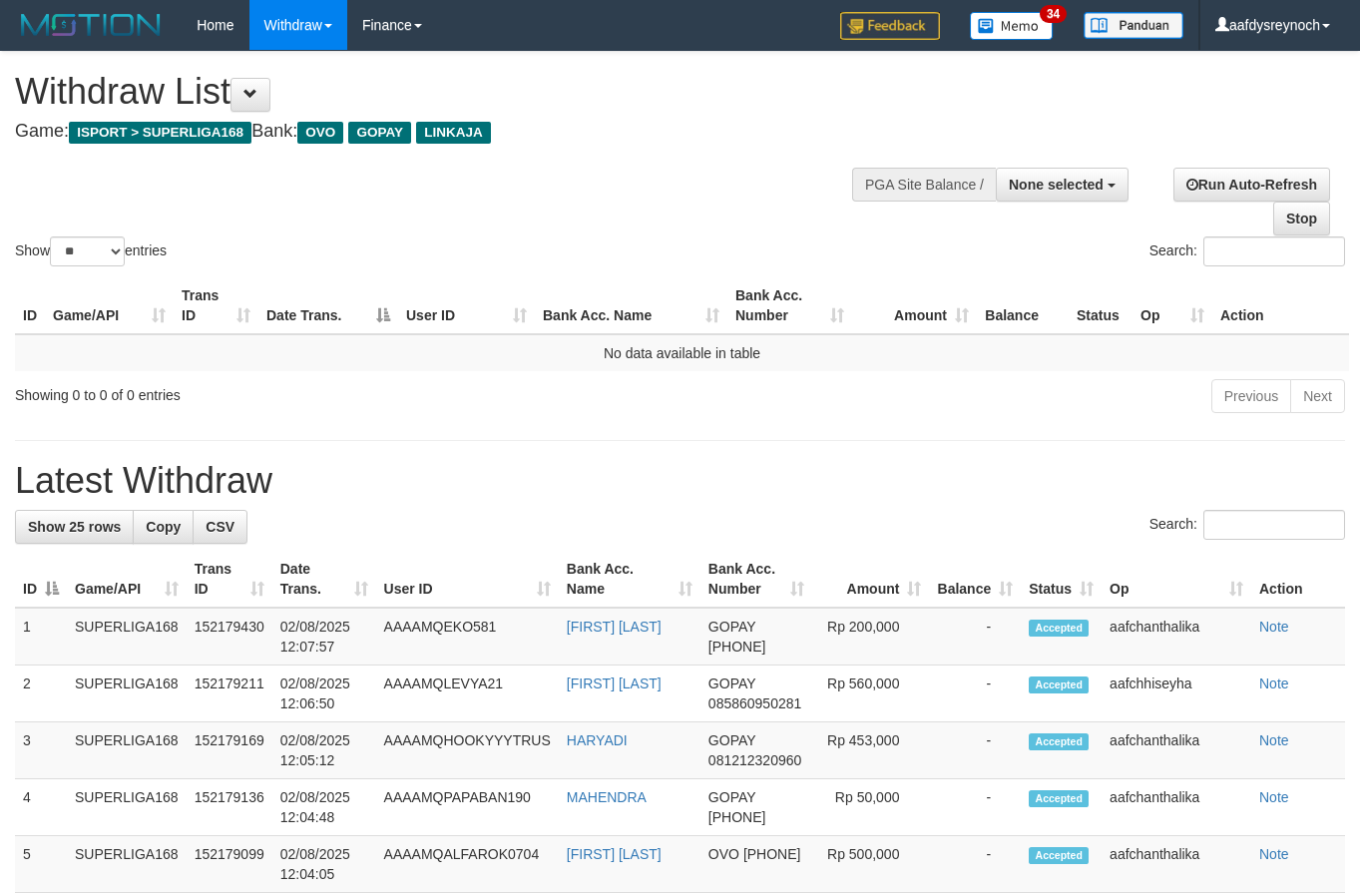 select 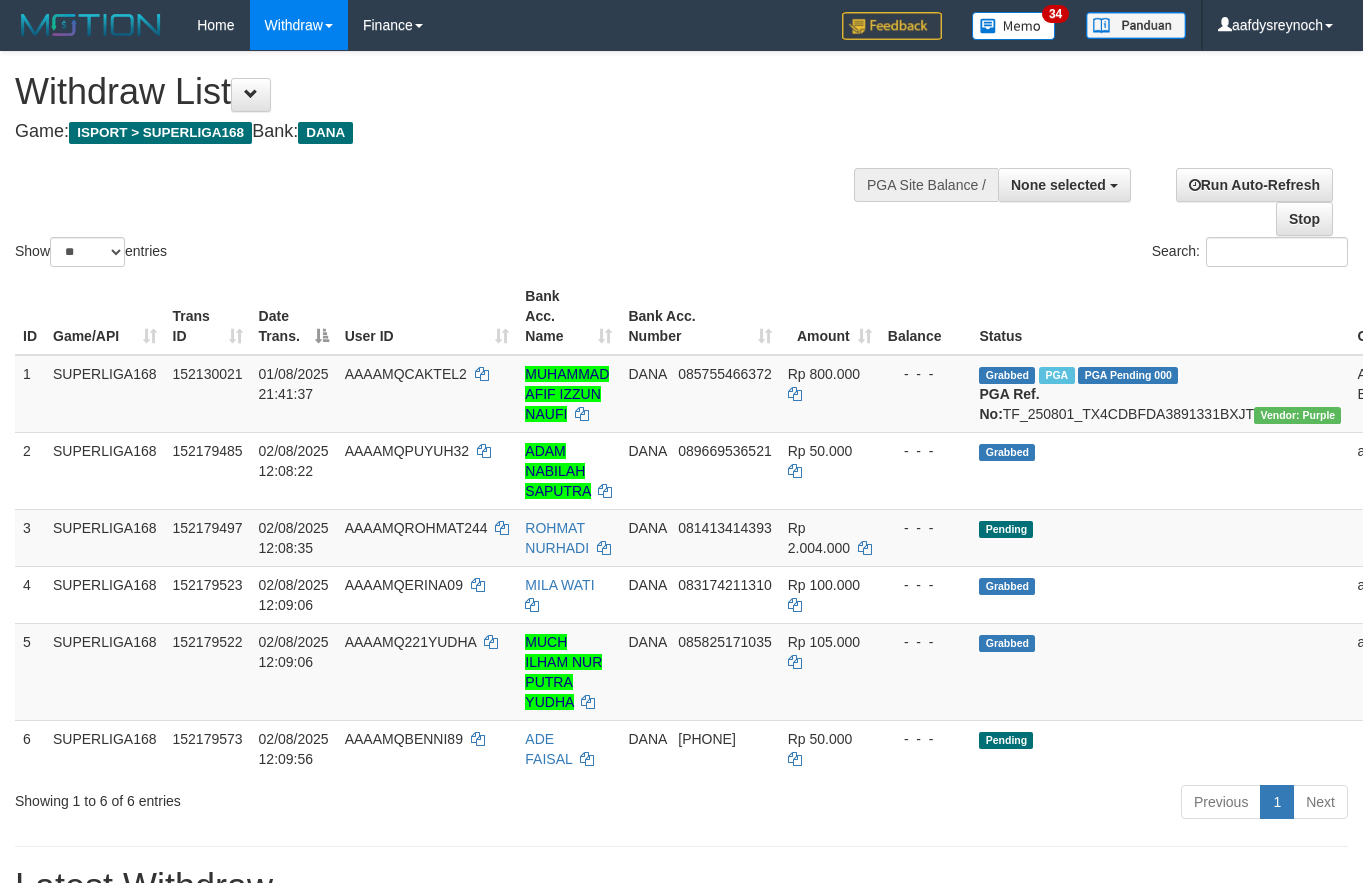select 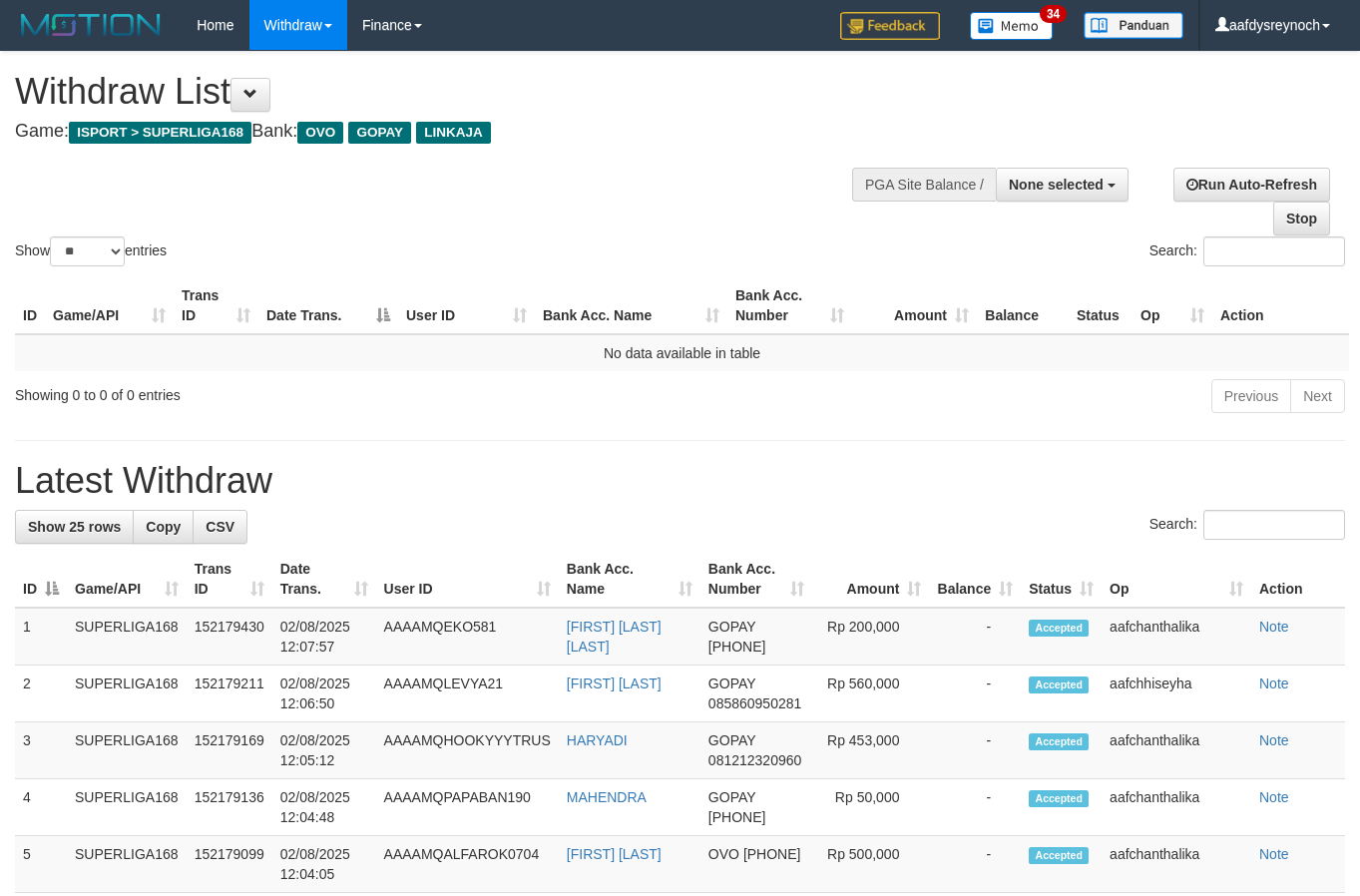 select 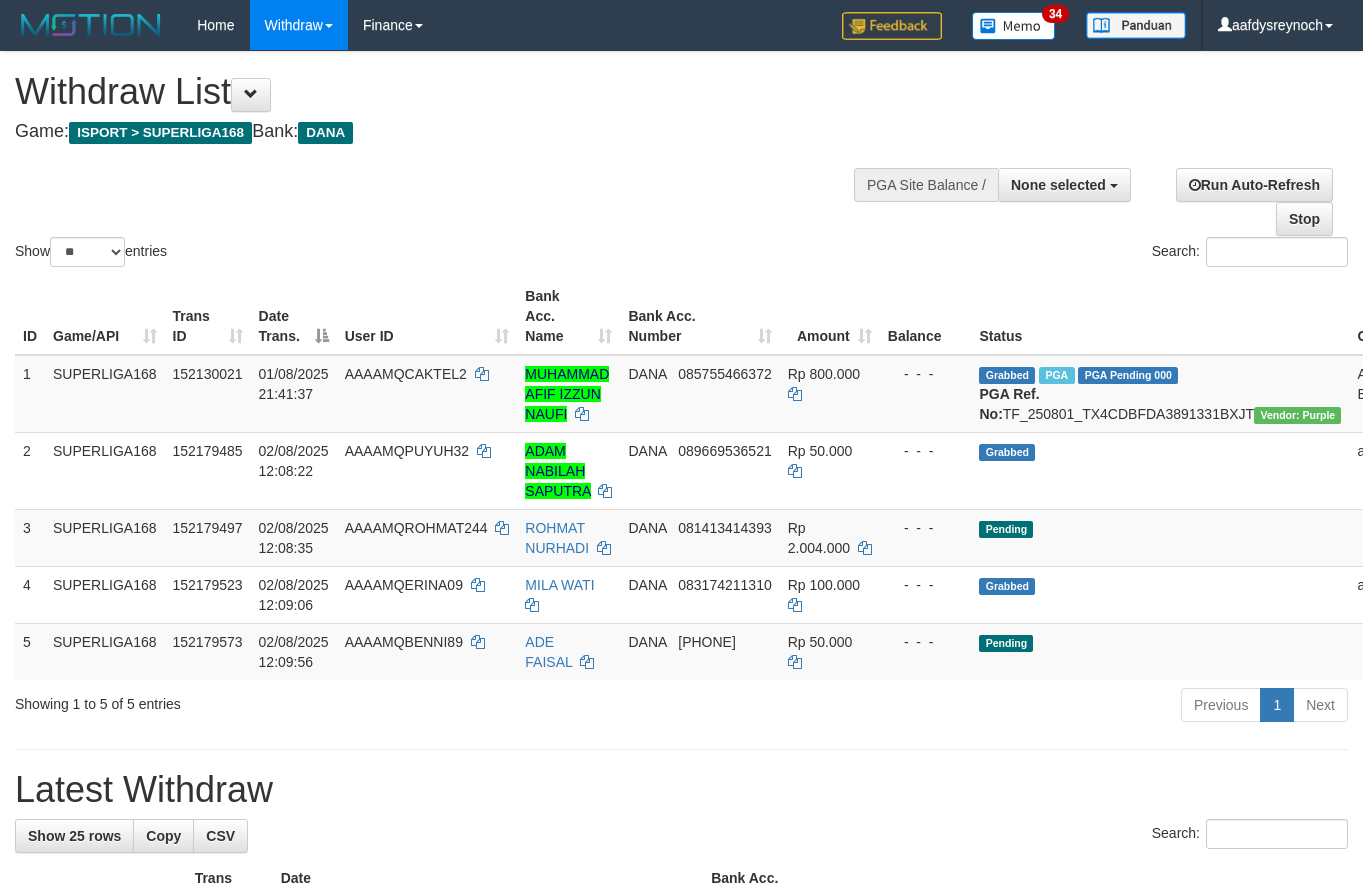 select 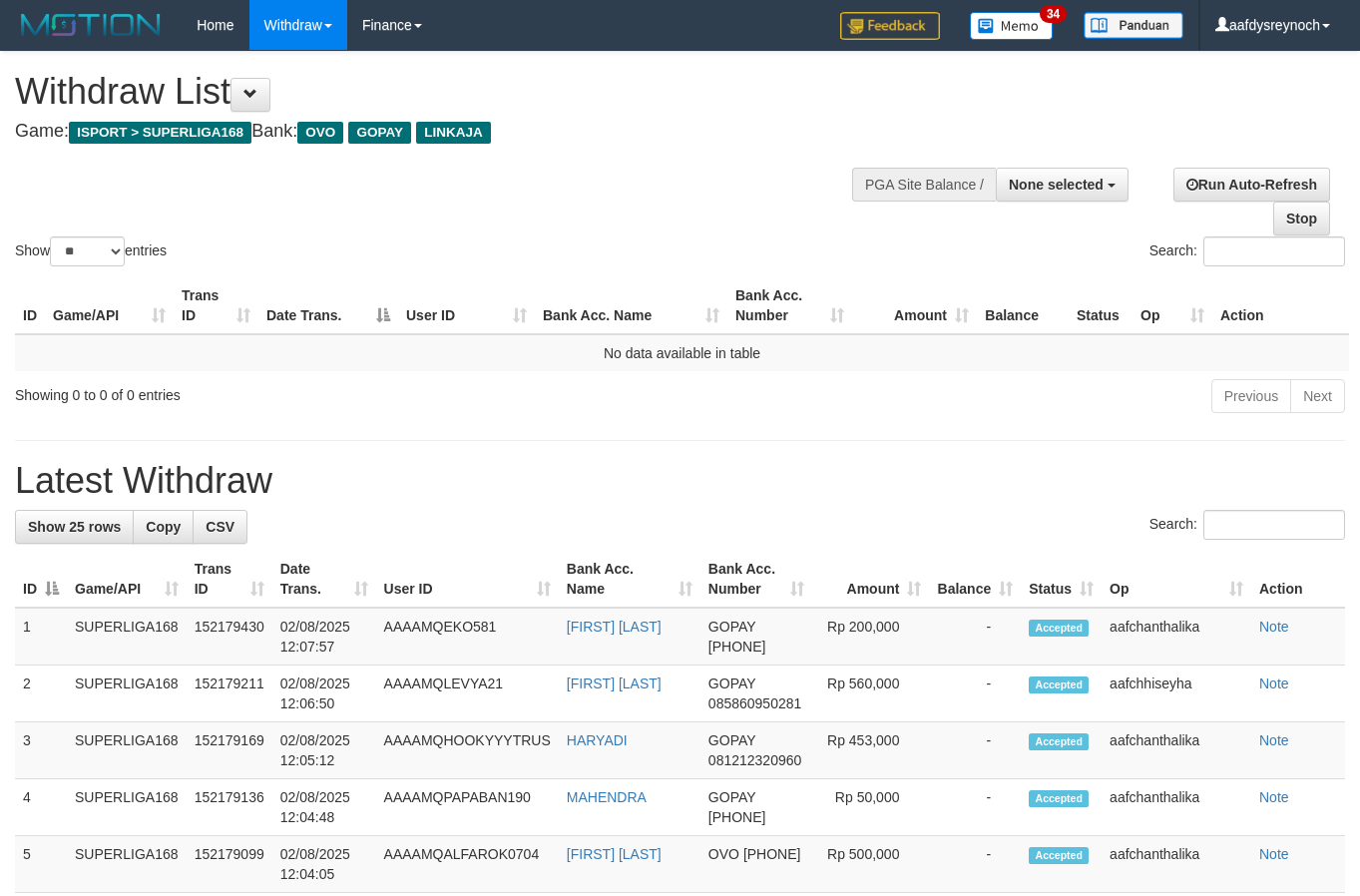 select 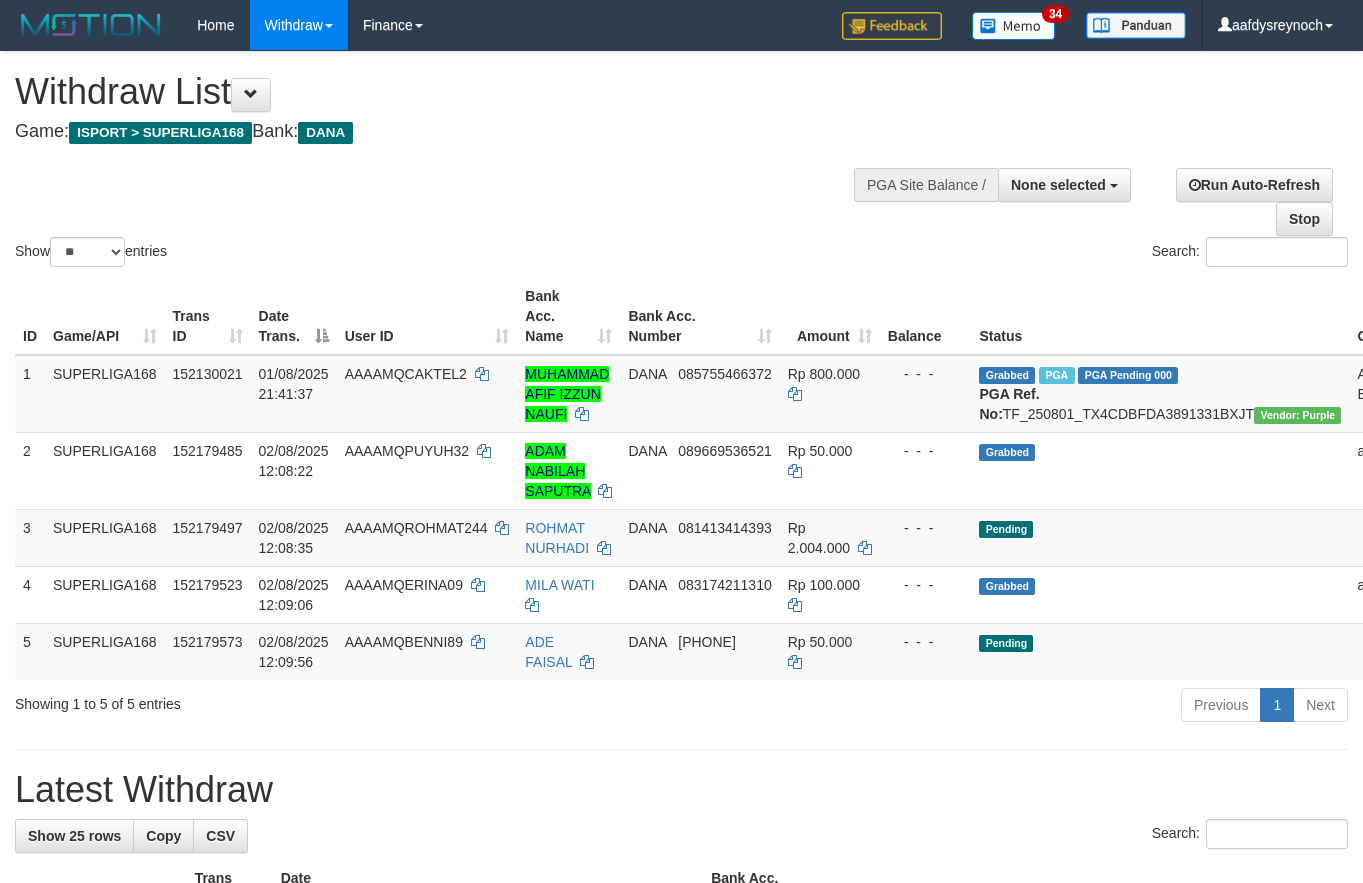select 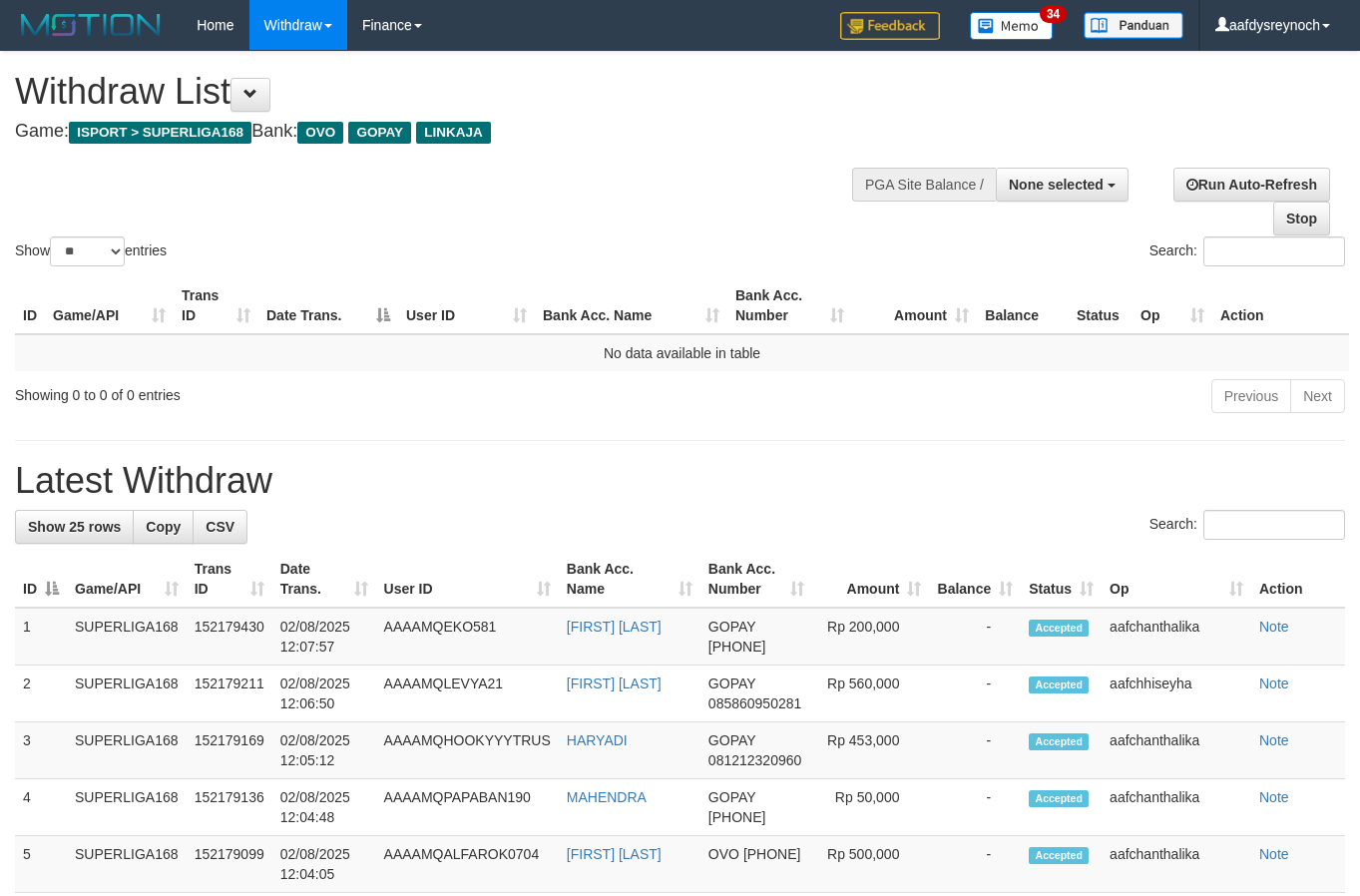 select 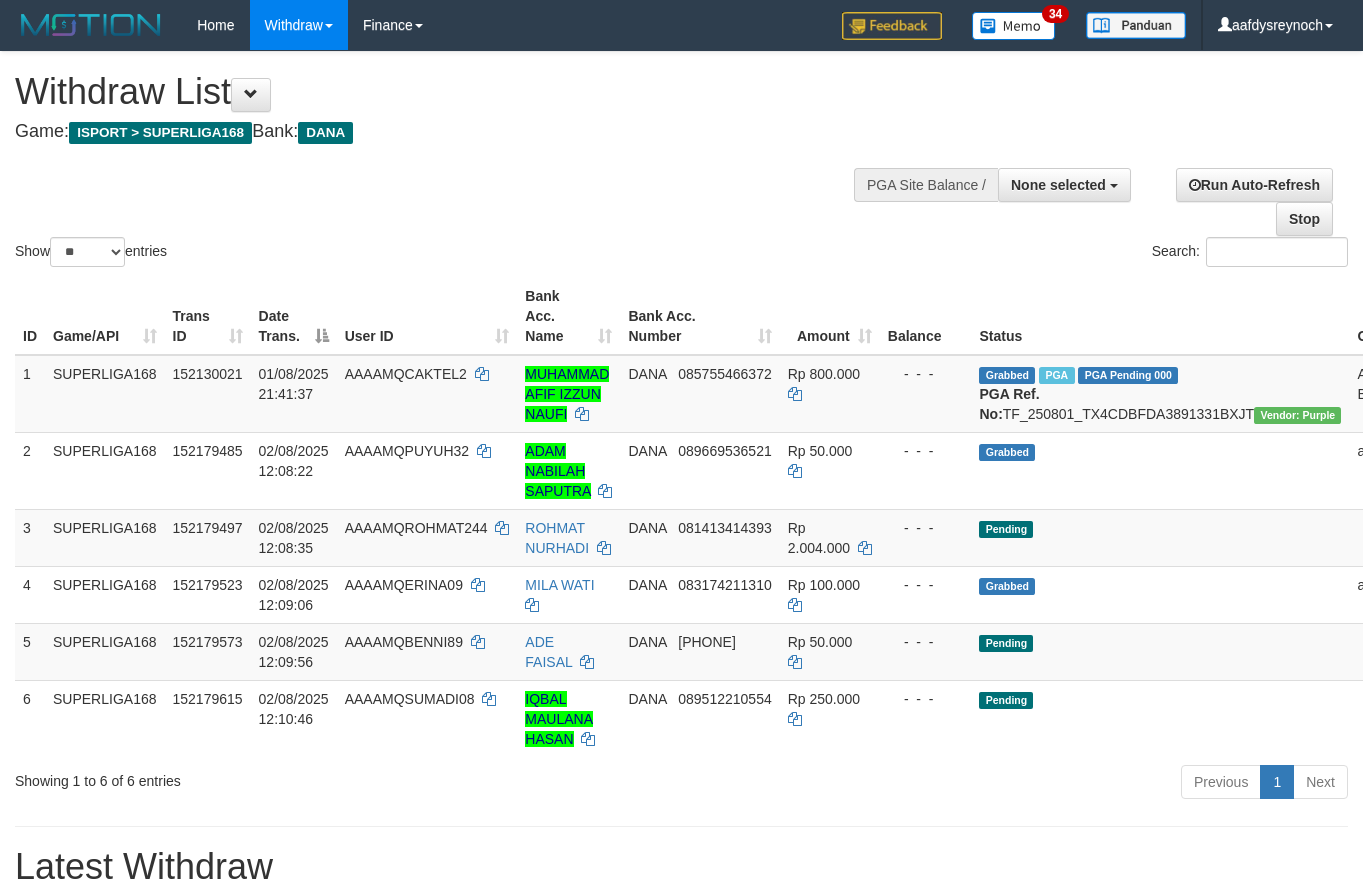select 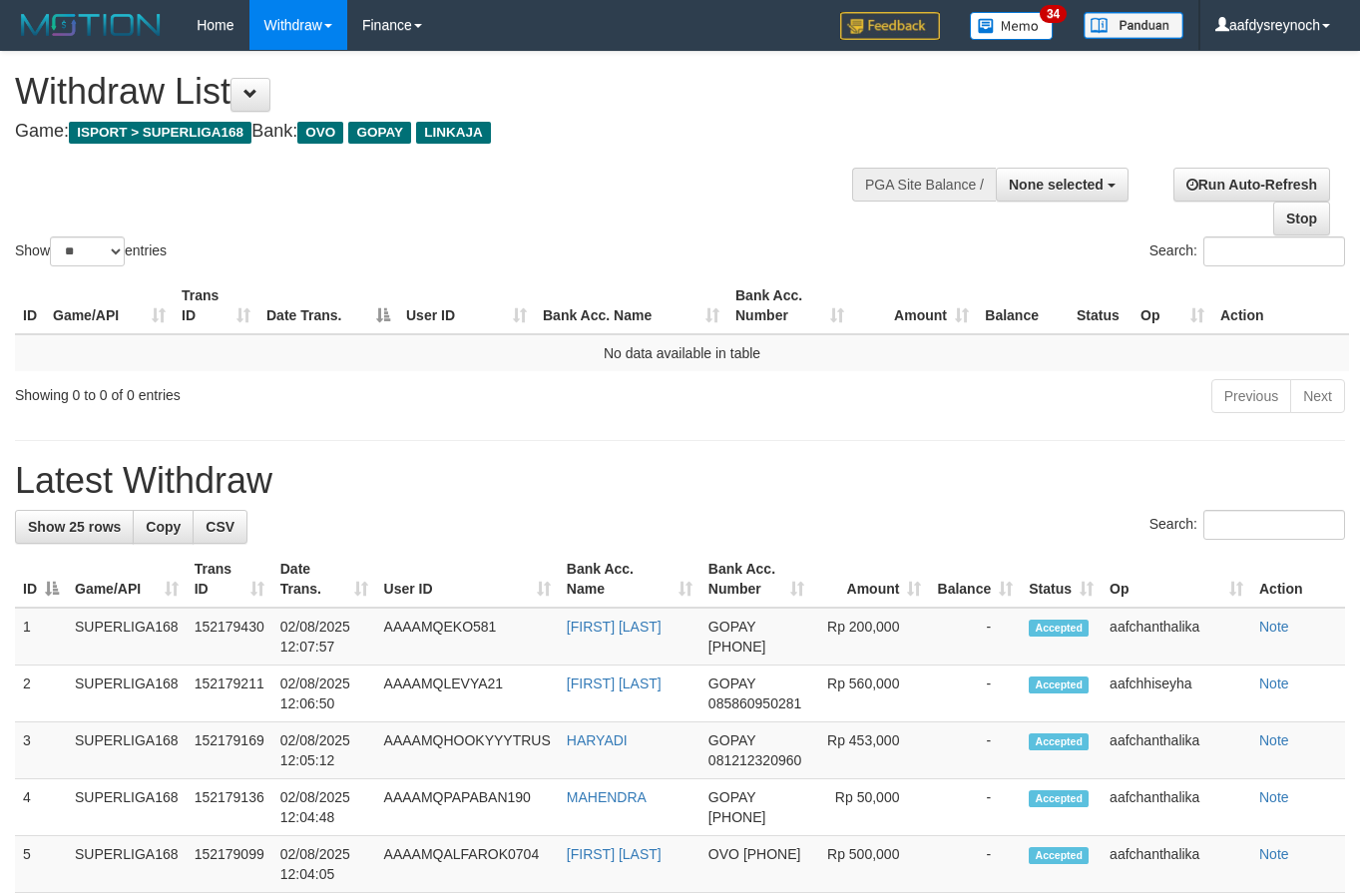select 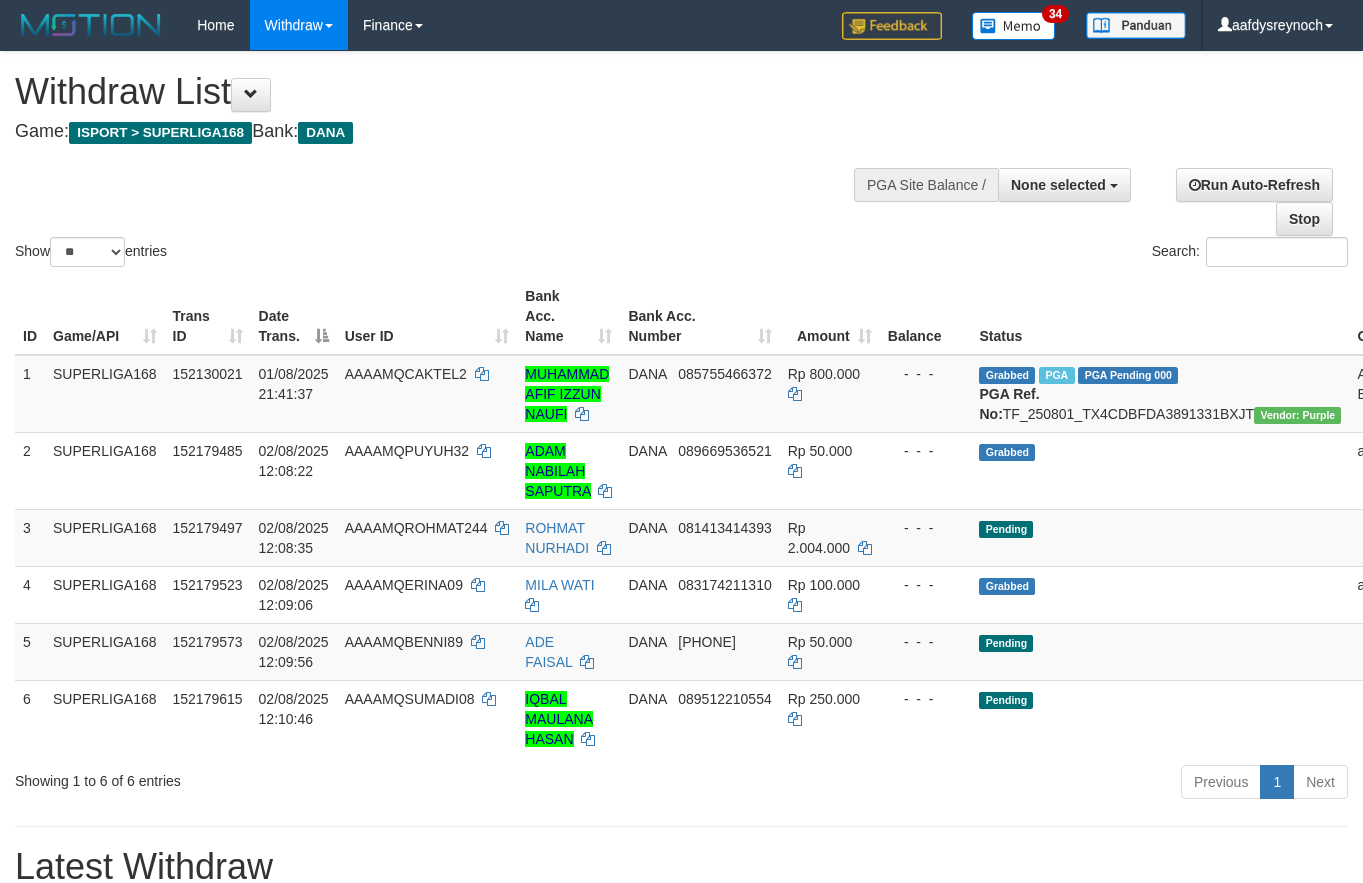 select 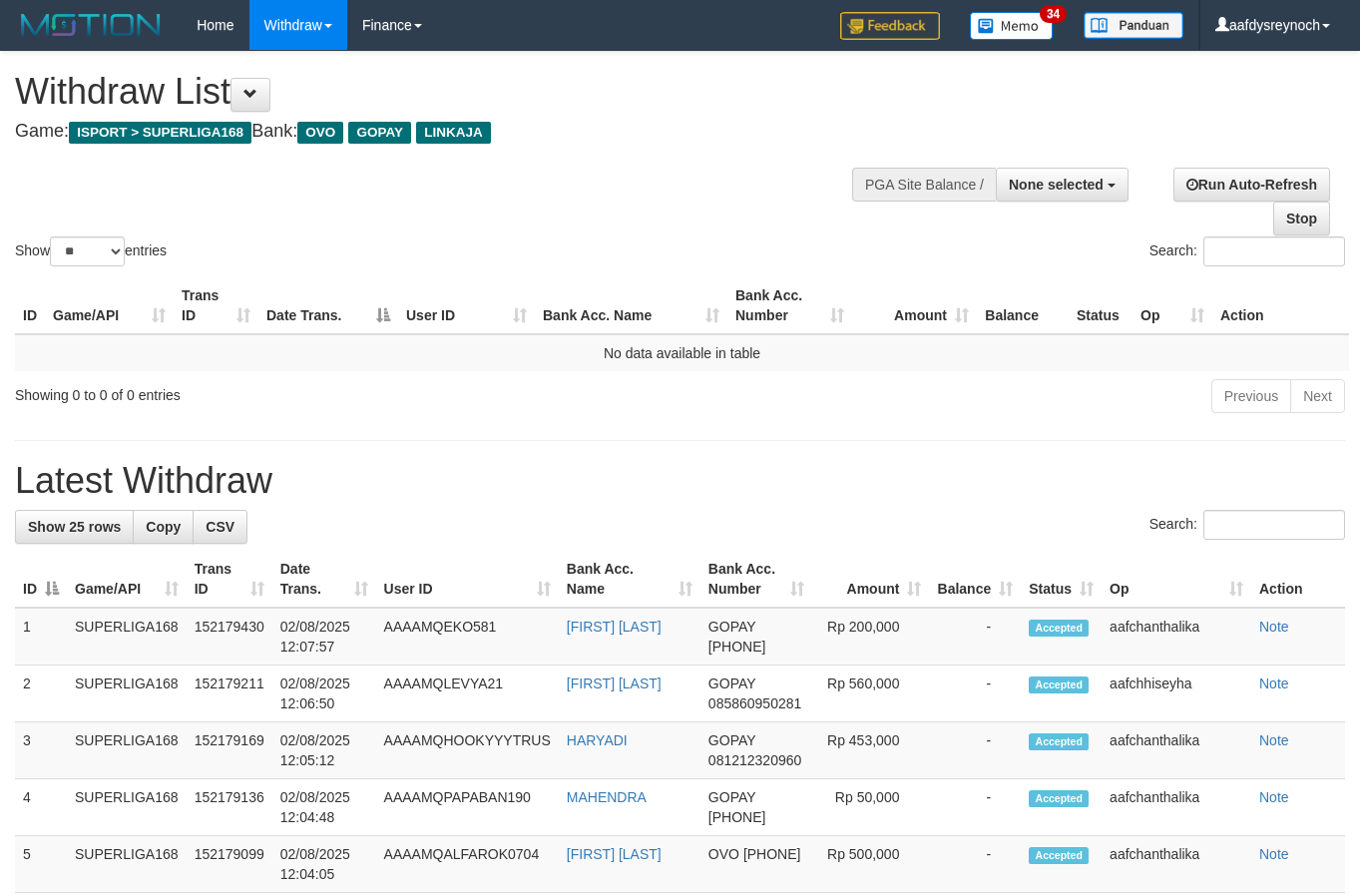 select 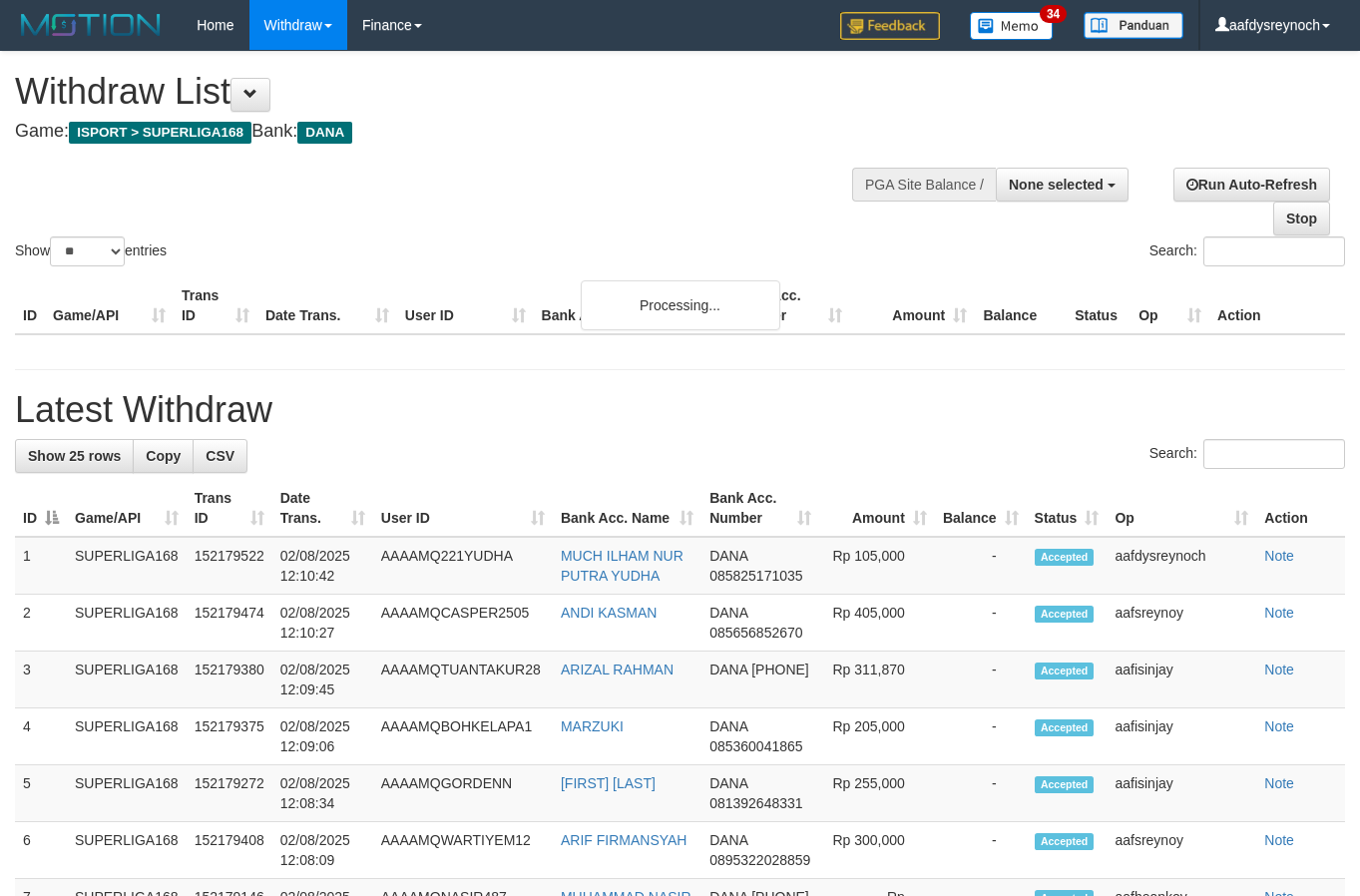 select 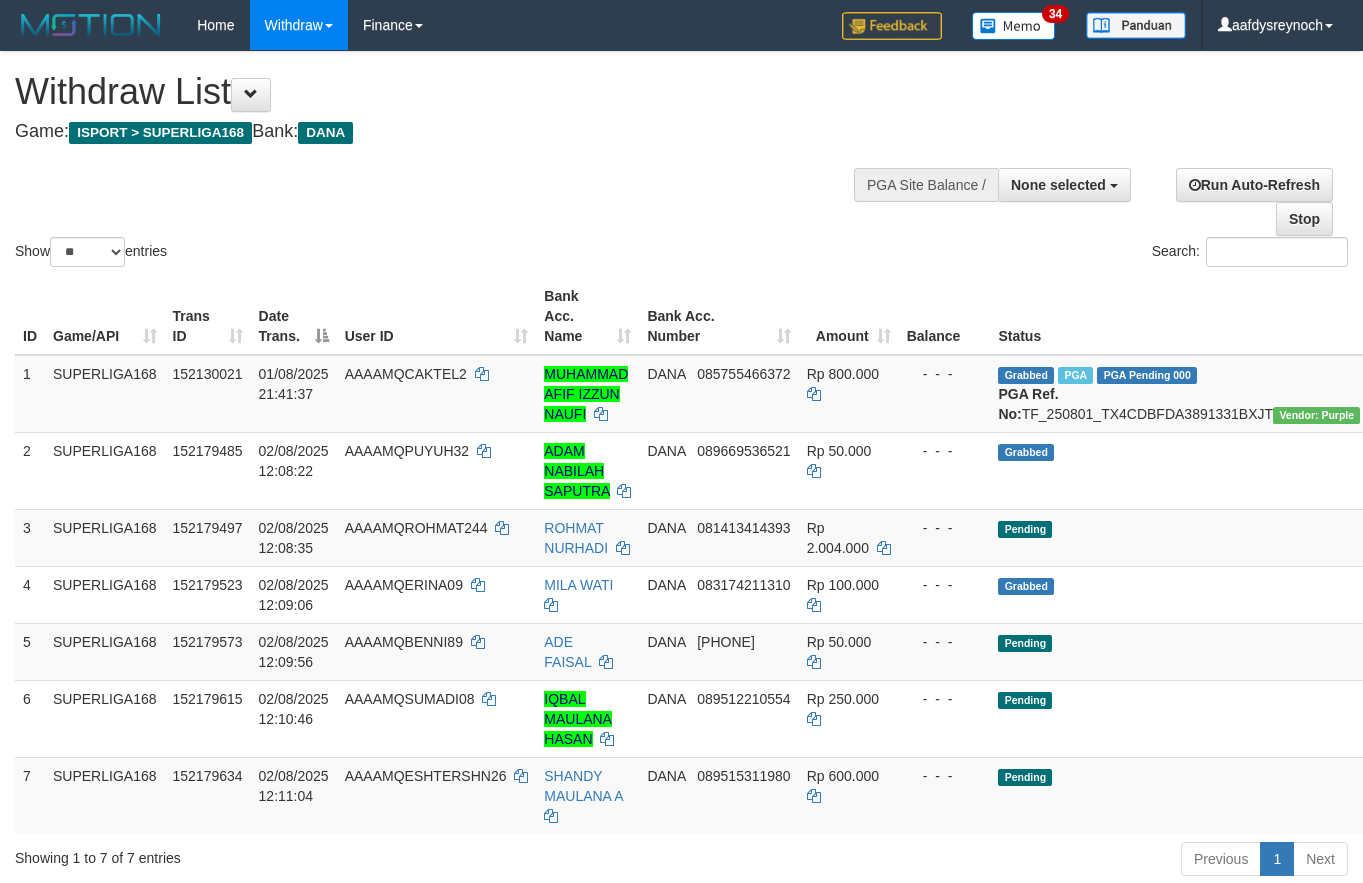 select 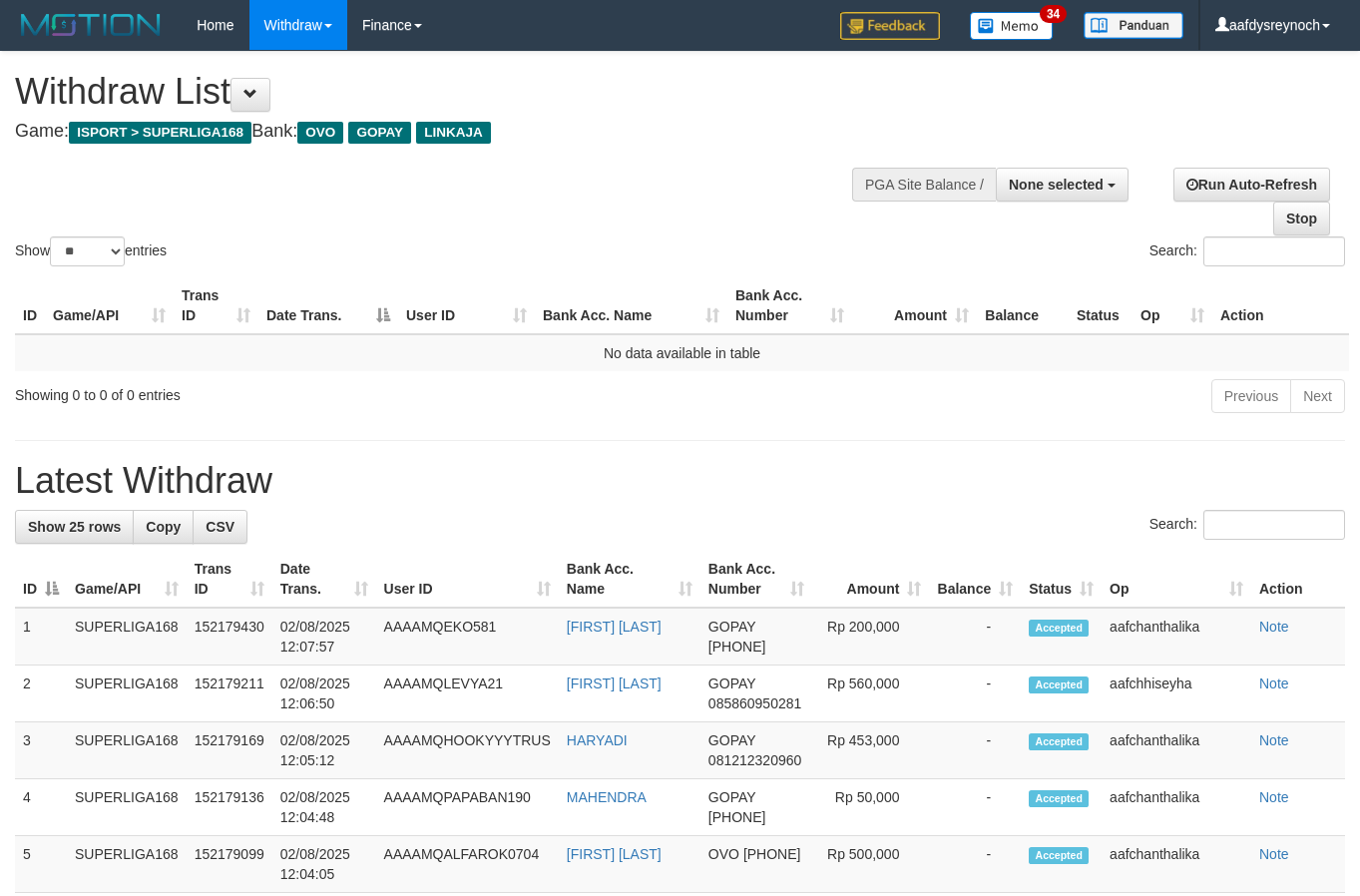 select 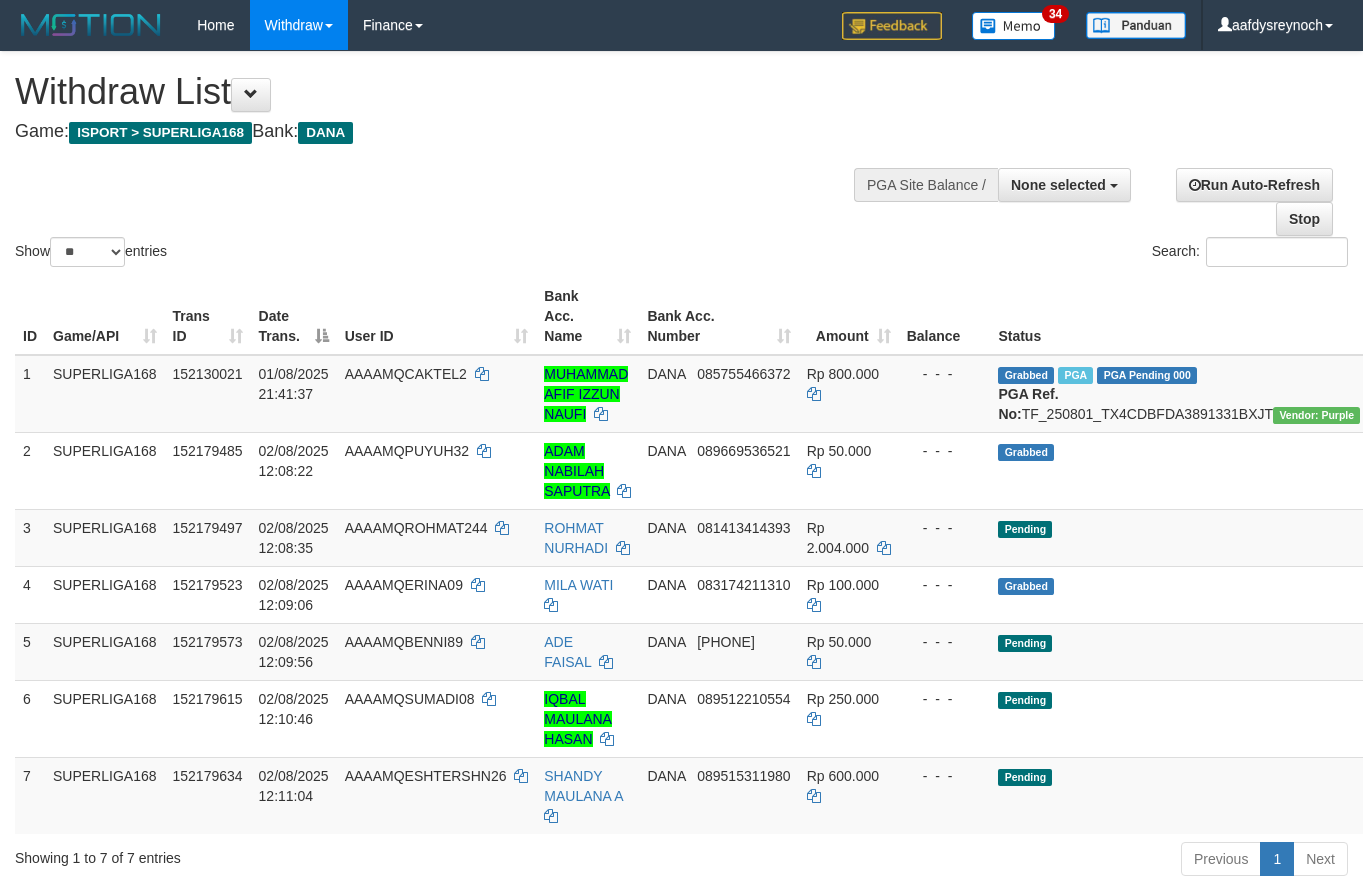 select 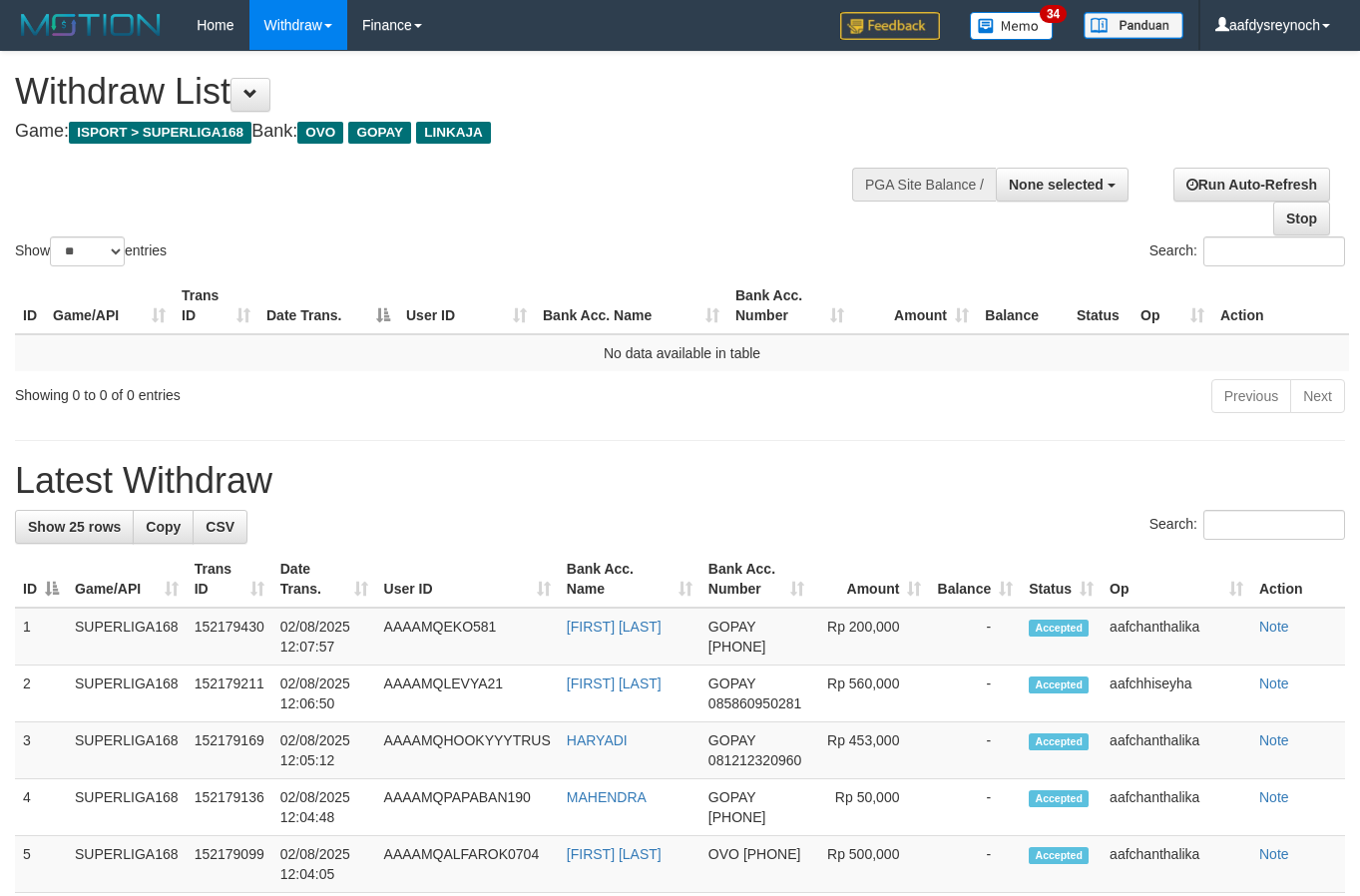 select 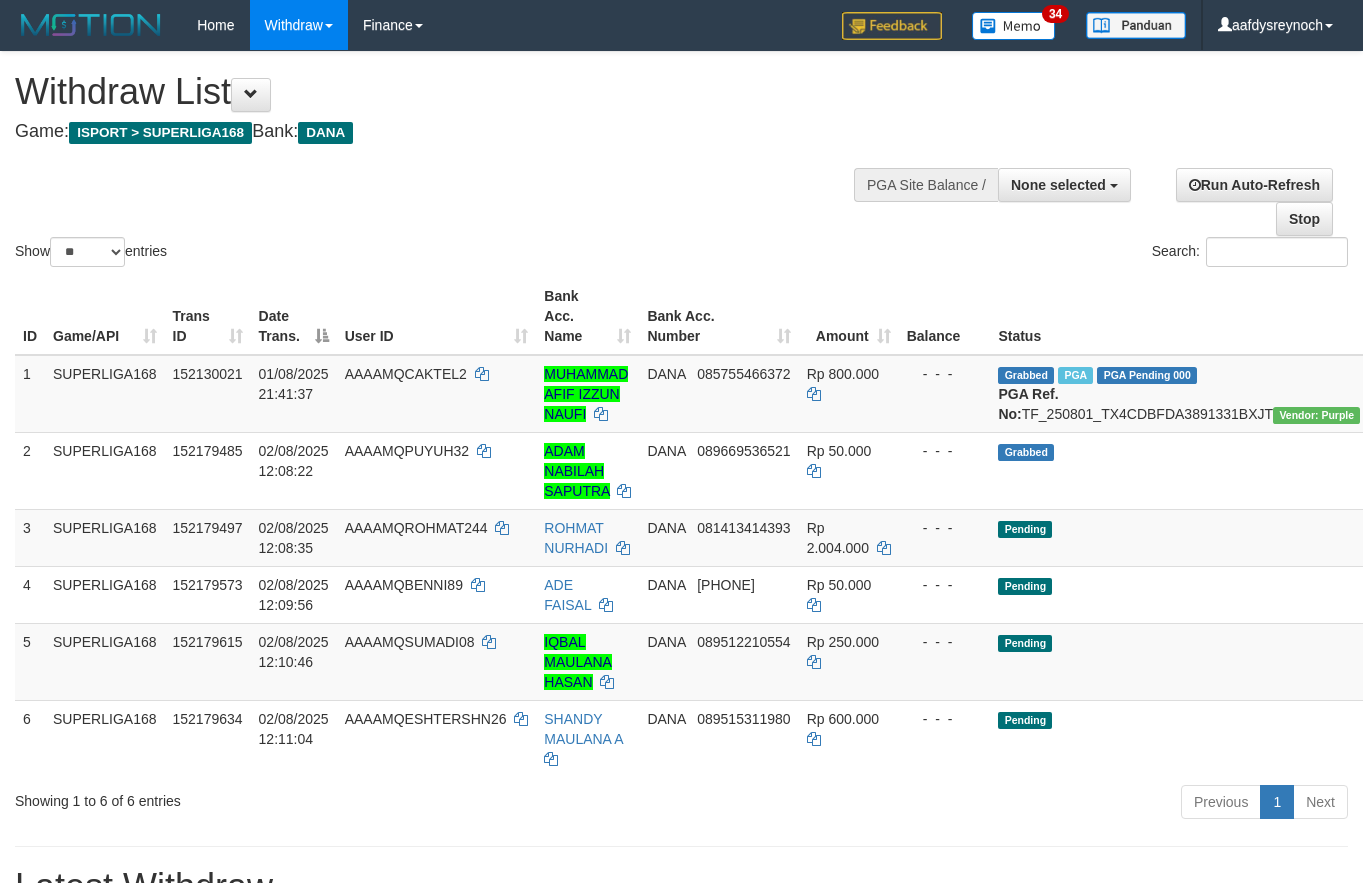 select 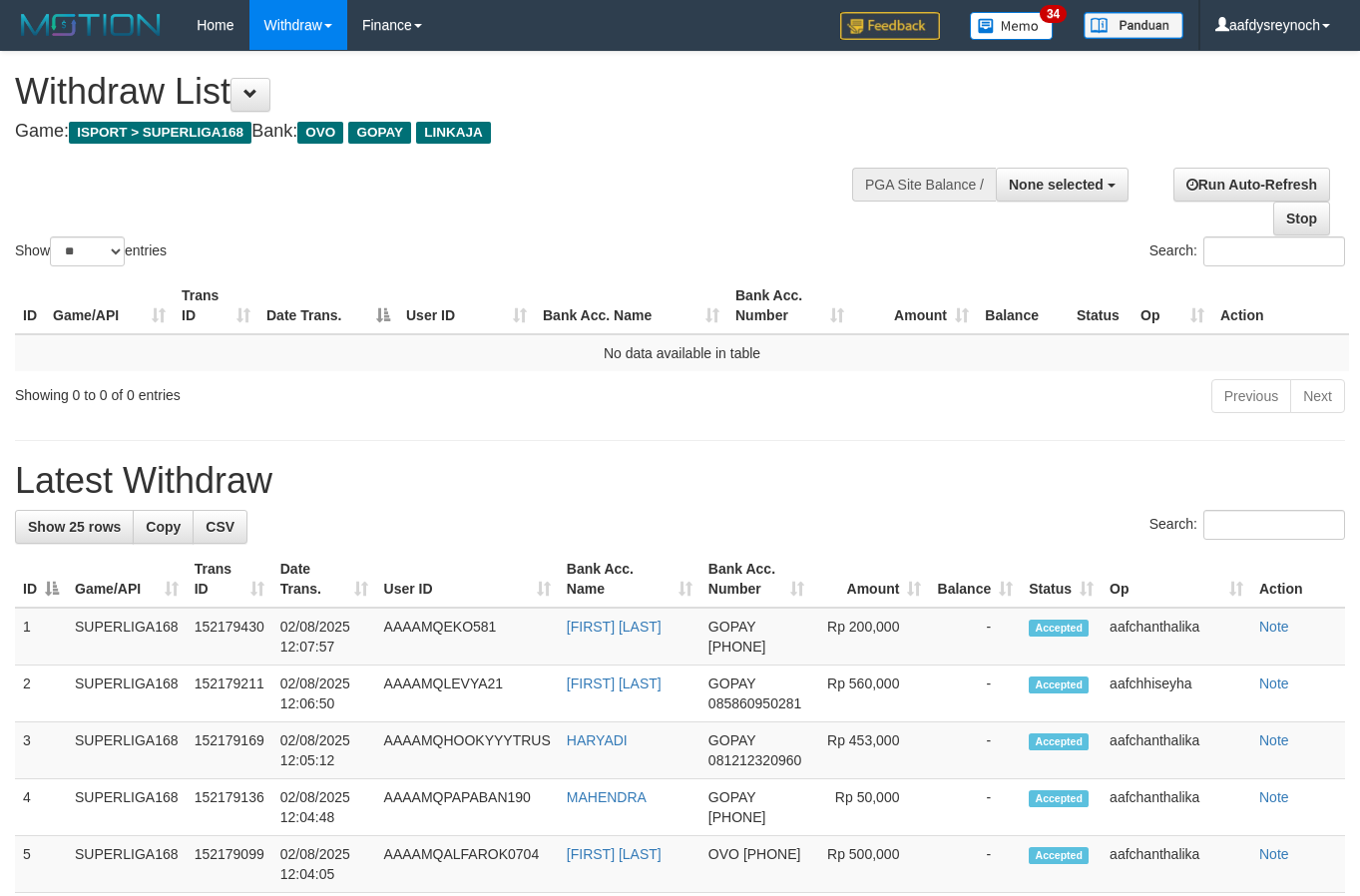 select 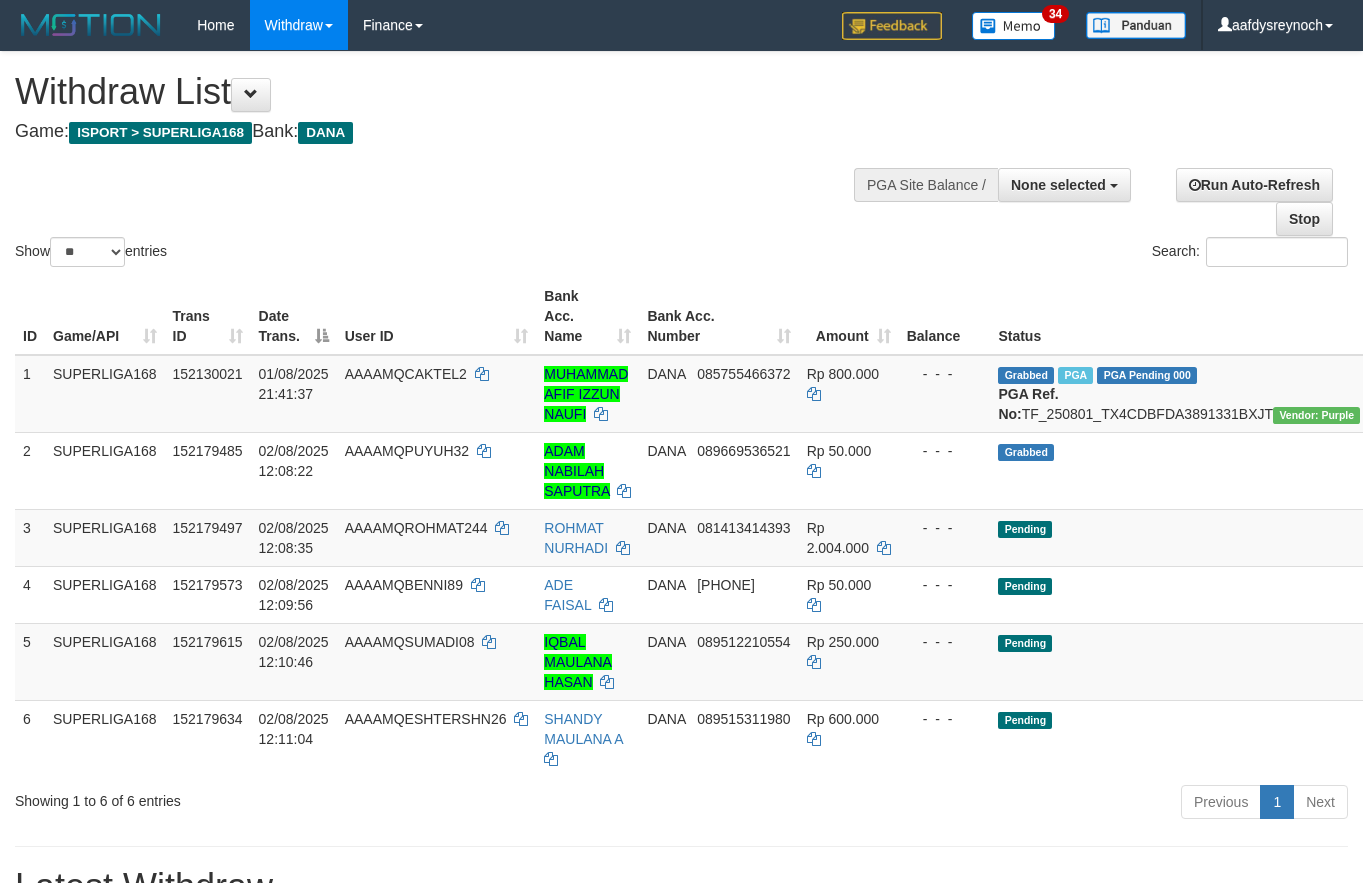 select 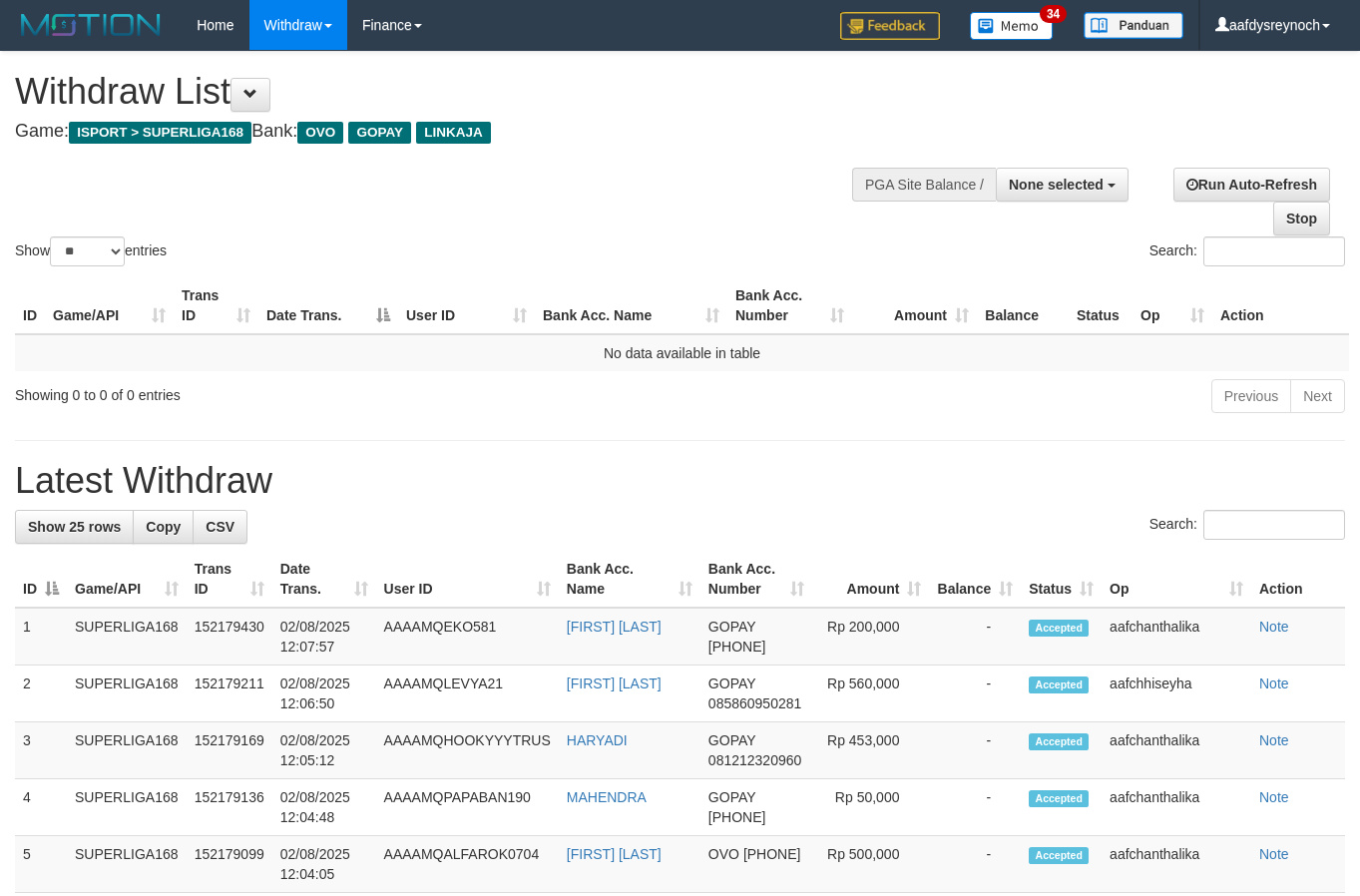 select 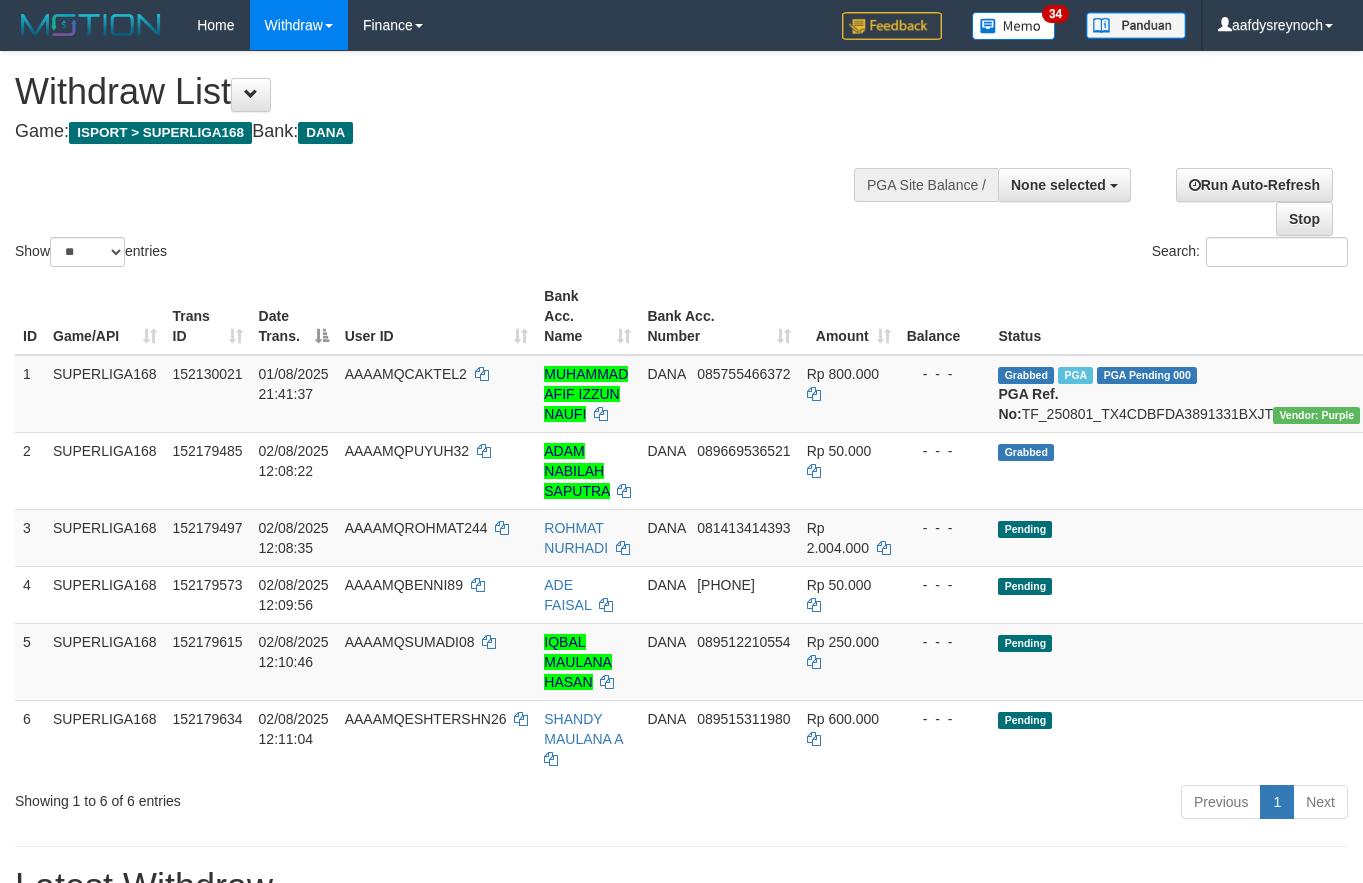 select 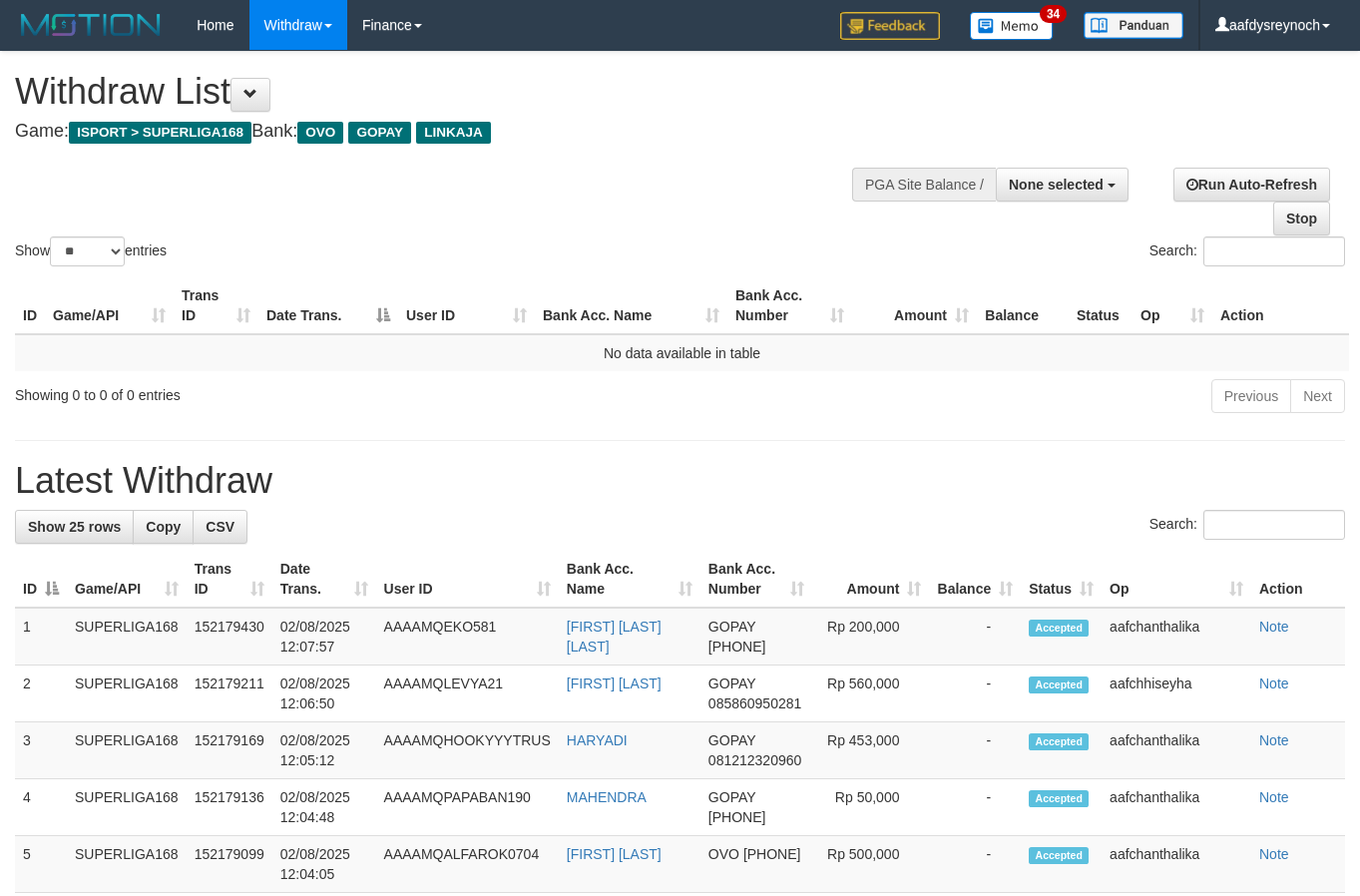 select 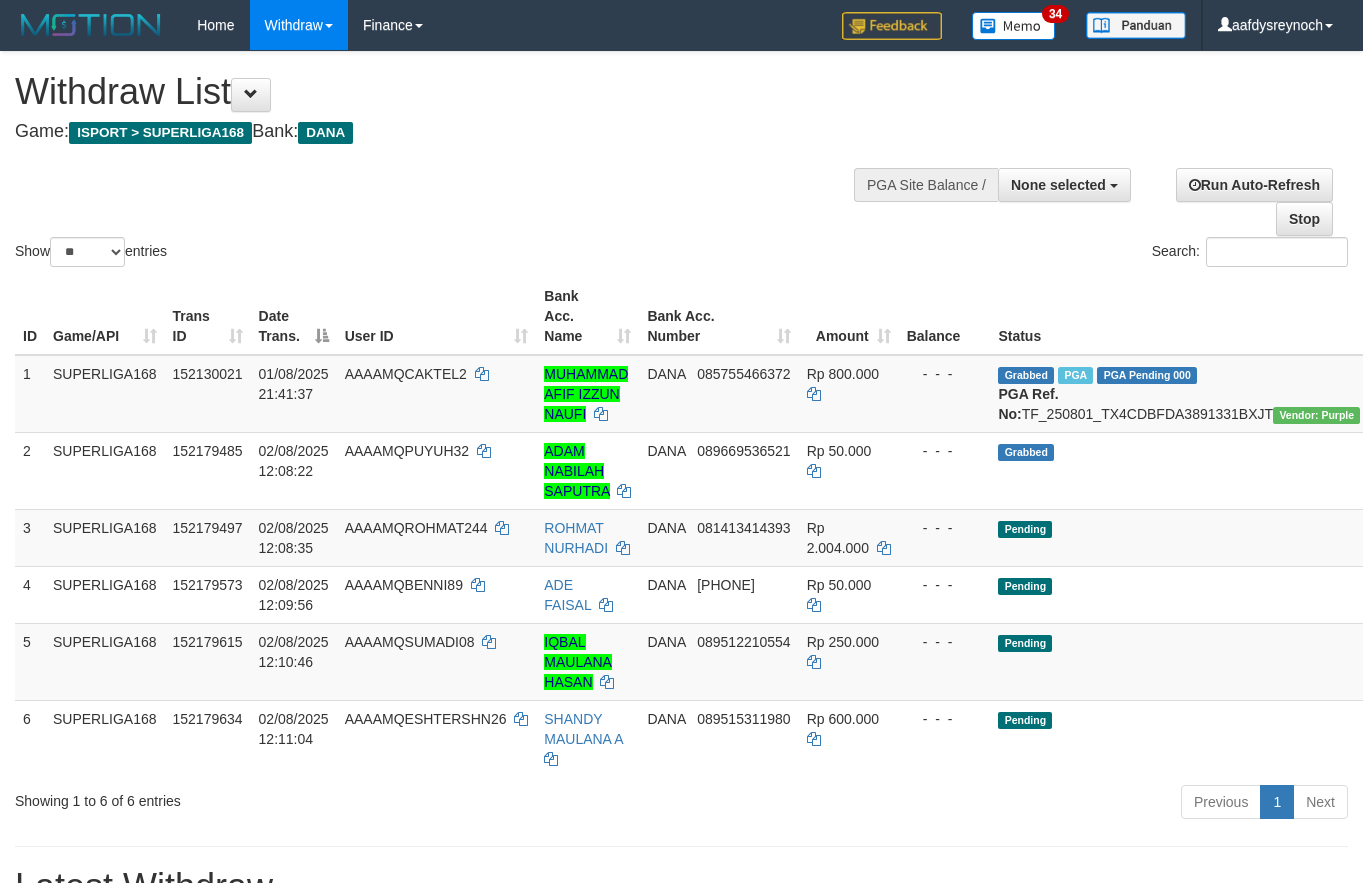 select 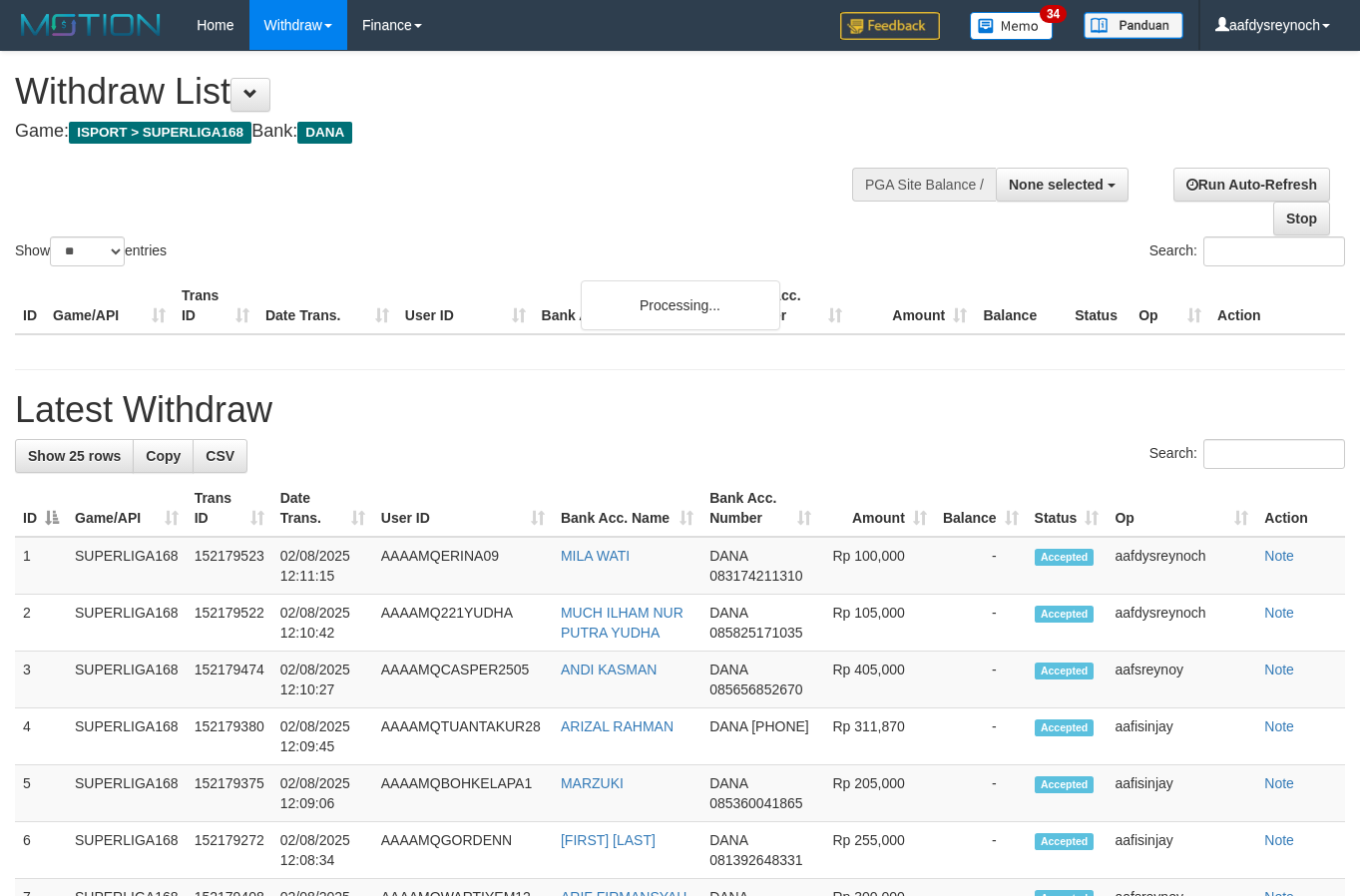 select 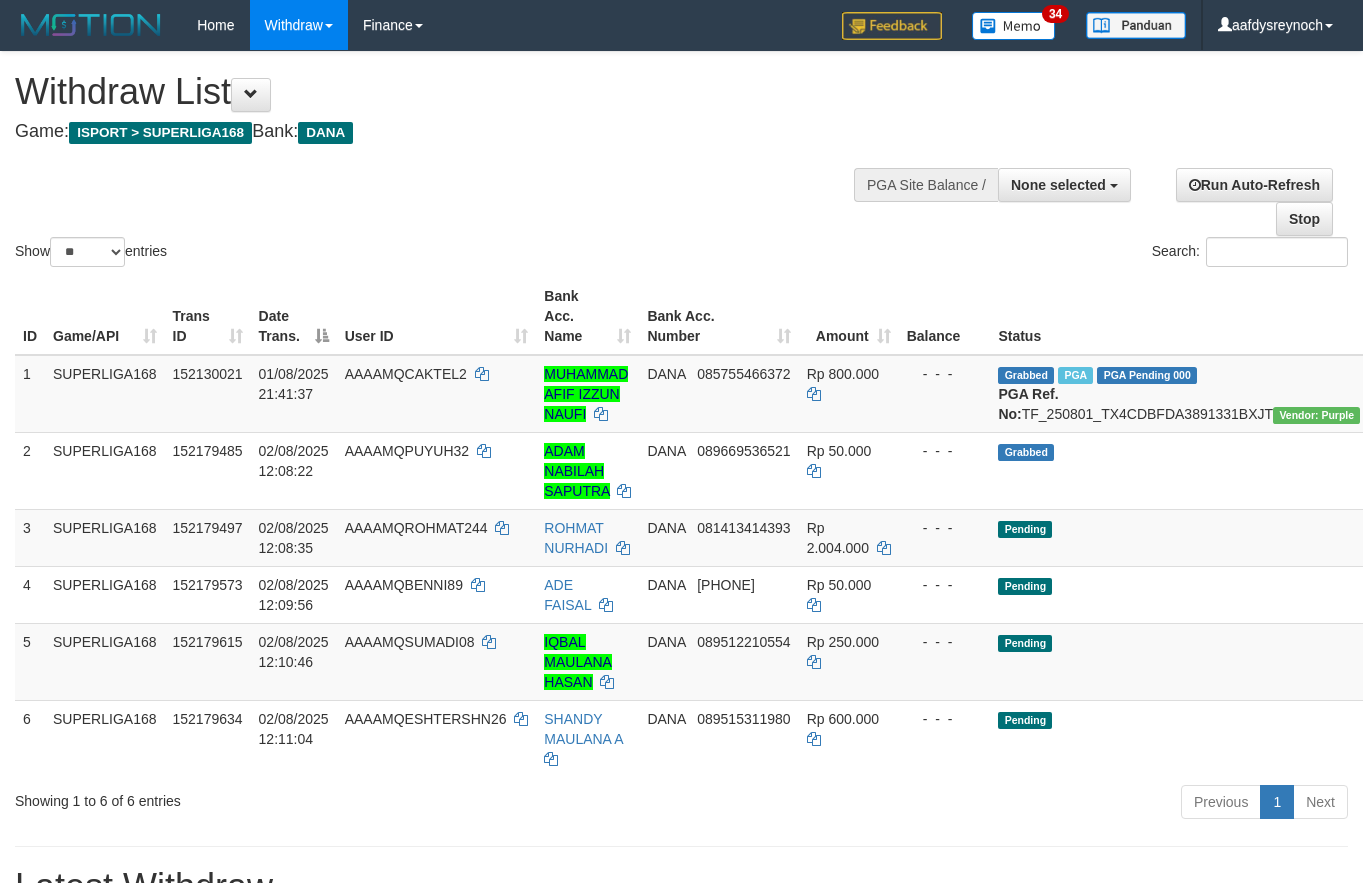 select 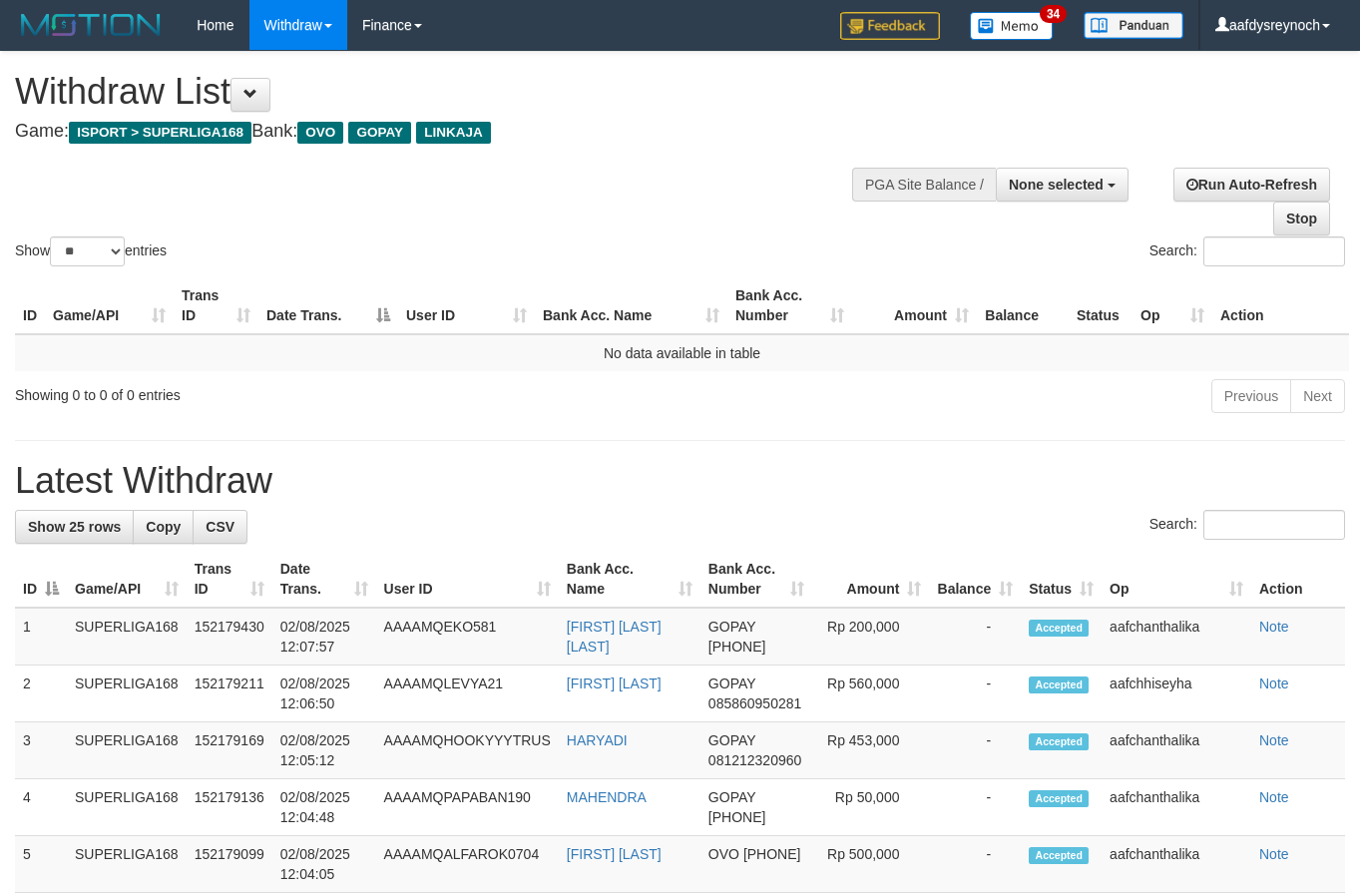 select 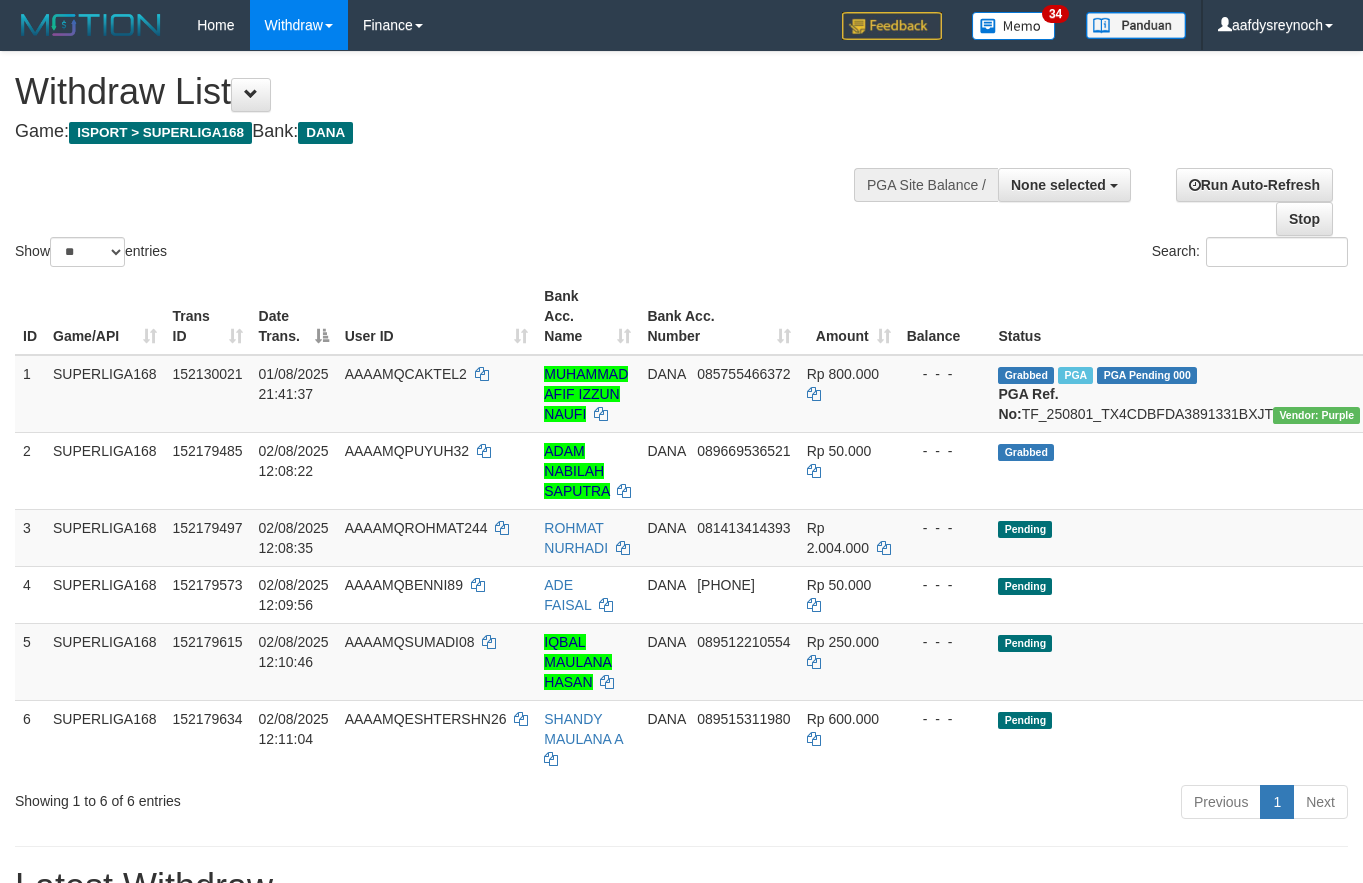 select 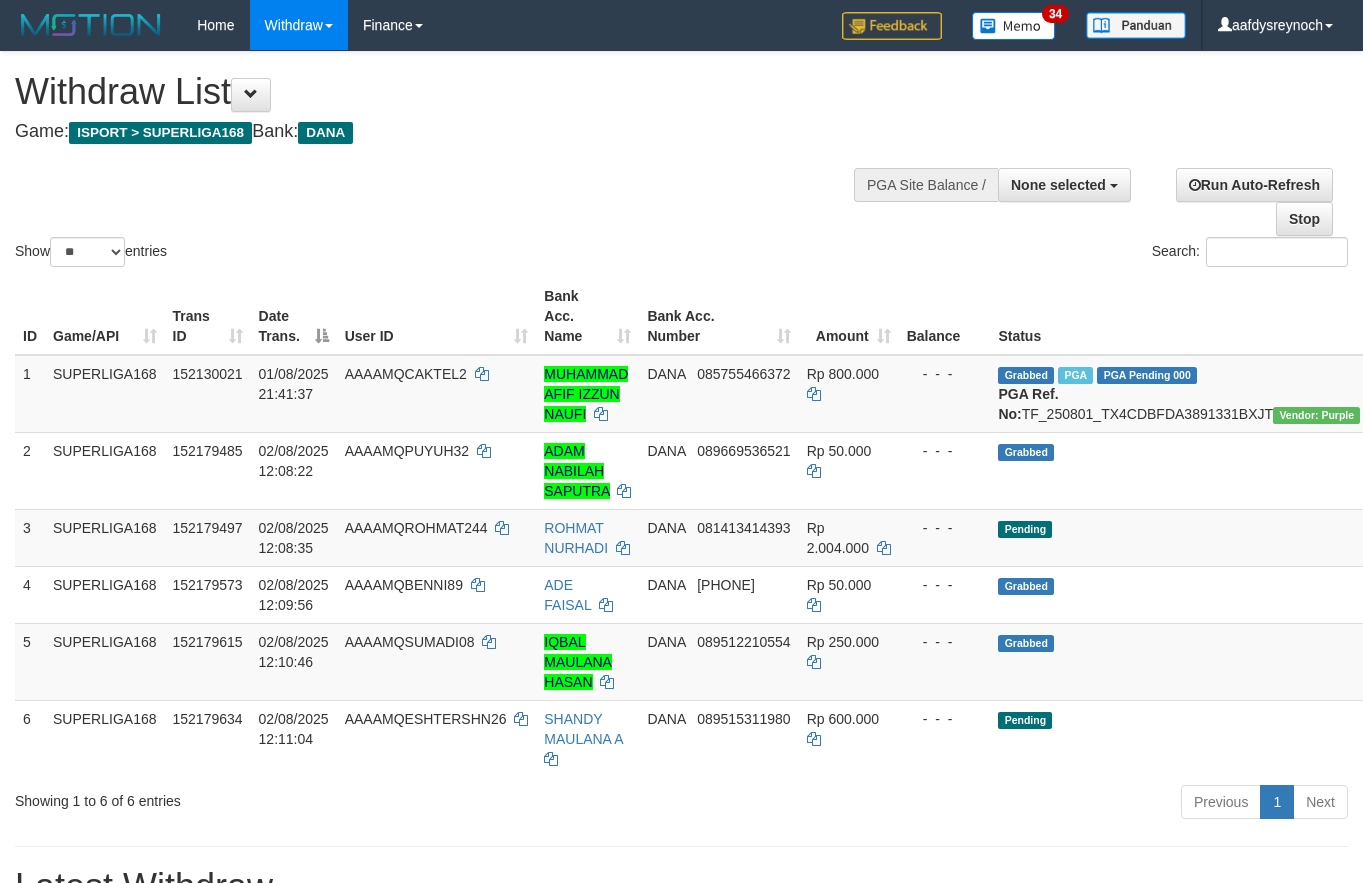 select 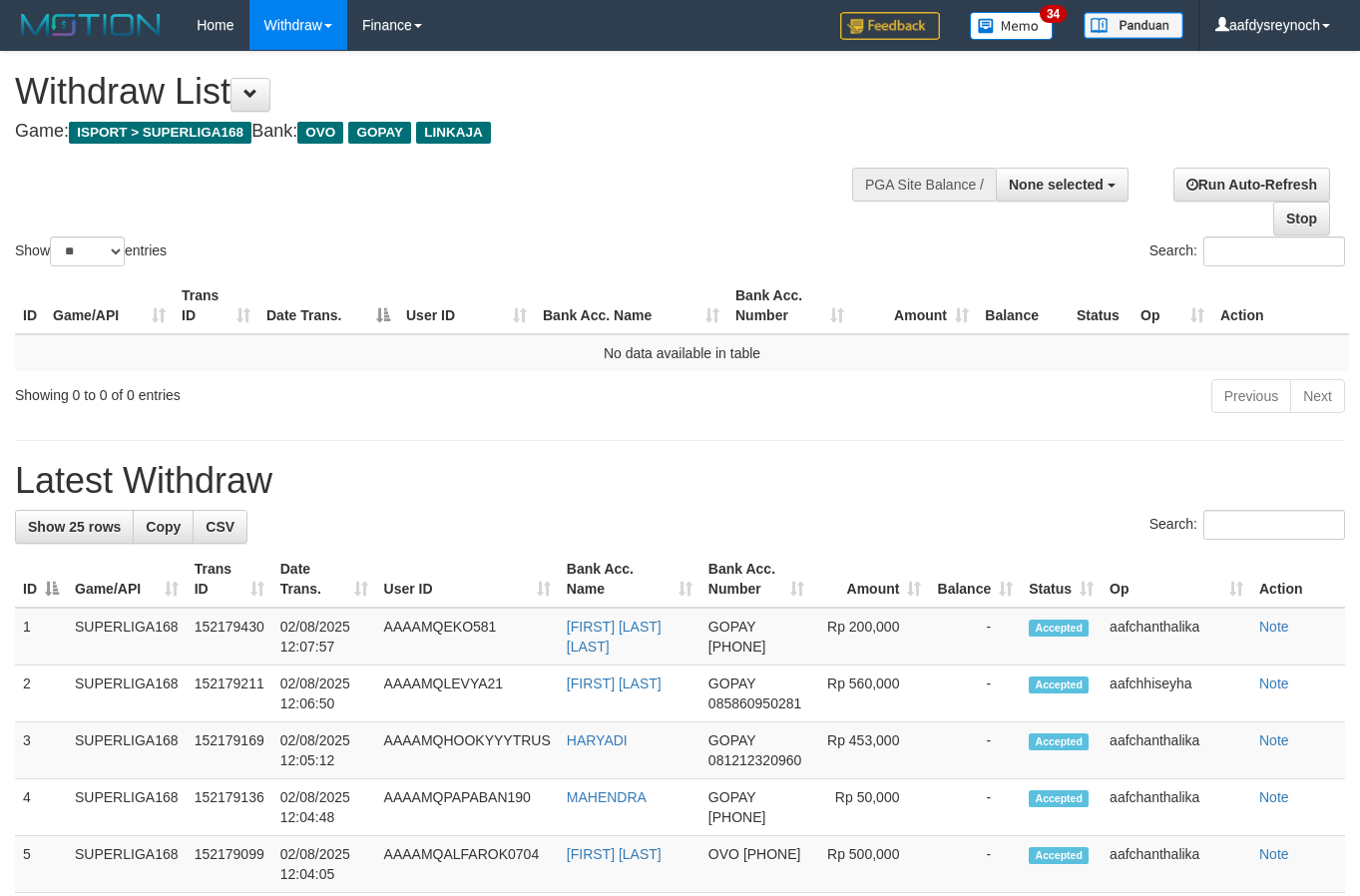 select 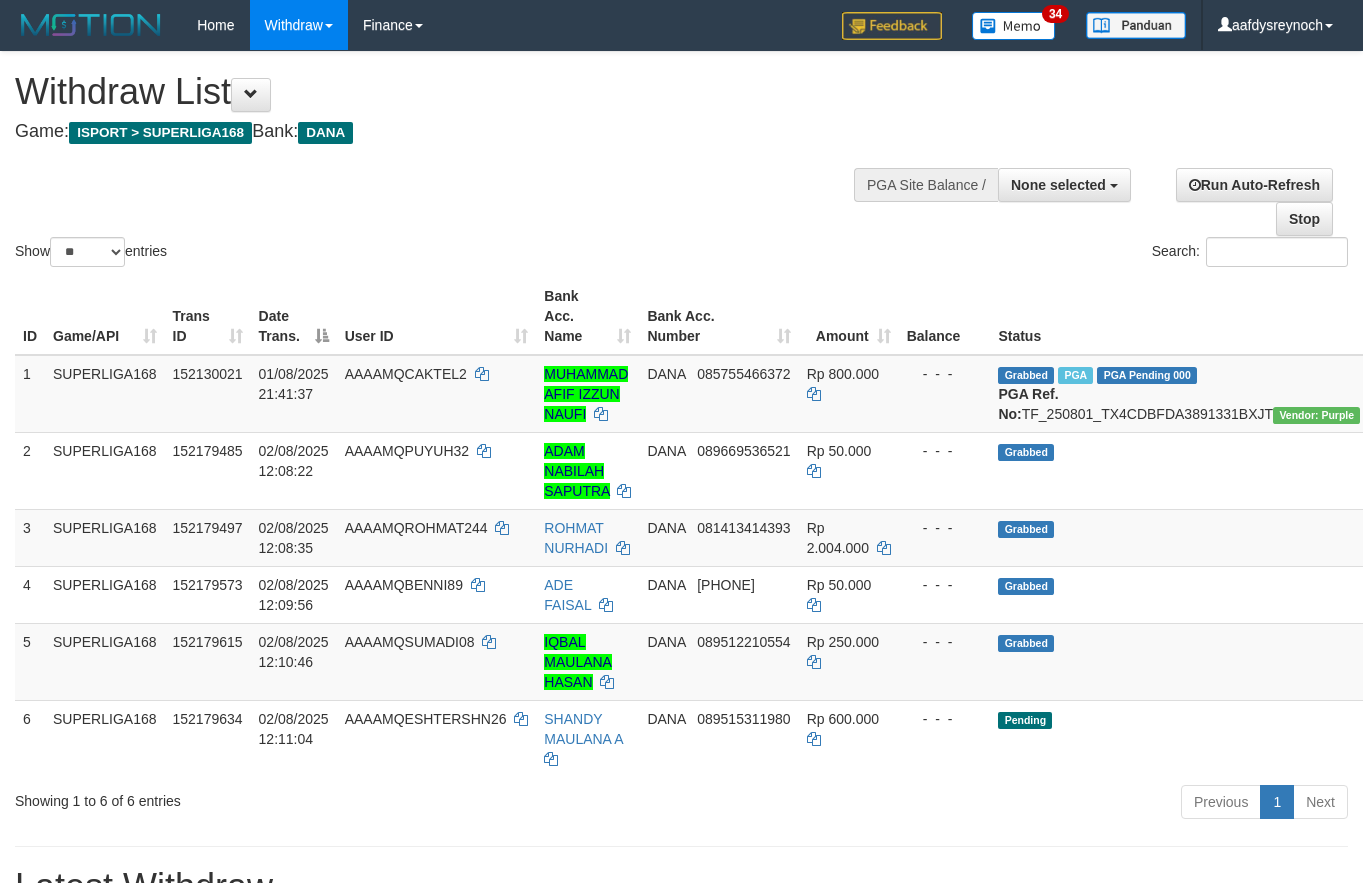 select 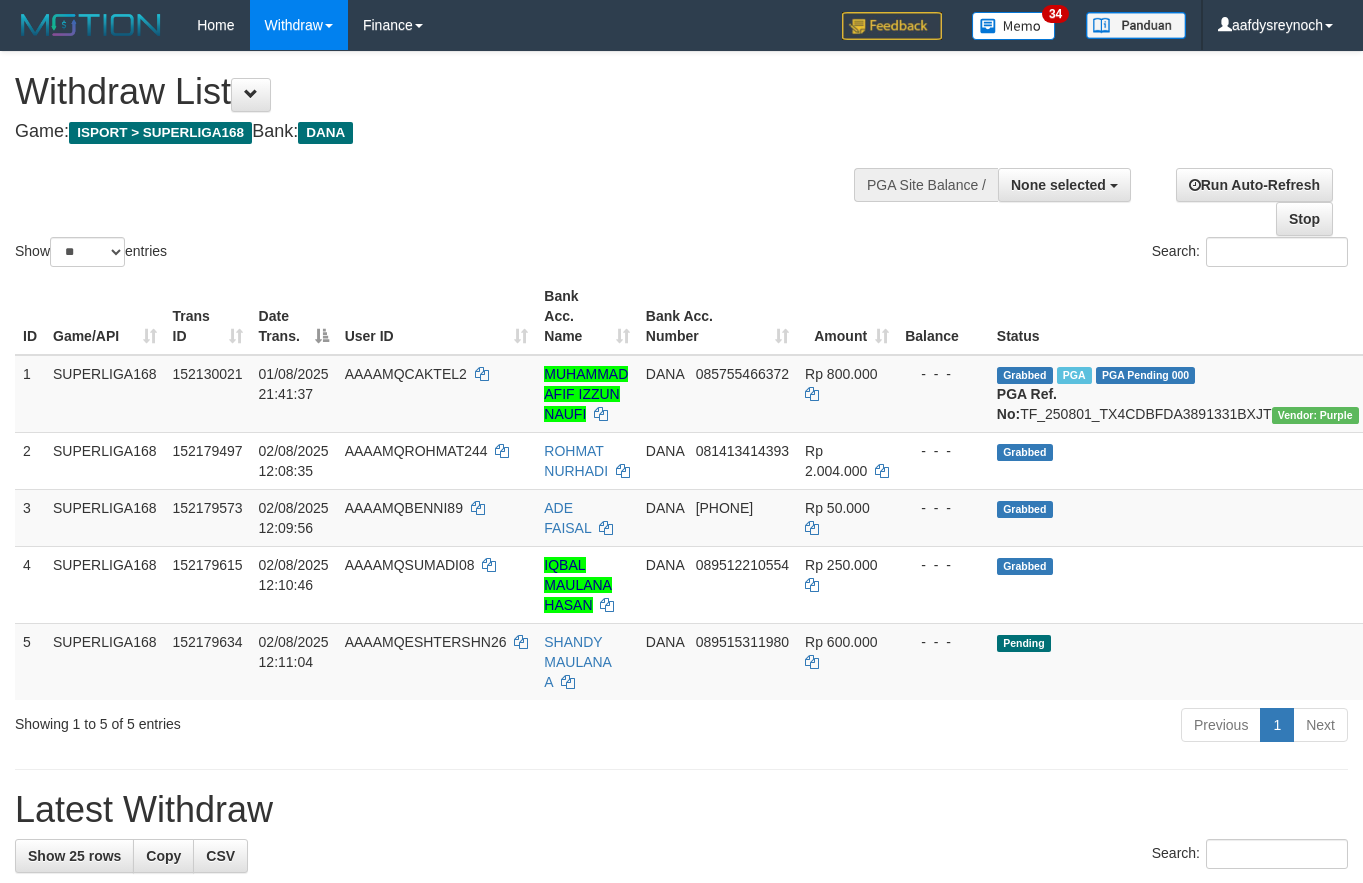 select 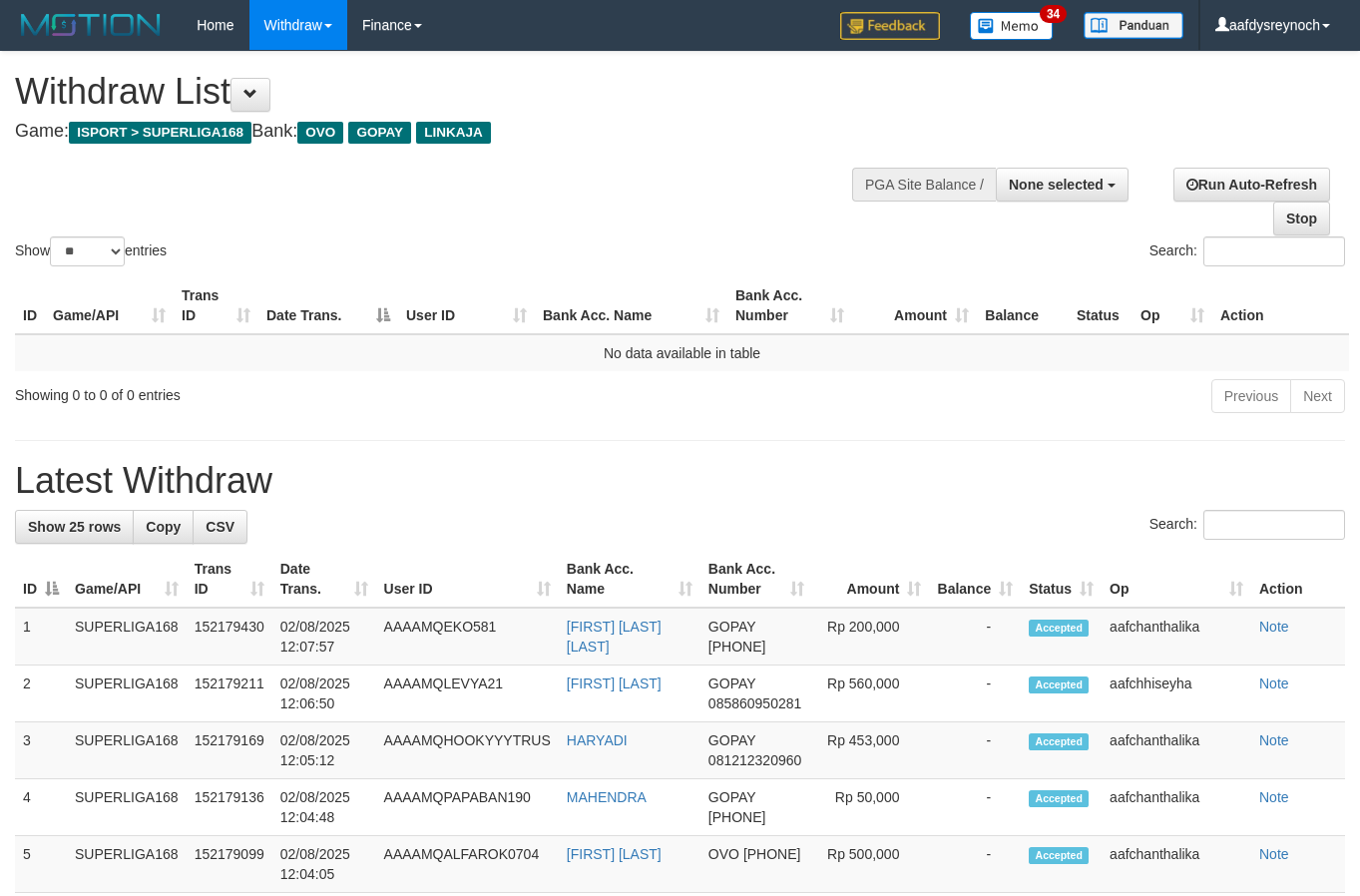 select 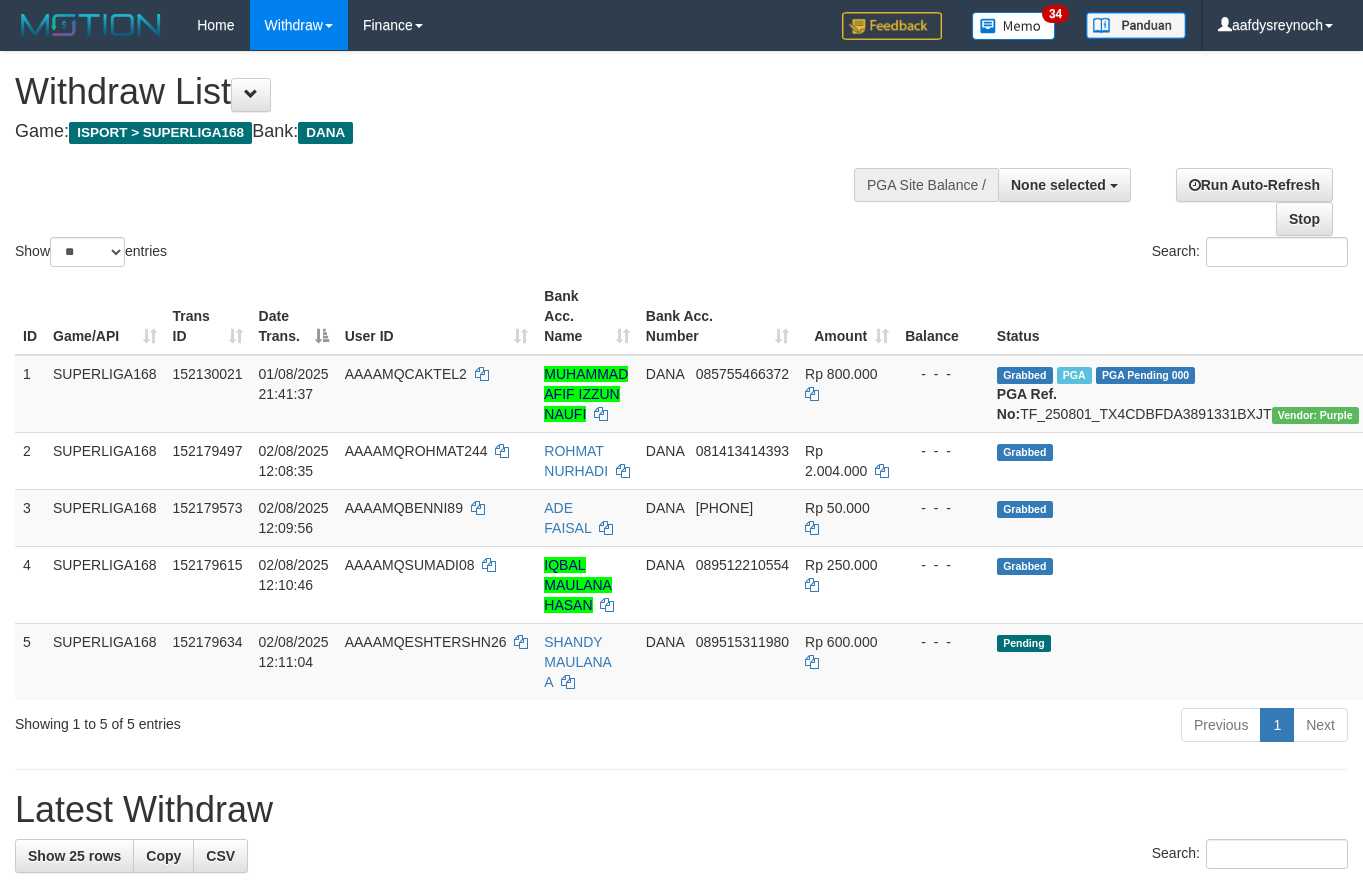 select 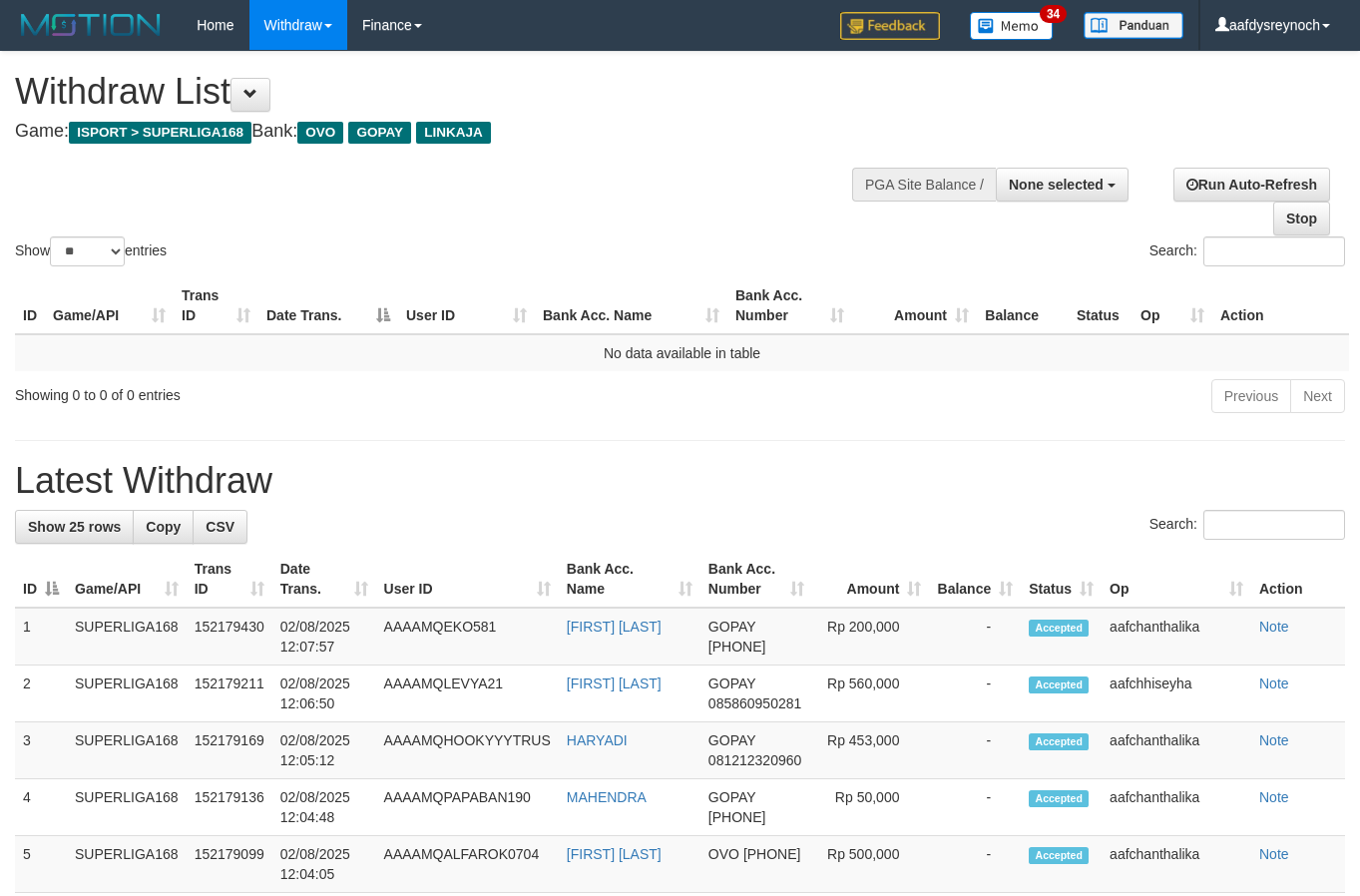 select 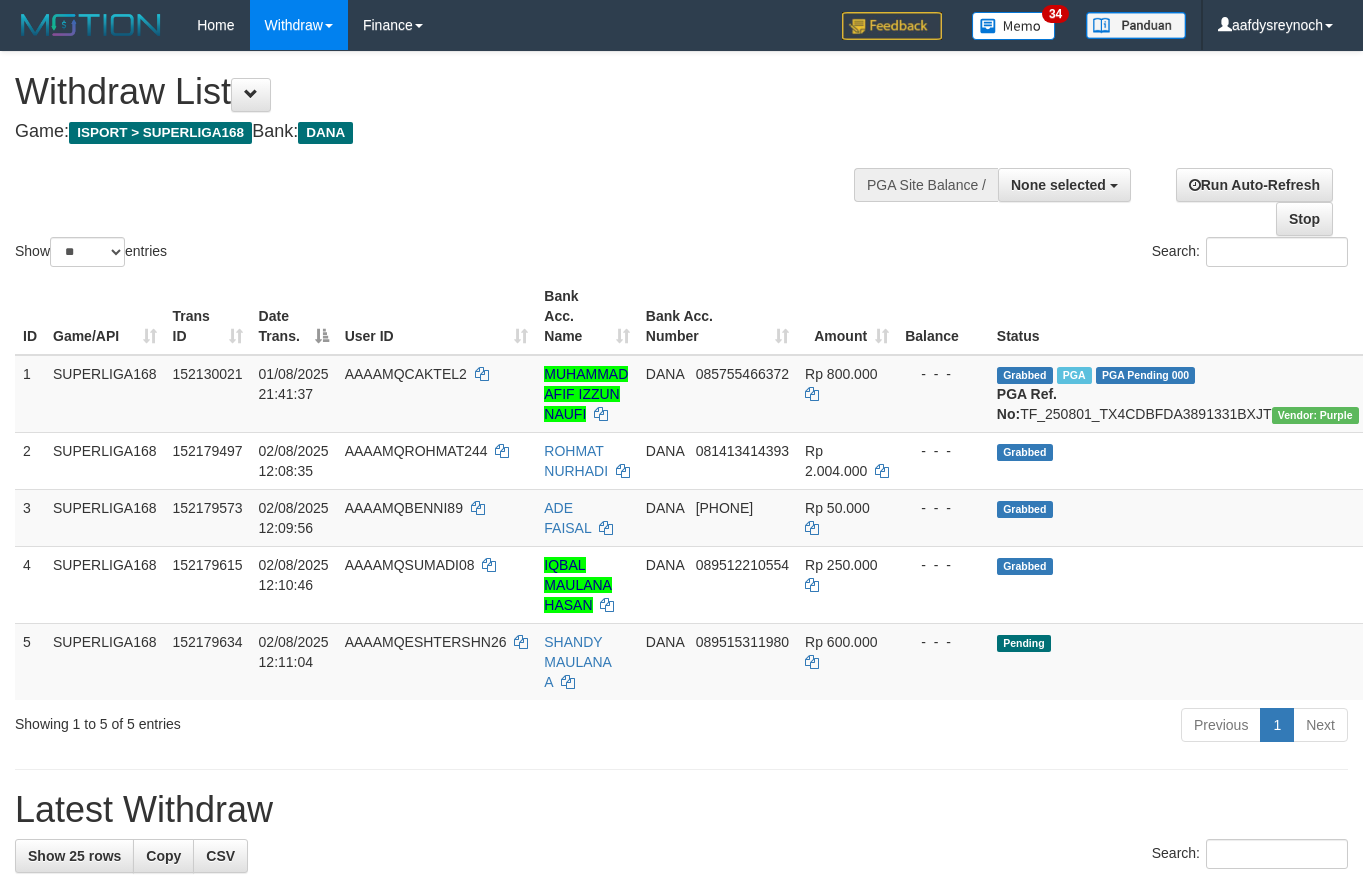 select 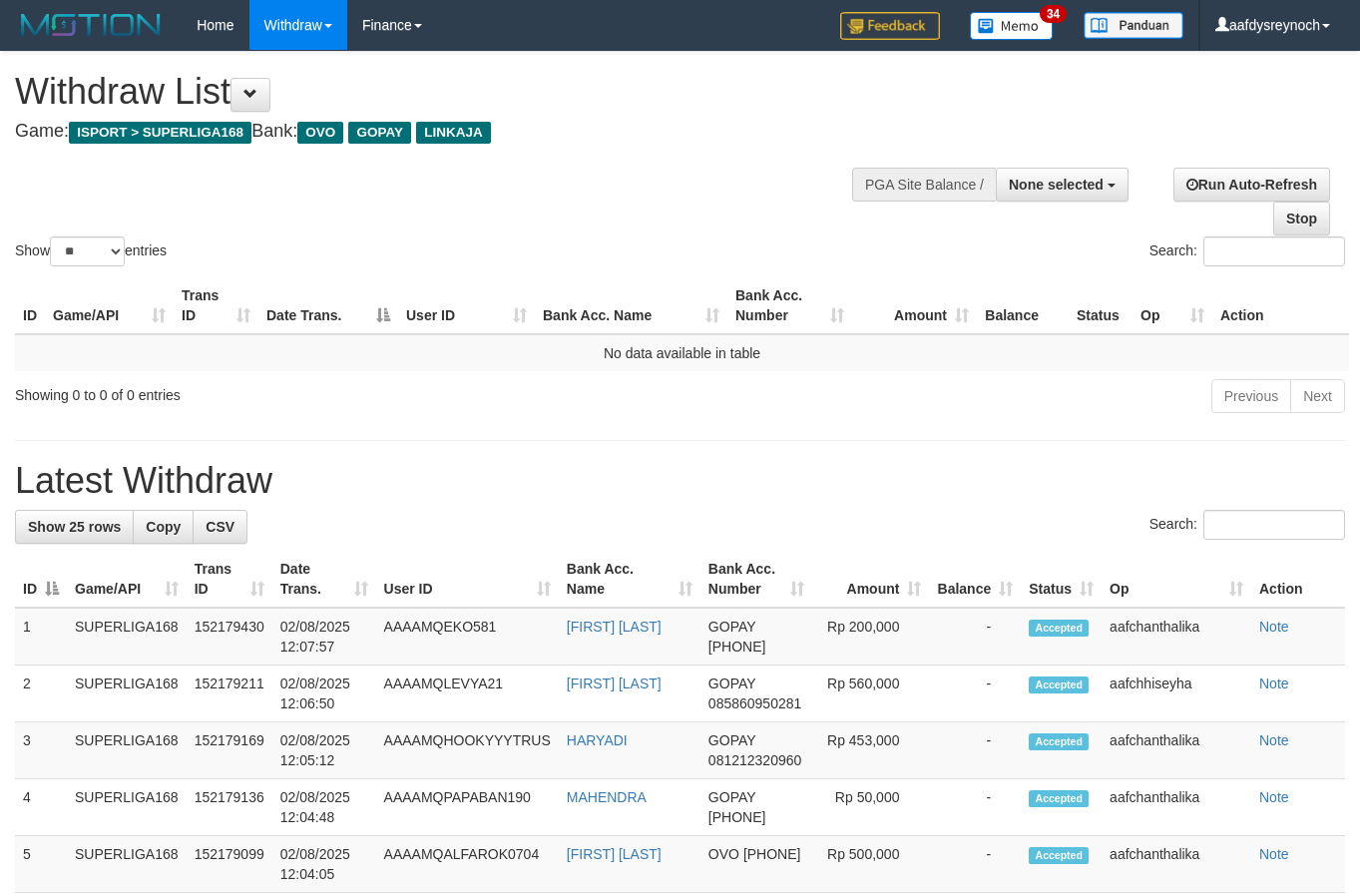 select 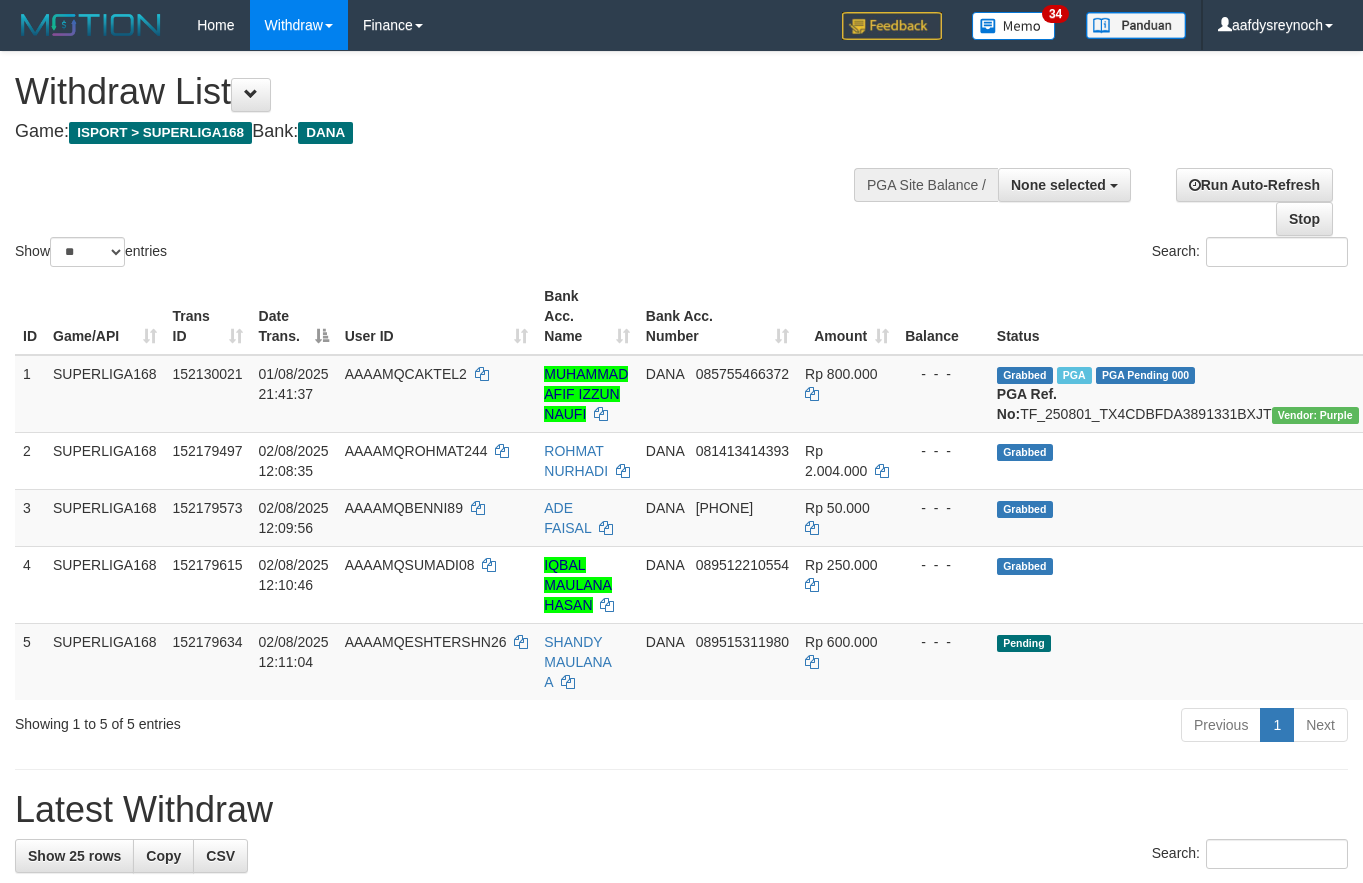 select 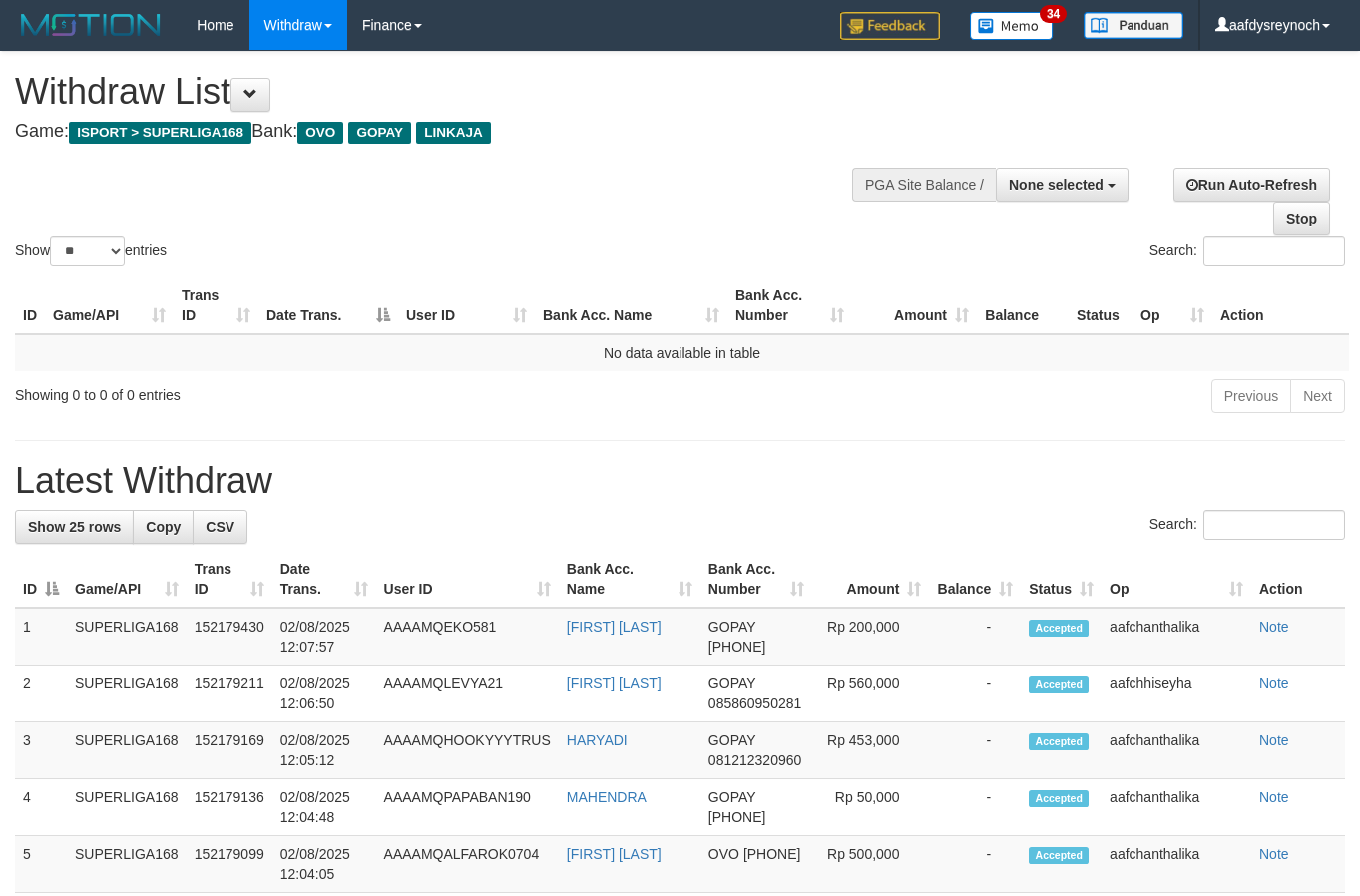 select 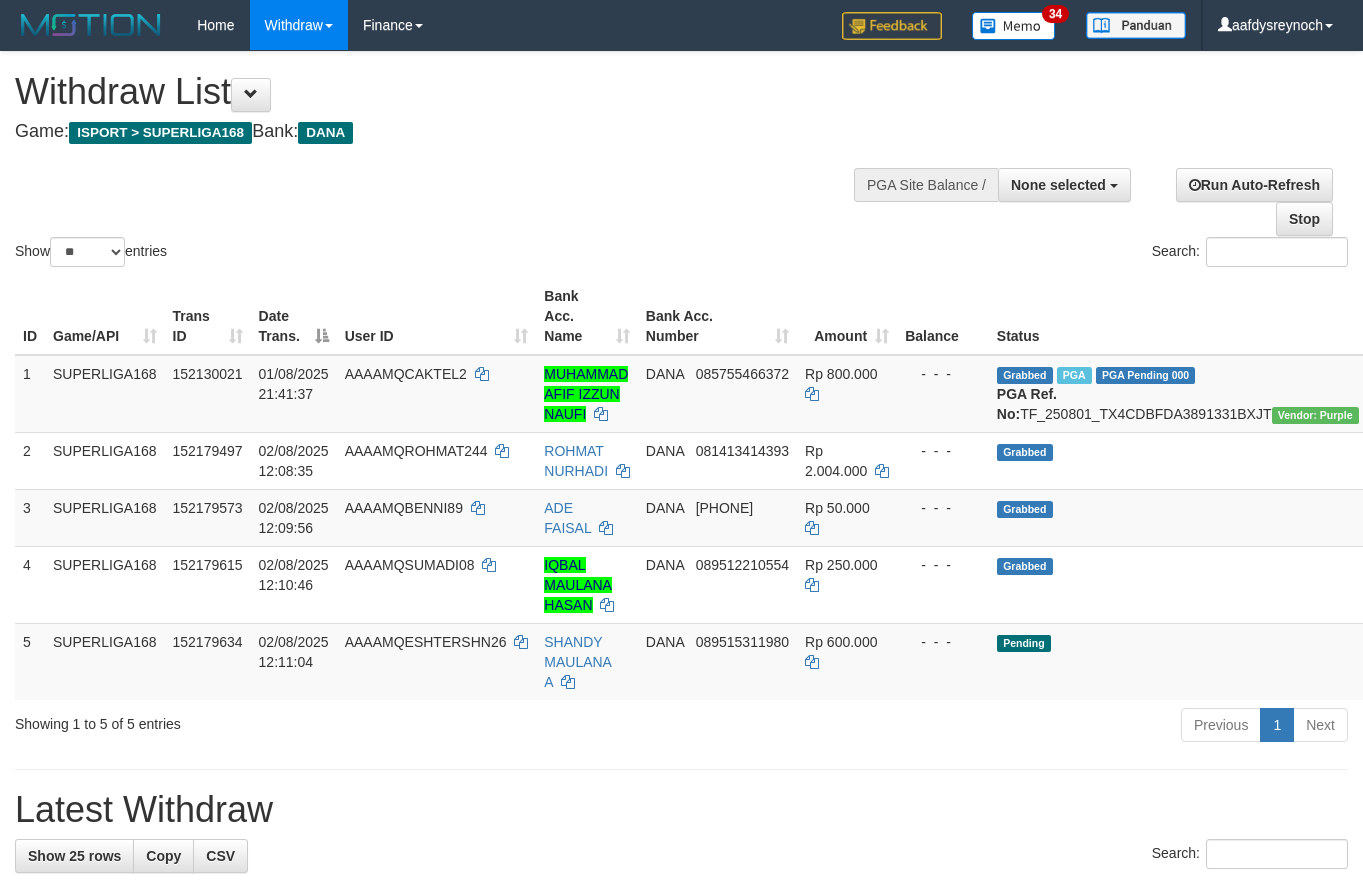 select 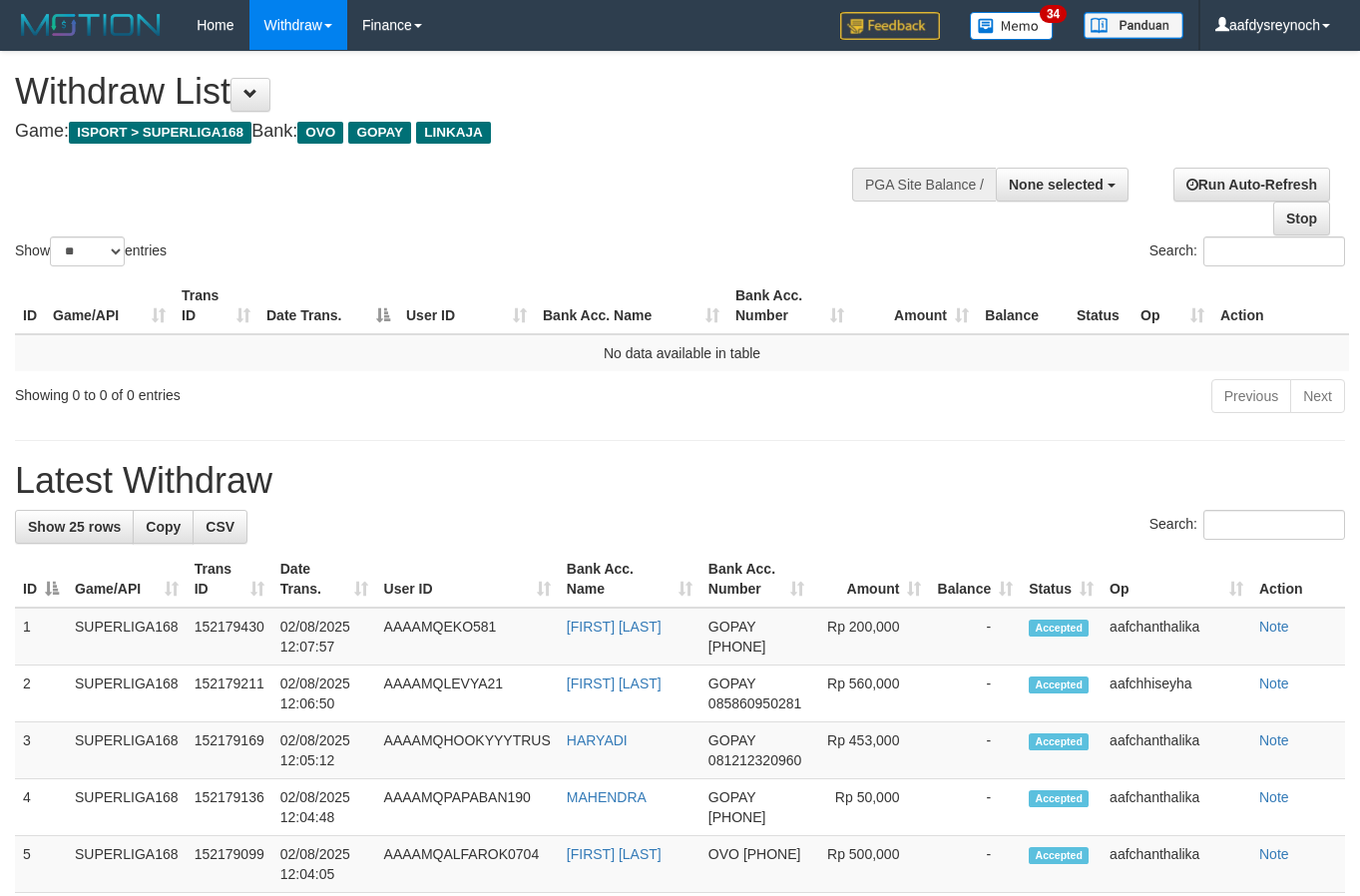 select 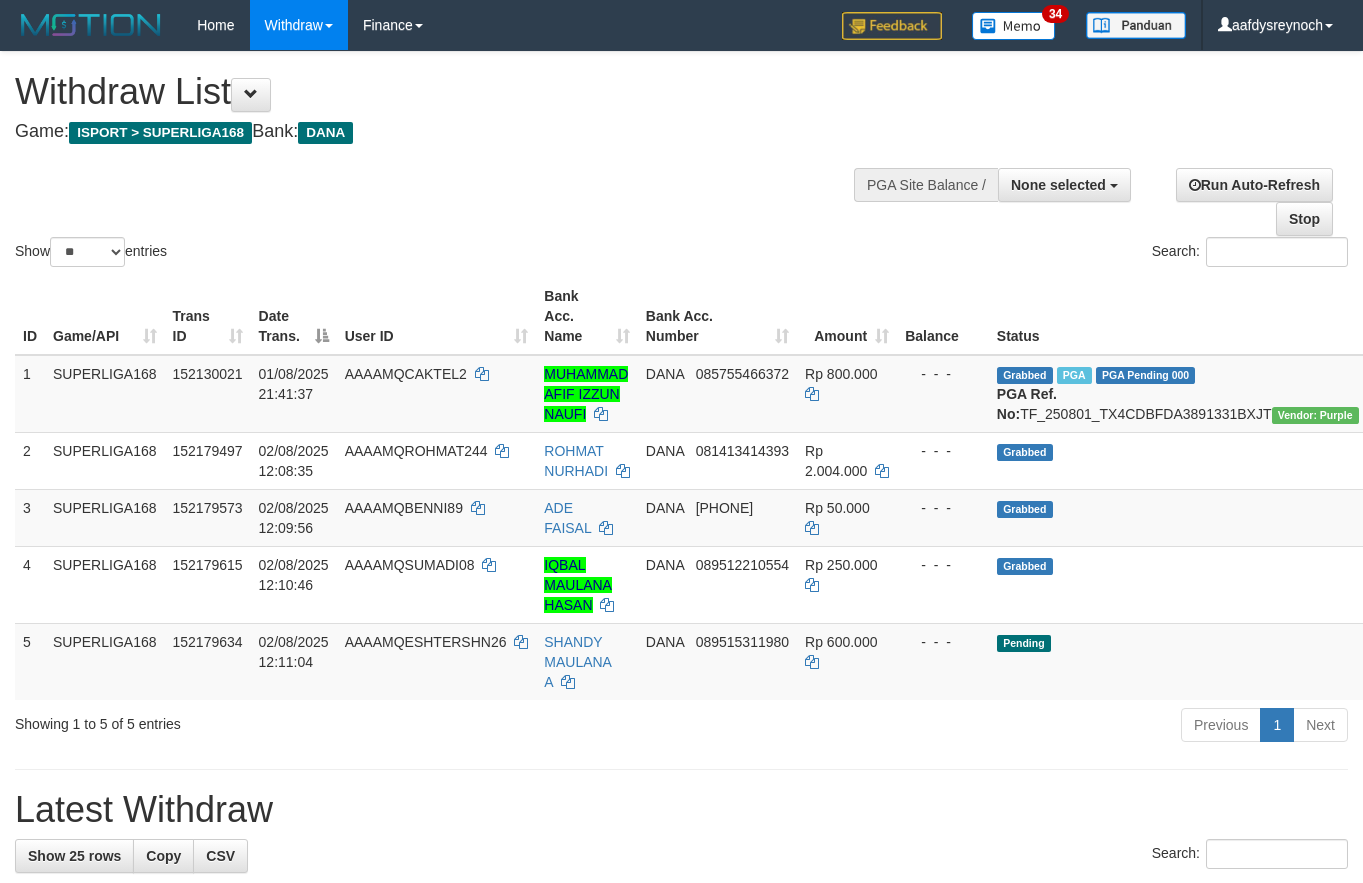 select 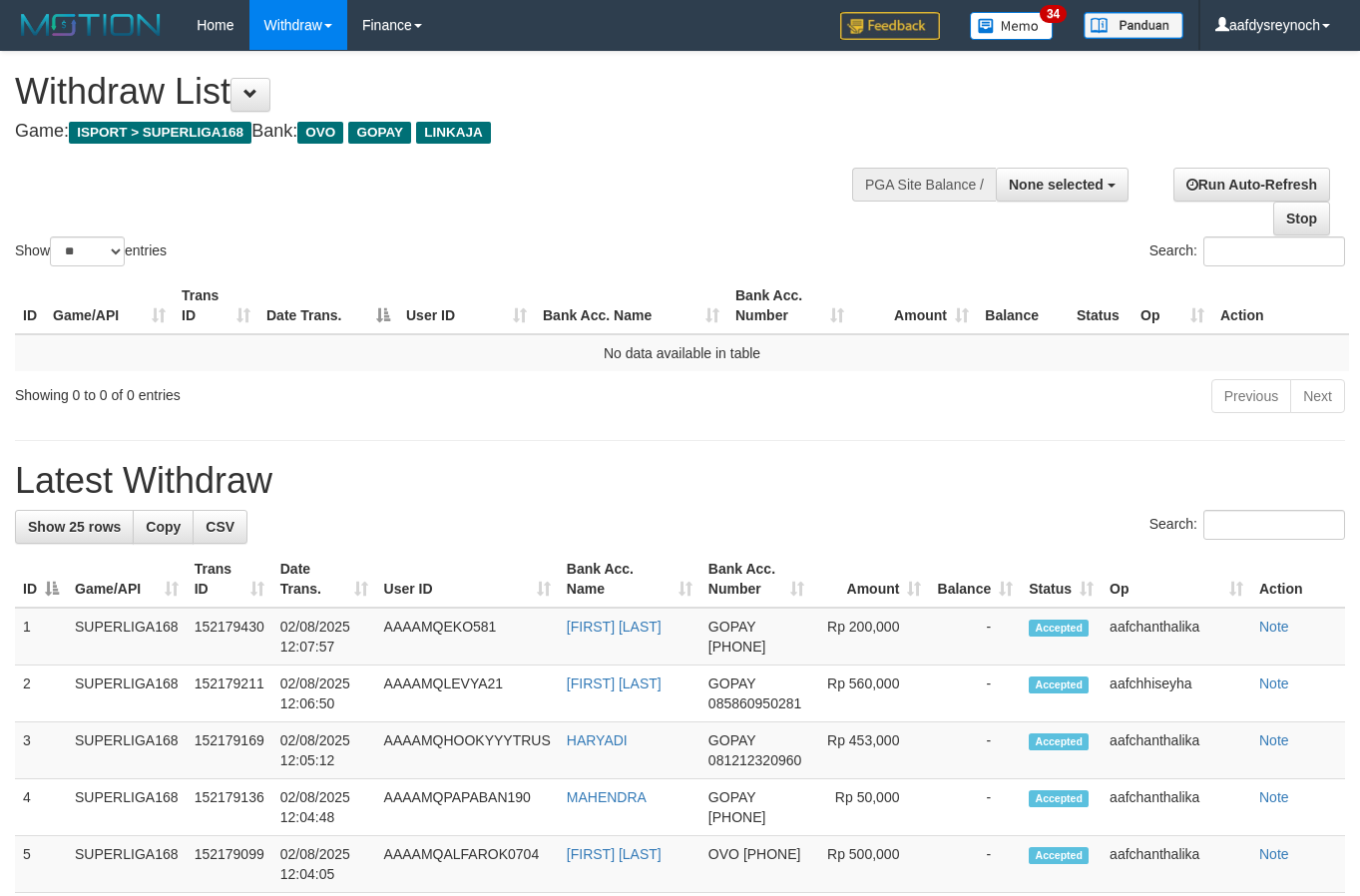 select 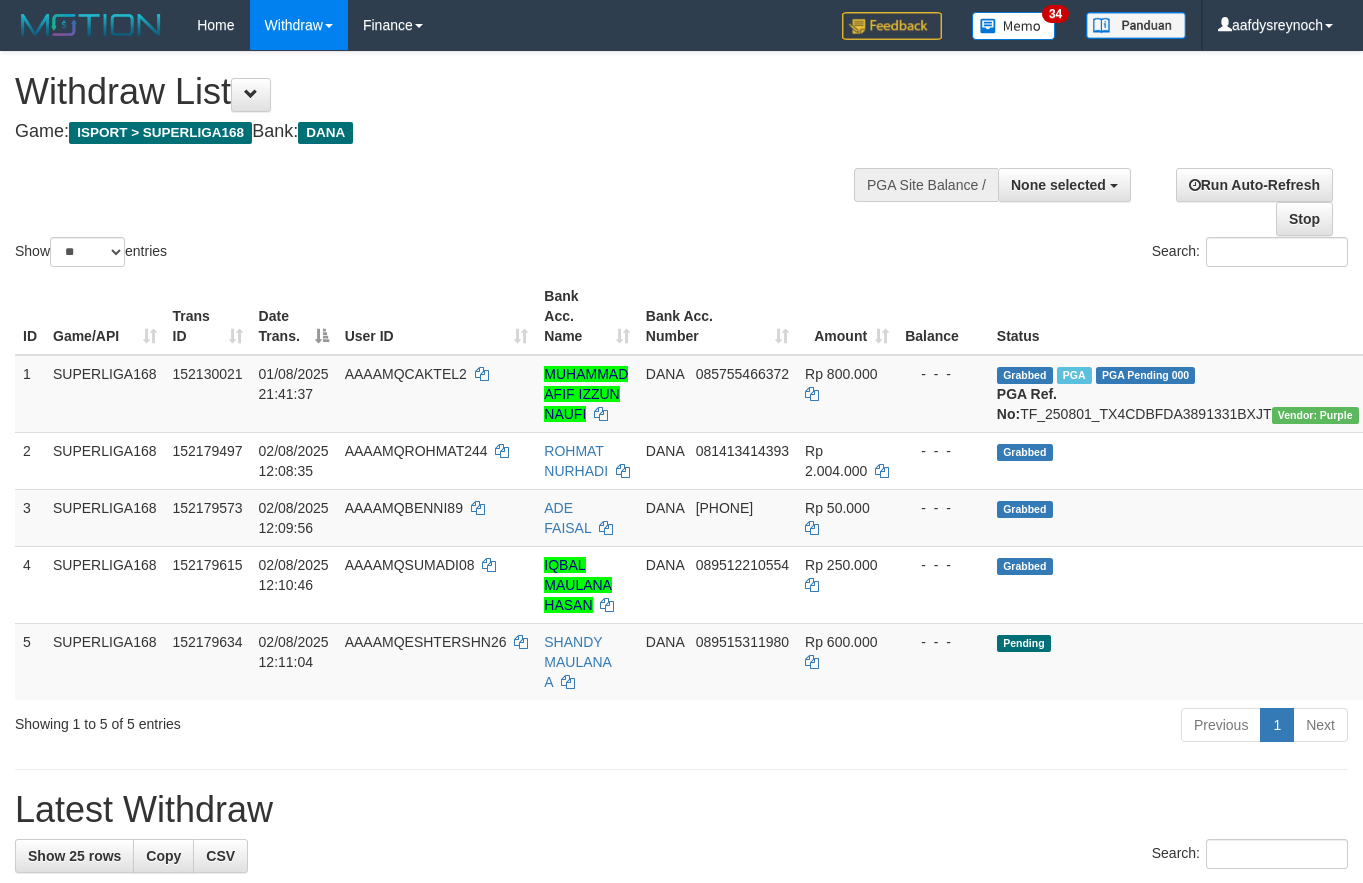select 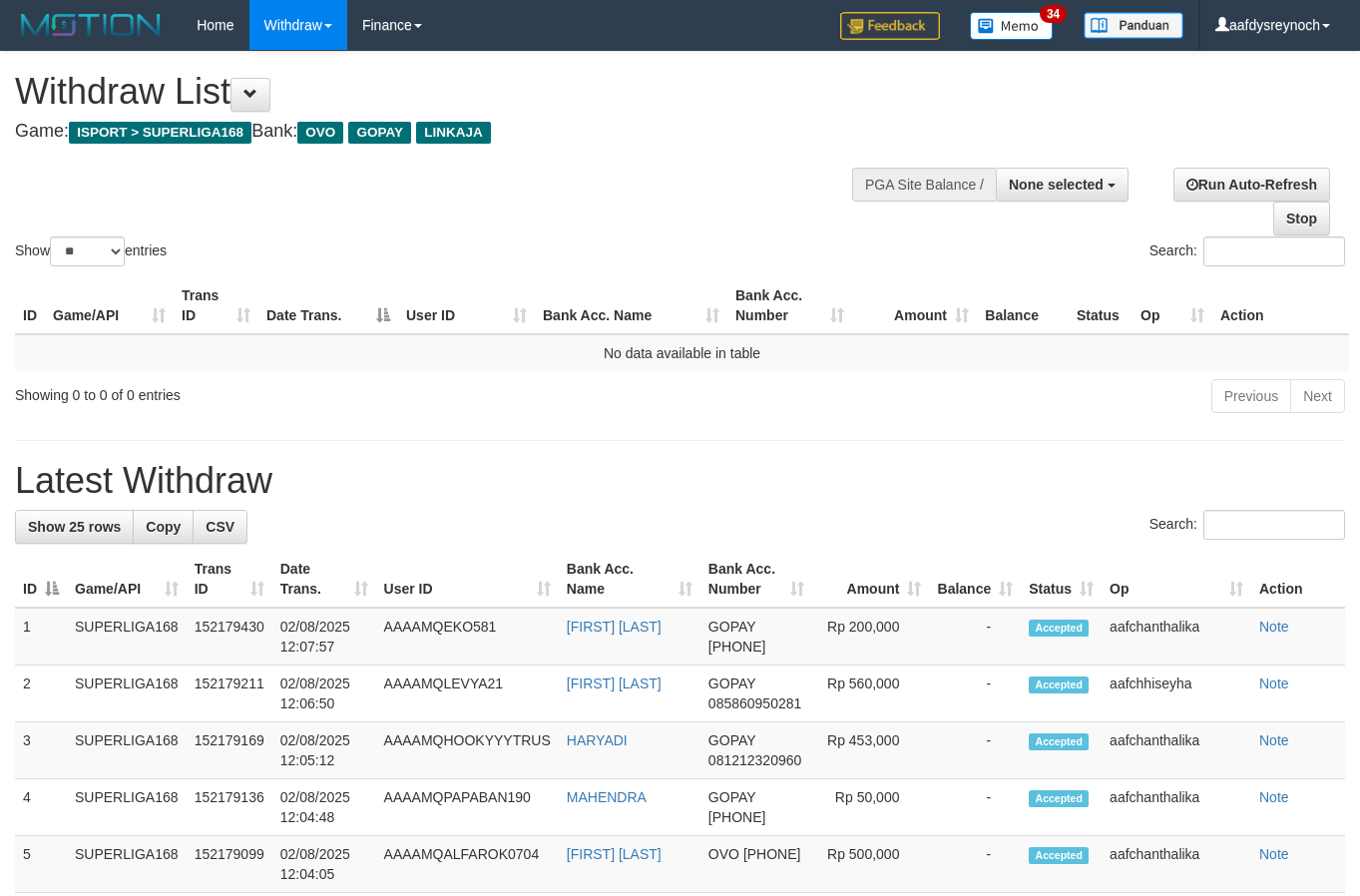 select 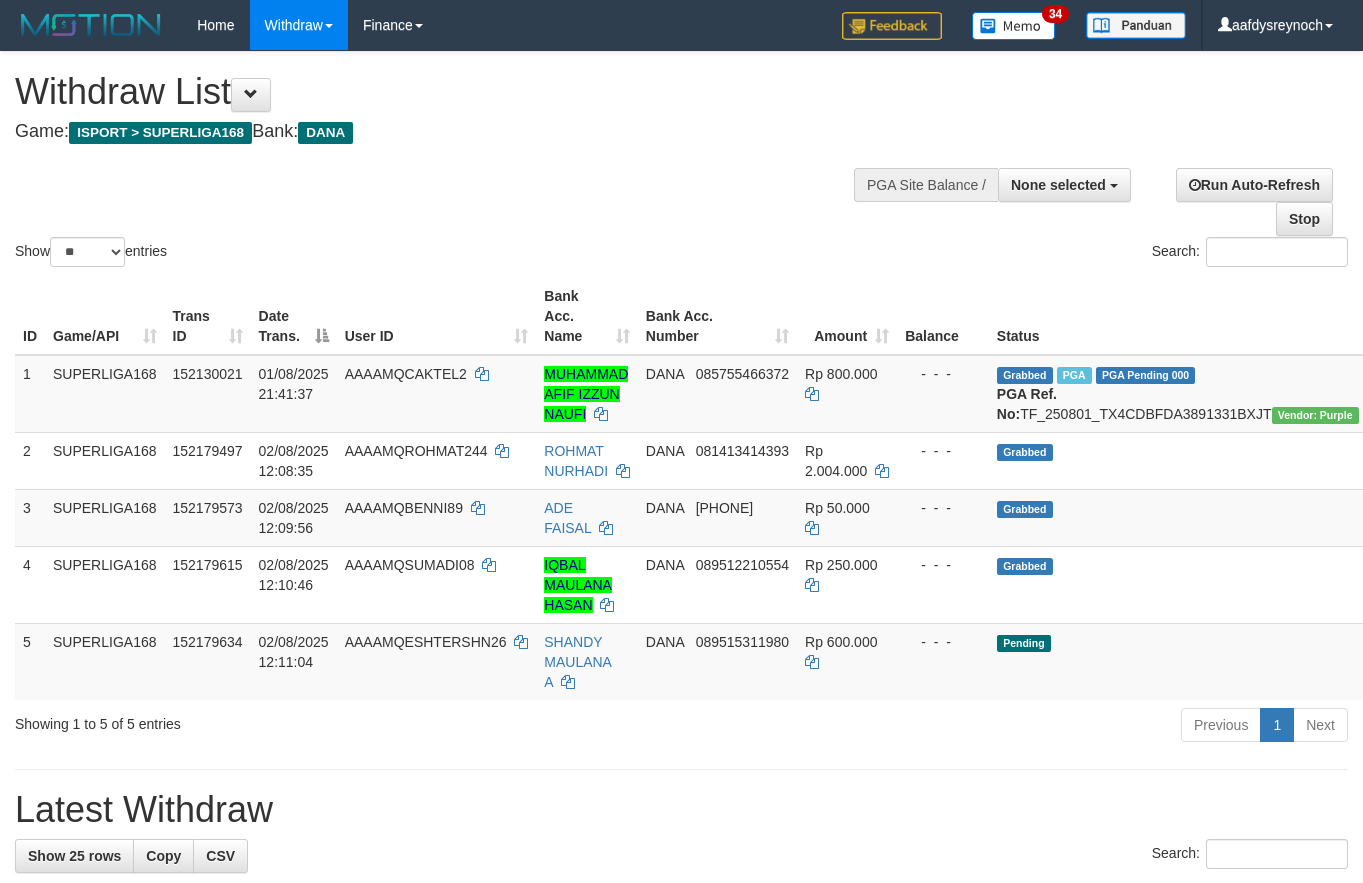 select 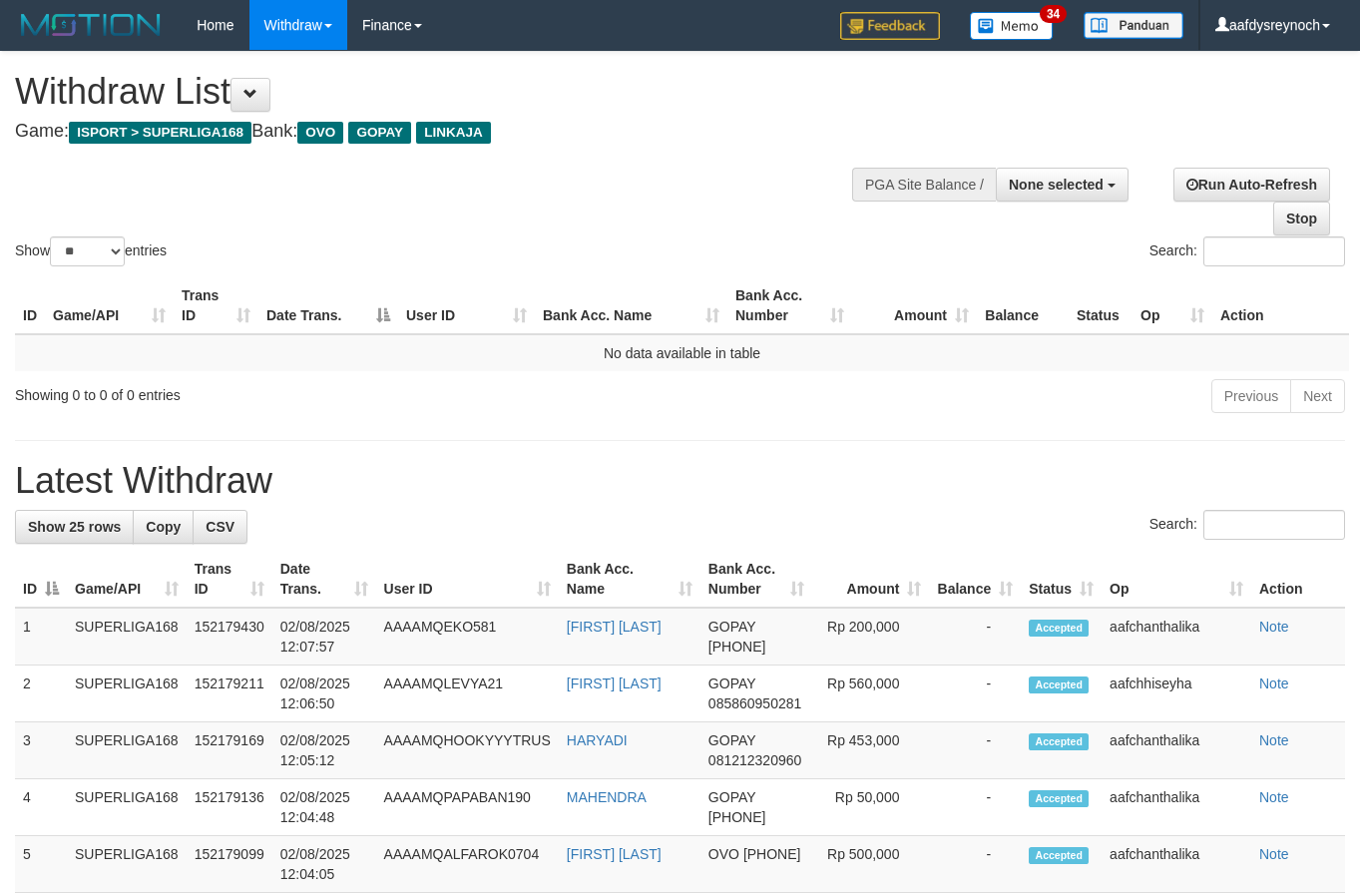 select 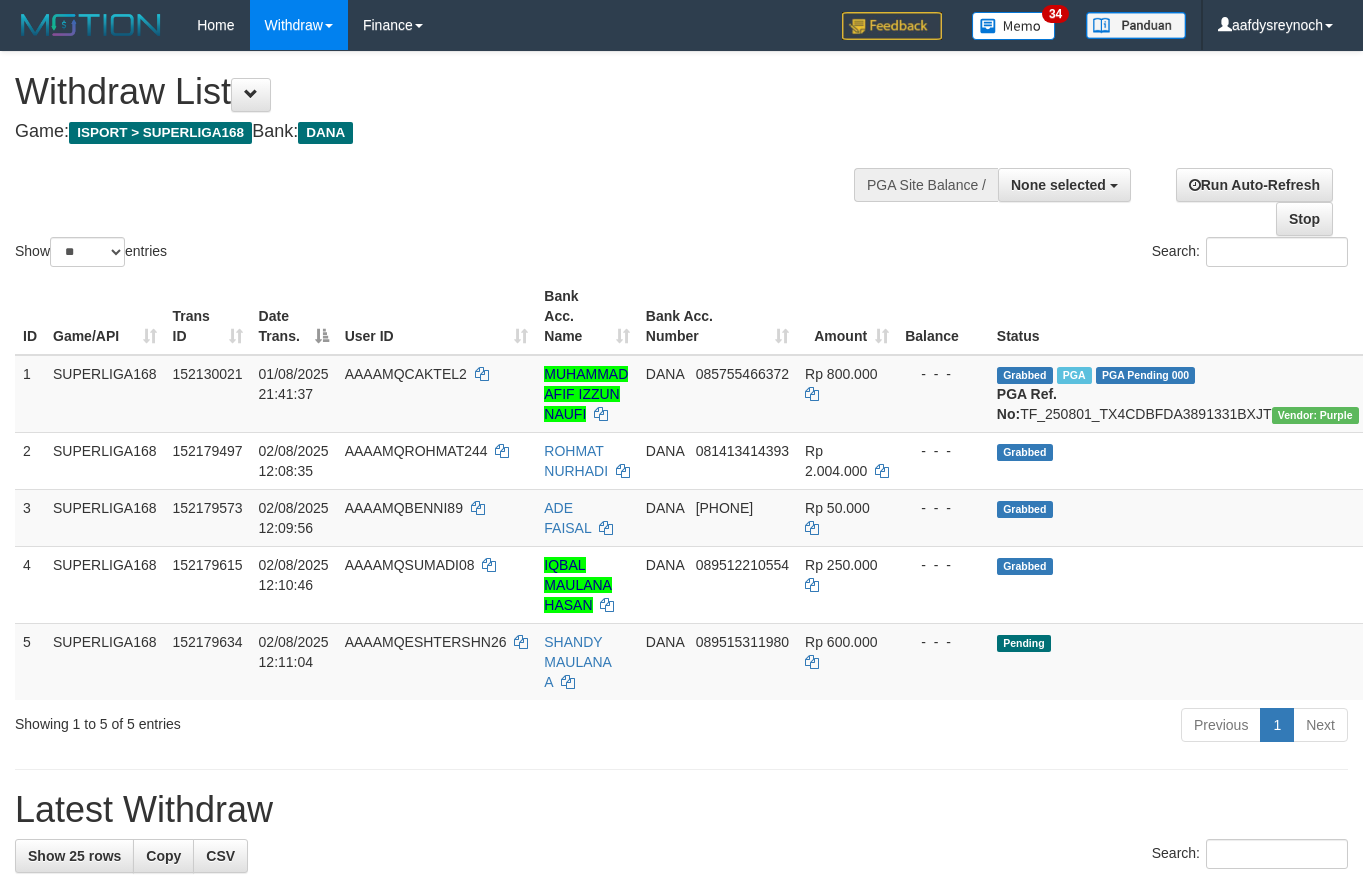 select 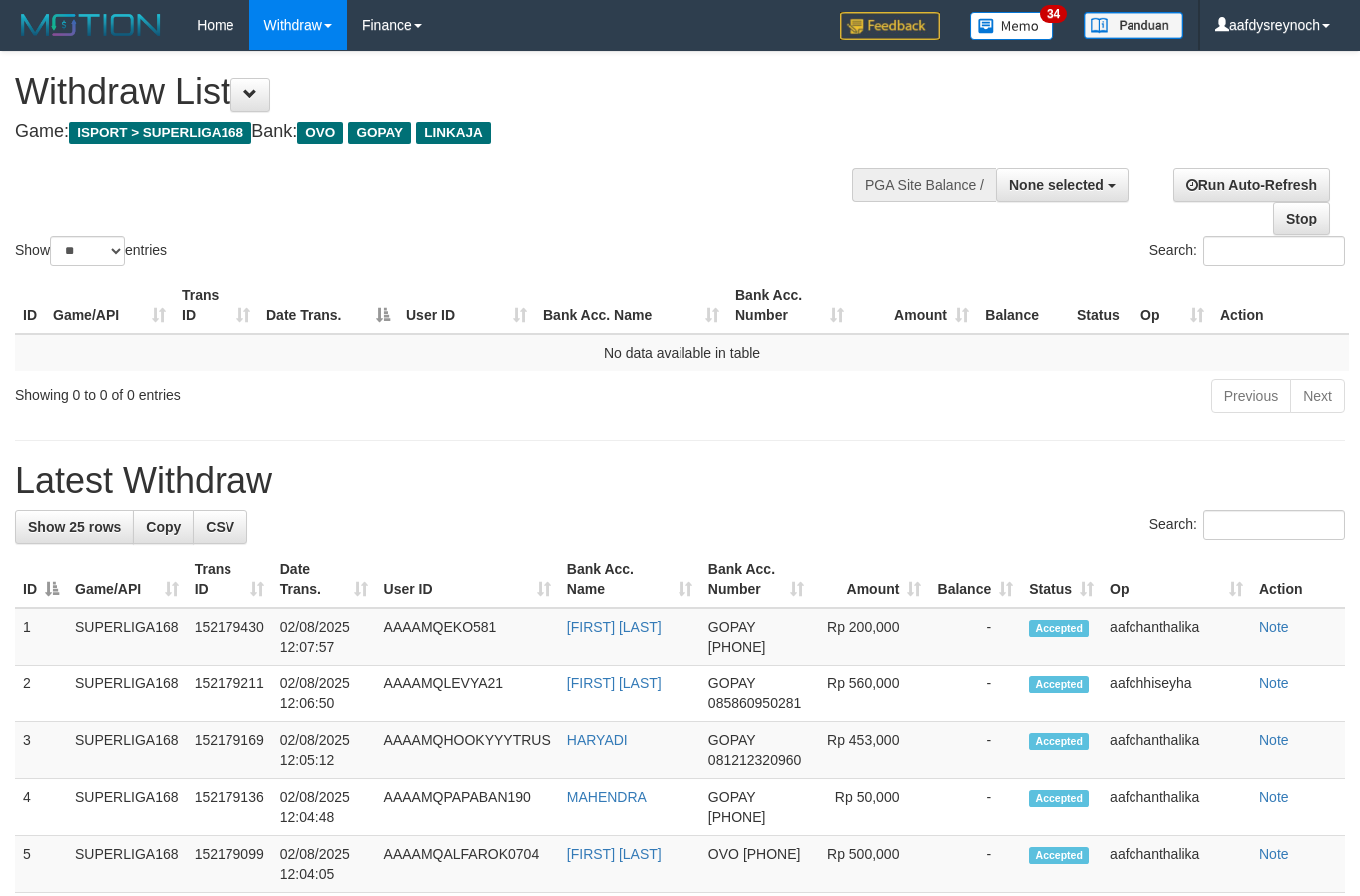select 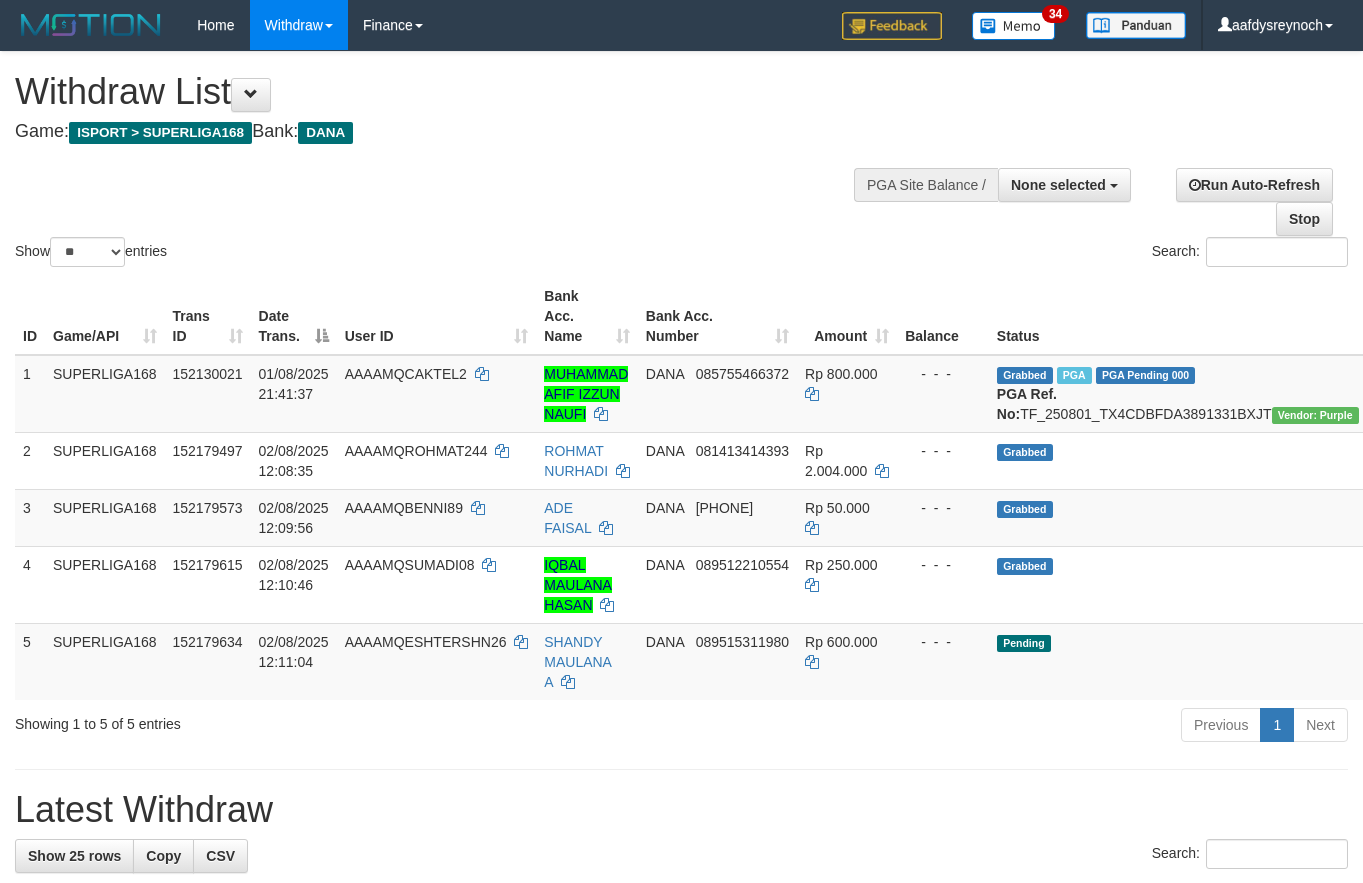select 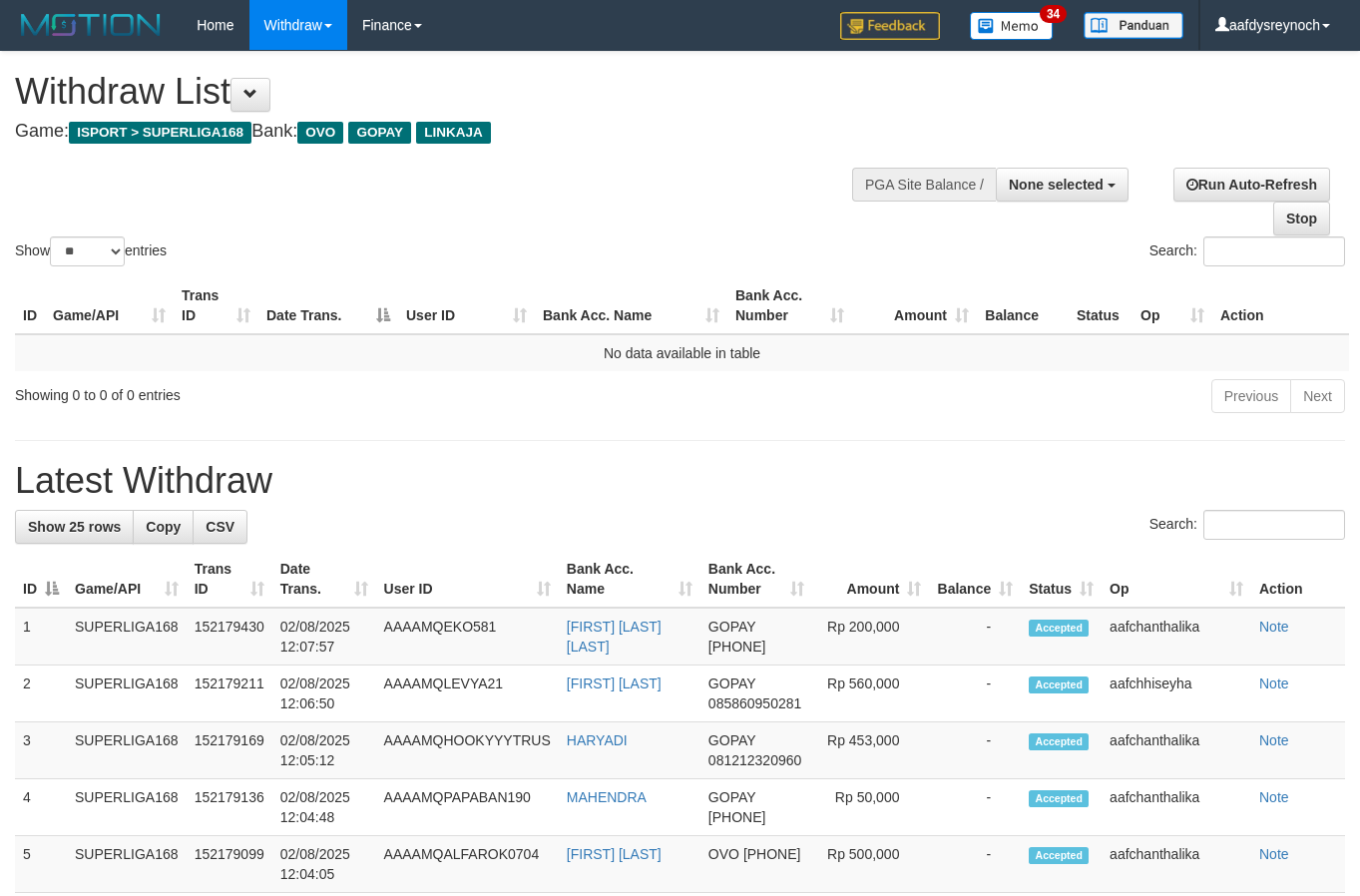 select 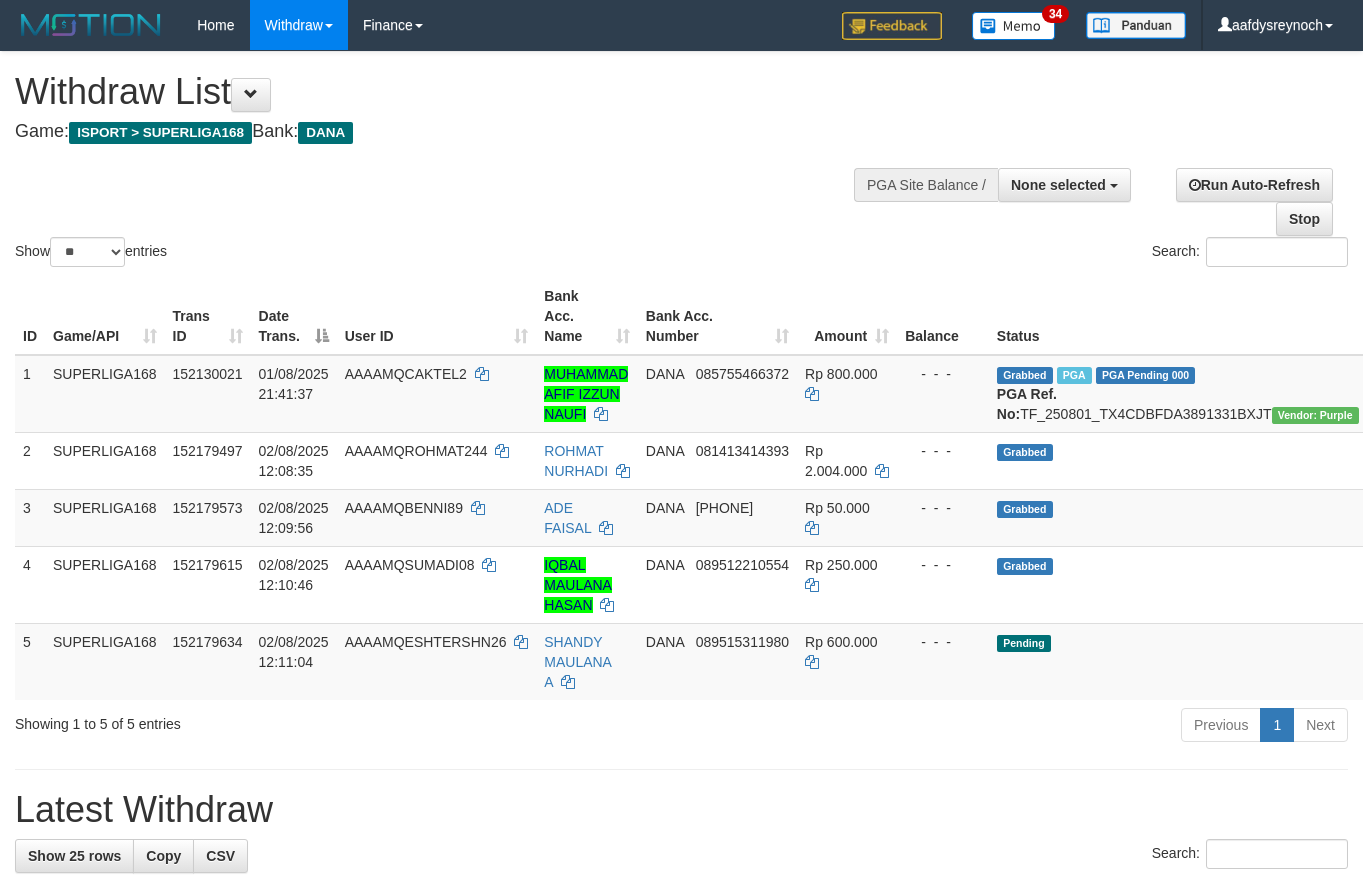 select 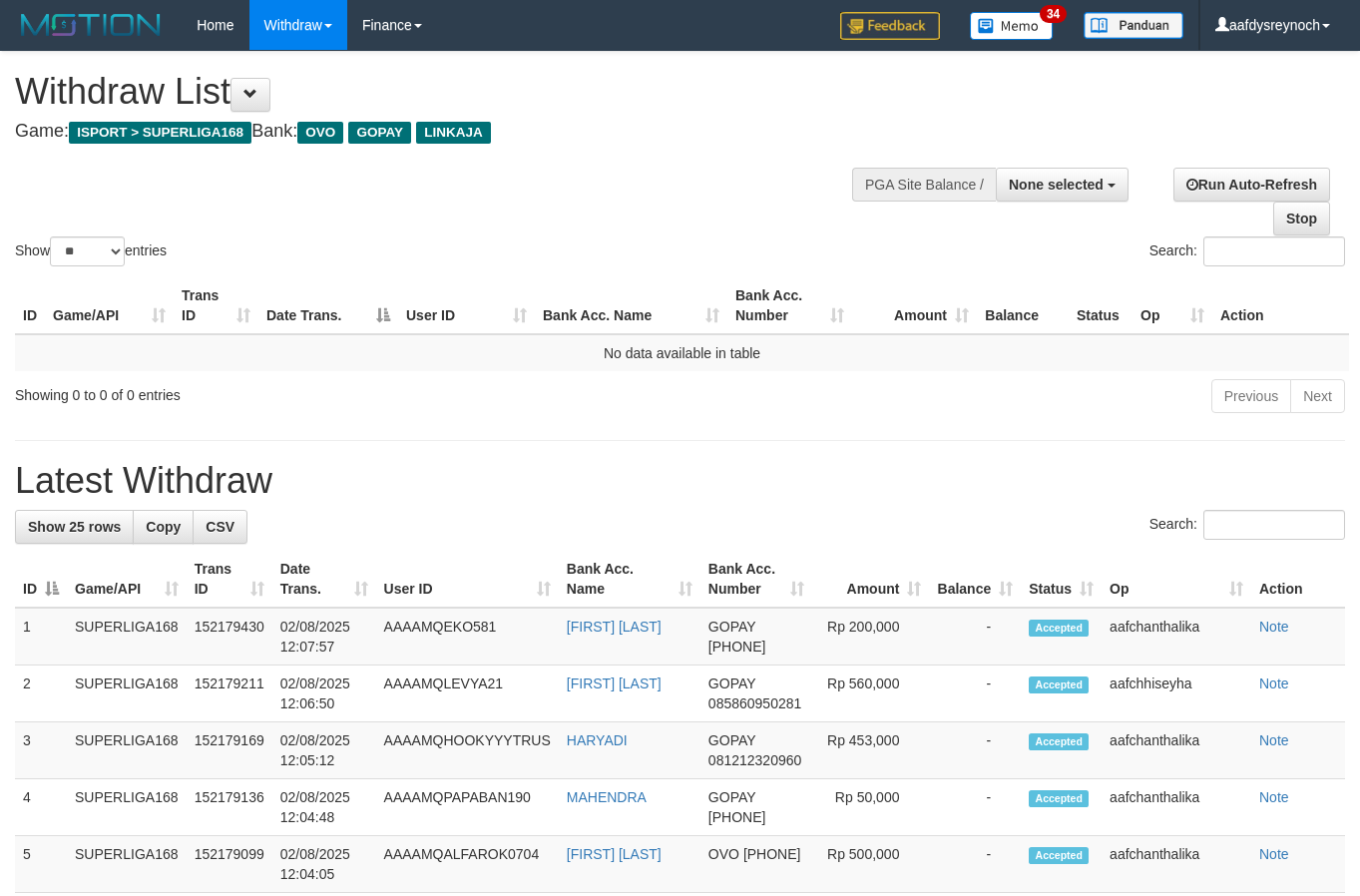 select 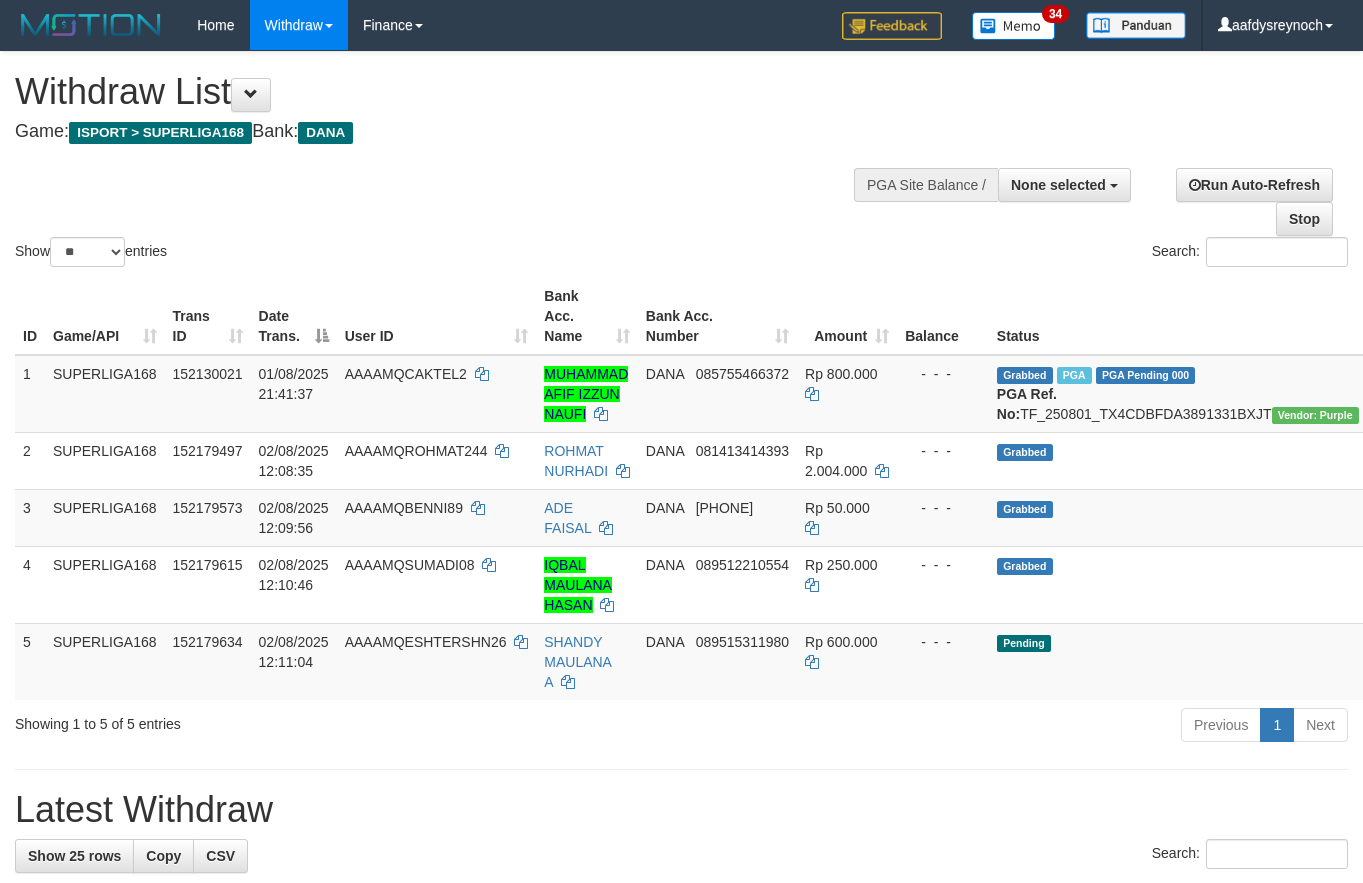 select 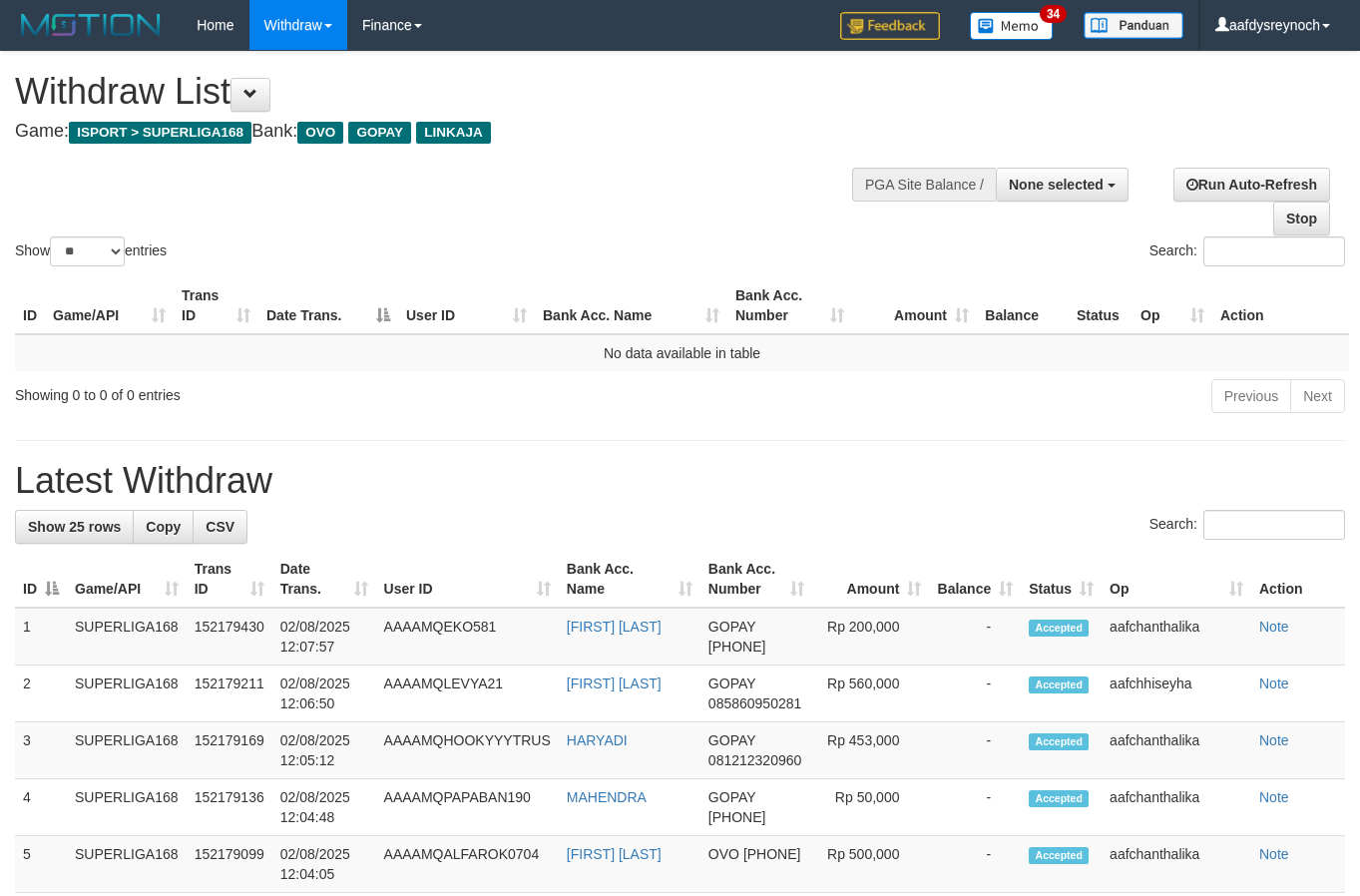 select 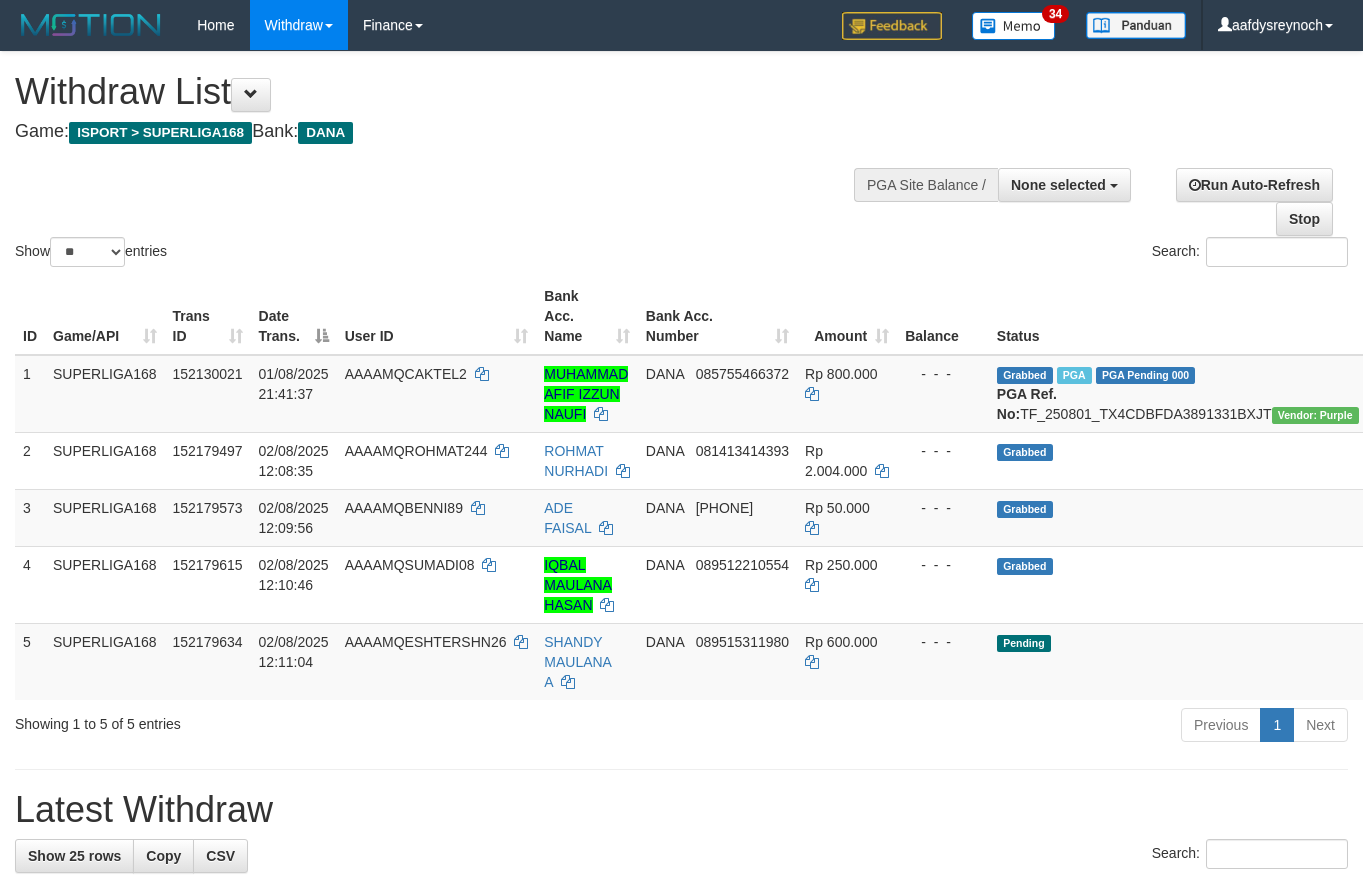 select 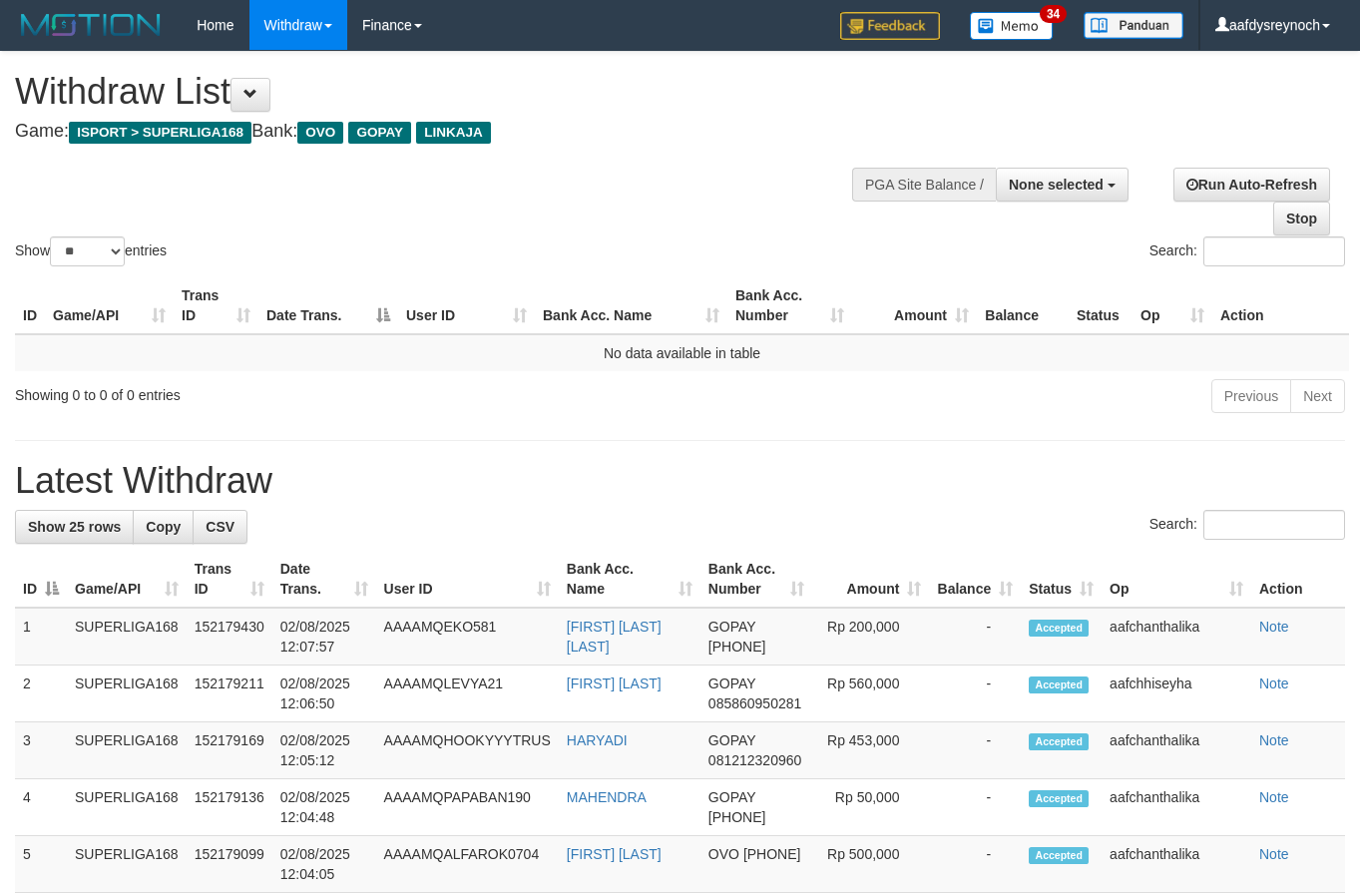 select 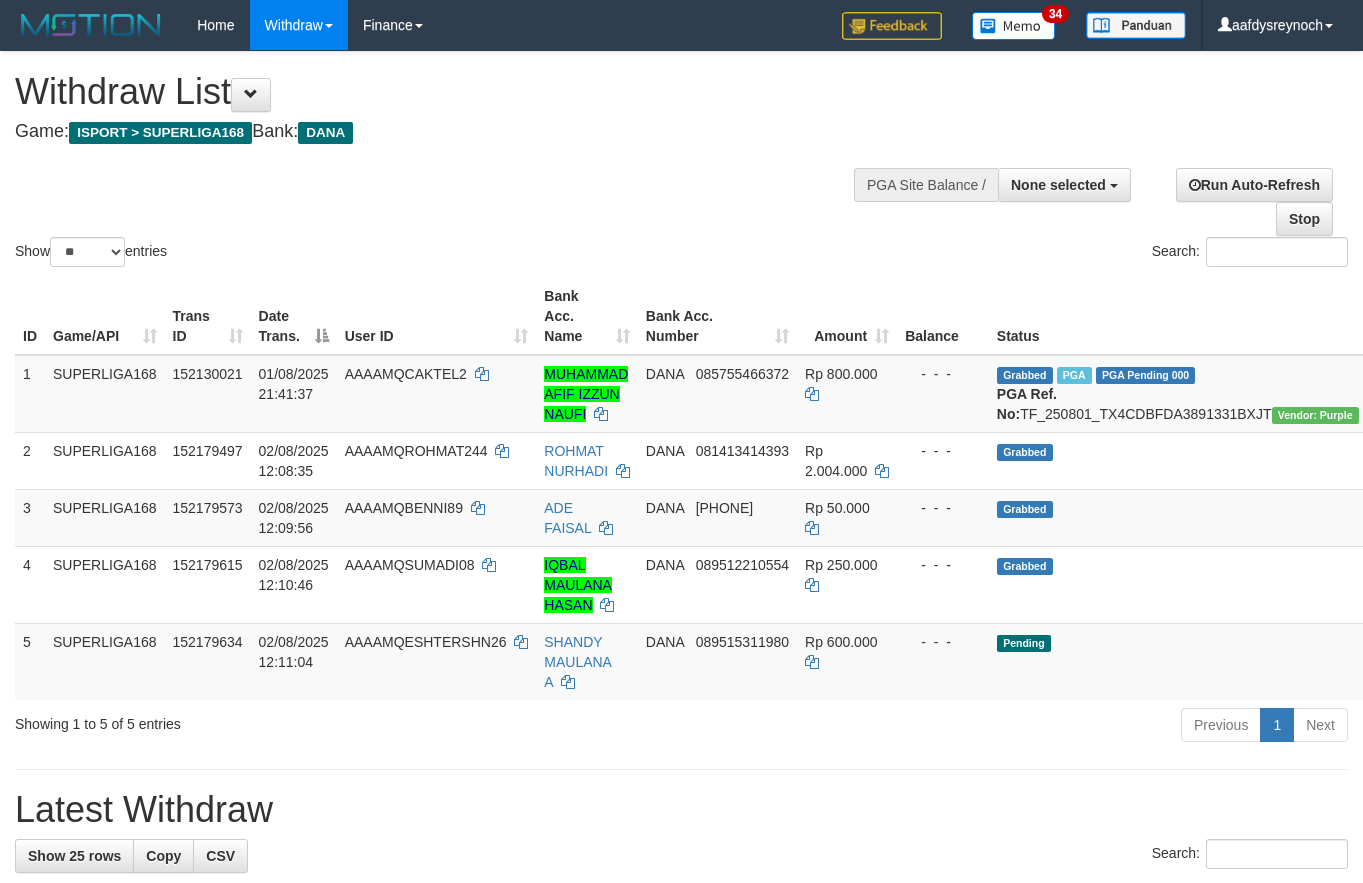 select 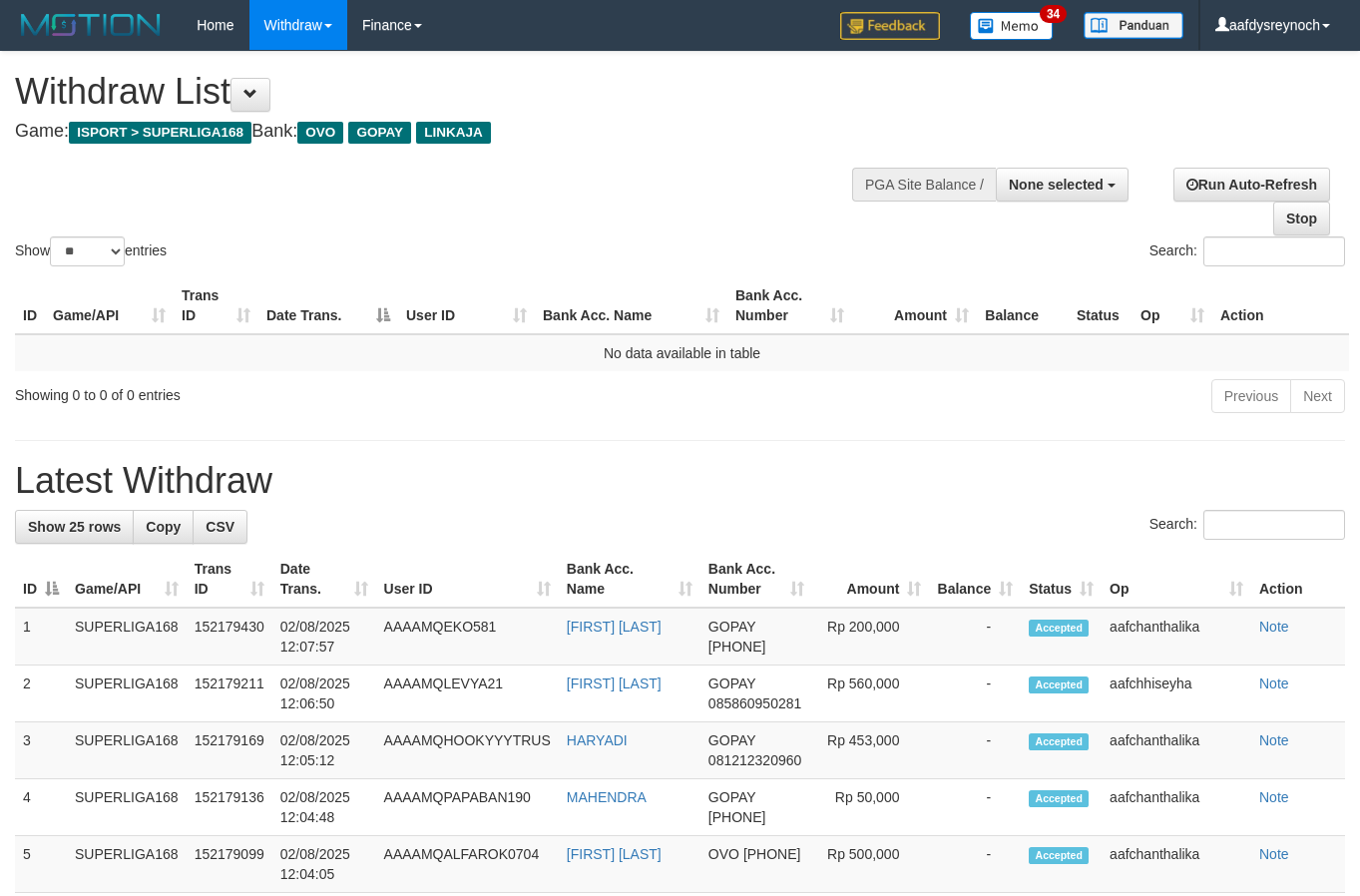 select 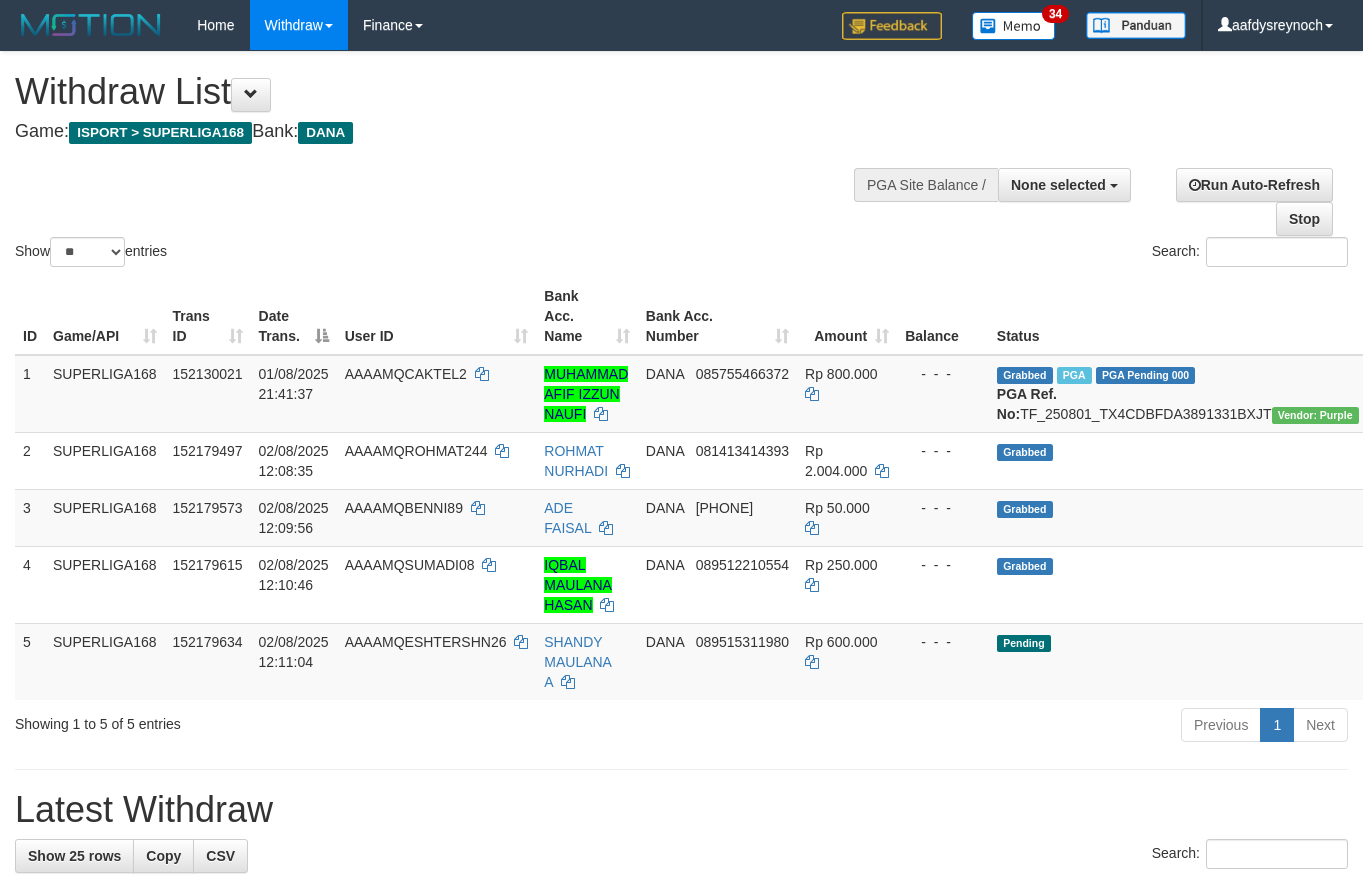 select 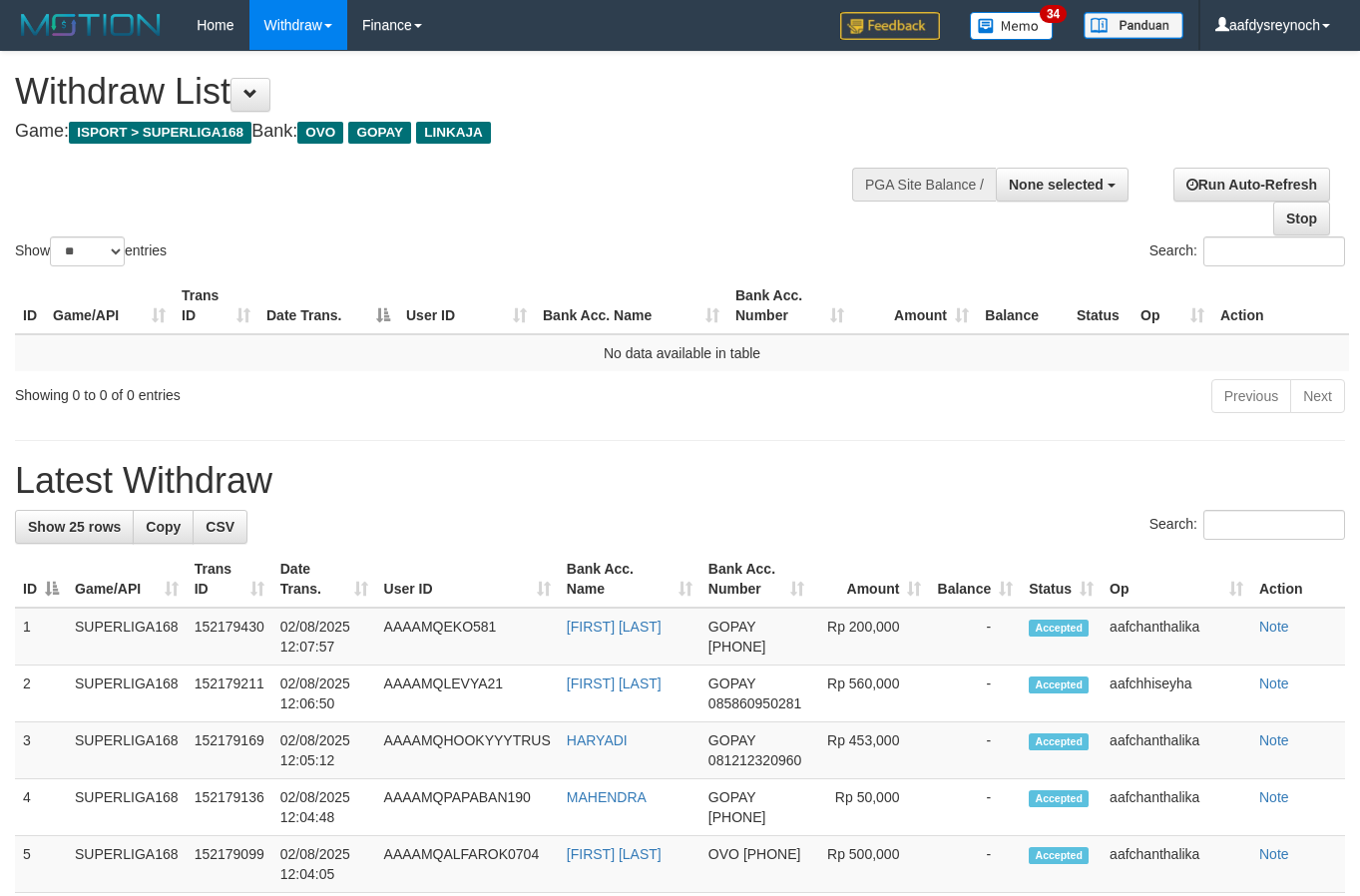 select 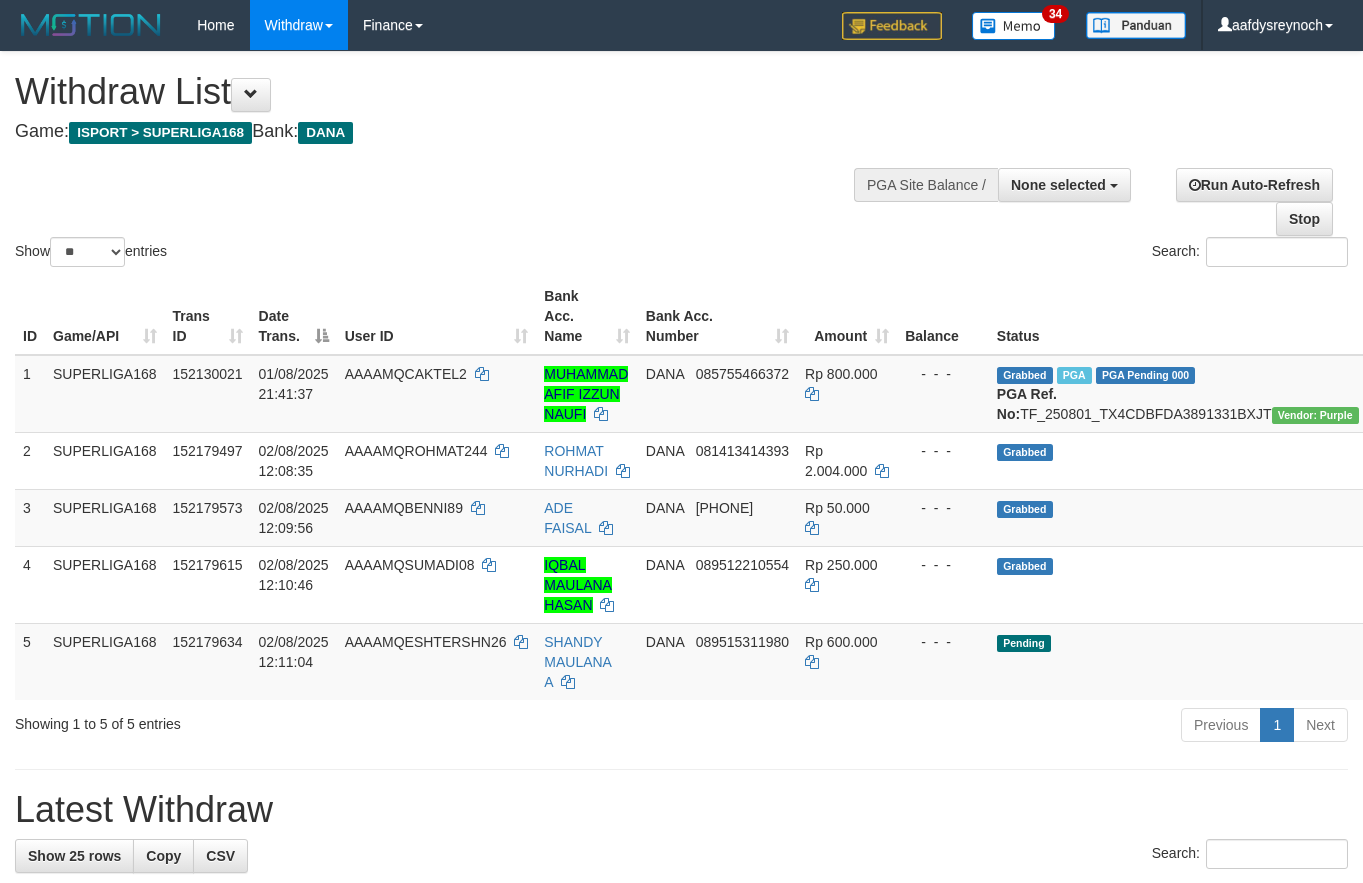 select 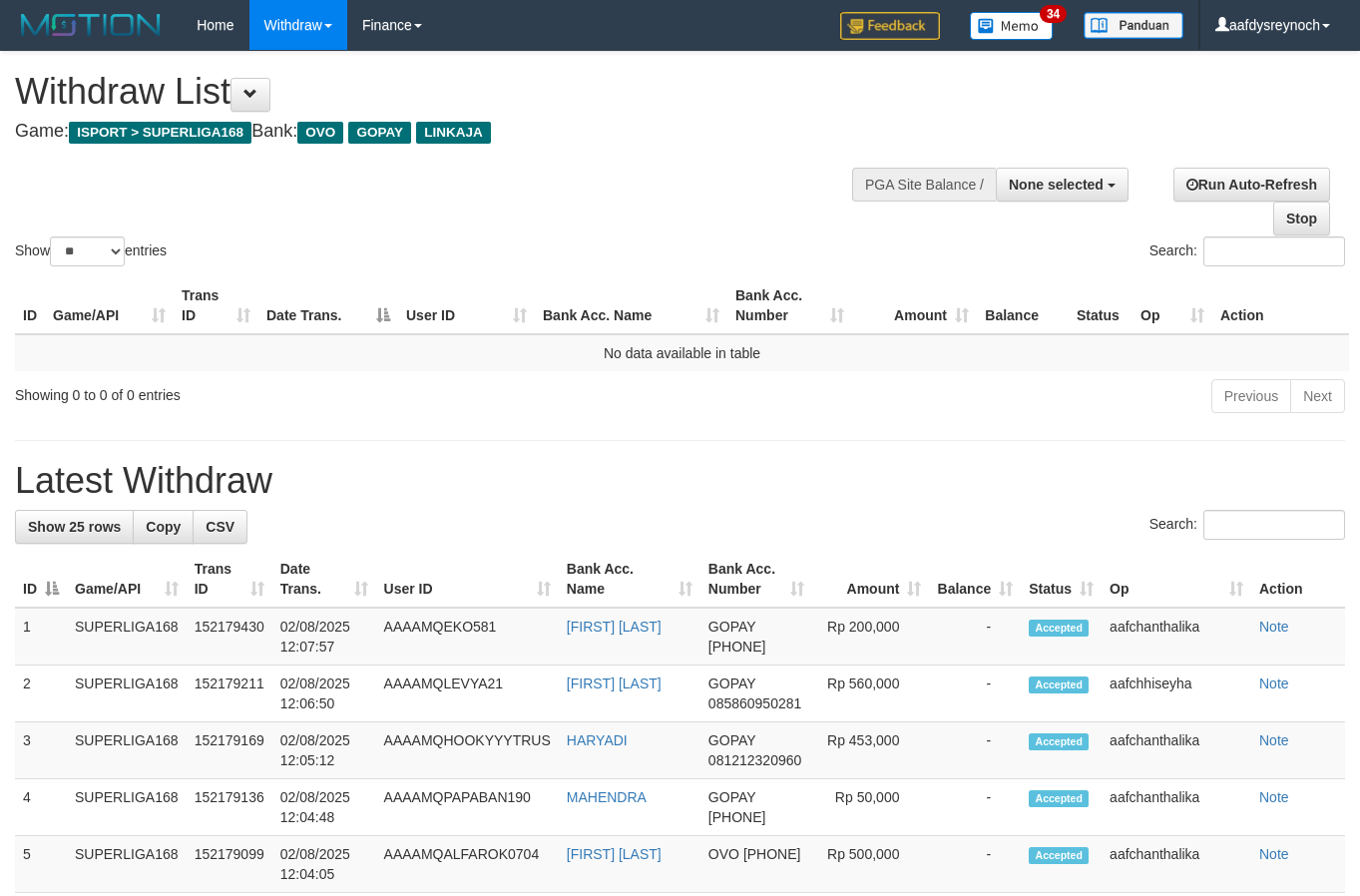 select 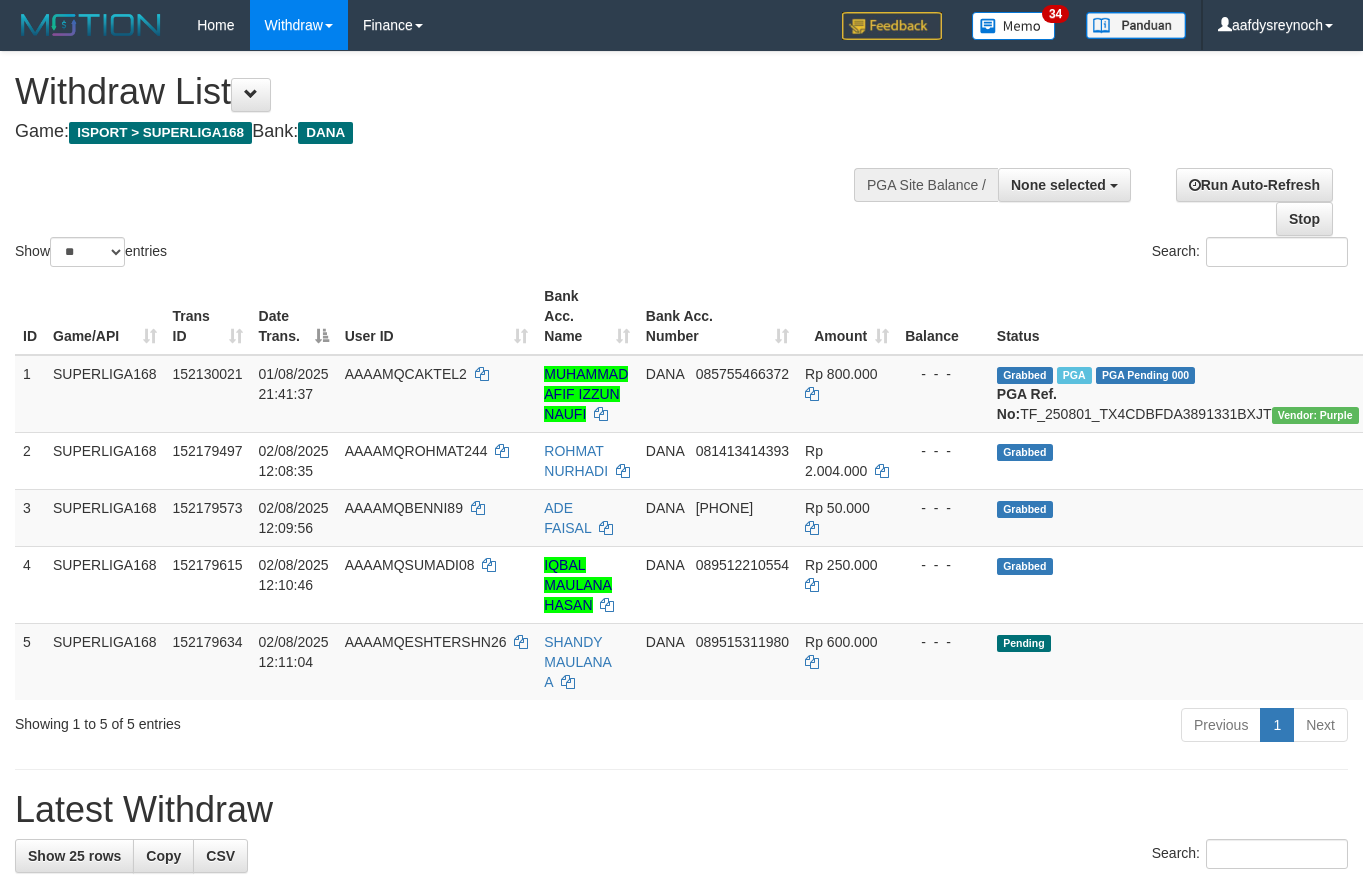 select 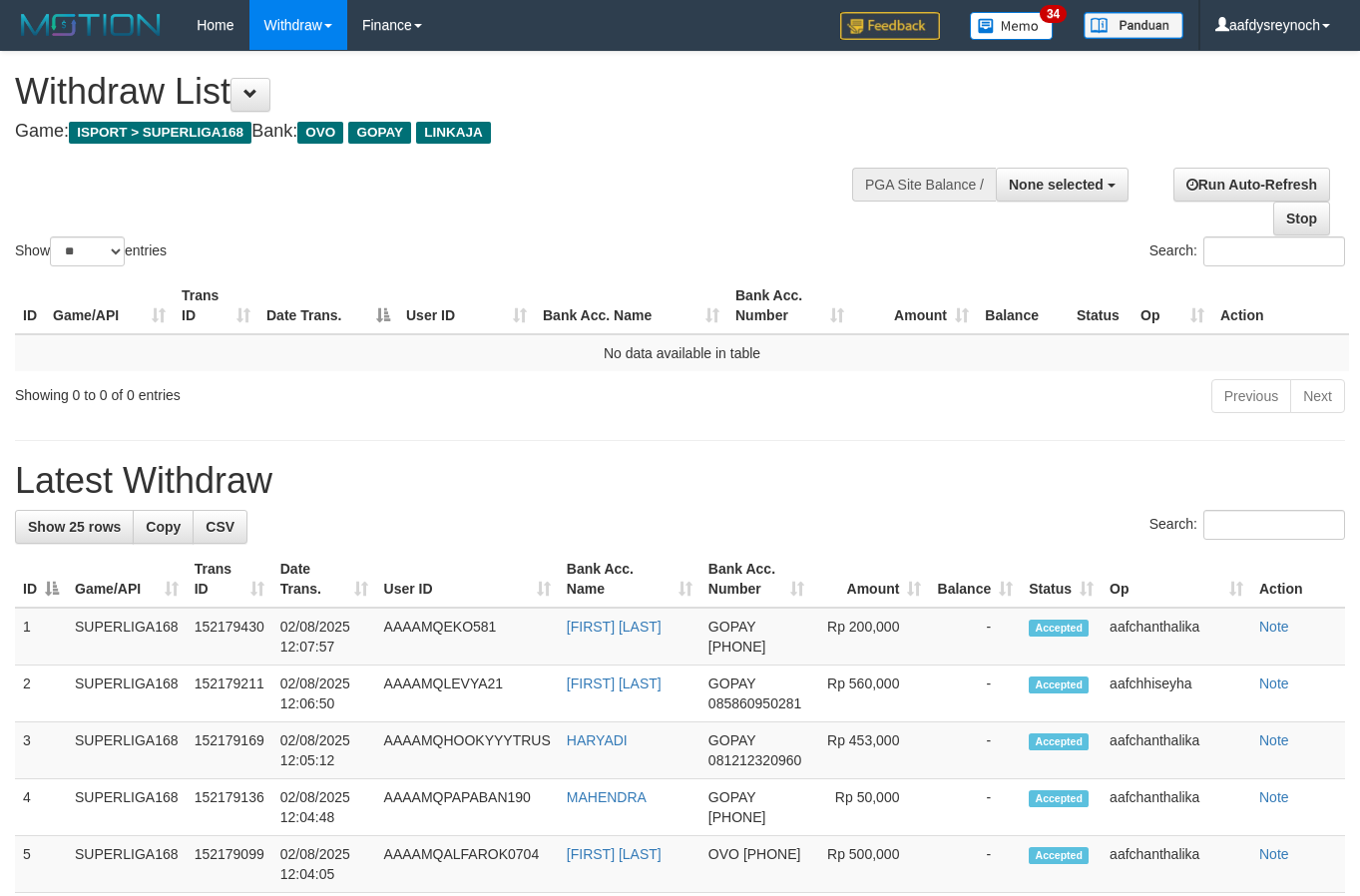 select 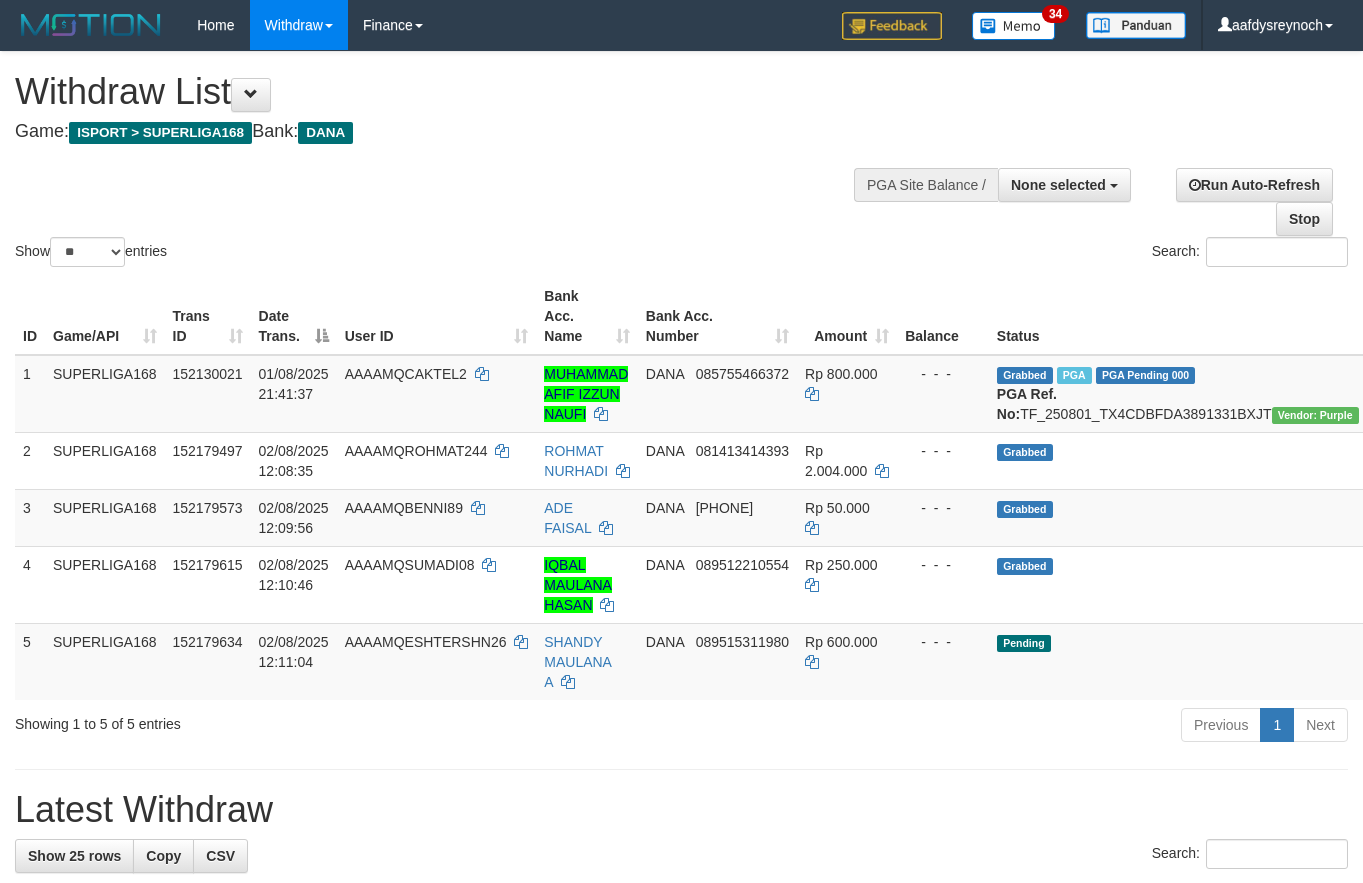 select 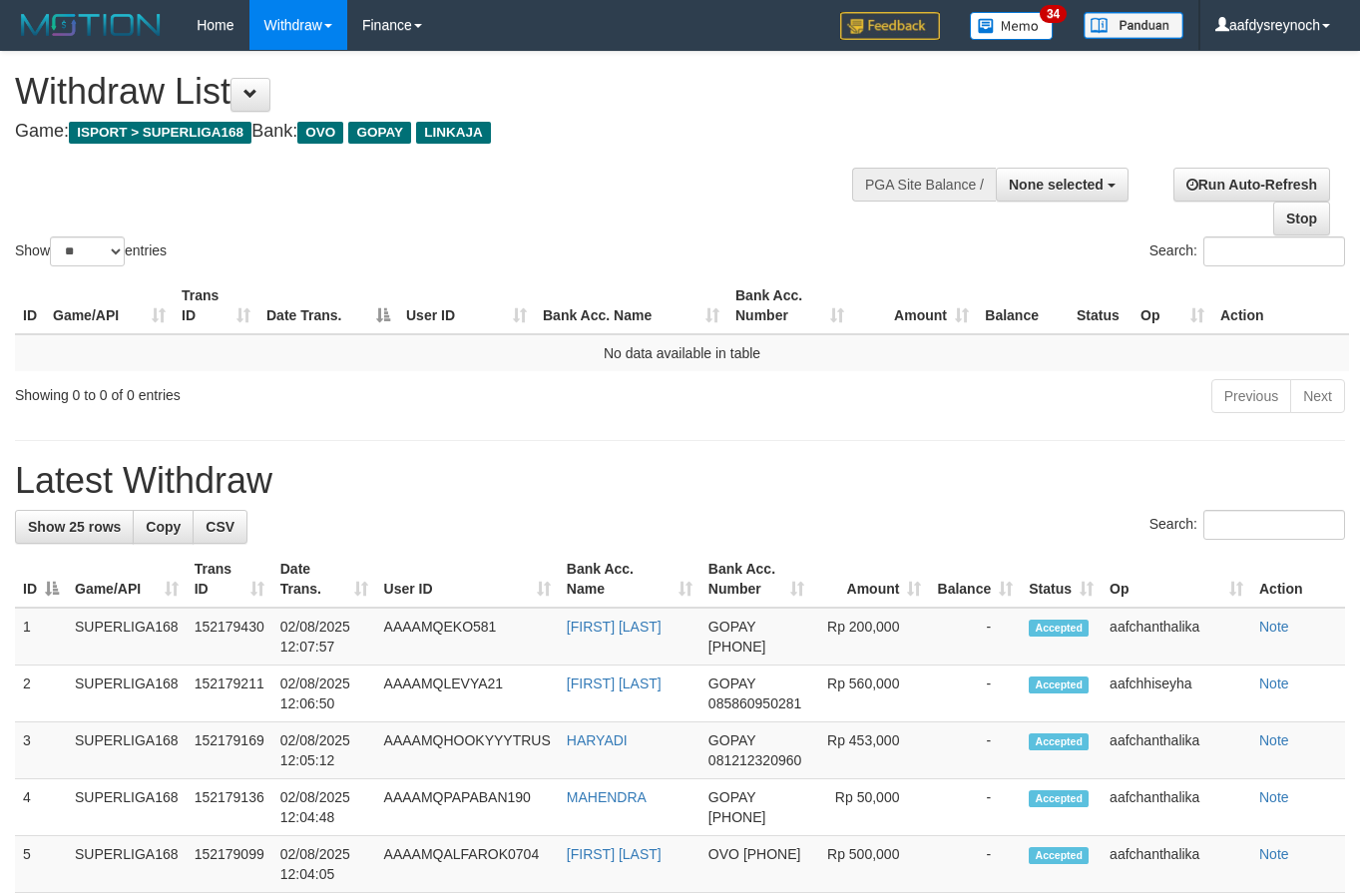 select 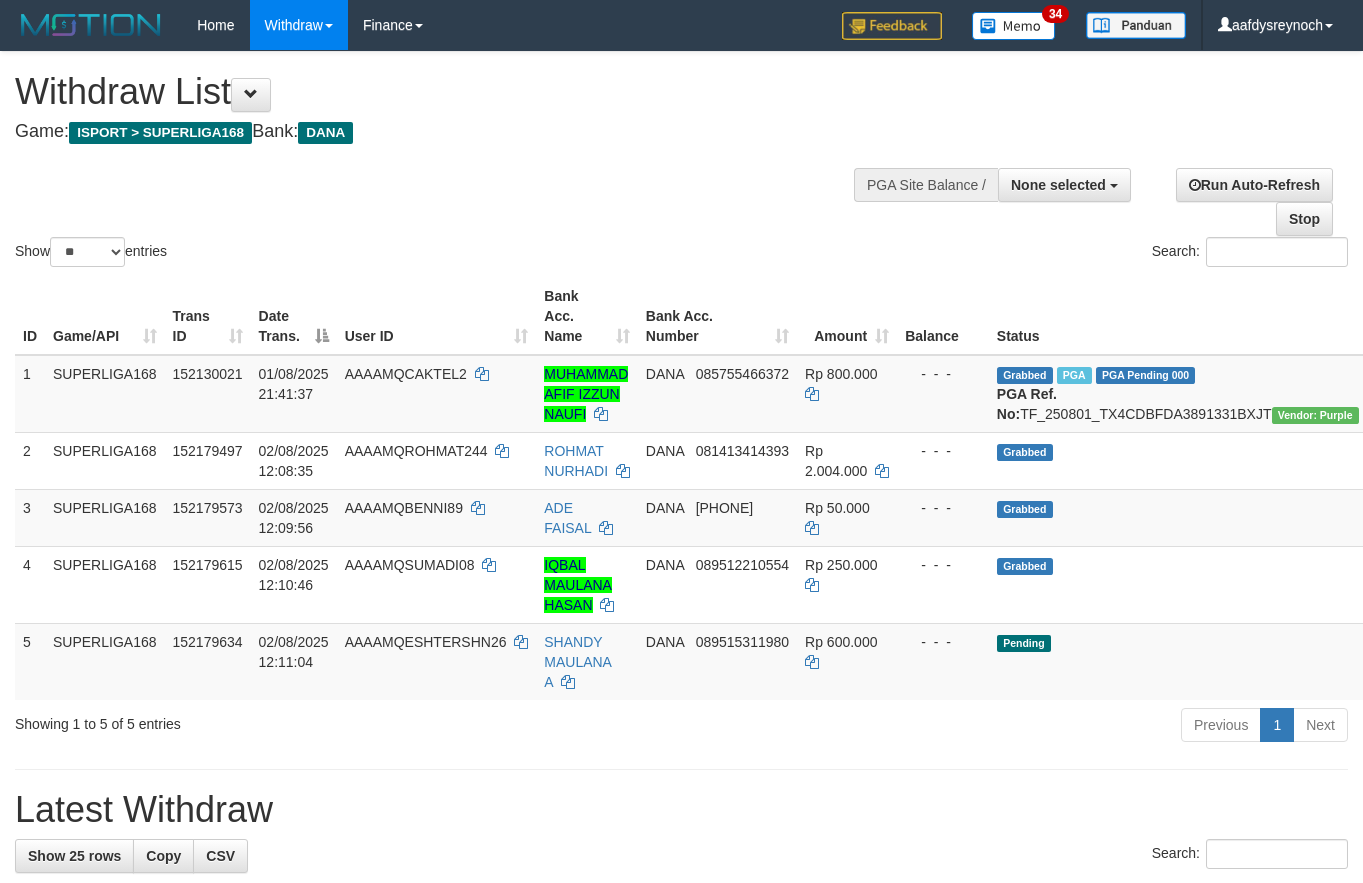 select 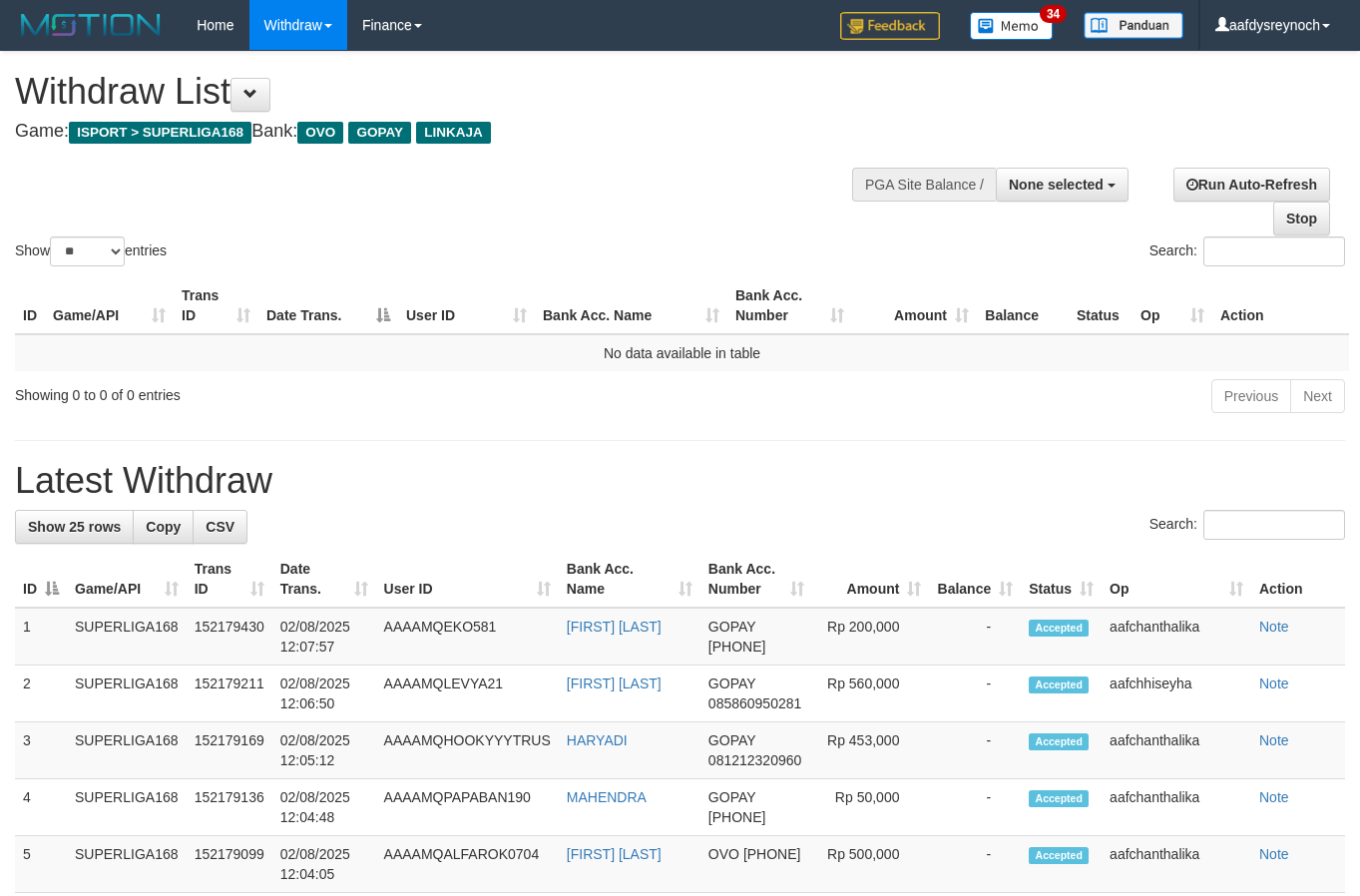 select 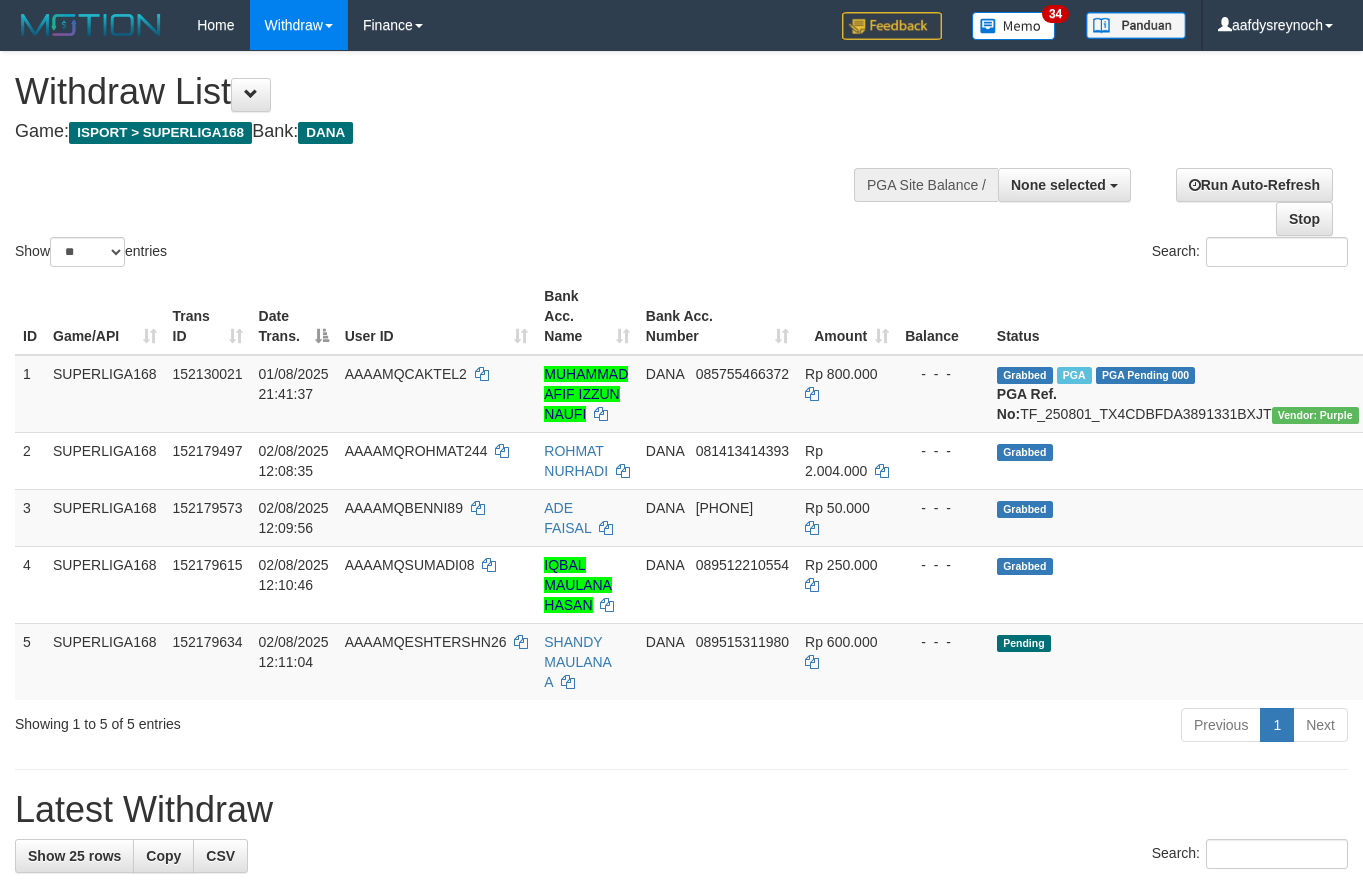 select 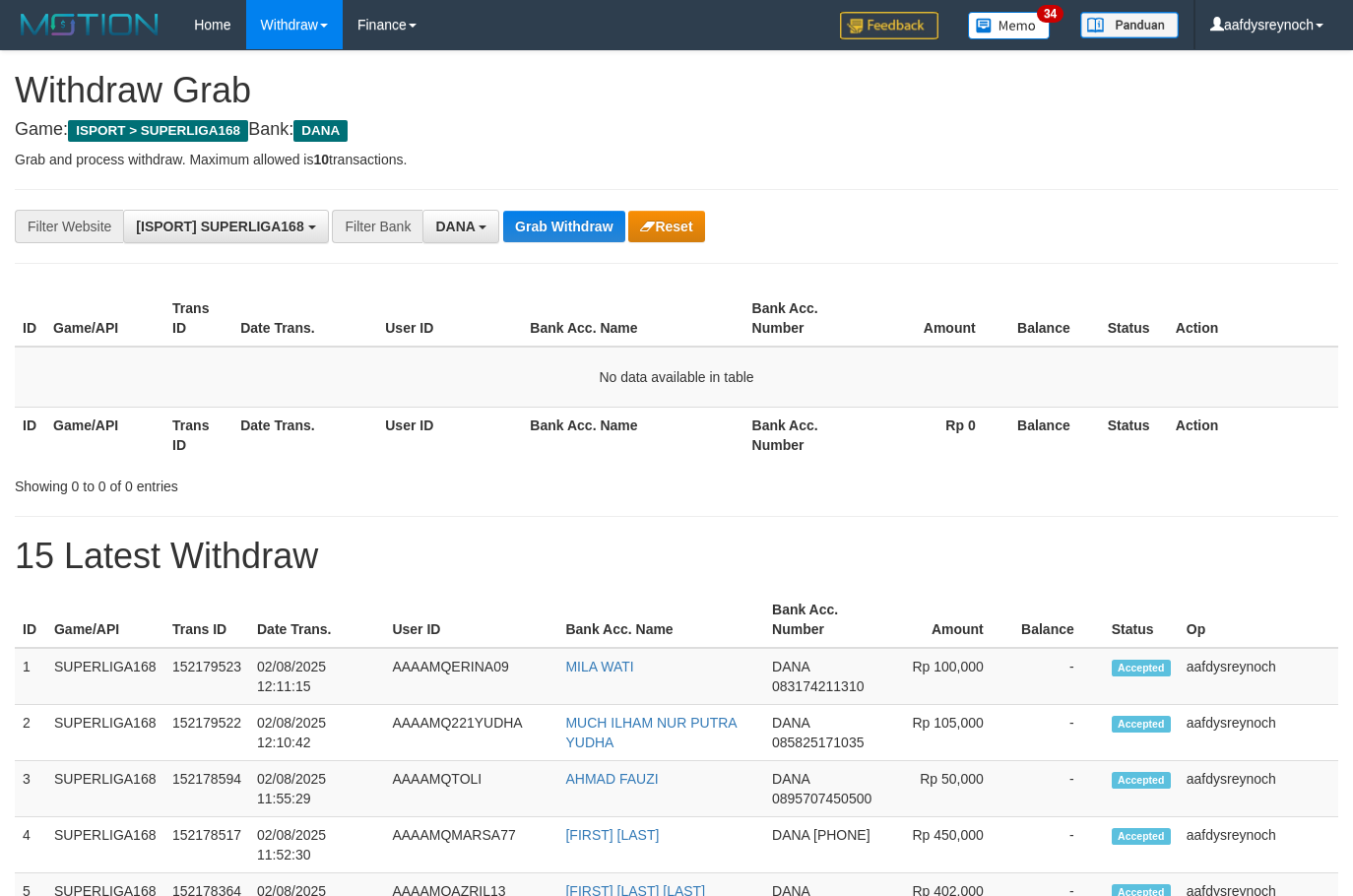 scroll, scrollTop: 0, scrollLeft: 0, axis: both 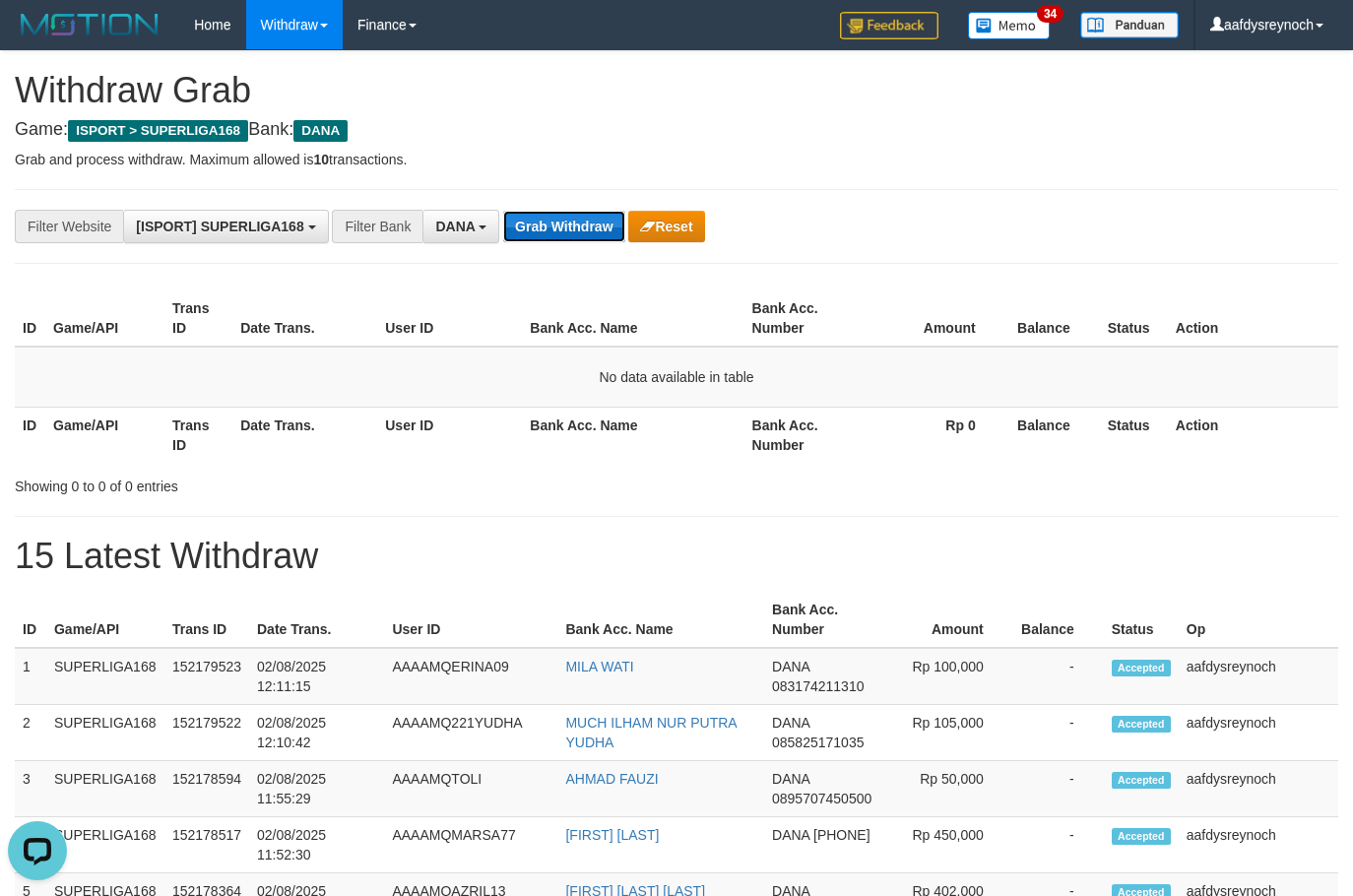 click on "Grab Withdraw" at bounding box center [563, 226] 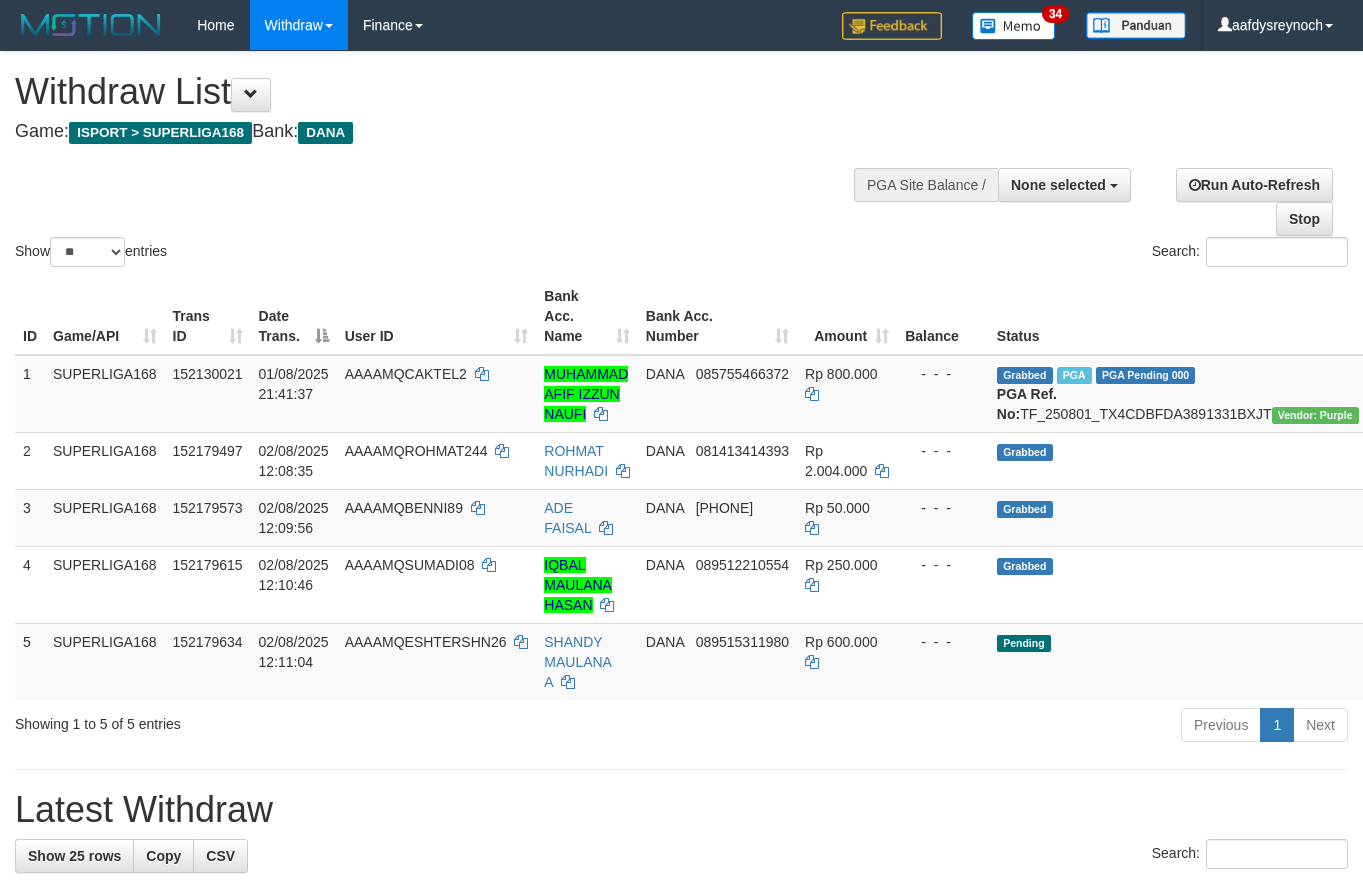 select 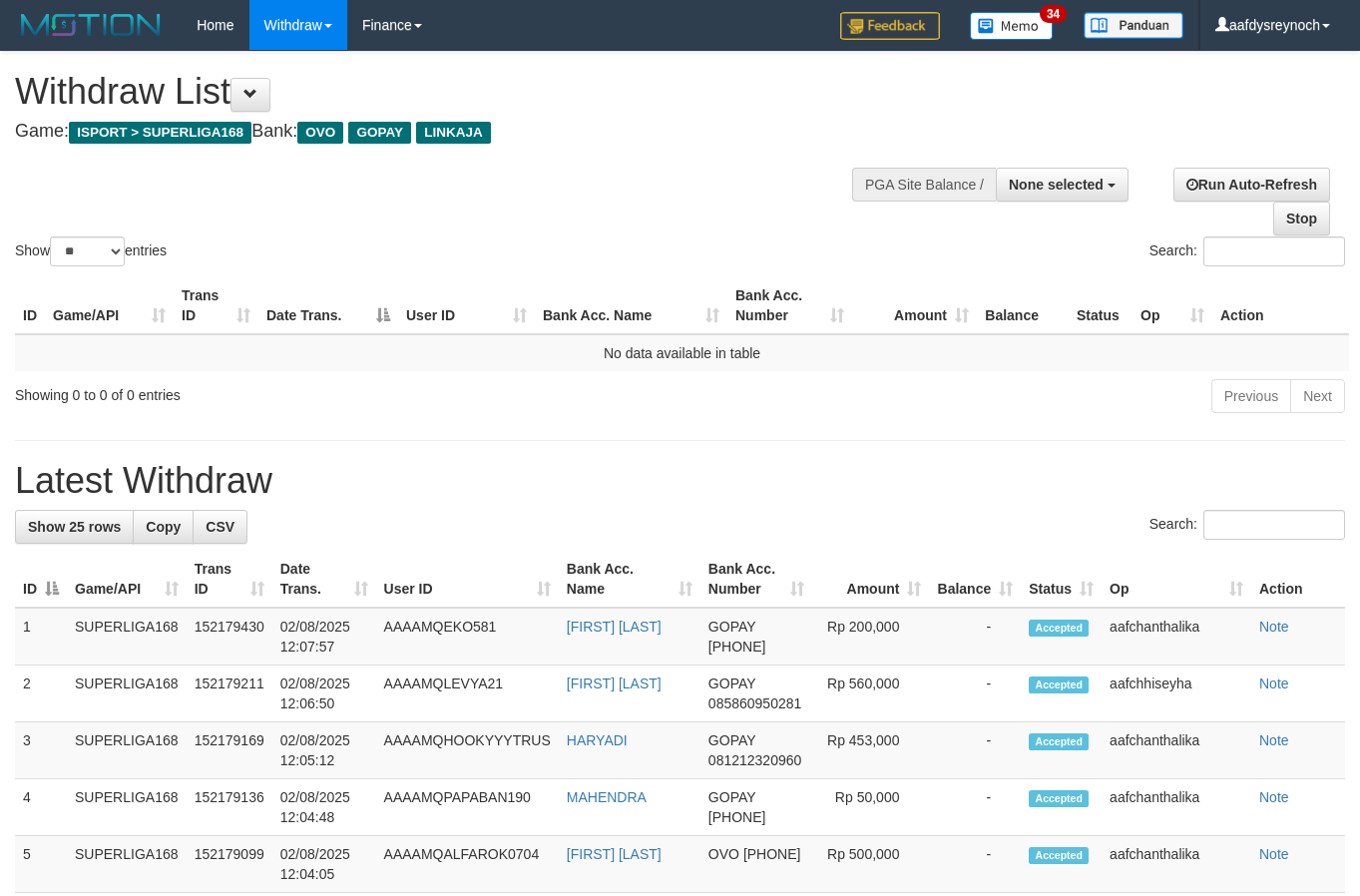 select 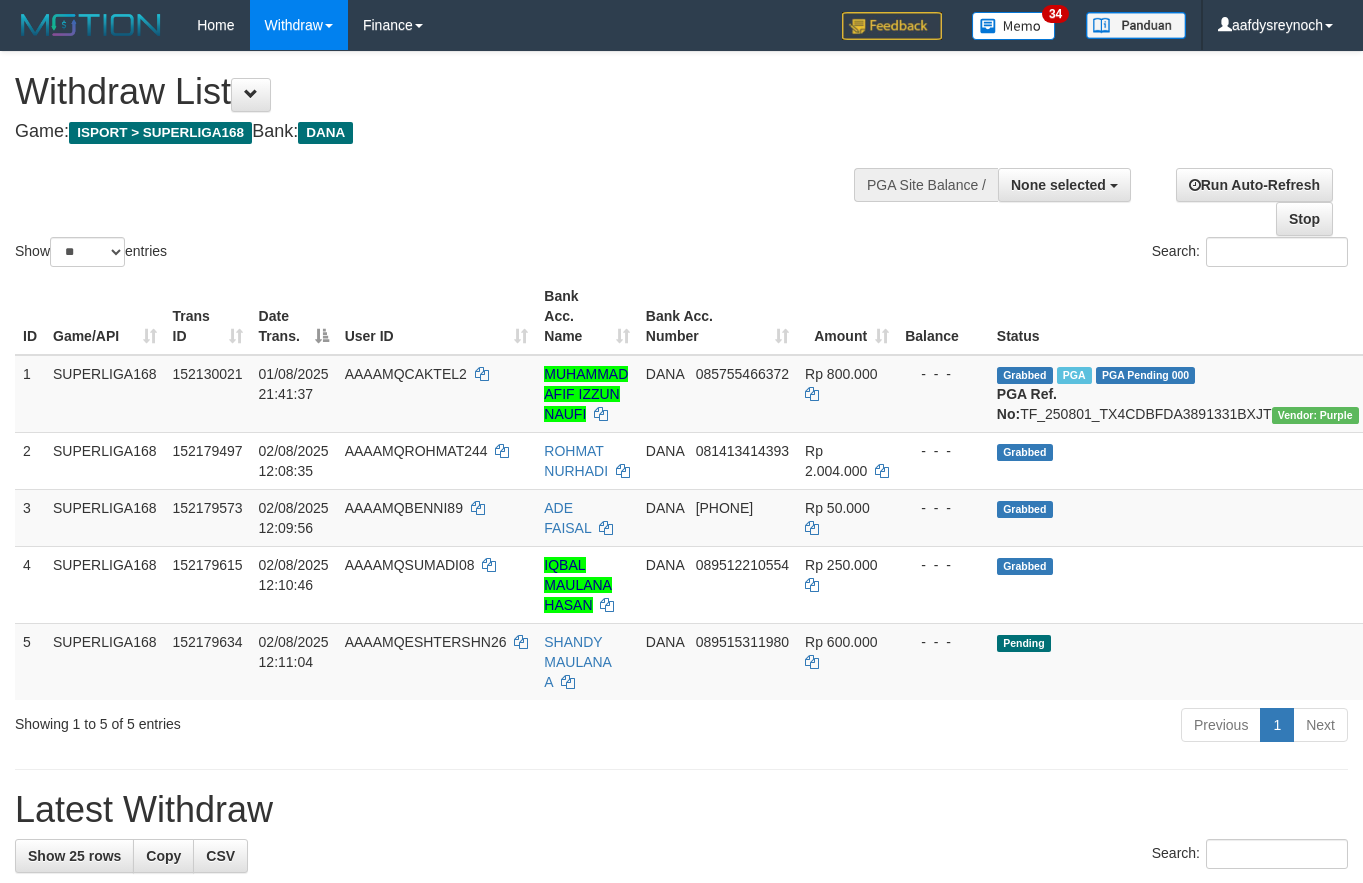 select 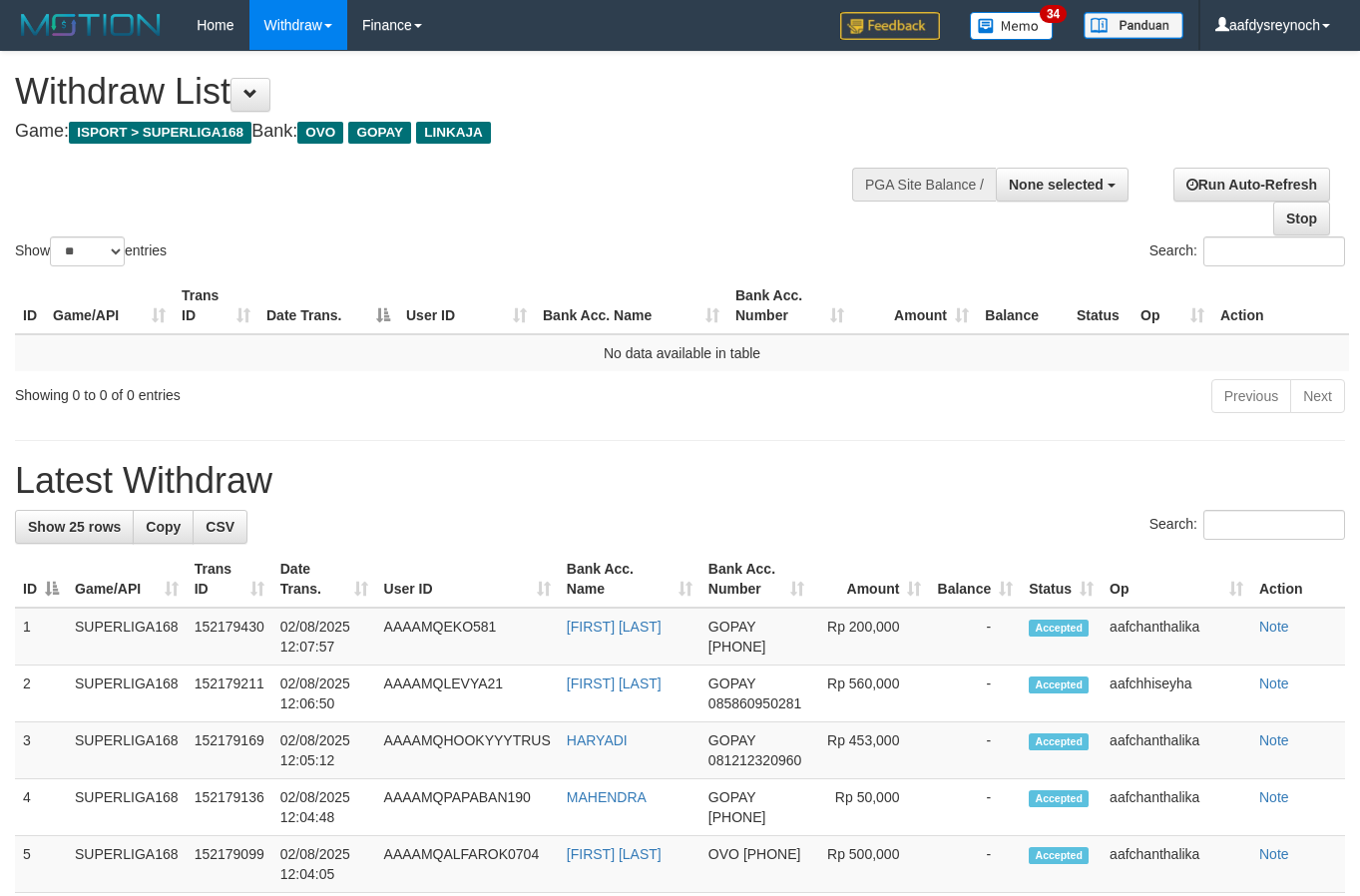 select 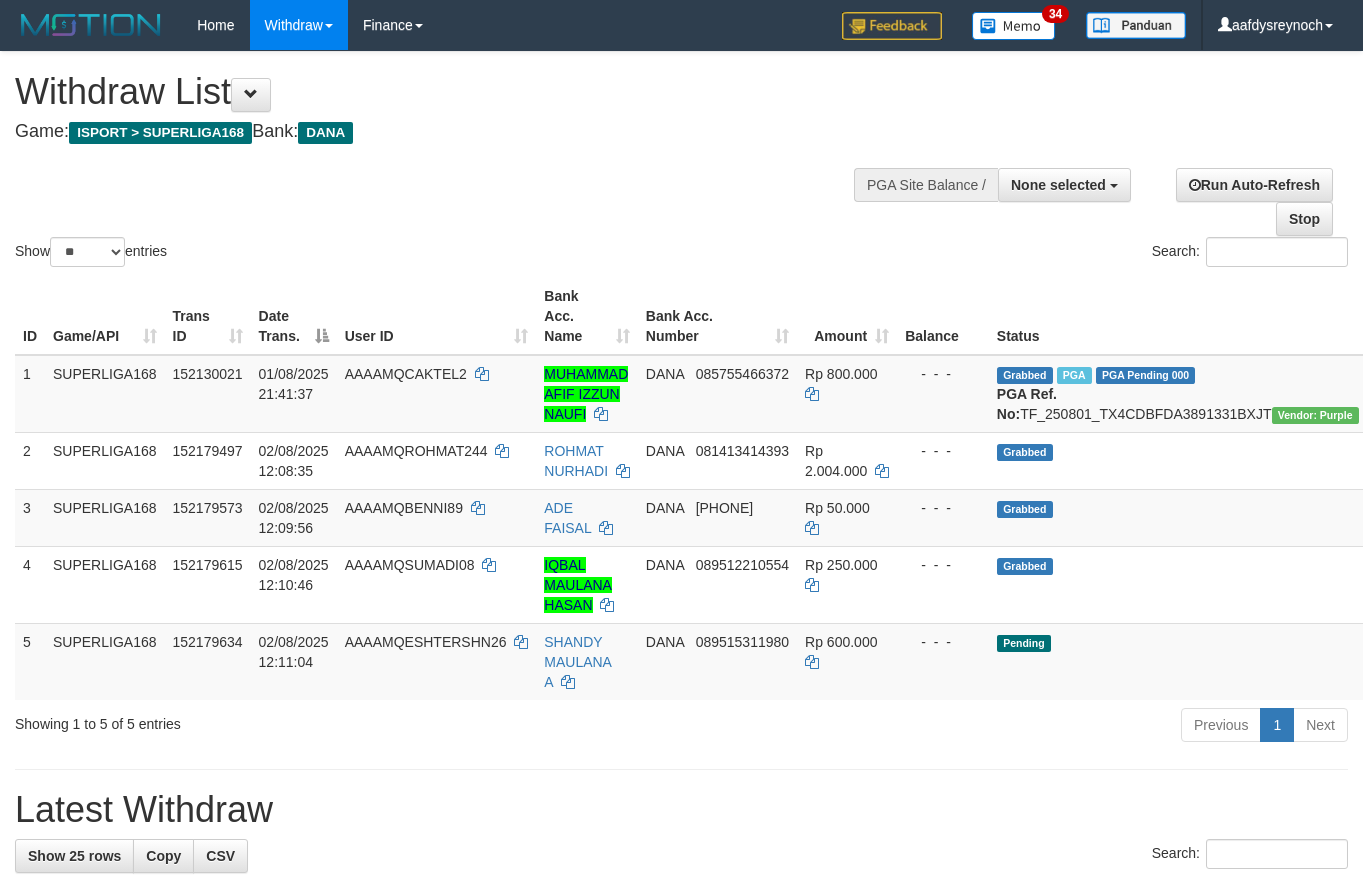 select 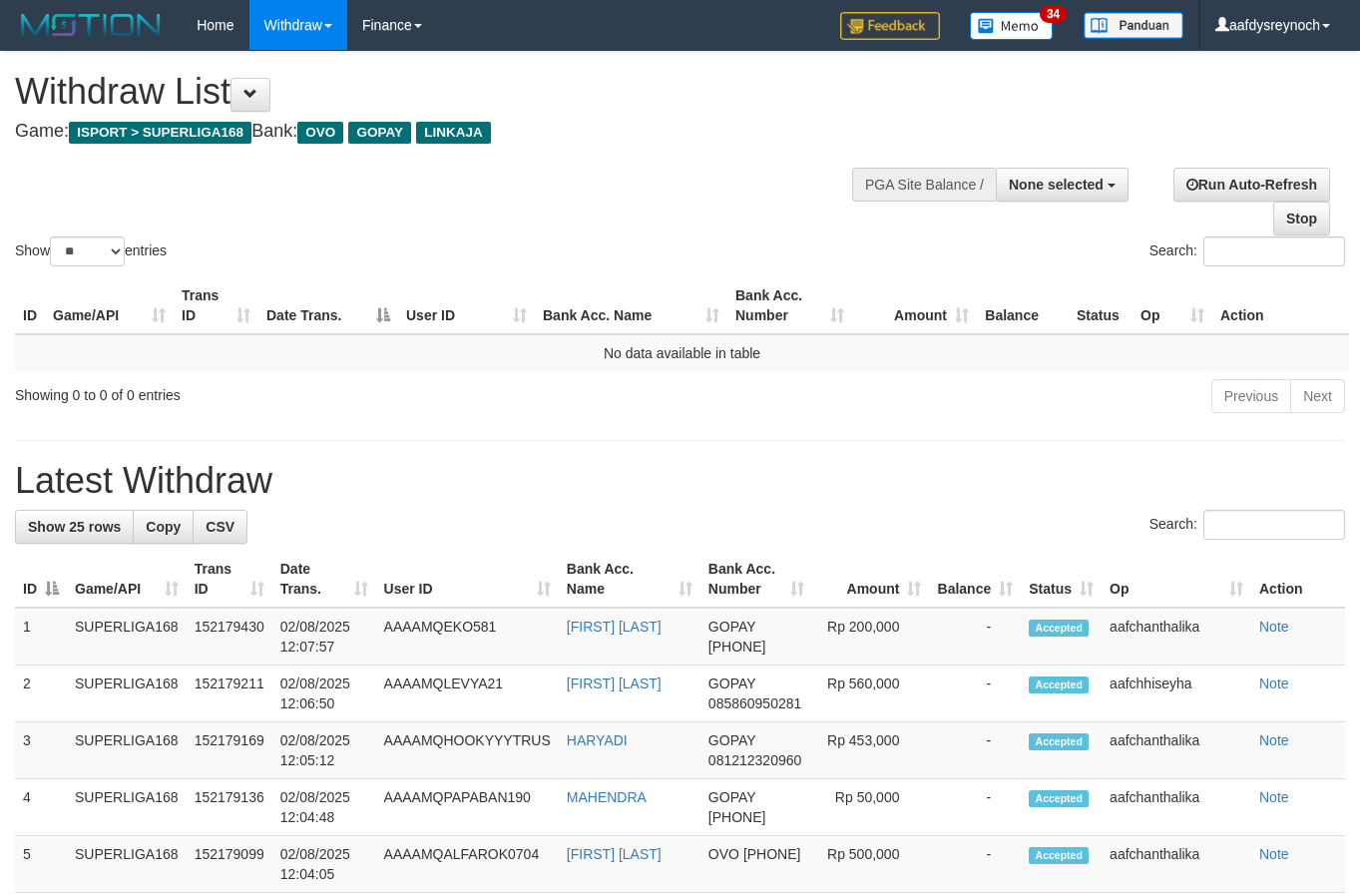 select 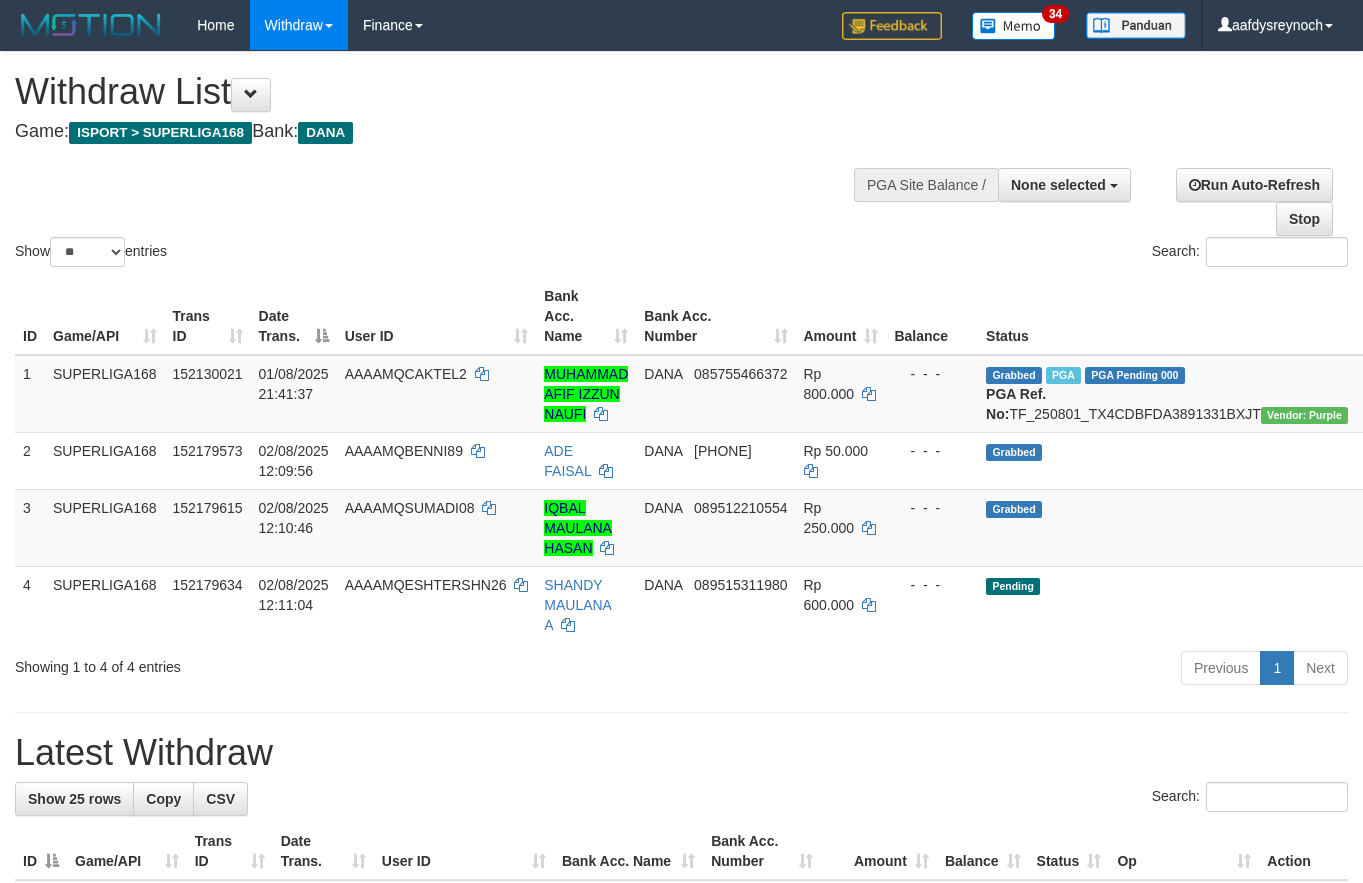 select 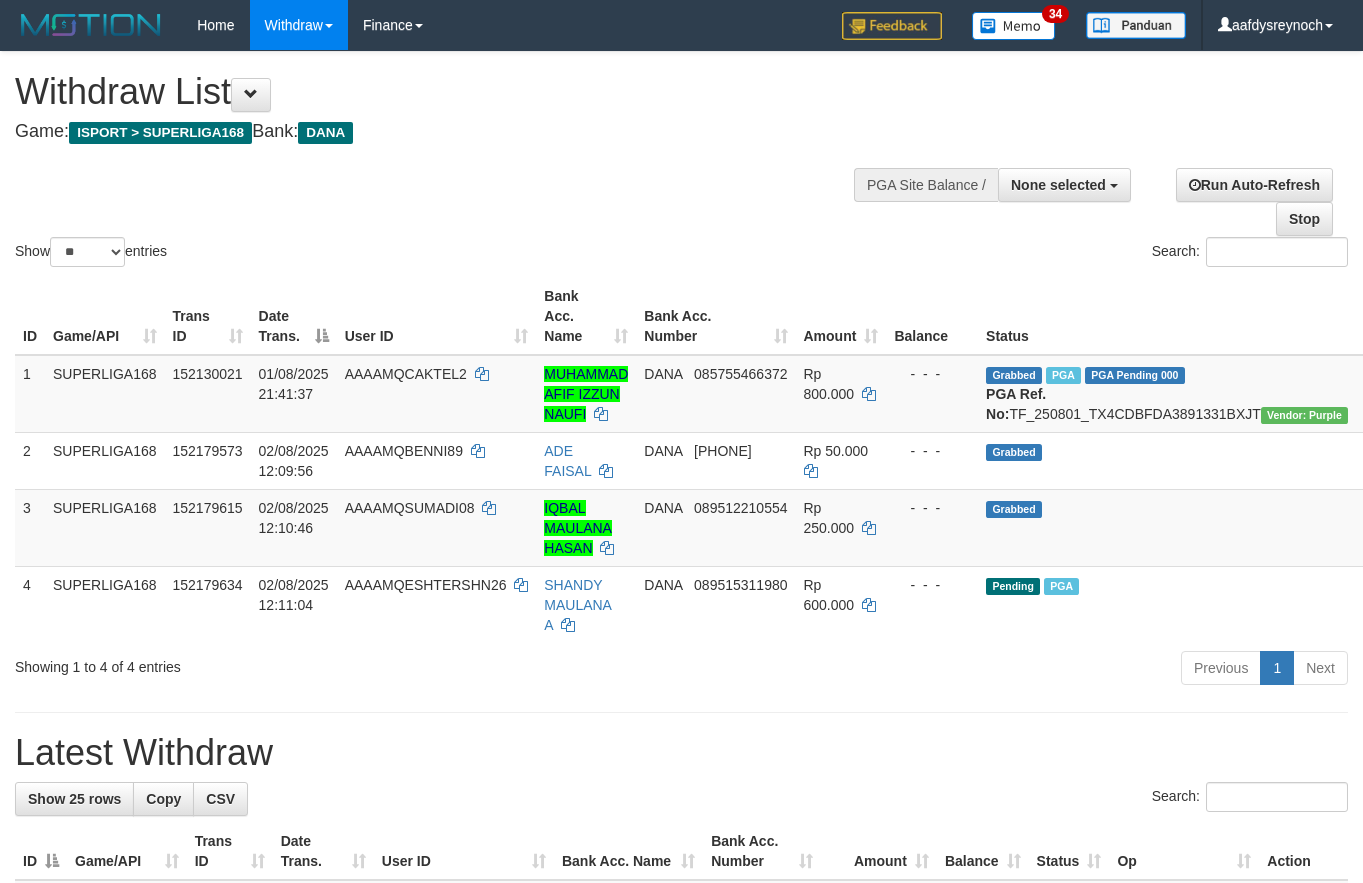 select 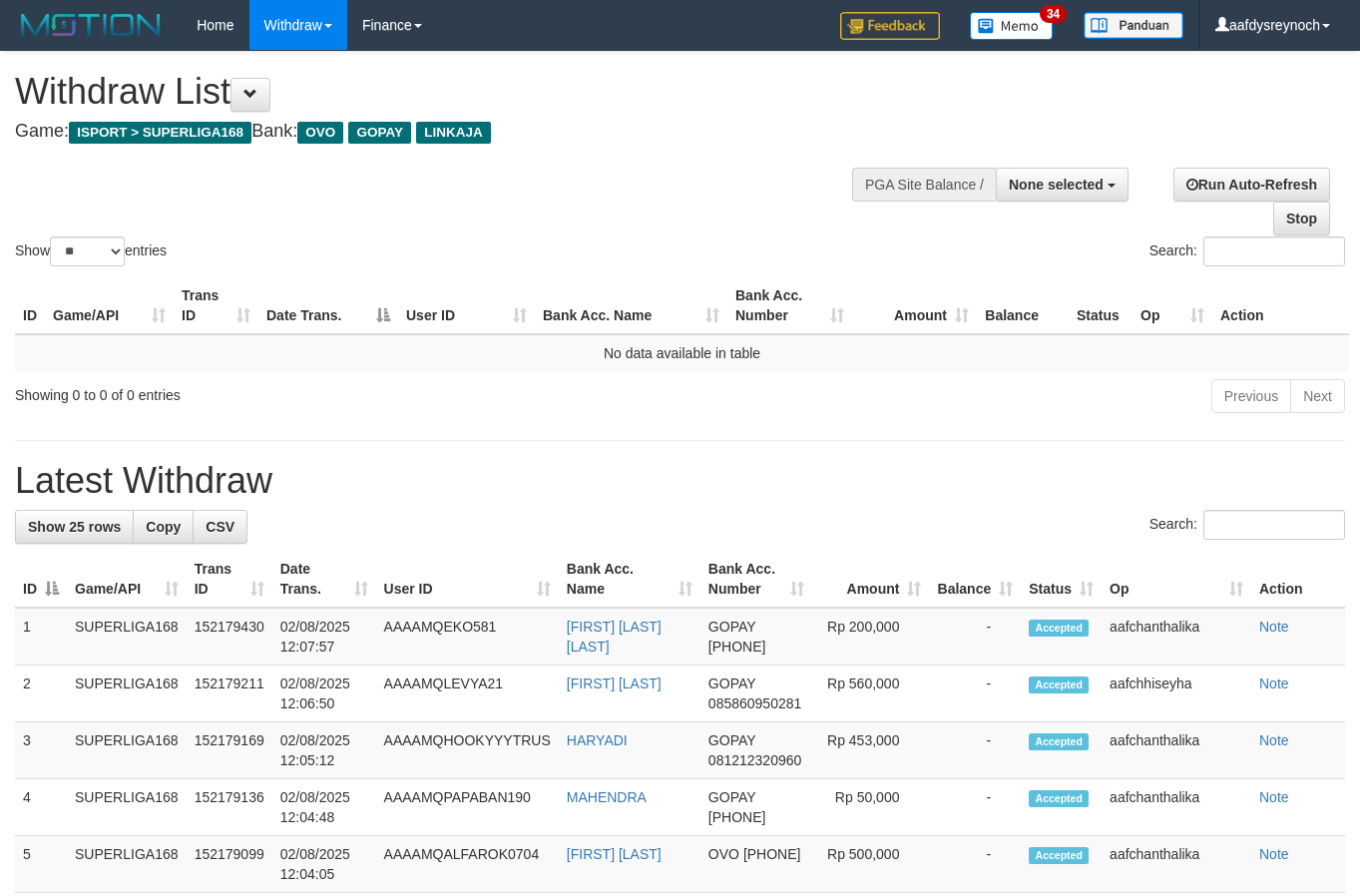 select 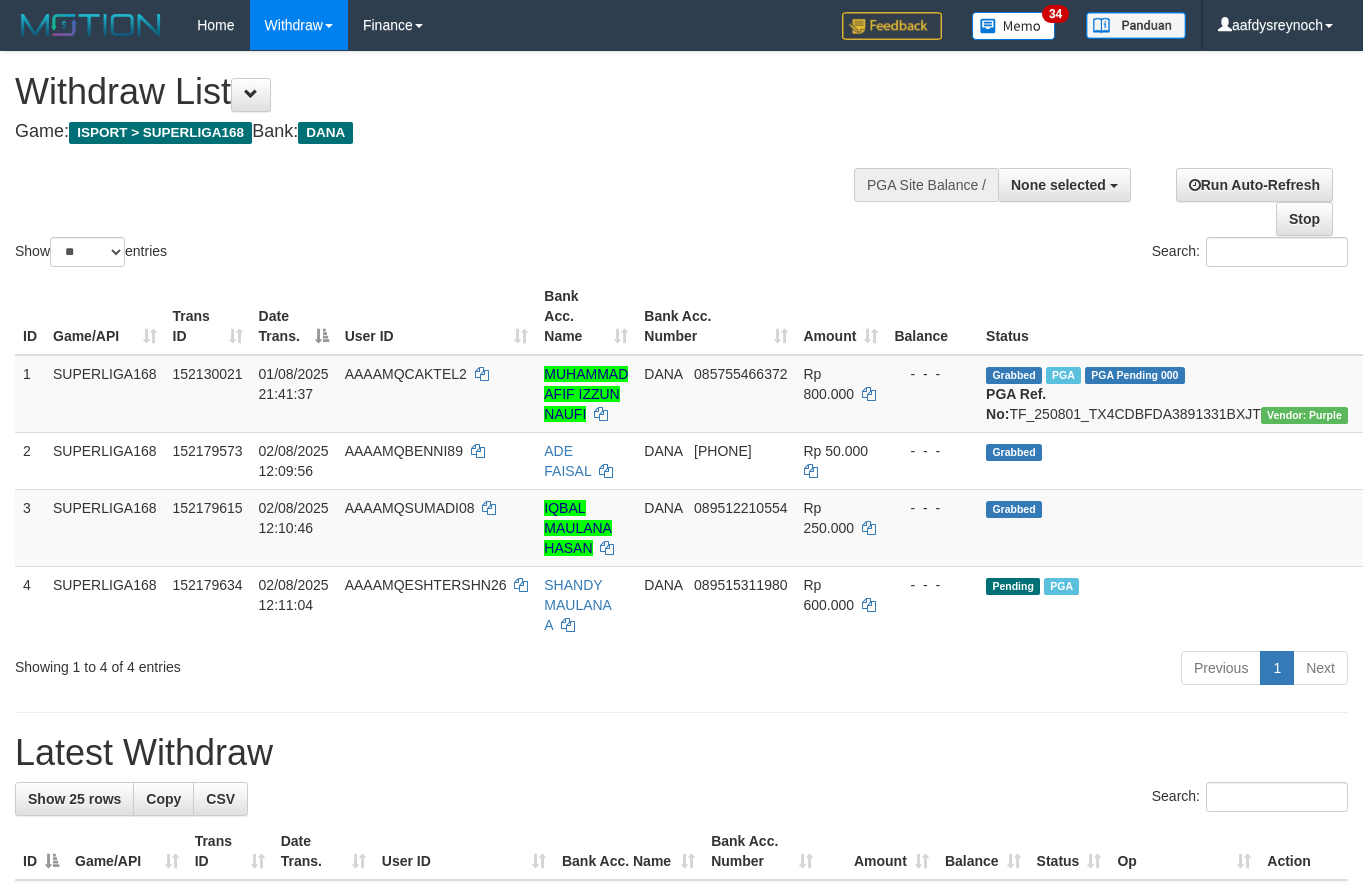 select 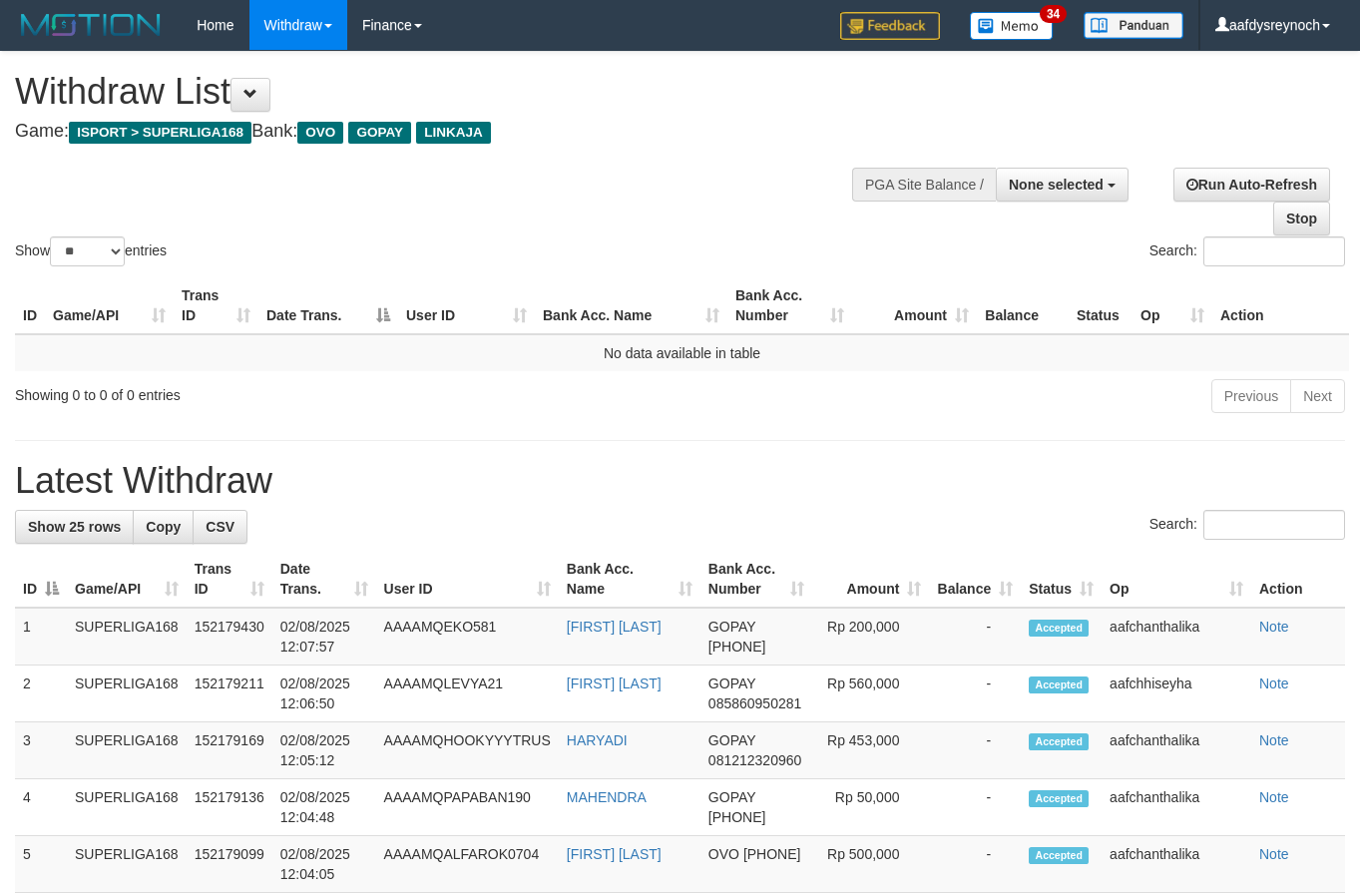 select 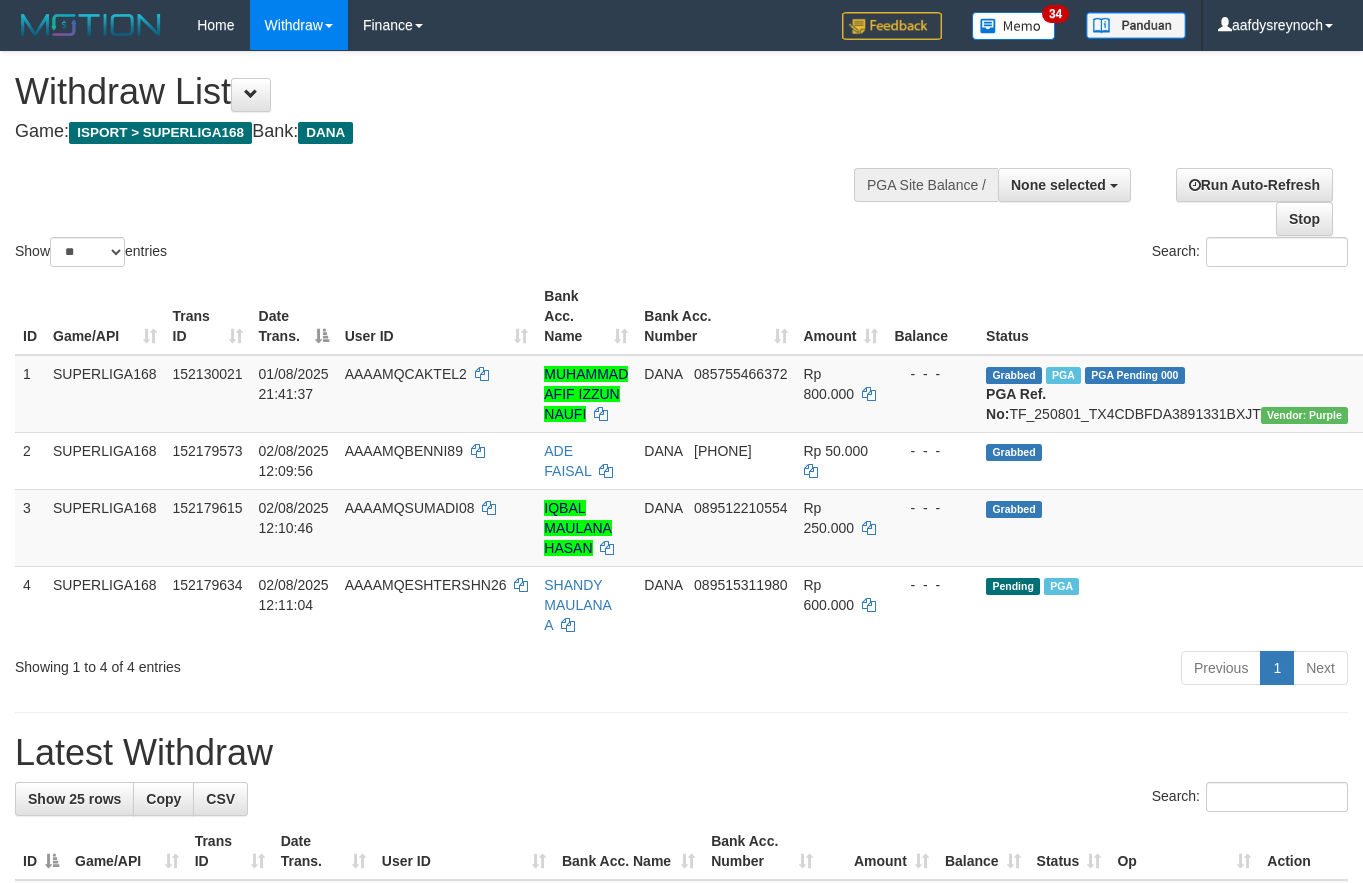 select 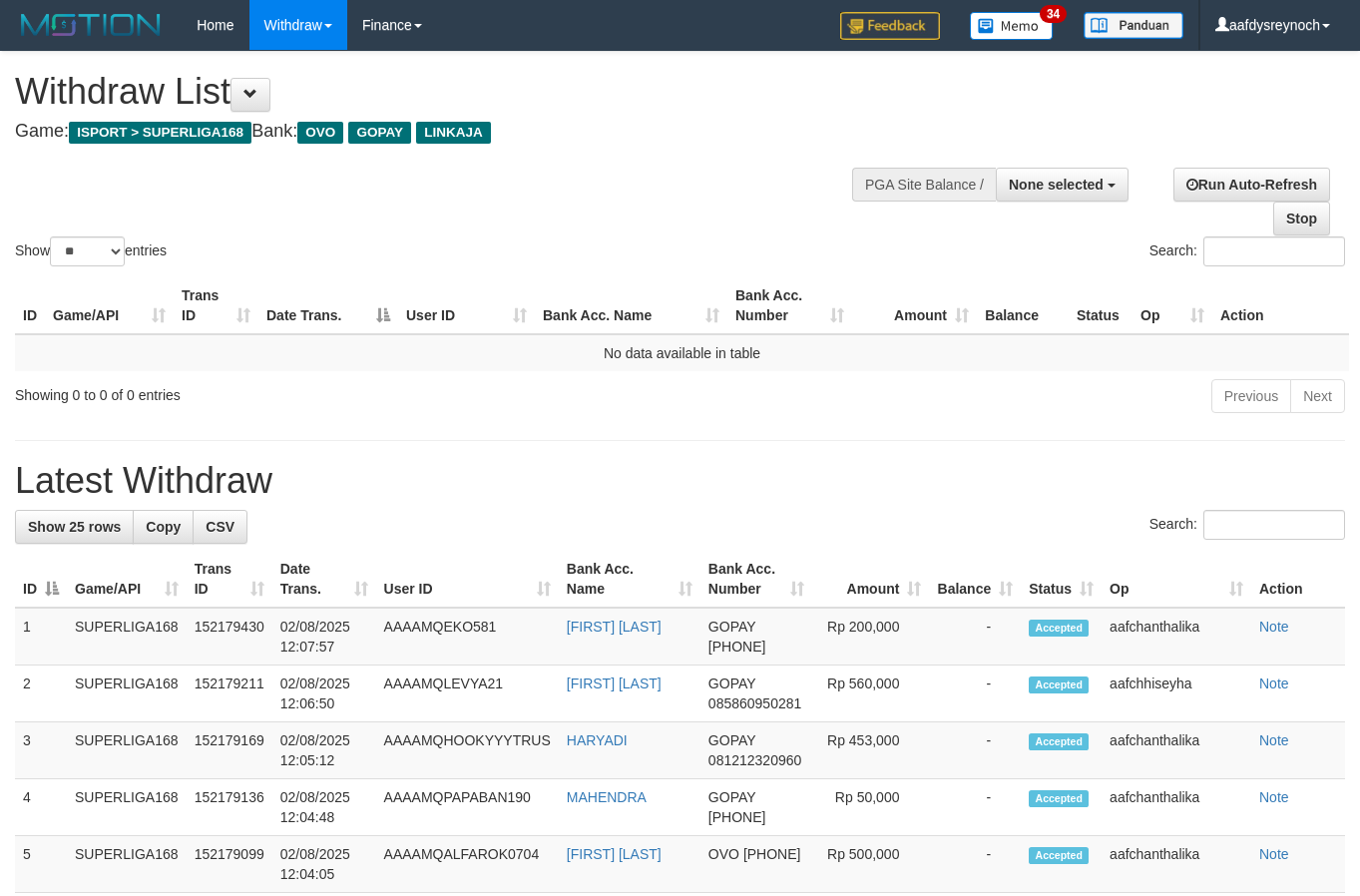 select 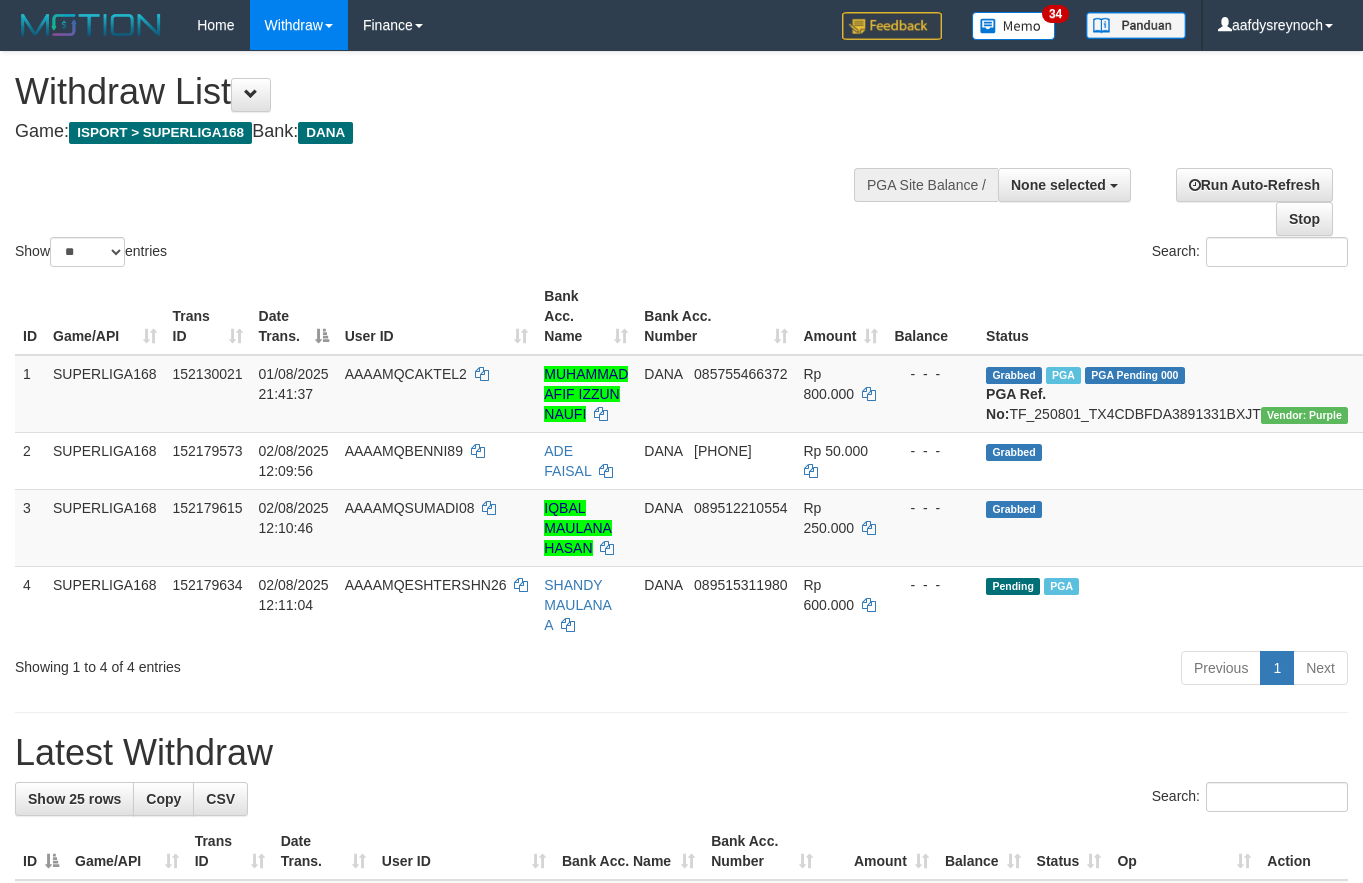 select 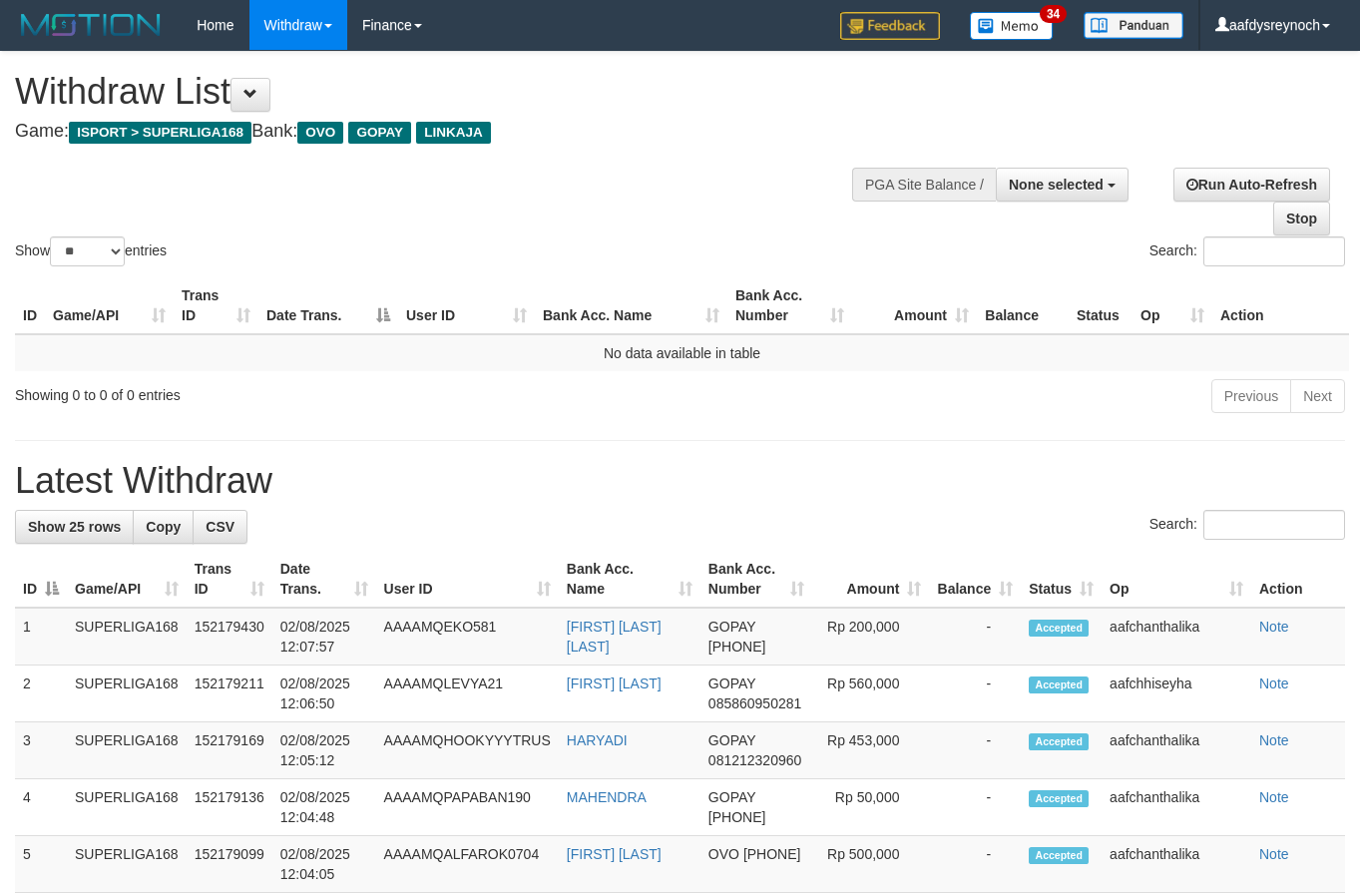 select 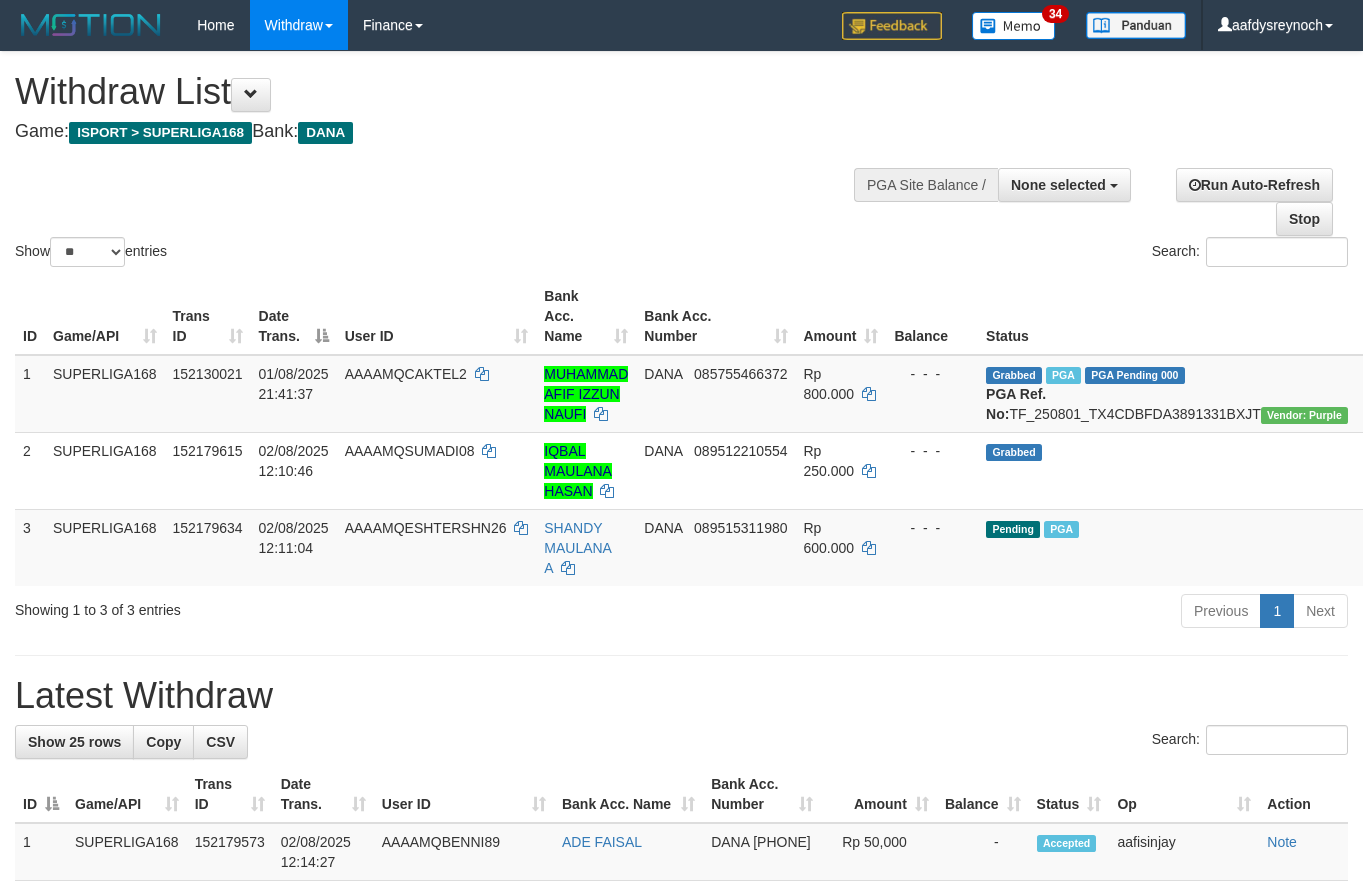 select 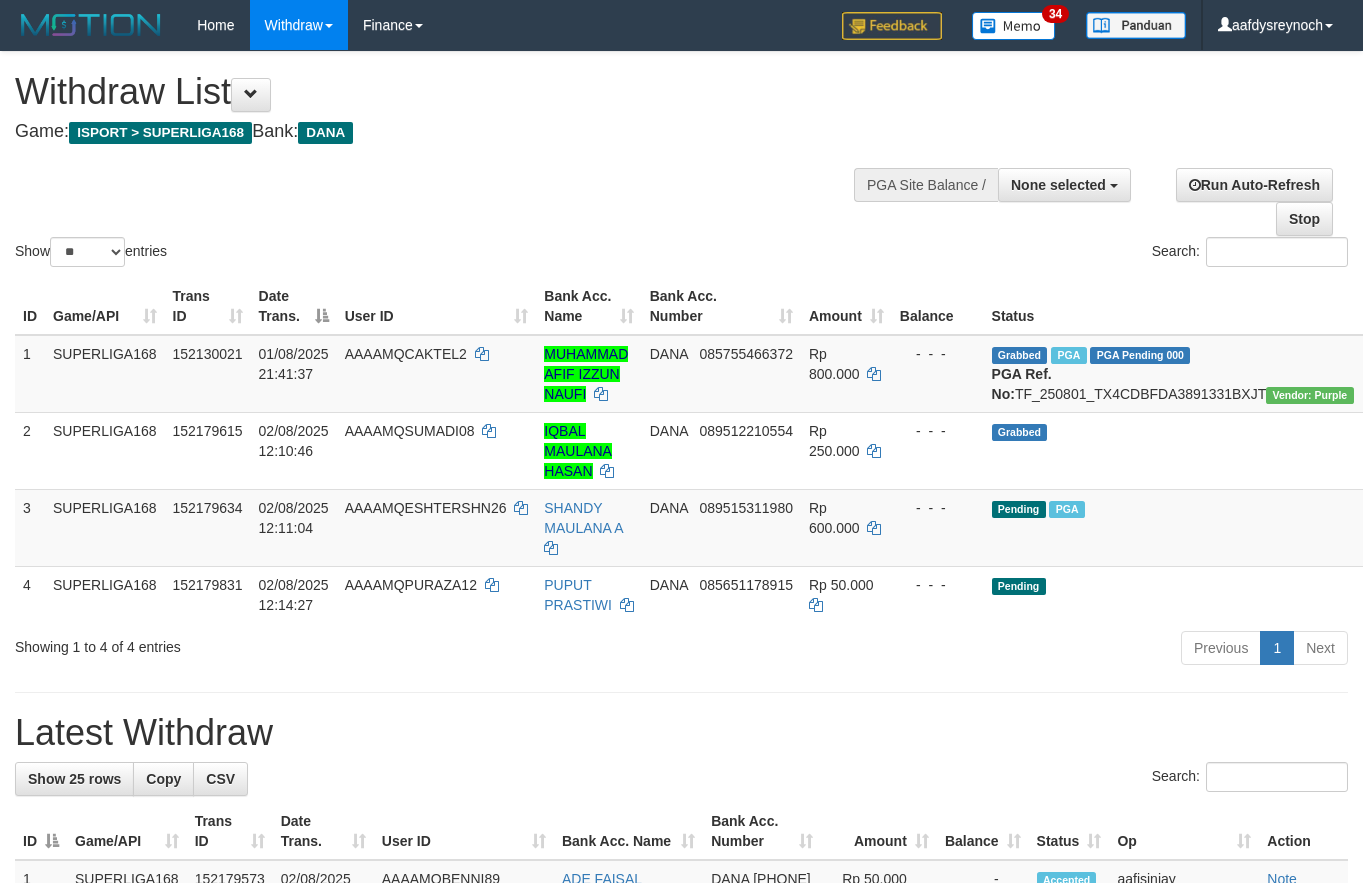 select 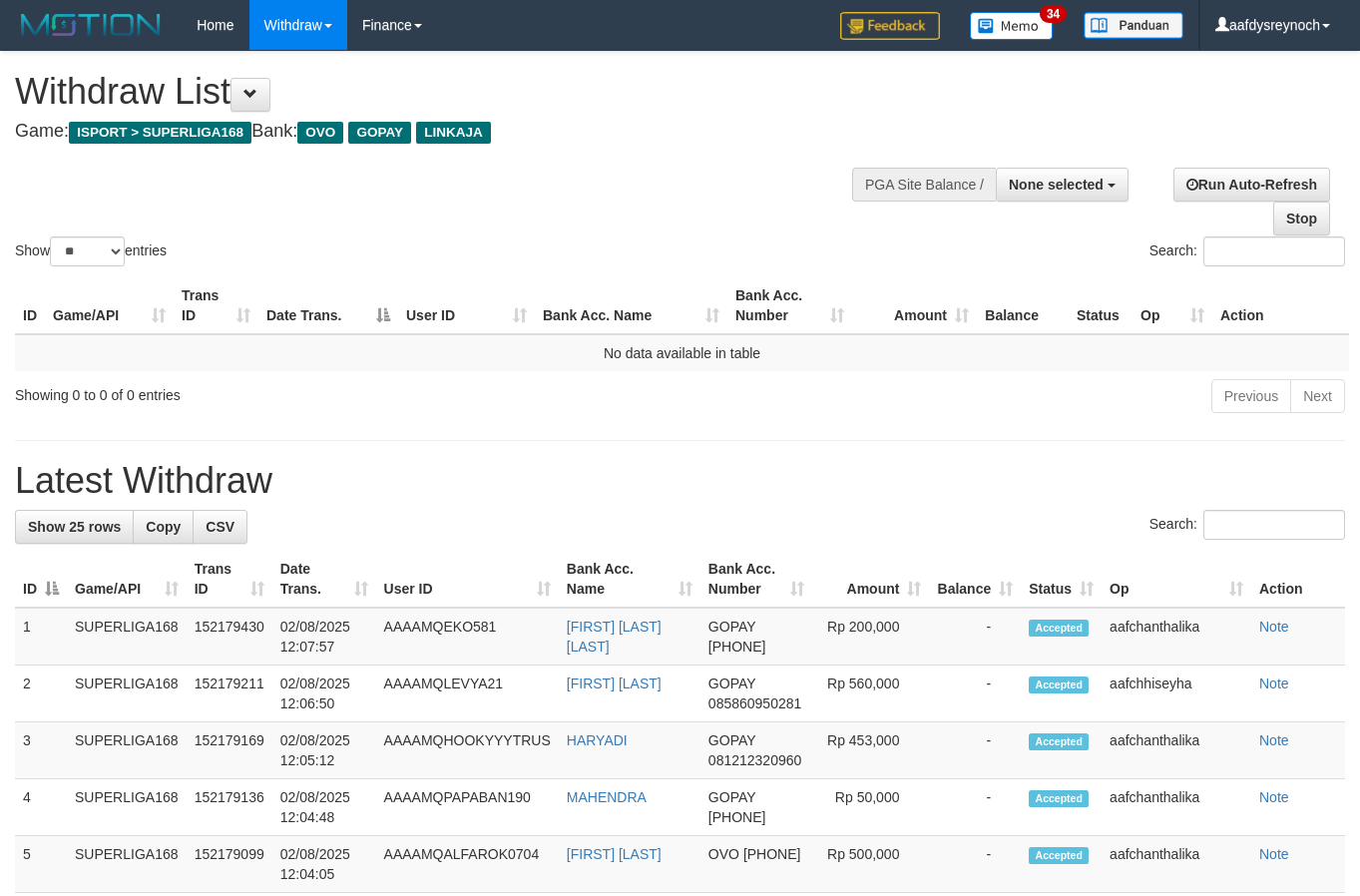 select 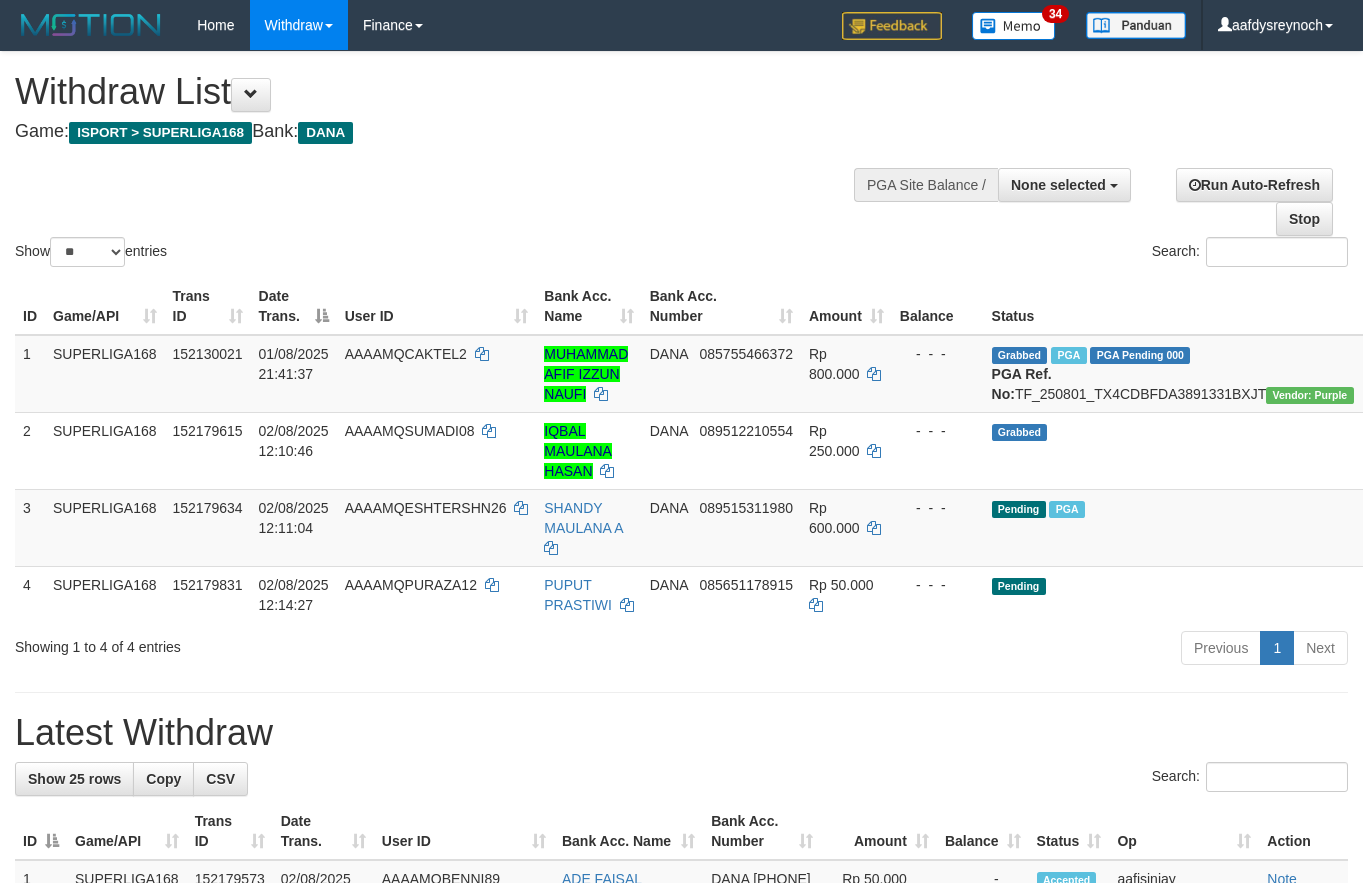select 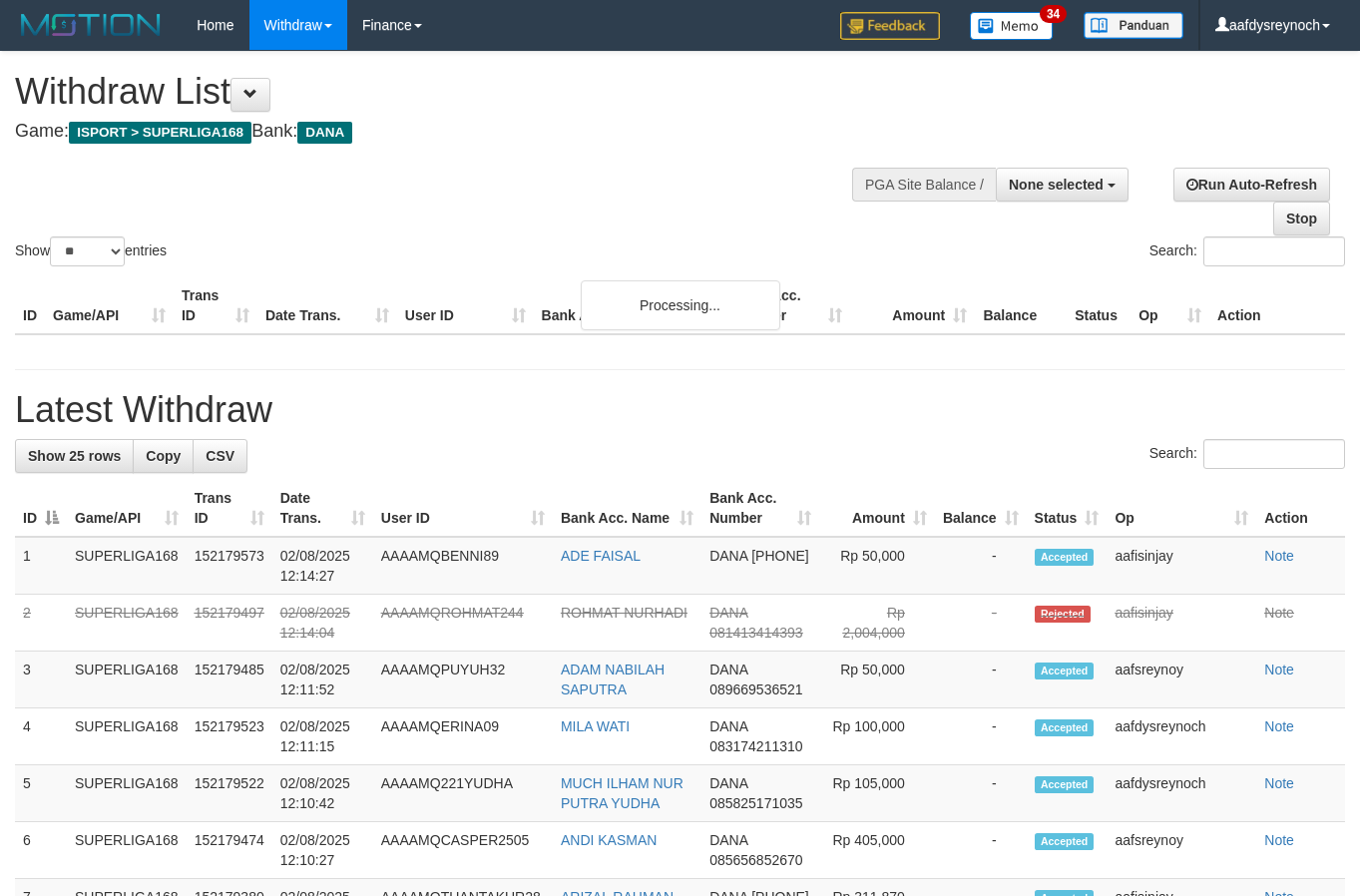 select 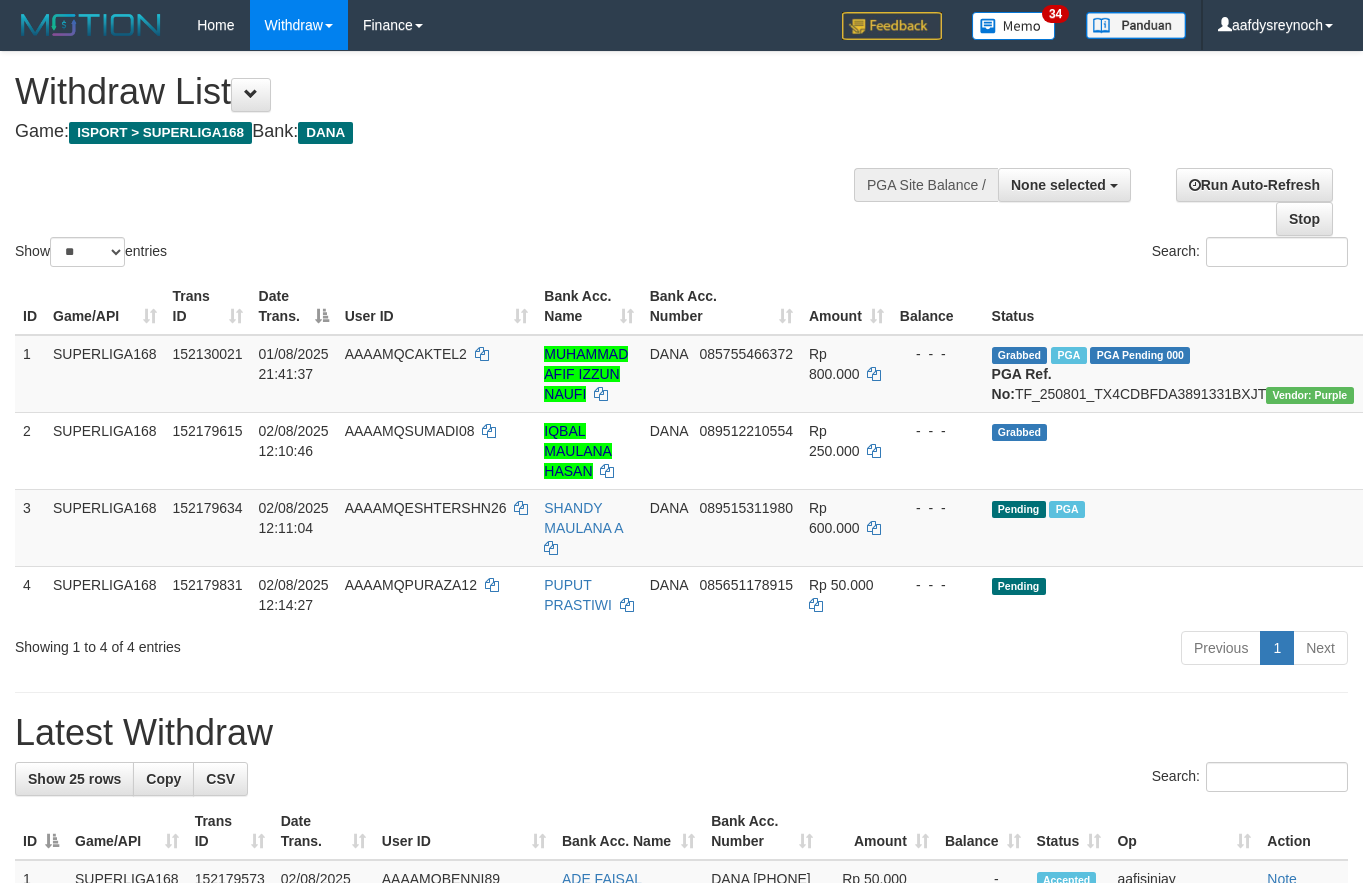 select 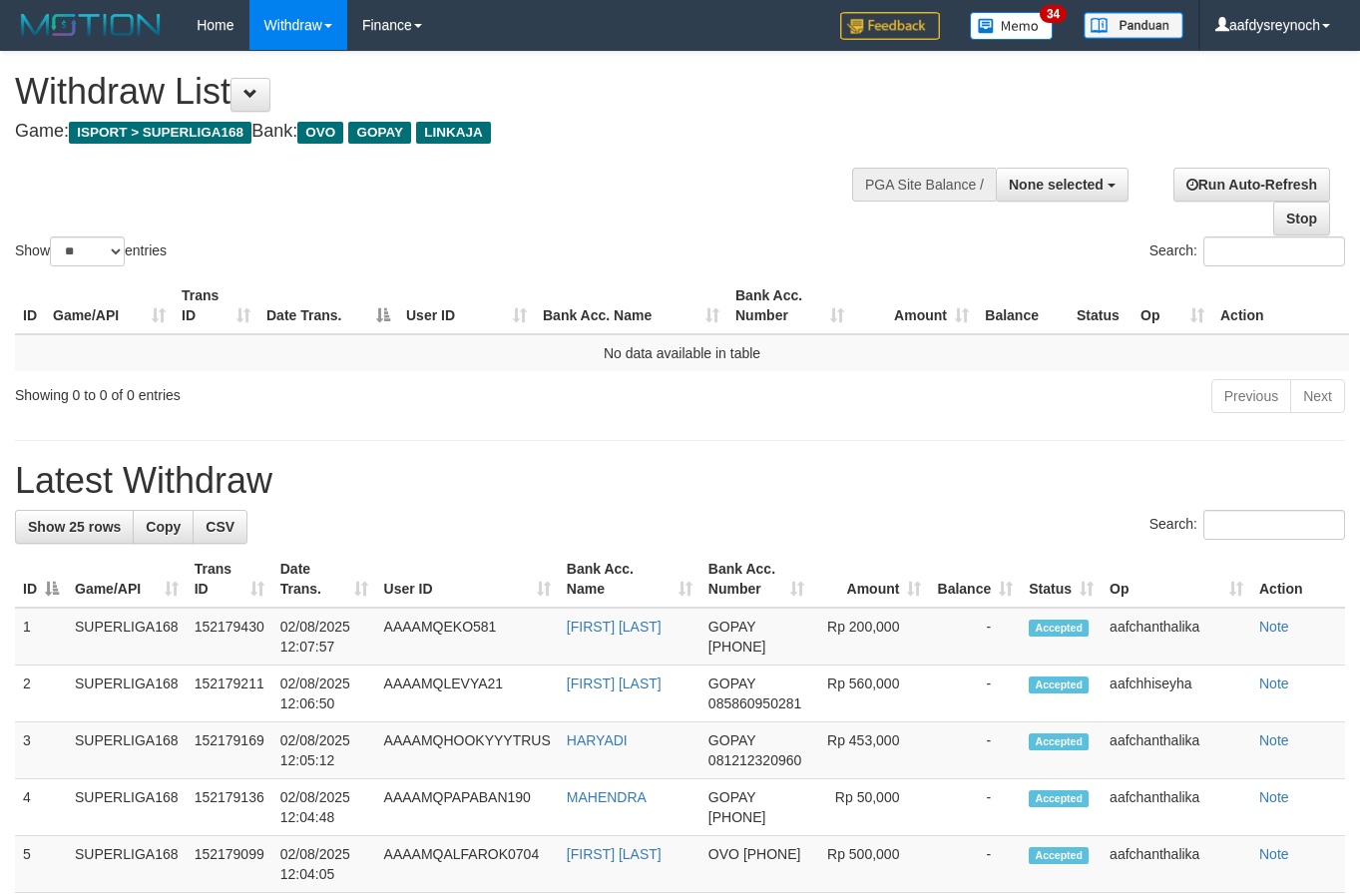 select 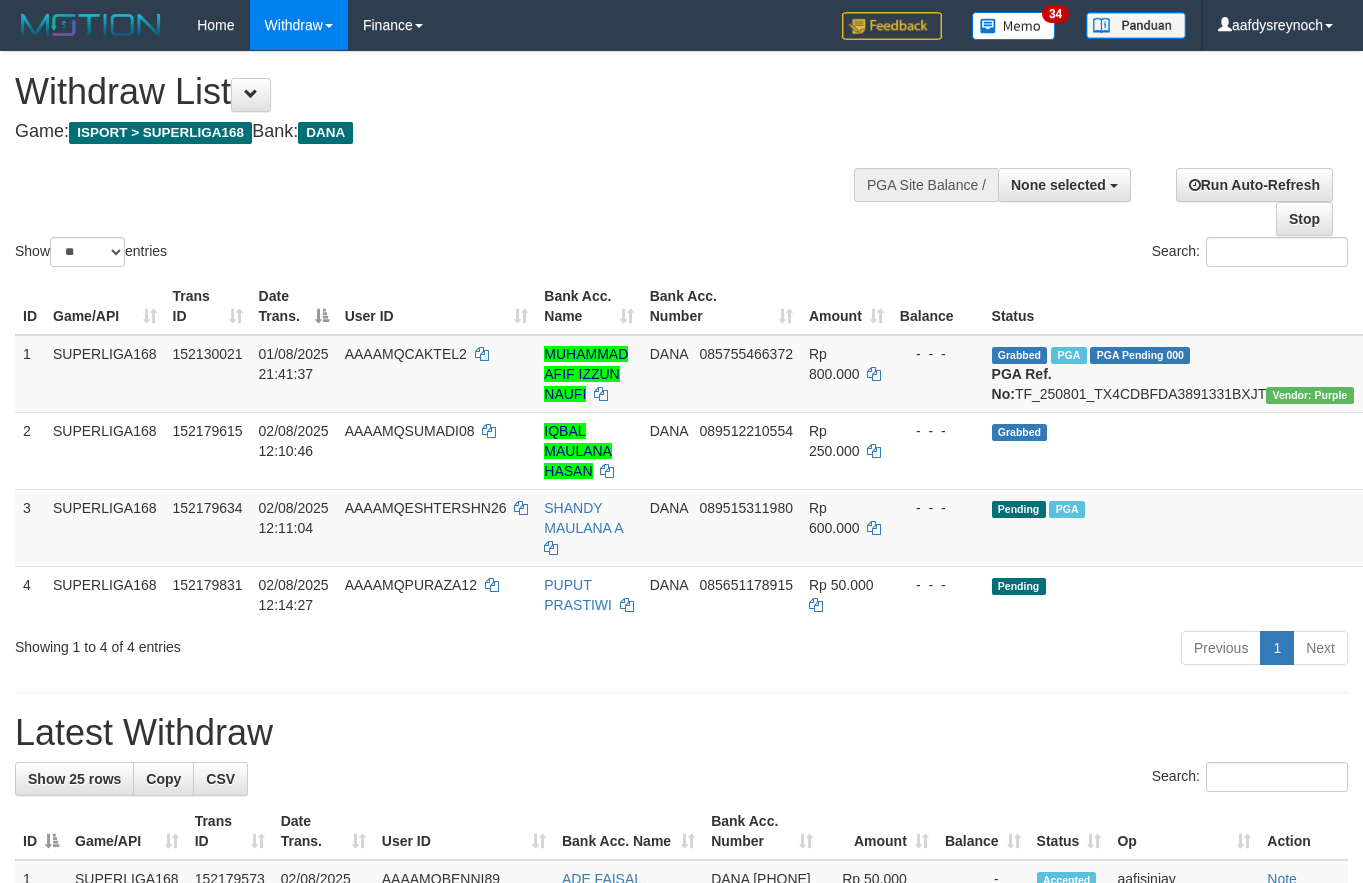 select 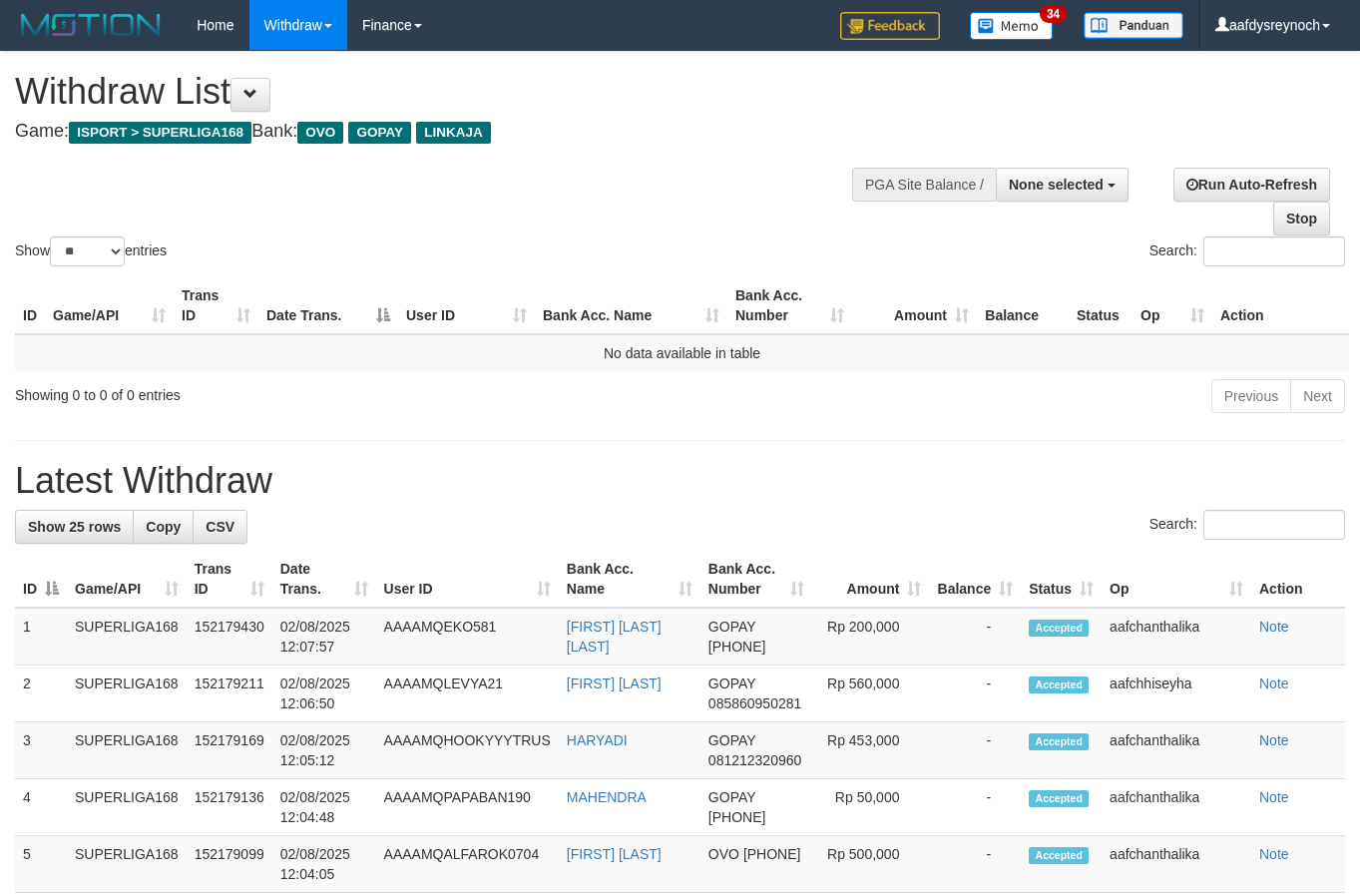 select 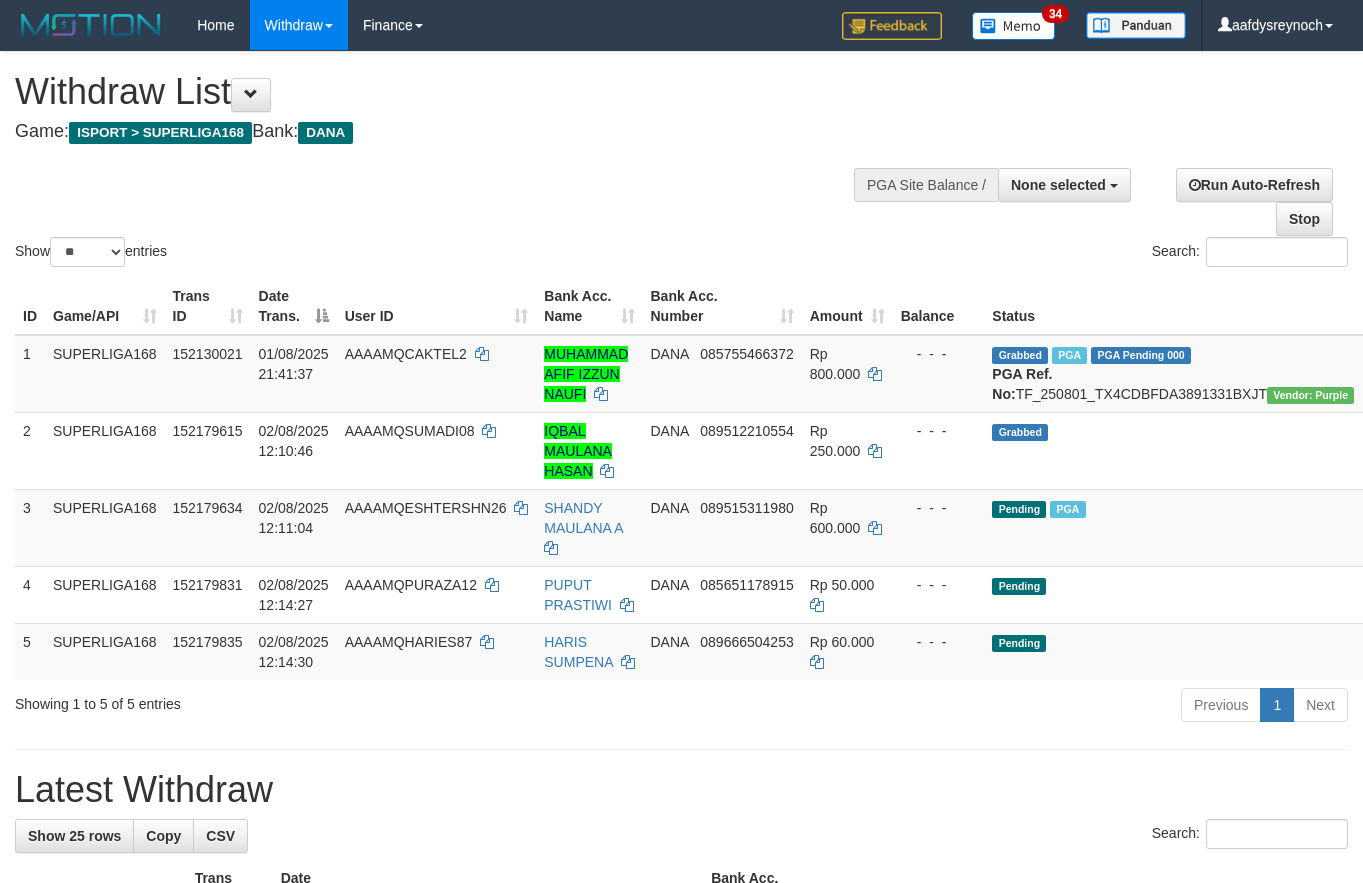 select 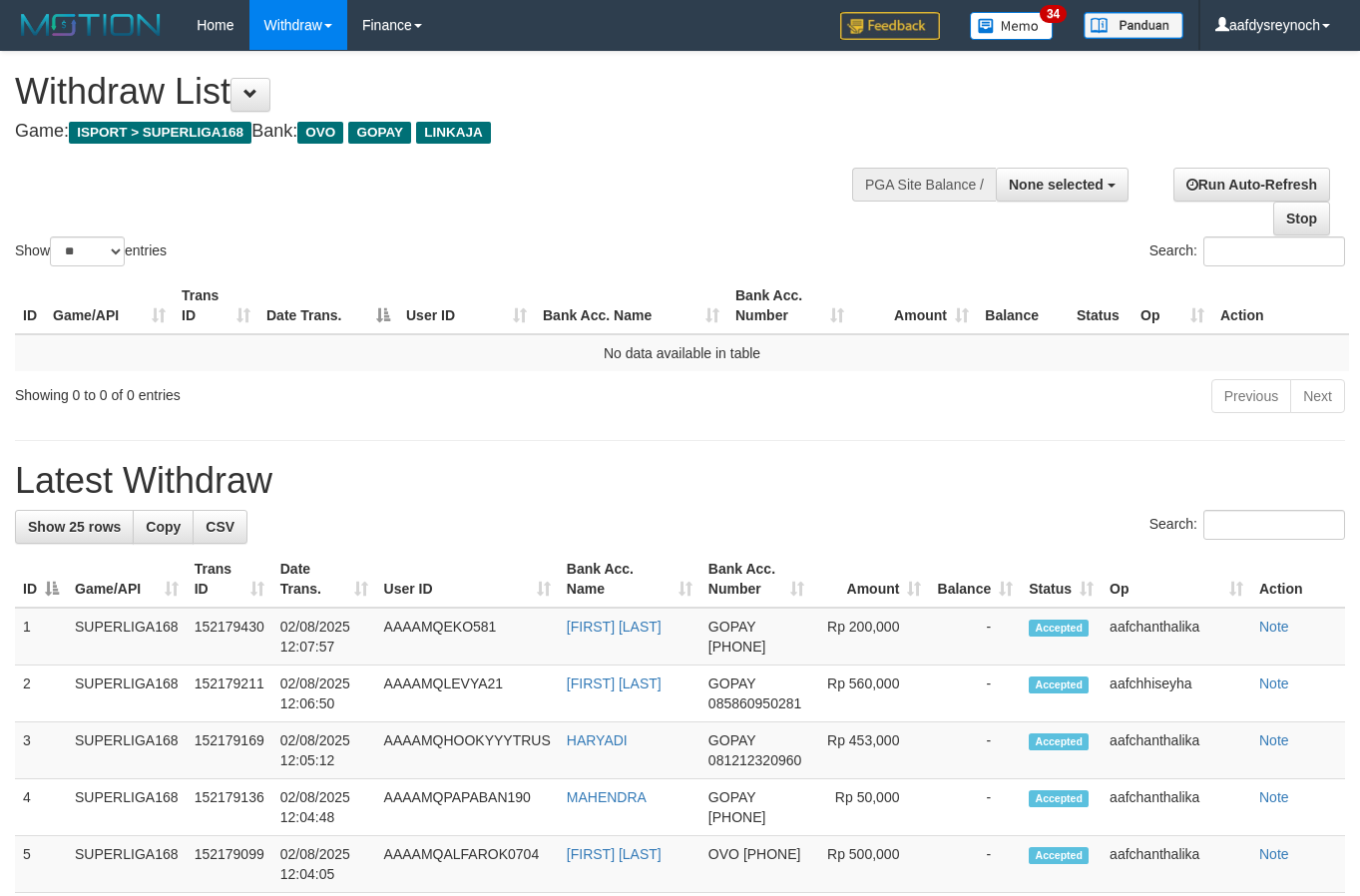 select 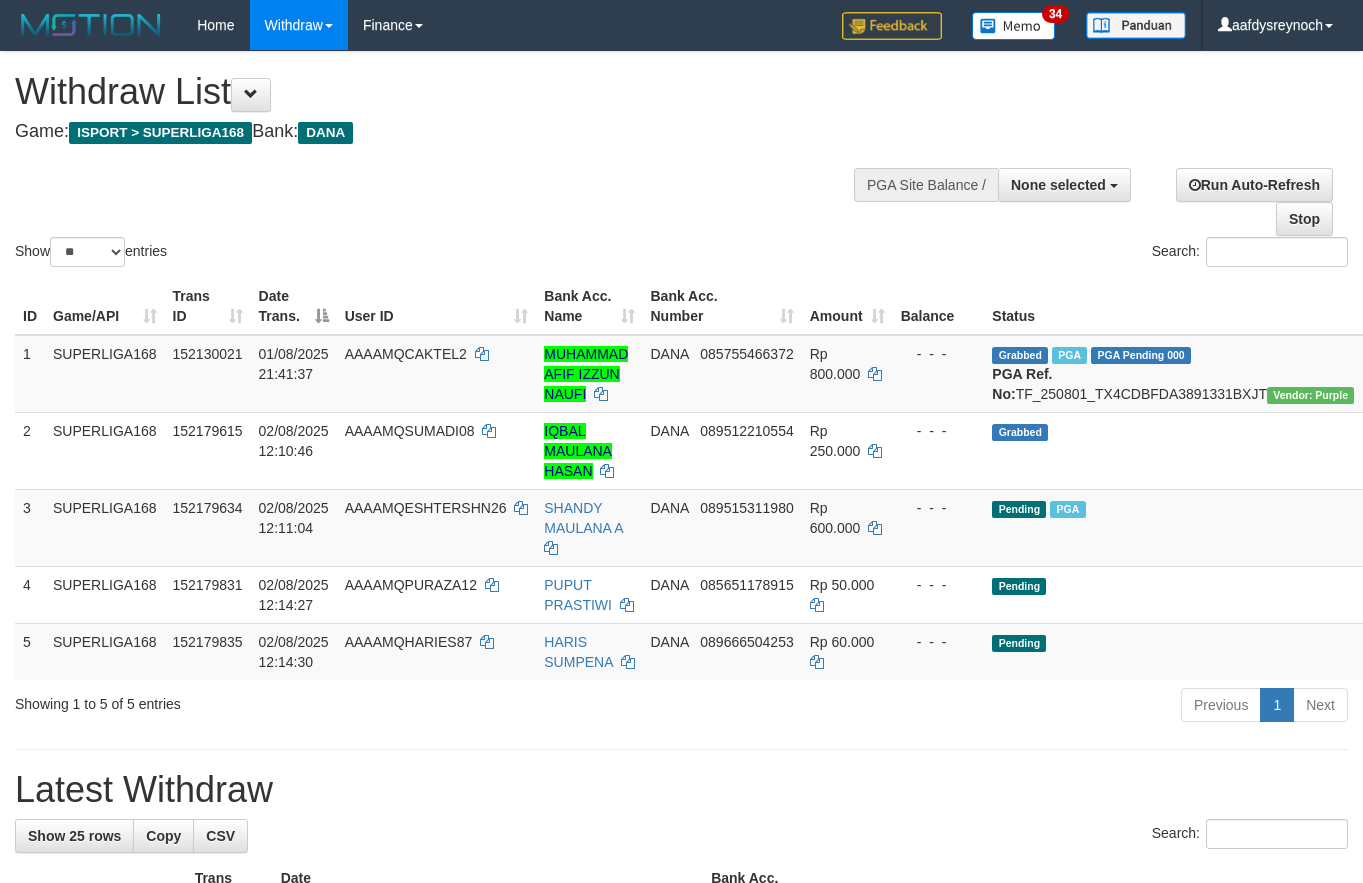 select 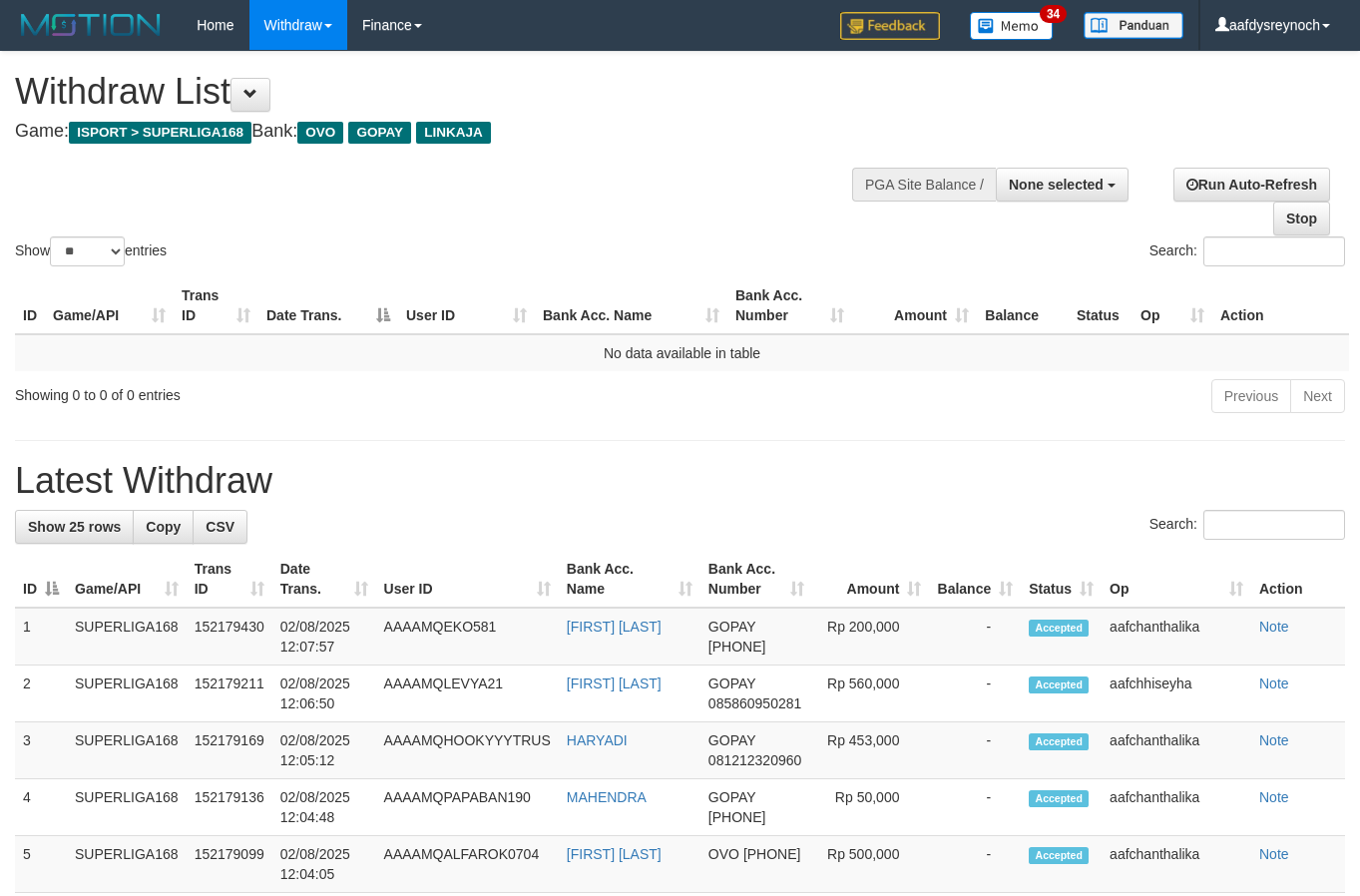 select 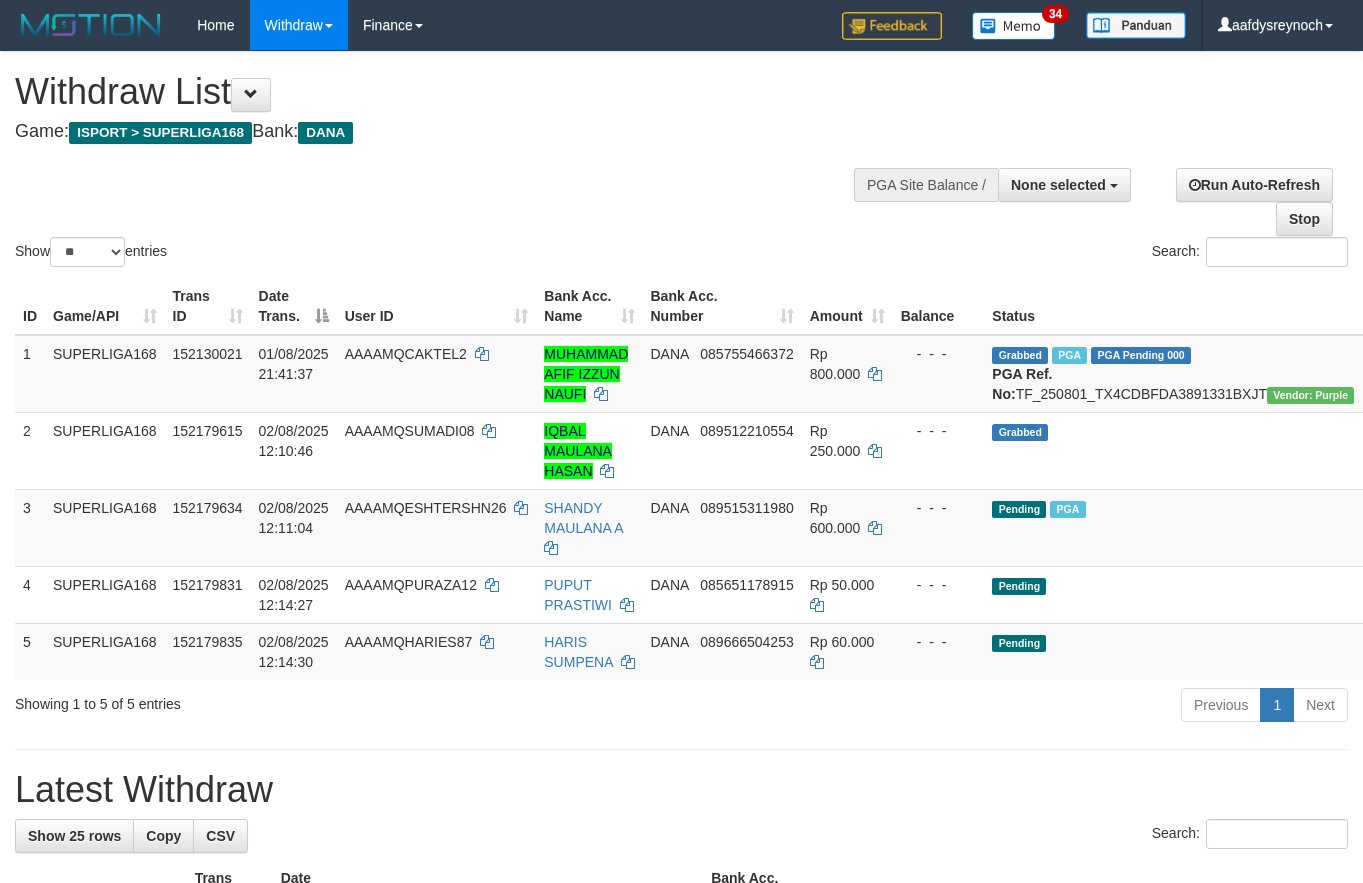 select 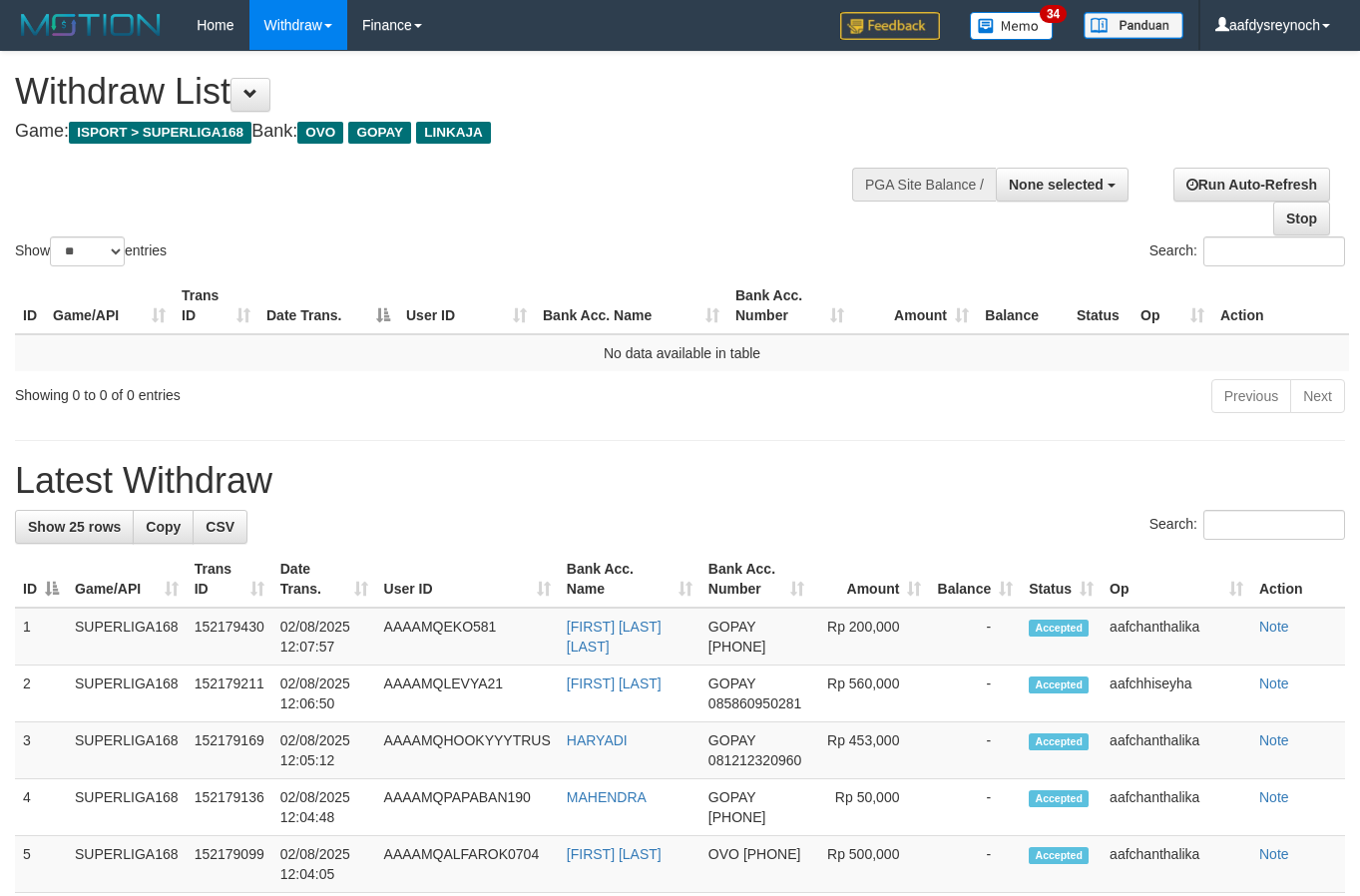 select 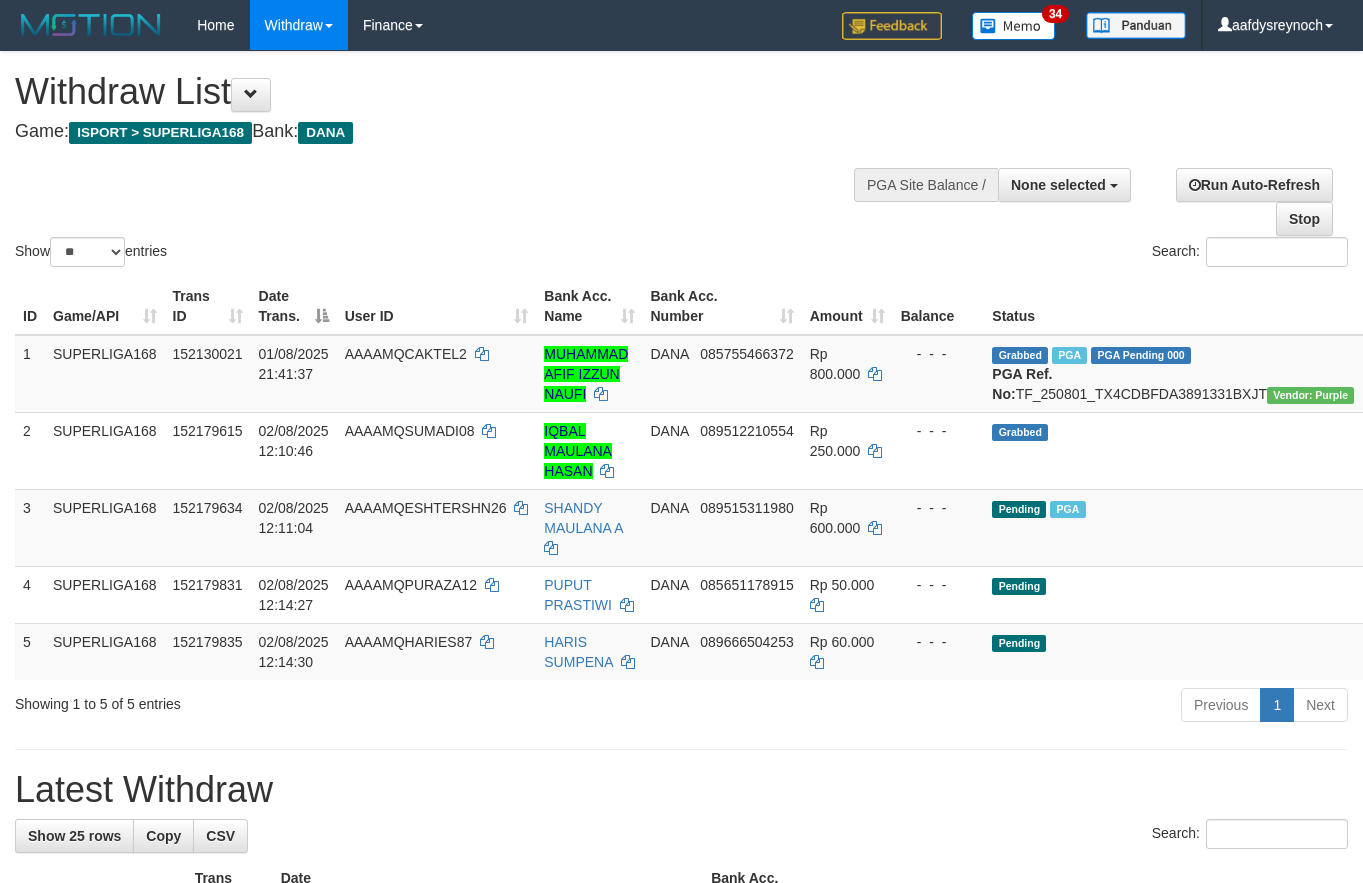 select 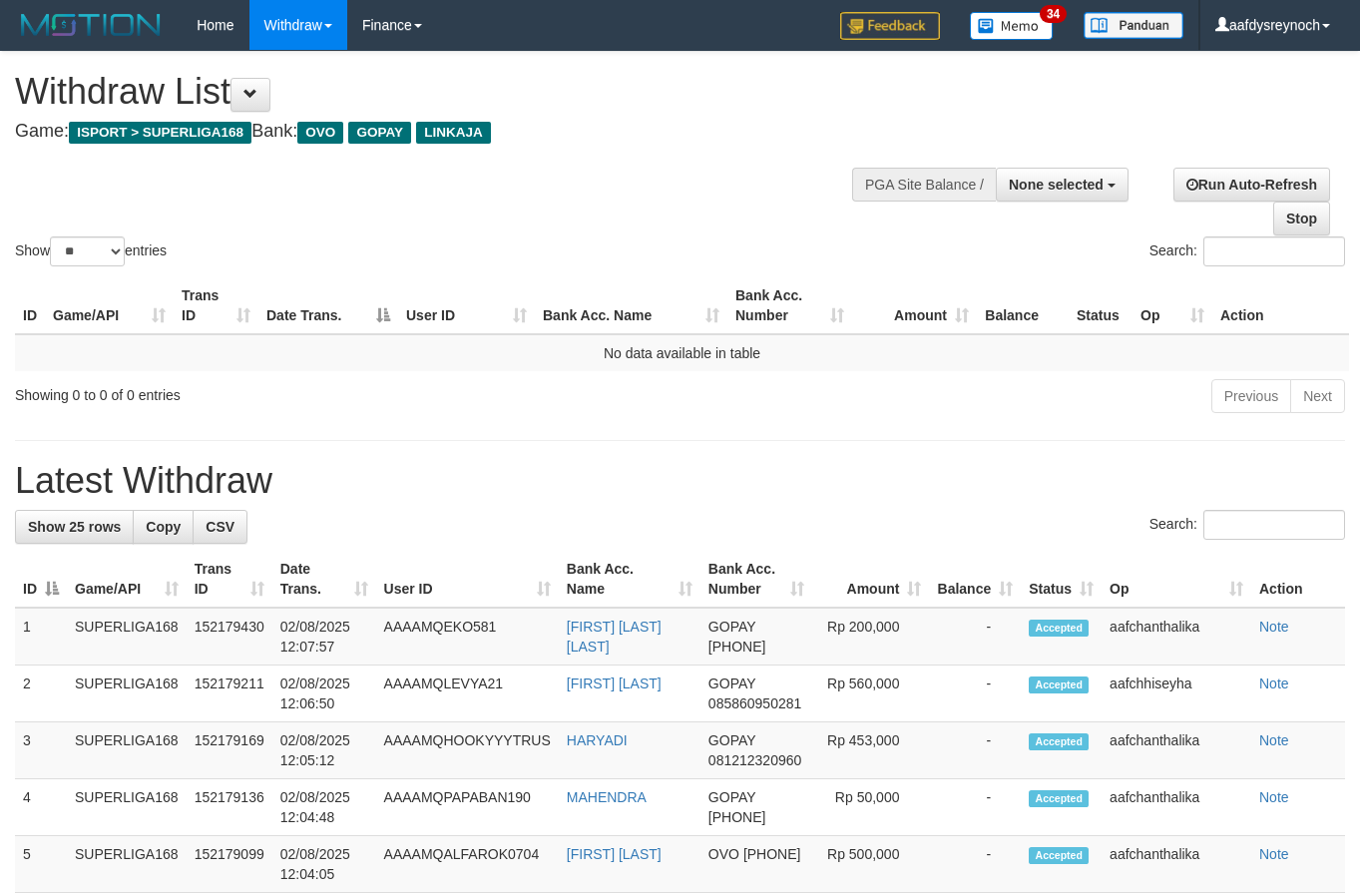 select 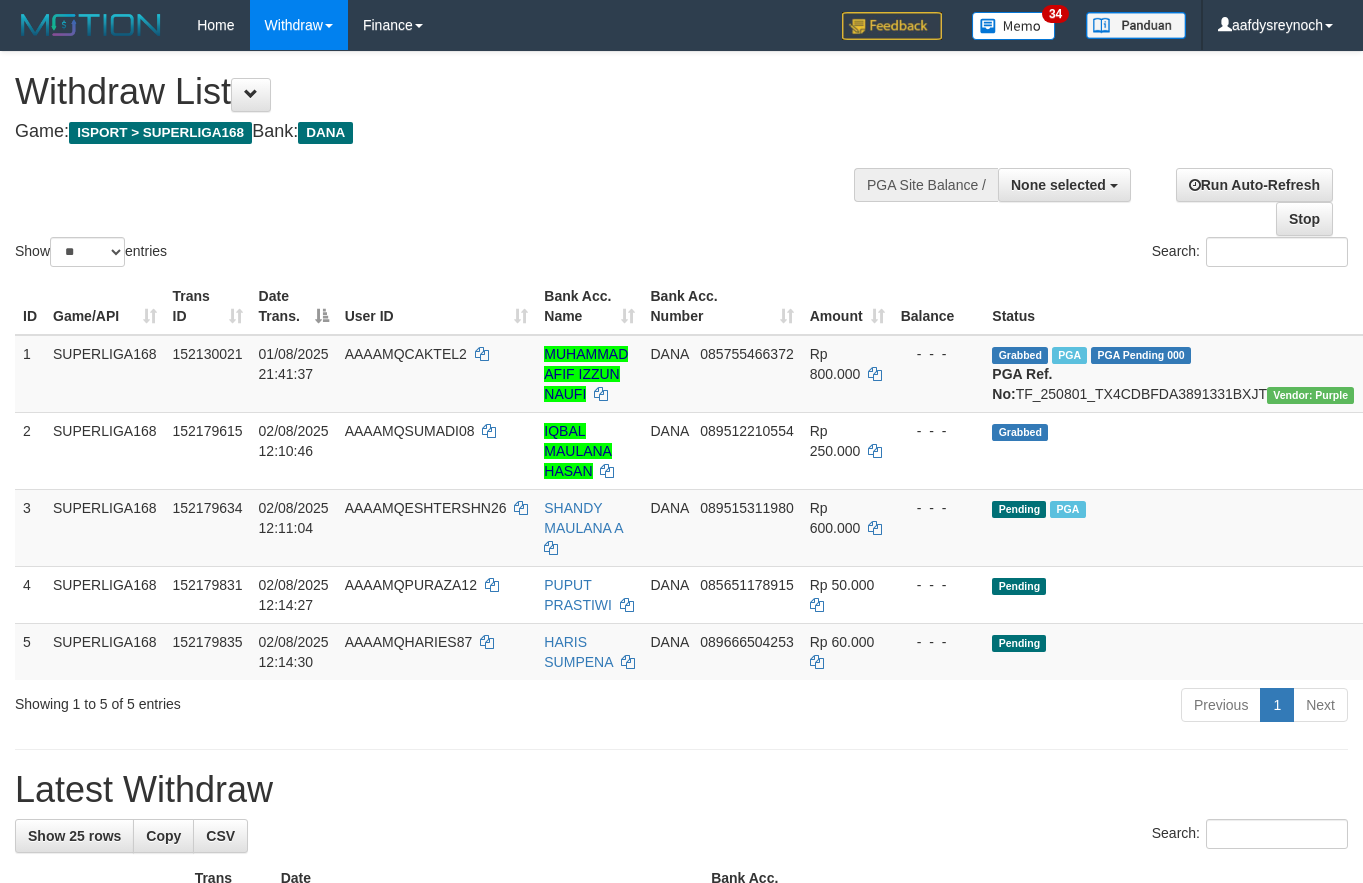 select 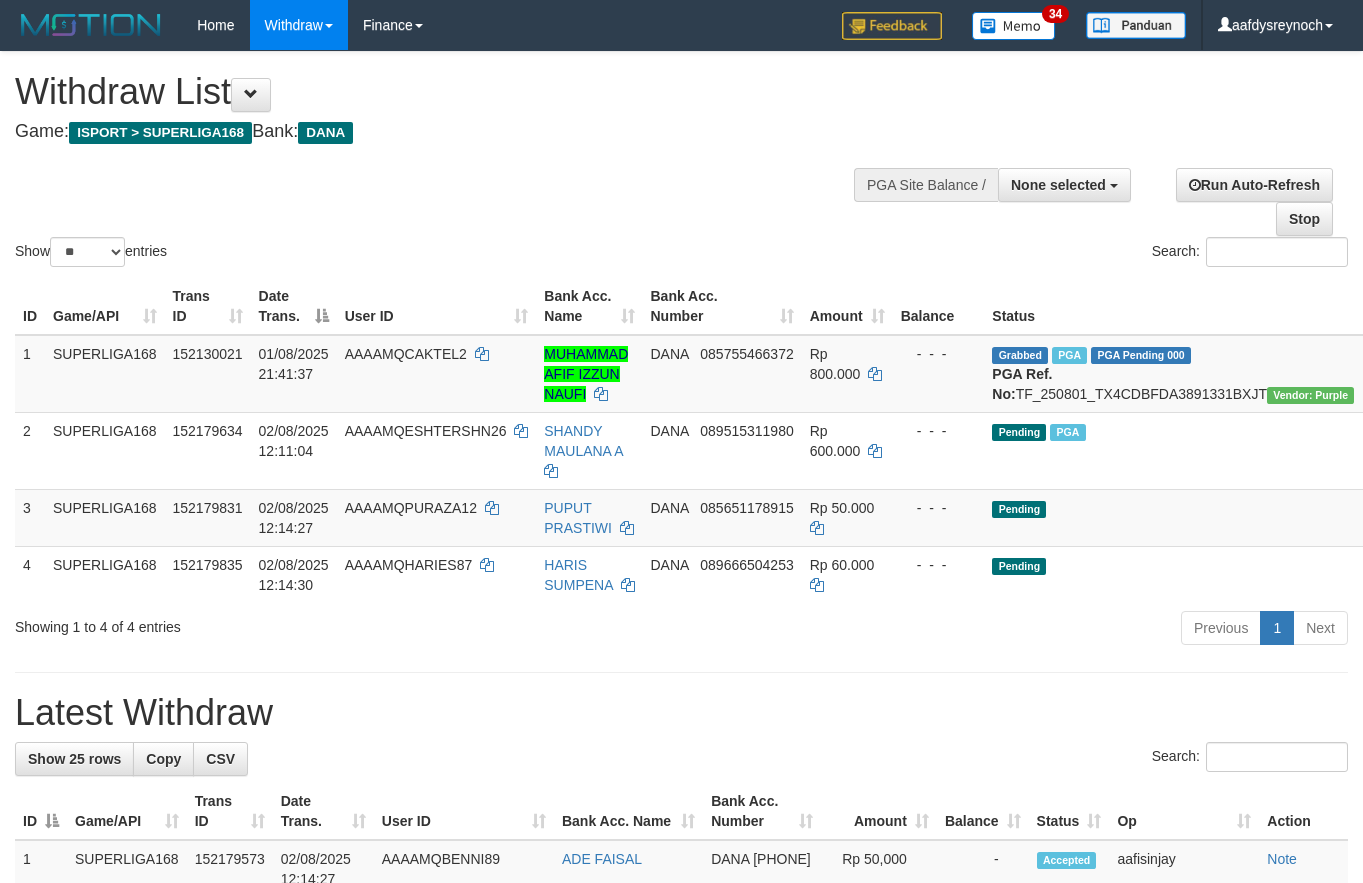 select 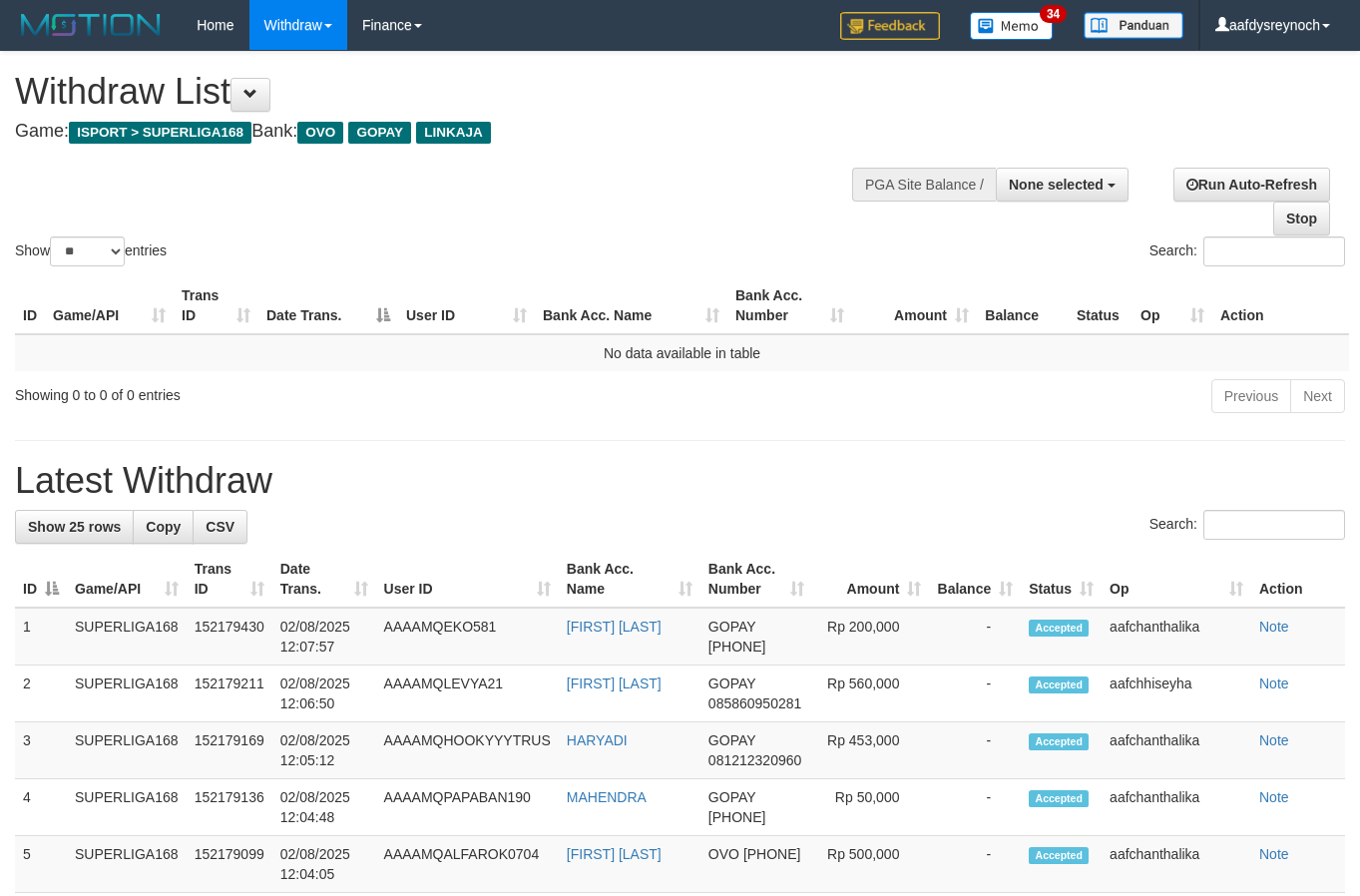 select 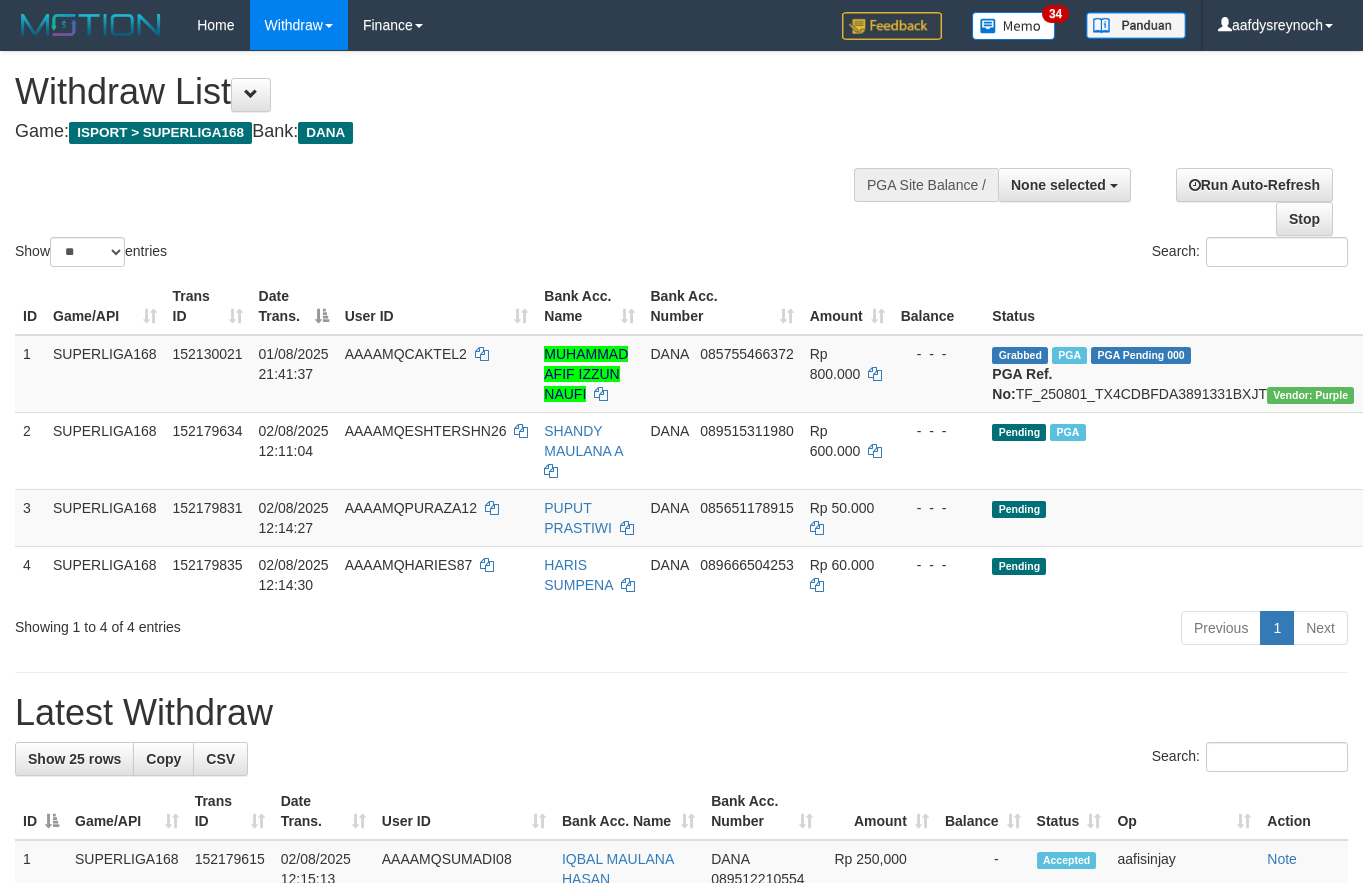 select 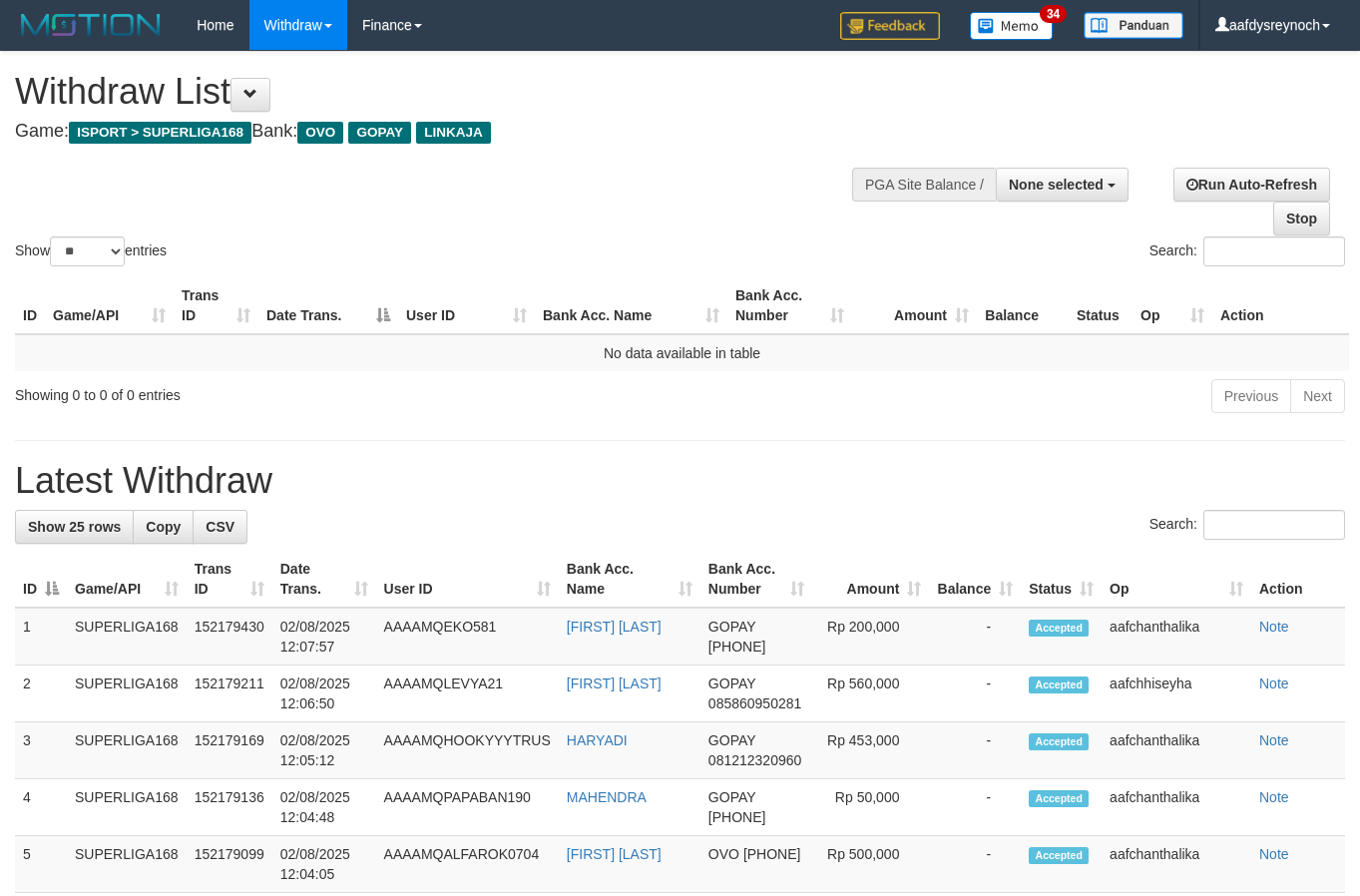 select 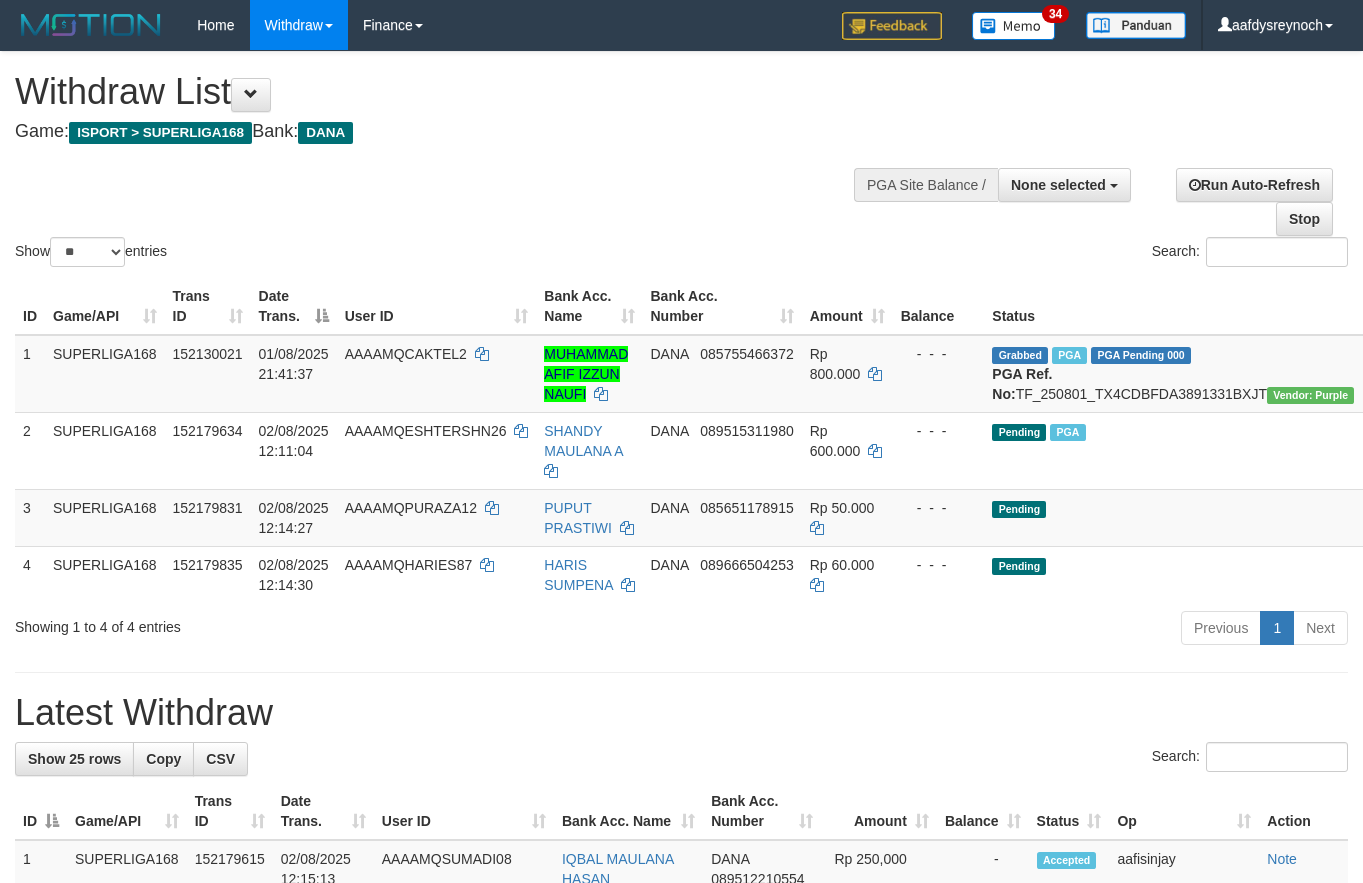select 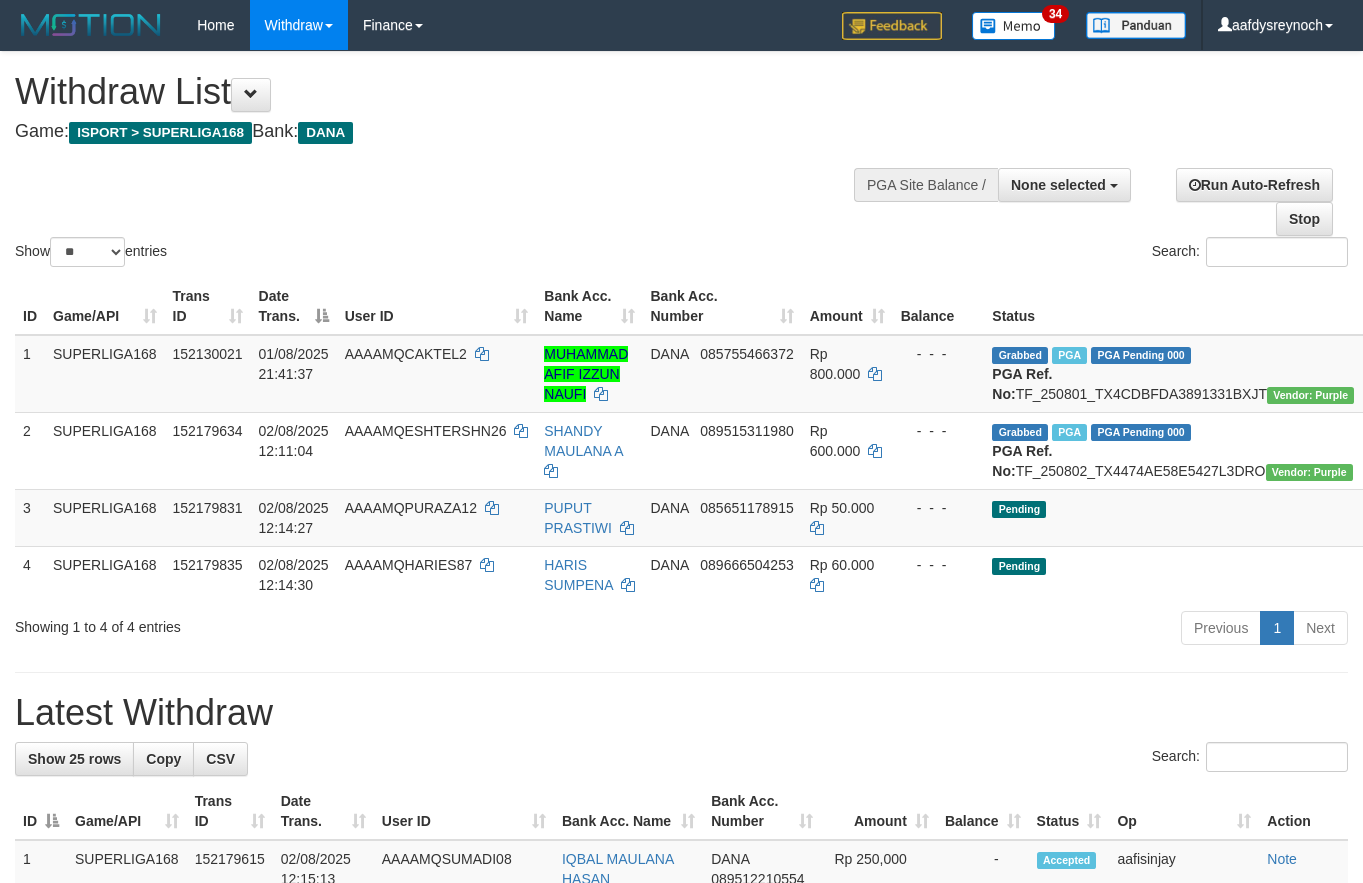 select 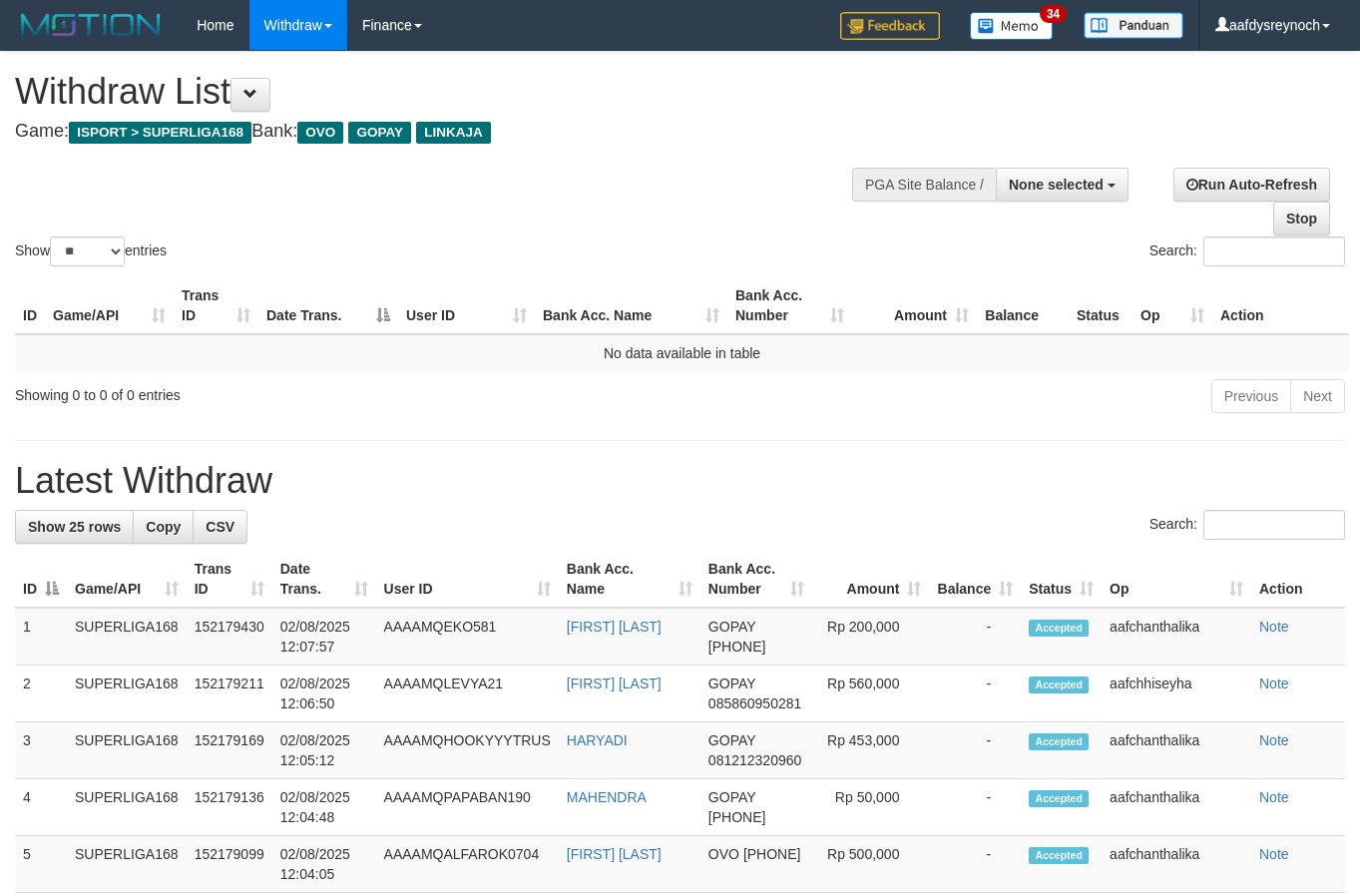 select 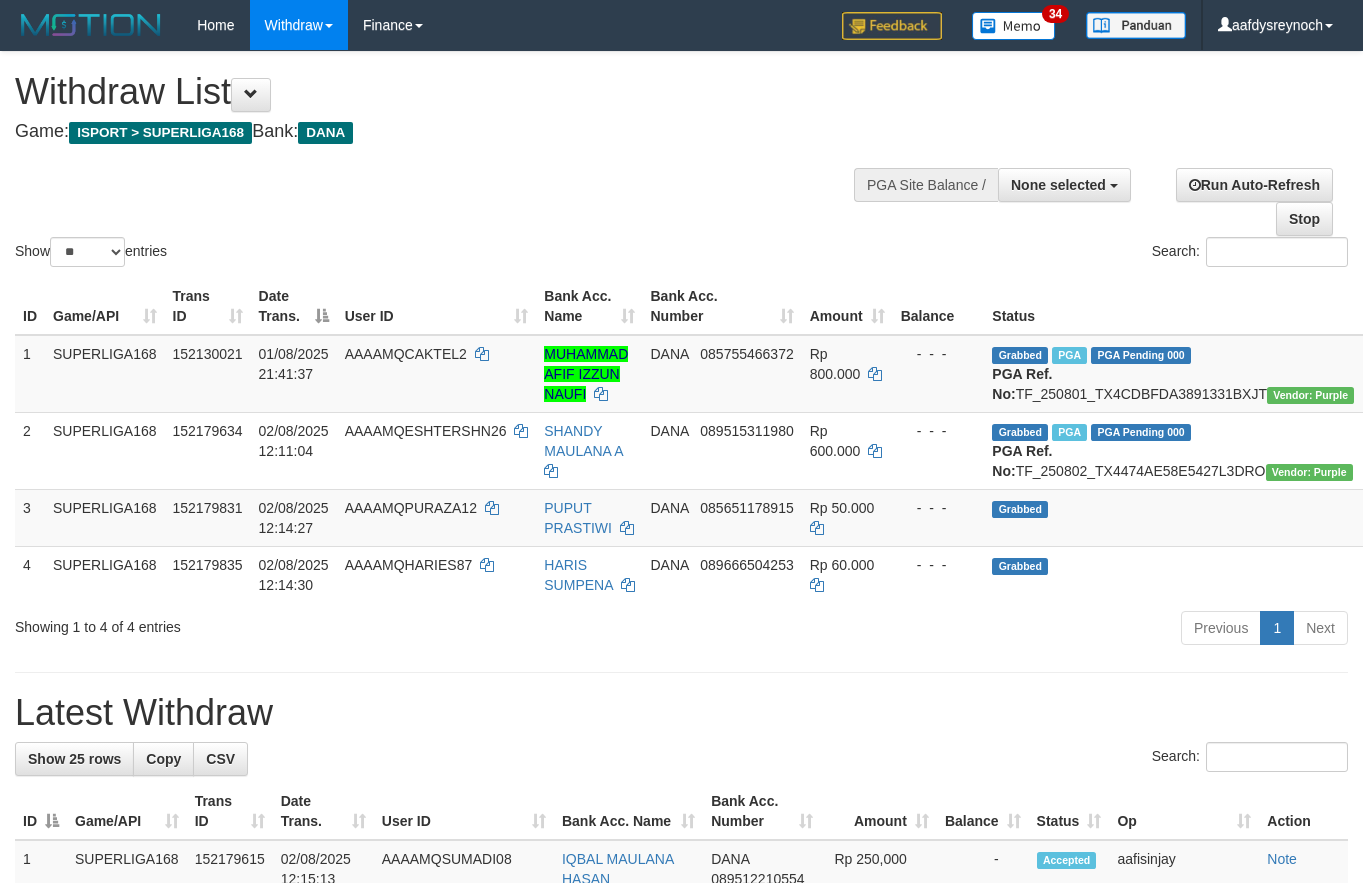 select 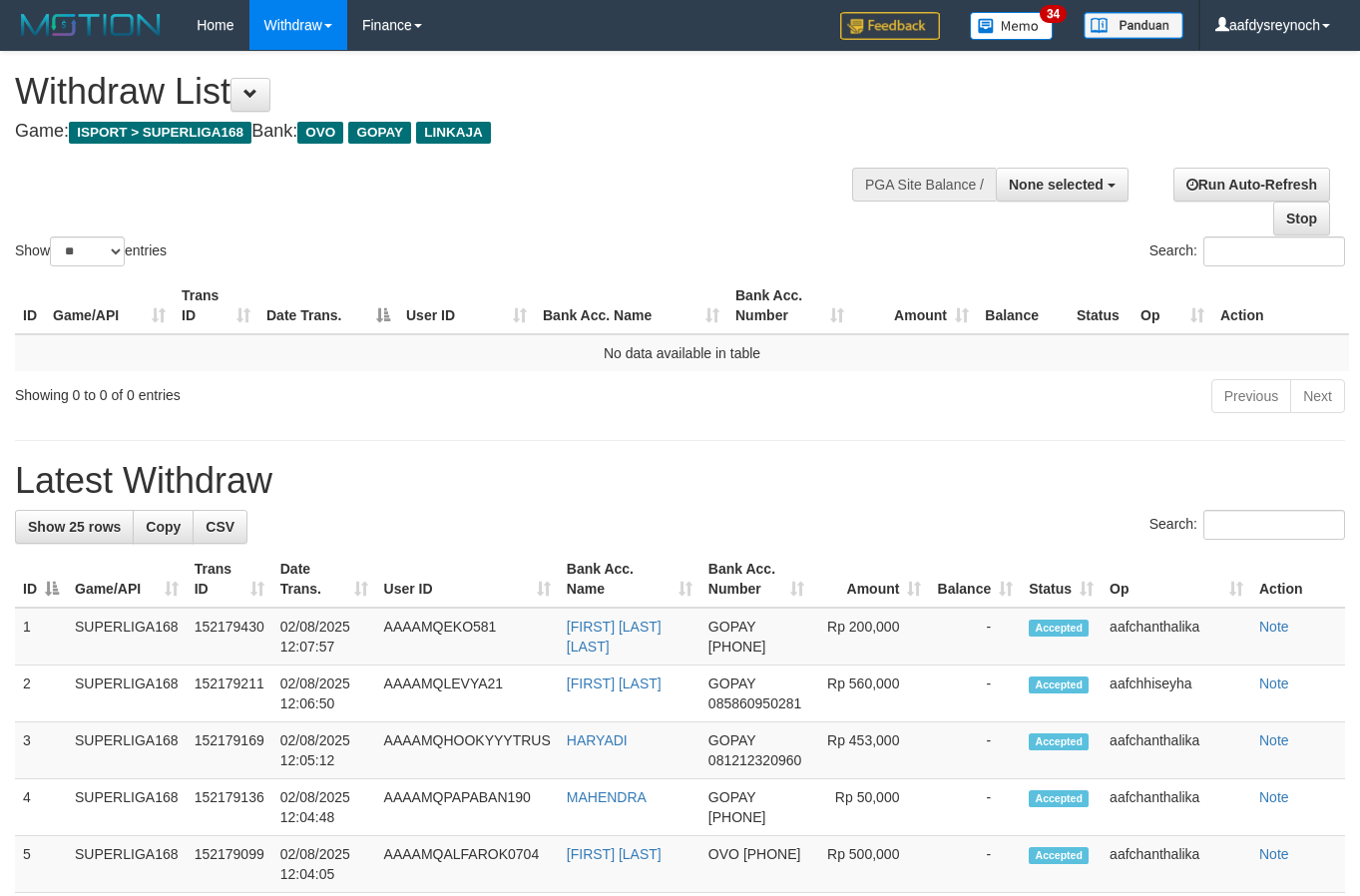 select 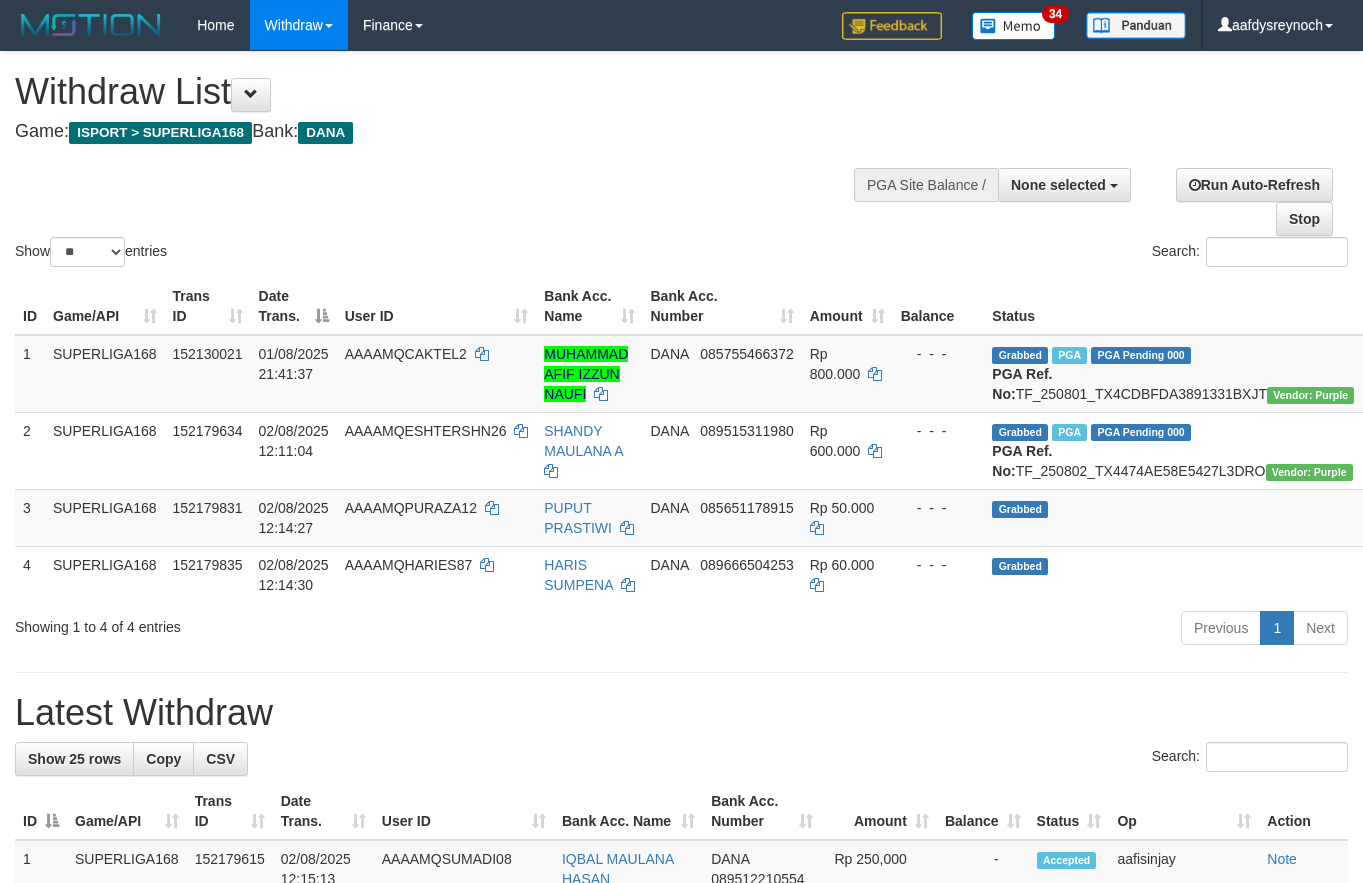 select 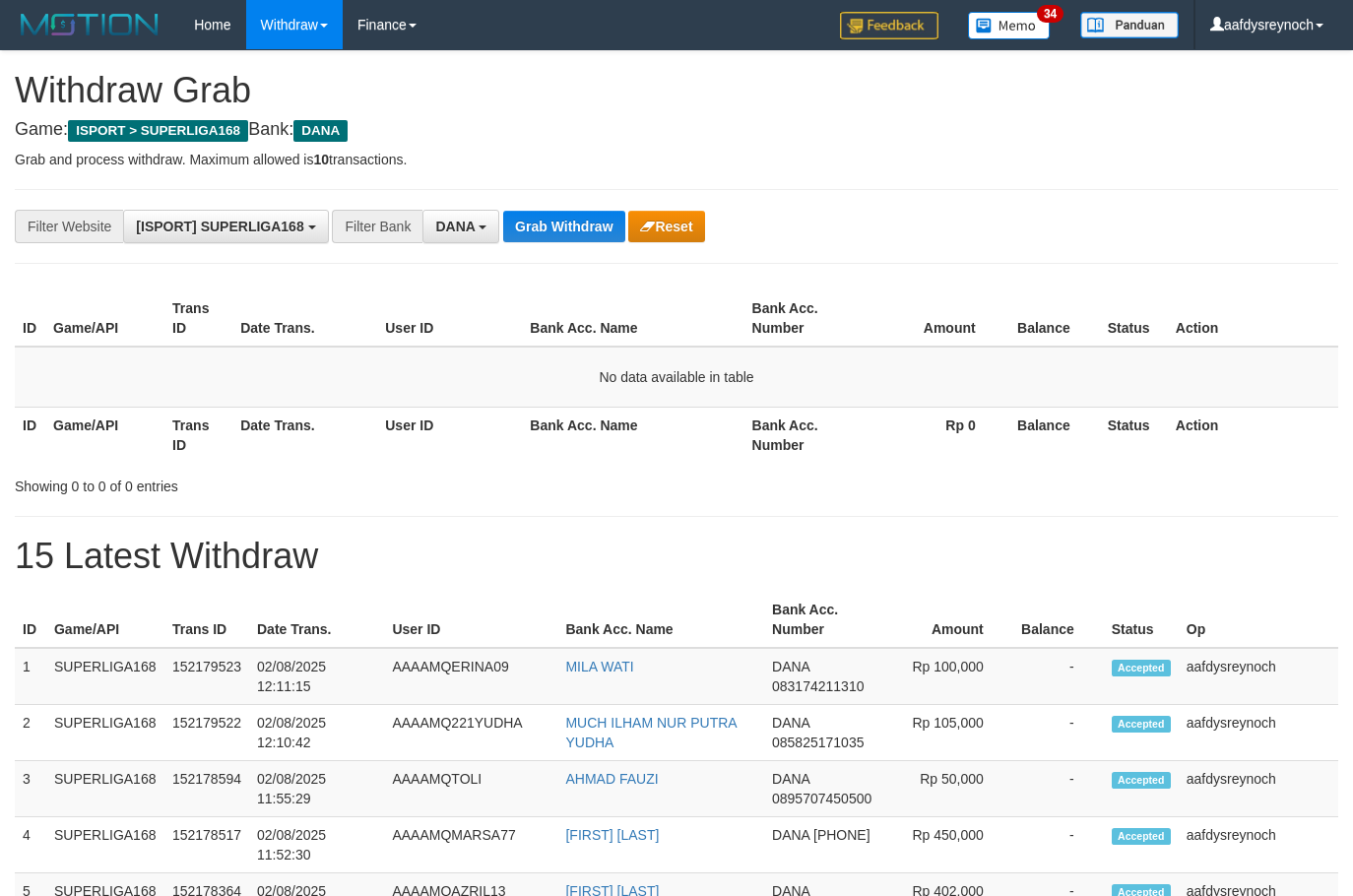 scroll, scrollTop: 0, scrollLeft: 0, axis: both 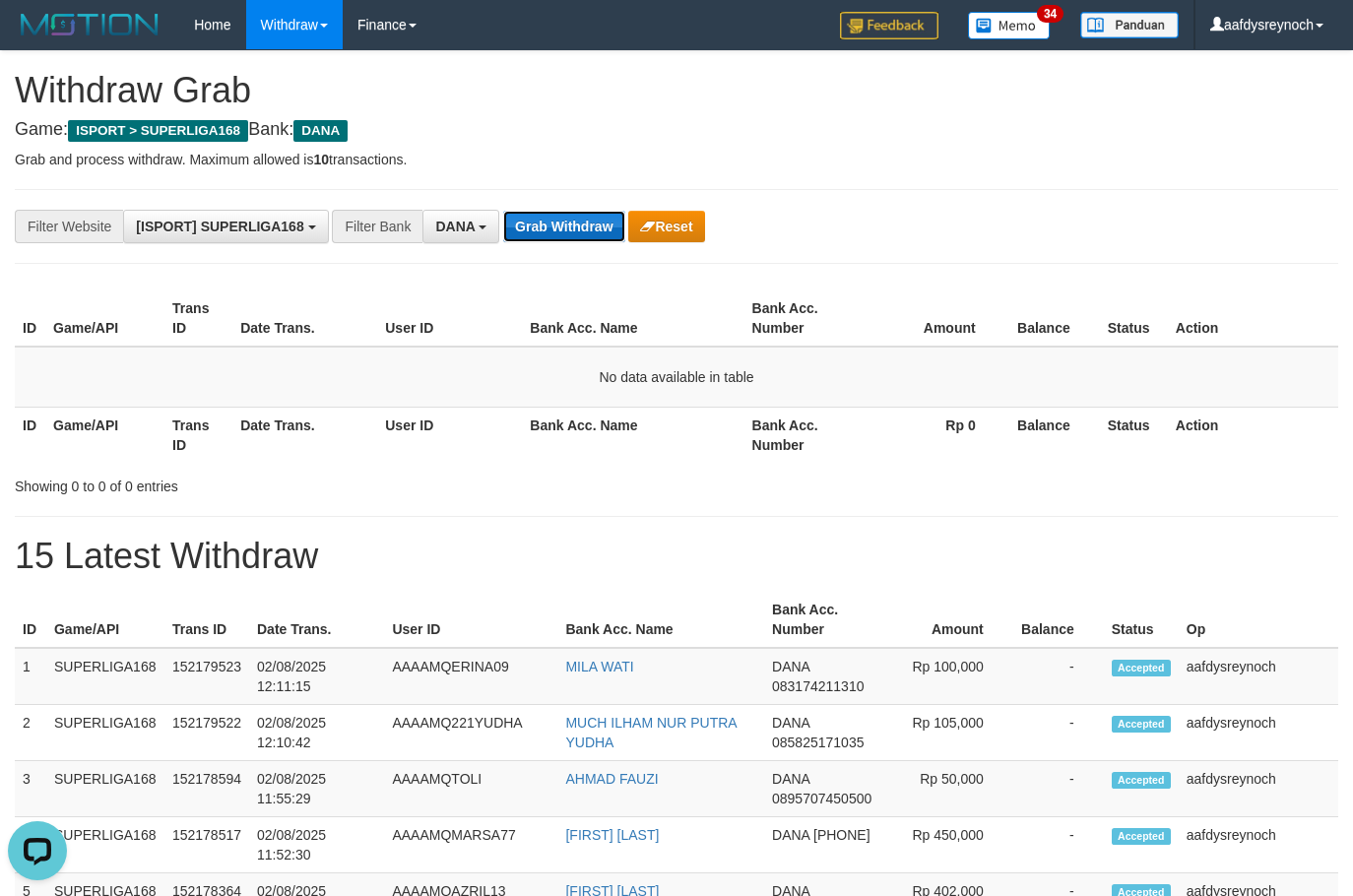 click on "Grab Withdraw" at bounding box center [563, 226] 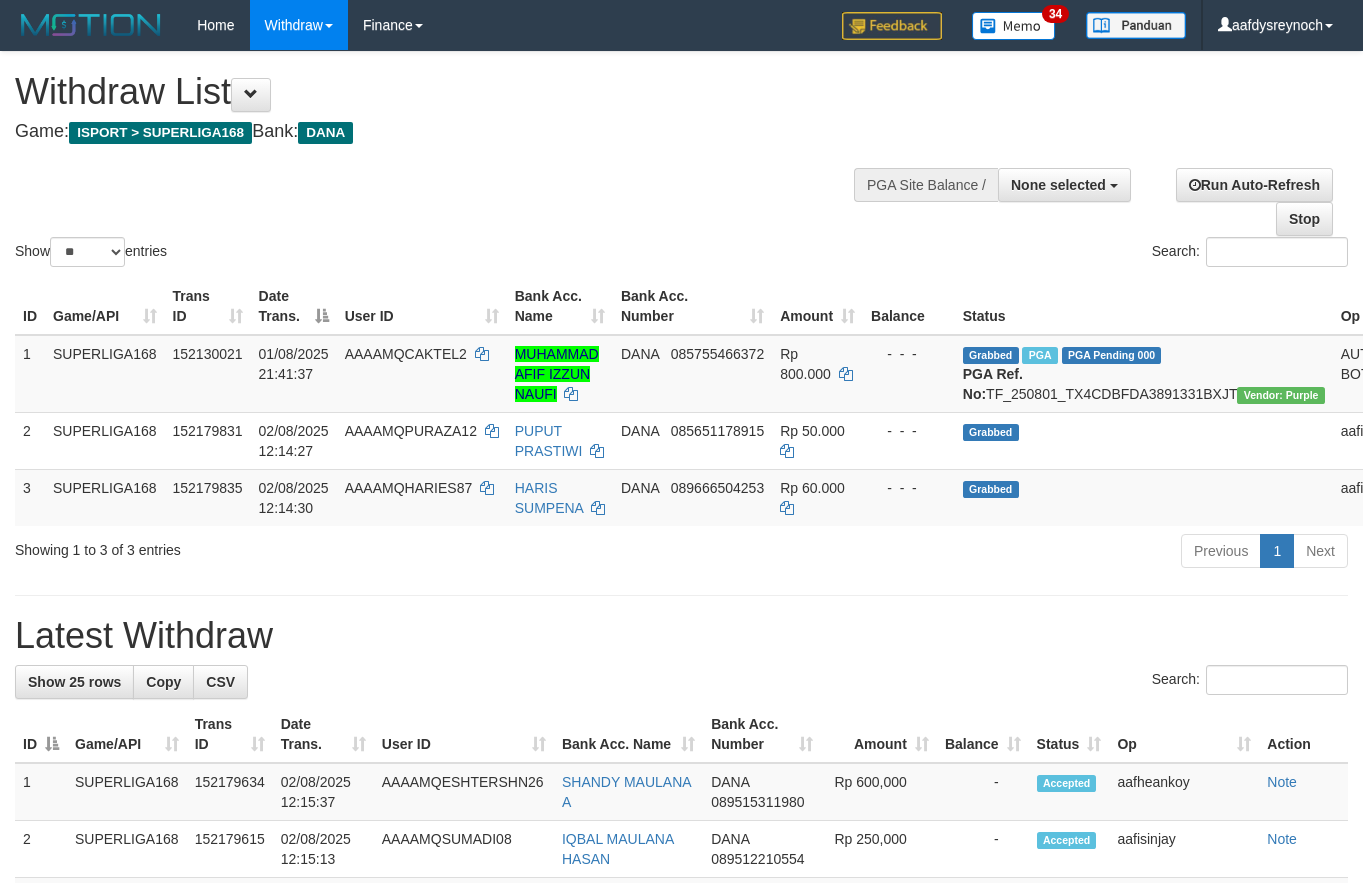select 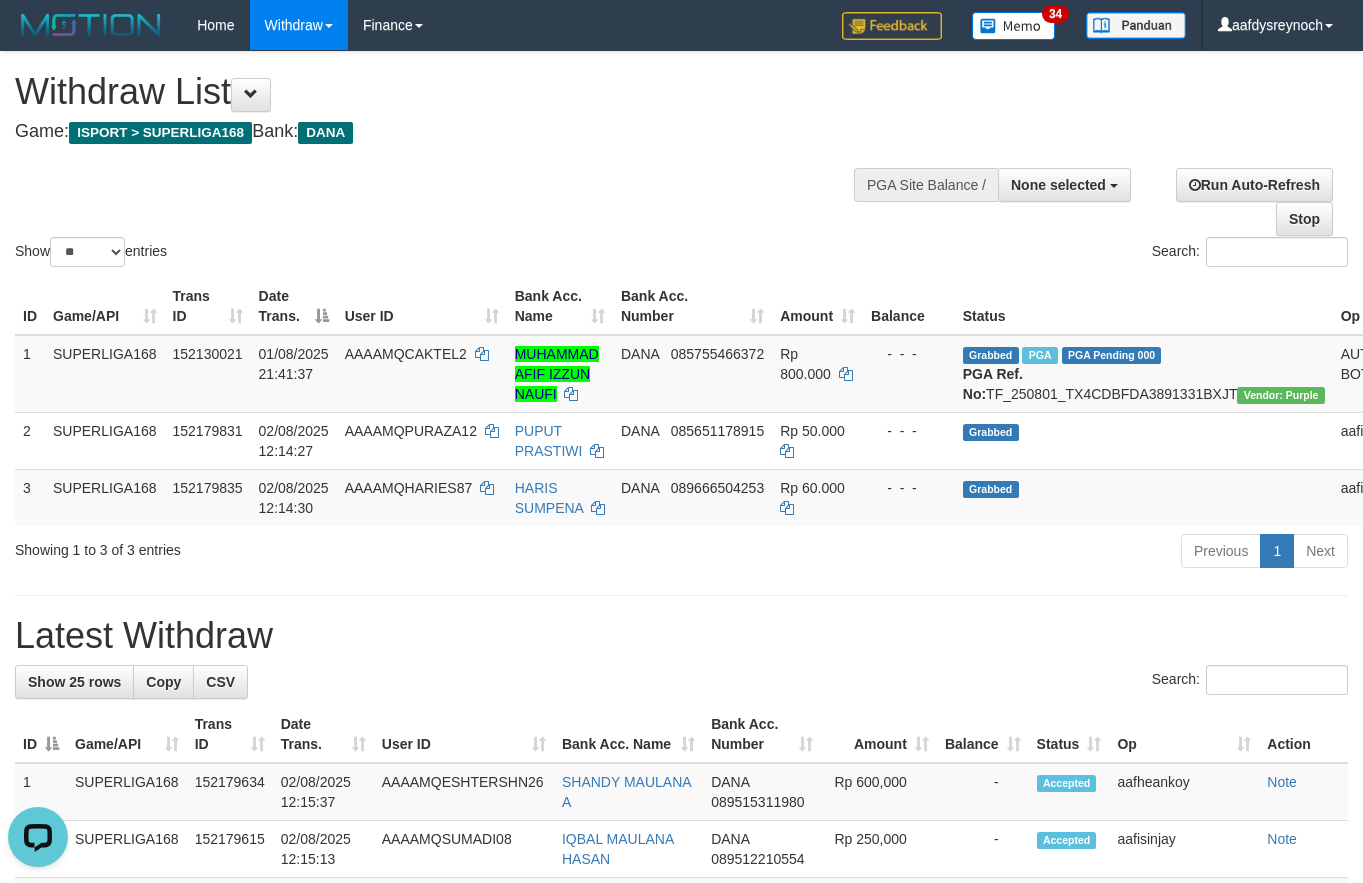 scroll, scrollTop: 0, scrollLeft: 0, axis: both 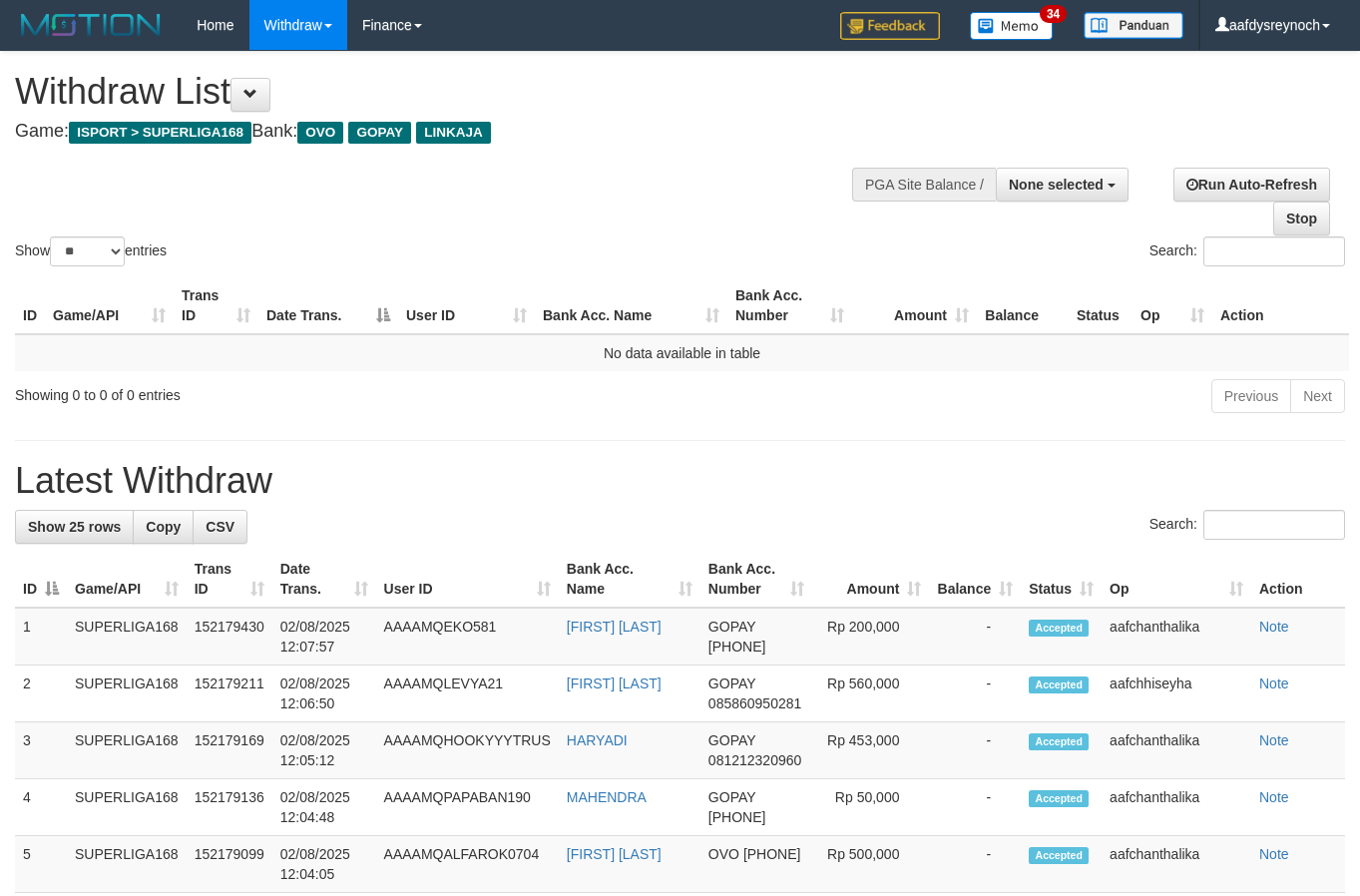 select 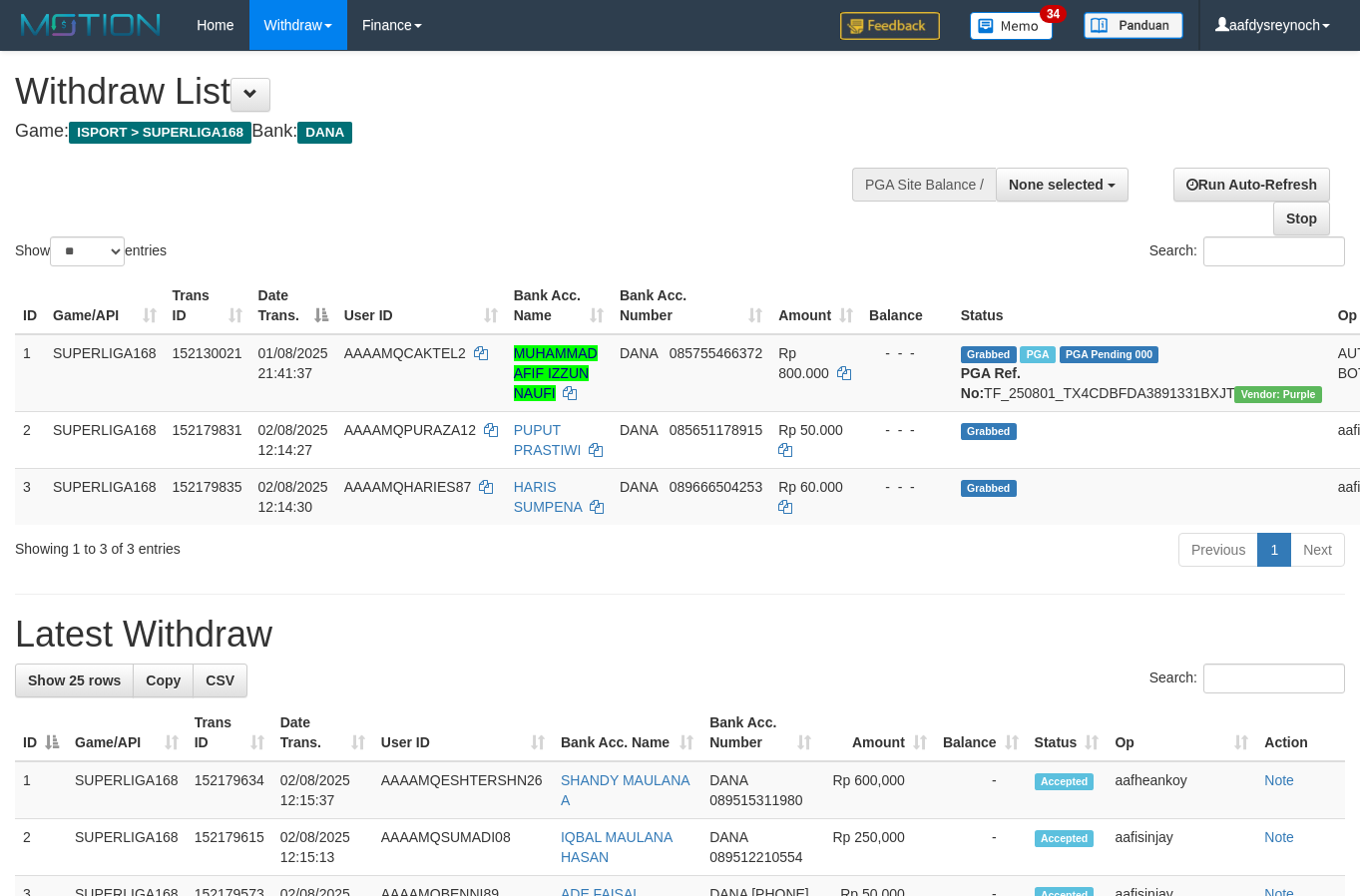 select 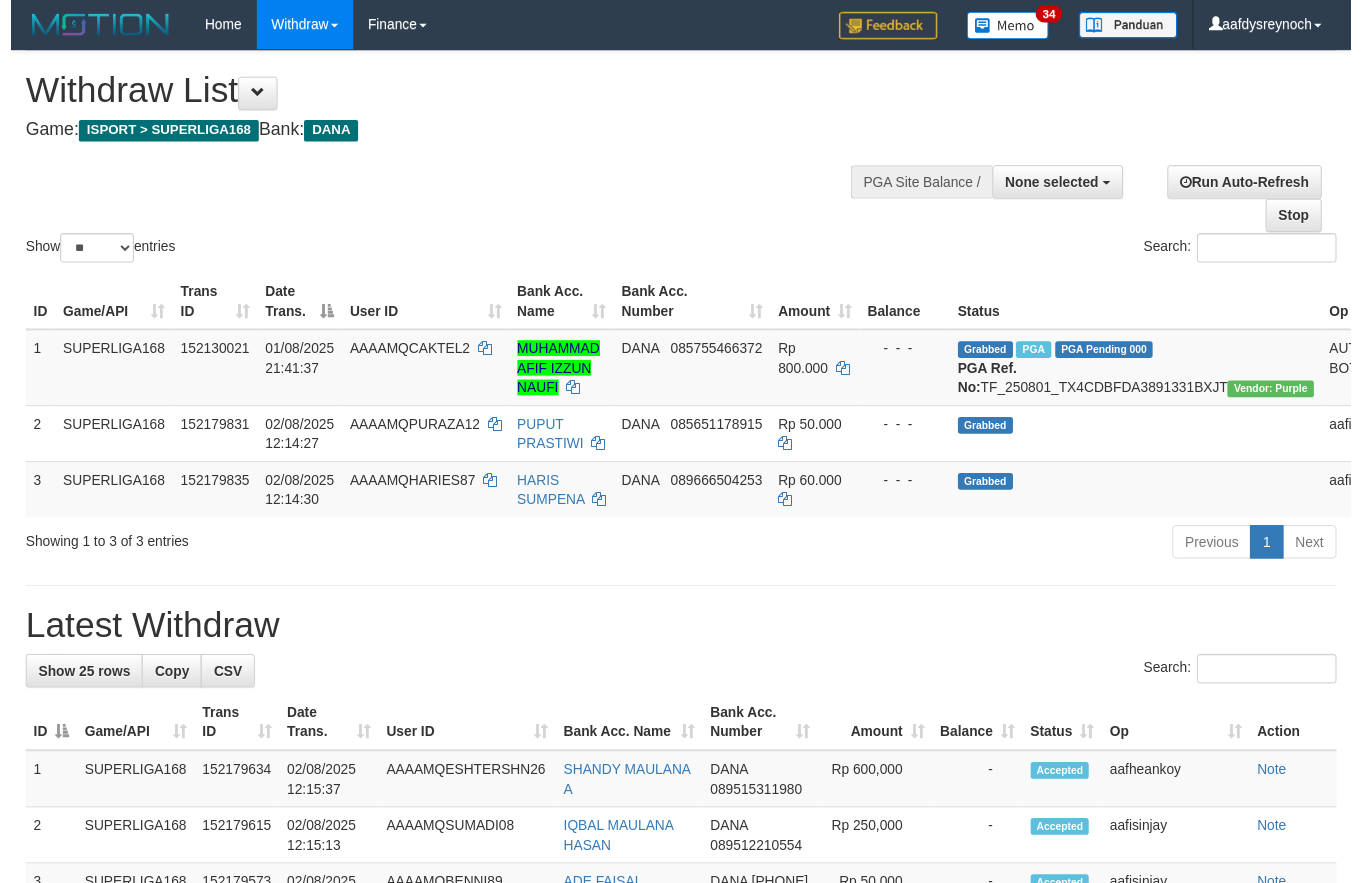 scroll, scrollTop: 0, scrollLeft: 0, axis: both 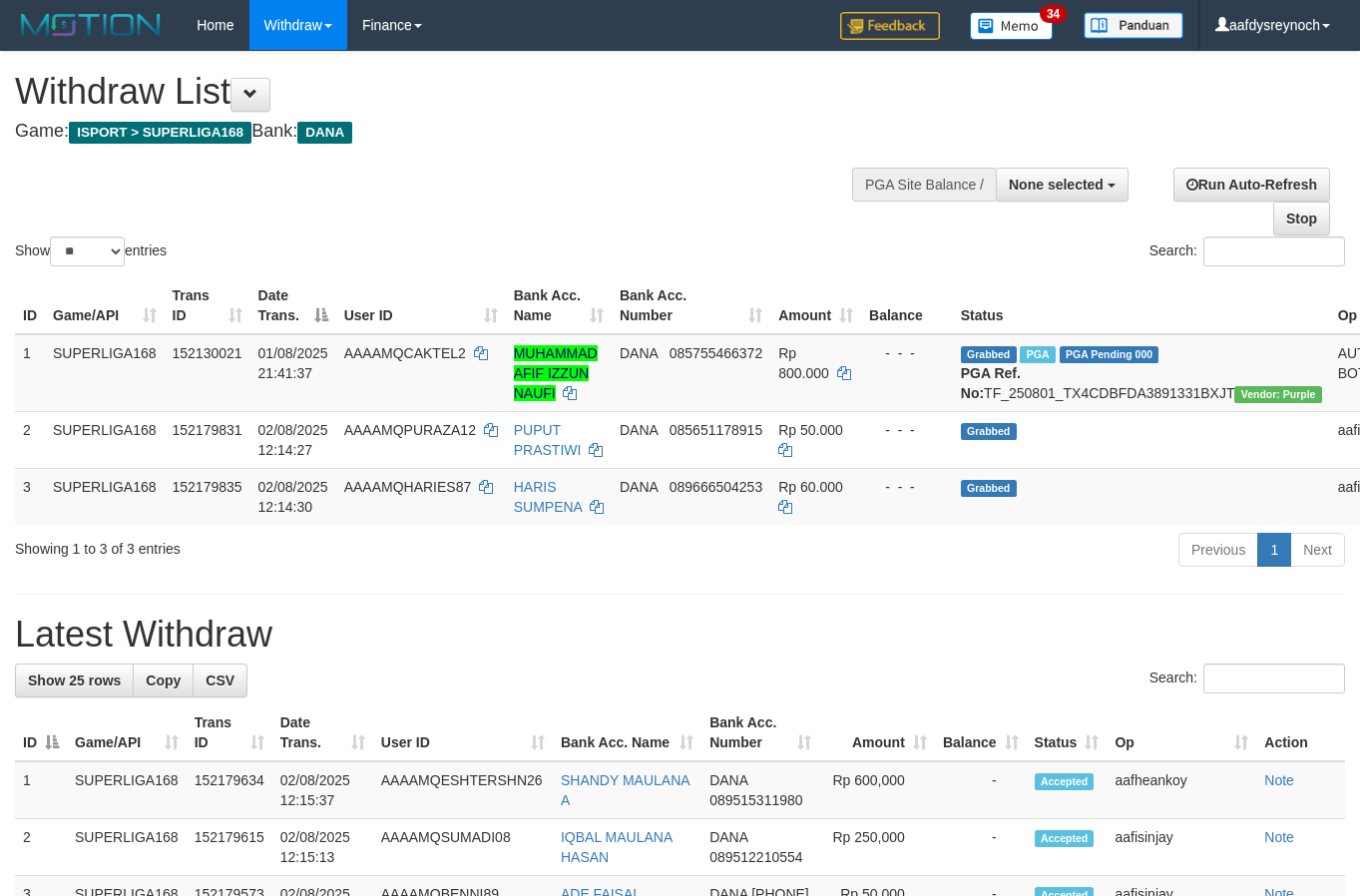 select 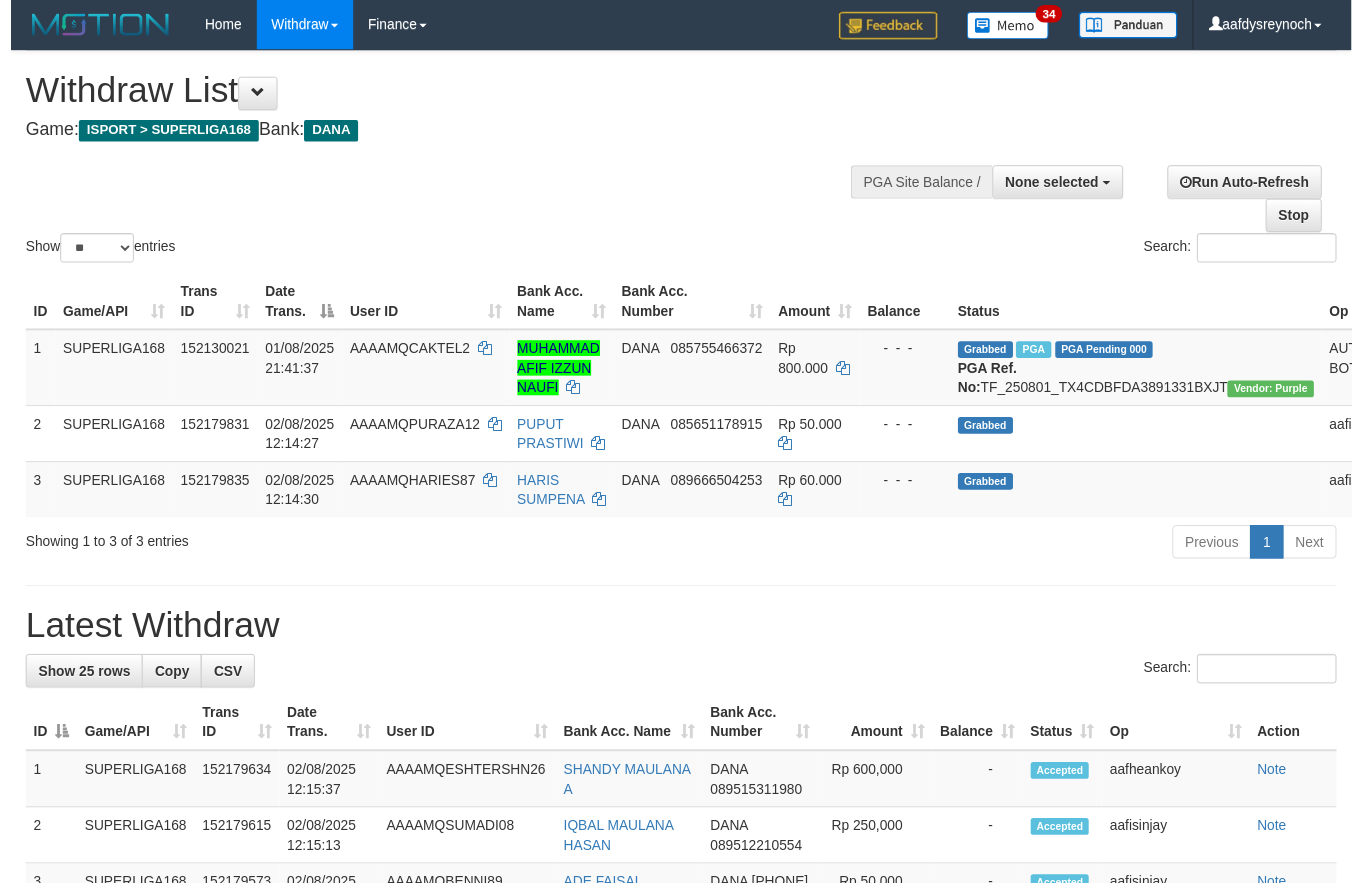 scroll, scrollTop: 0, scrollLeft: 0, axis: both 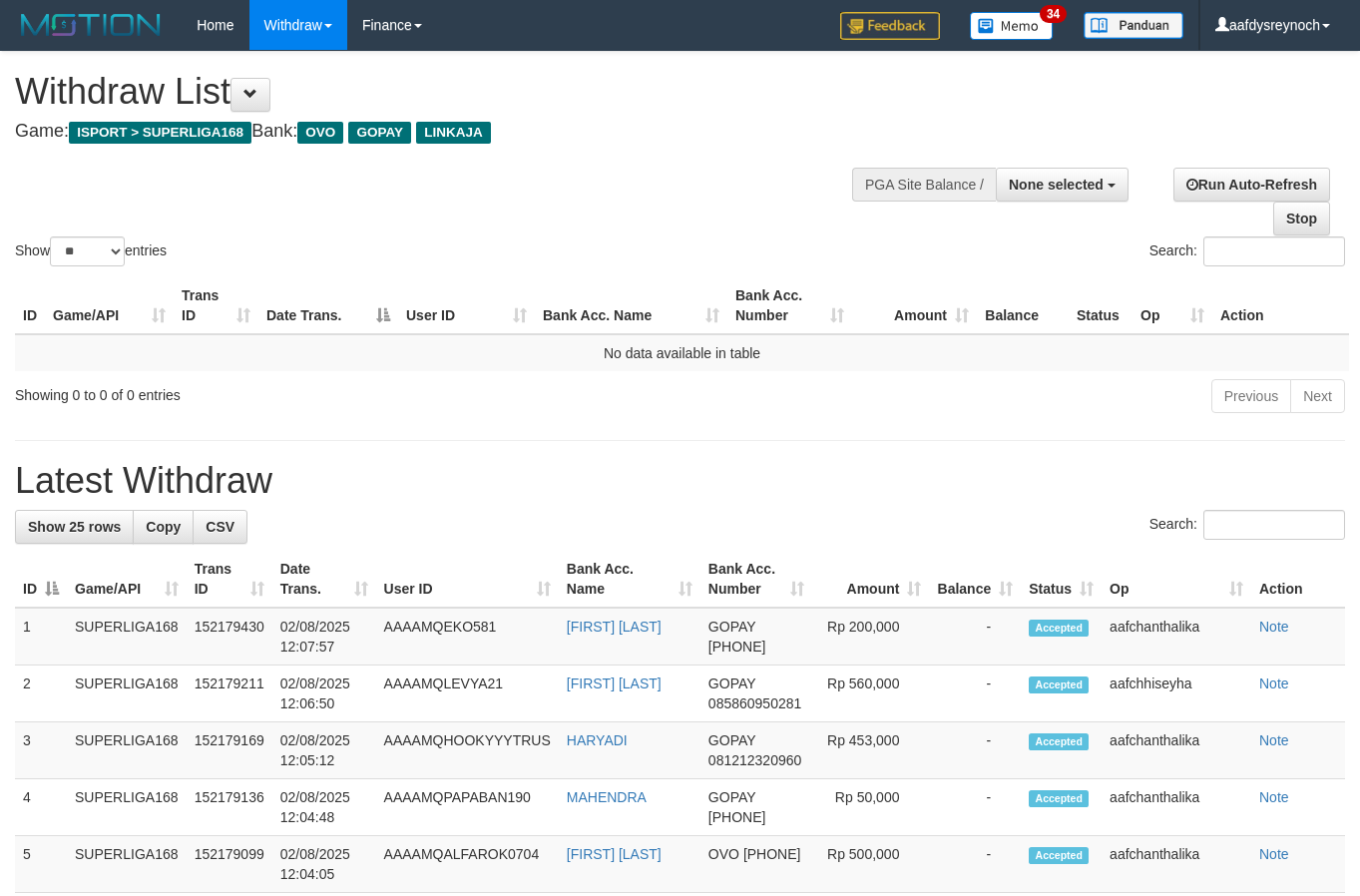 select 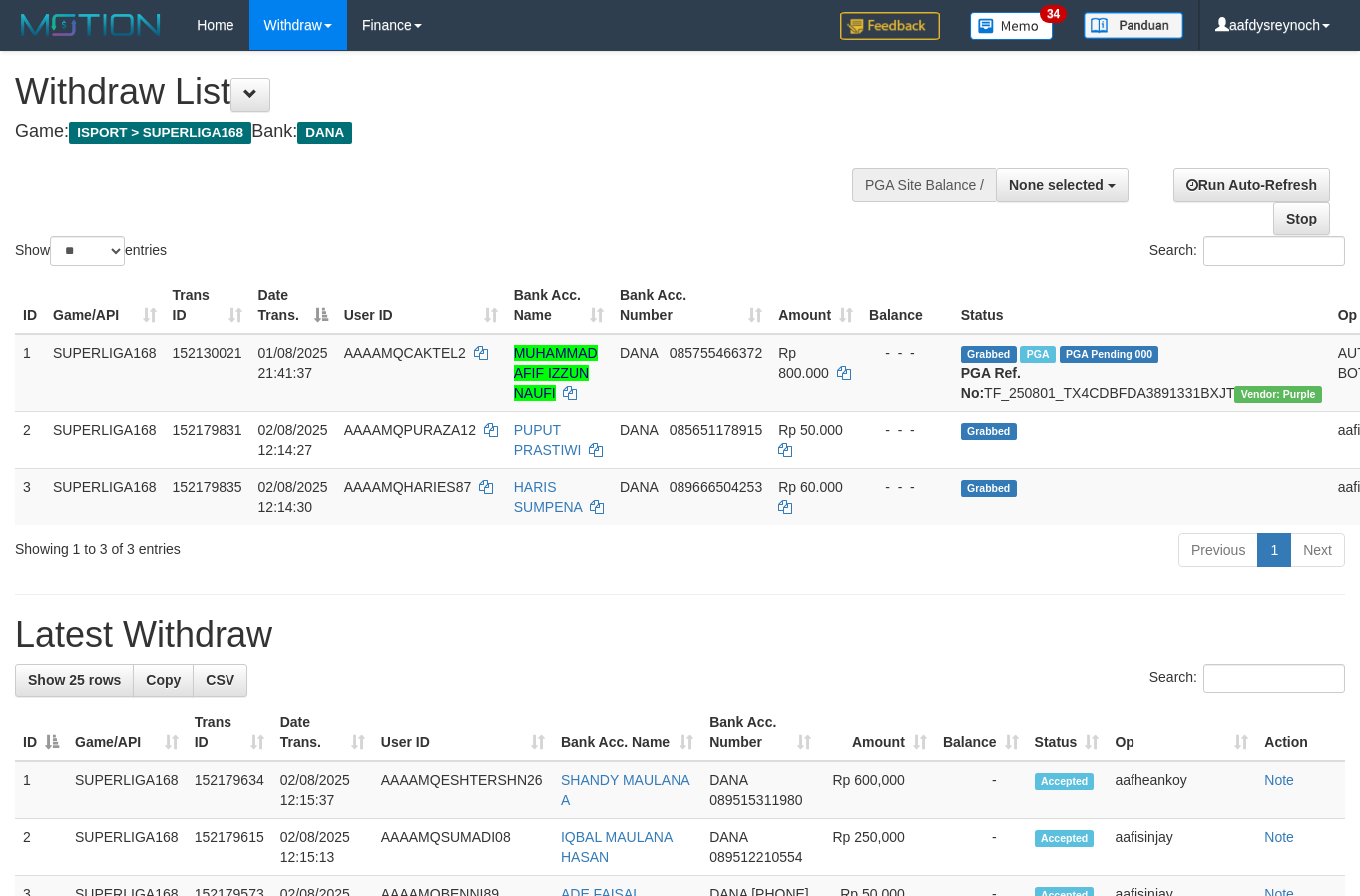 select 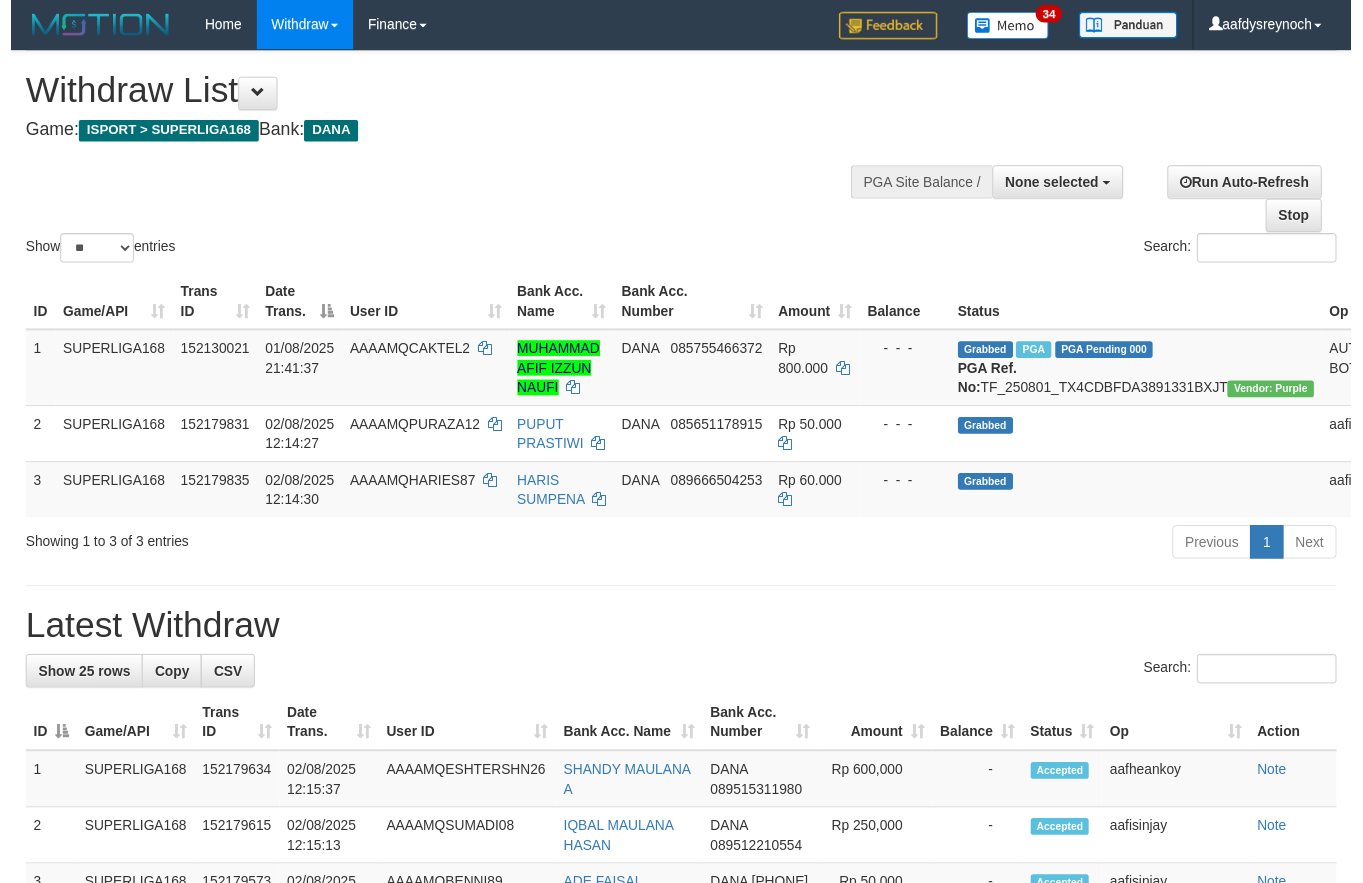scroll, scrollTop: 0, scrollLeft: 0, axis: both 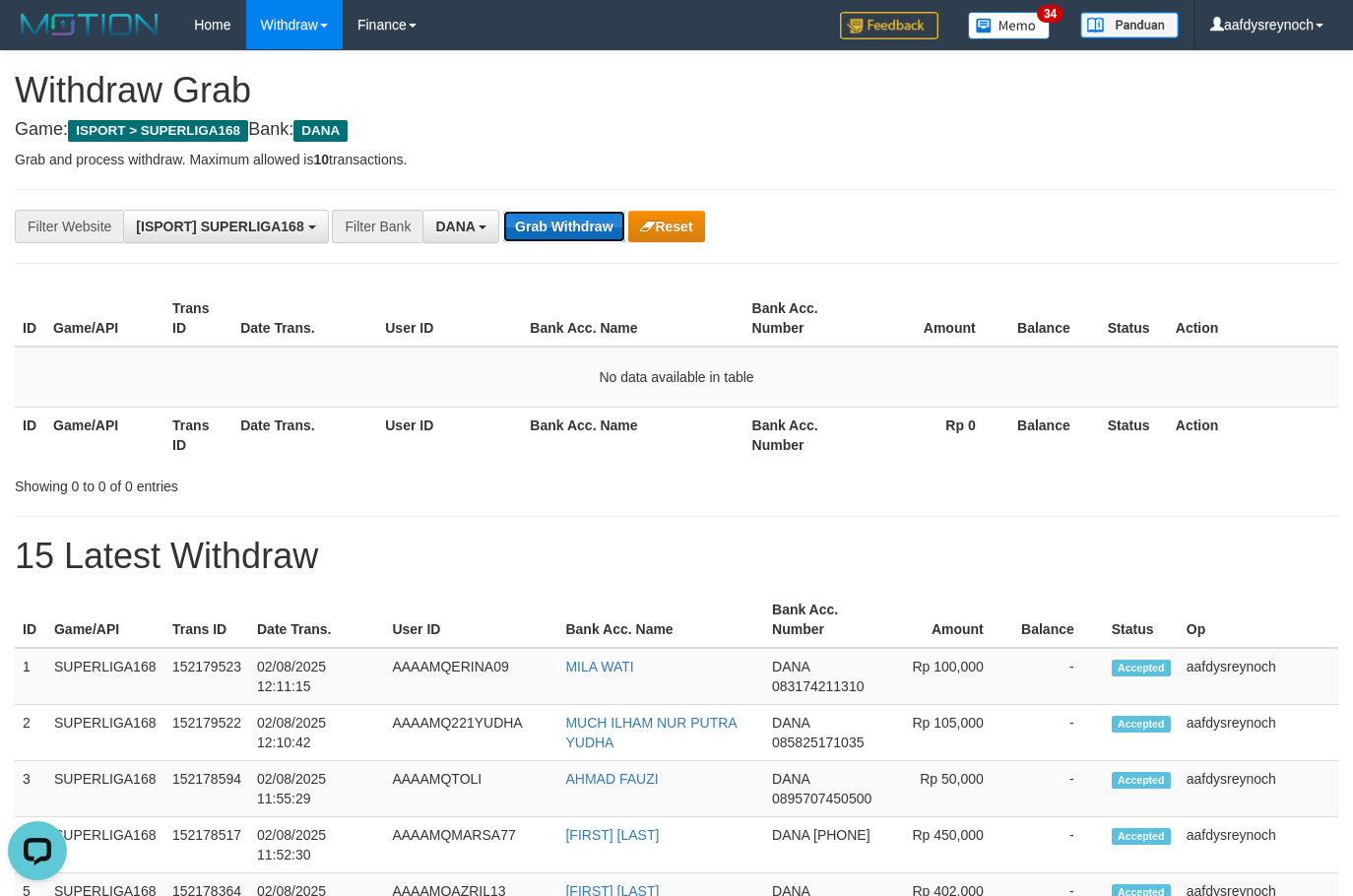 click on "Grab Withdraw" at bounding box center (563, 226) 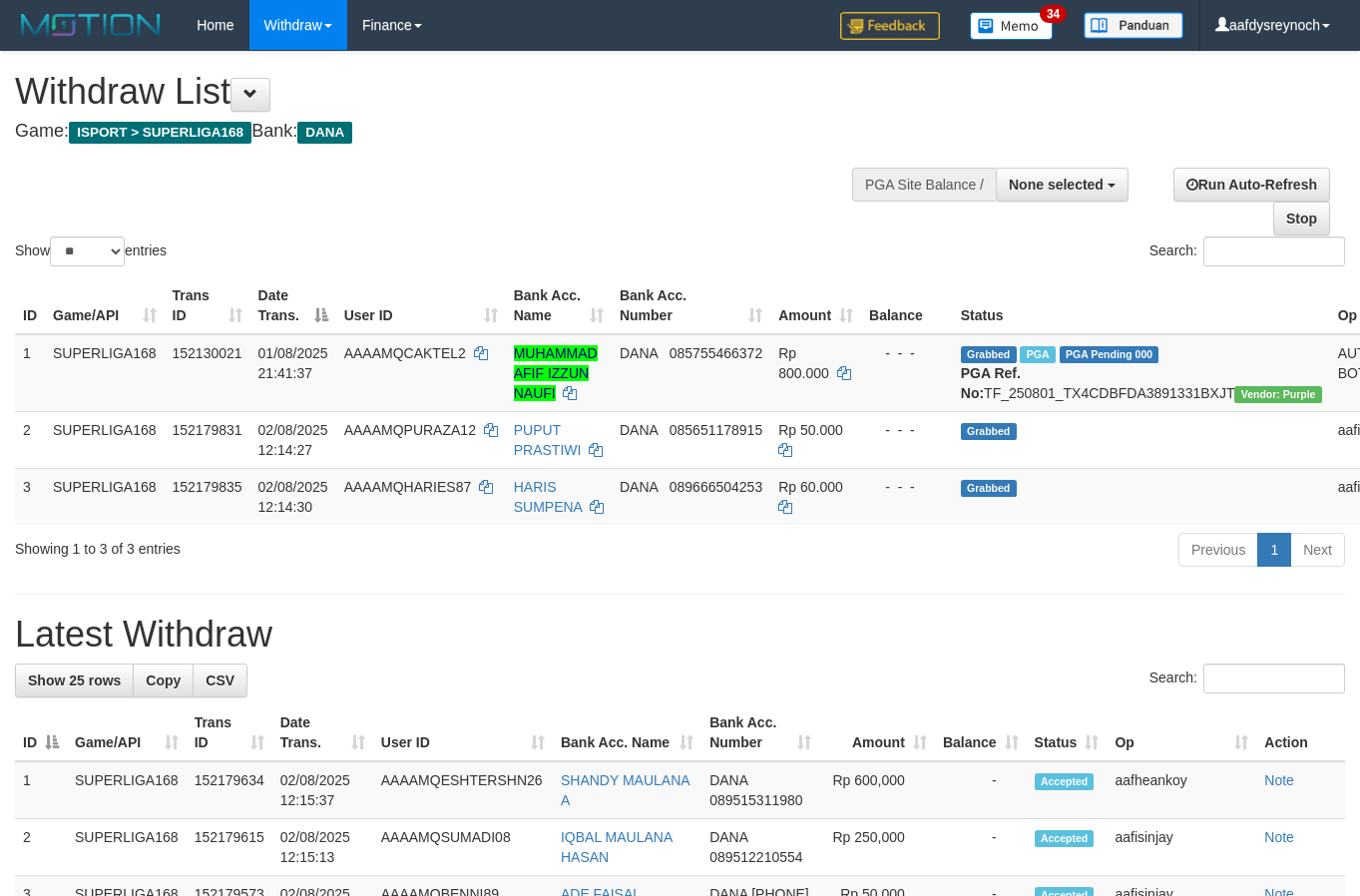 select 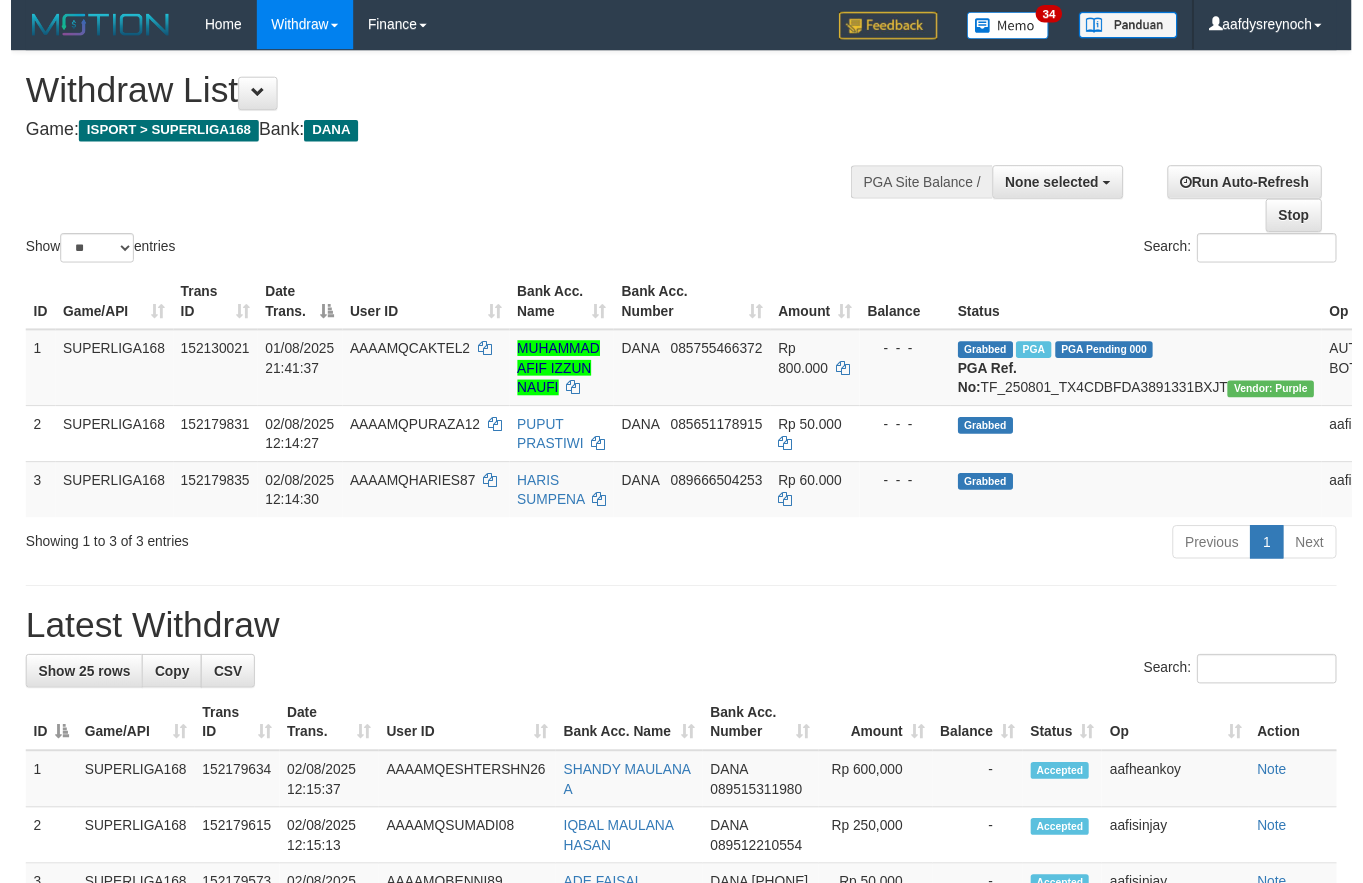 scroll, scrollTop: 0, scrollLeft: 0, axis: both 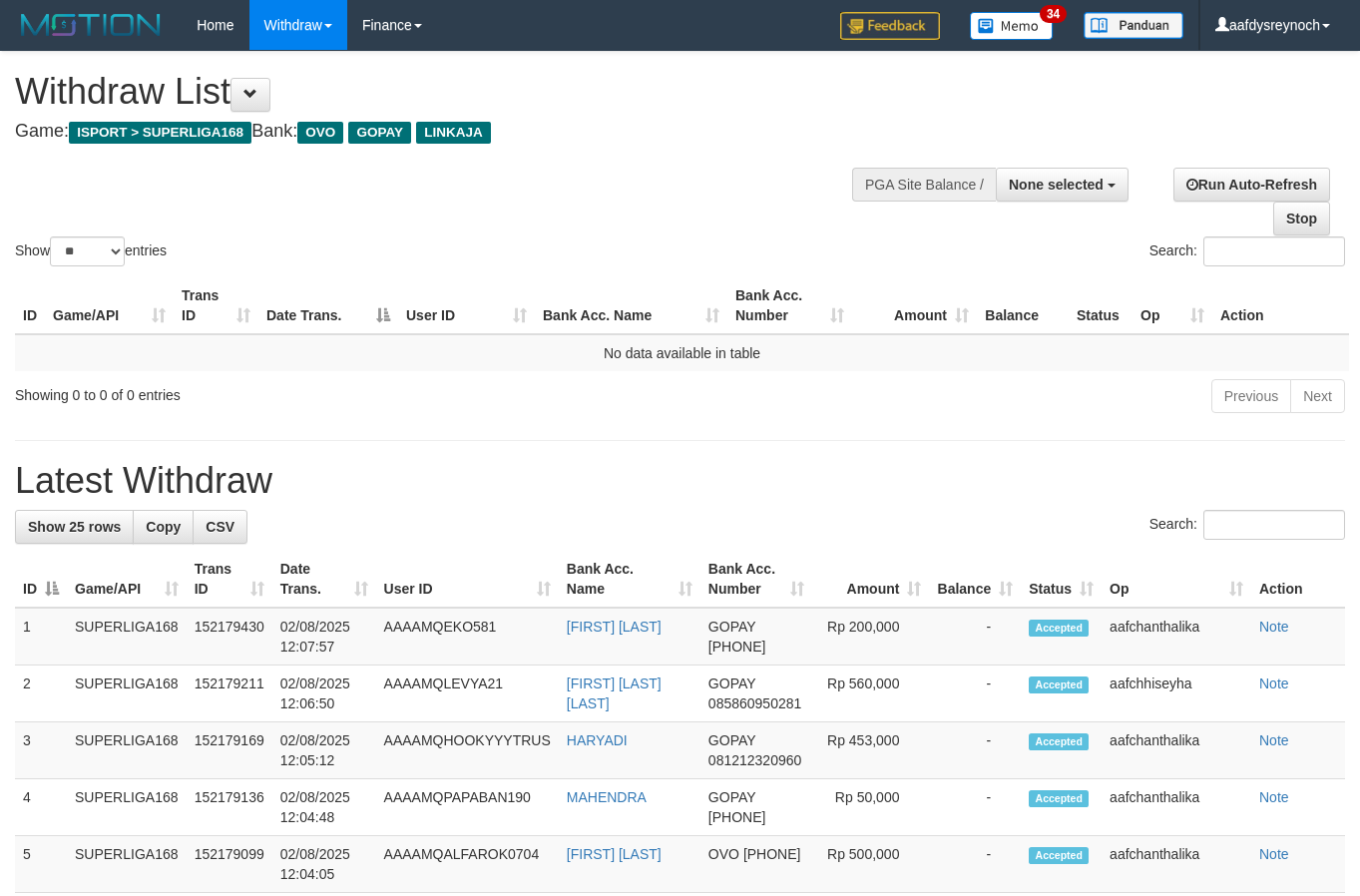 select 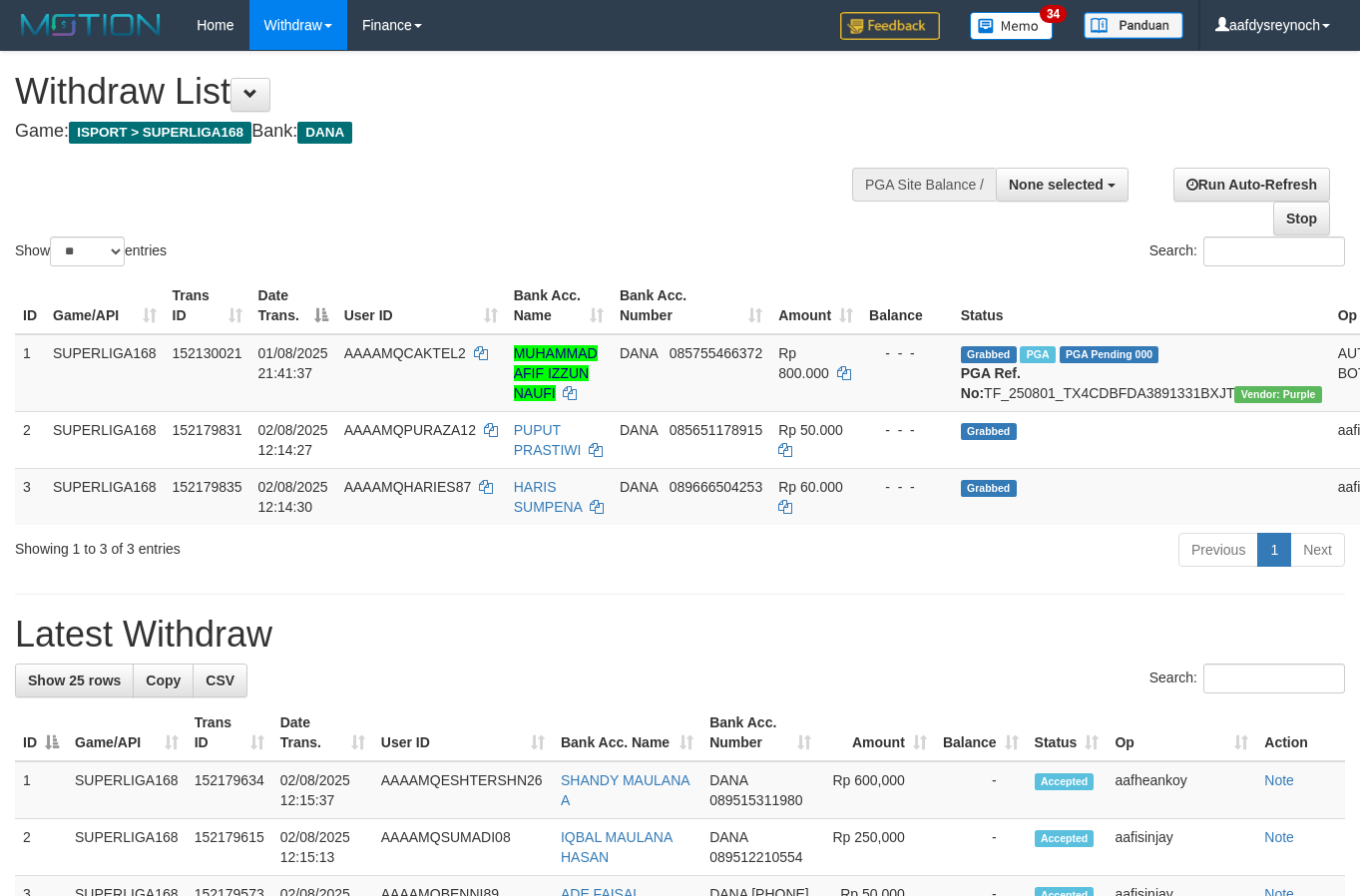 select 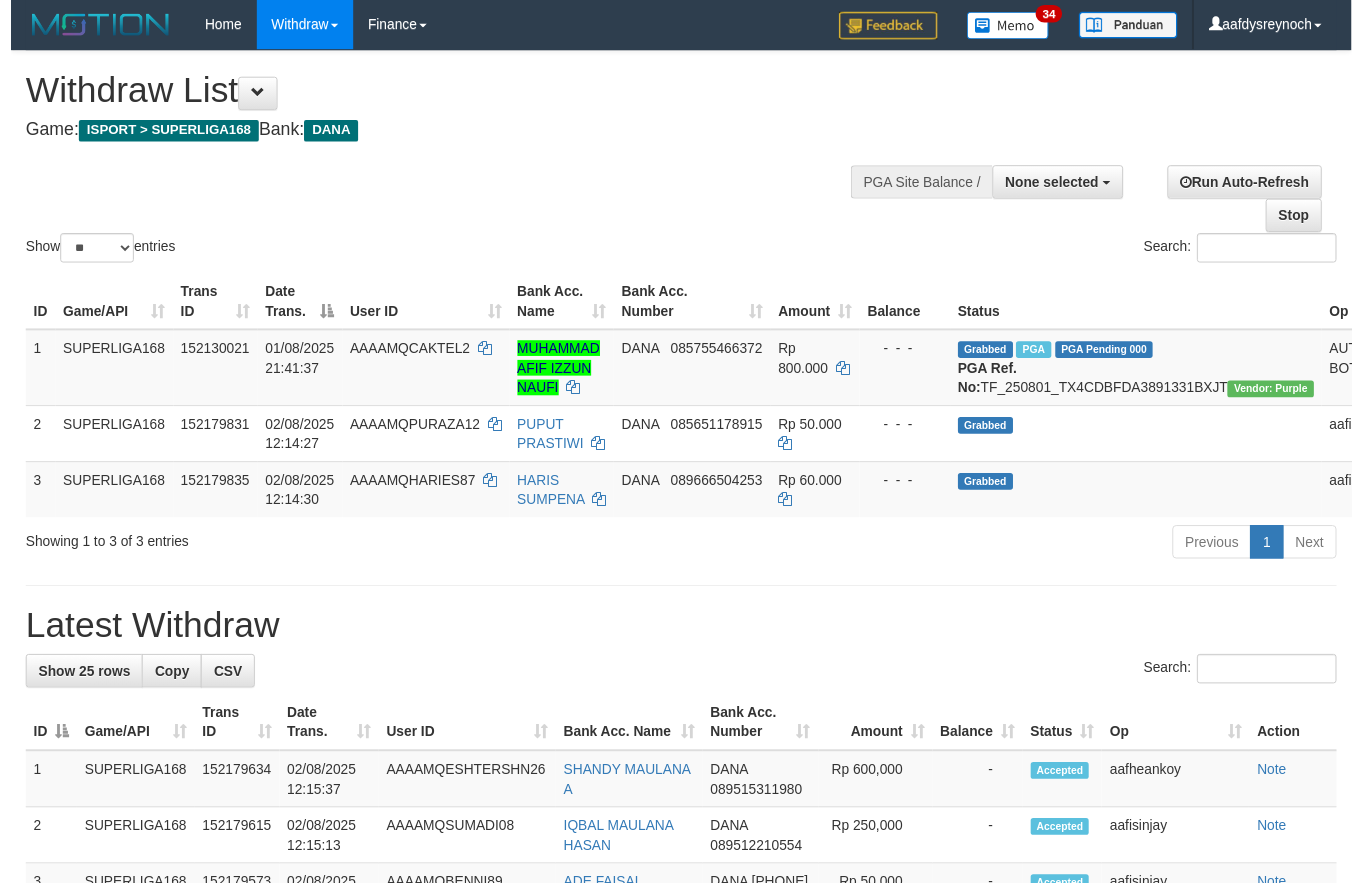scroll, scrollTop: 0, scrollLeft: 0, axis: both 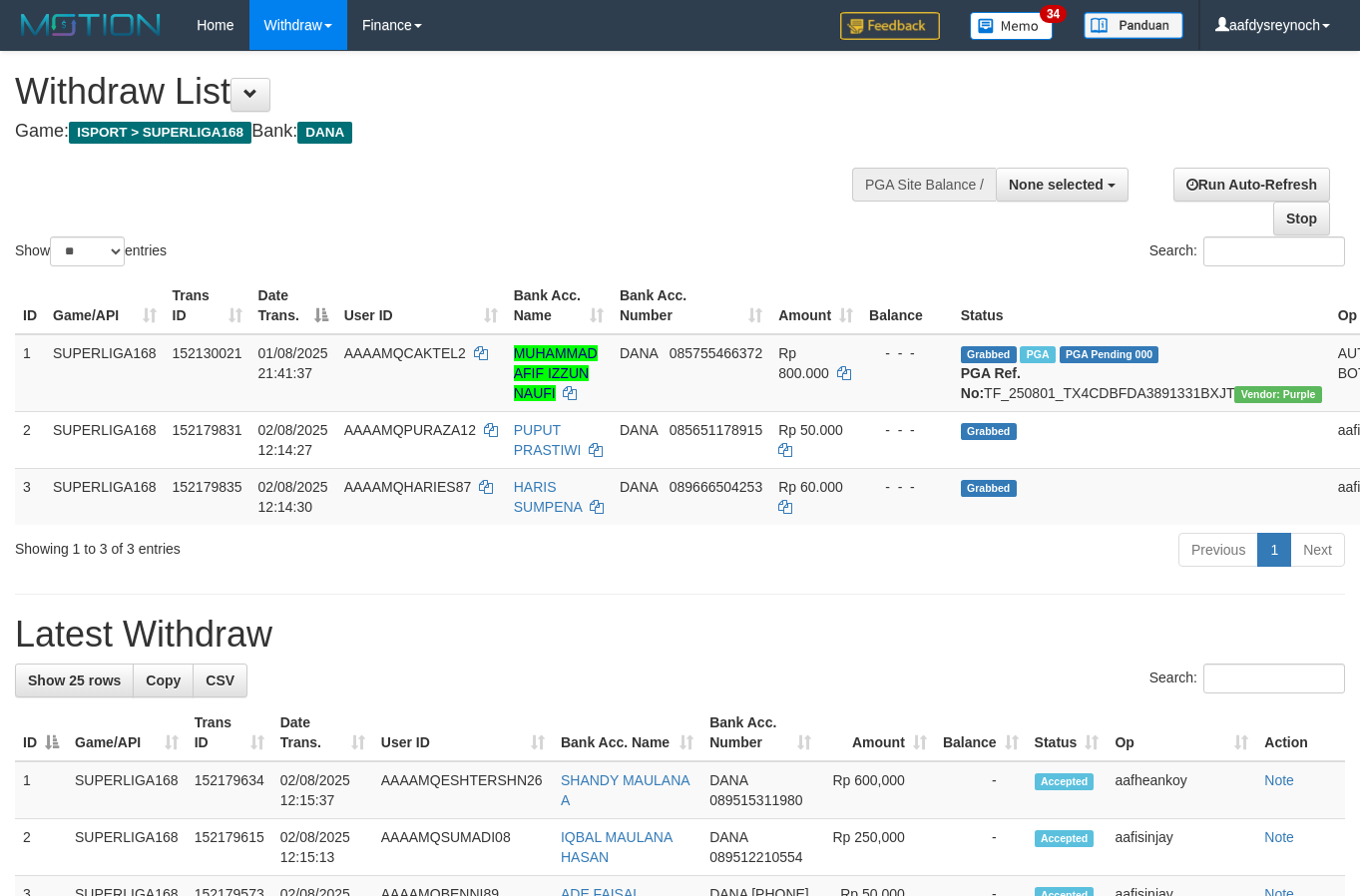select 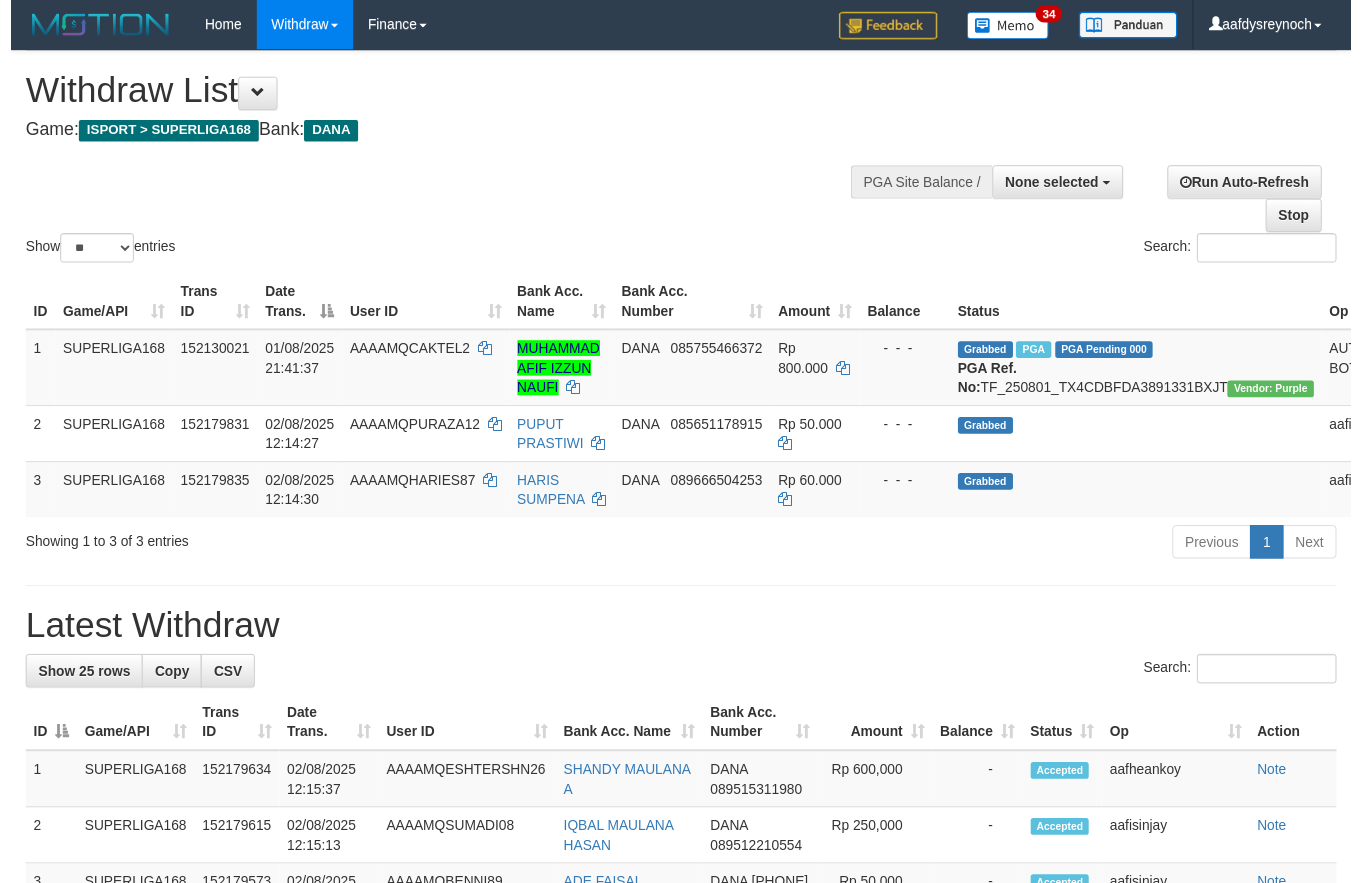 scroll, scrollTop: 0, scrollLeft: 0, axis: both 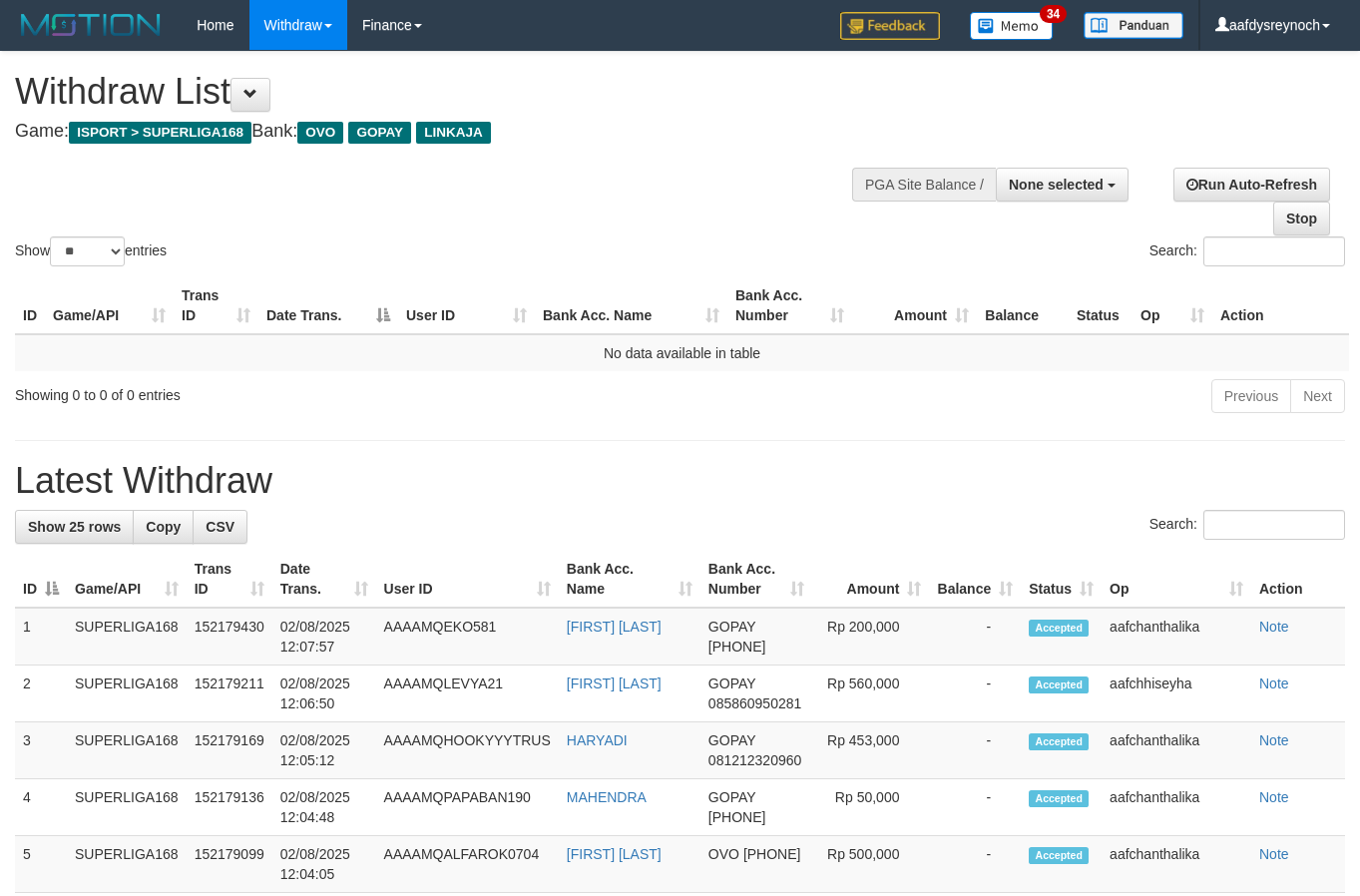 select 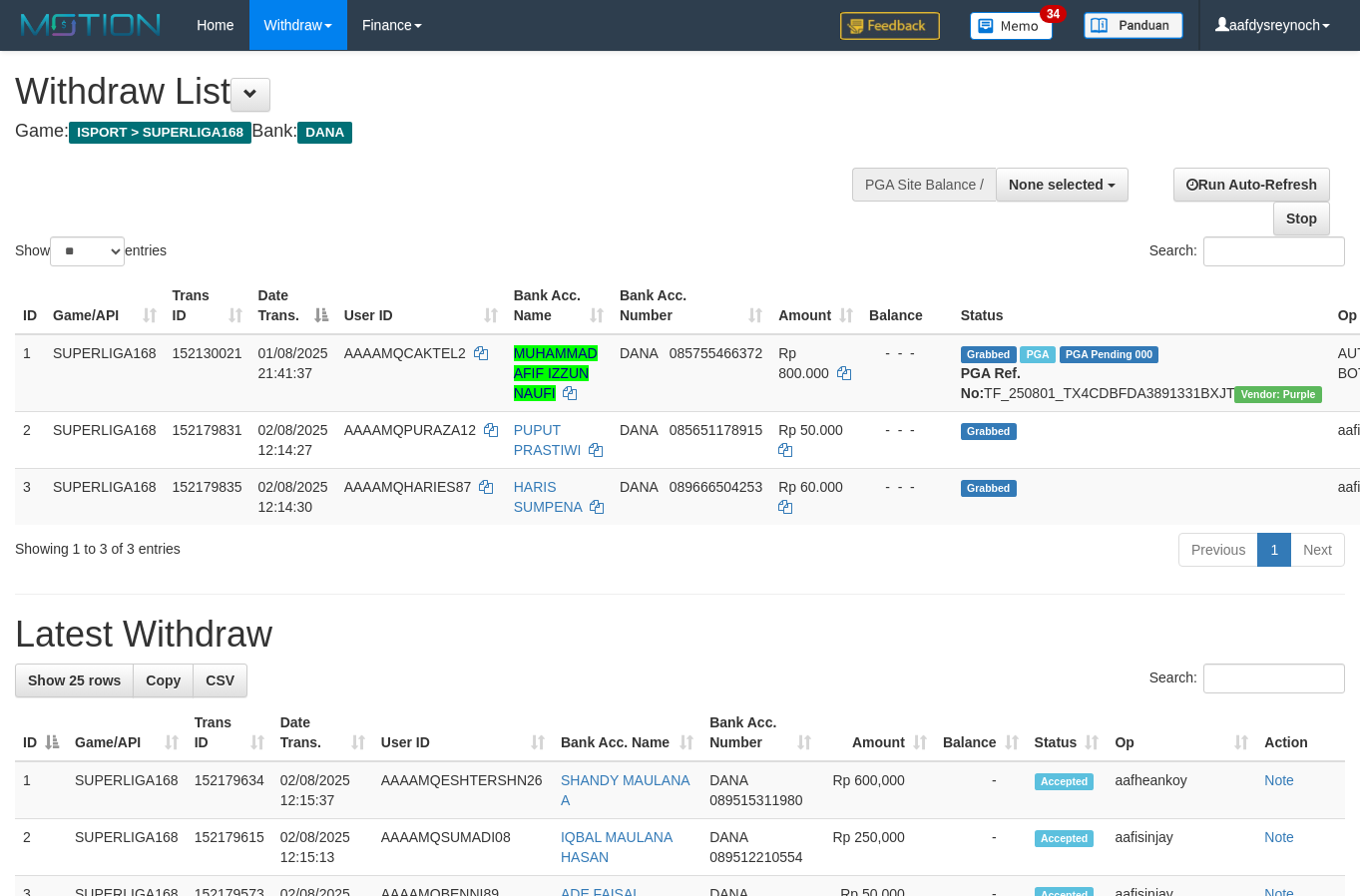 select 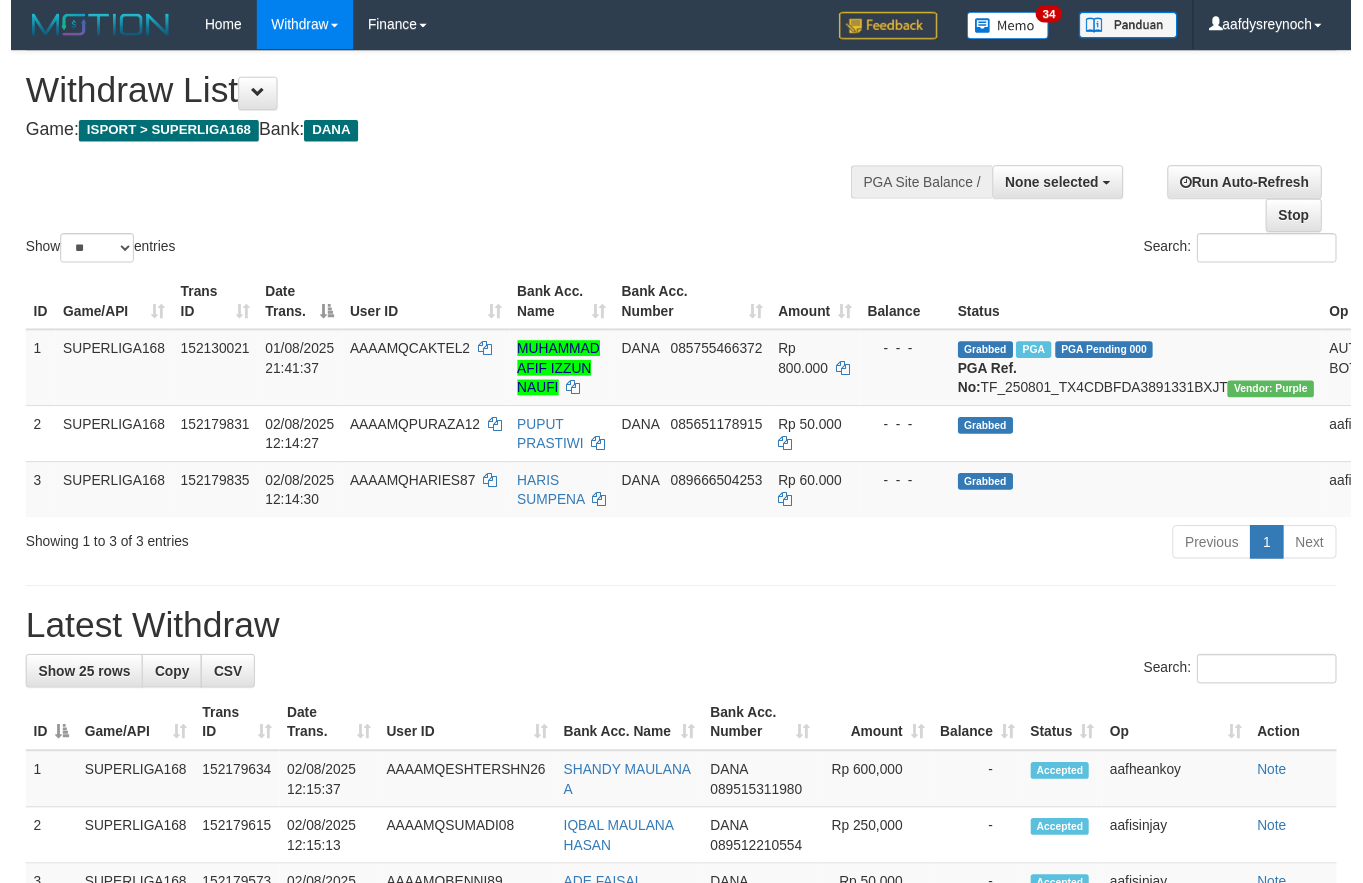 scroll, scrollTop: 0, scrollLeft: 0, axis: both 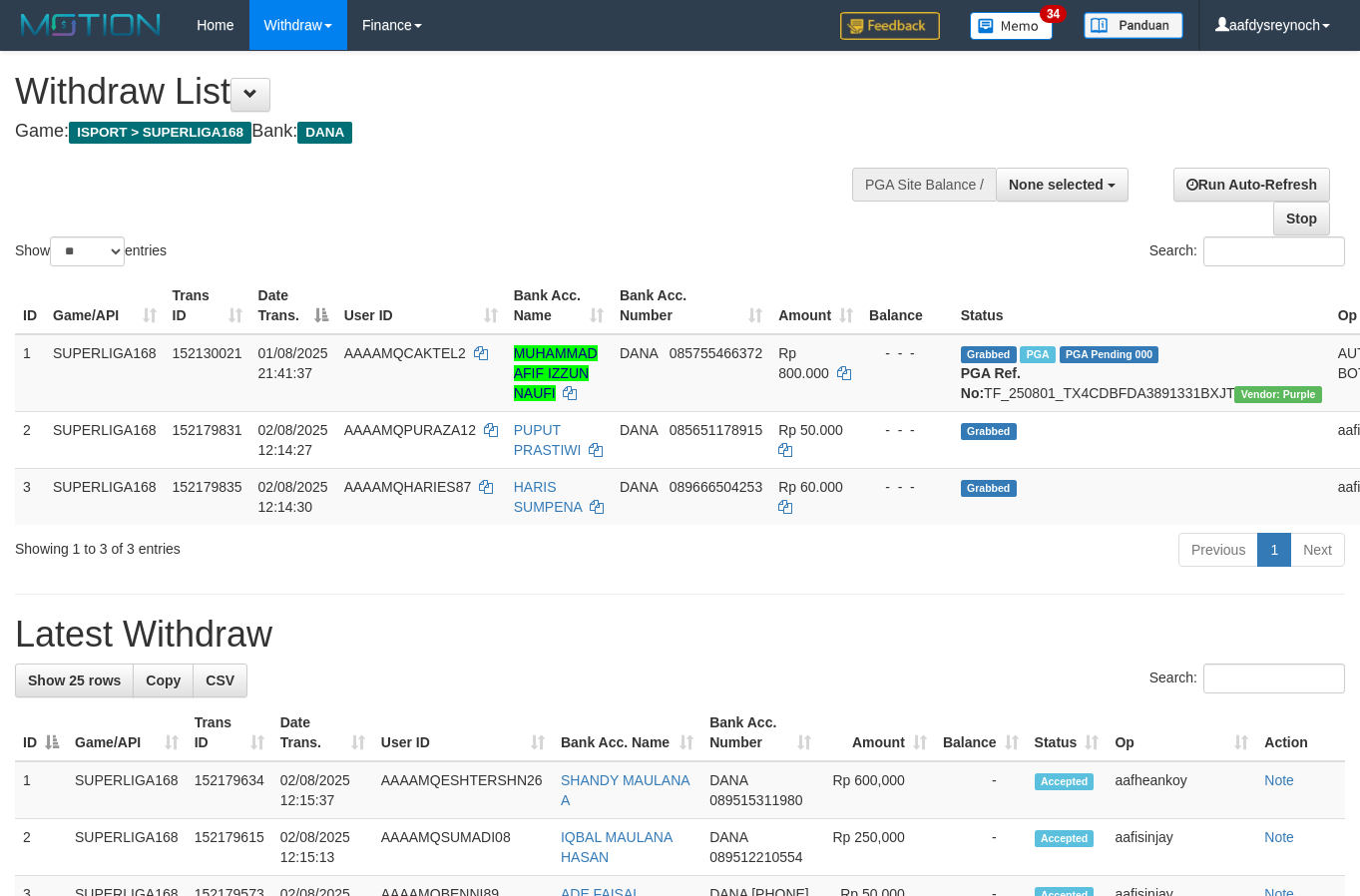select 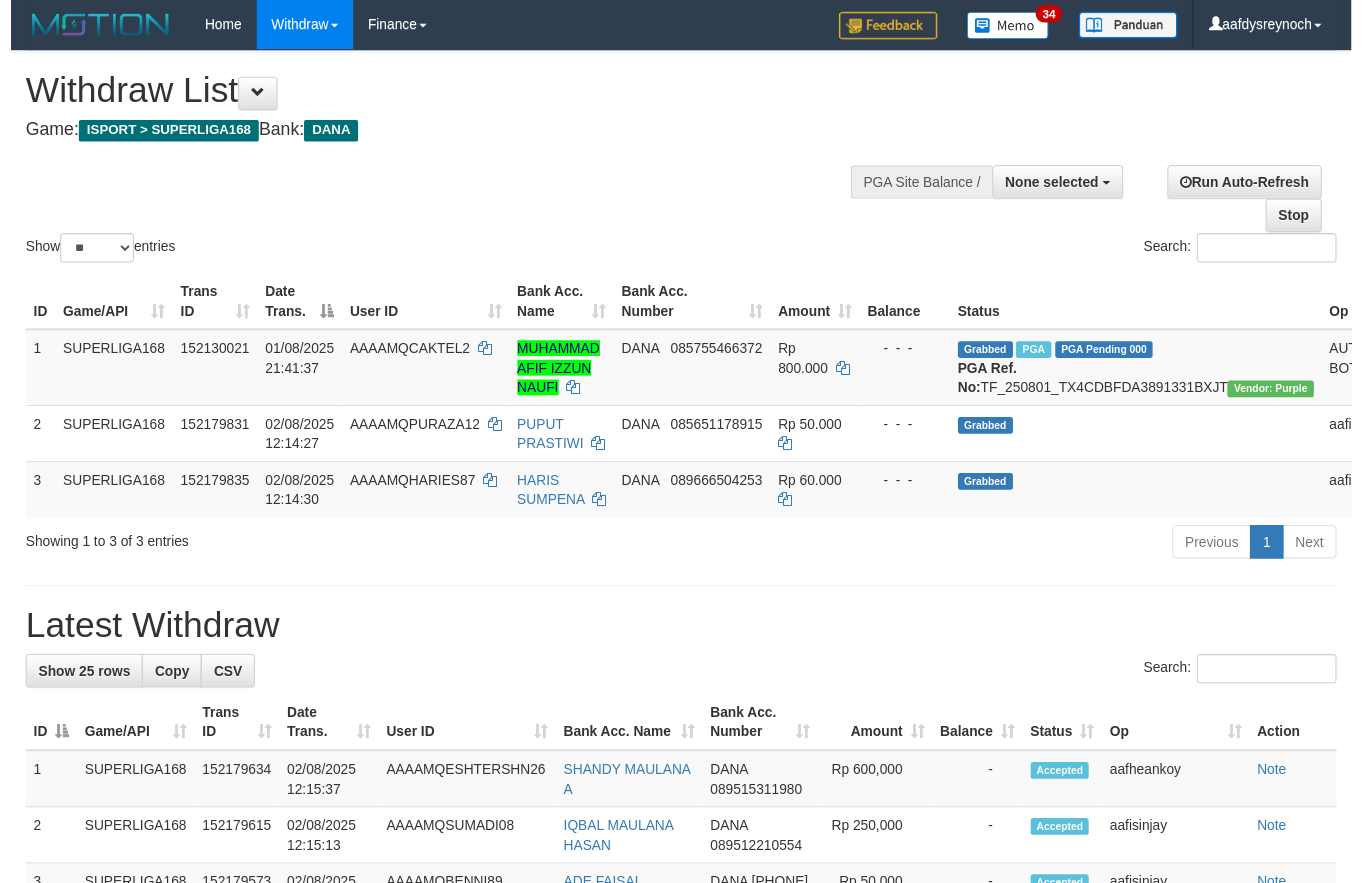 scroll, scrollTop: 0, scrollLeft: 0, axis: both 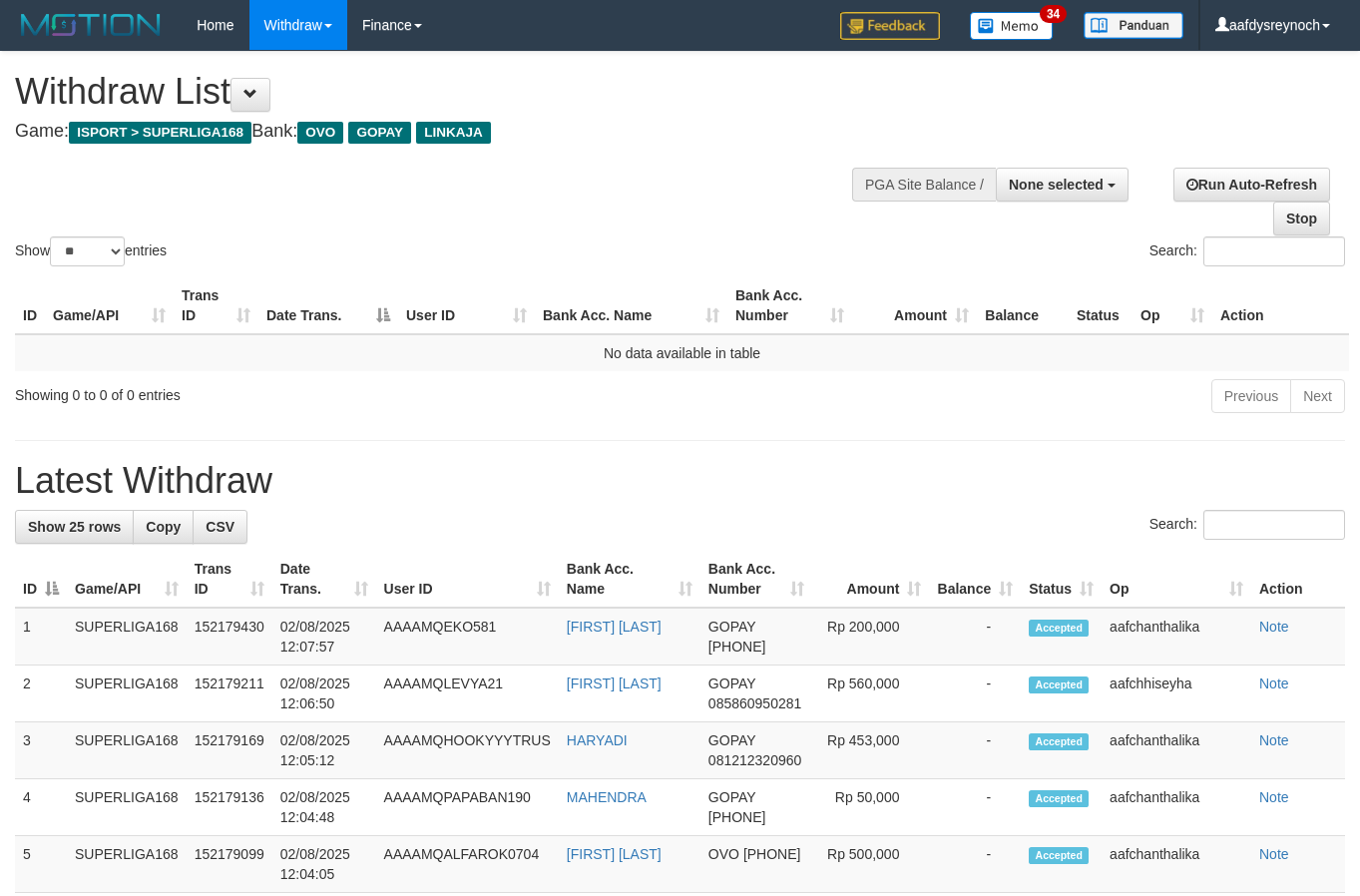 select 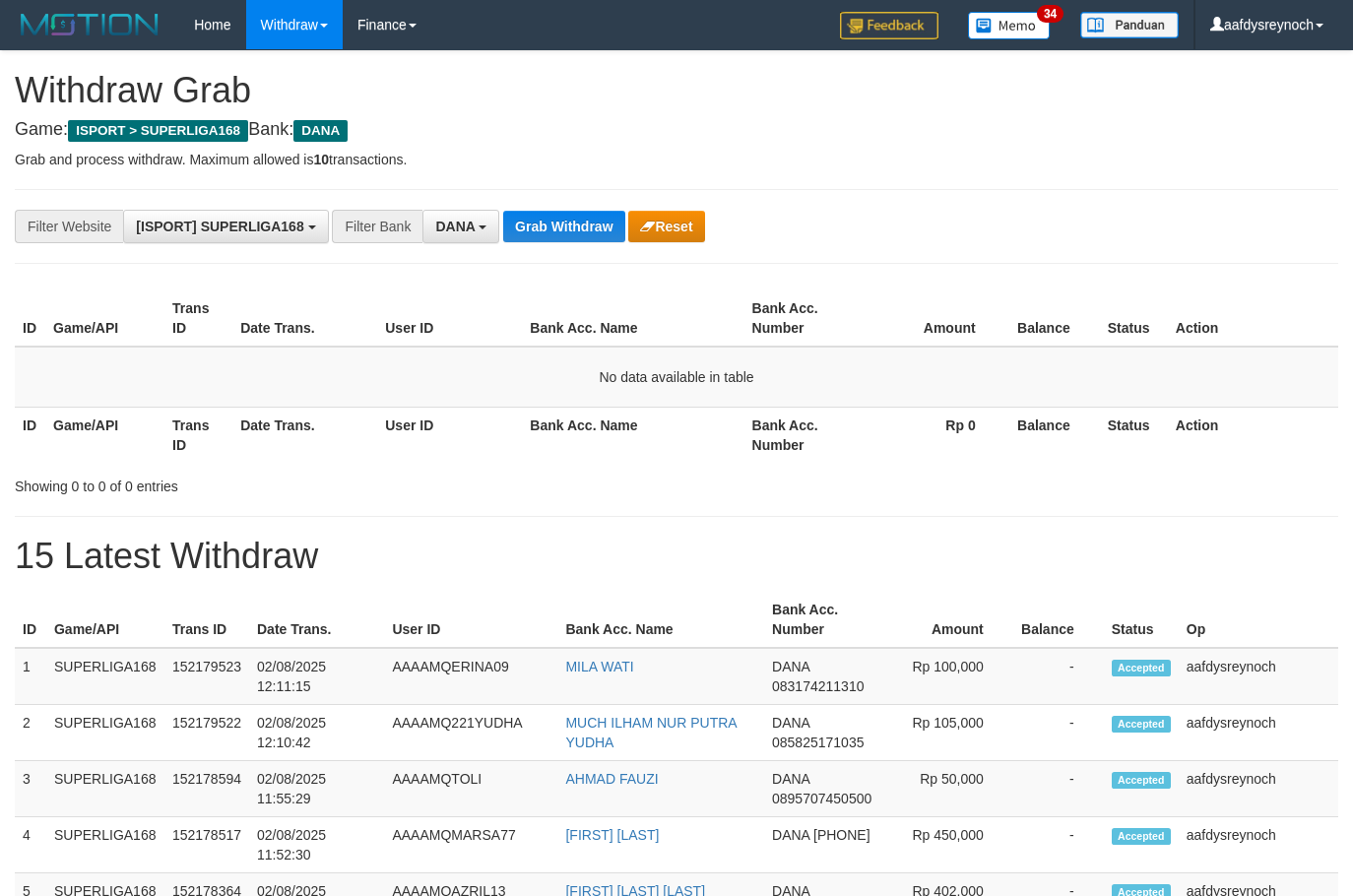 scroll, scrollTop: 0, scrollLeft: 0, axis: both 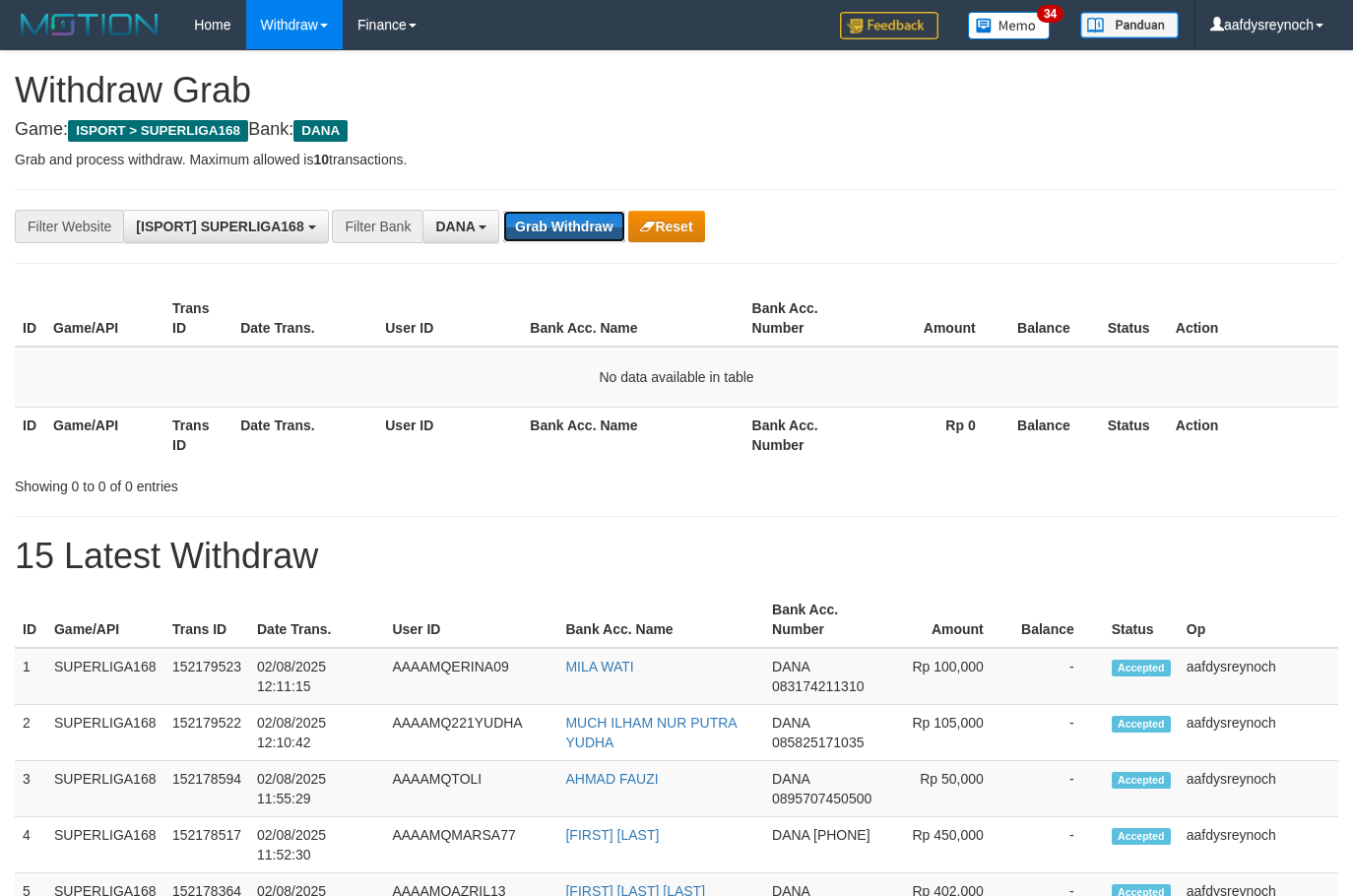 click on "Grab Withdraw" at bounding box center (563, 226) 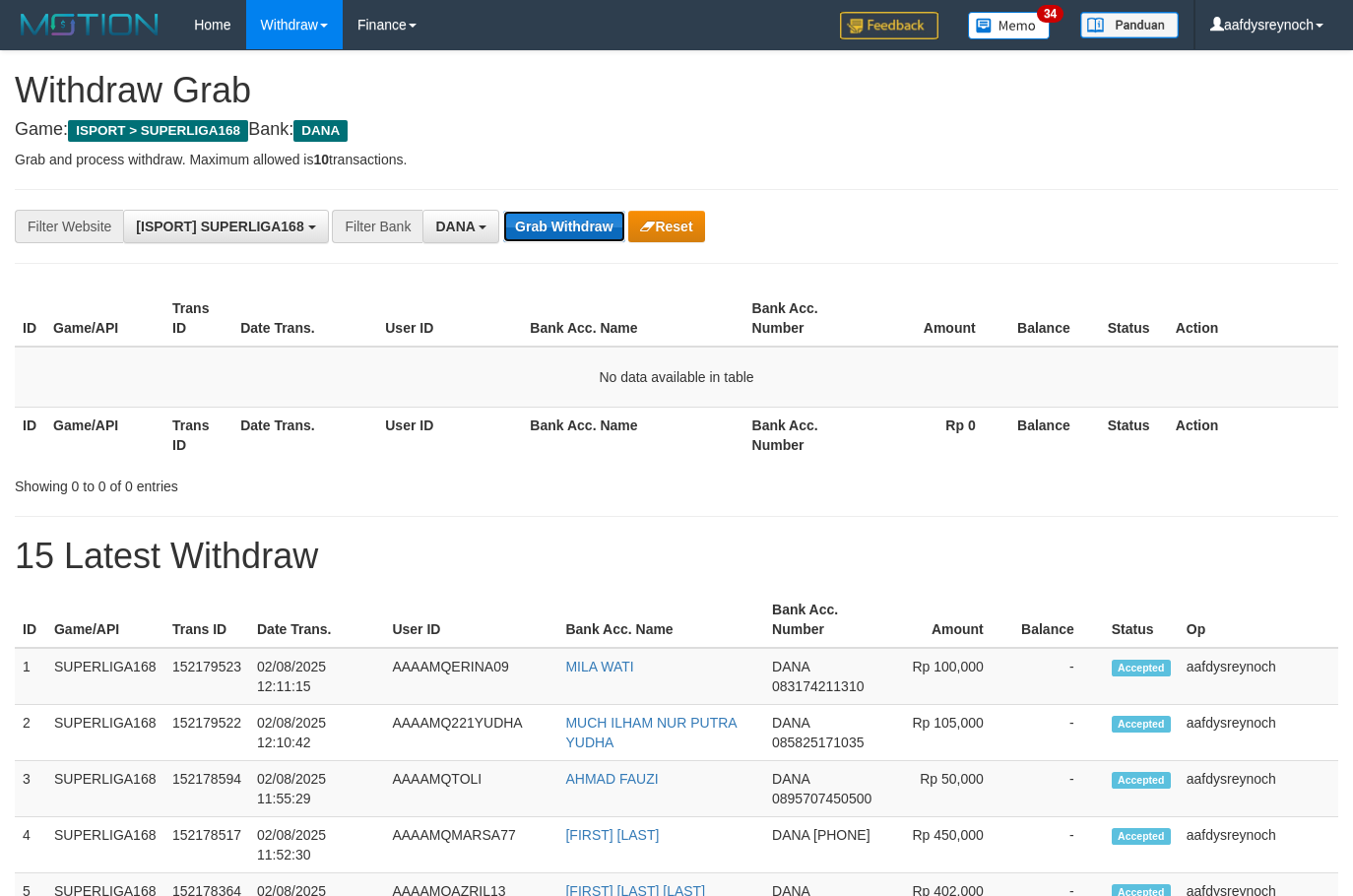 click on "Grab Withdraw" at bounding box center [563, 226] 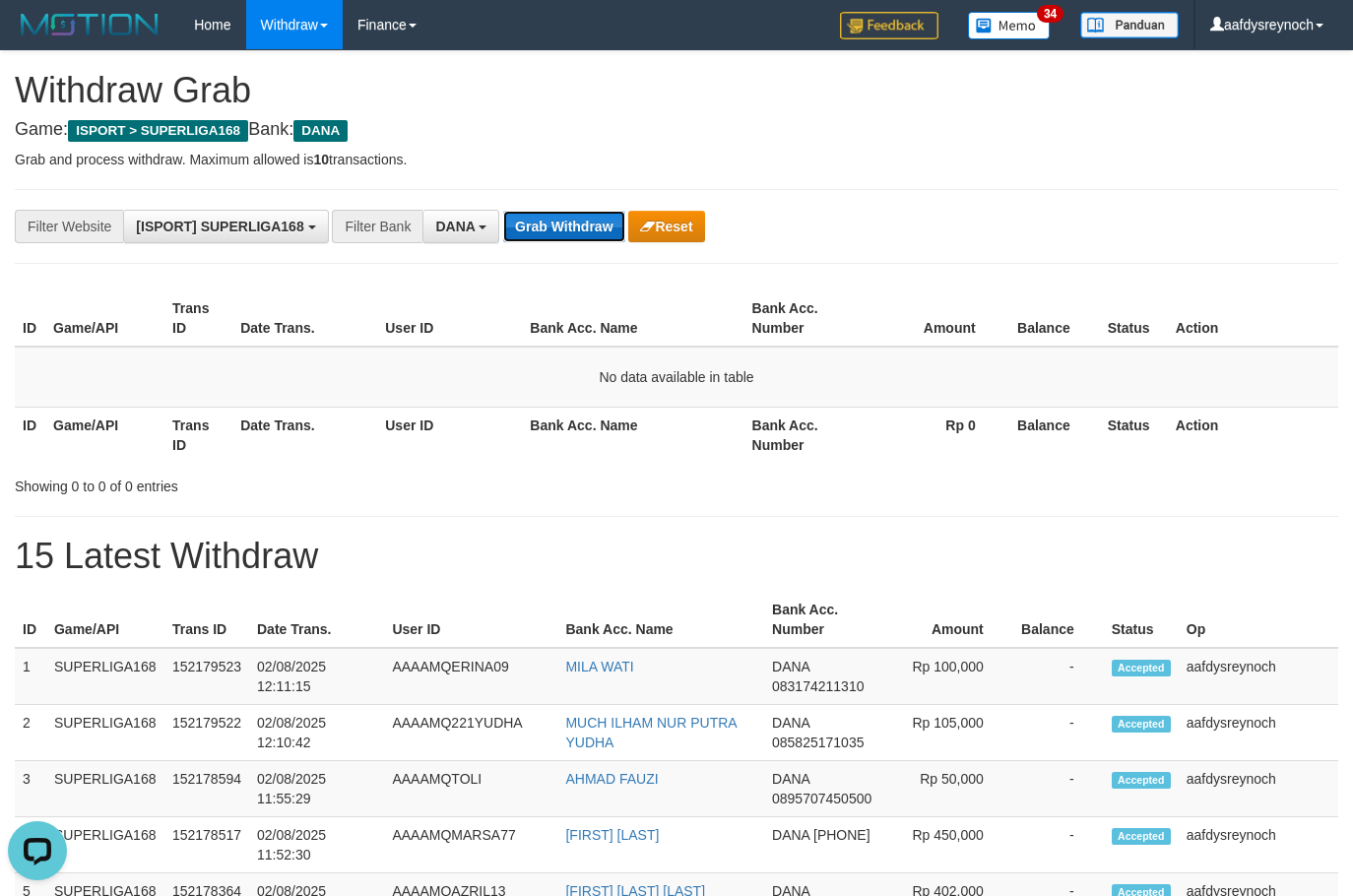 scroll, scrollTop: 0, scrollLeft: 0, axis: both 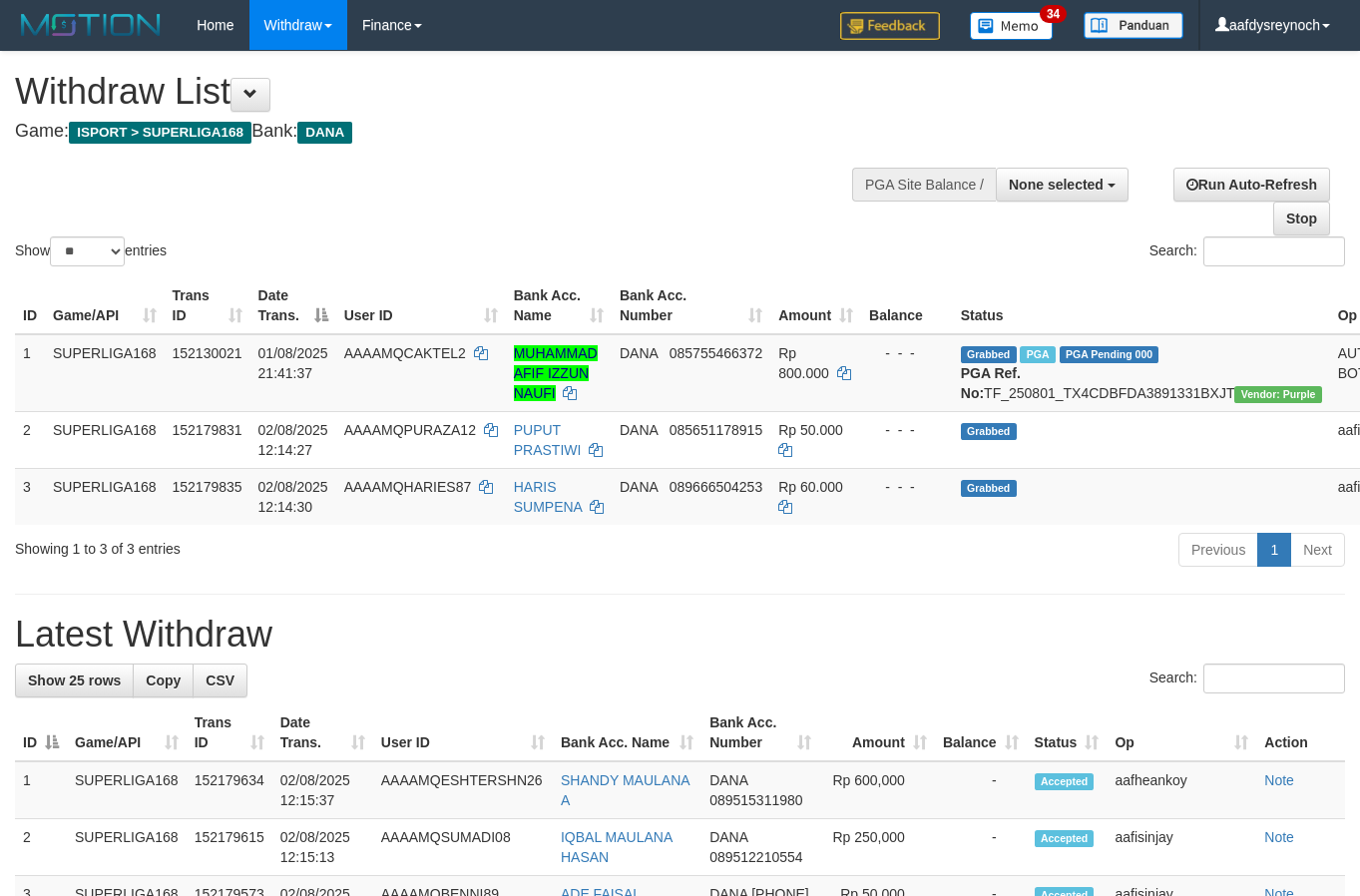 select 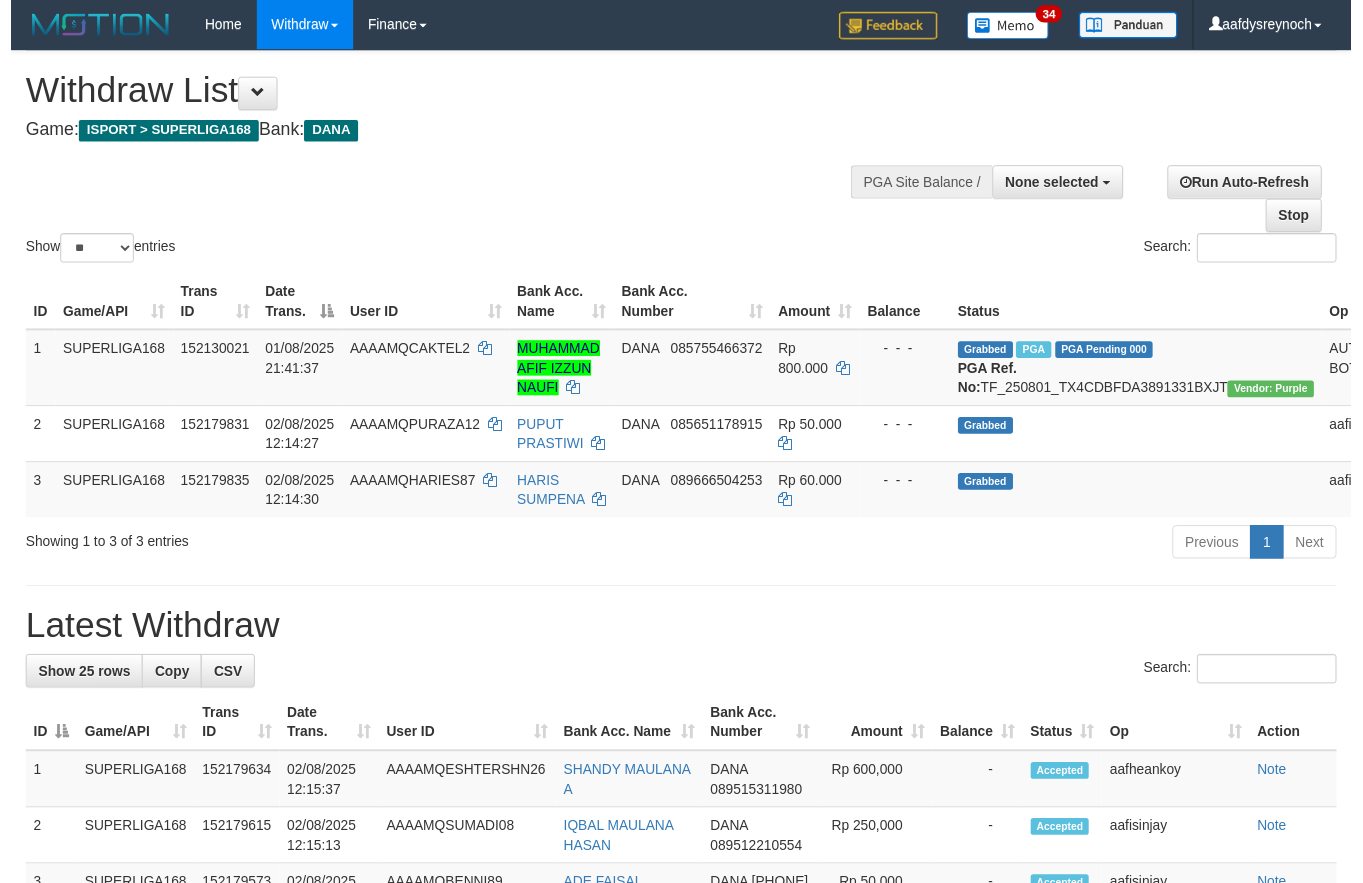 scroll, scrollTop: 0, scrollLeft: 0, axis: both 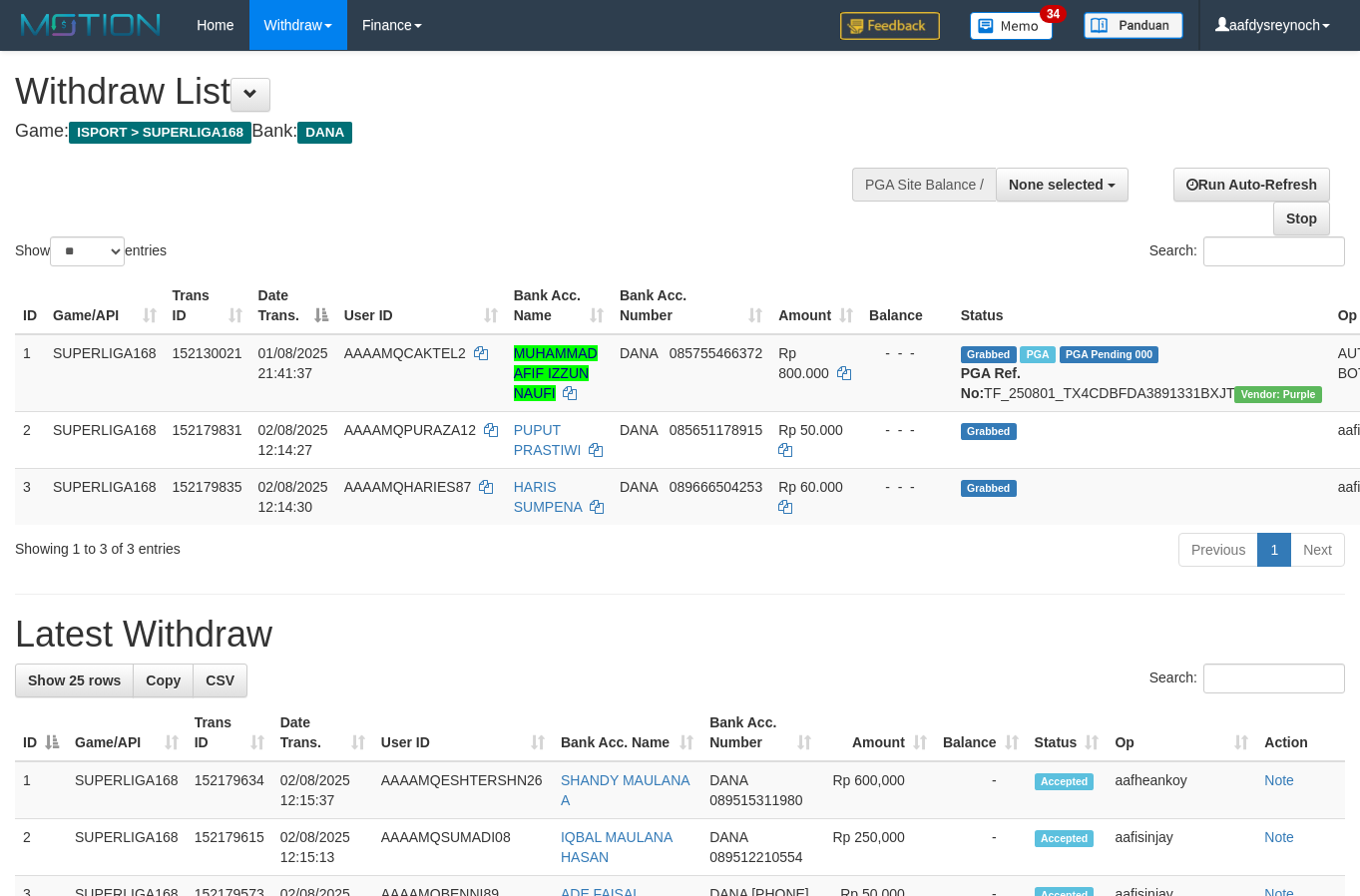 select 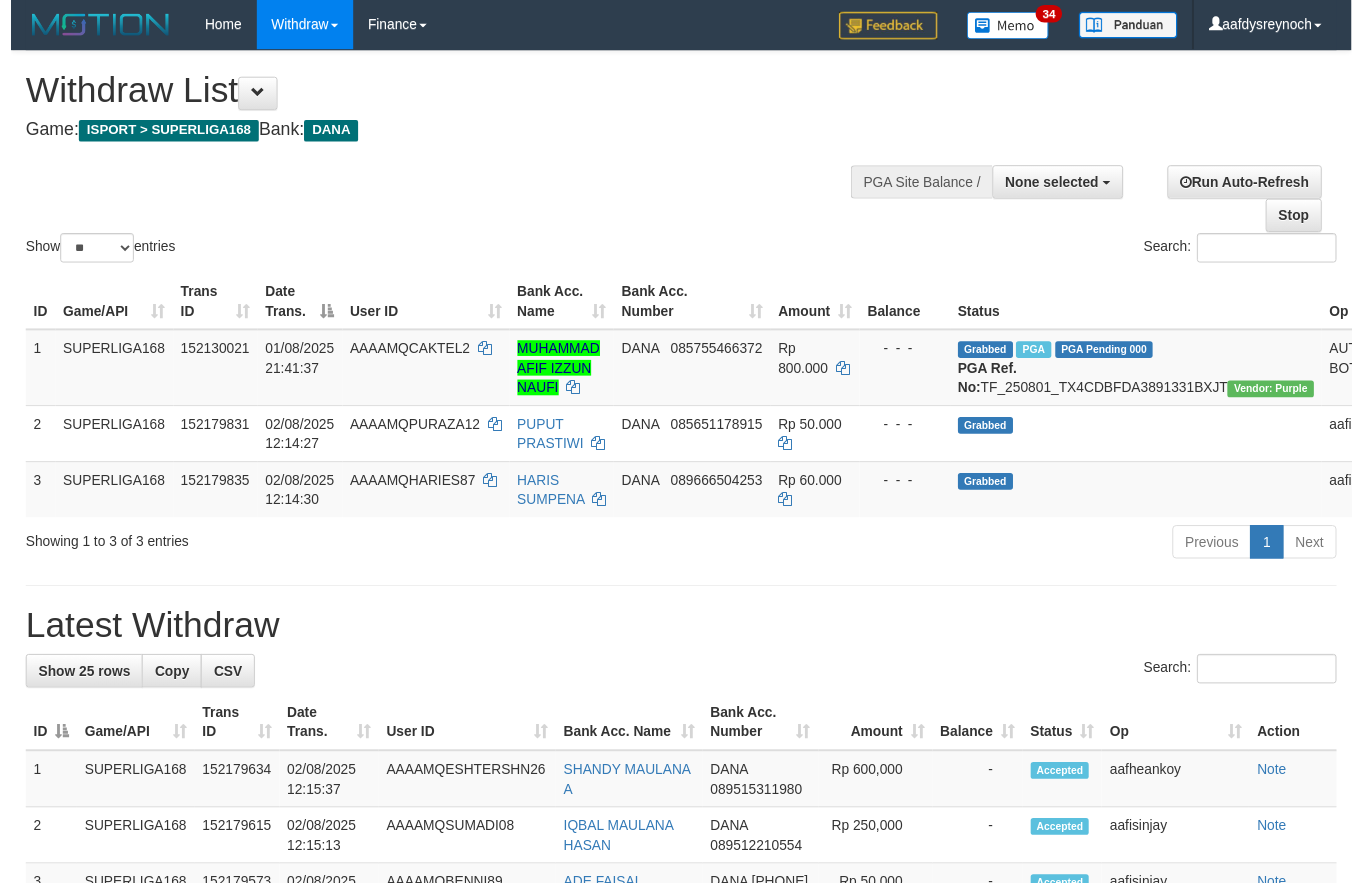 scroll, scrollTop: 0, scrollLeft: 0, axis: both 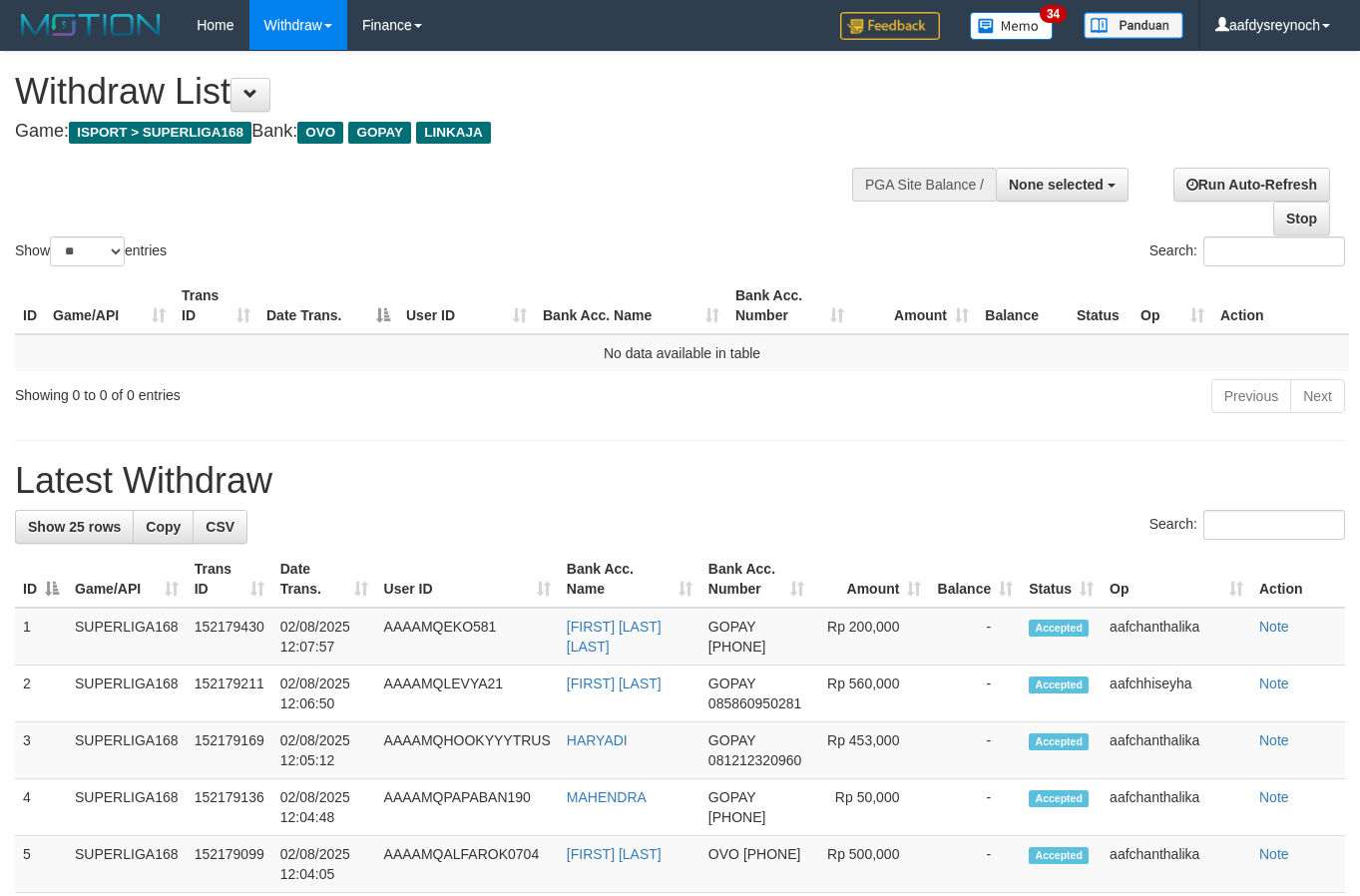 select 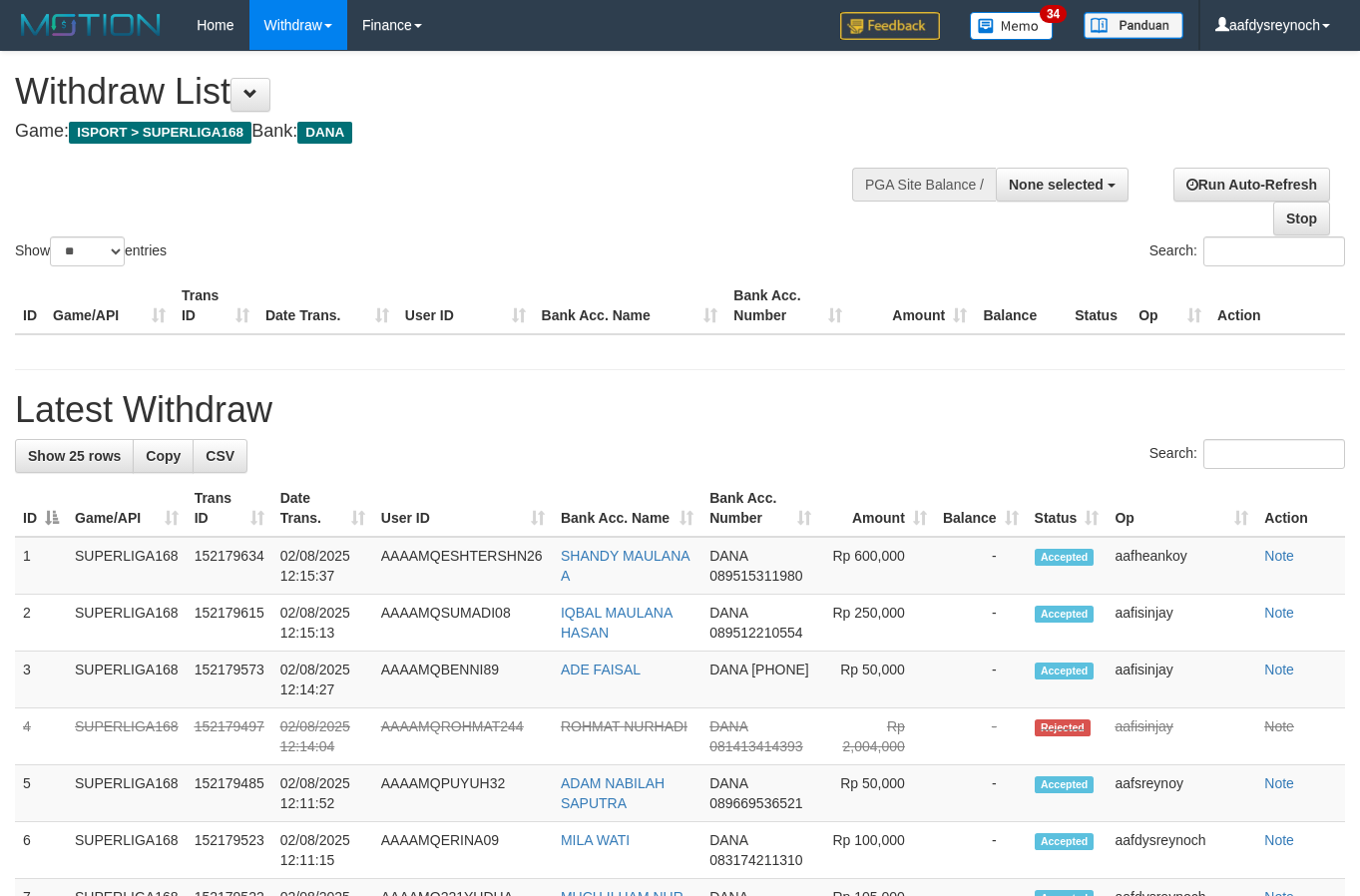 select 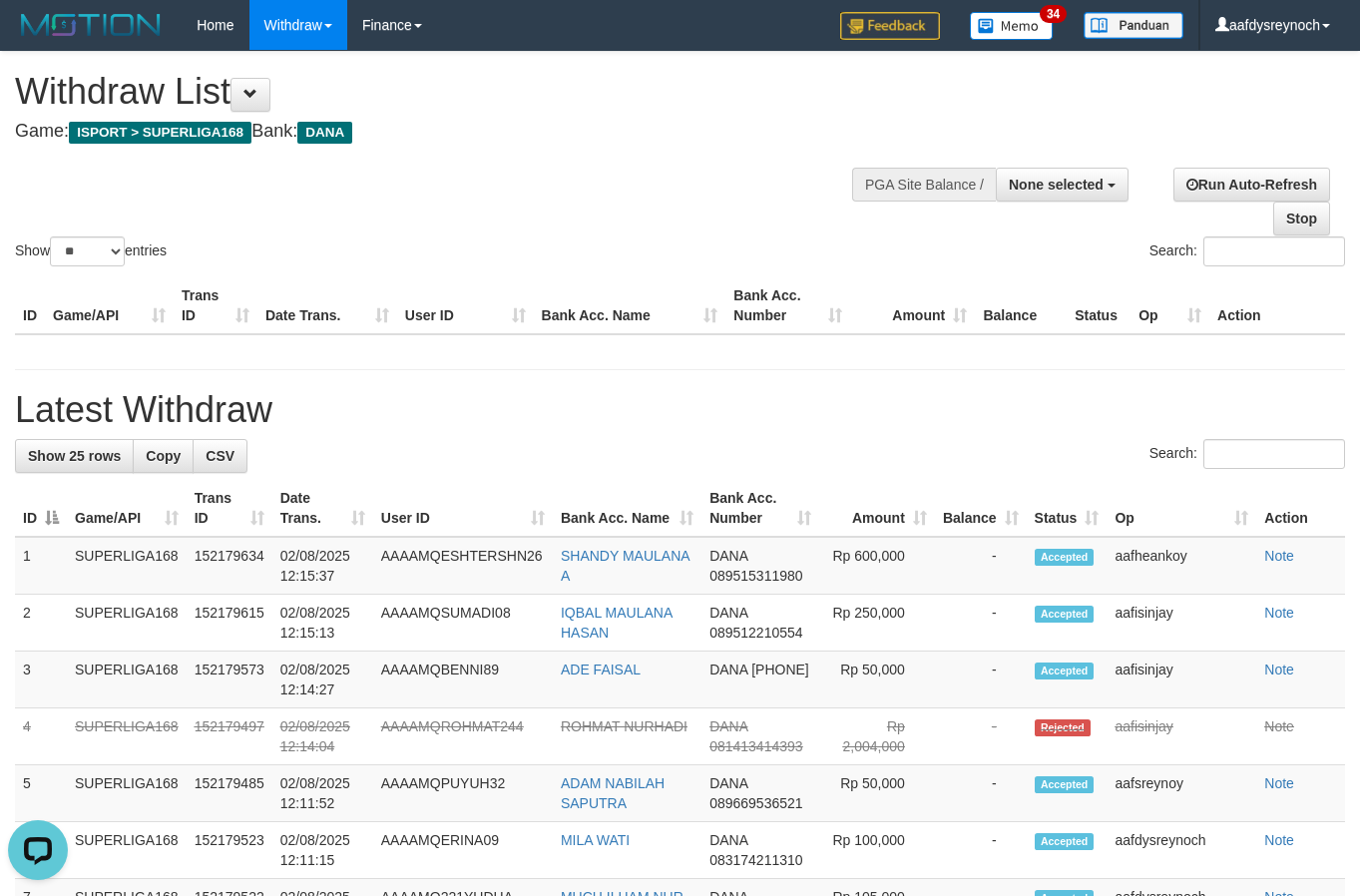 scroll, scrollTop: 0, scrollLeft: 0, axis: both 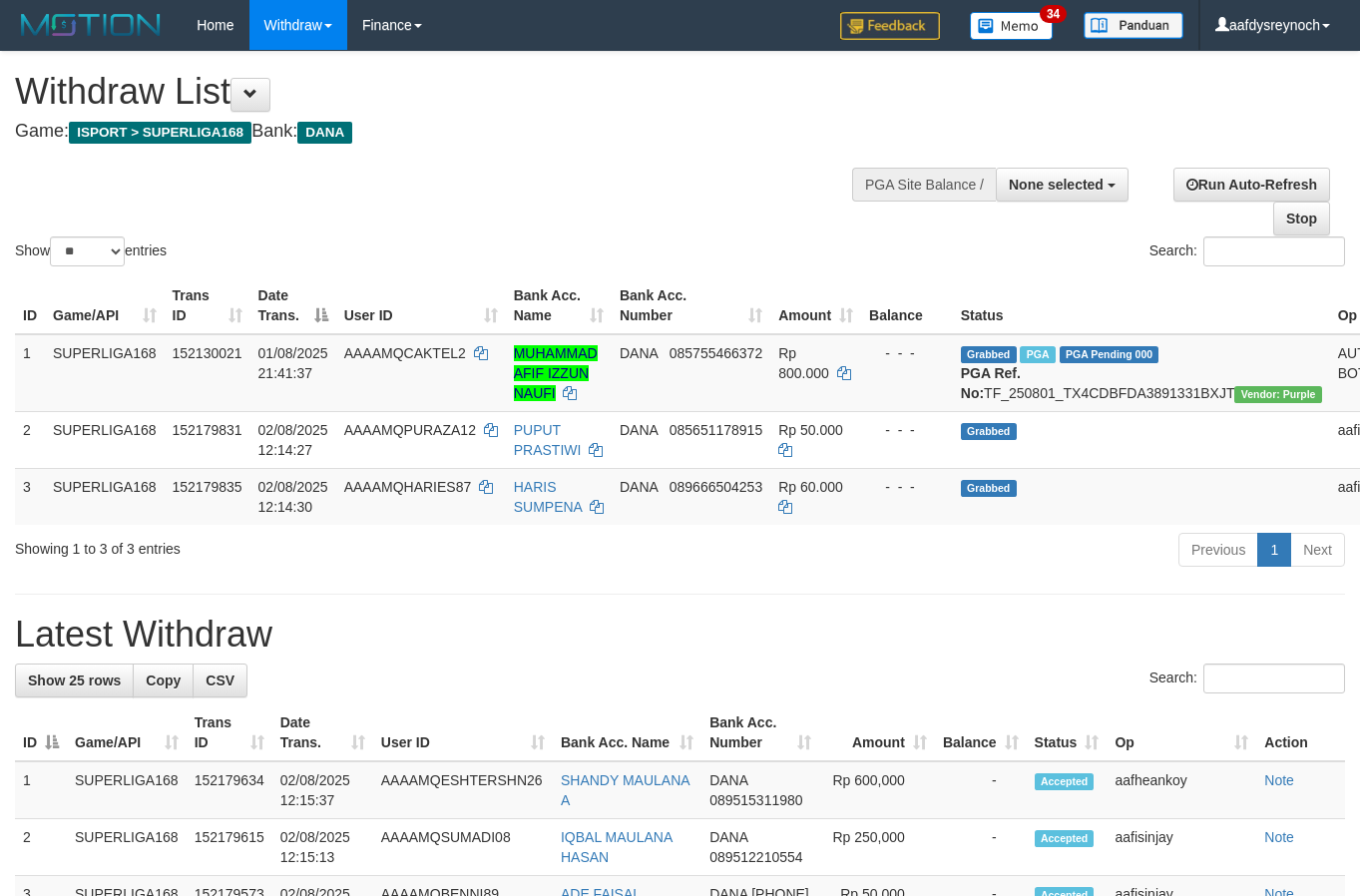 select 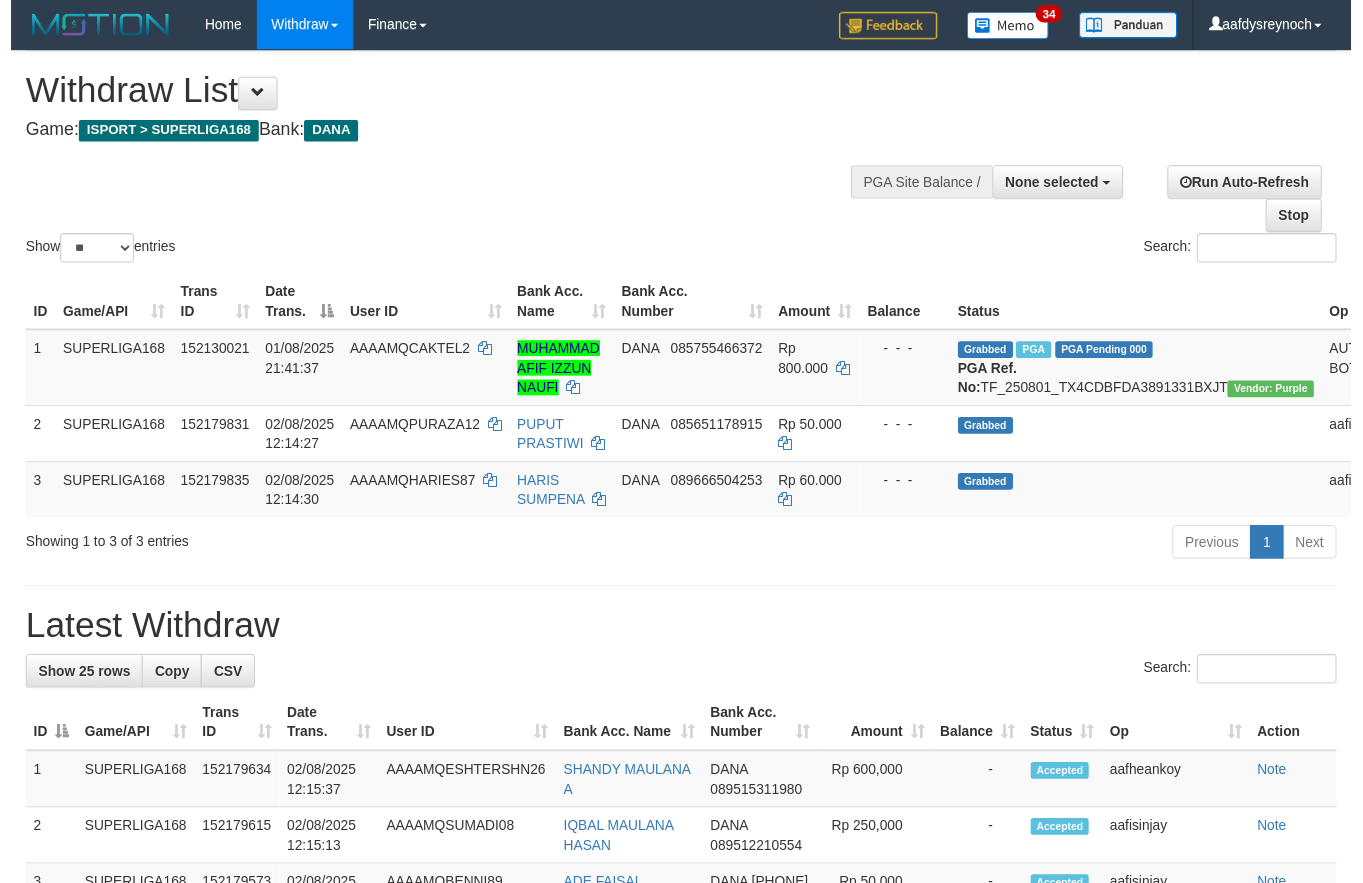 scroll, scrollTop: 0, scrollLeft: 0, axis: both 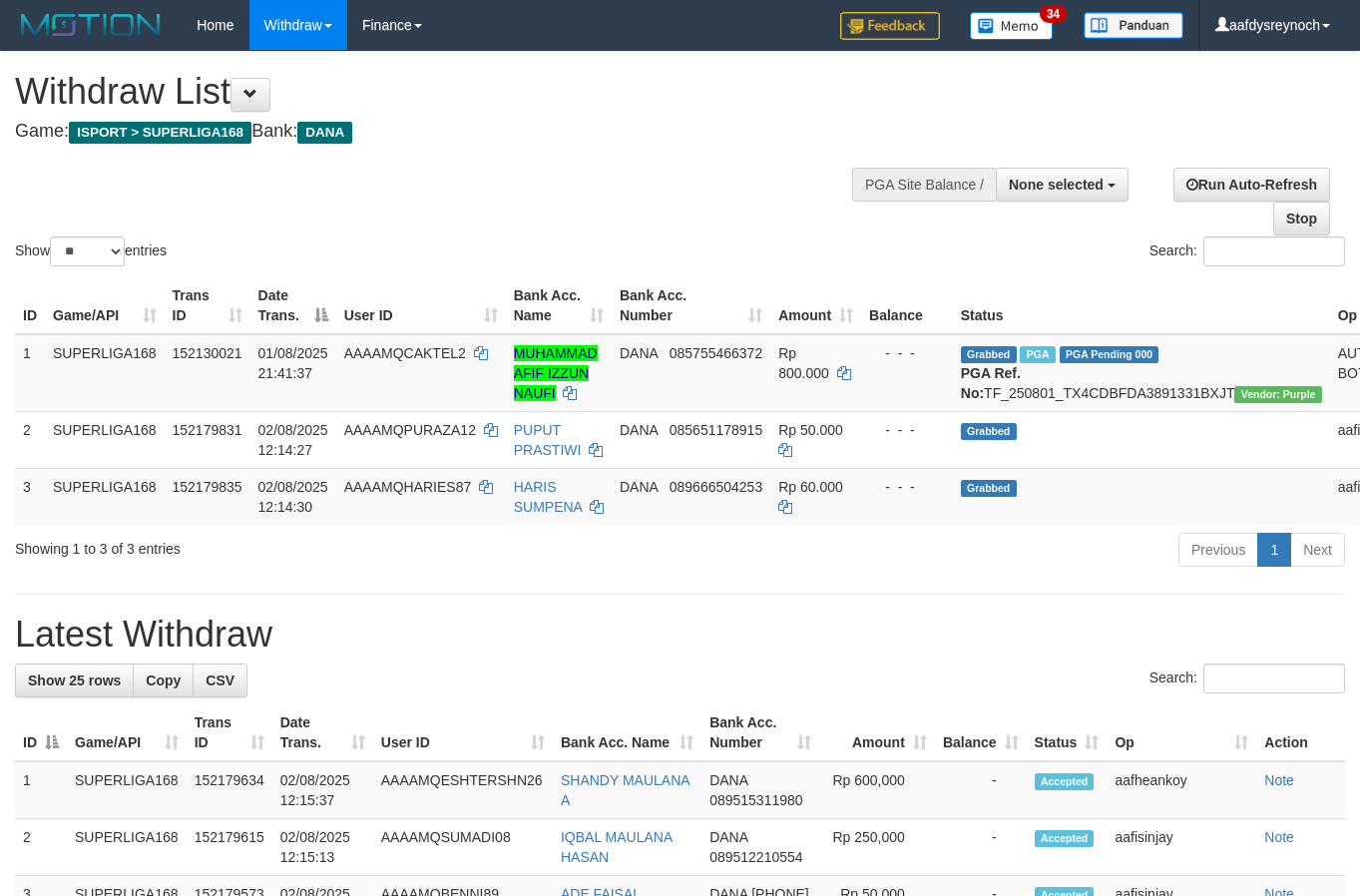 select 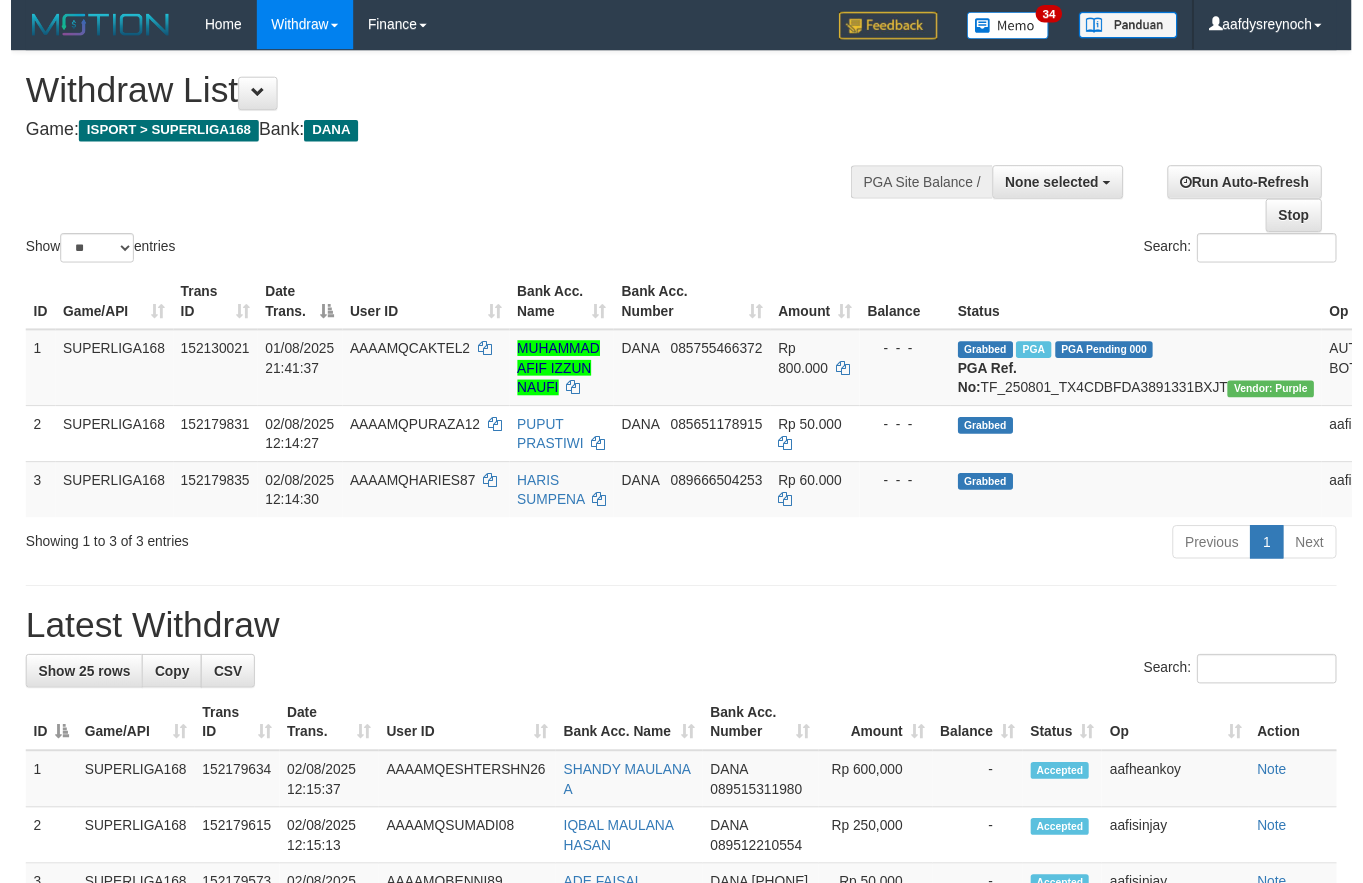 scroll, scrollTop: 0, scrollLeft: 0, axis: both 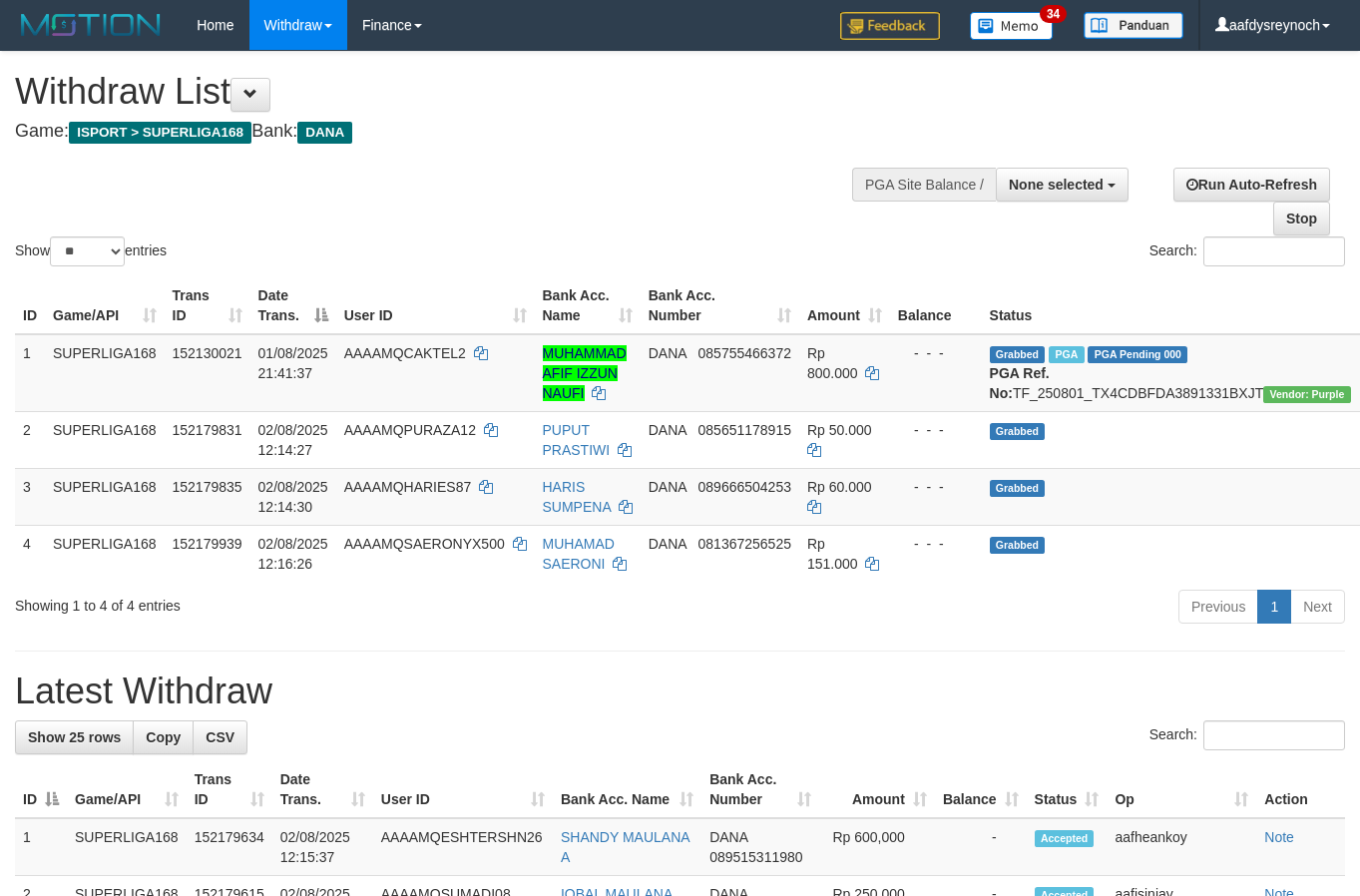 select 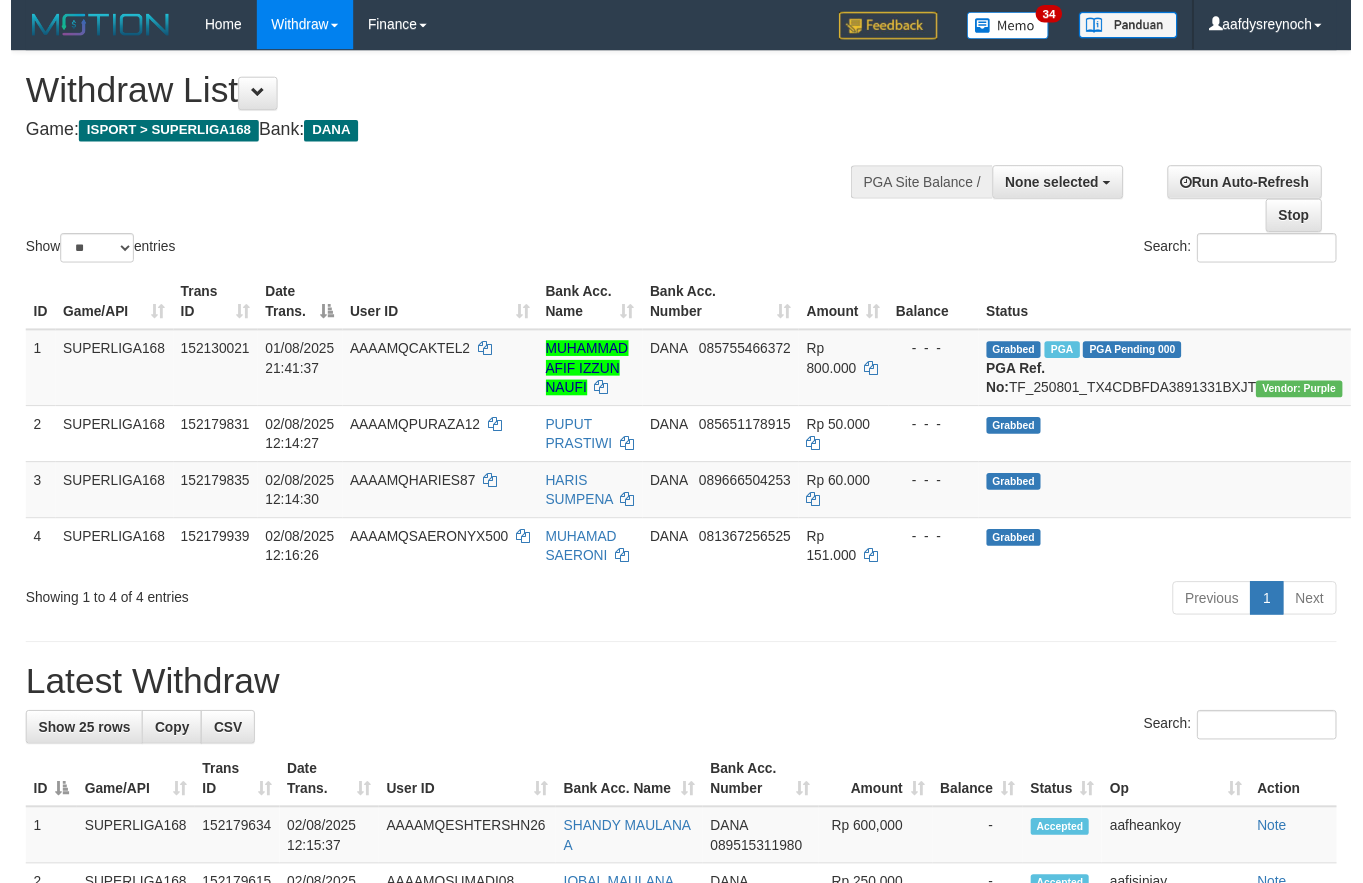 scroll, scrollTop: 0, scrollLeft: 0, axis: both 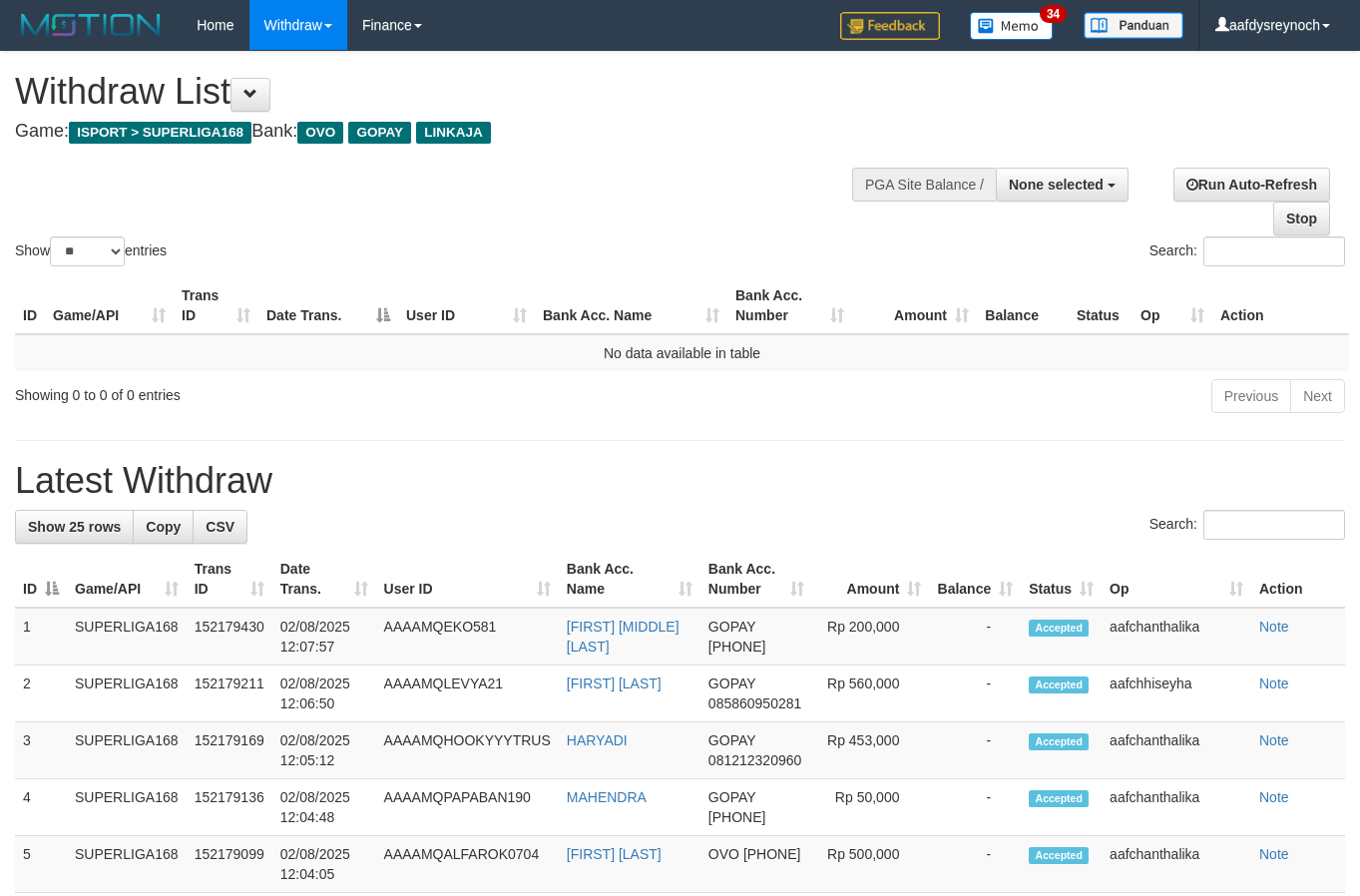 select 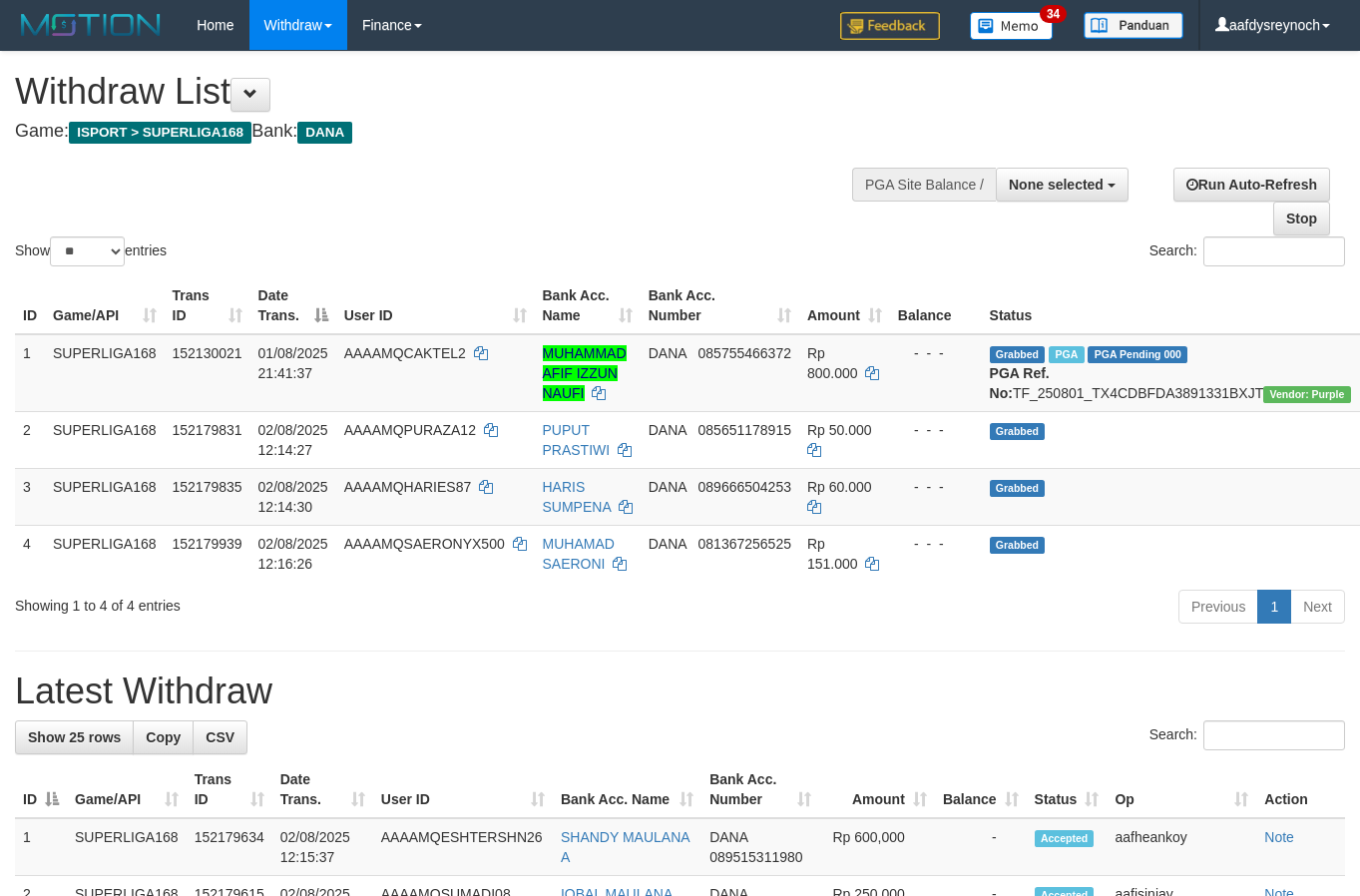 select 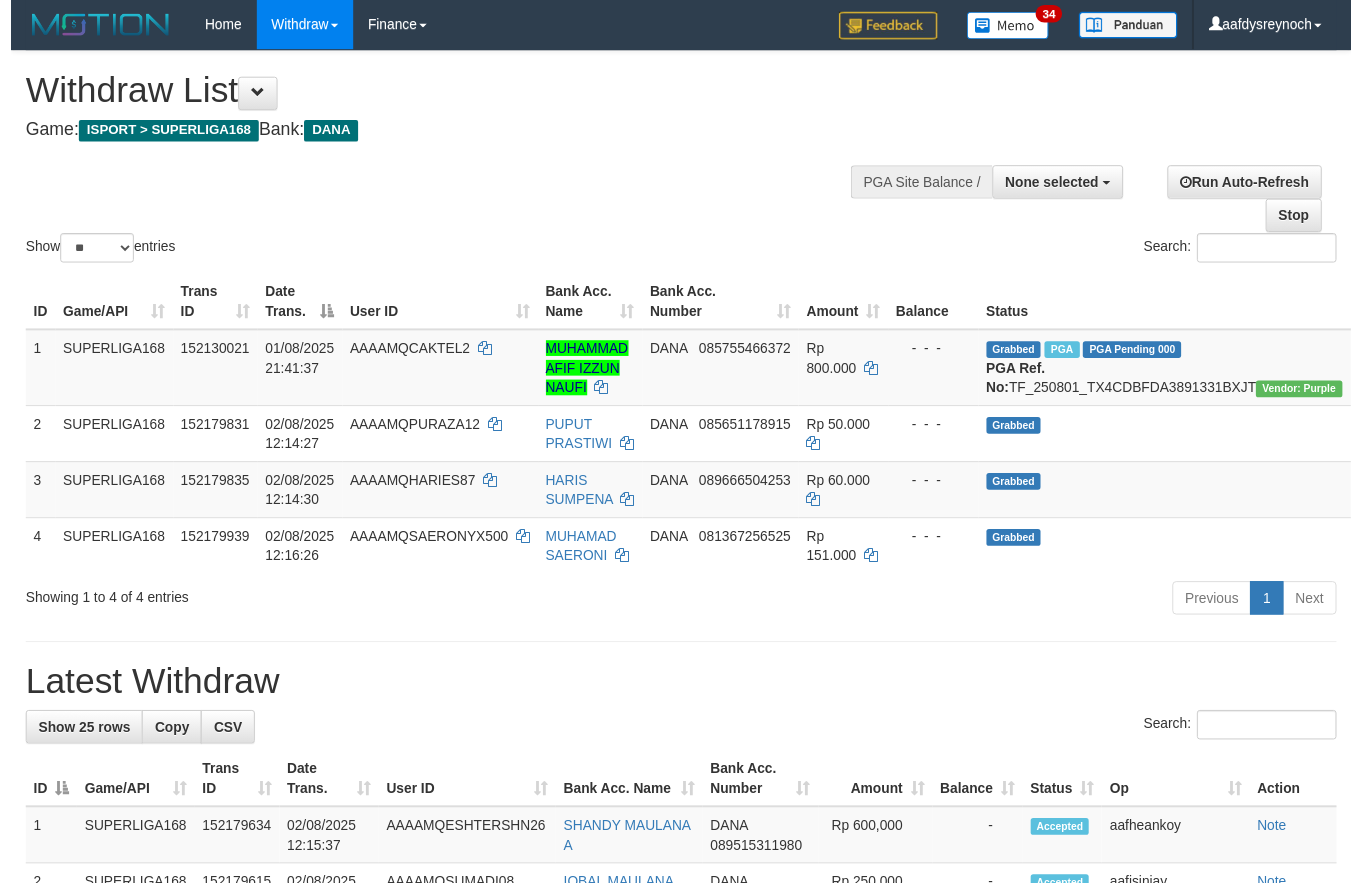 scroll, scrollTop: 0, scrollLeft: 0, axis: both 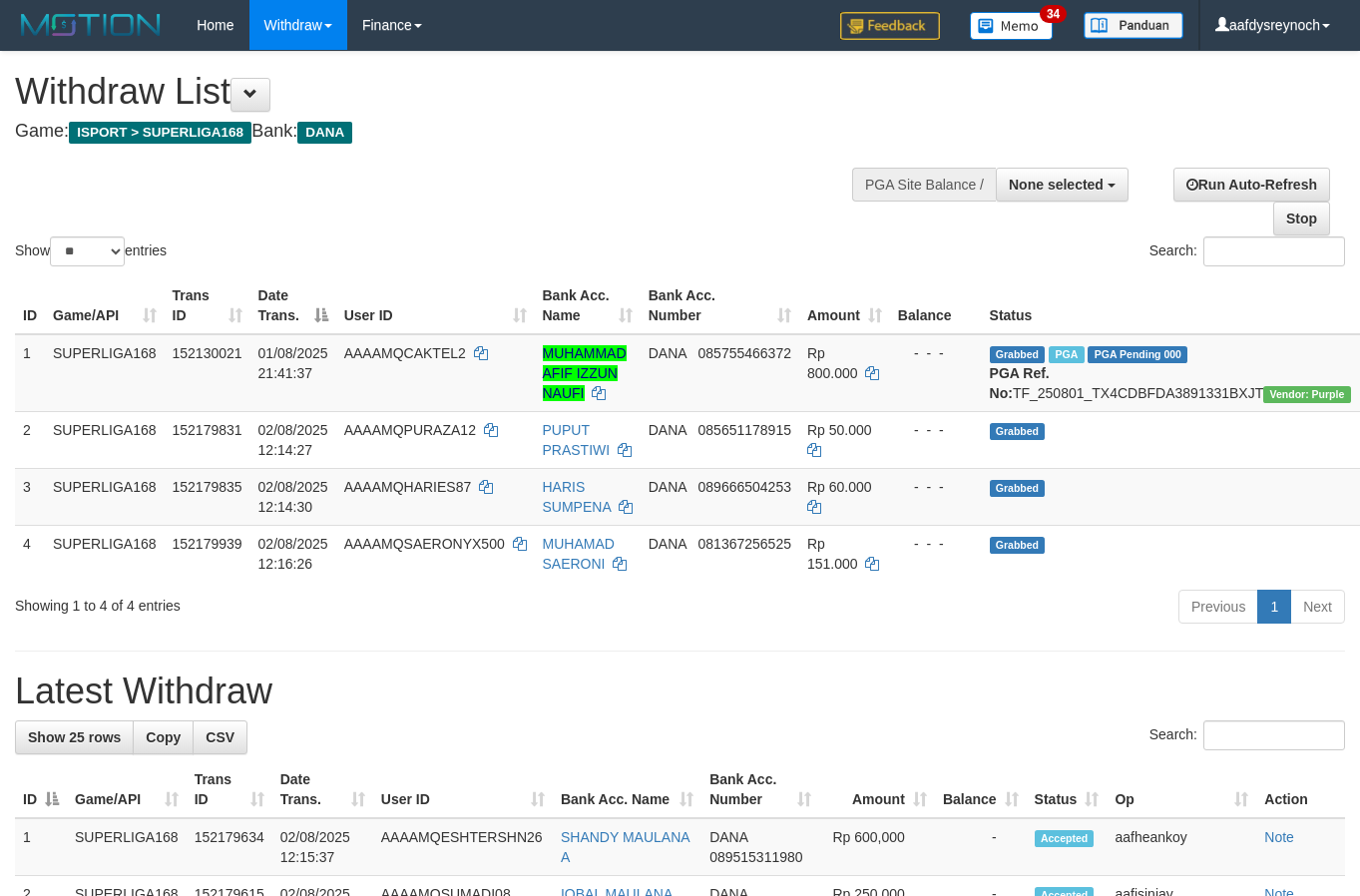 select 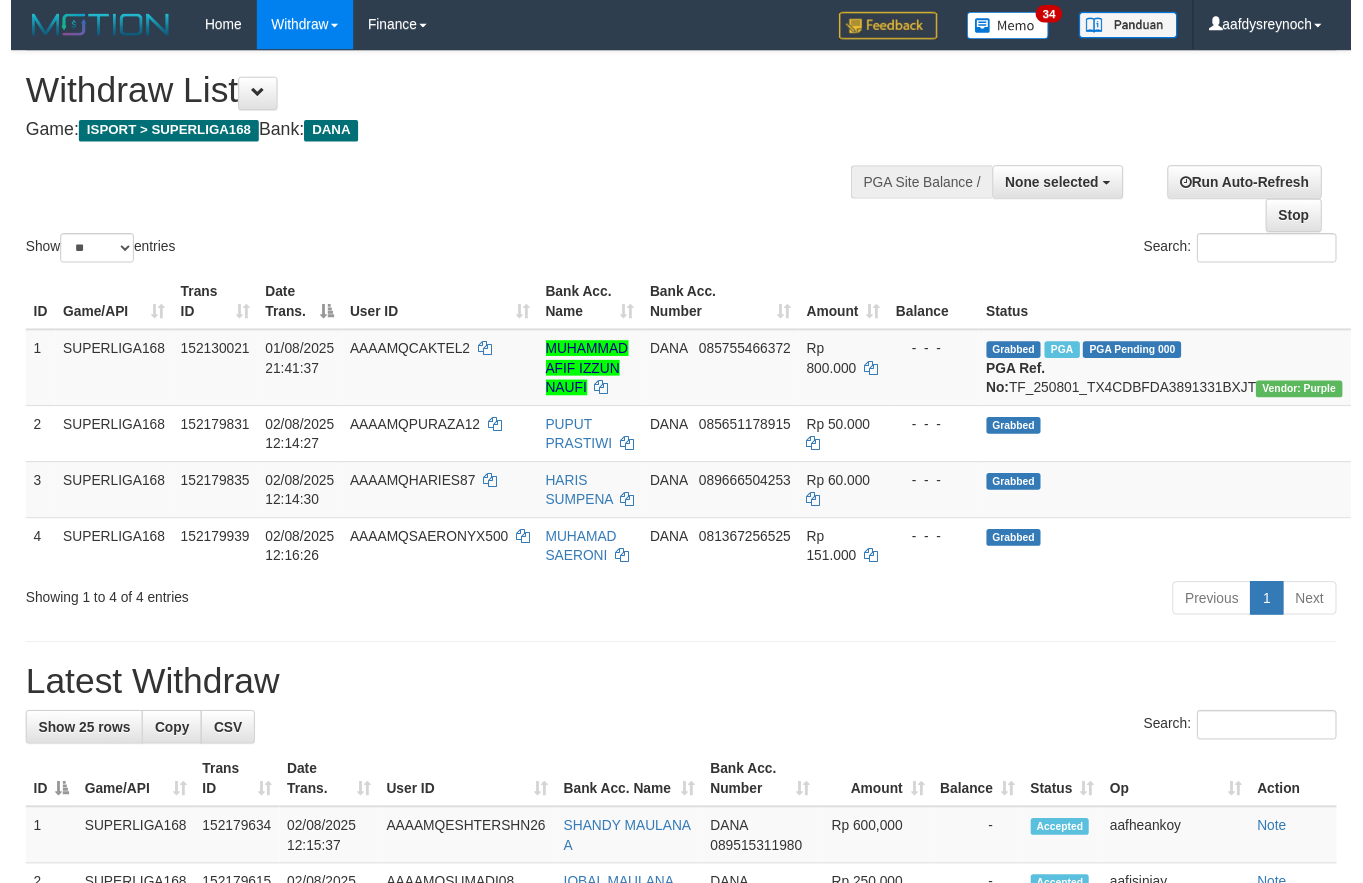 scroll, scrollTop: 0, scrollLeft: 0, axis: both 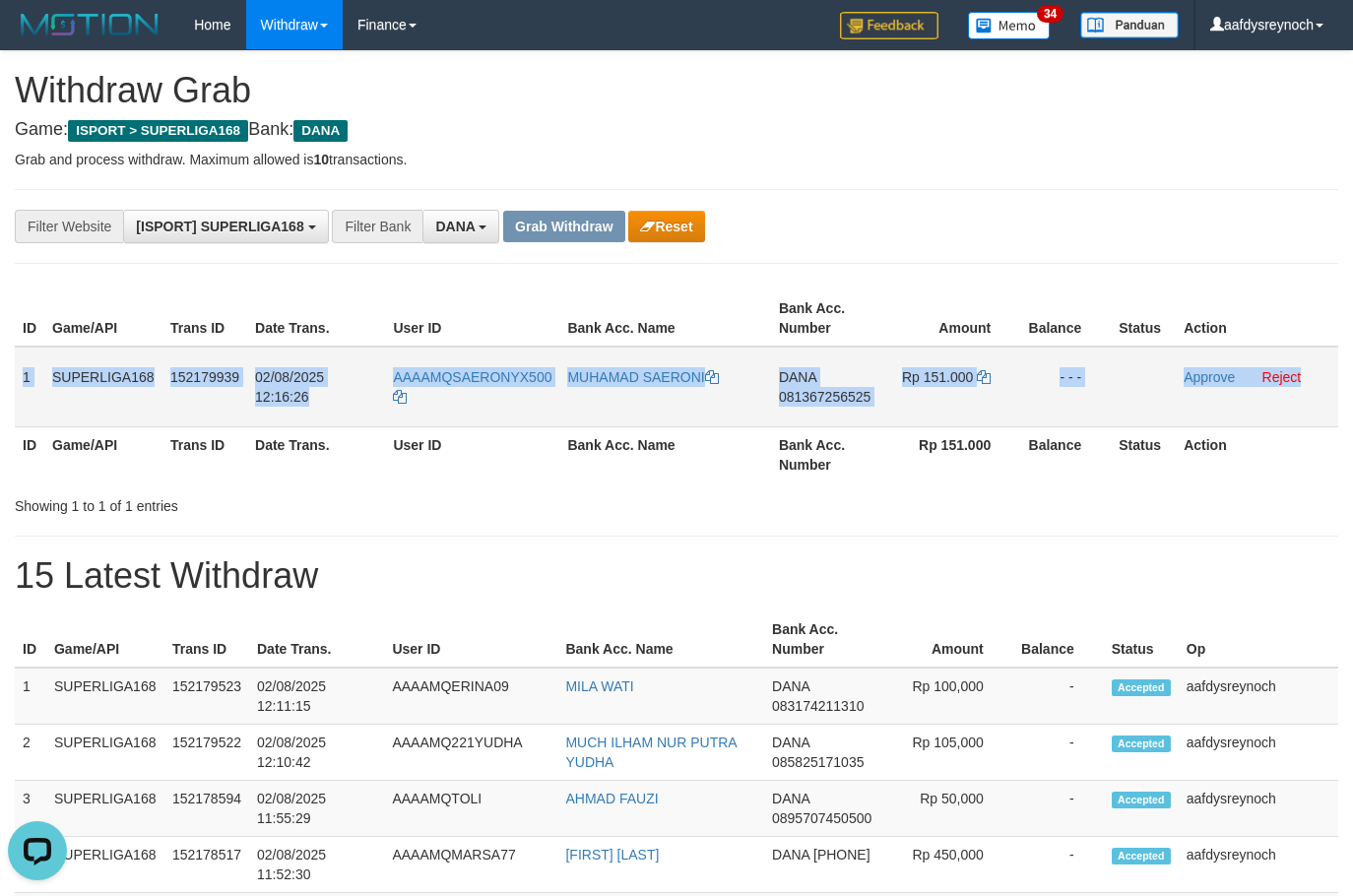 drag, startPoint x: 18, startPoint y: 366, endPoint x: 1321, endPoint y: 387, distance: 1303.1692 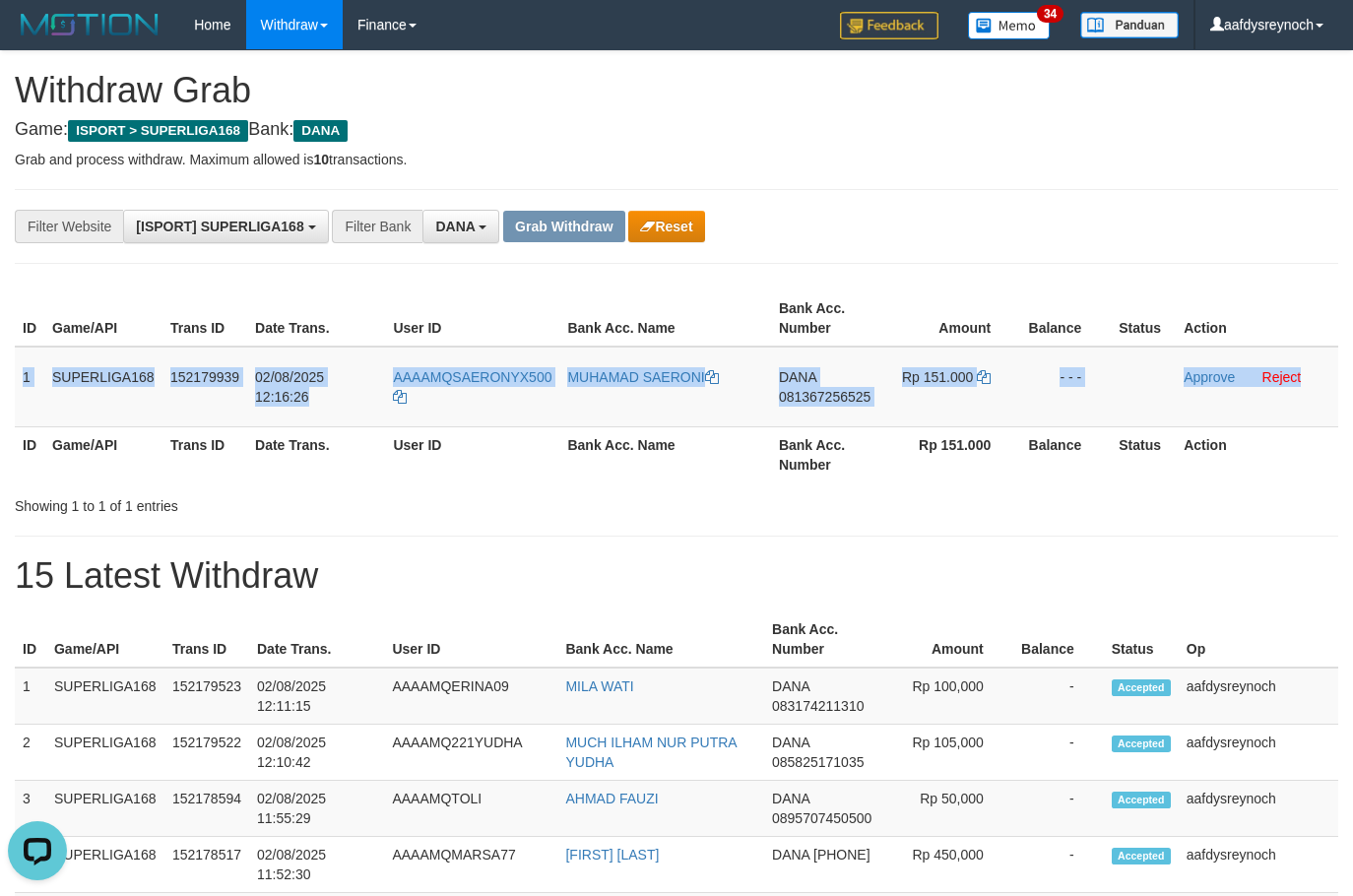 copy on "1
SUPERLIGA168
152179939
02/08/2025 12:16:26
AAAAMQSAERONYX500
MUHAMAD SAERONI
DANA
081367256525
Rp 151.000
- - -
Approve
Reject" 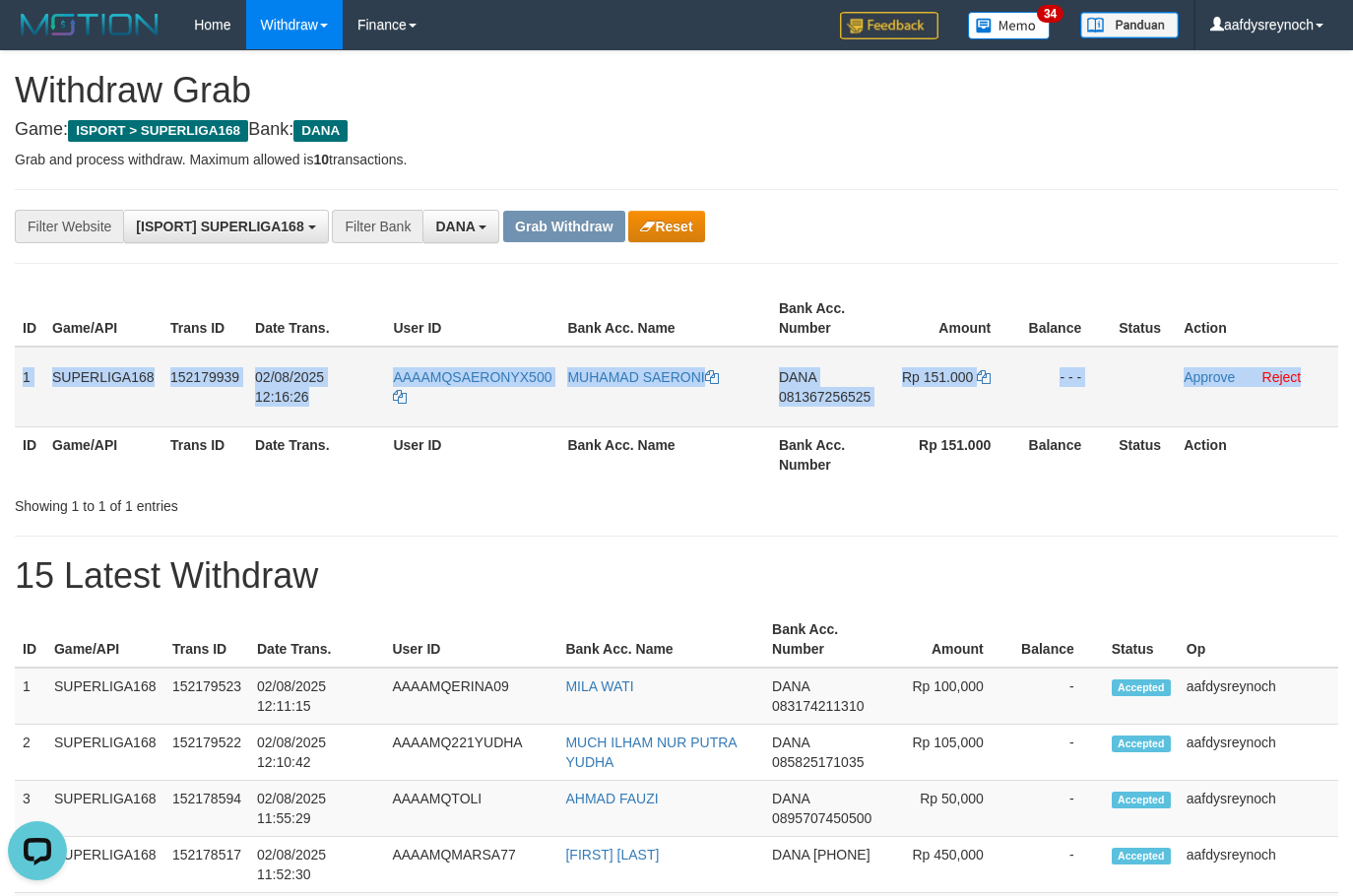 click on "081367256525" at bounding box center (824, 397) 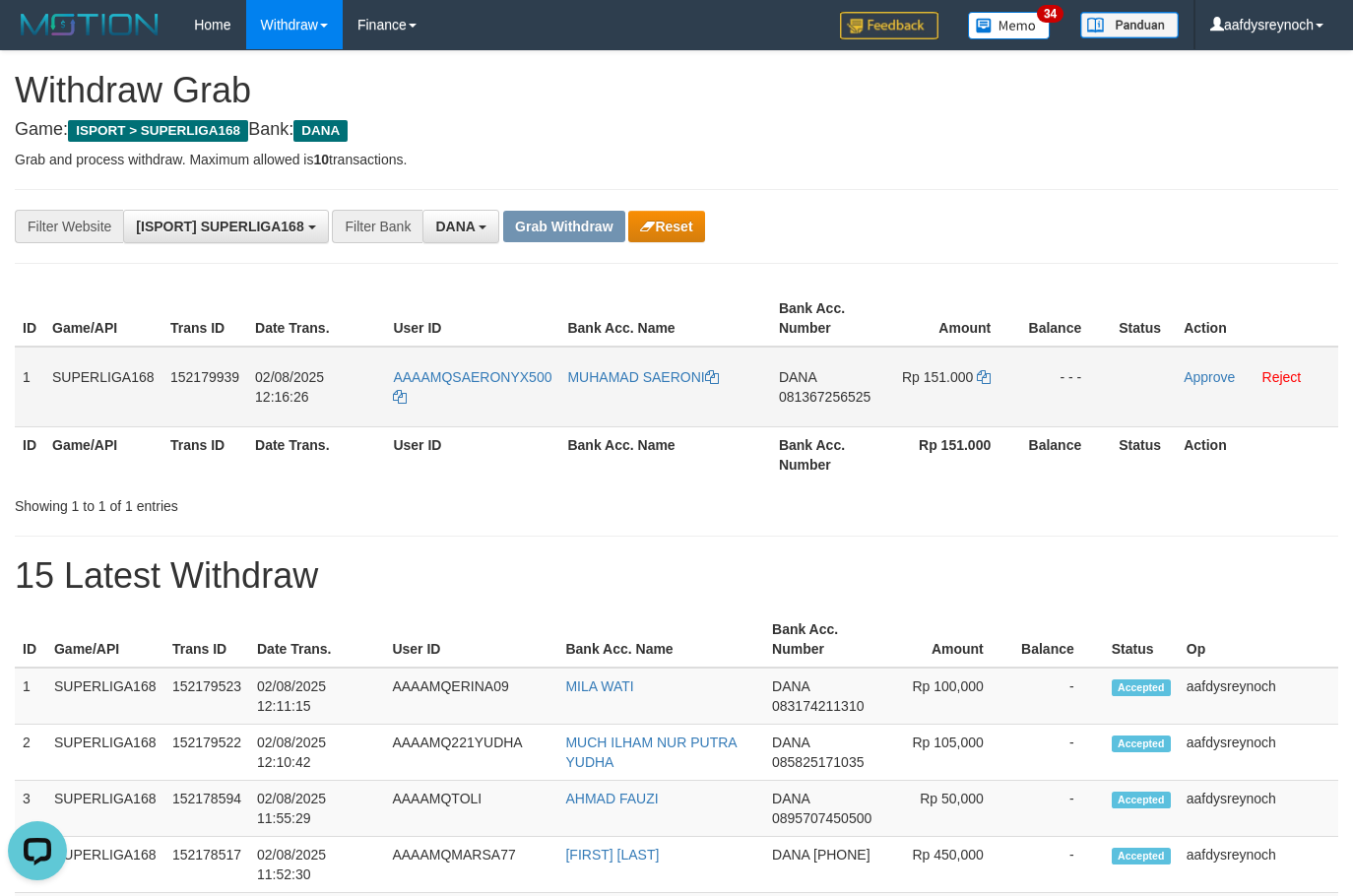 click on "081367256525" at bounding box center (824, 397) 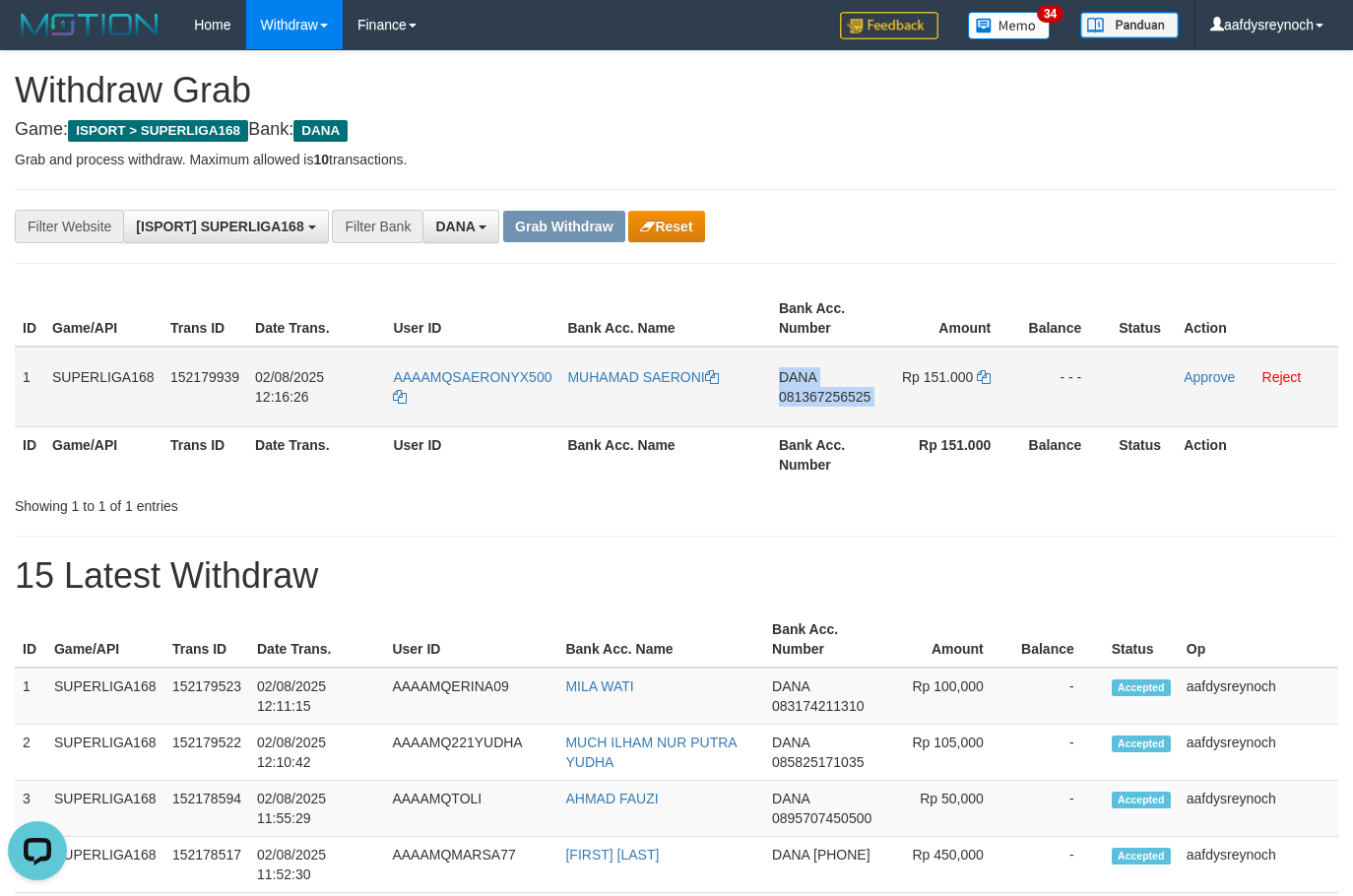 click on "081367256525" at bounding box center [824, 397] 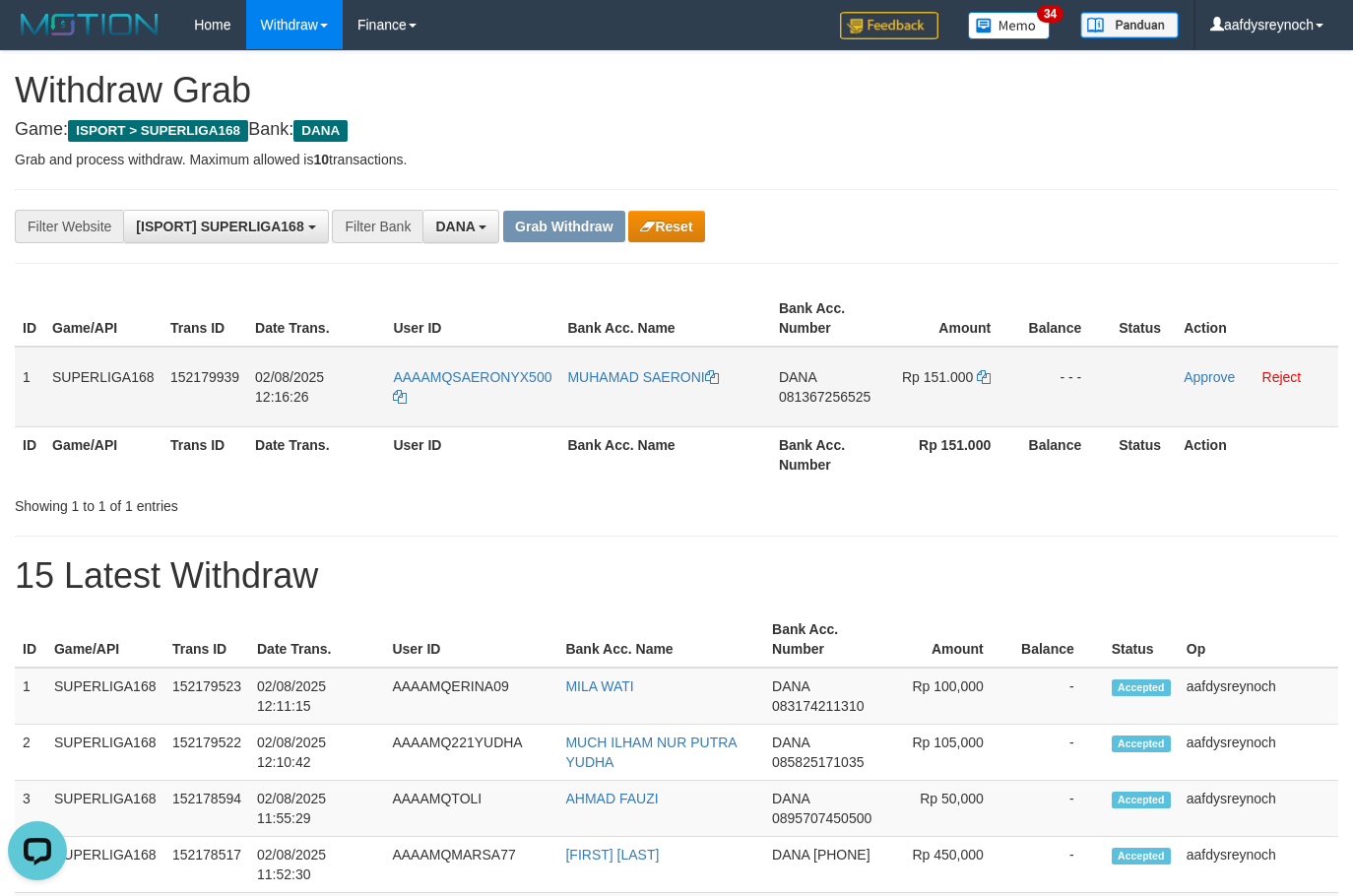 click on "081367256525" at bounding box center [824, 397] 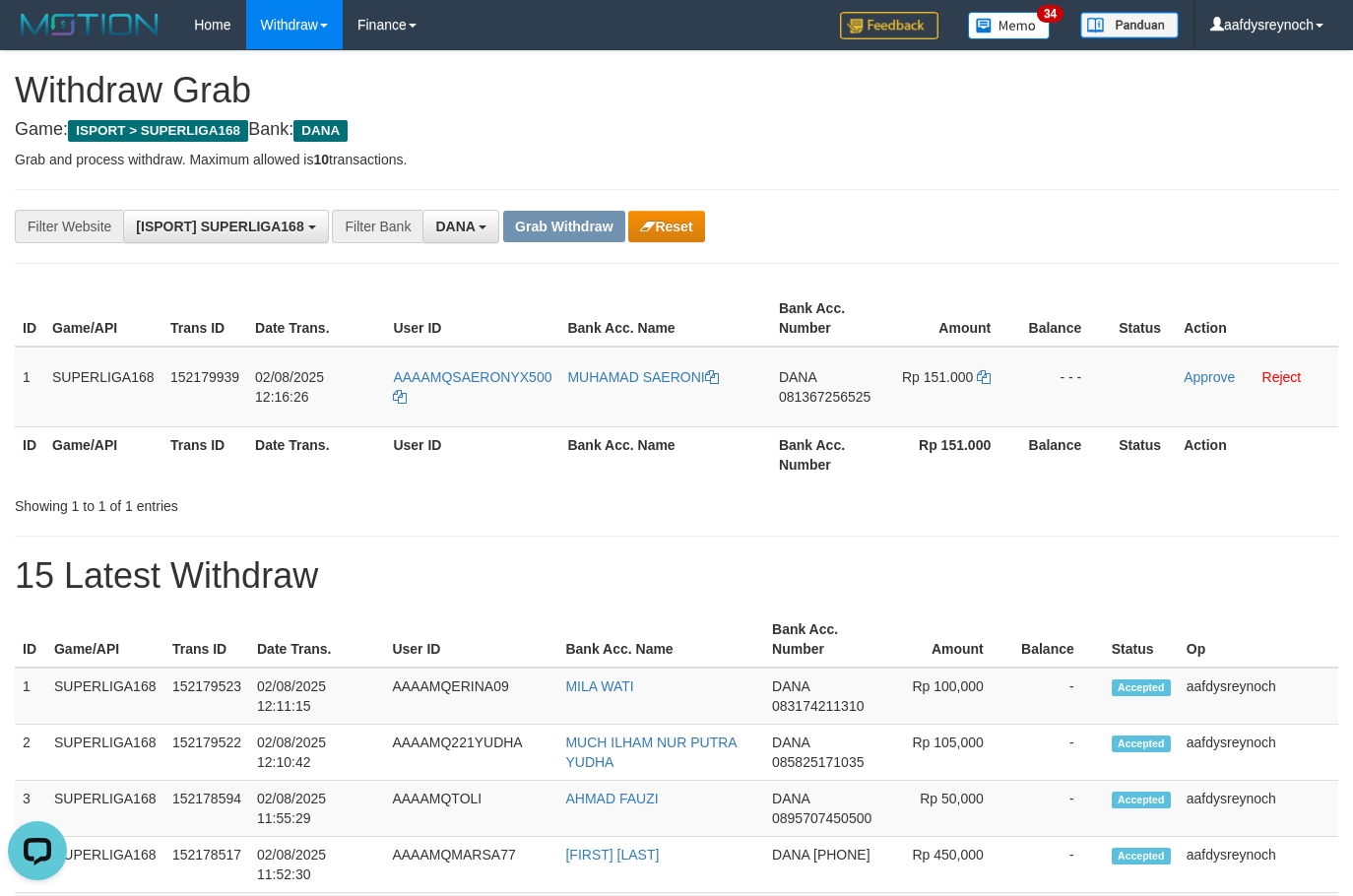 click on "Amount" at bounding box center [952, 318] 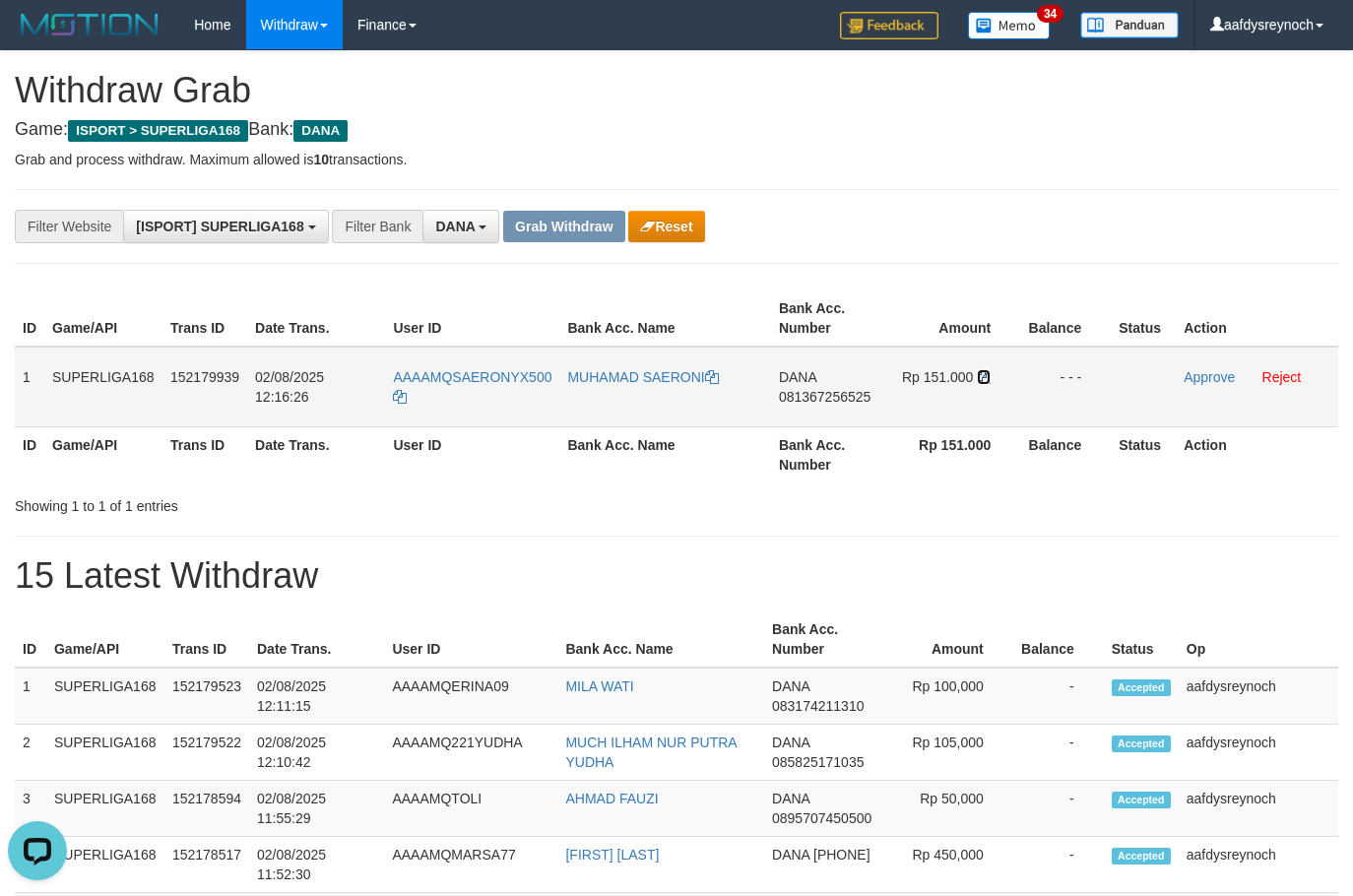 click at bounding box center (984, 377) 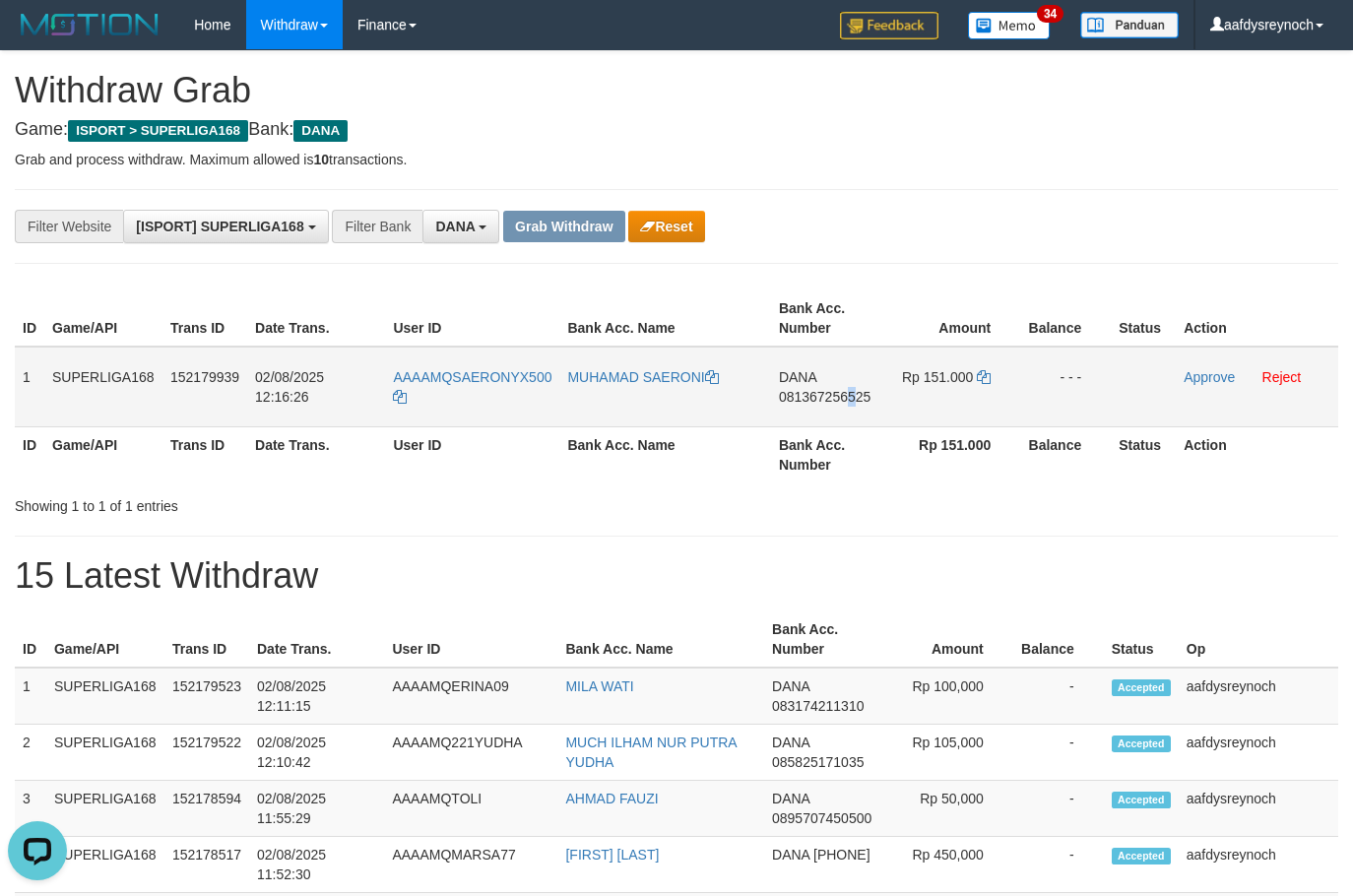 click on "081367256525" at bounding box center (824, 397) 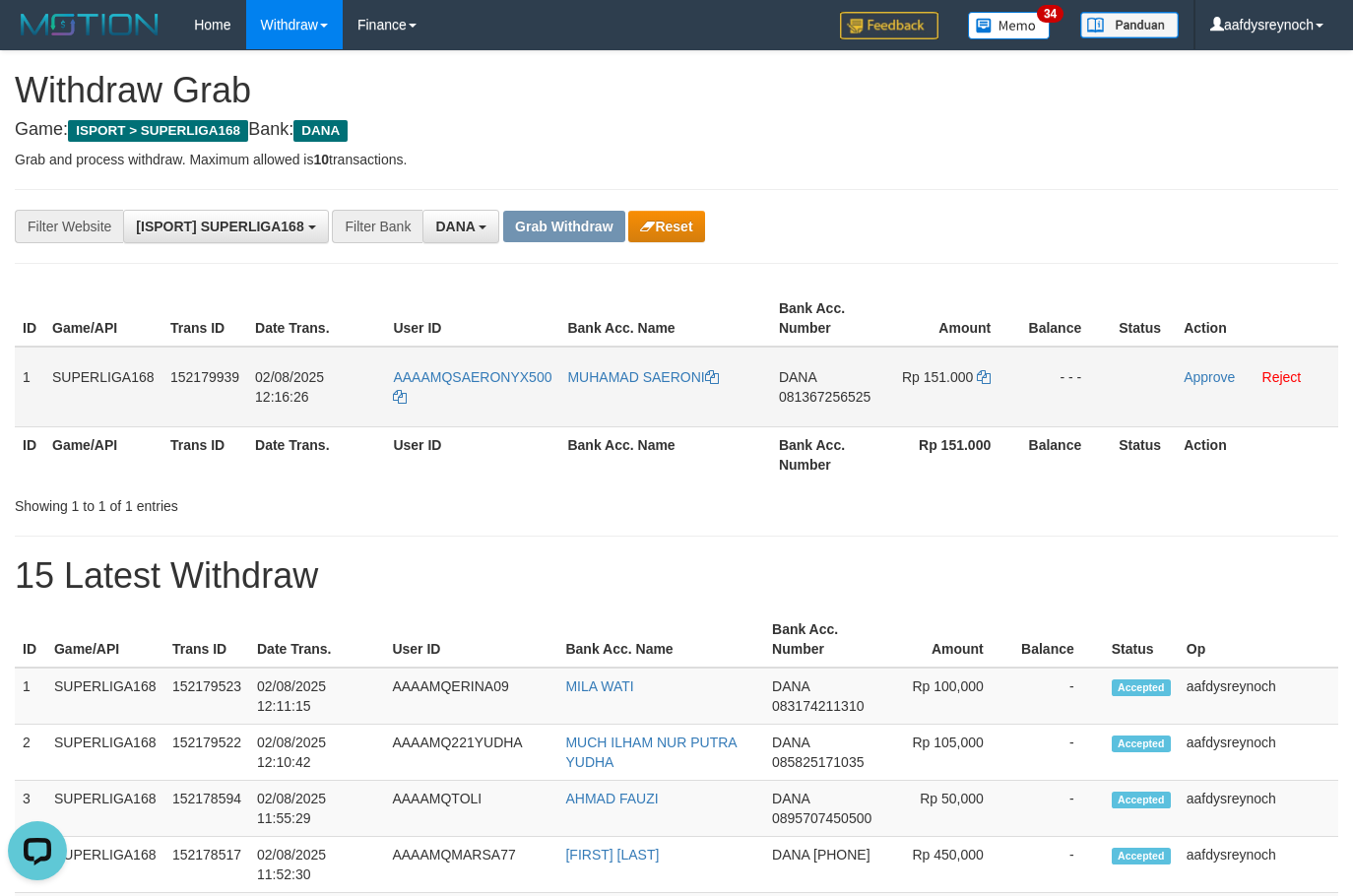 click on "081367256525" at bounding box center [824, 397] 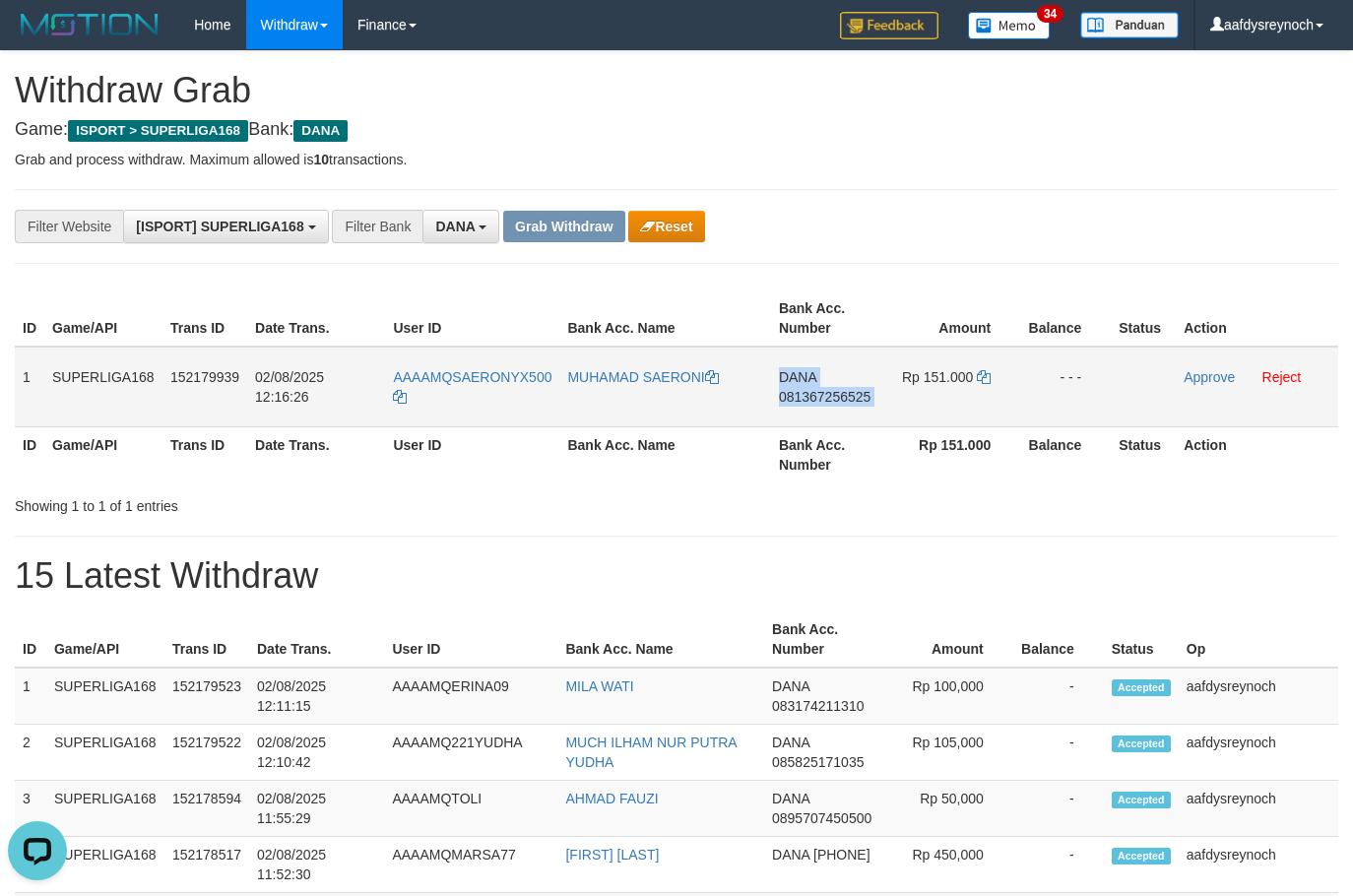 click on "081367256525" at bounding box center (824, 397) 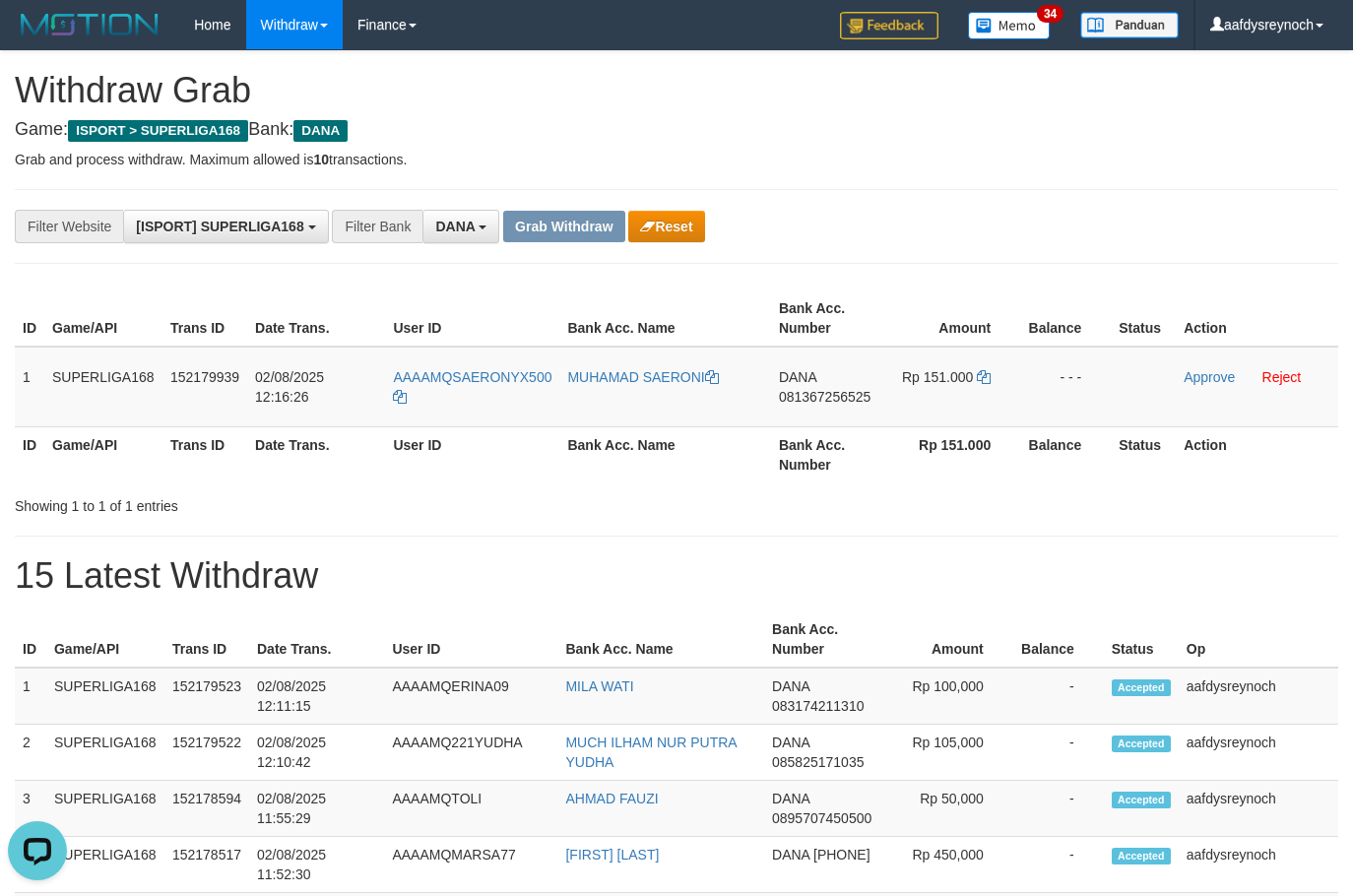 drag, startPoint x: 928, startPoint y: 233, endPoint x: 895, endPoint y: 296, distance: 71.11962 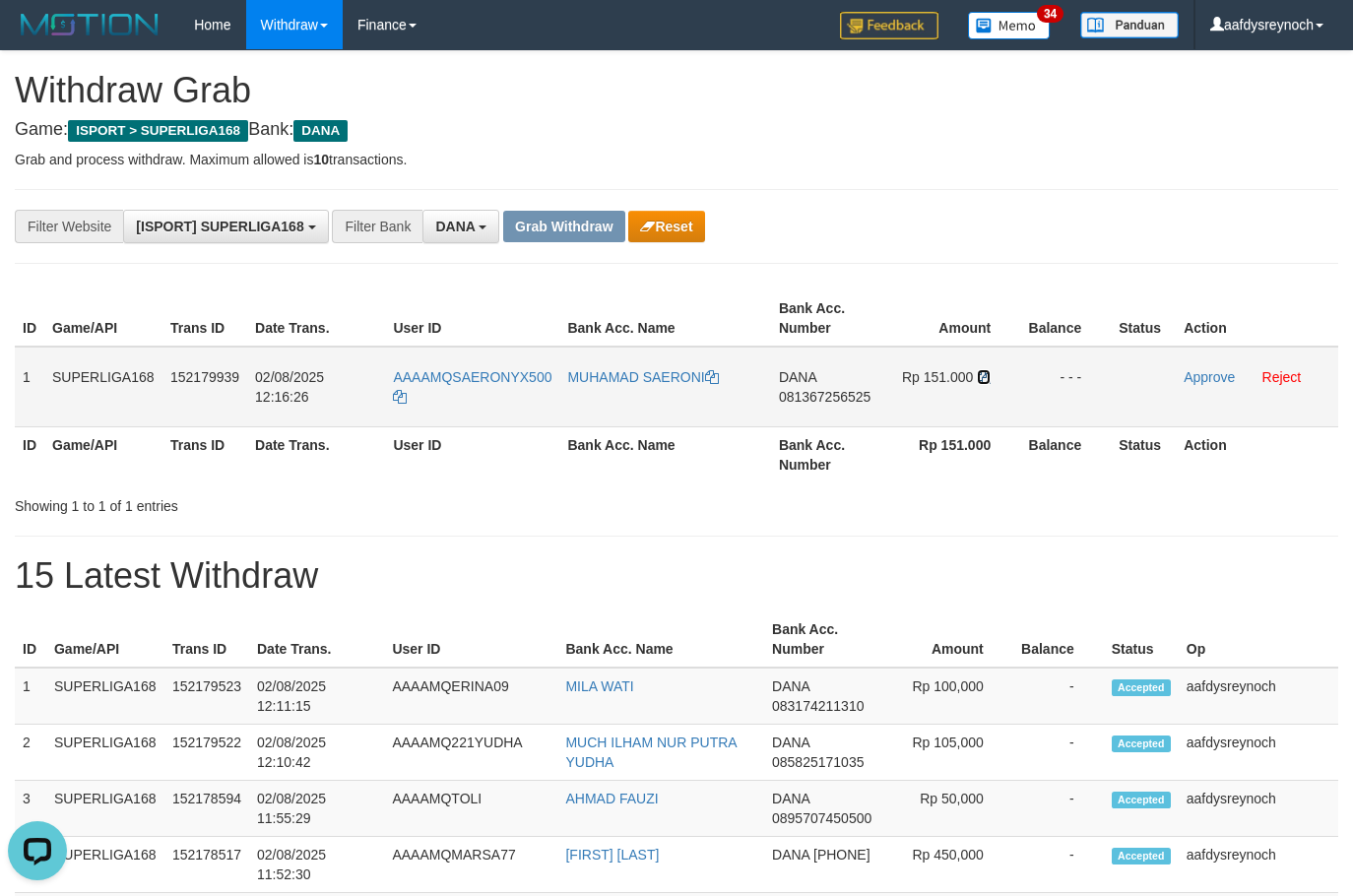 click at bounding box center [984, 377] 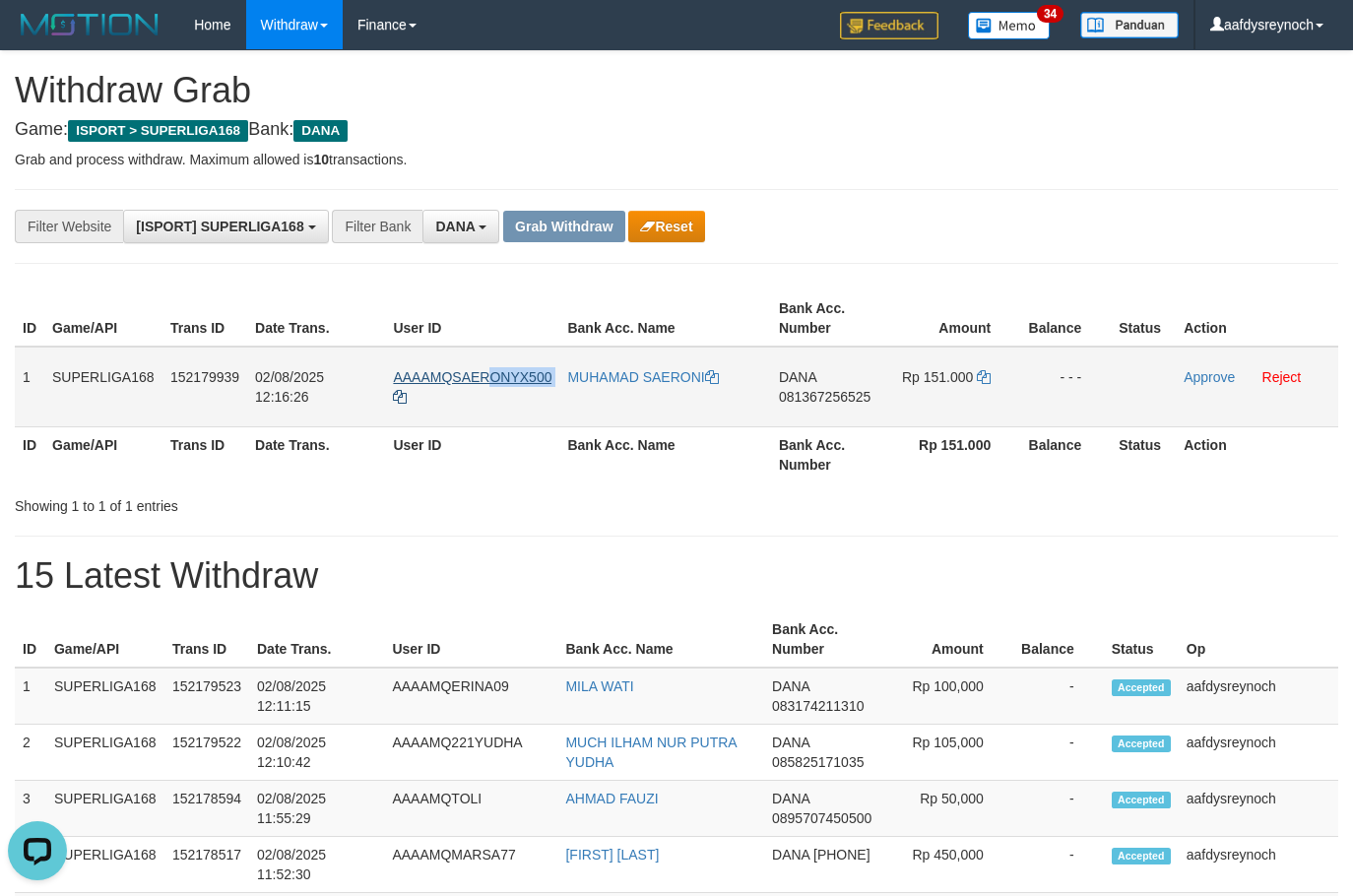 copy on "ONYX500" 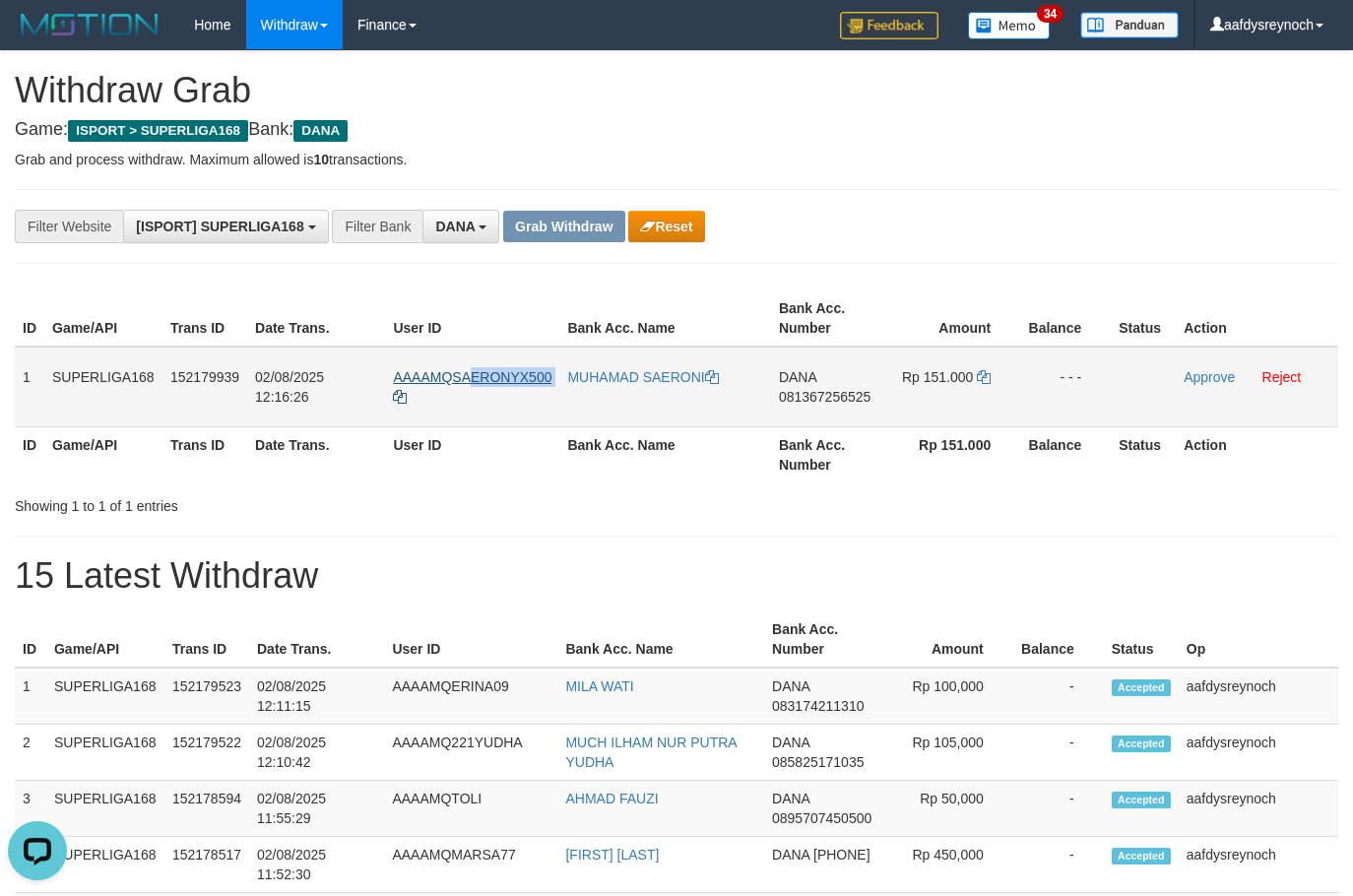 copy on "ERONYX500" 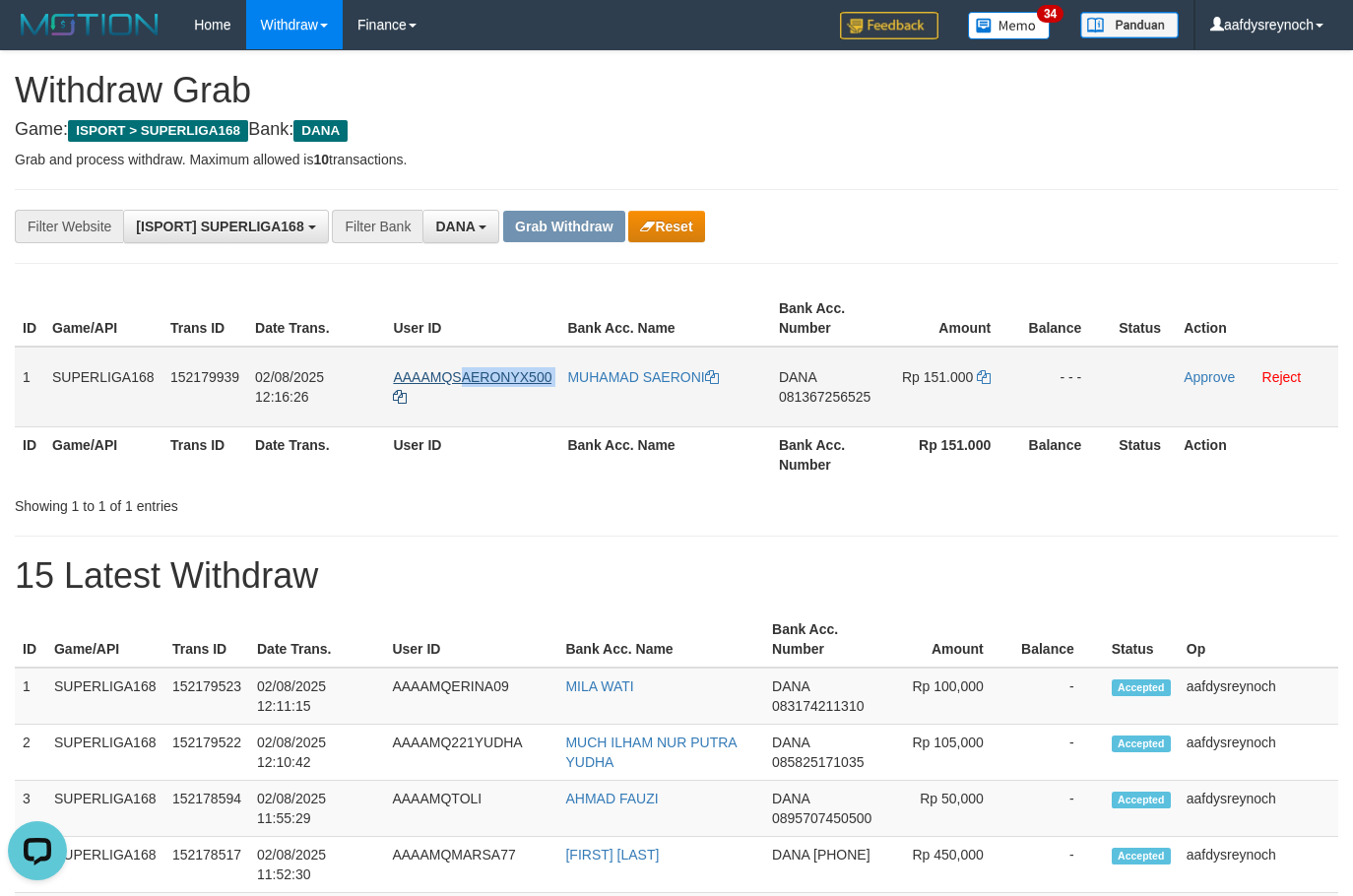 copy on "AERONYX500" 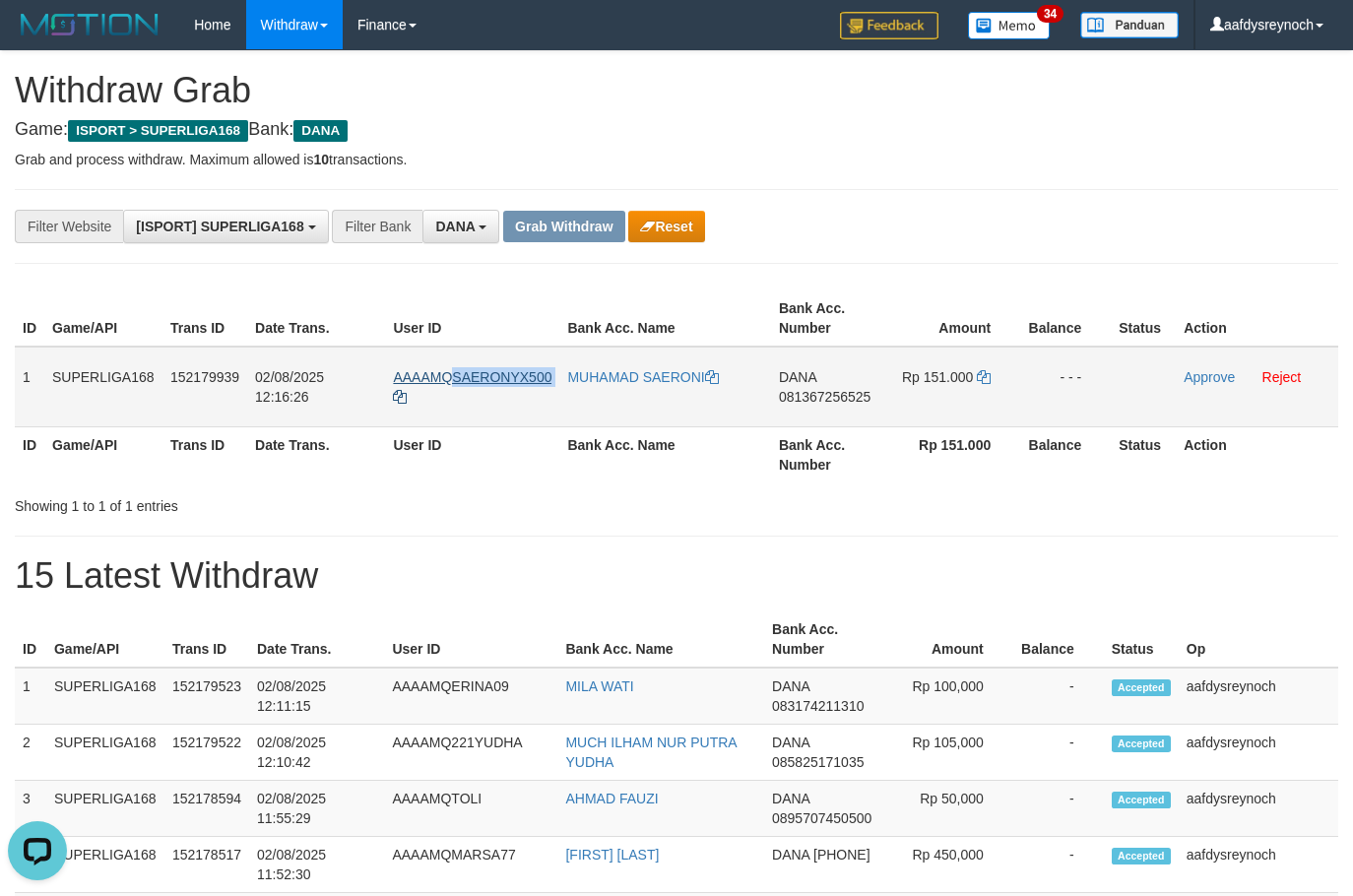 copy on "SAERONYX500" 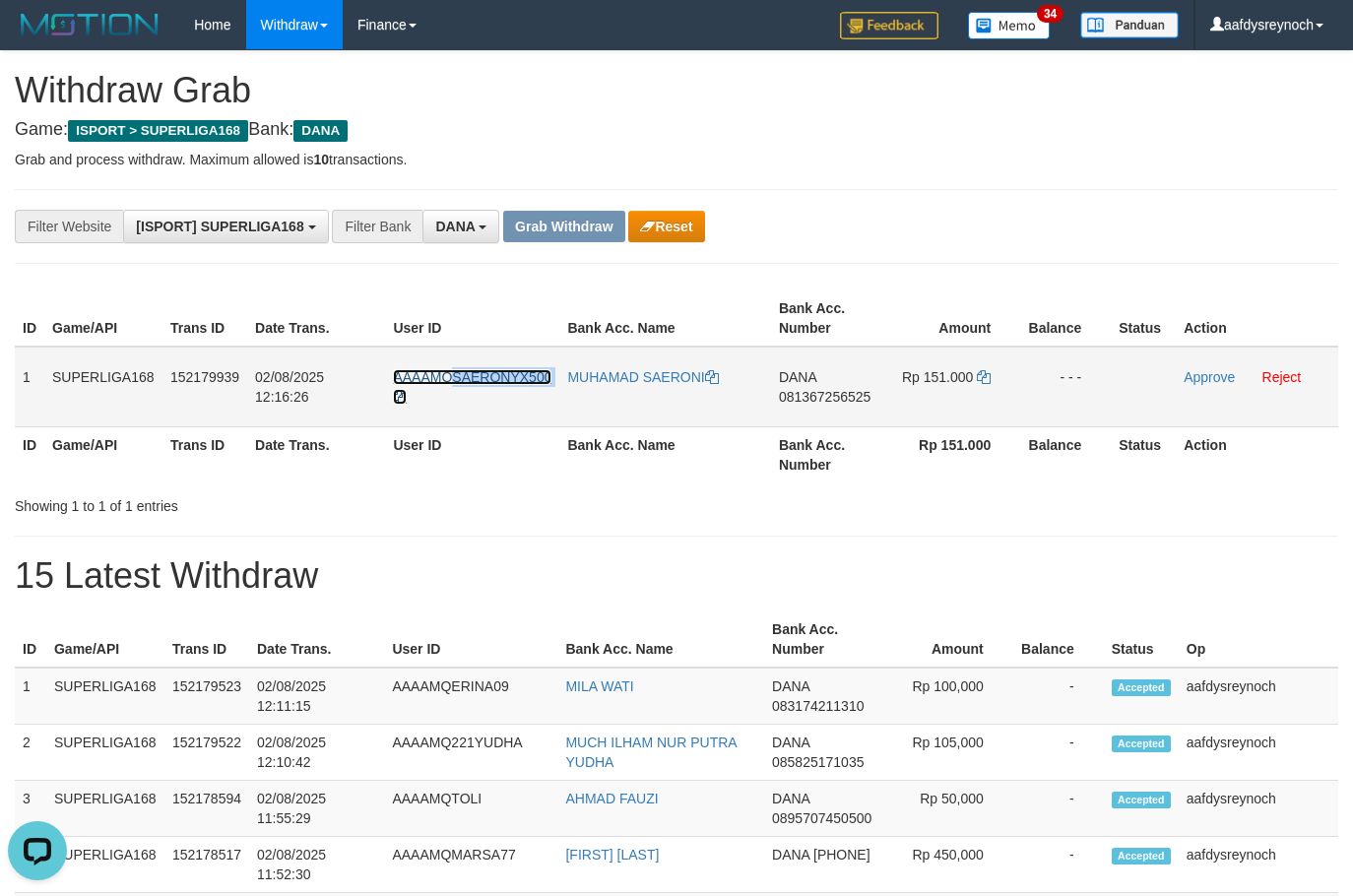 click on "AAAAMQSAERONYX500" at bounding box center (472, 377) 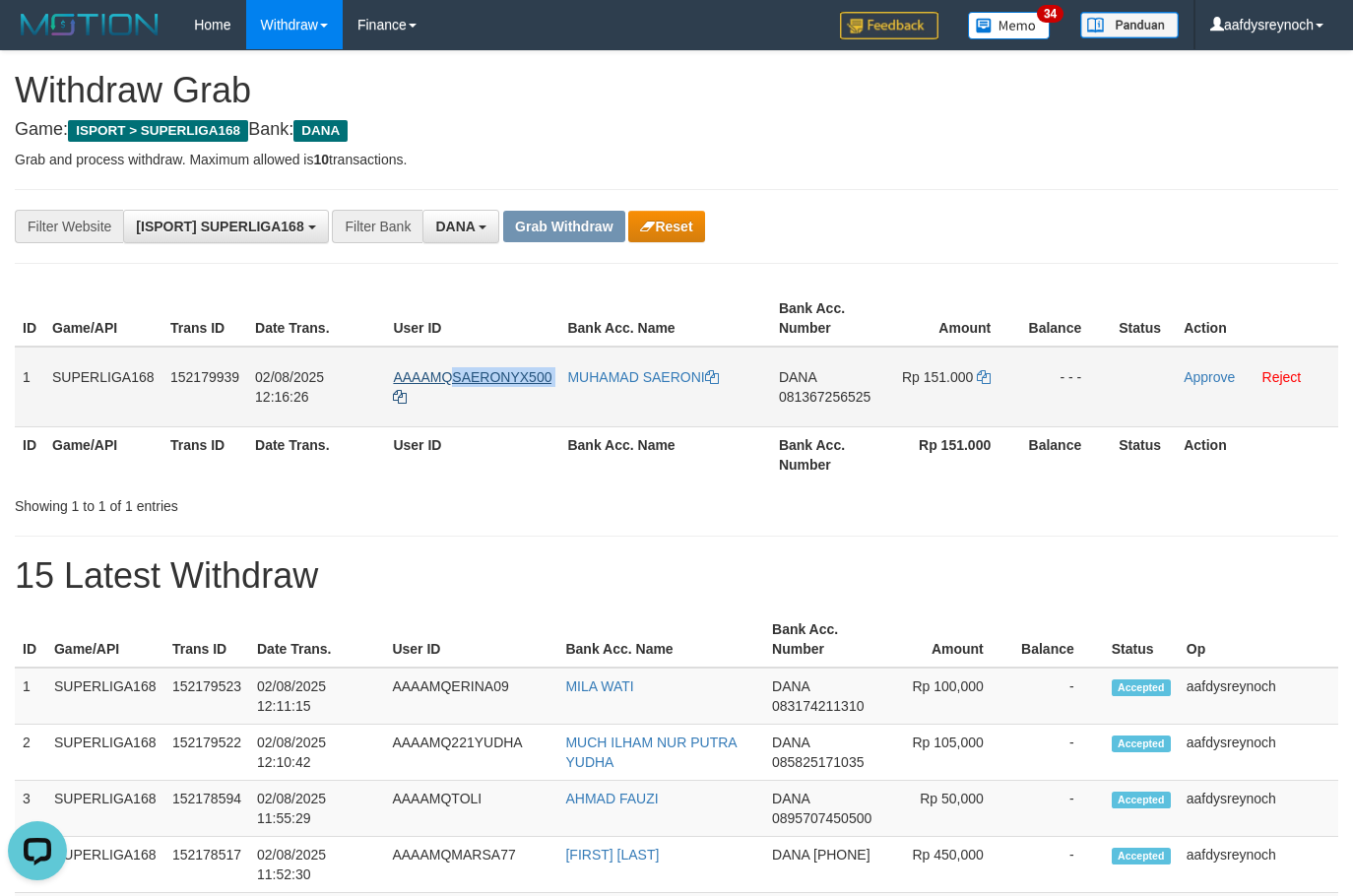 copy on "SAERONYX500" 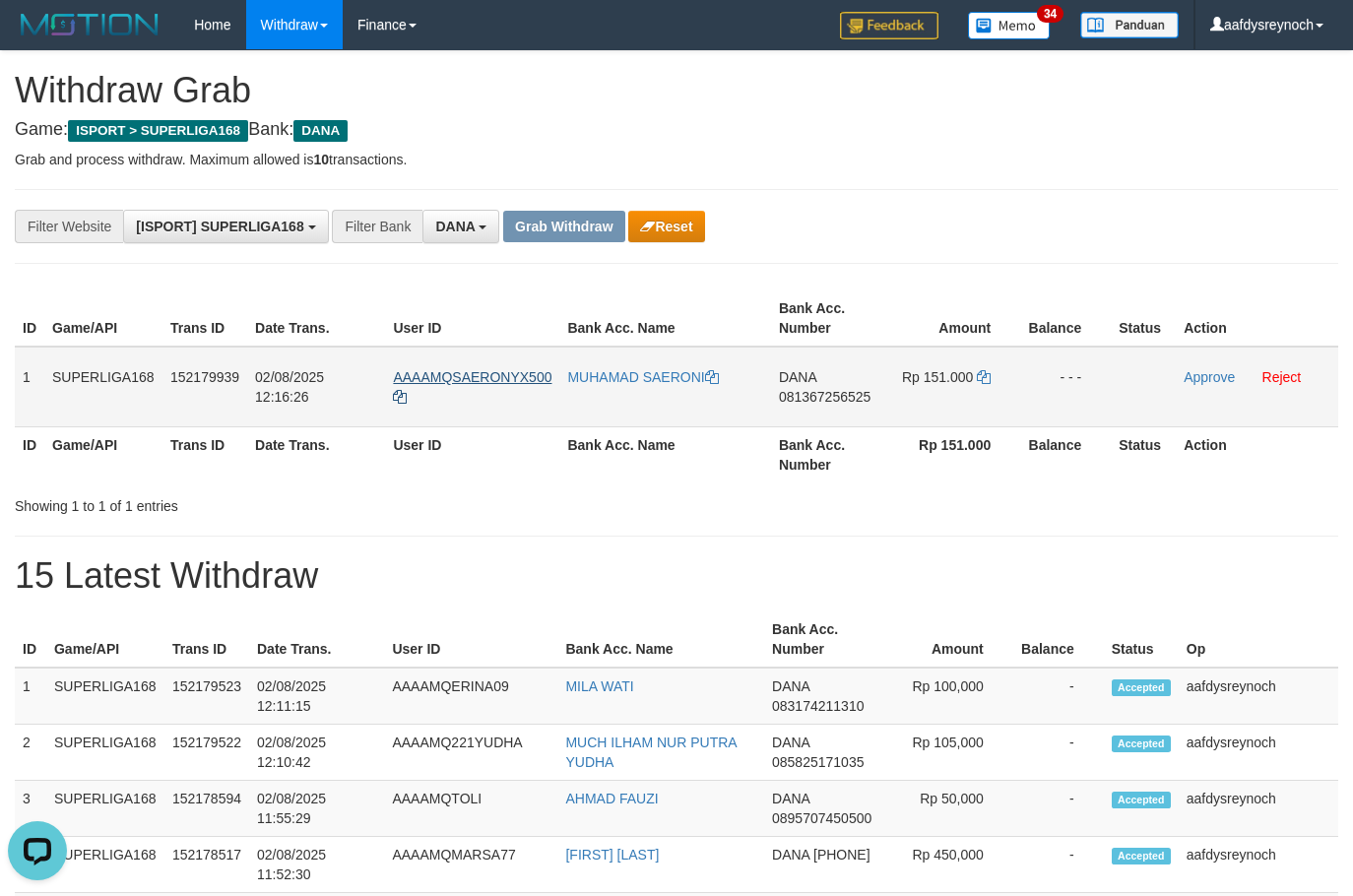 scroll, scrollTop: 23, scrollLeft: 0, axis: vertical 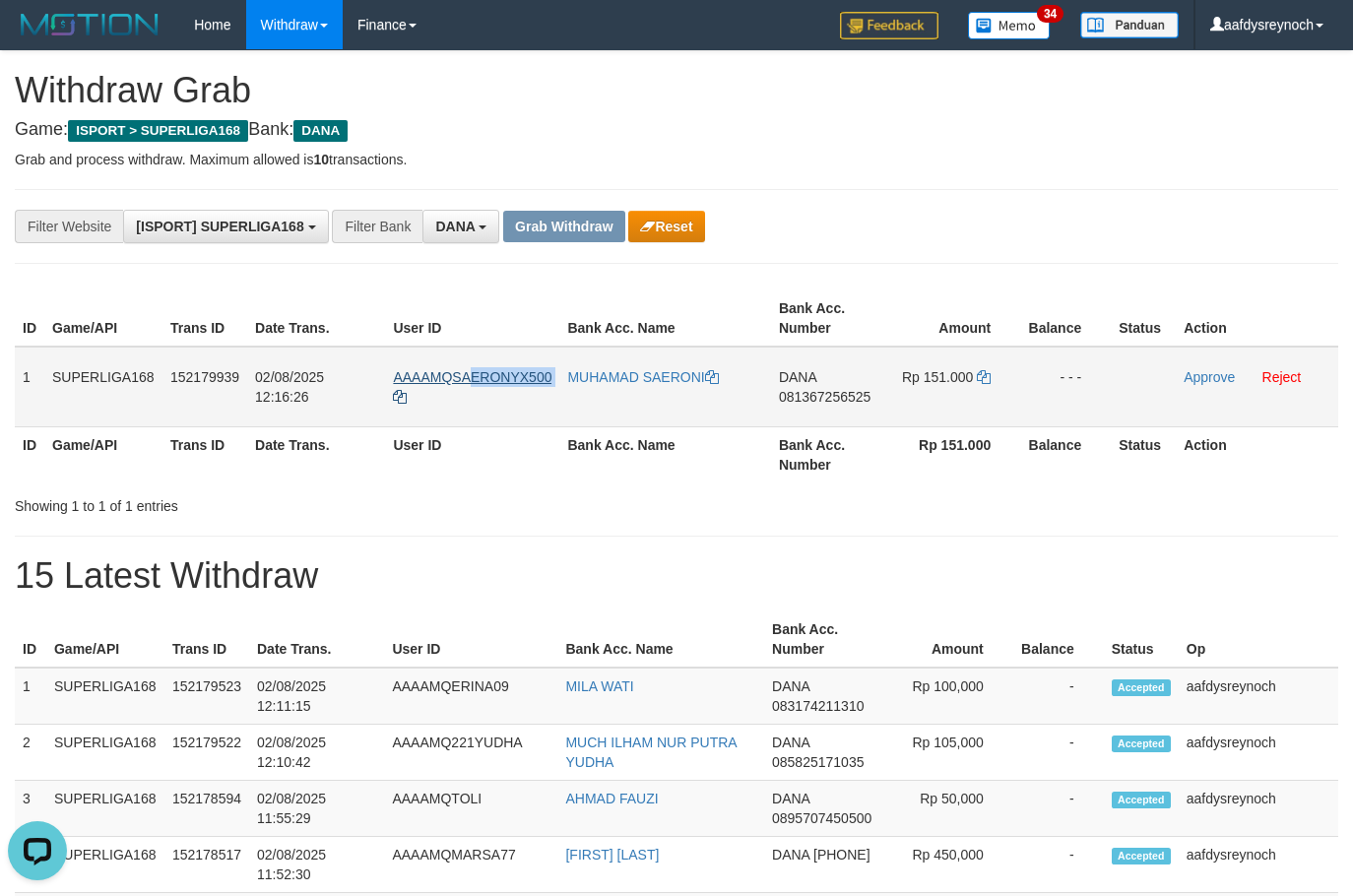 copy on "ERONYX500" 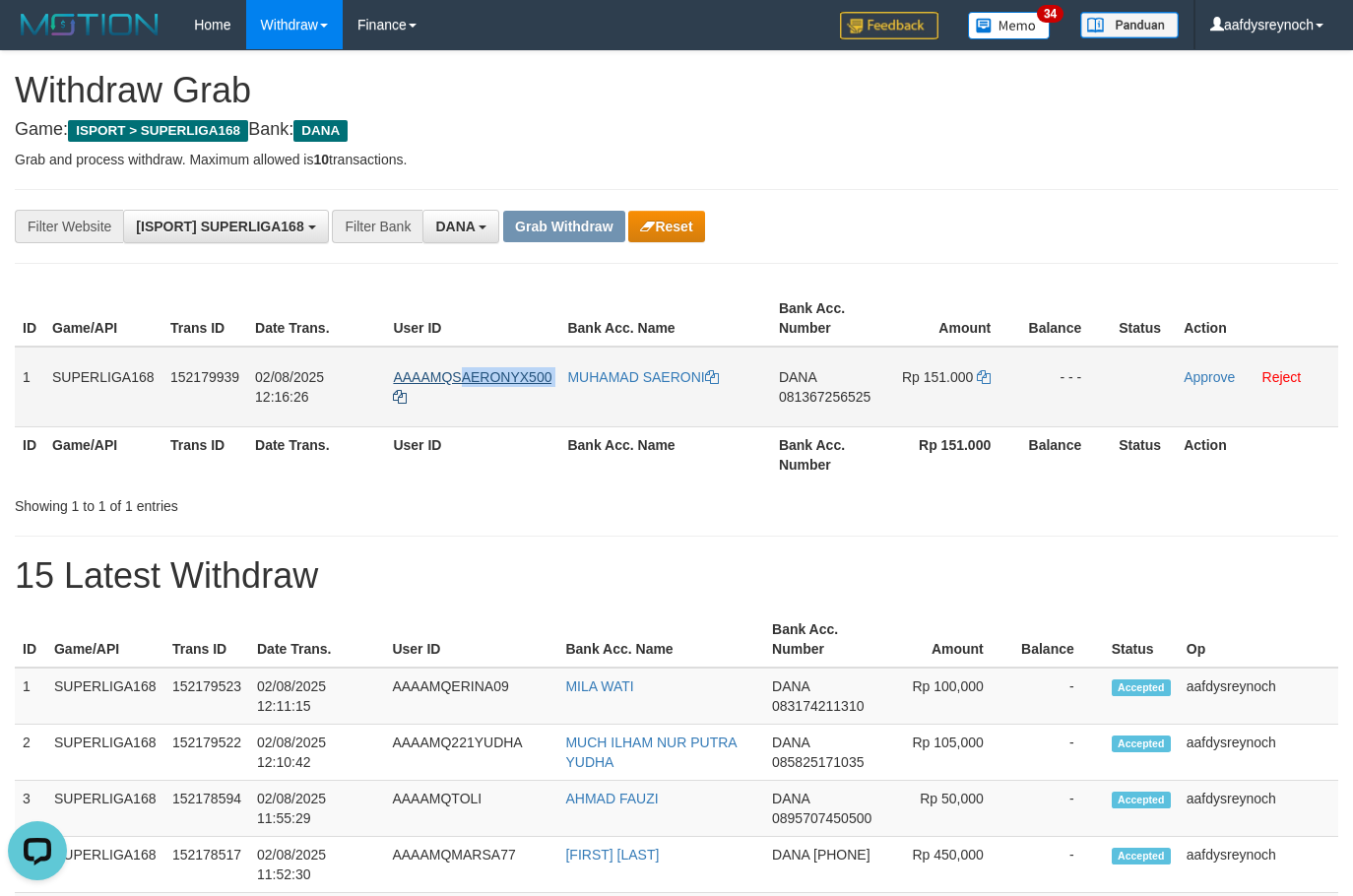 copy on "AERONYX500" 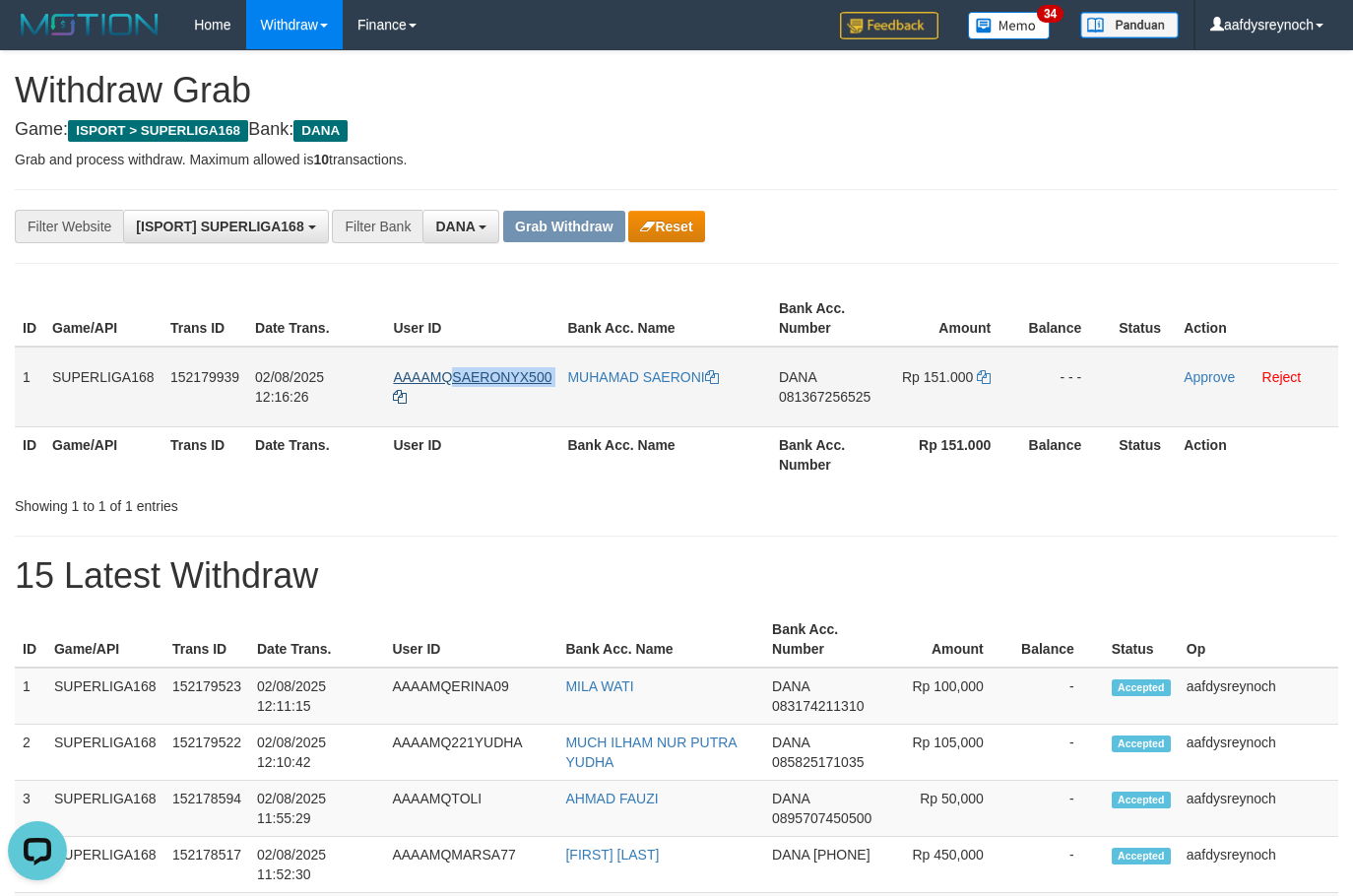 copy on "SAERONYX500" 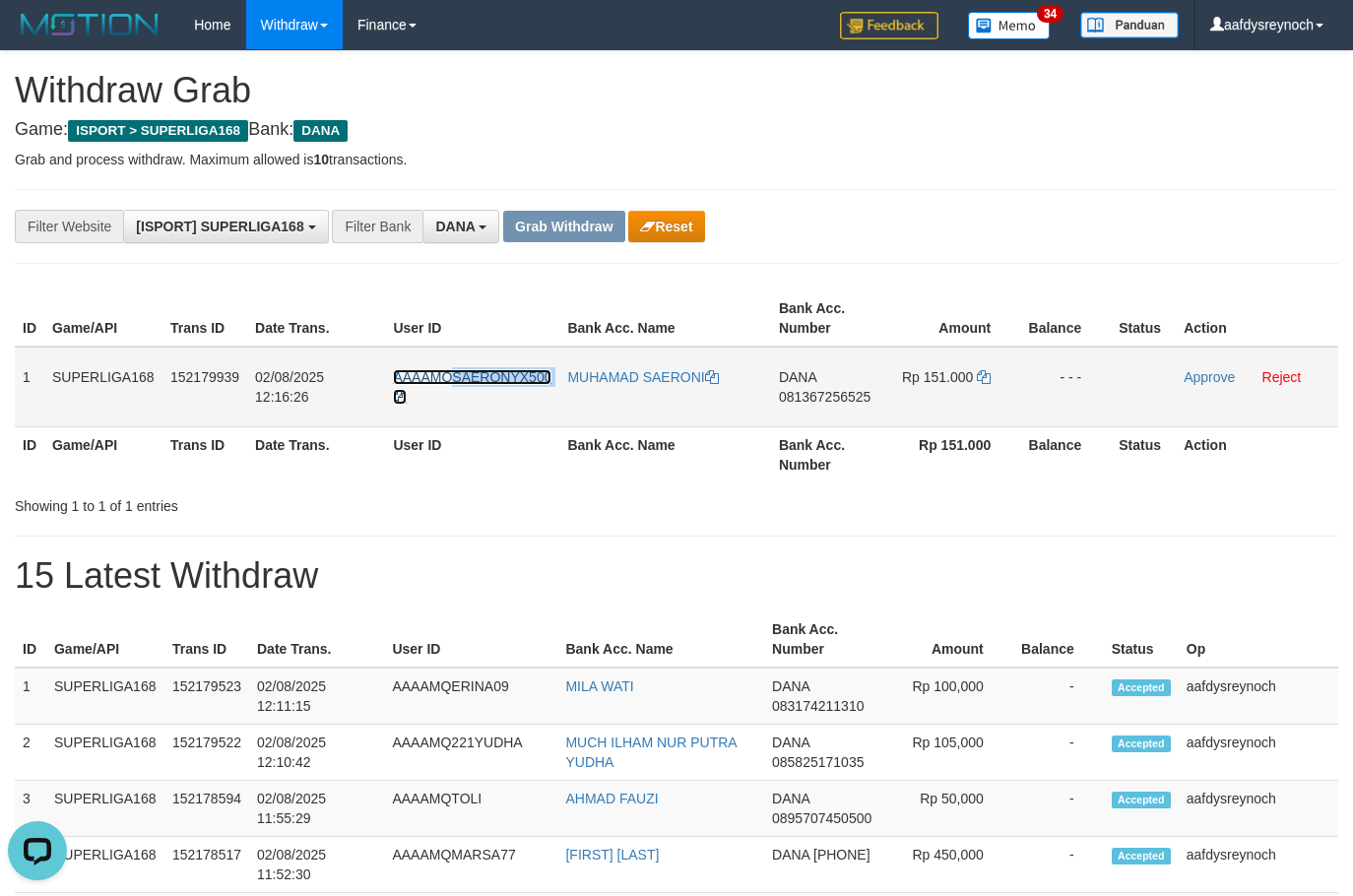 click on "AAAAMQSAERONYX500" at bounding box center (472, 377) 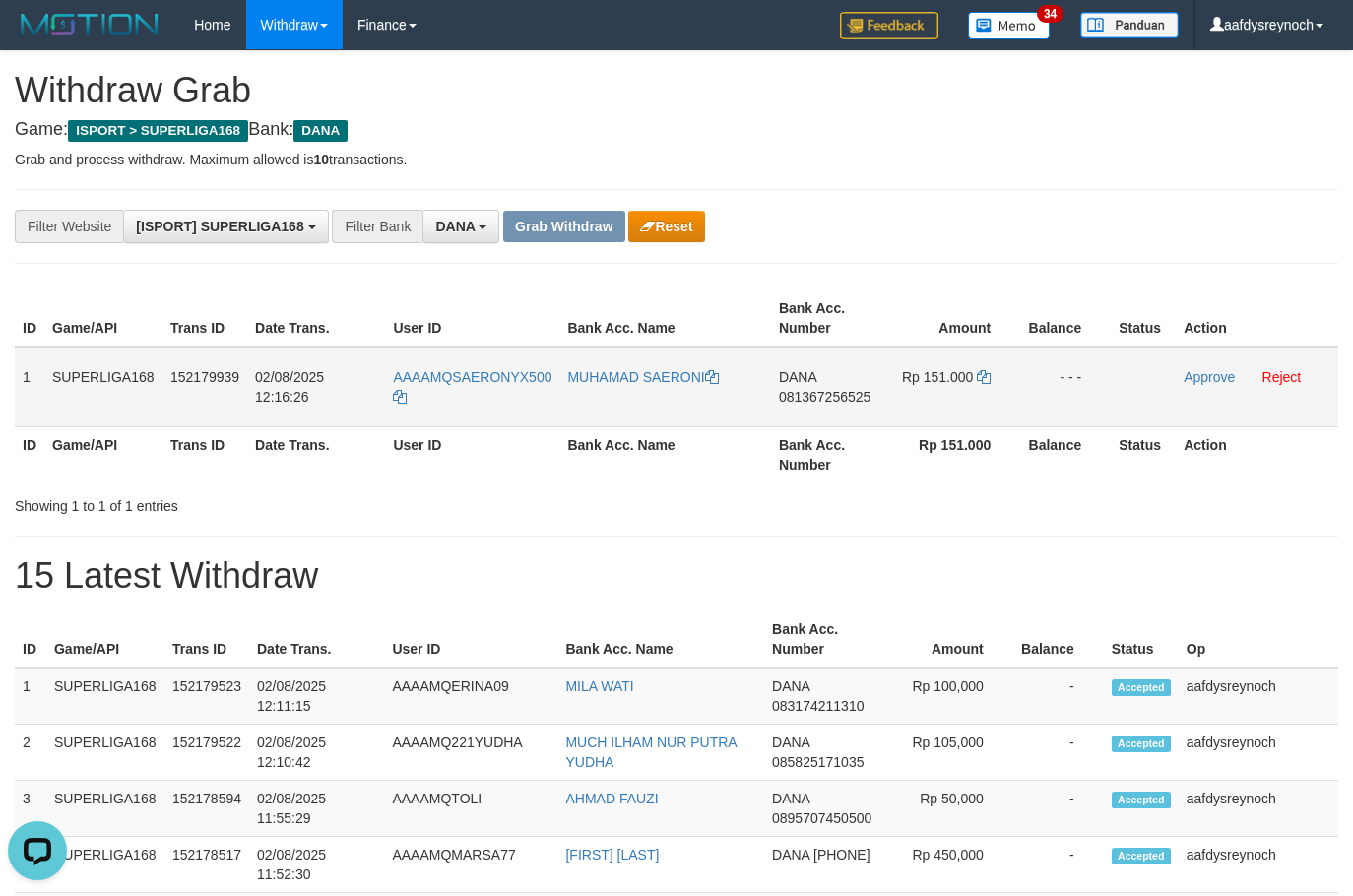 scroll, scrollTop: 23, scrollLeft: 0, axis: vertical 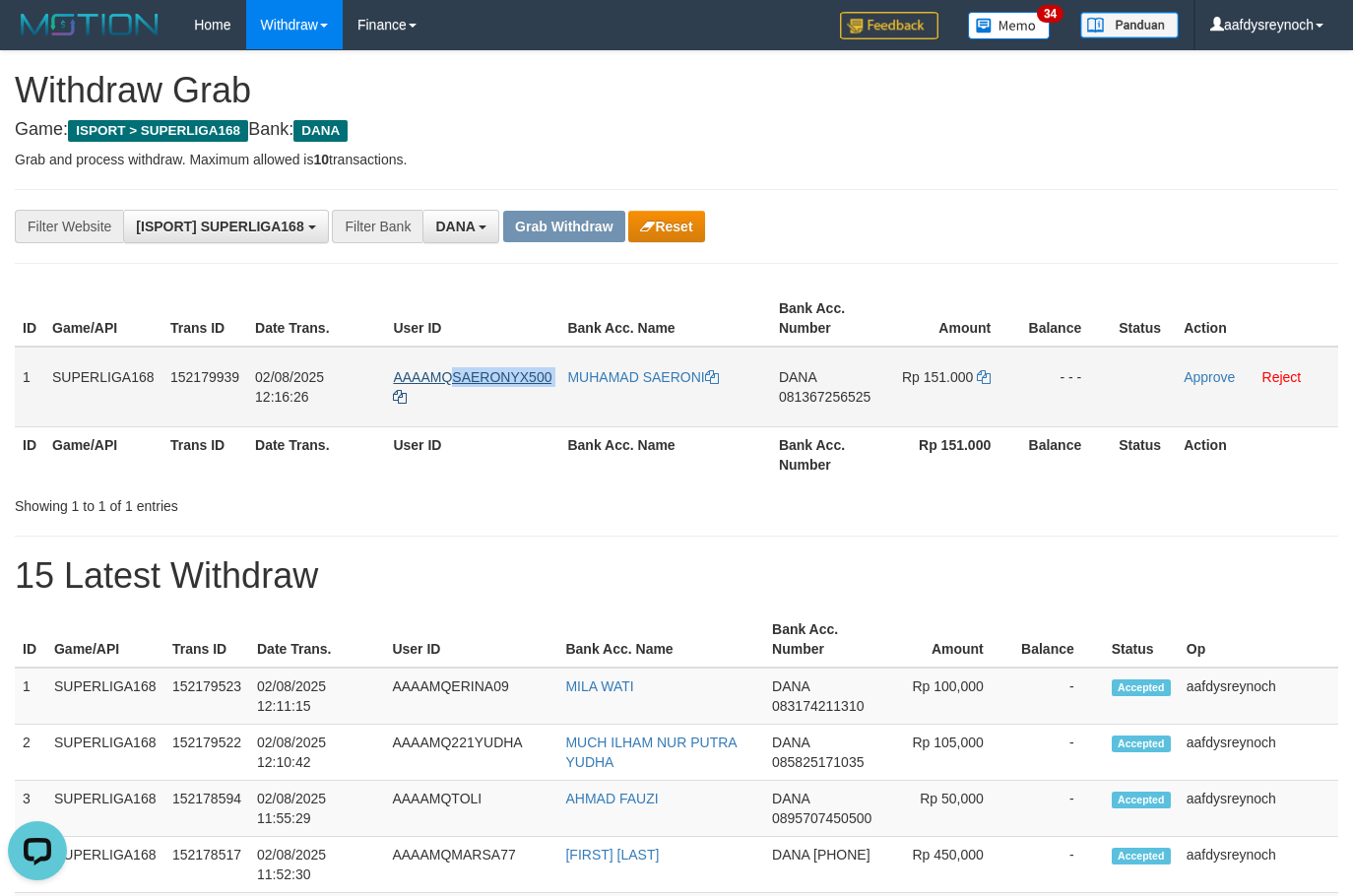 drag, startPoint x: 559, startPoint y: 375, endPoint x: 454, endPoint y: 379, distance: 105.07616 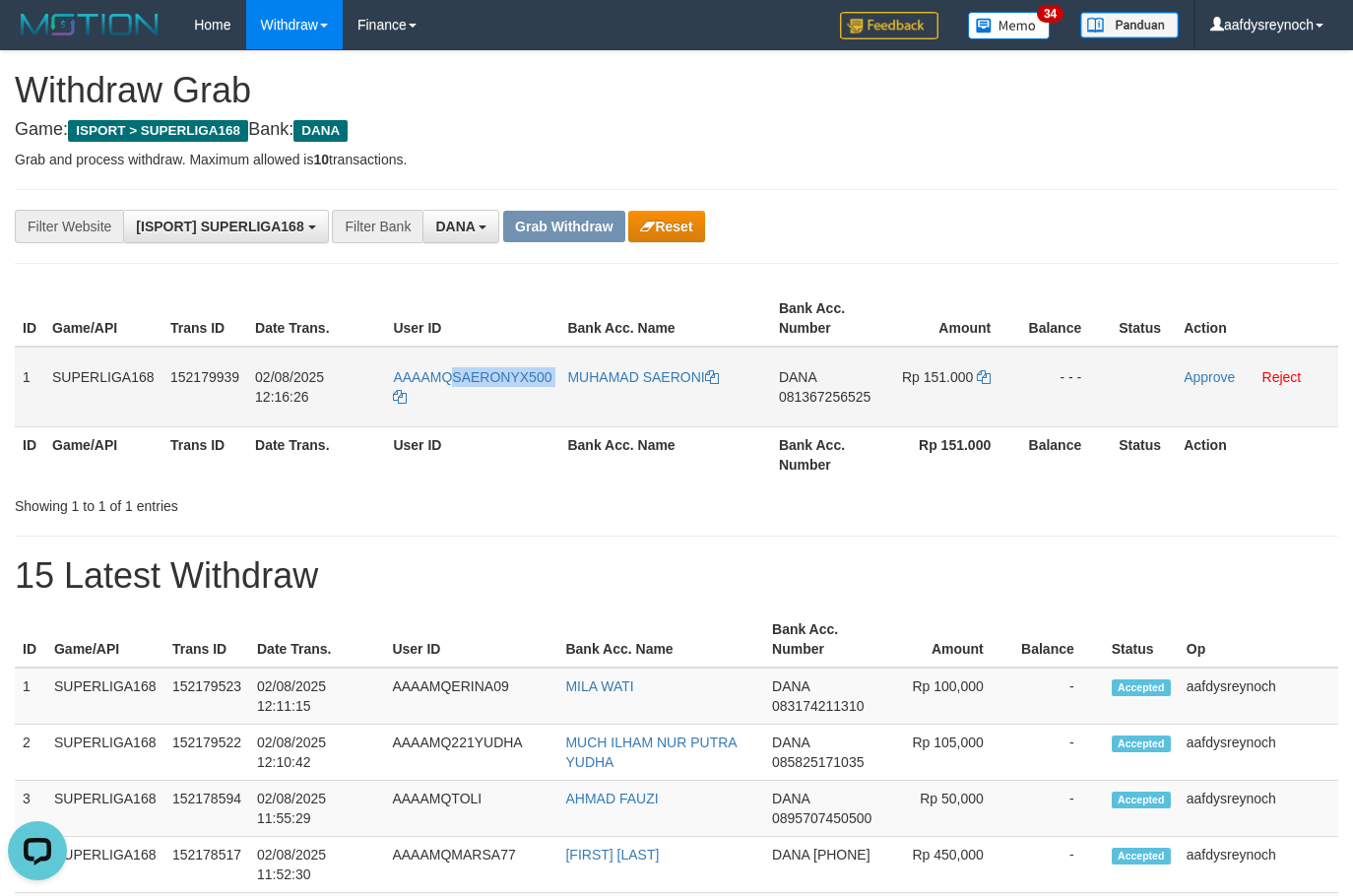 click on "AAAAMQSAERONYX500" at bounding box center [472, 387] 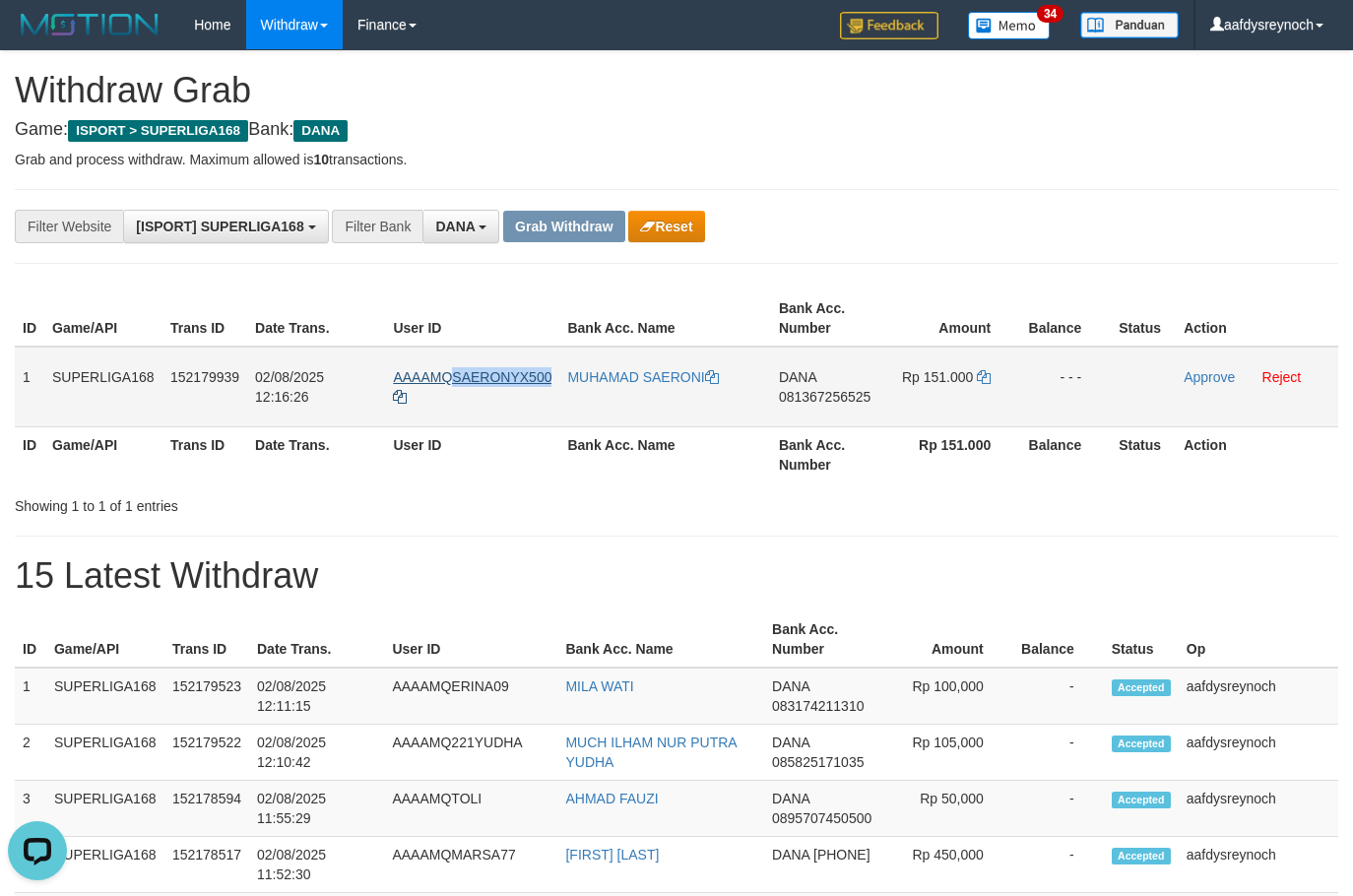 drag, startPoint x: 556, startPoint y: 369, endPoint x: 453, endPoint y: 374, distance: 103.12129 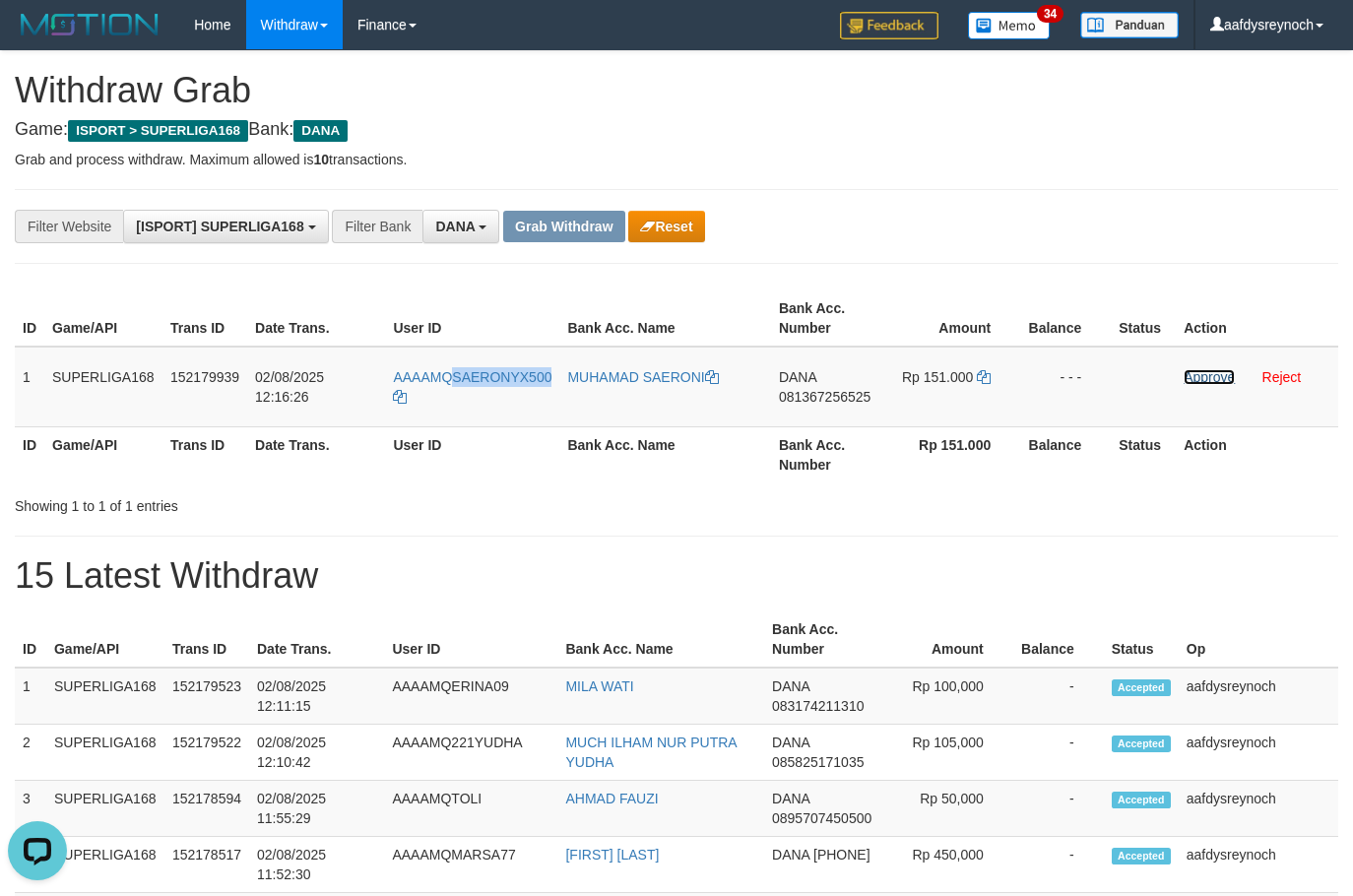 drag, startPoint x: 1190, startPoint y: 371, endPoint x: 770, endPoint y: 204, distance: 451.98341 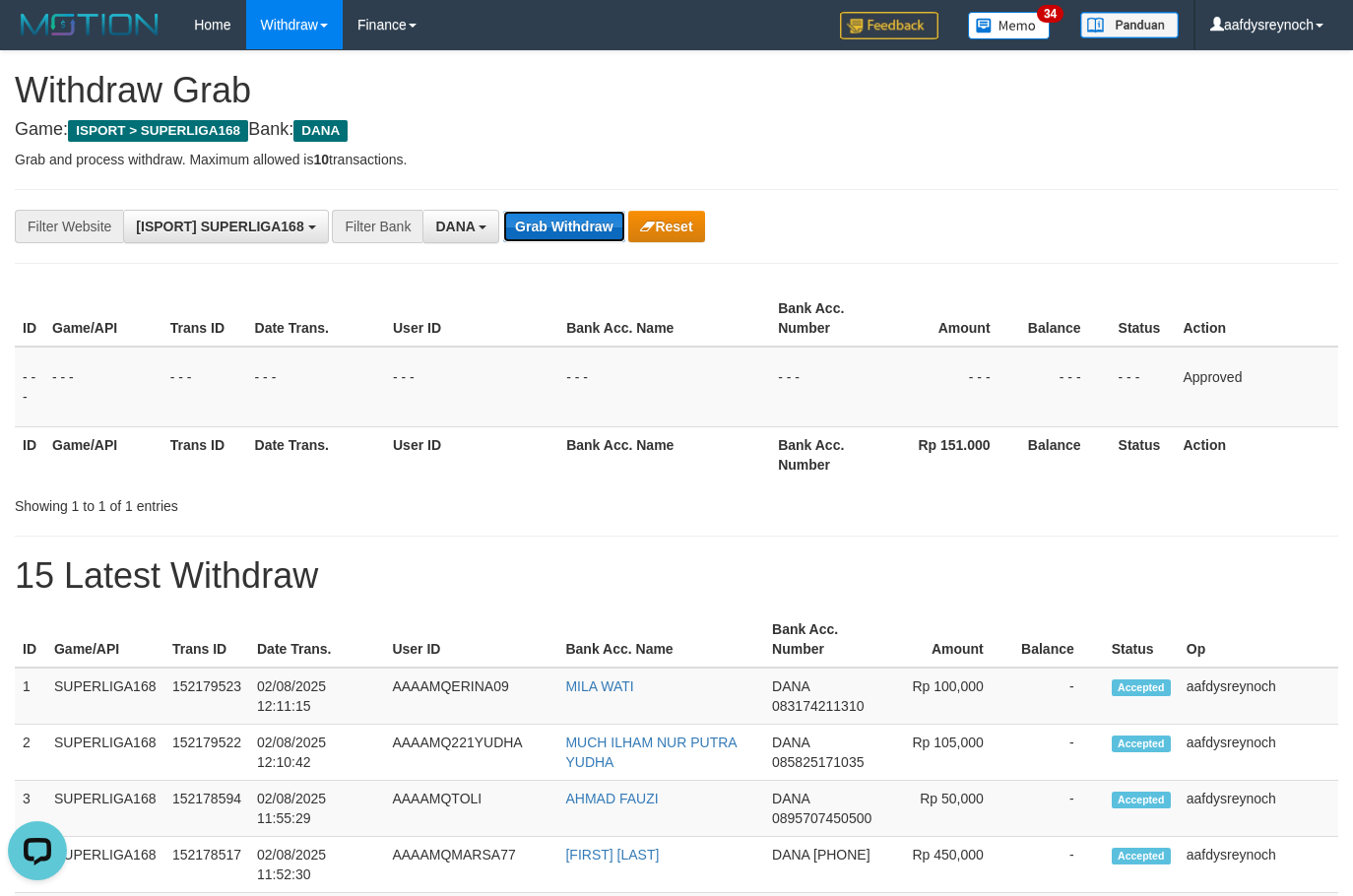 click on "Grab Withdraw" at bounding box center (563, 226) 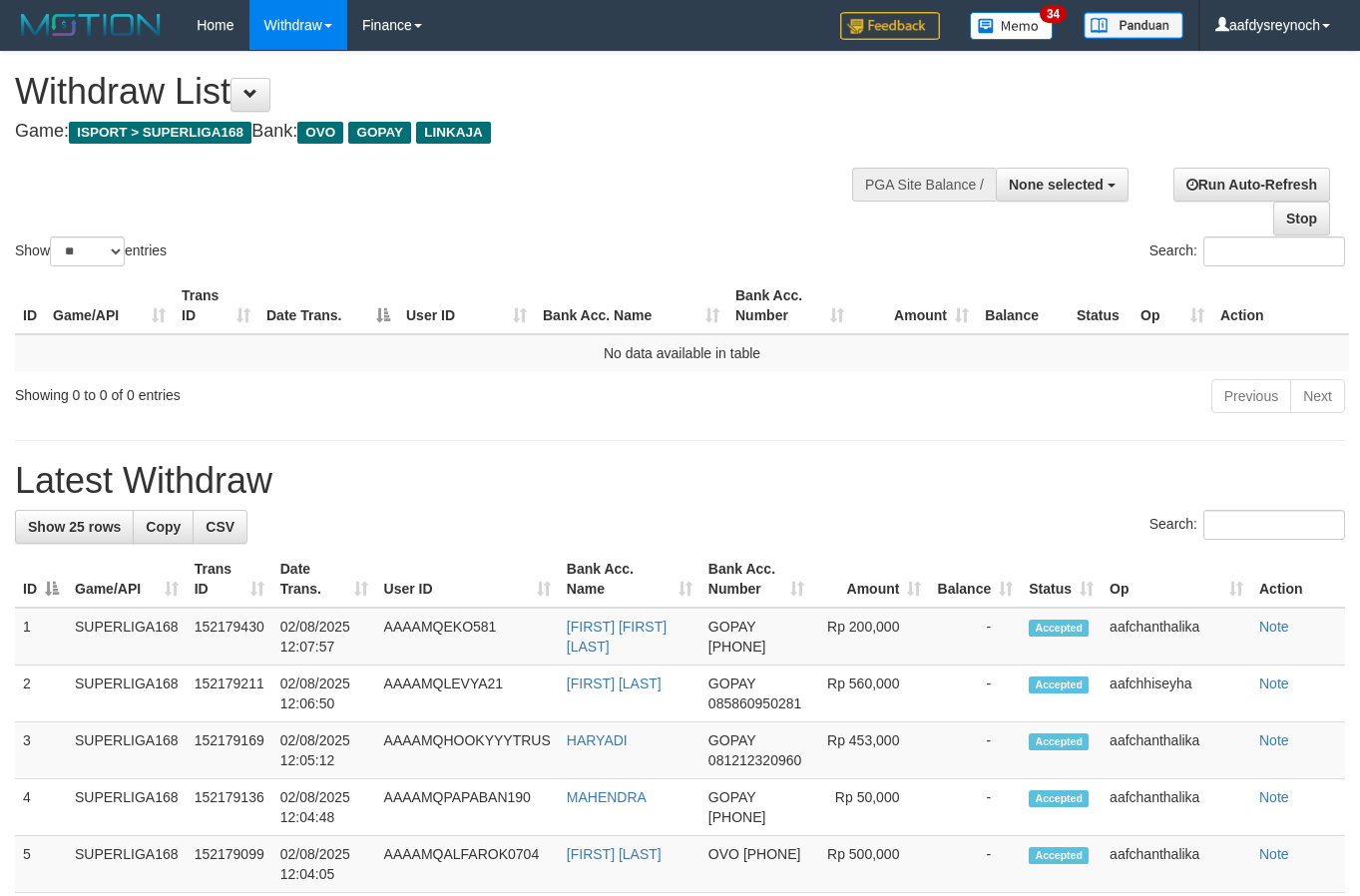 select 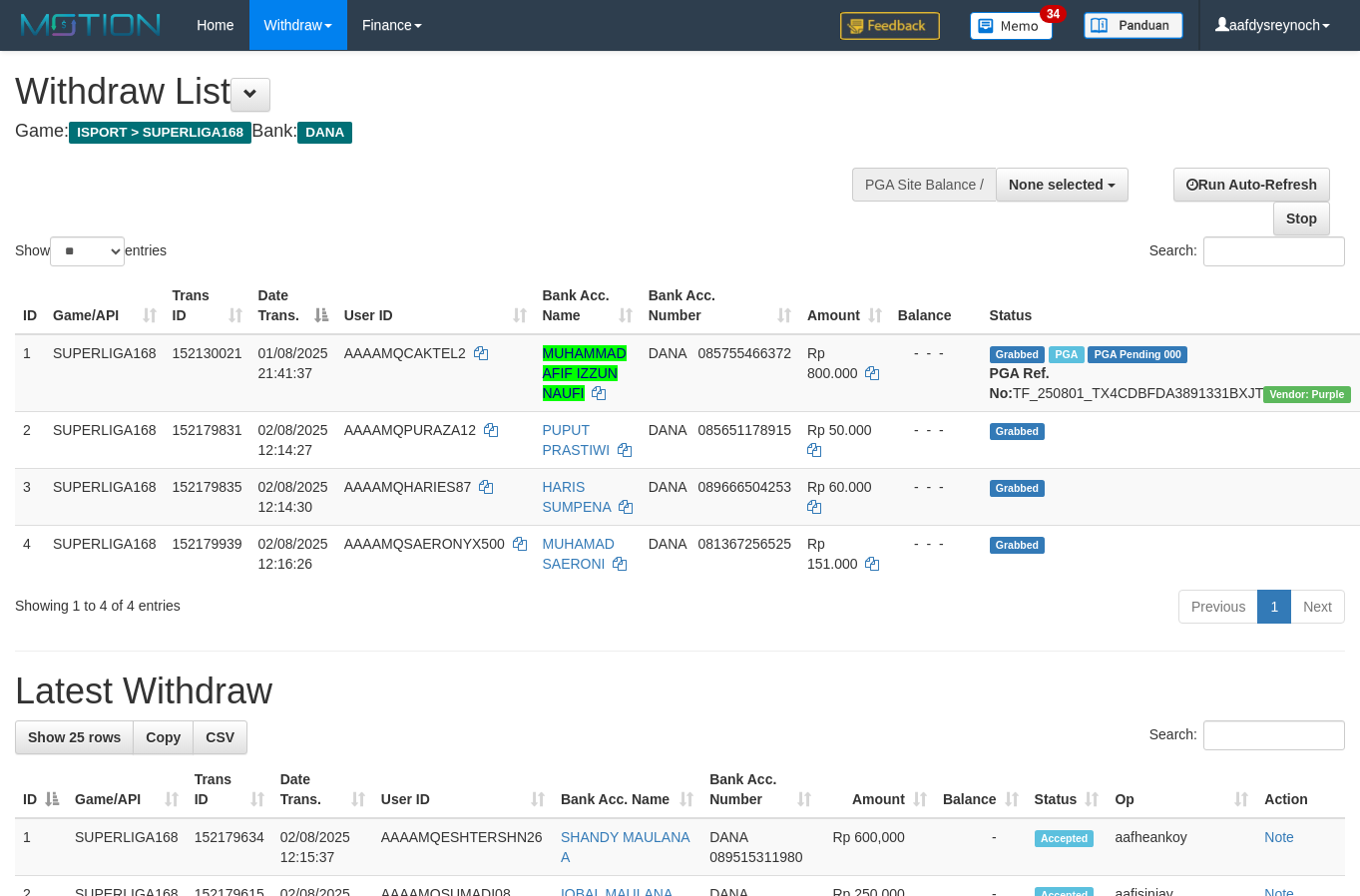 select 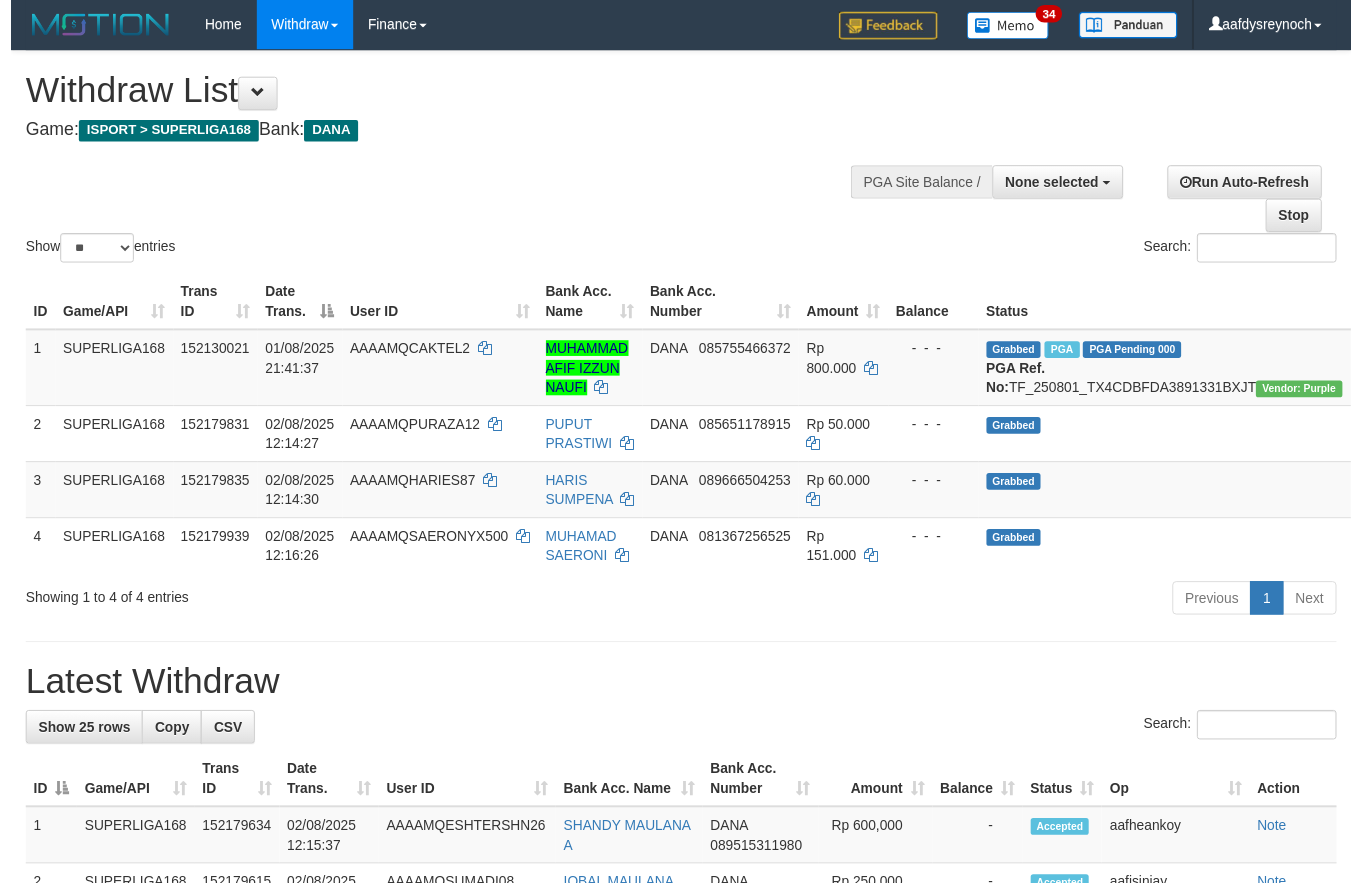 scroll, scrollTop: 0, scrollLeft: 0, axis: both 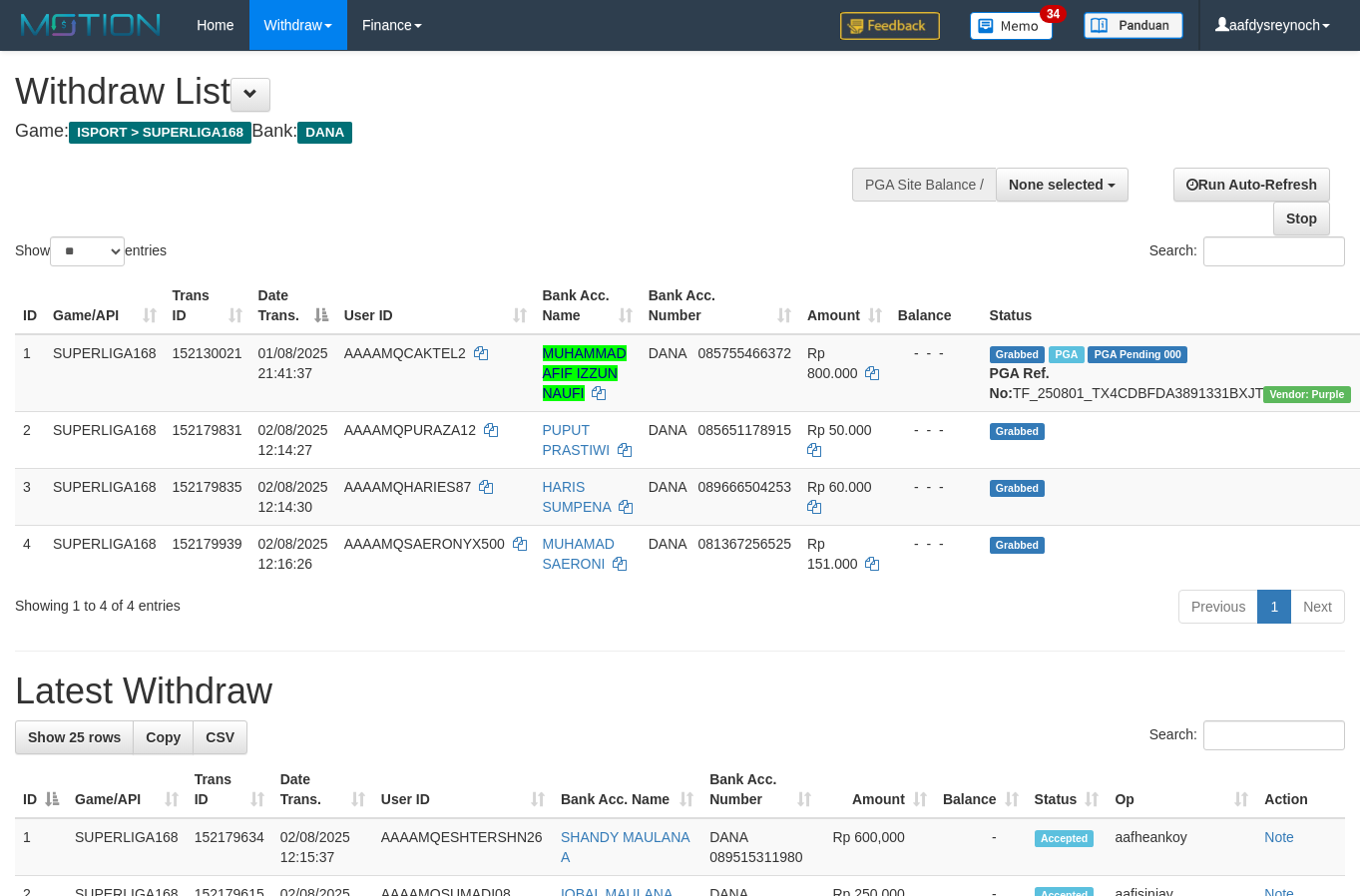 select 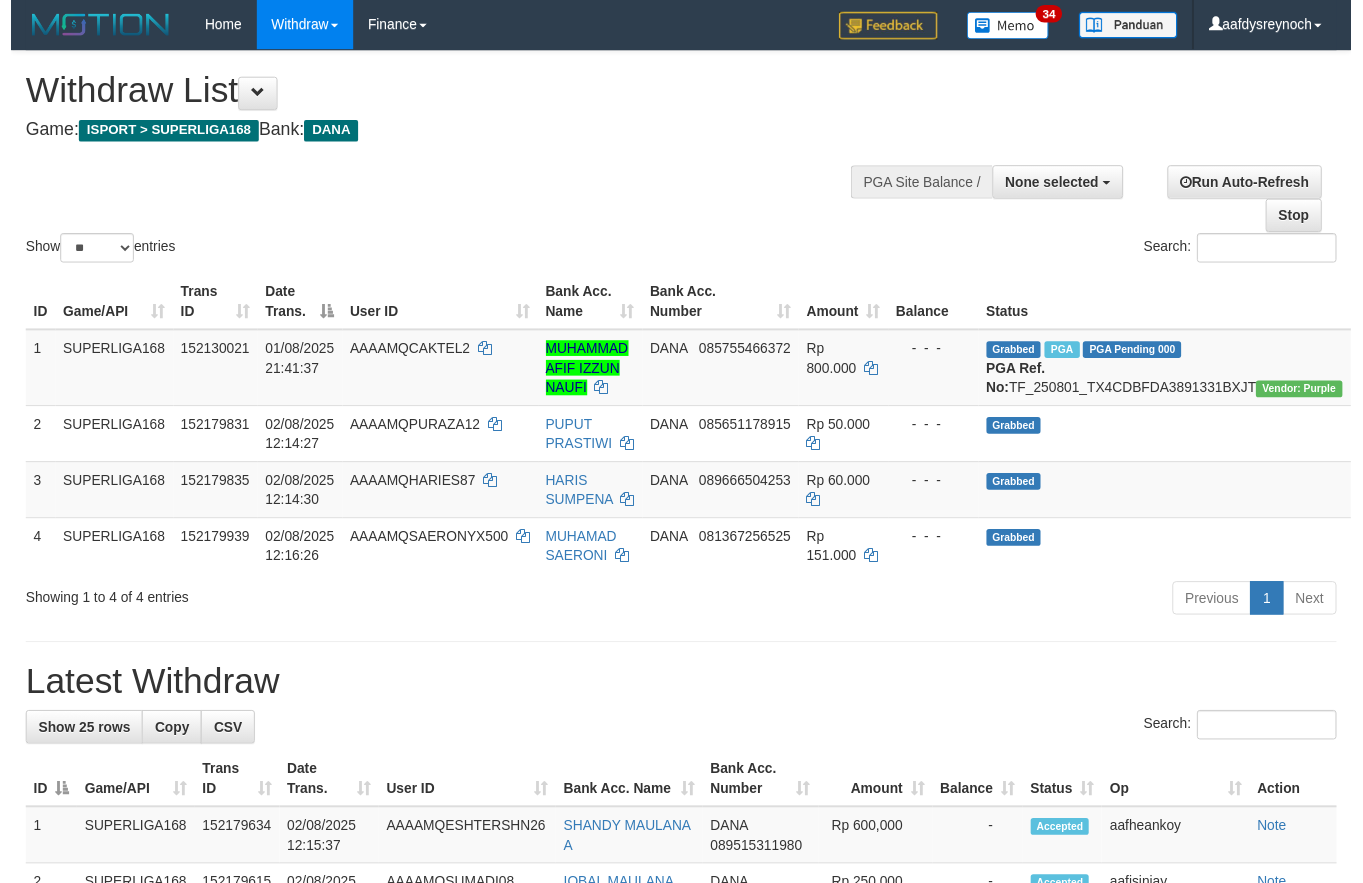 scroll, scrollTop: 0, scrollLeft: 0, axis: both 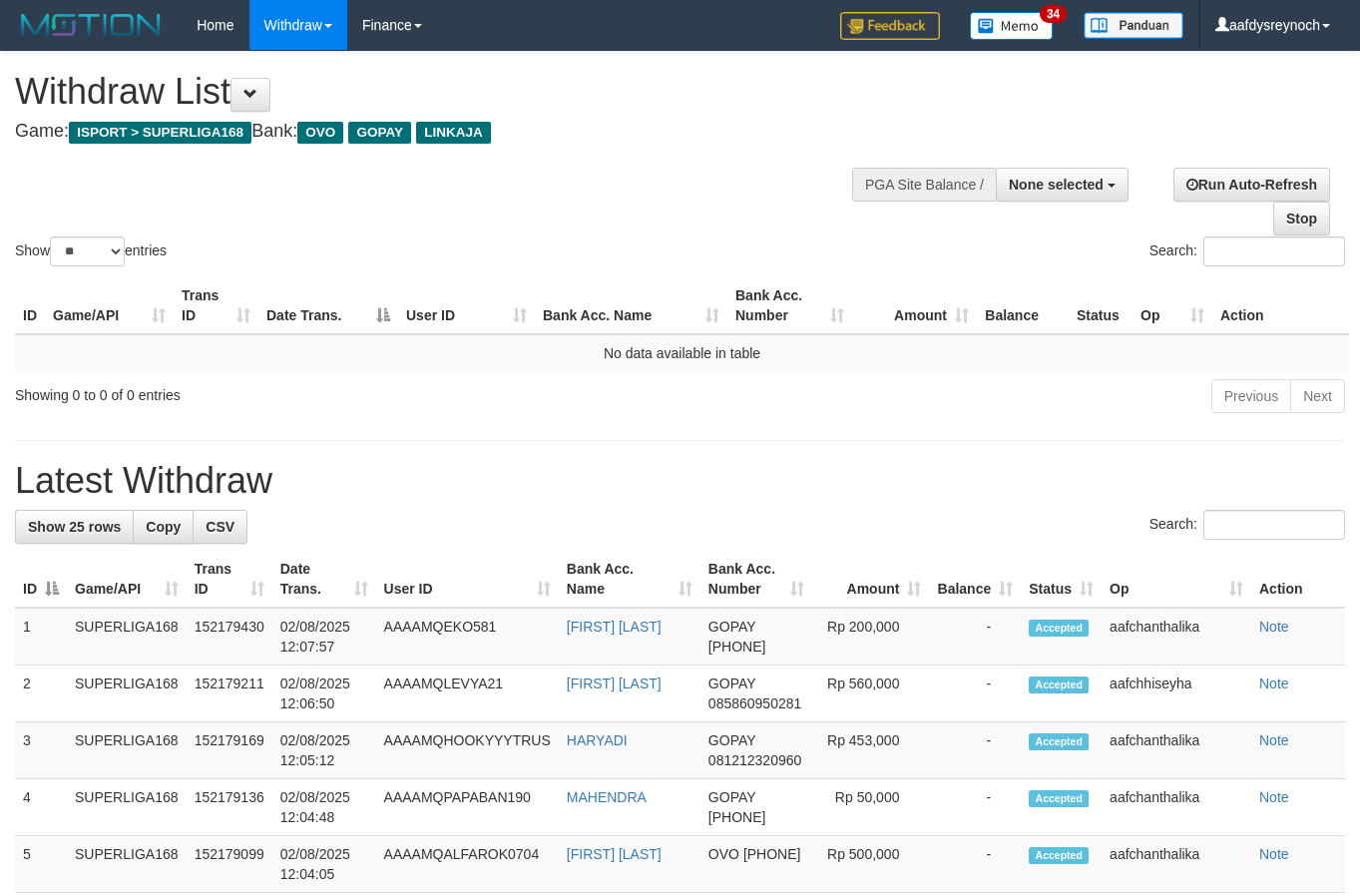 select 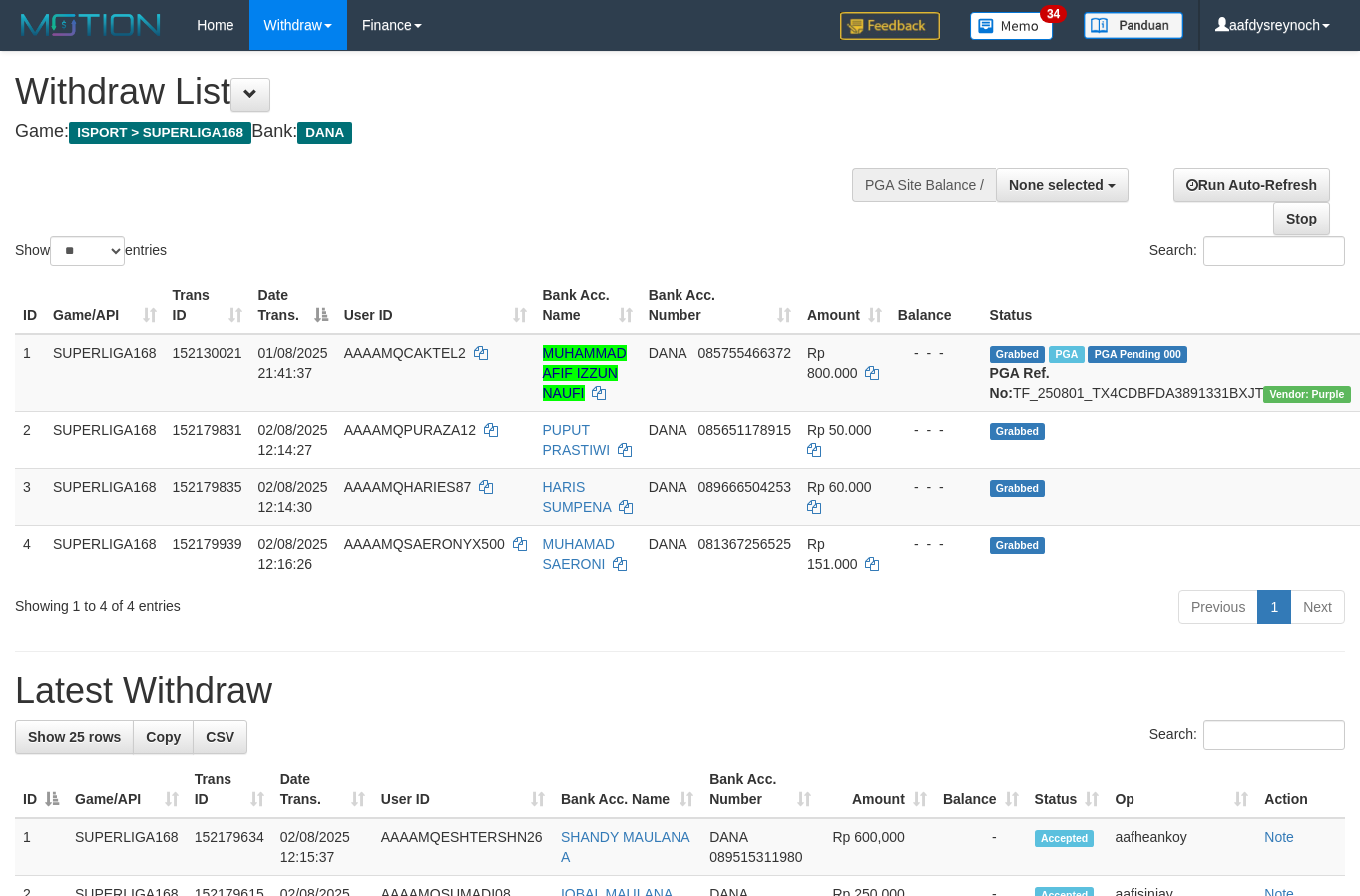 select 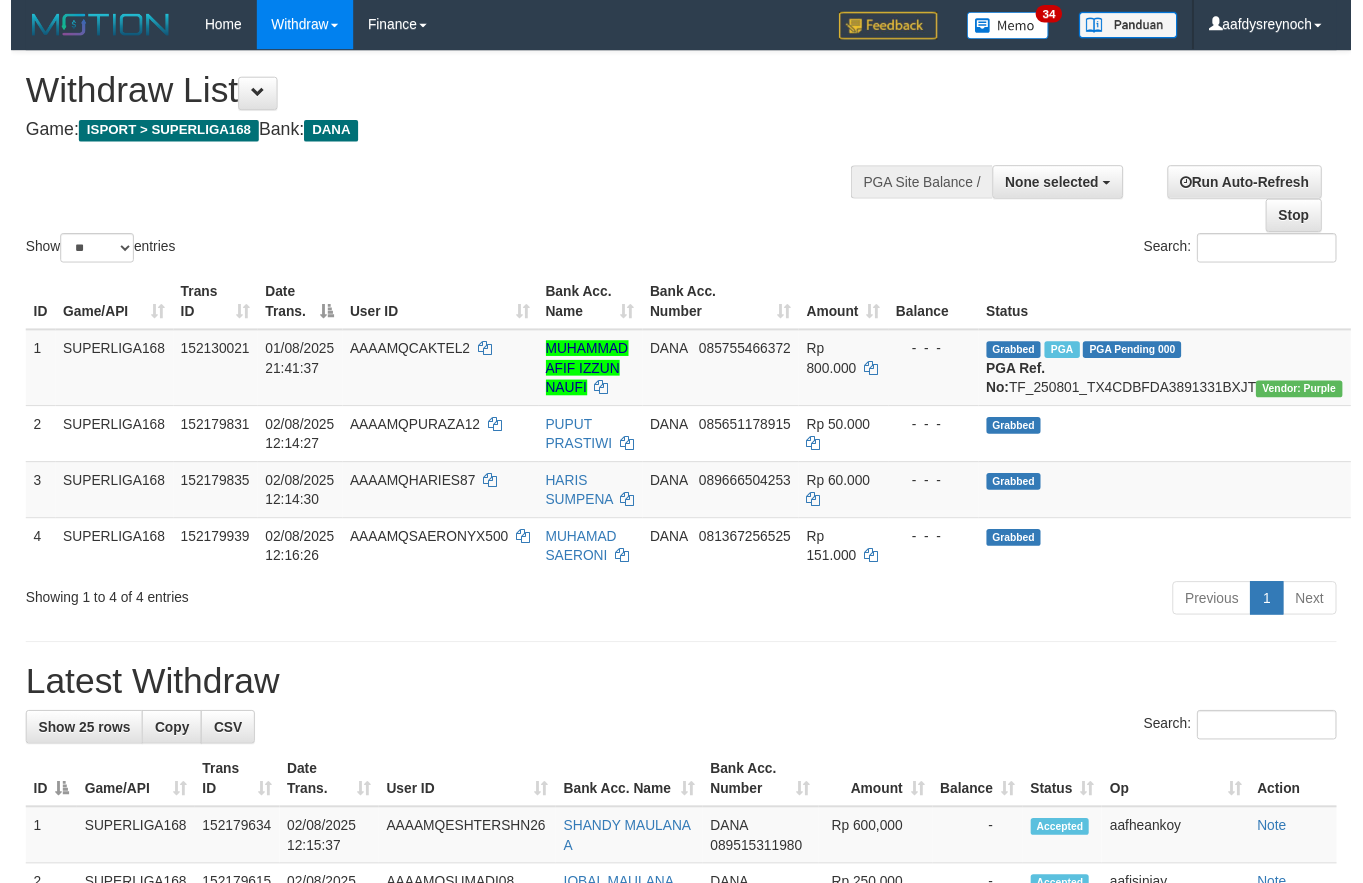 scroll, scrollTop: 0, scrollLeft: 0, axis: both 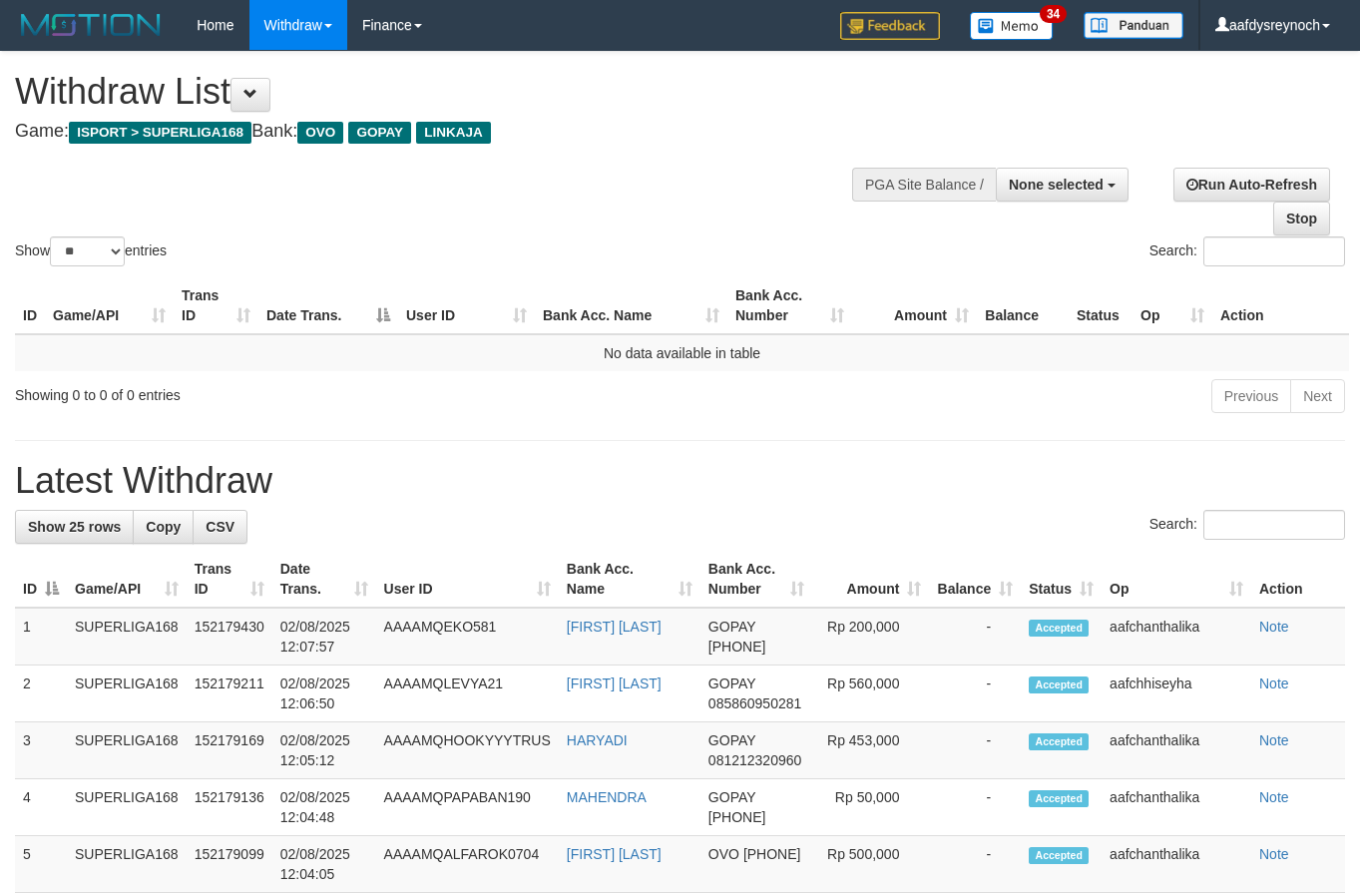select 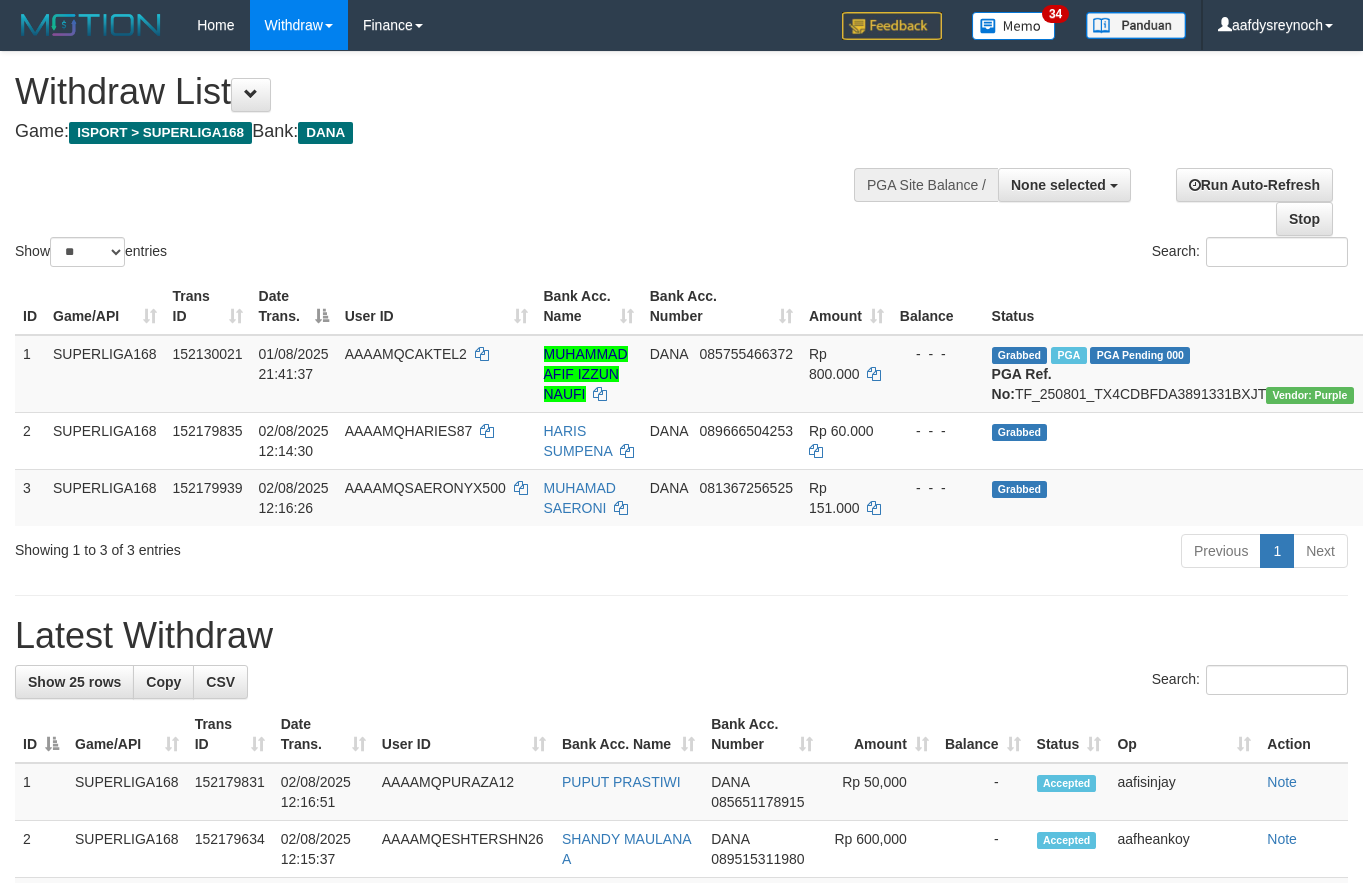select 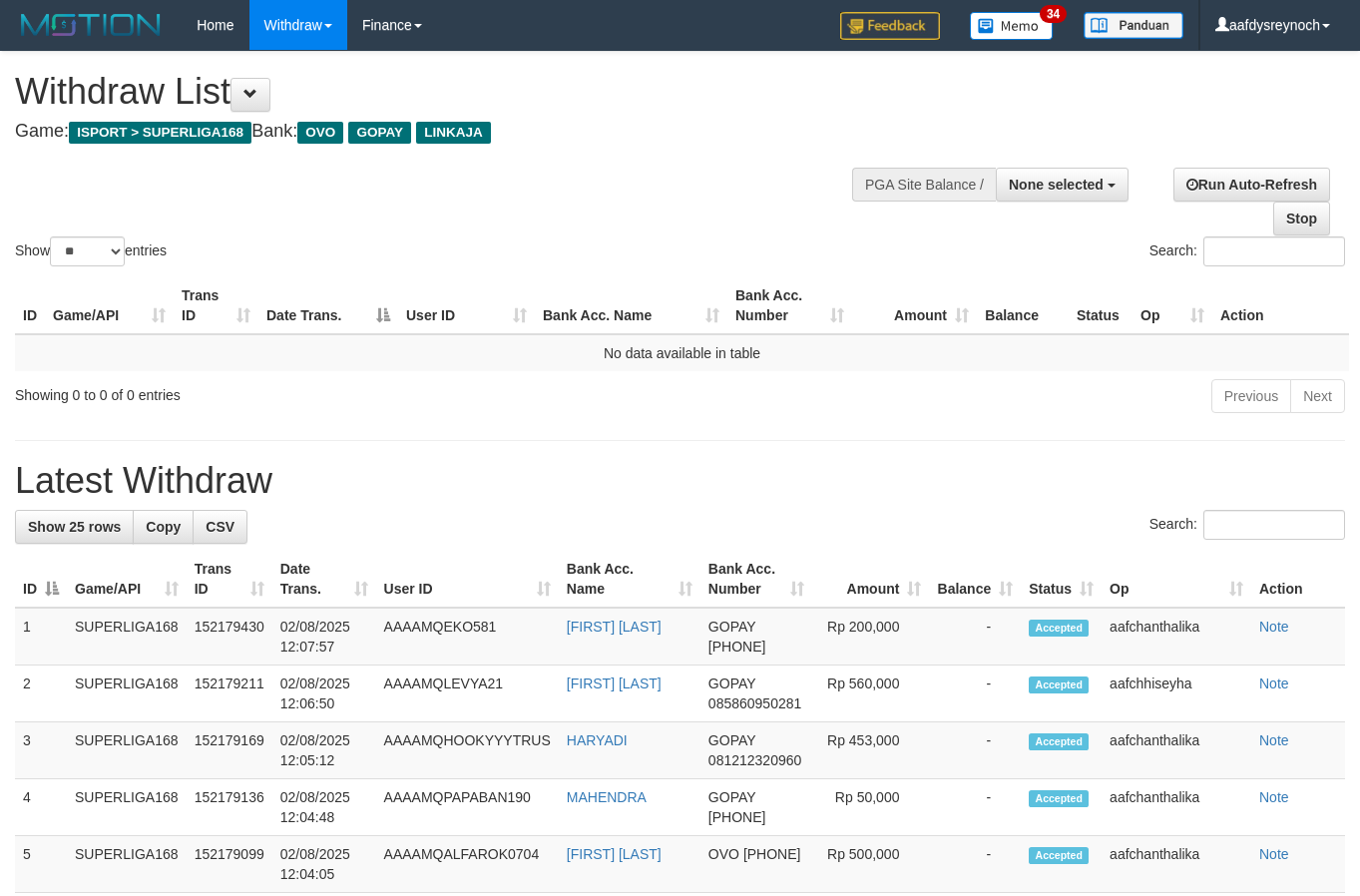 select 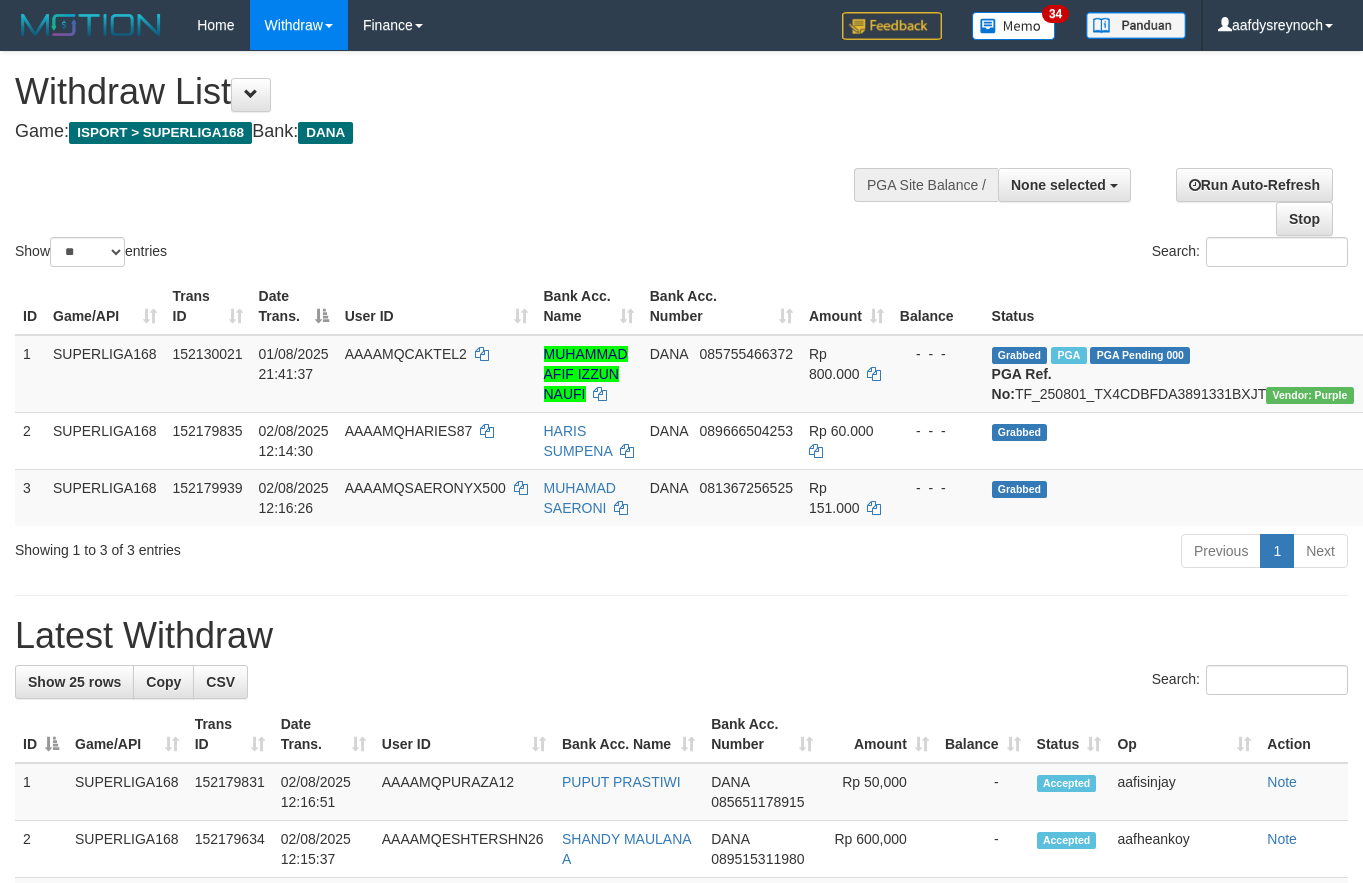 select 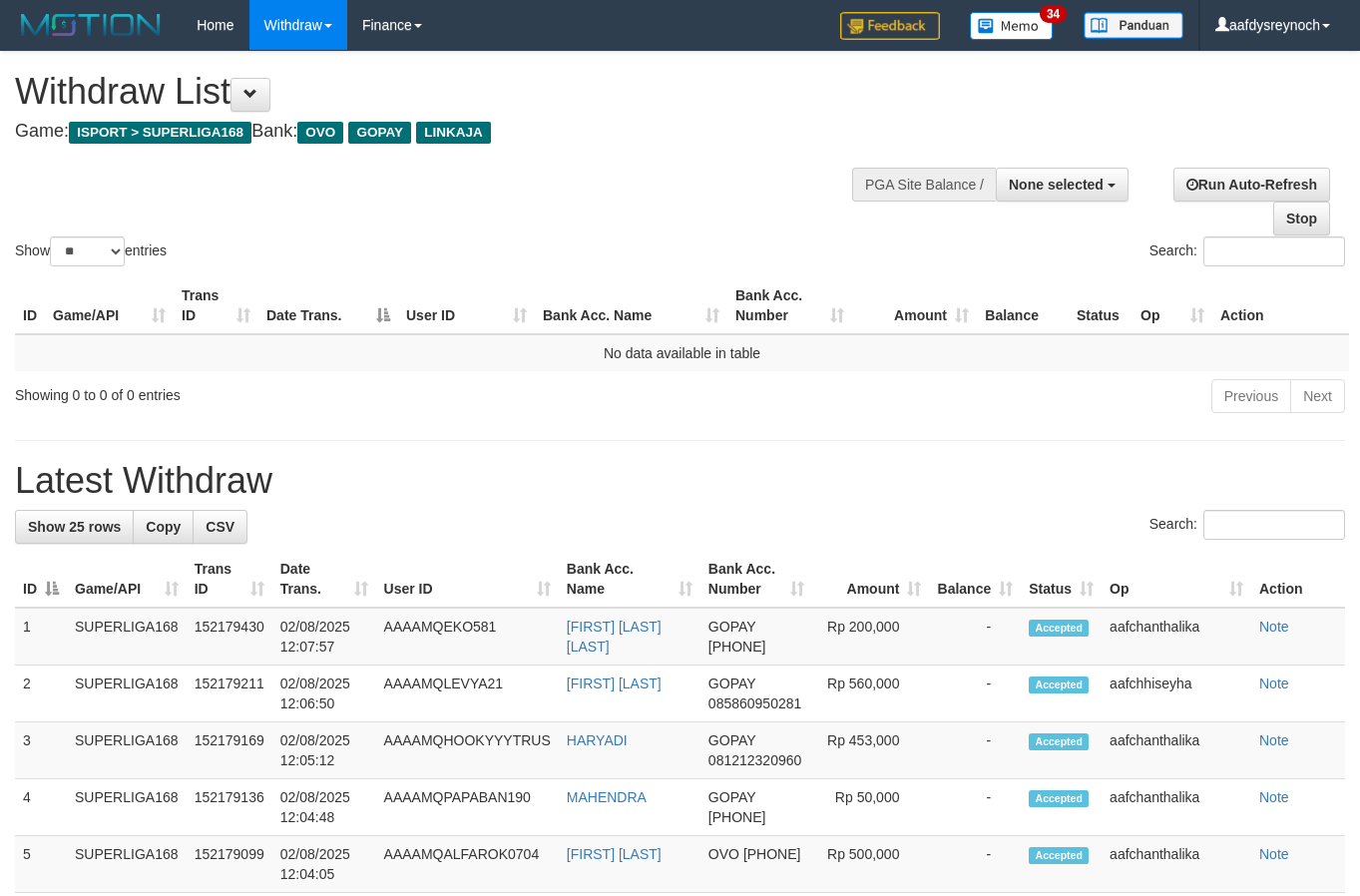 select 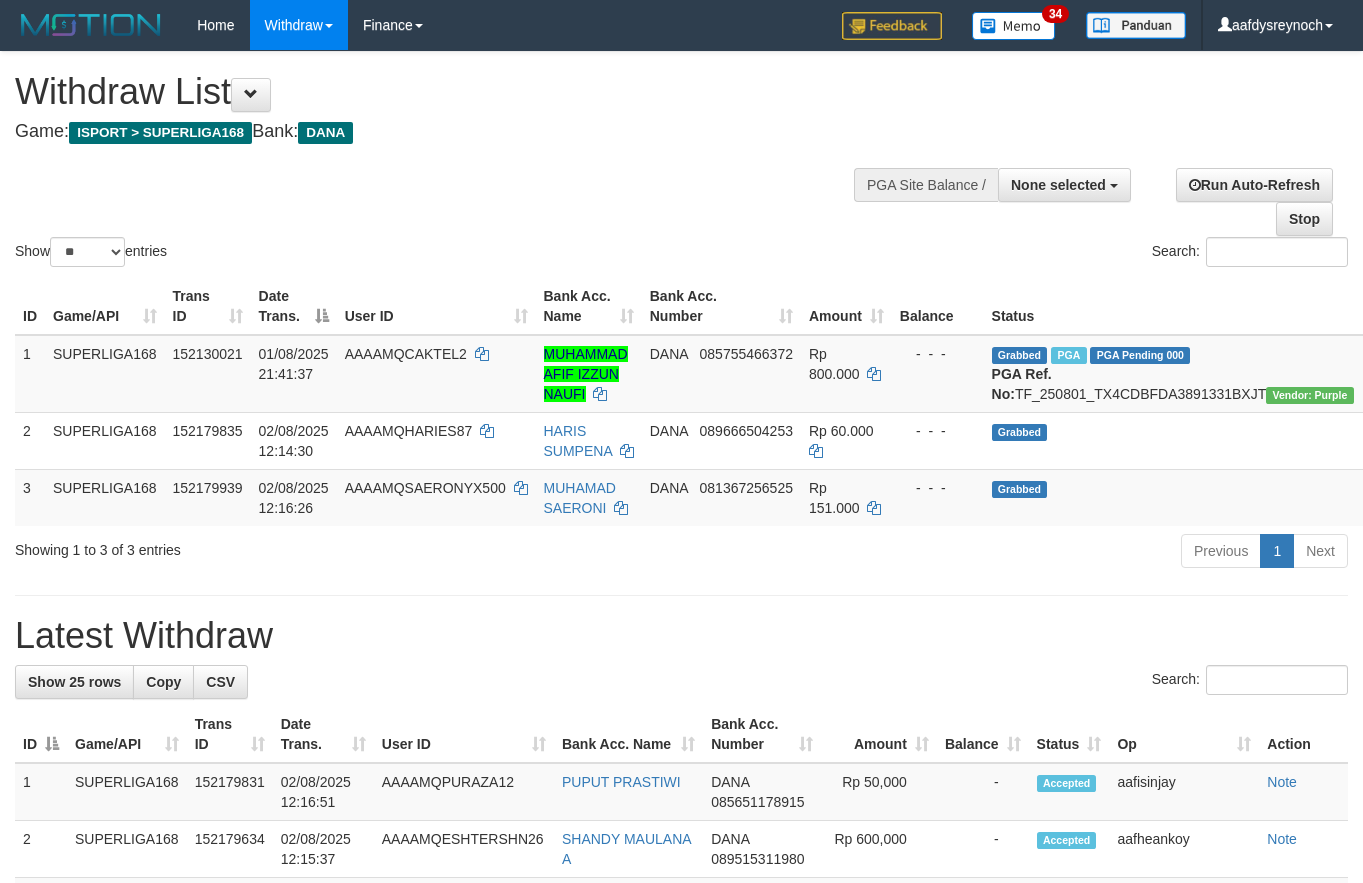 select 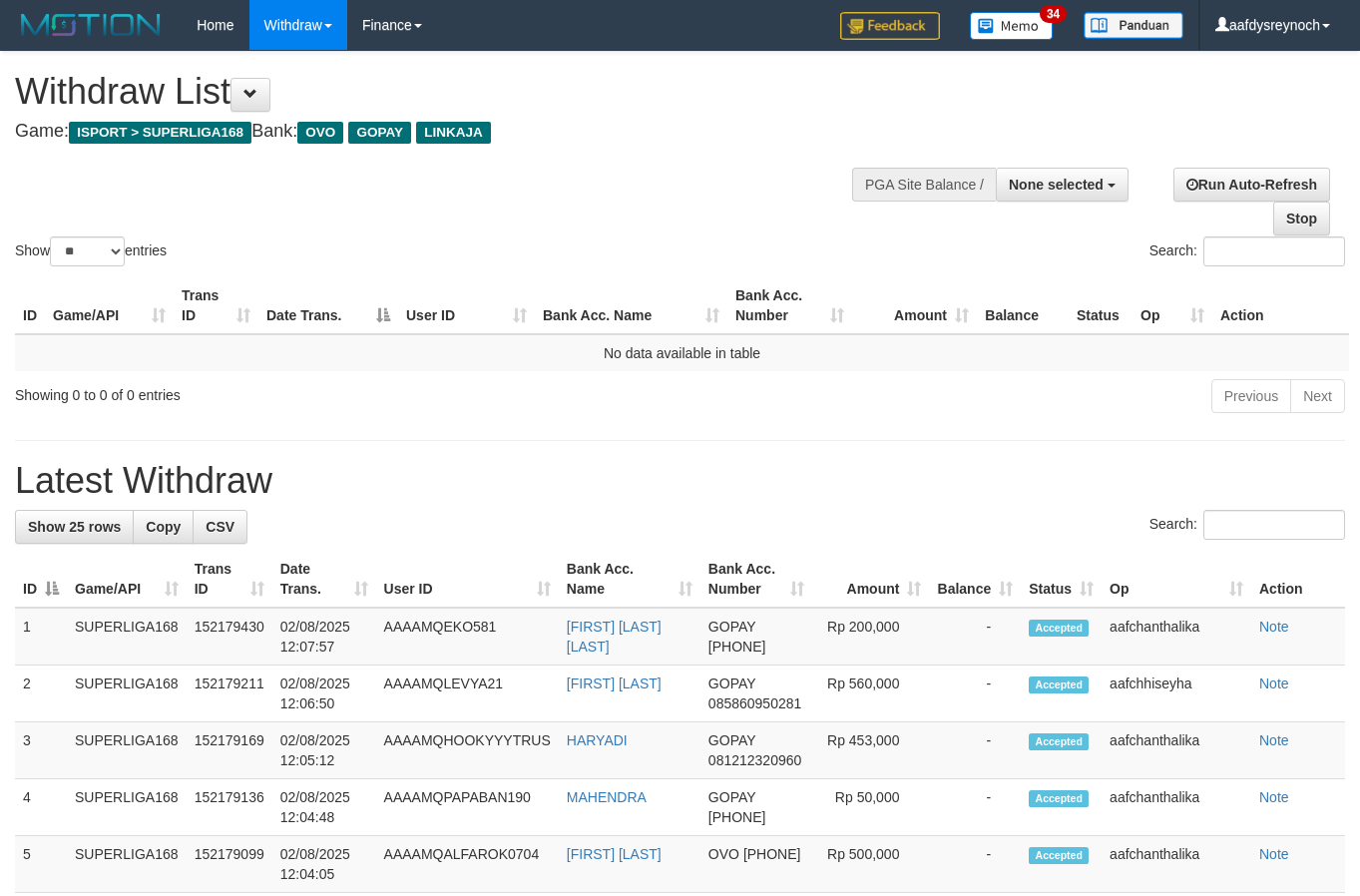 select 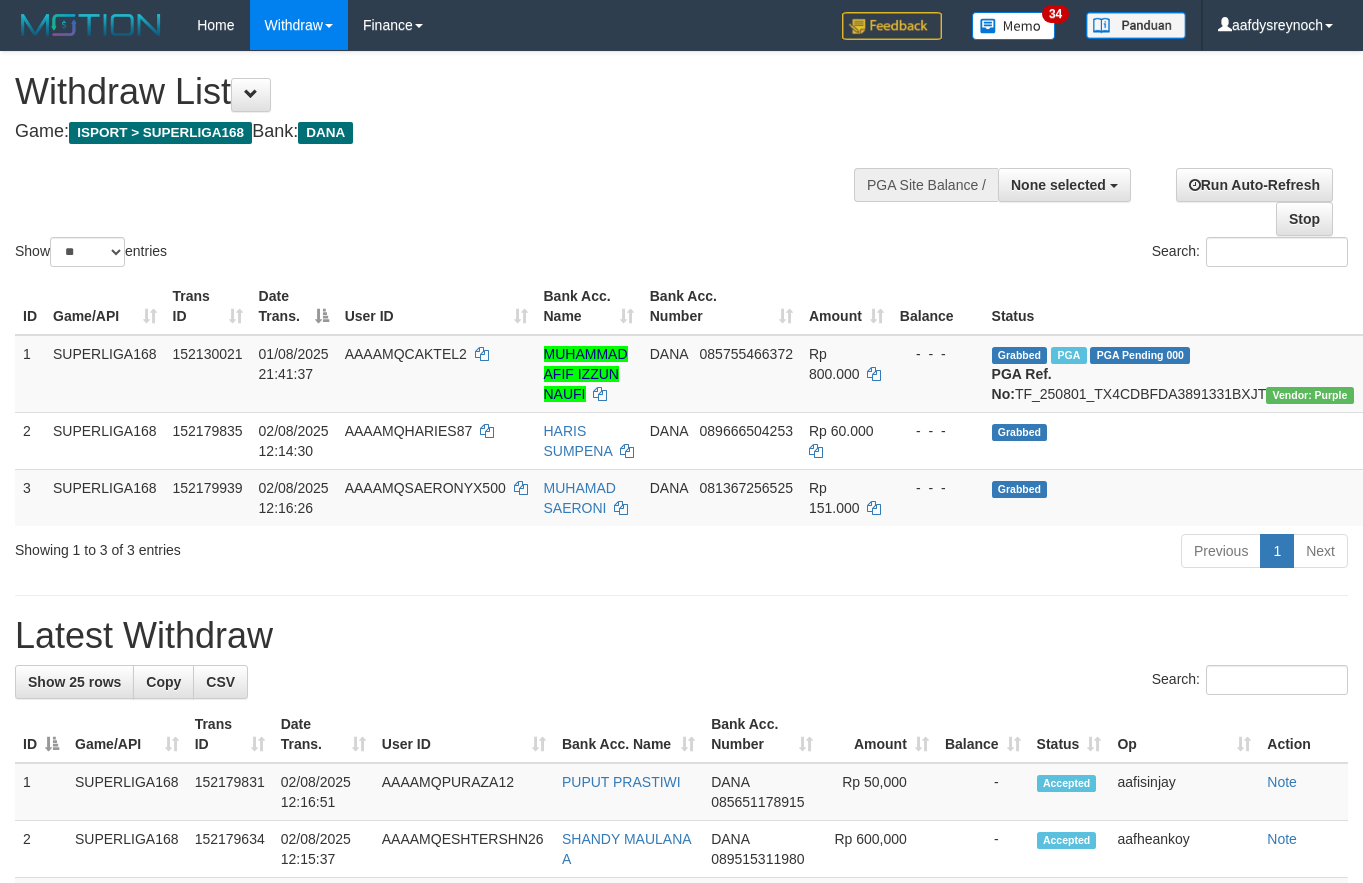 select 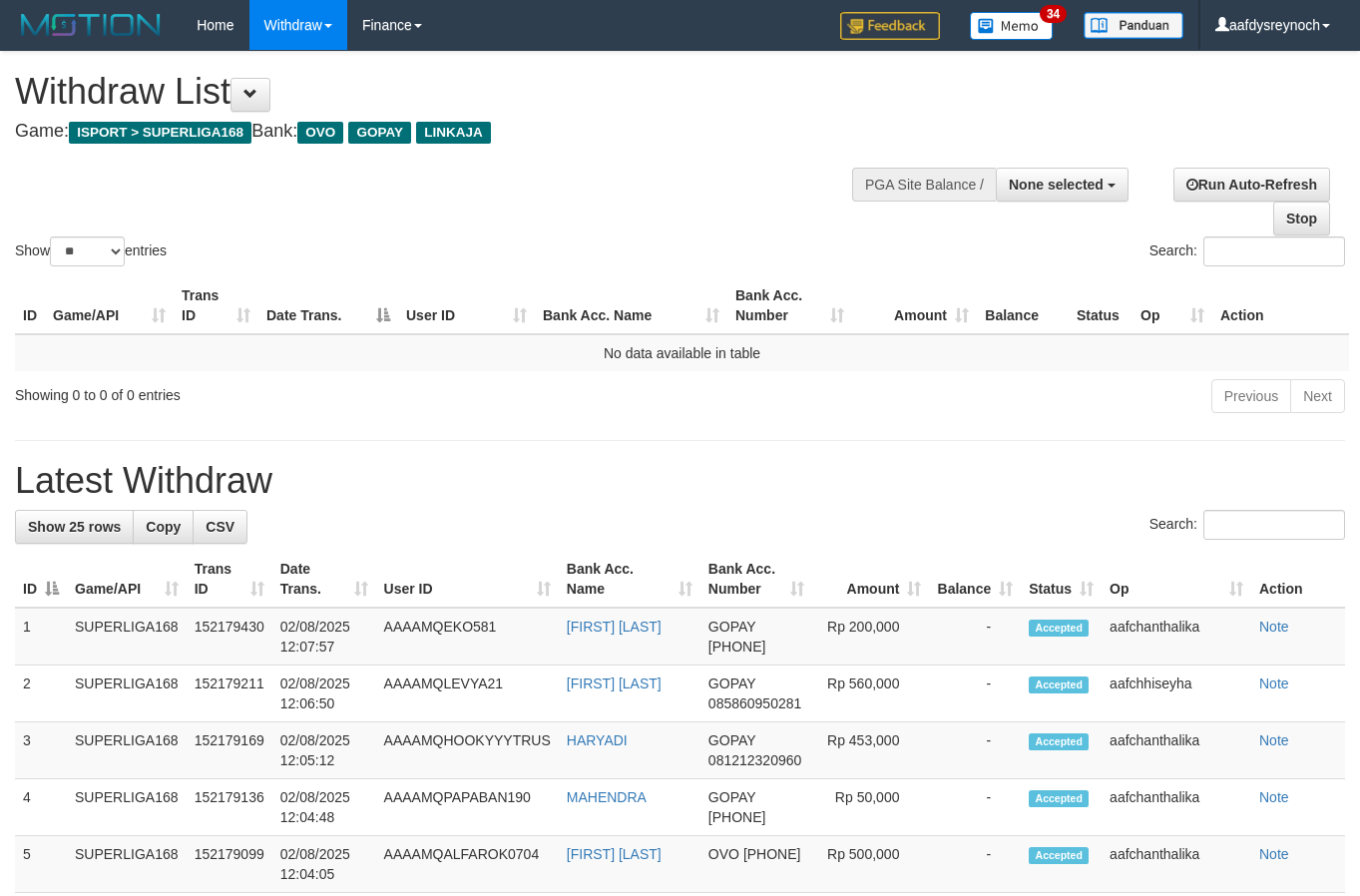 select 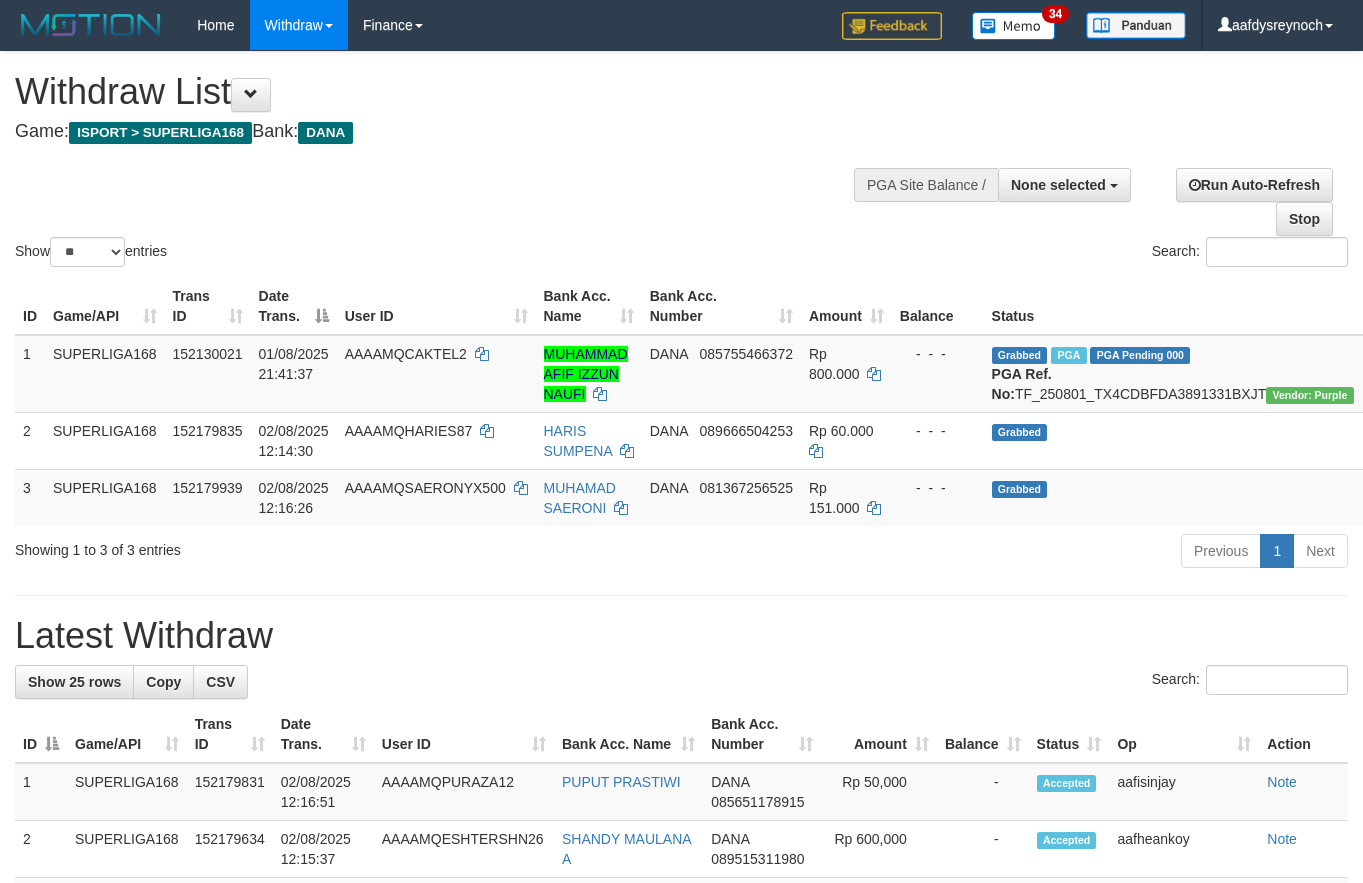 select 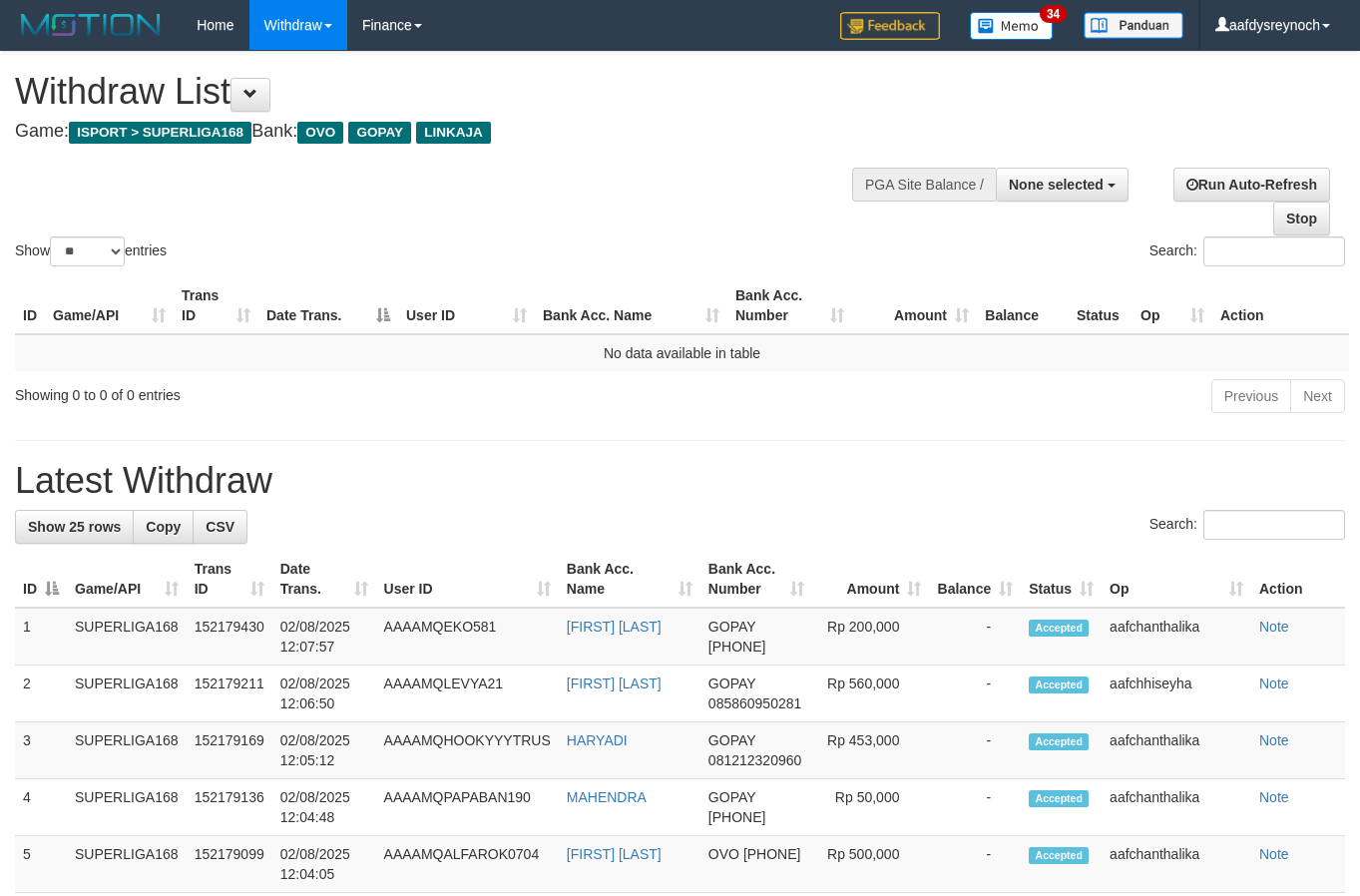 select 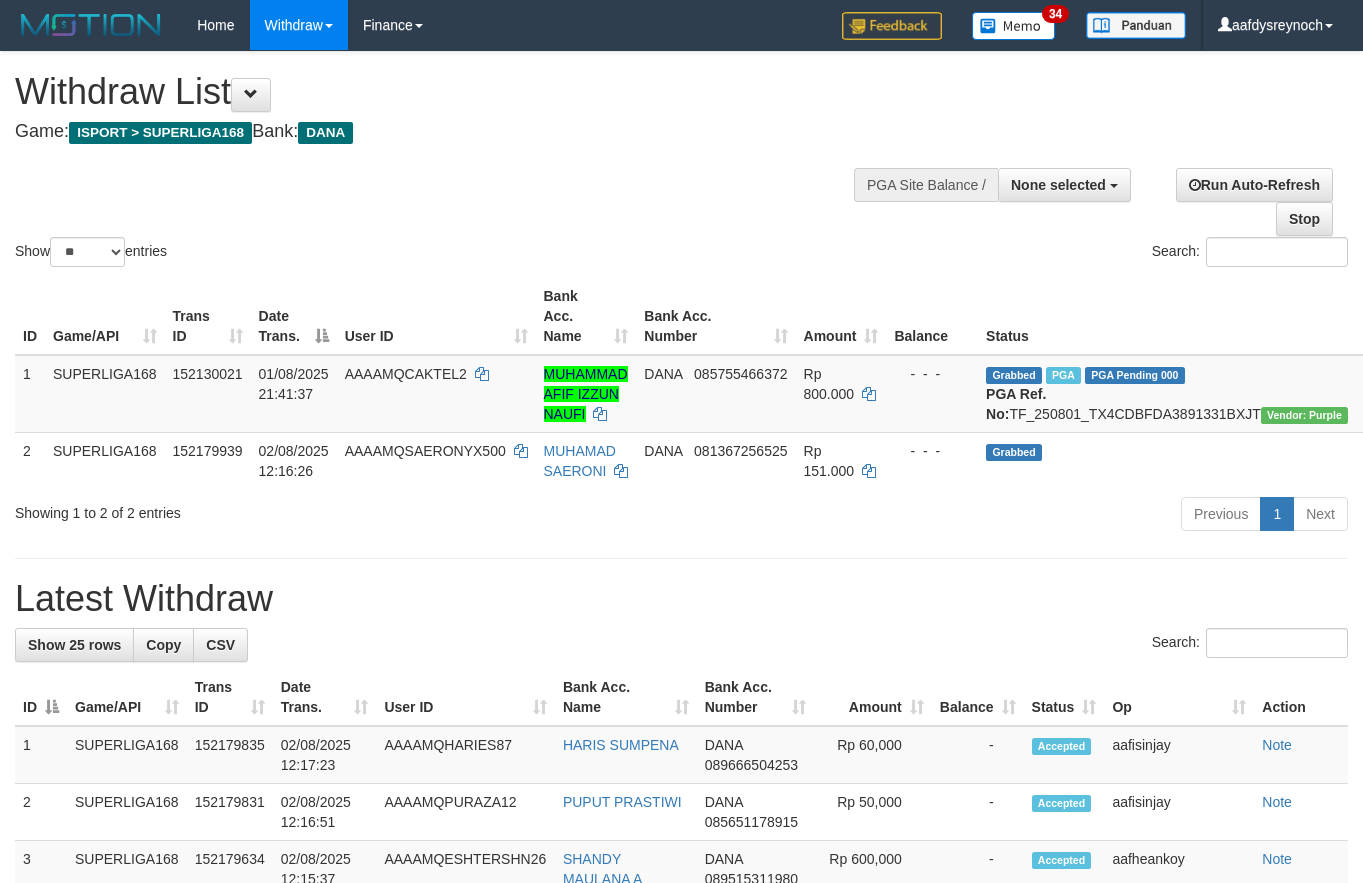 select 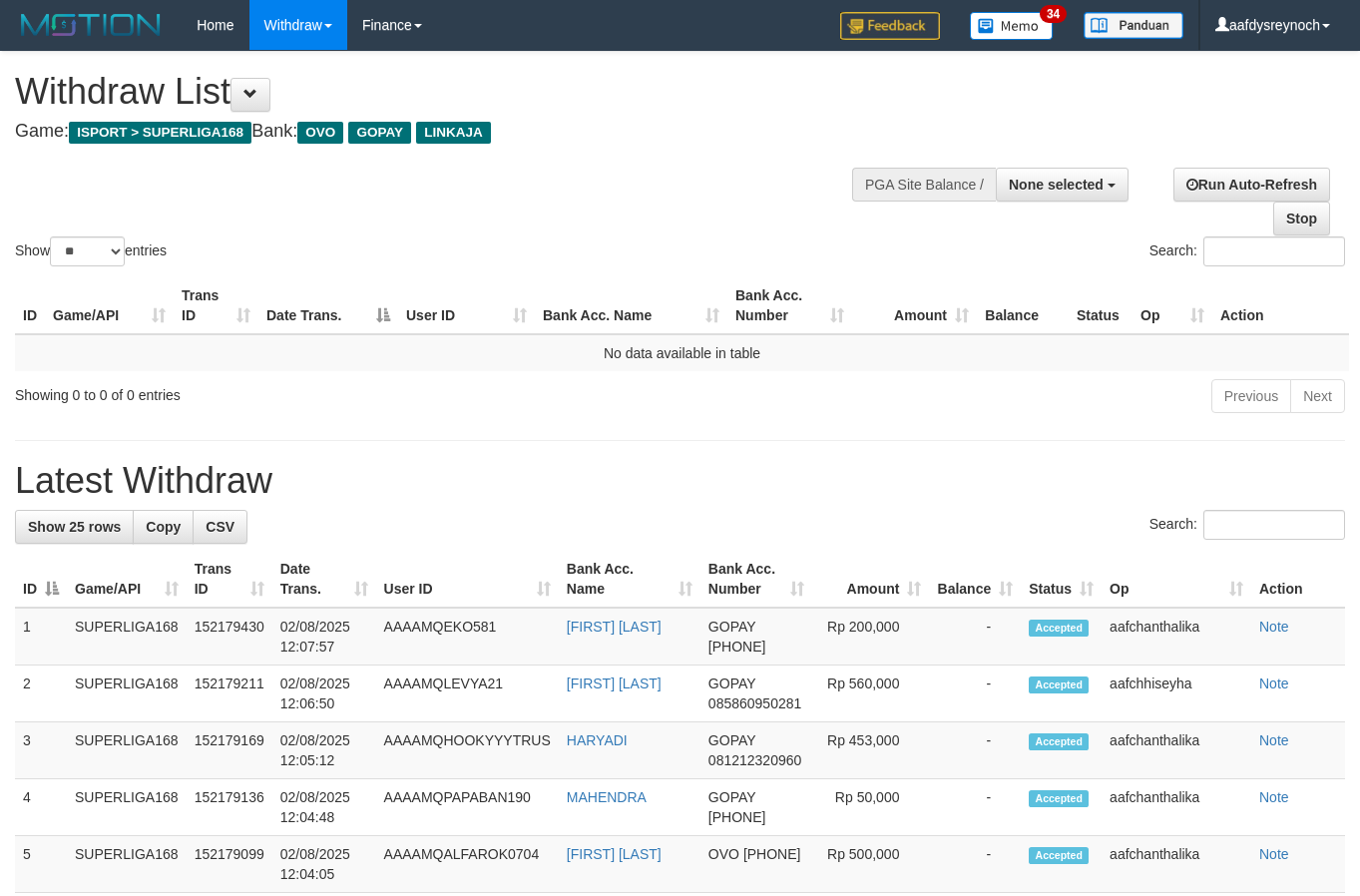 select 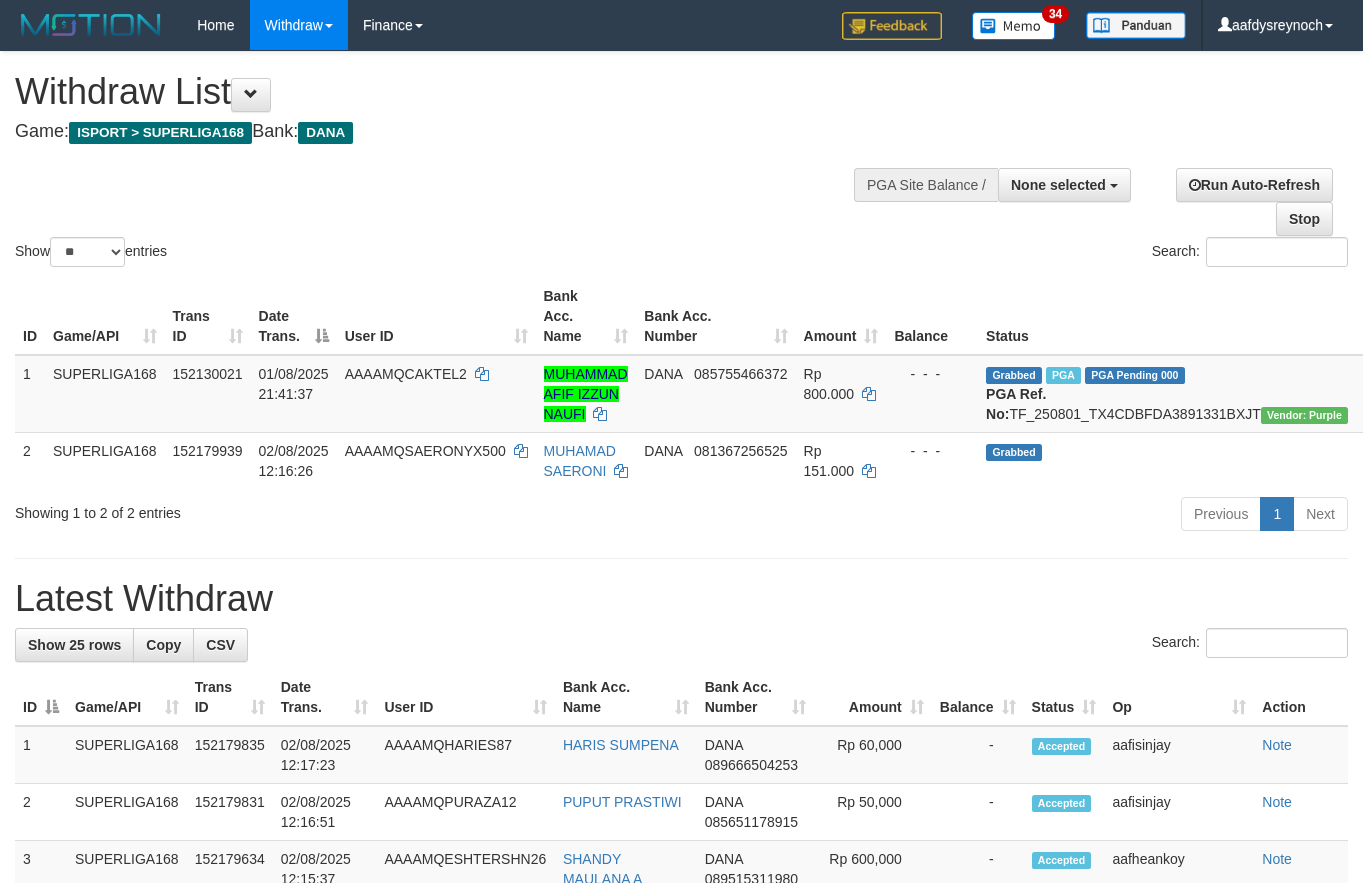 select 